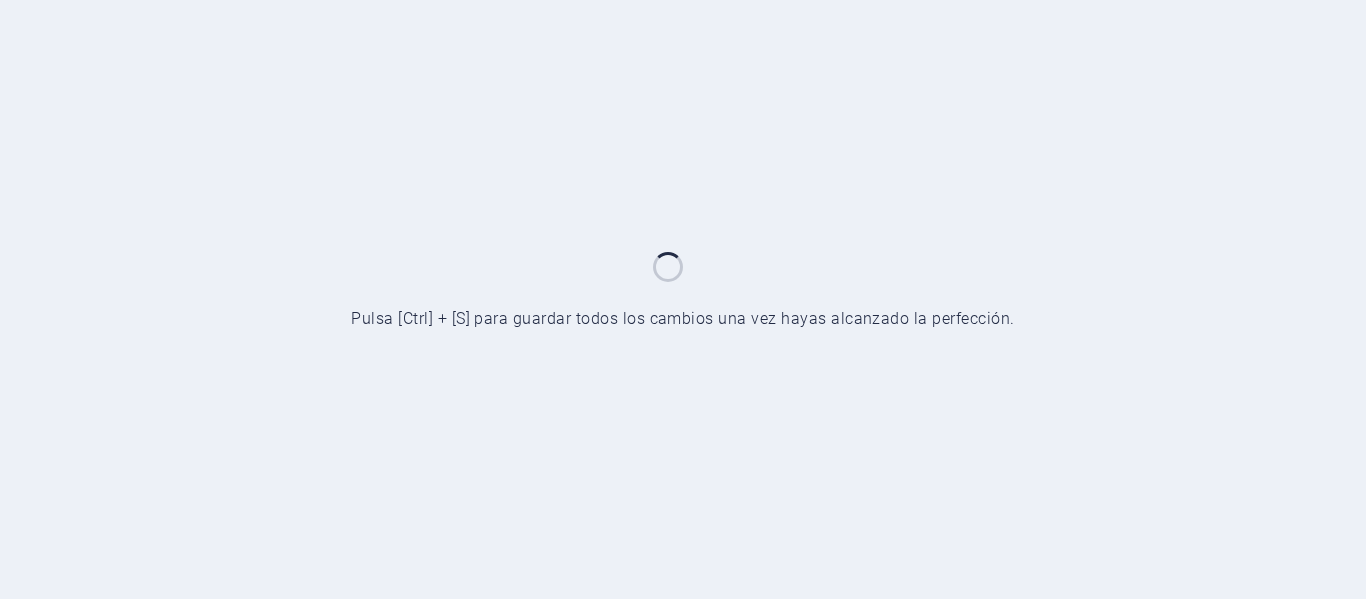 scroll, scrollTop: 0, scrollLeft: 0, axis: both 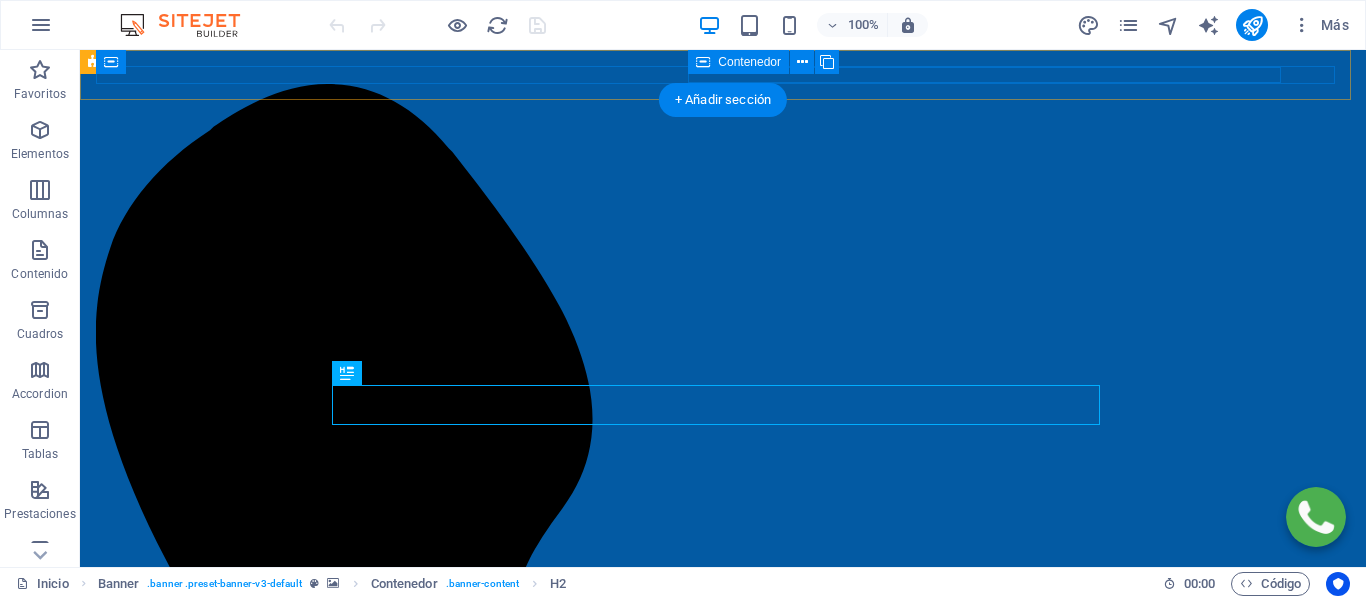 click on "support@[DOMAIN]" at bounding box center [723, 1374] 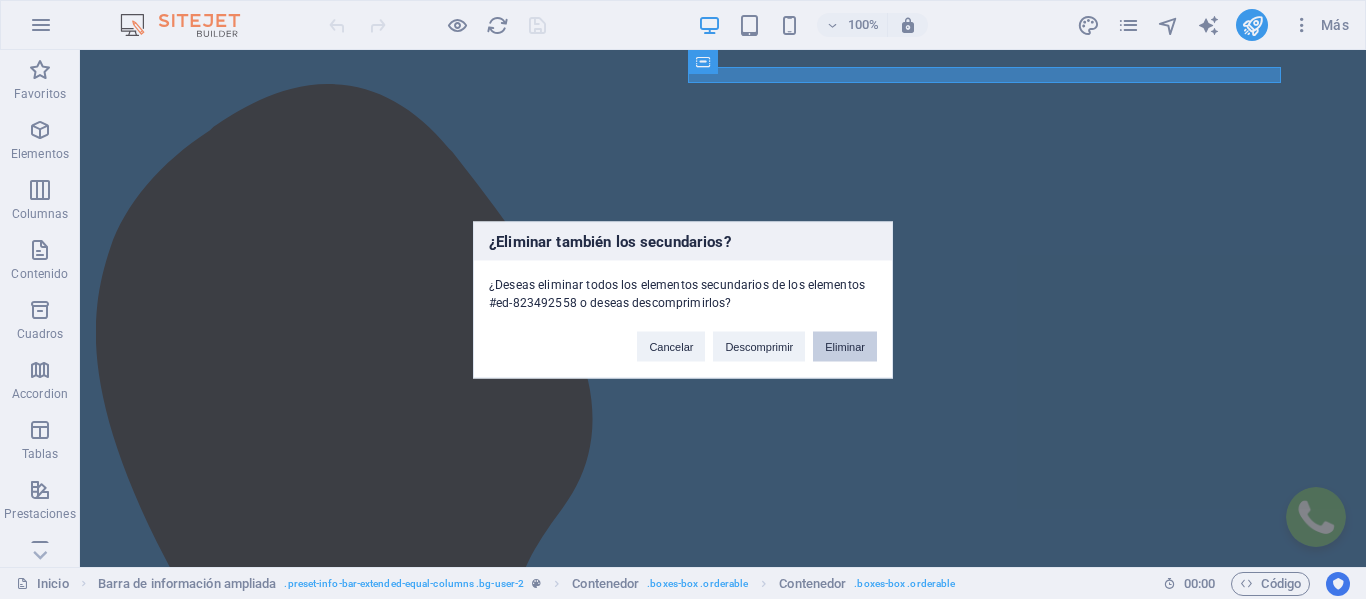 click on "Eliminar" at bounding box center (845, 346) 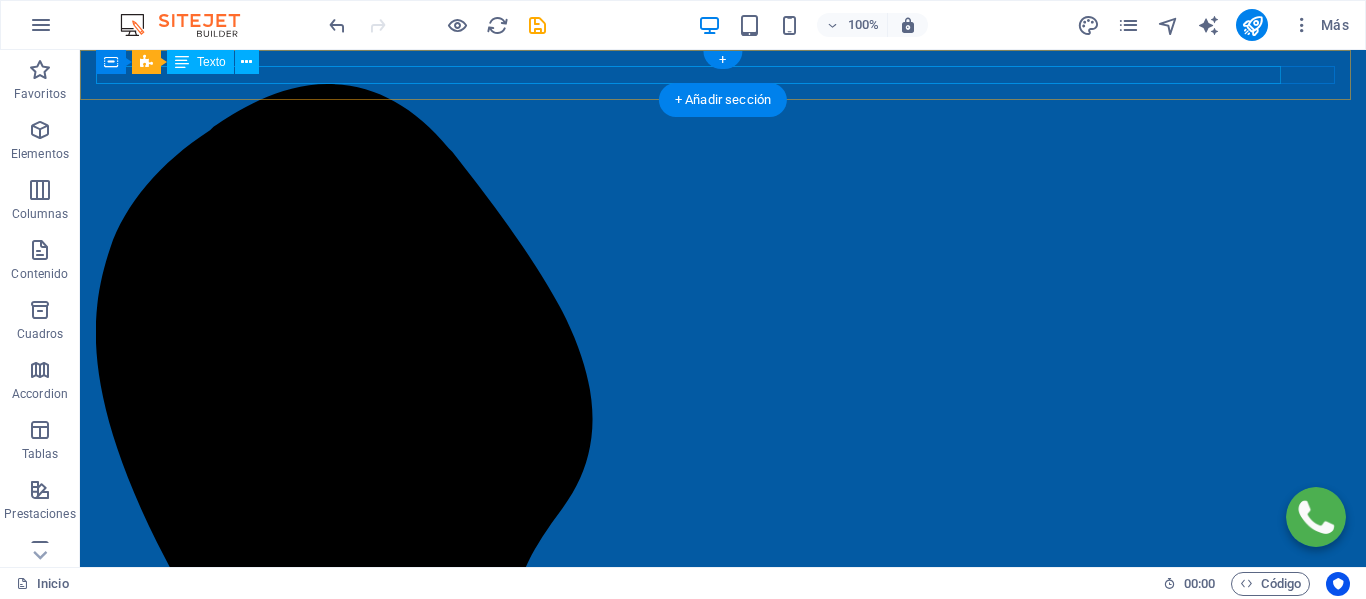 click on "+[COUNTRY_CODE] [PHONE]" at bounding box center [723, 712] 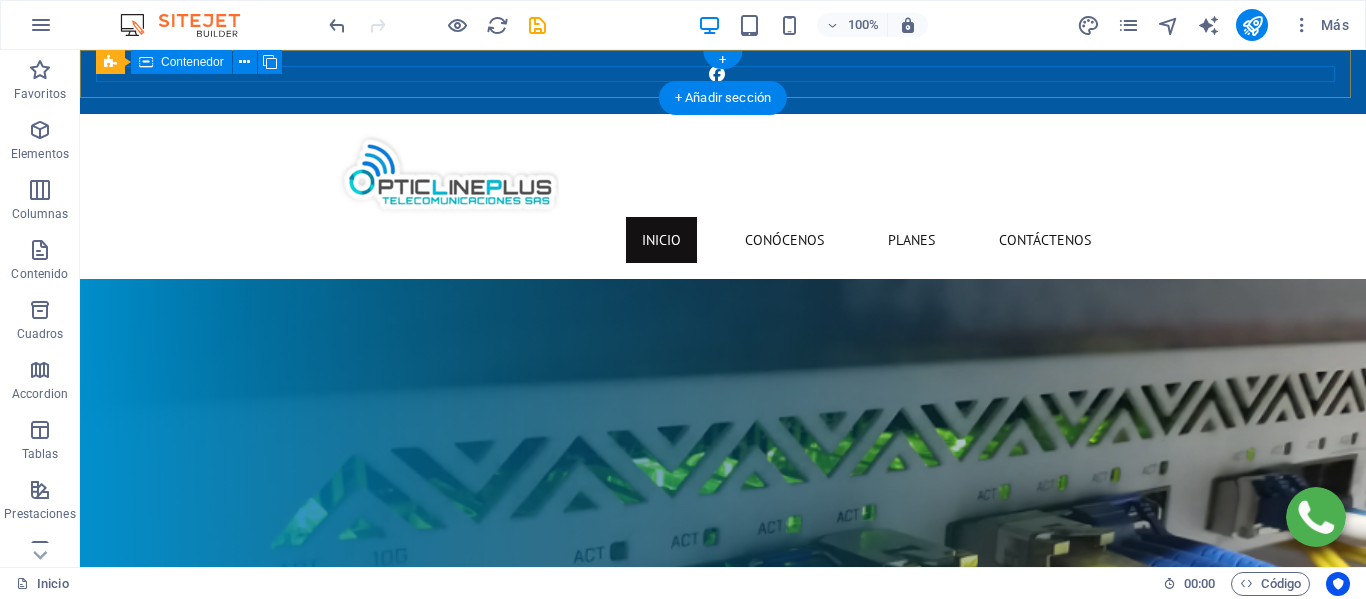 click at bounding box center [723, 82] 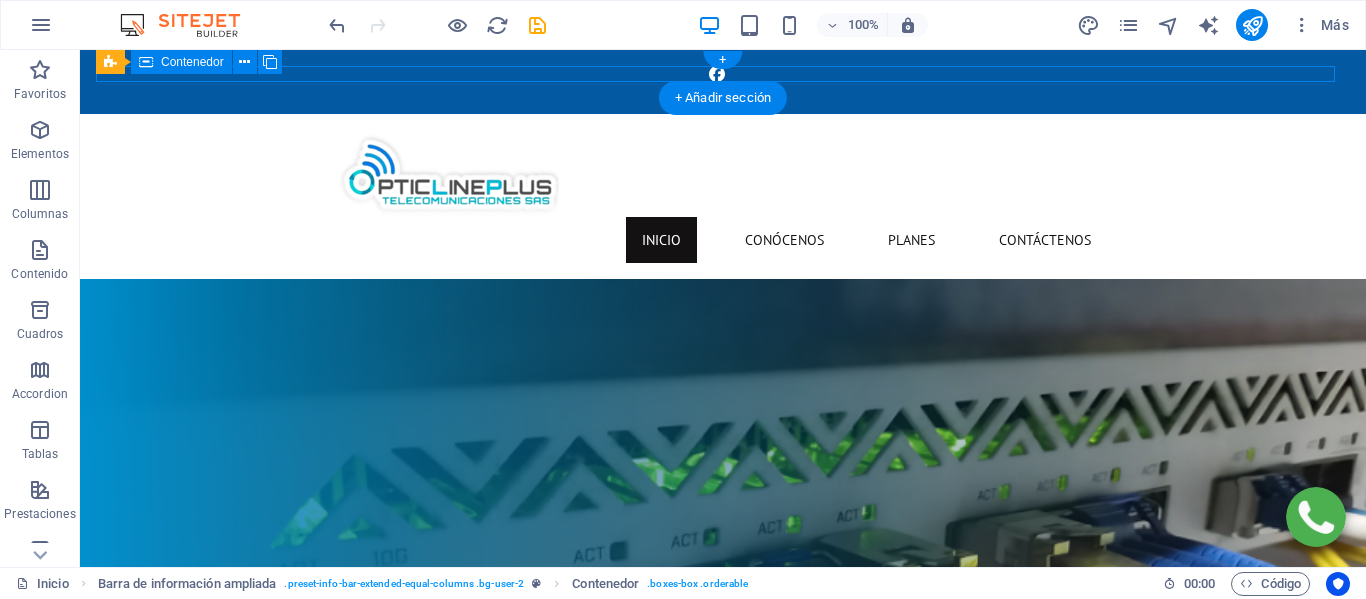 click at bounding box center [723, 82] 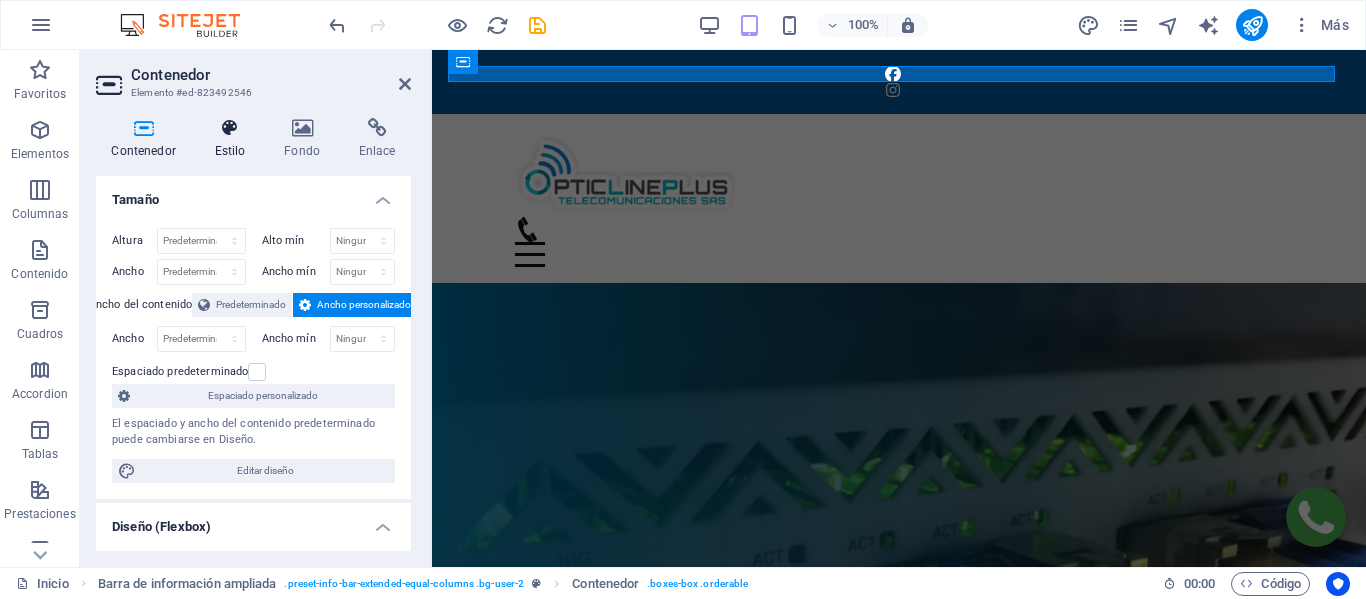 click on "Estilo" at bounding box center [234, 139] 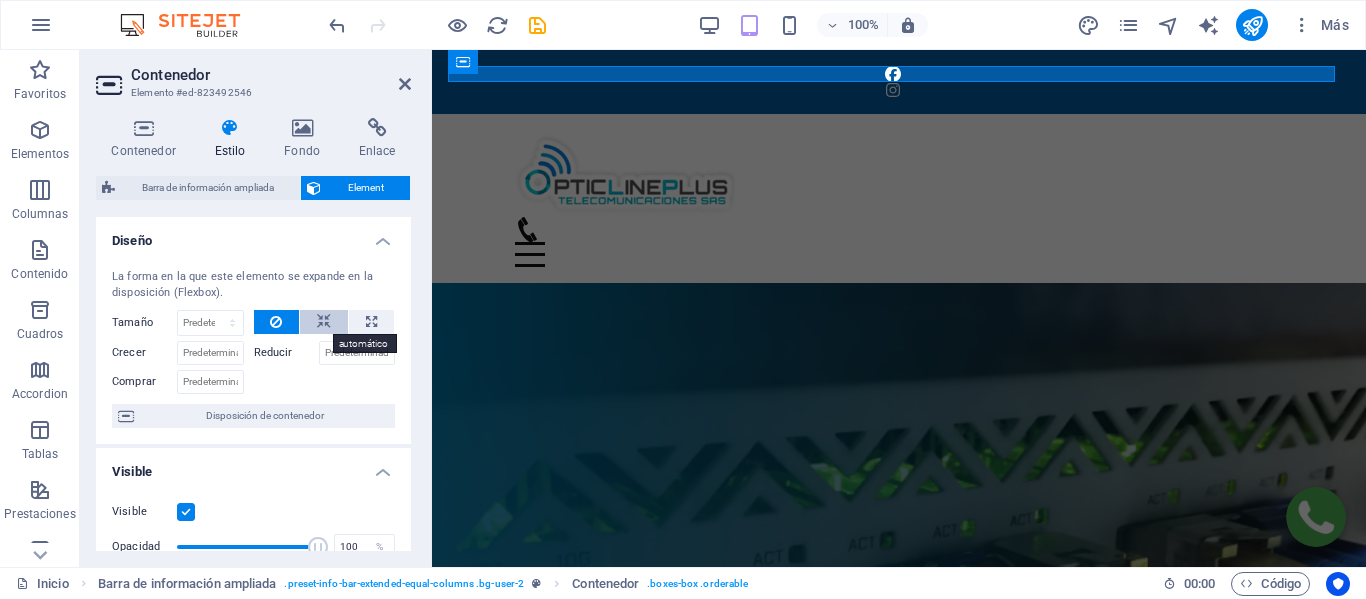 click at bounding box center [324, 322] 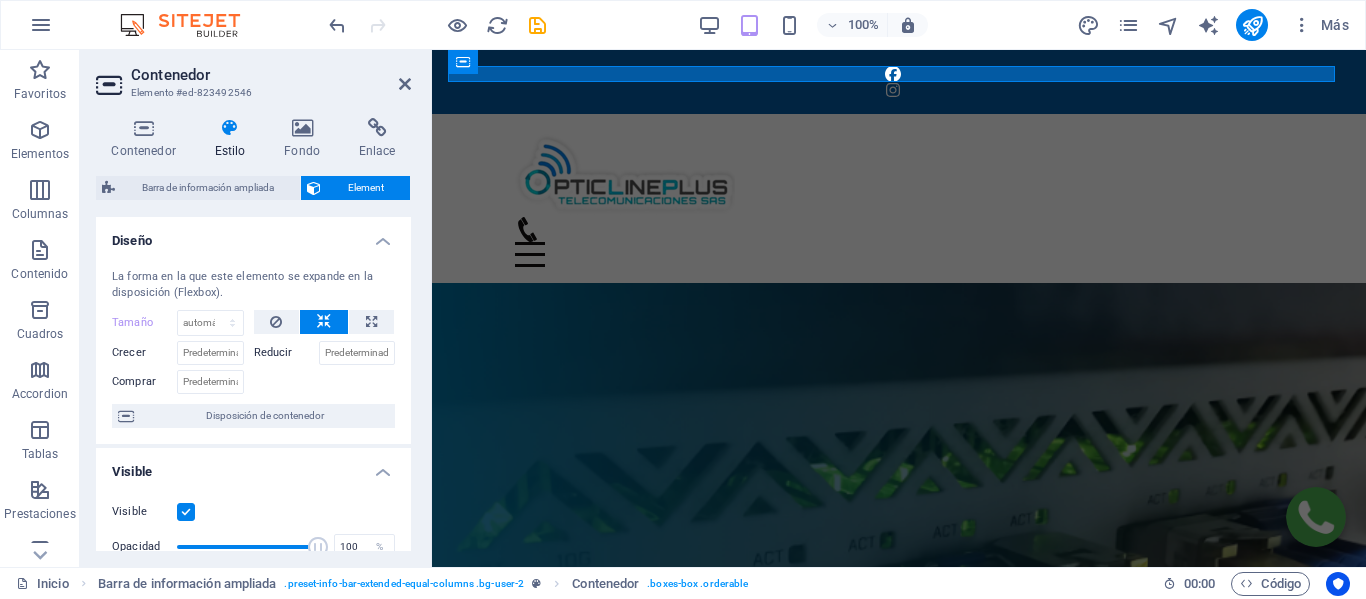 click on "La forma en la que este elemento se expande en la disposición (Flexbox)." at bounding box center (253, 285) 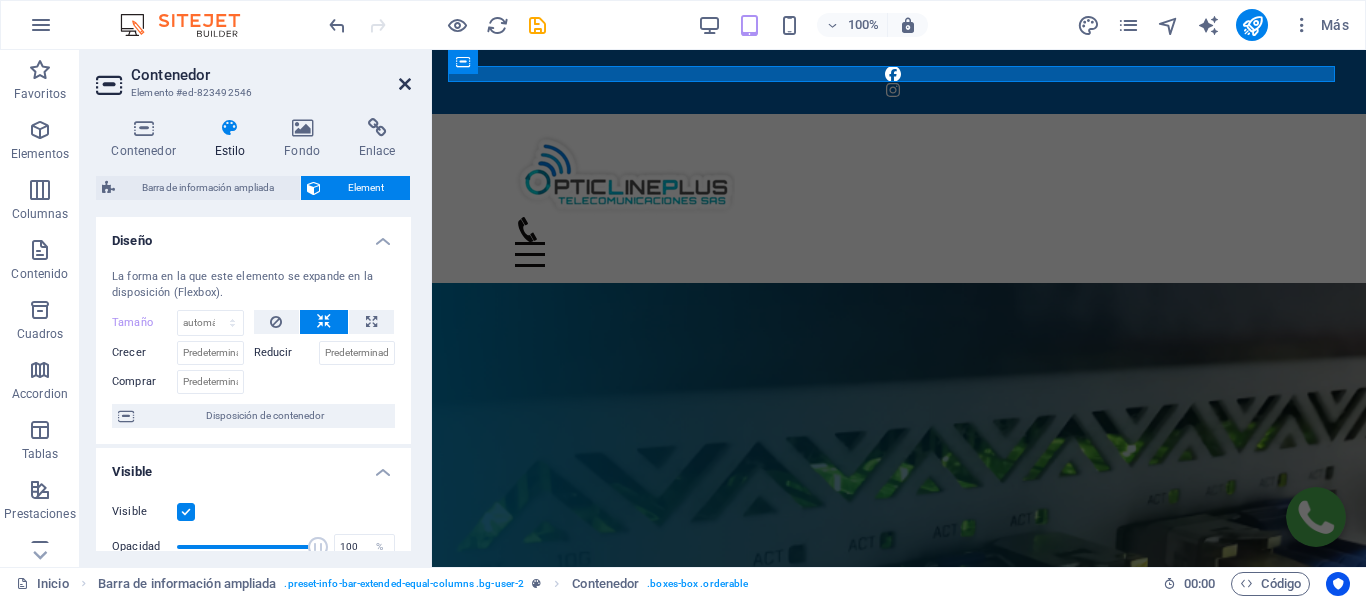 click at bounding box center [405, 84] 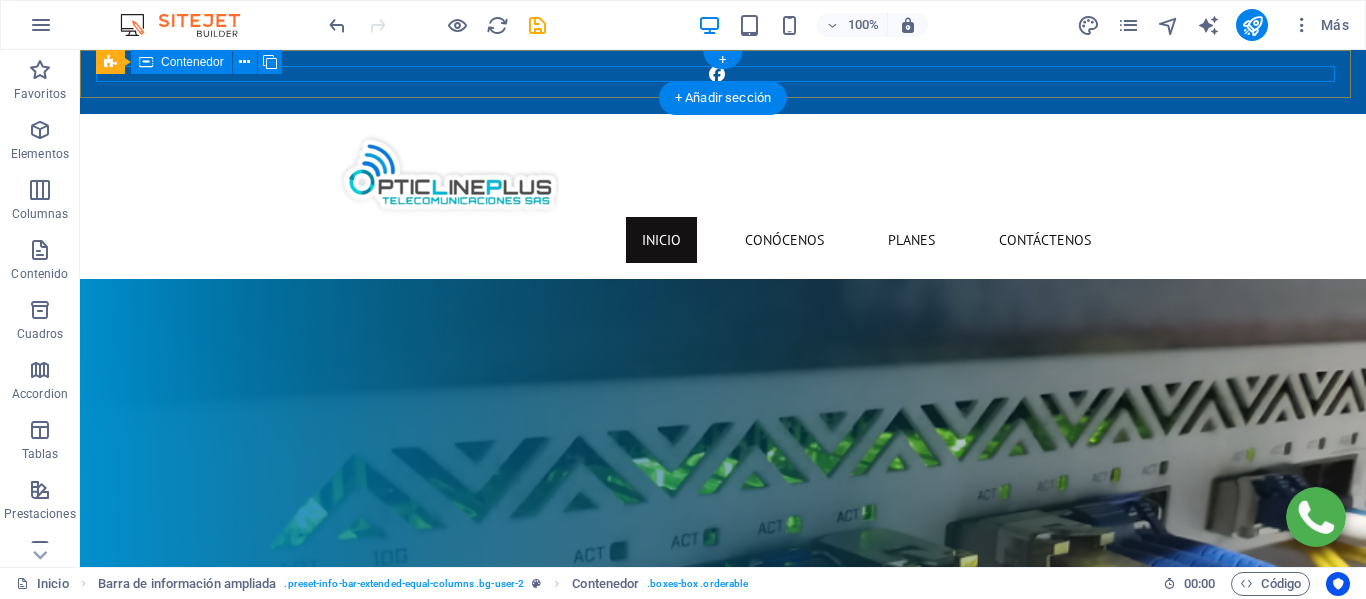 click at bounding box center (723, 82) 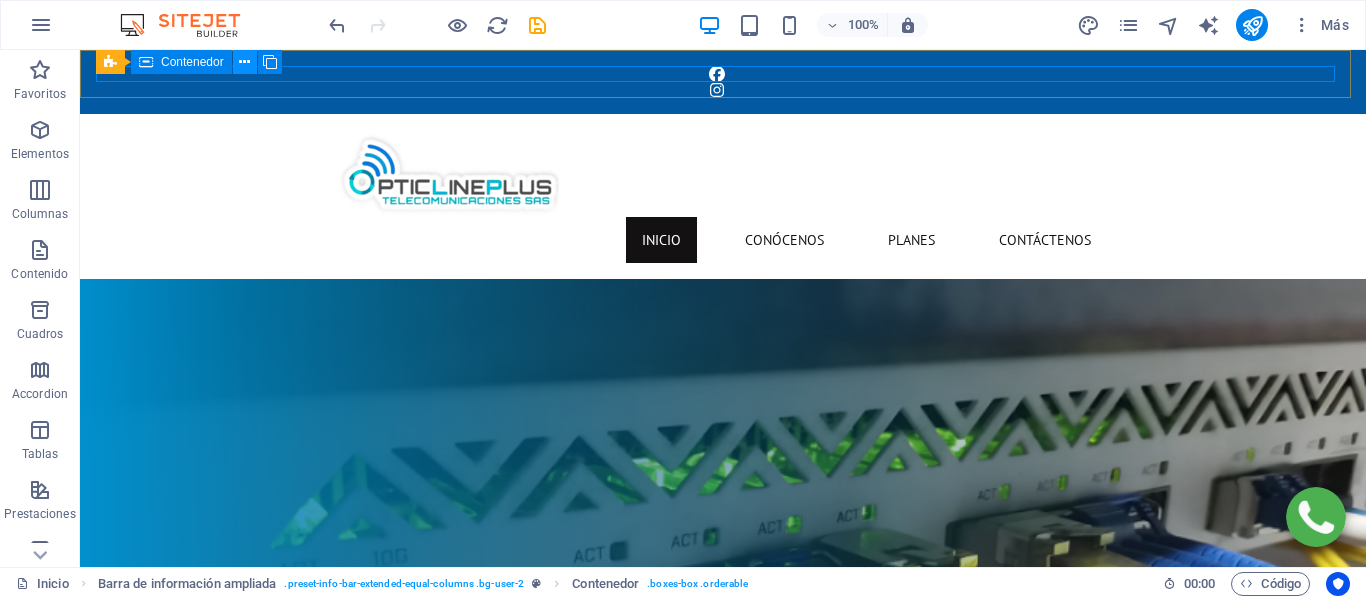 click at bounding box center (244, 62) 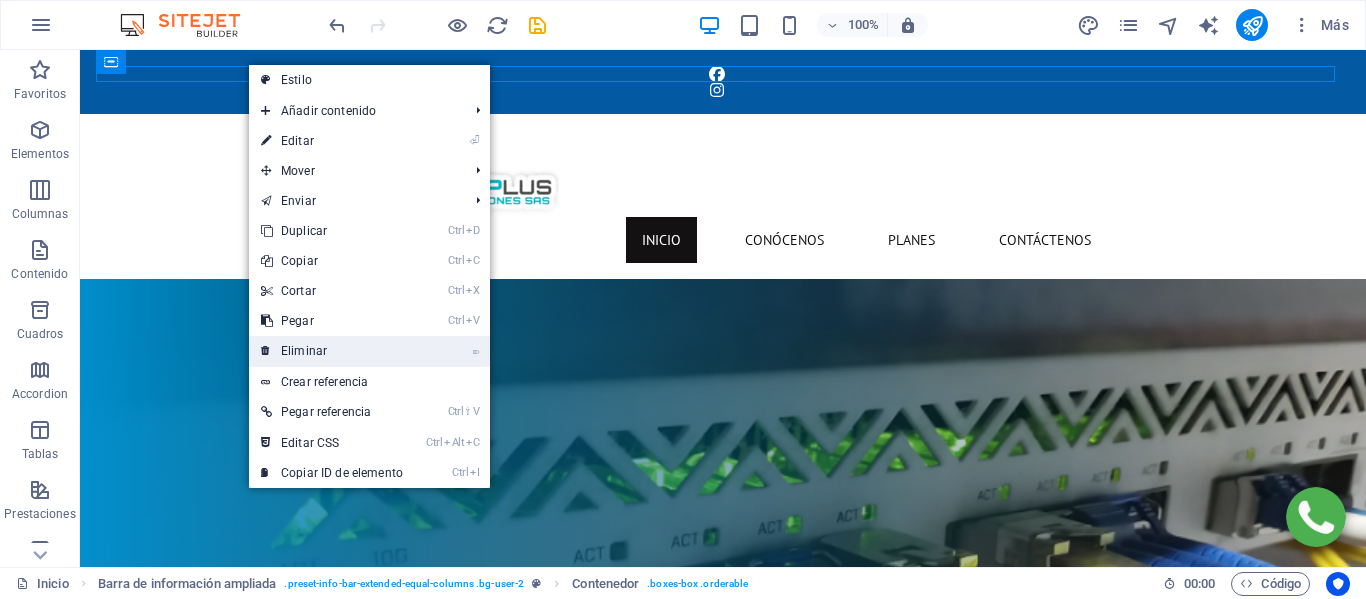 click on "⌦  Eliminar" at bounding box center [332, 351] 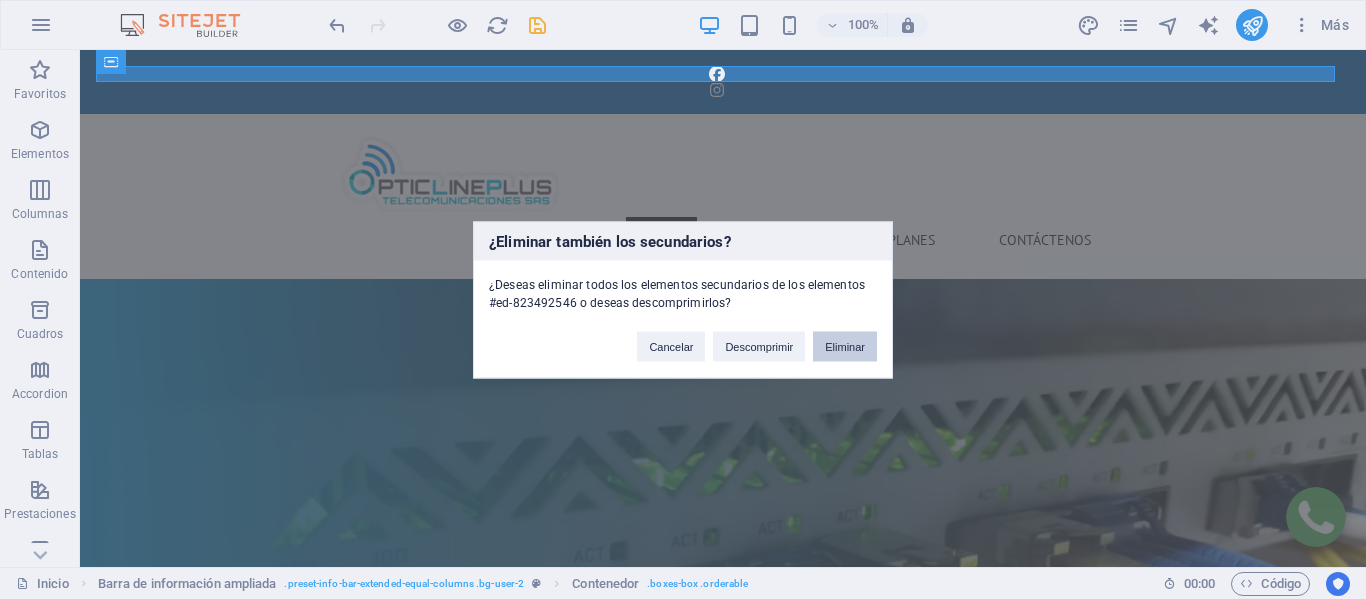 drag, startPoint x: 838, startPoint y: 351, endPoint x: 758, endPoint y: 301, distance: 94.33981 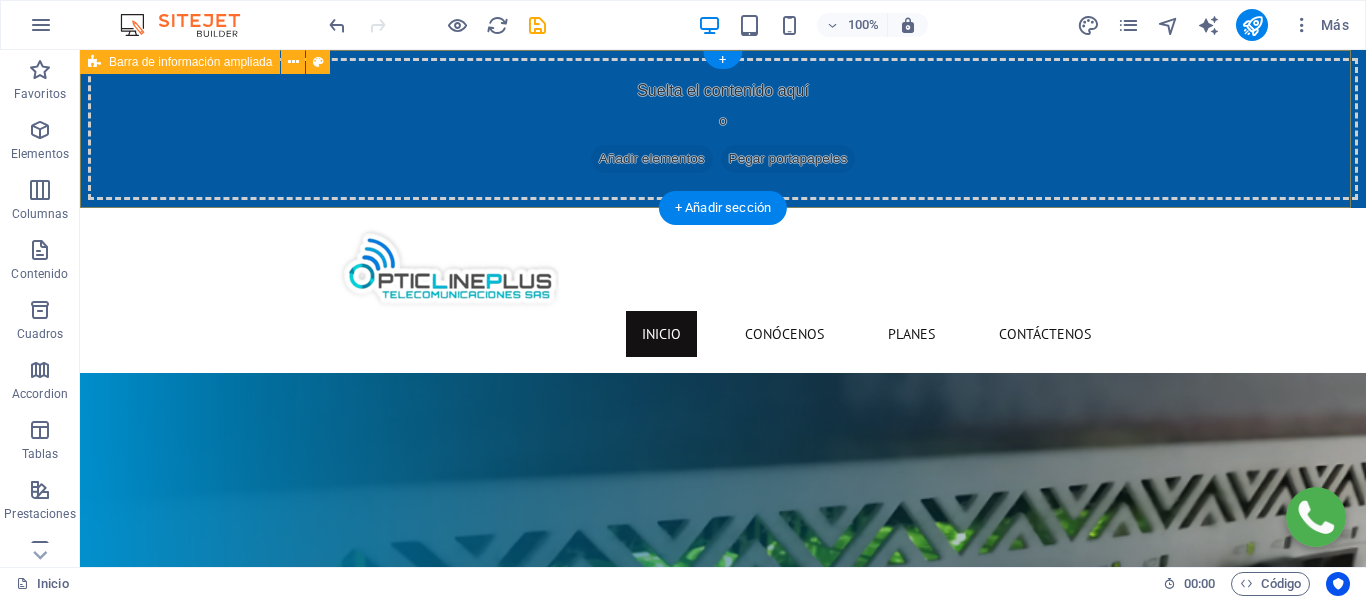 click on "Añadir elementos" at bounding box center (652, 159) 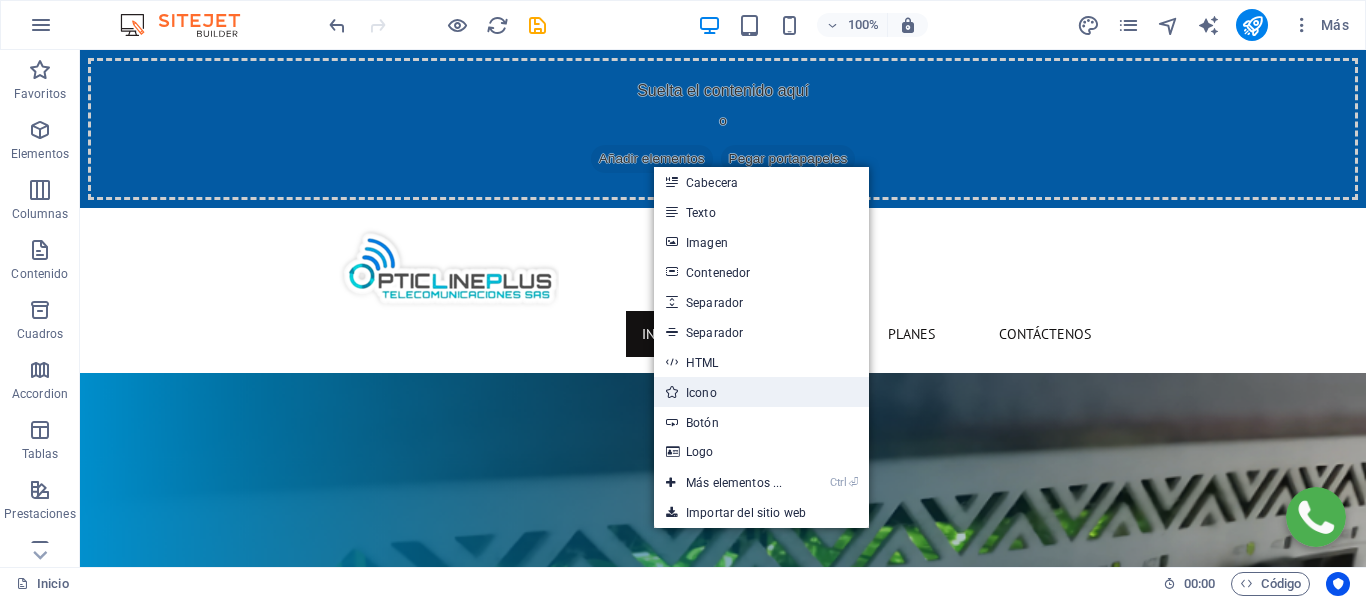 click on "Icono" at bounding box center [761, 392] 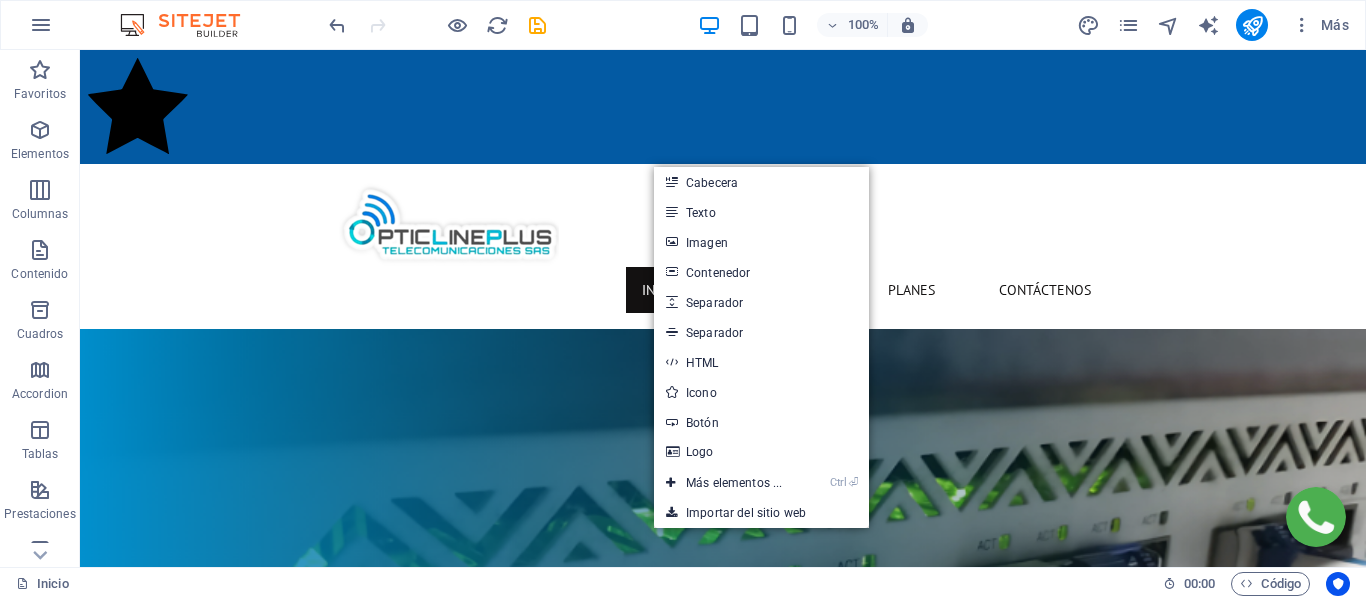 select on "xMidYMid" 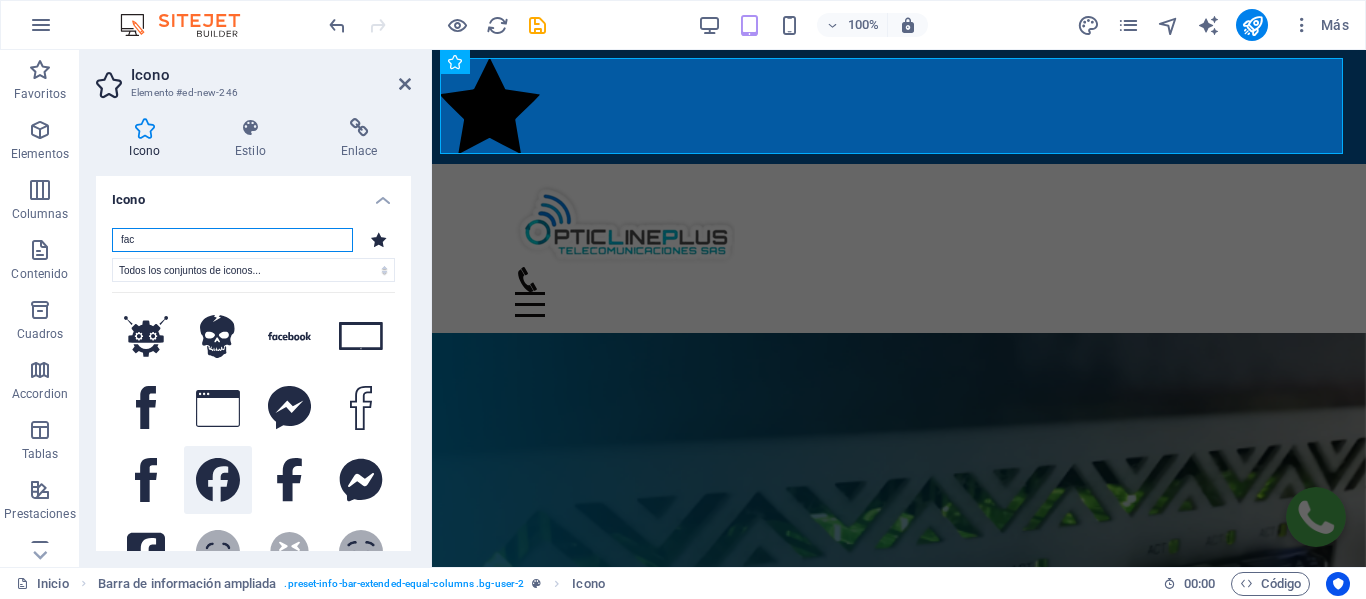 type on "fac" 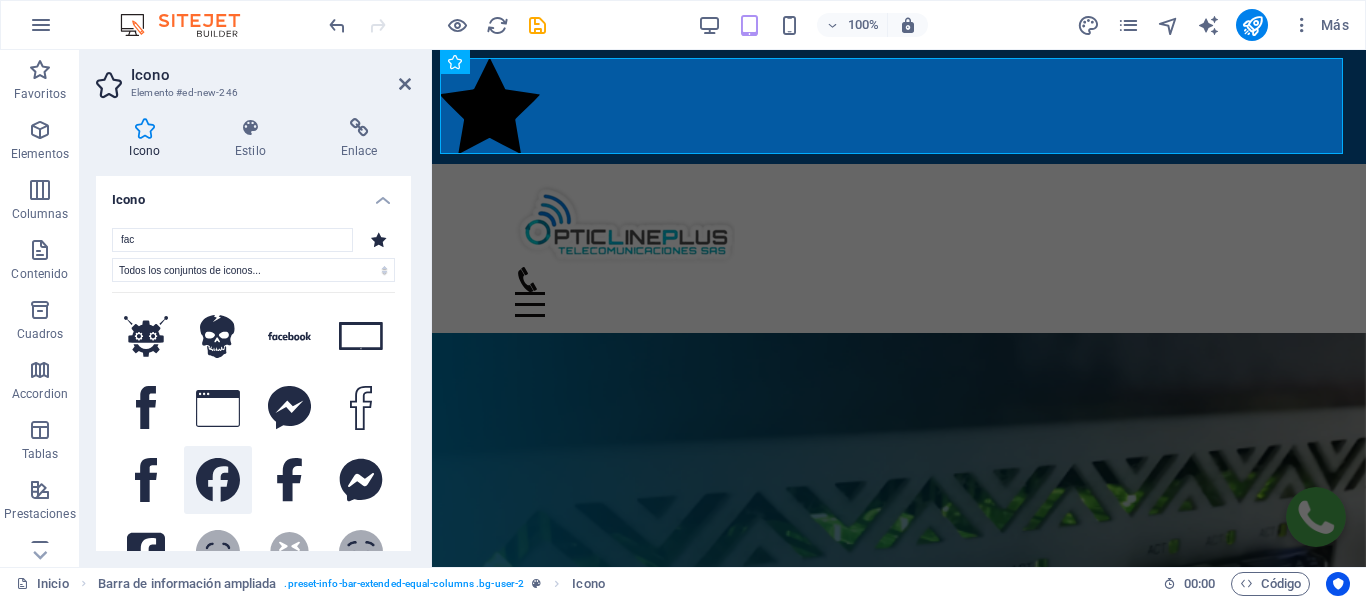 click 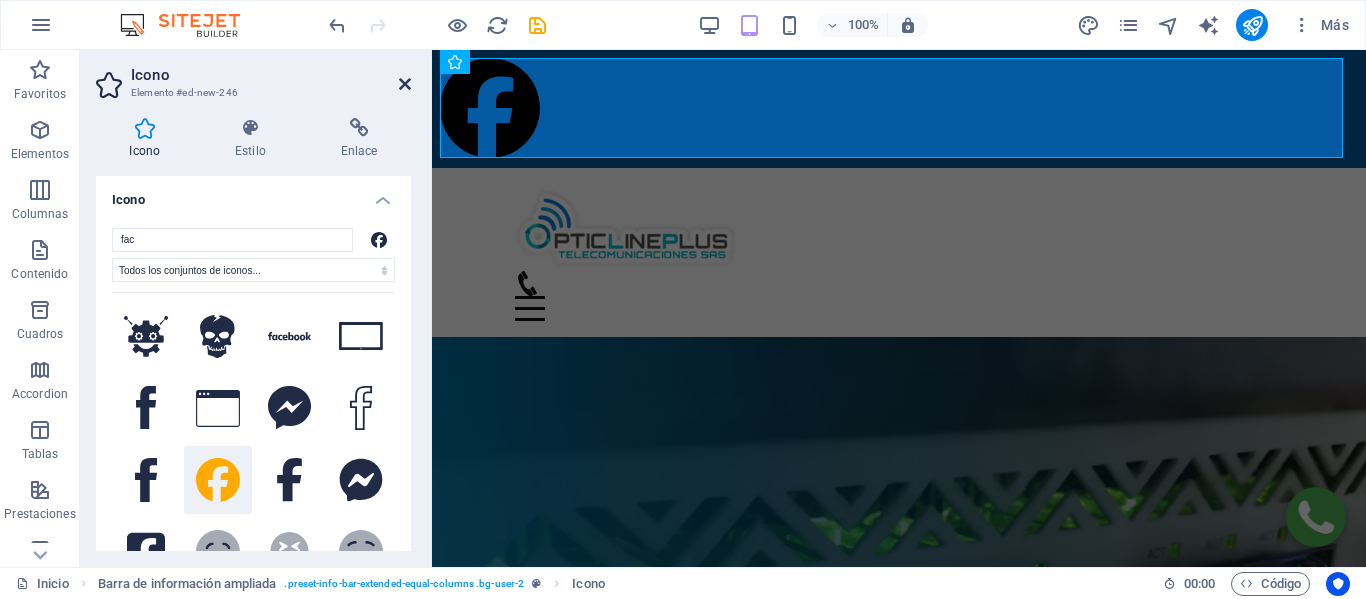 click at bounding box center [405, 84] 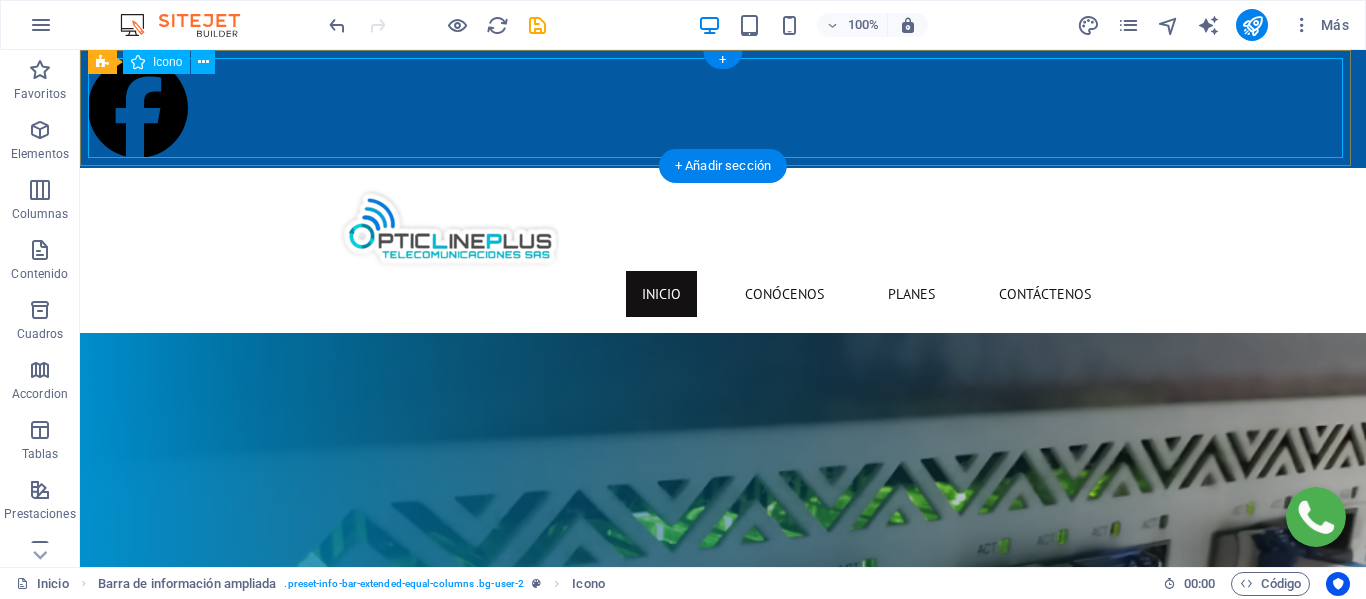click at bounding box center [723, 109] 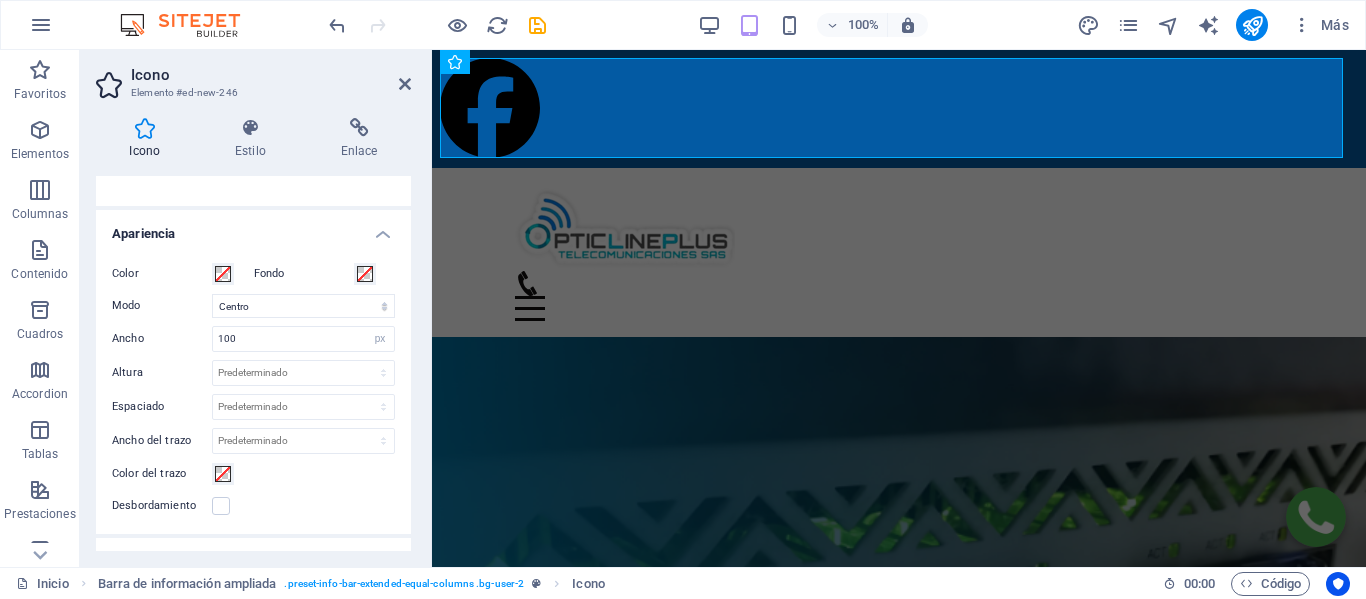 scroll, scrollTop: 400, scrollLeft: 0, axis: vertical 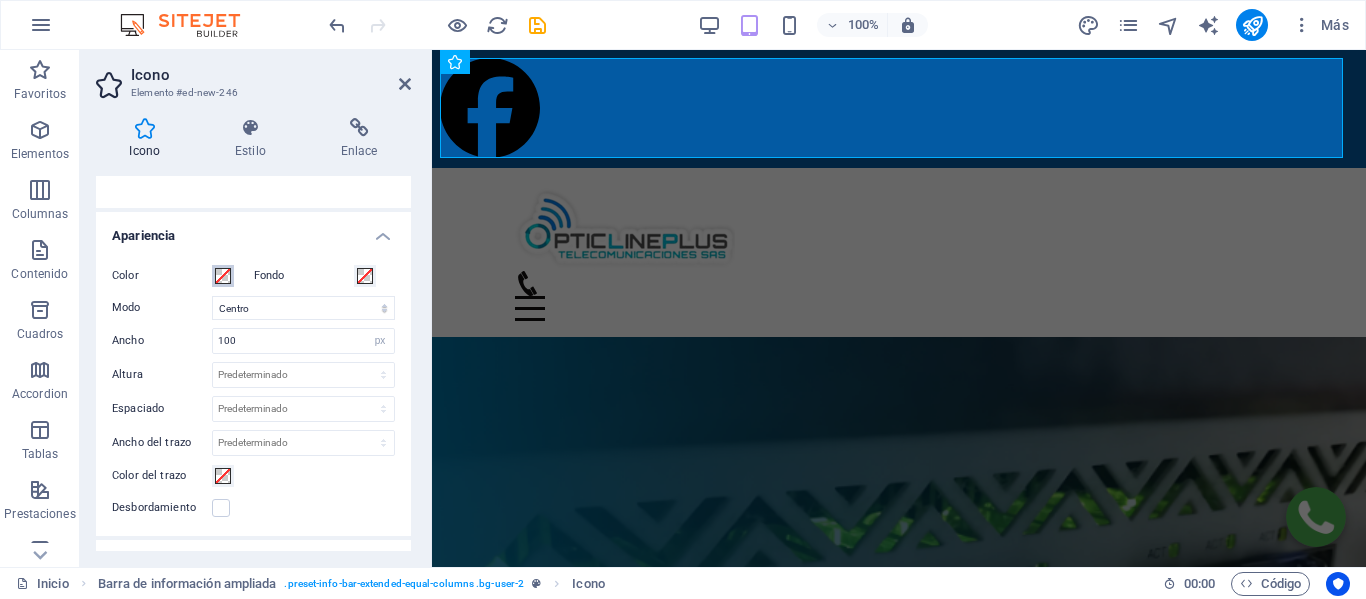 click at bounding box center (223, 276) 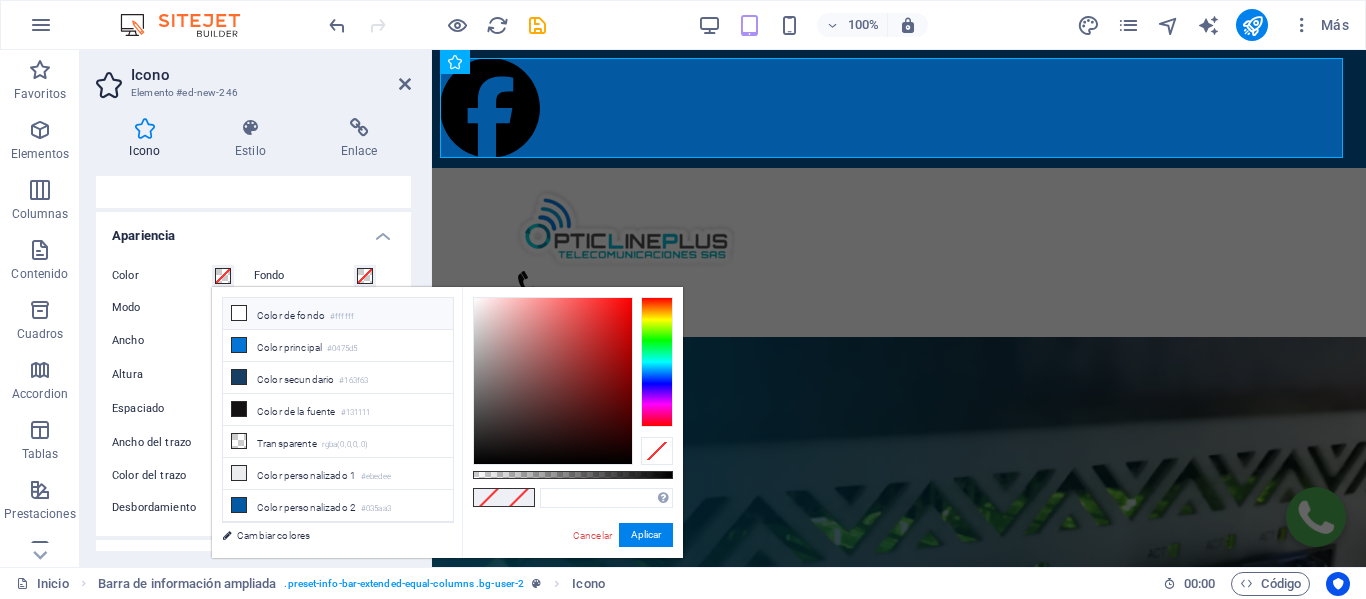 click on "Color de fondo
#ffffff" at bounding box center [338, 314] 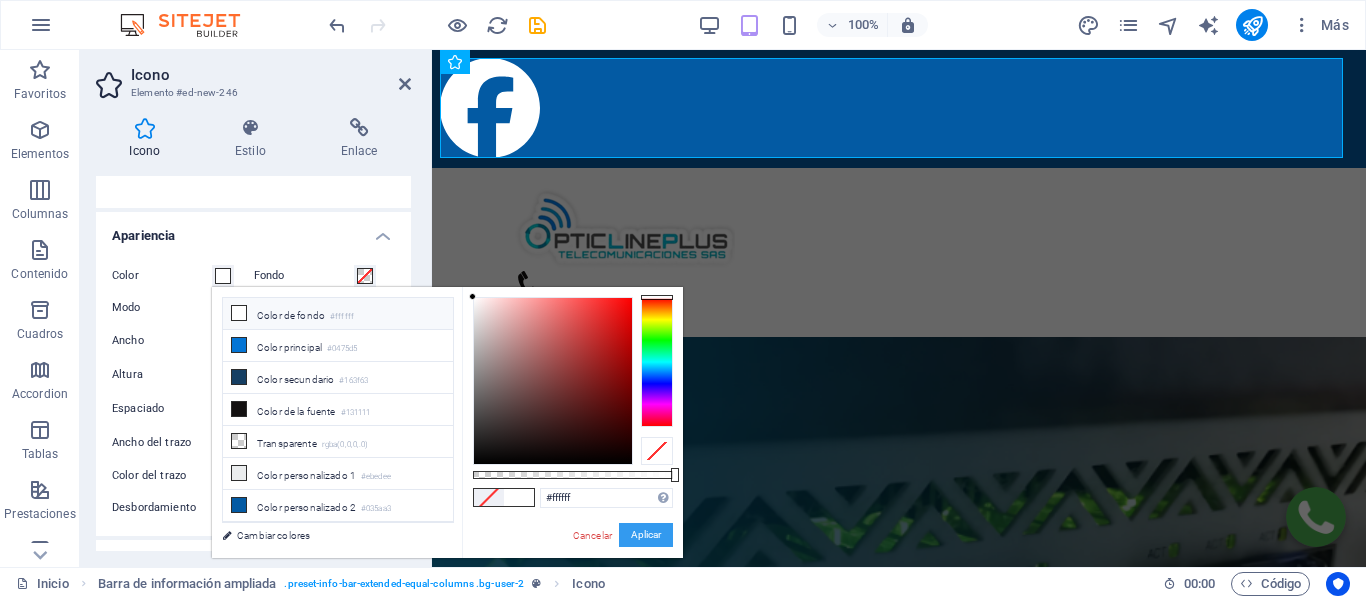 click on "Aplicar" at bounding box center [646, 535] 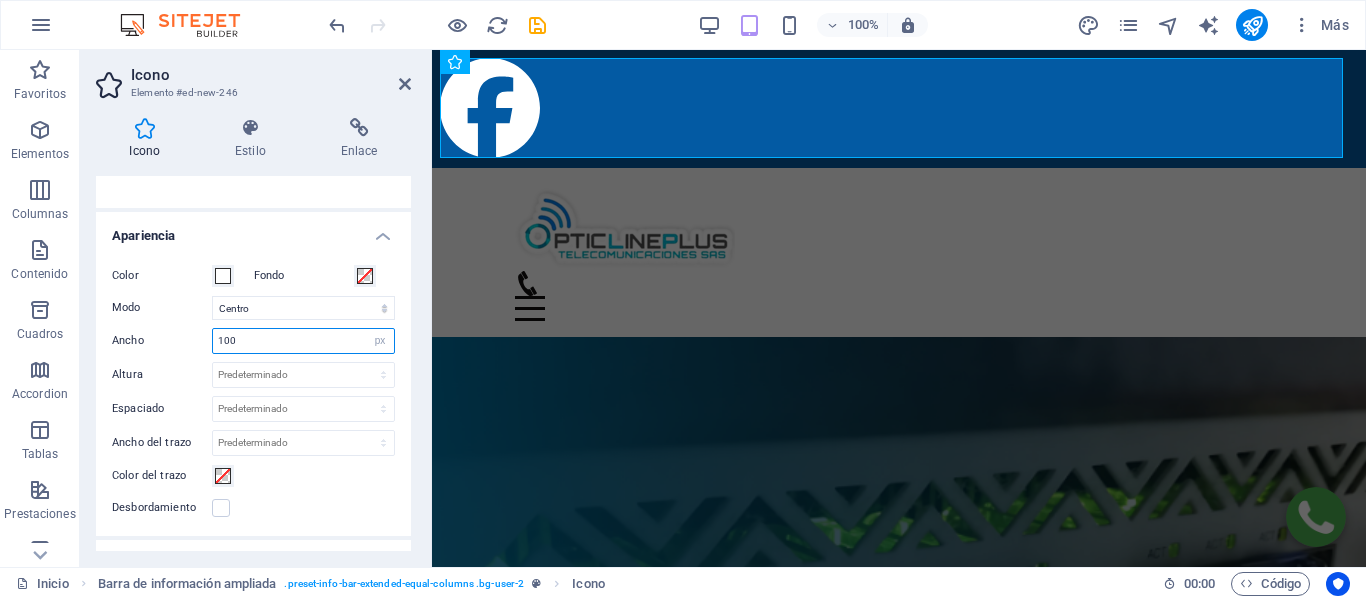 click on "100" at bounding box center (303, 341) 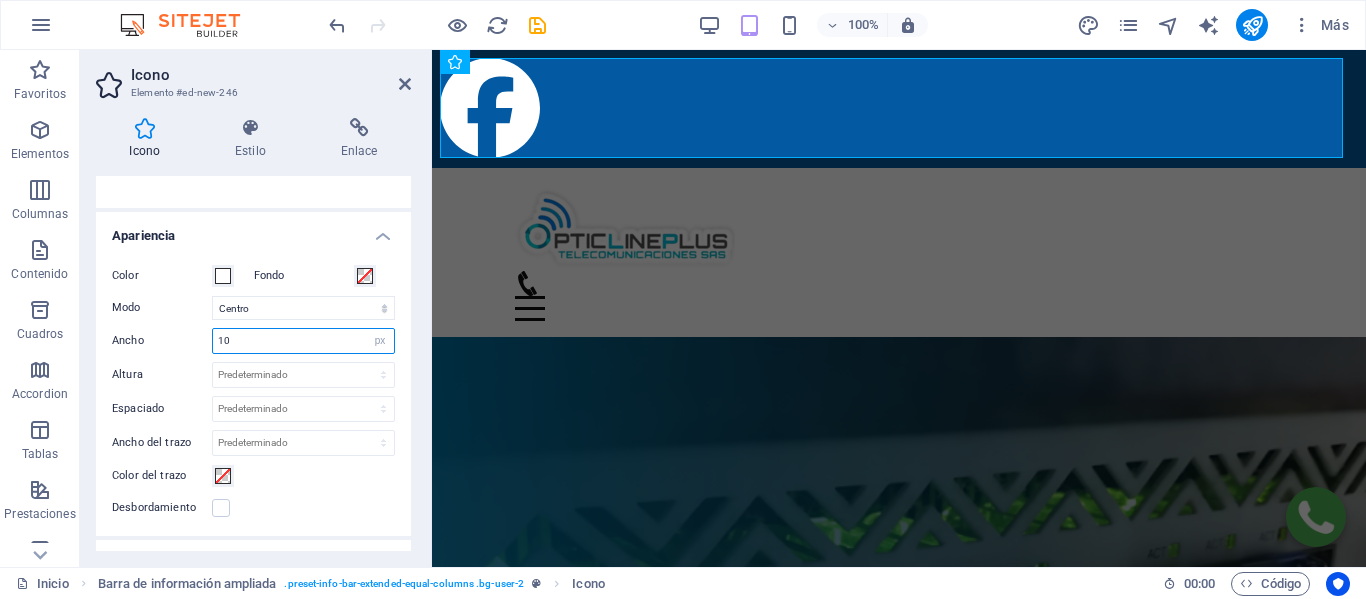 type on "1" 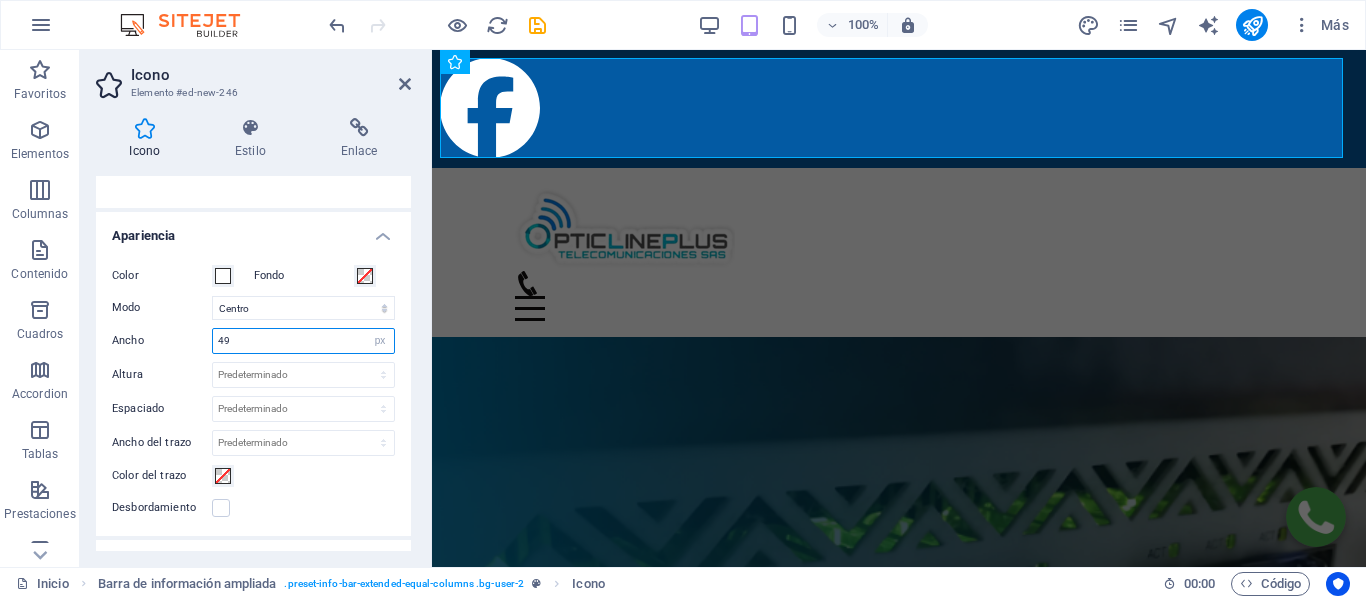 type on "49" 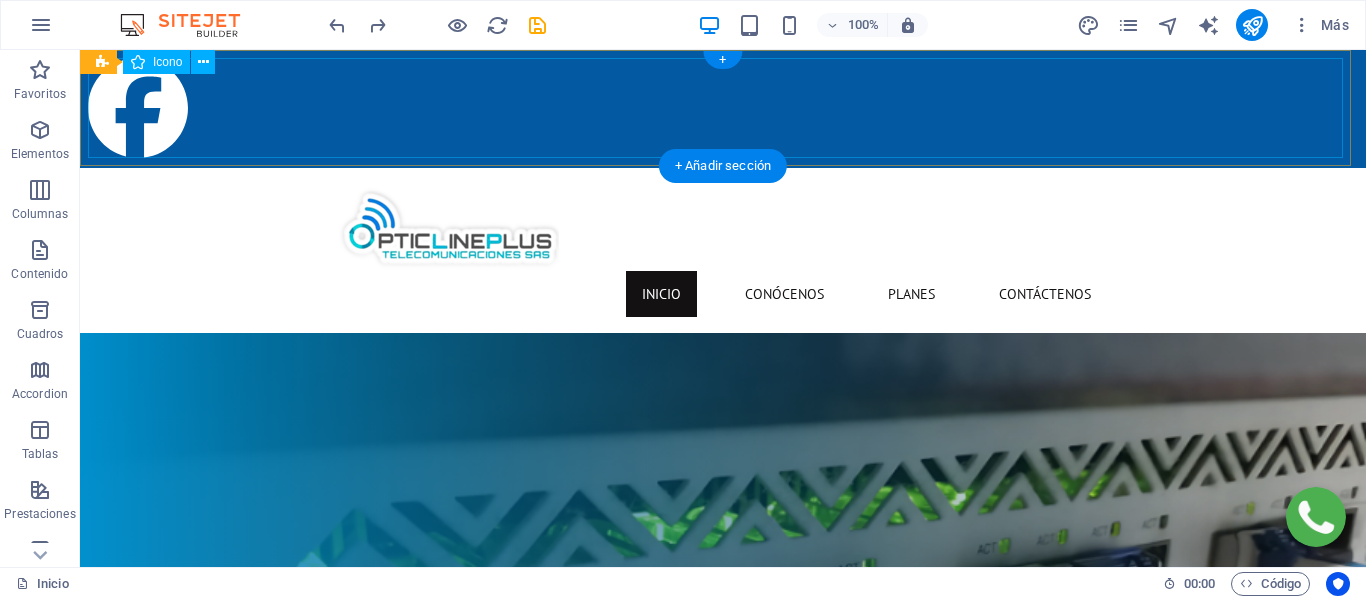 click at bounding box center [723, 109] 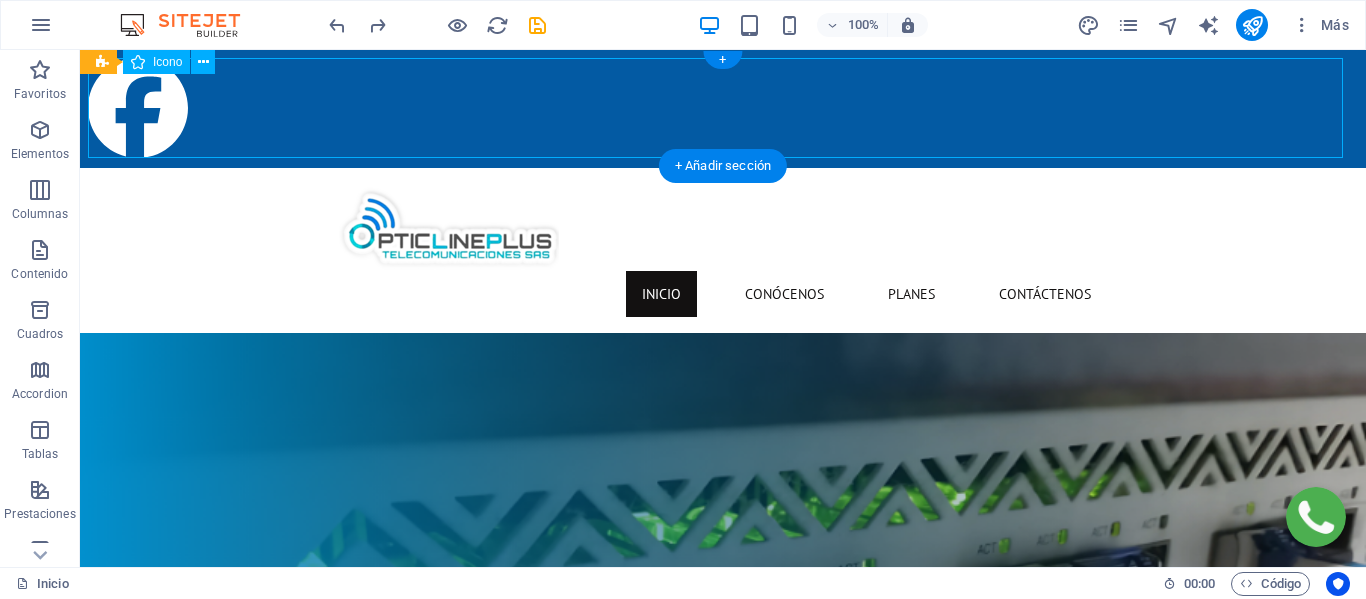 click at bounding box center [723, 109] 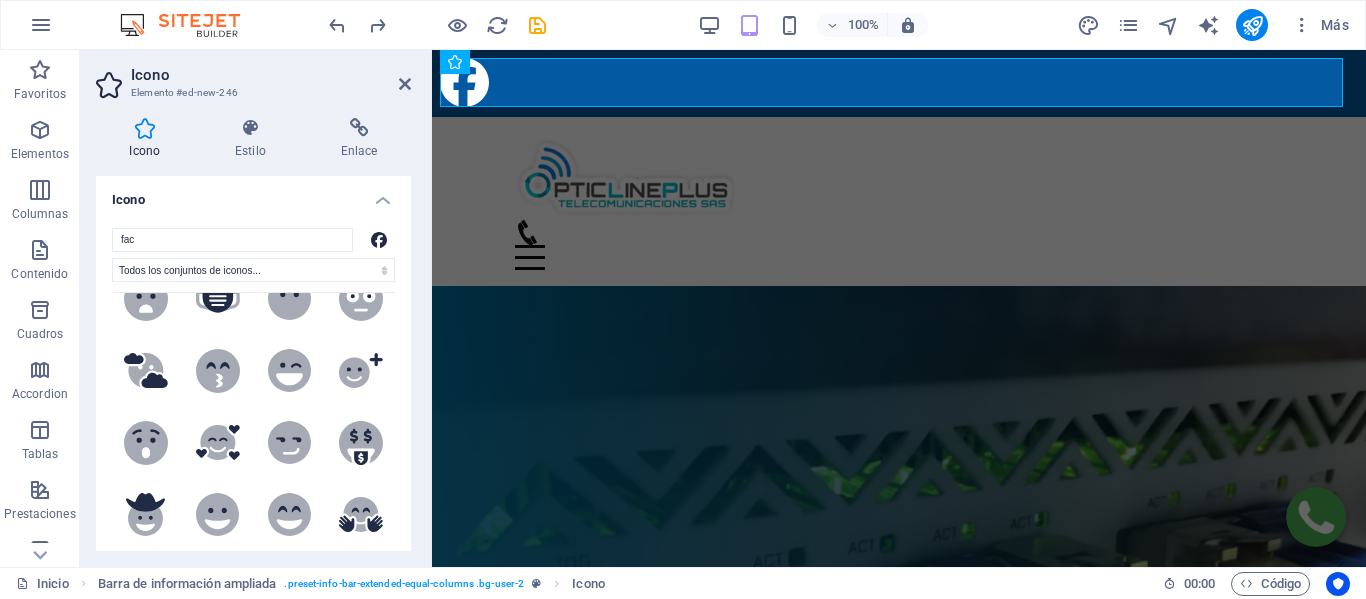 scroll, scrollTop: 400, scrollLeft: 0, axis: vertical 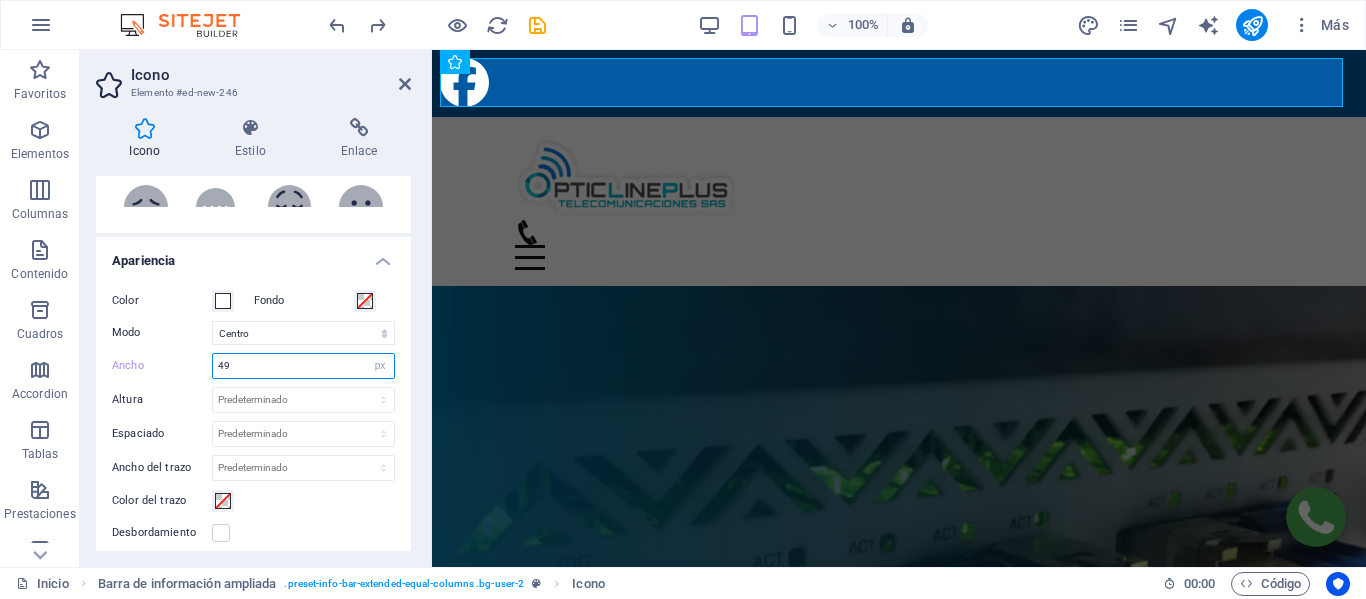 click on "49" at bounding box center [303, 366] 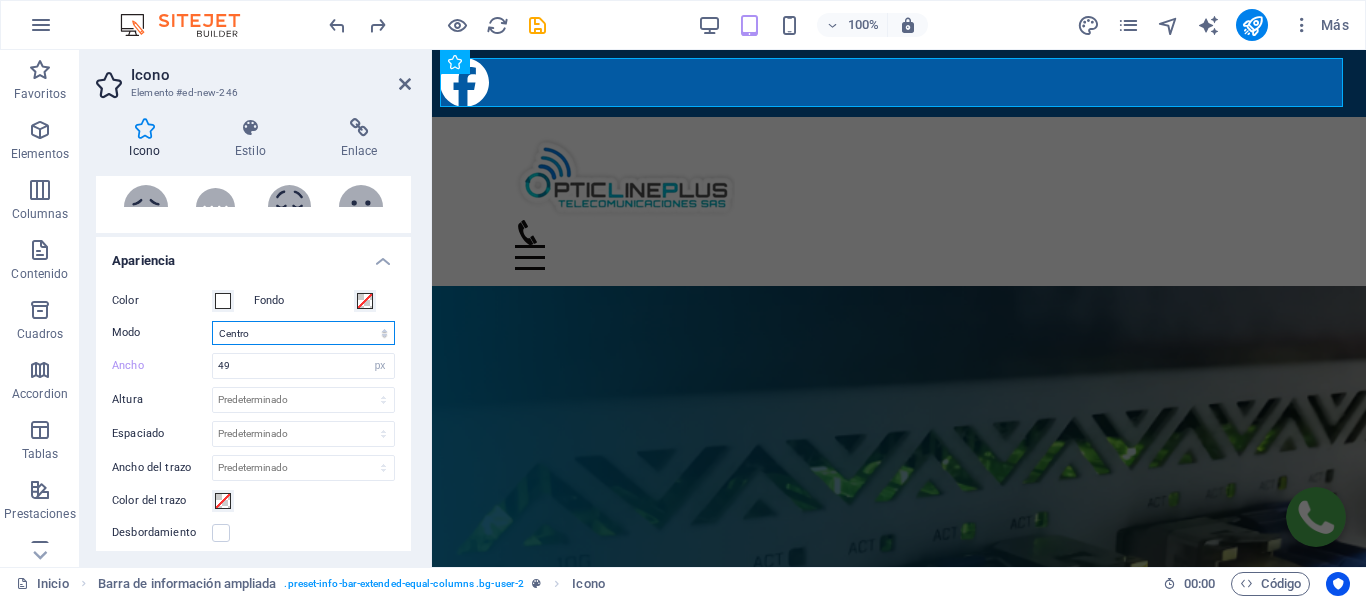 click on "Escalar Izquierda Centro Derecha" at bounding box center (303, 333) 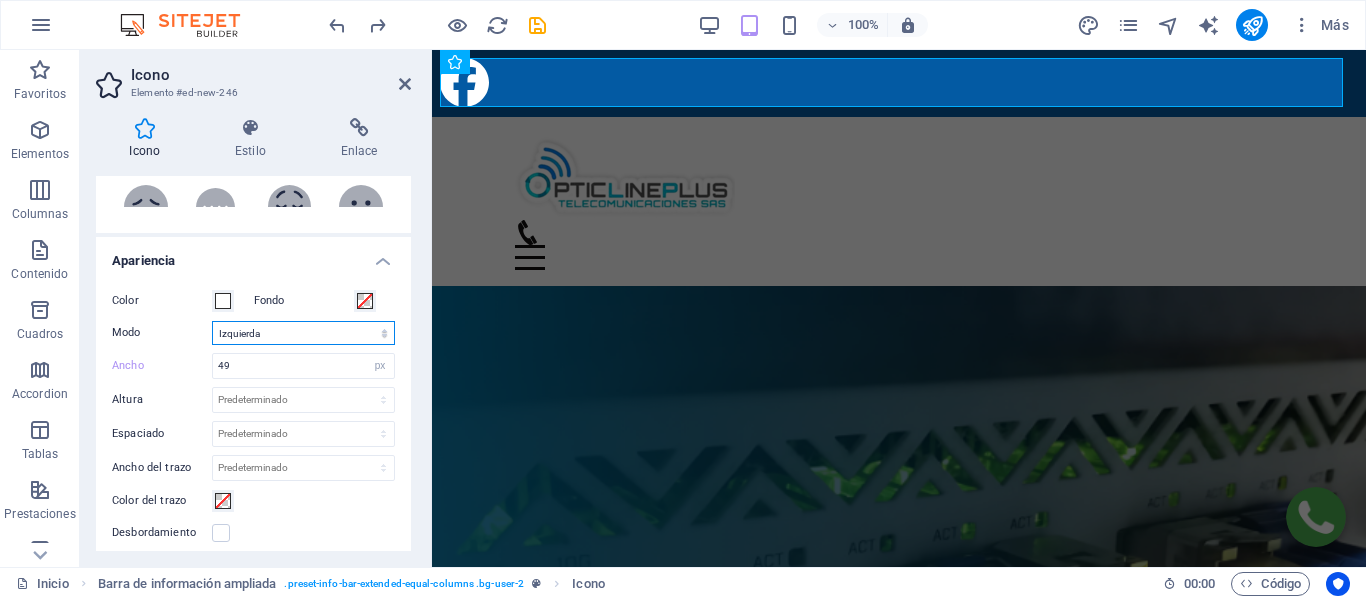 click on "Escalar Izquierda Centro Derecha" at bounding box center (303, 333) 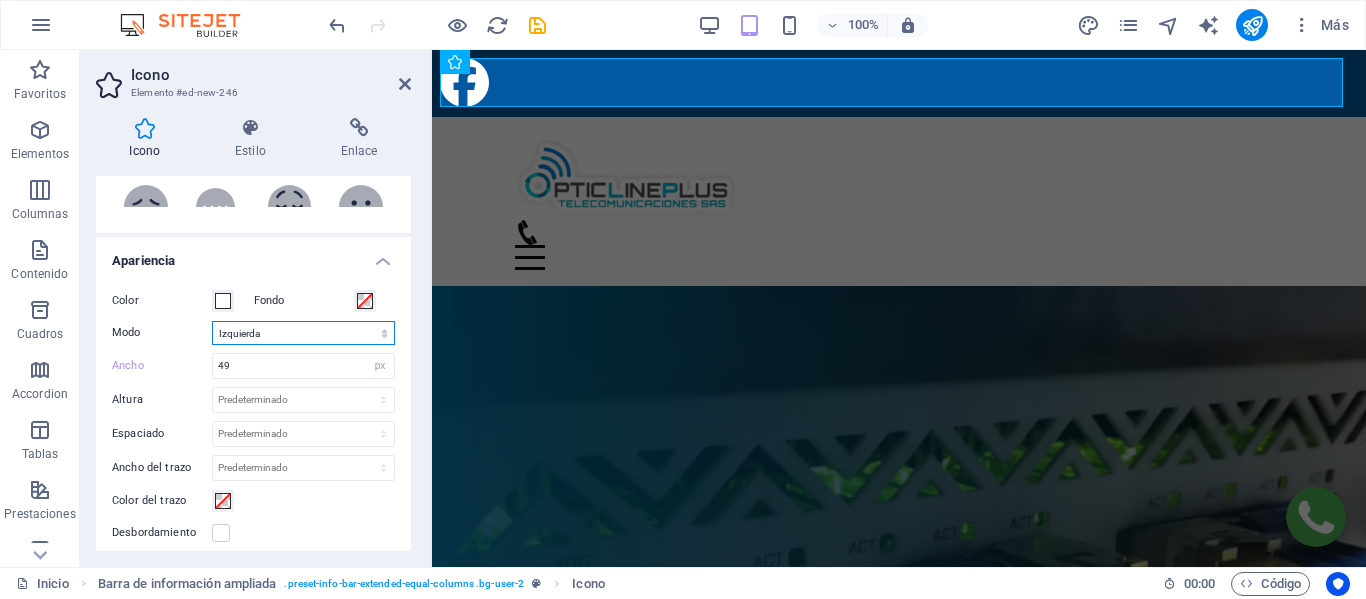 click on "Escalar Izquierda Centro Derecha" at bounding box center [303, 333] 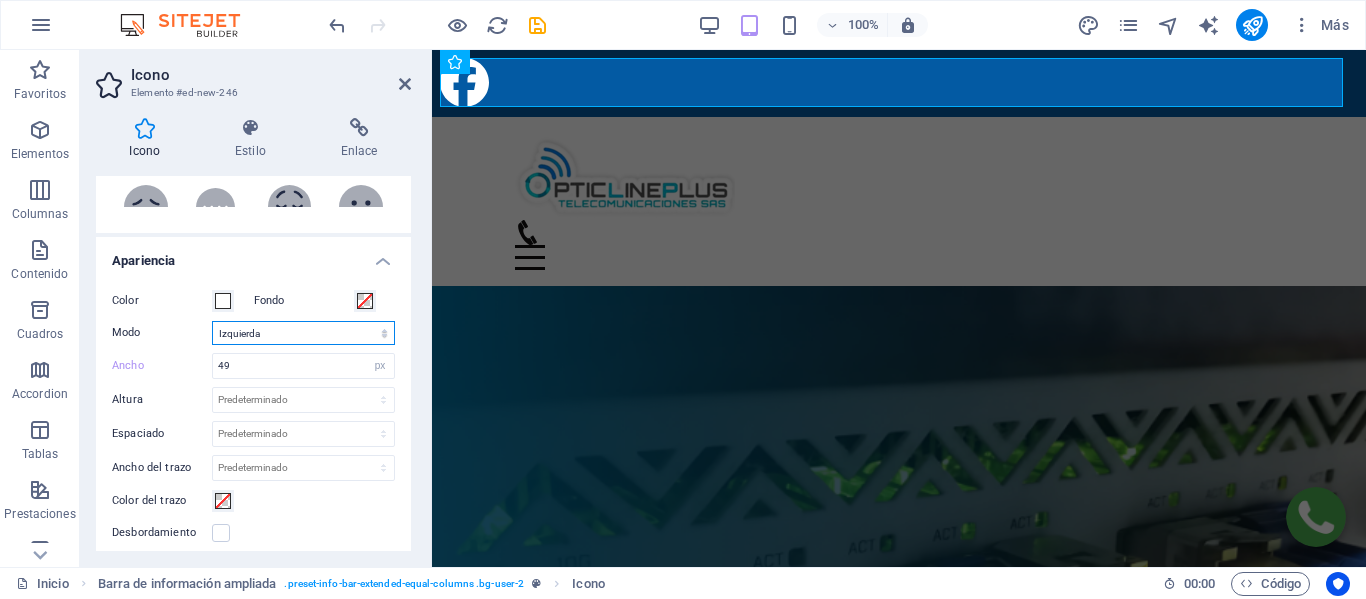 select on "xMaxYMid" 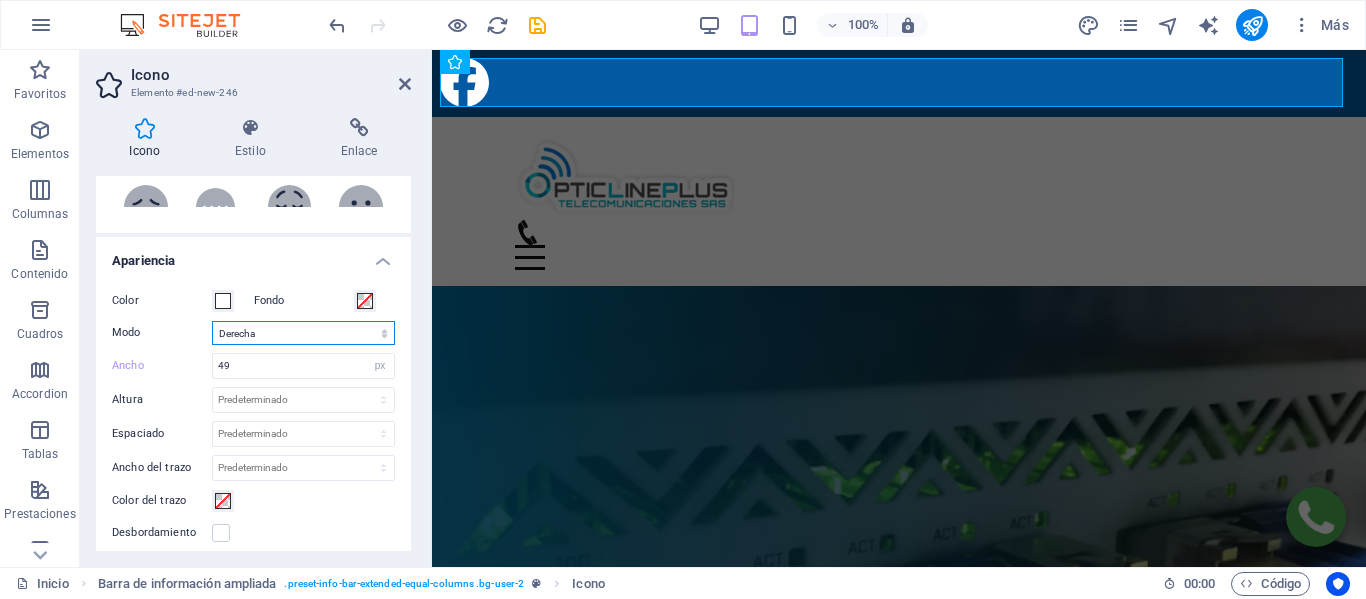 click on "Escalar Izquierda Centro Derecha" at bounding box center (303, 333) 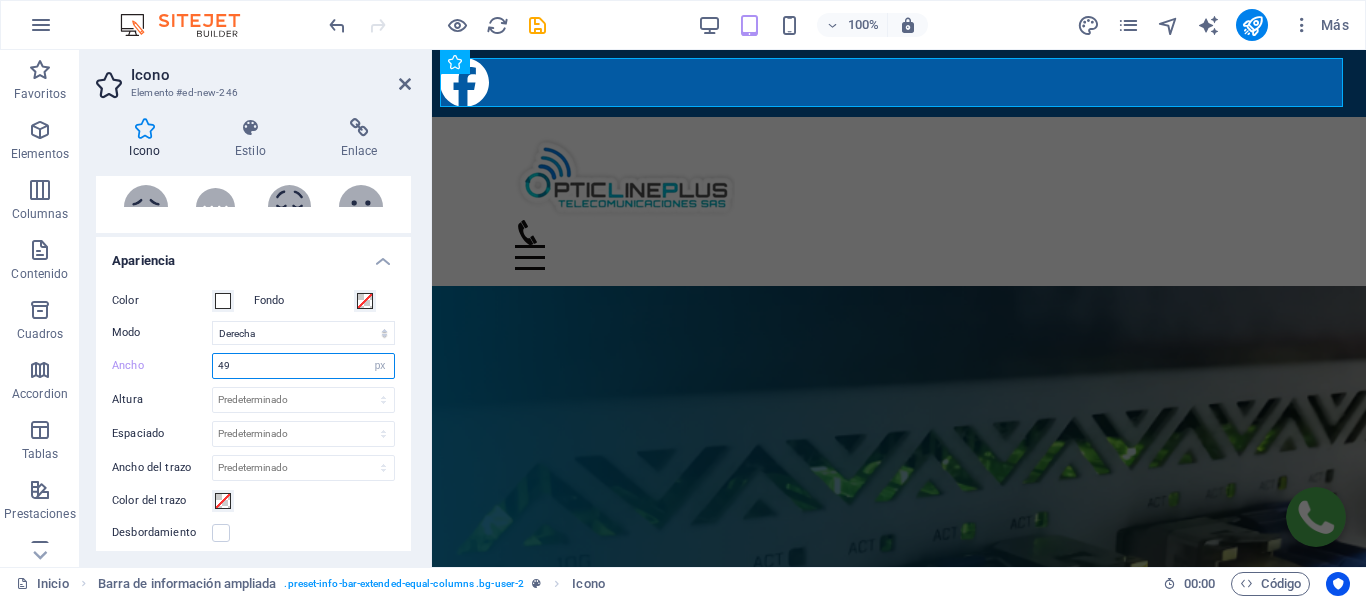 click on "49" at bounding box center [303, 366] 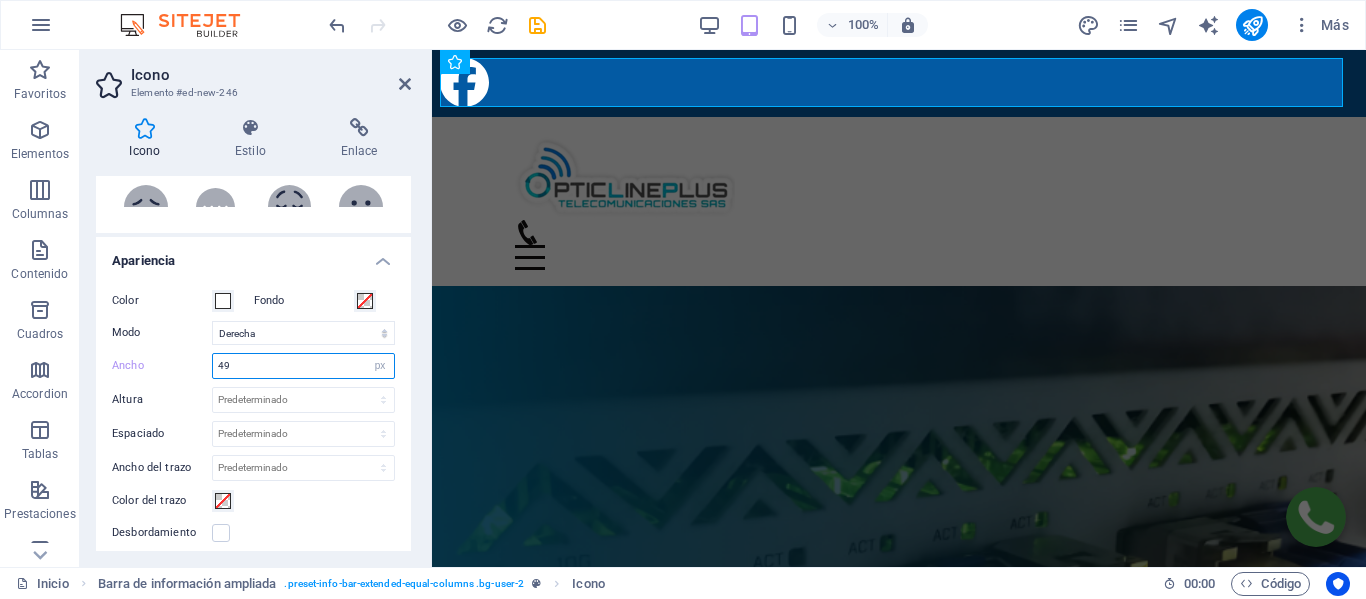 type on "4" 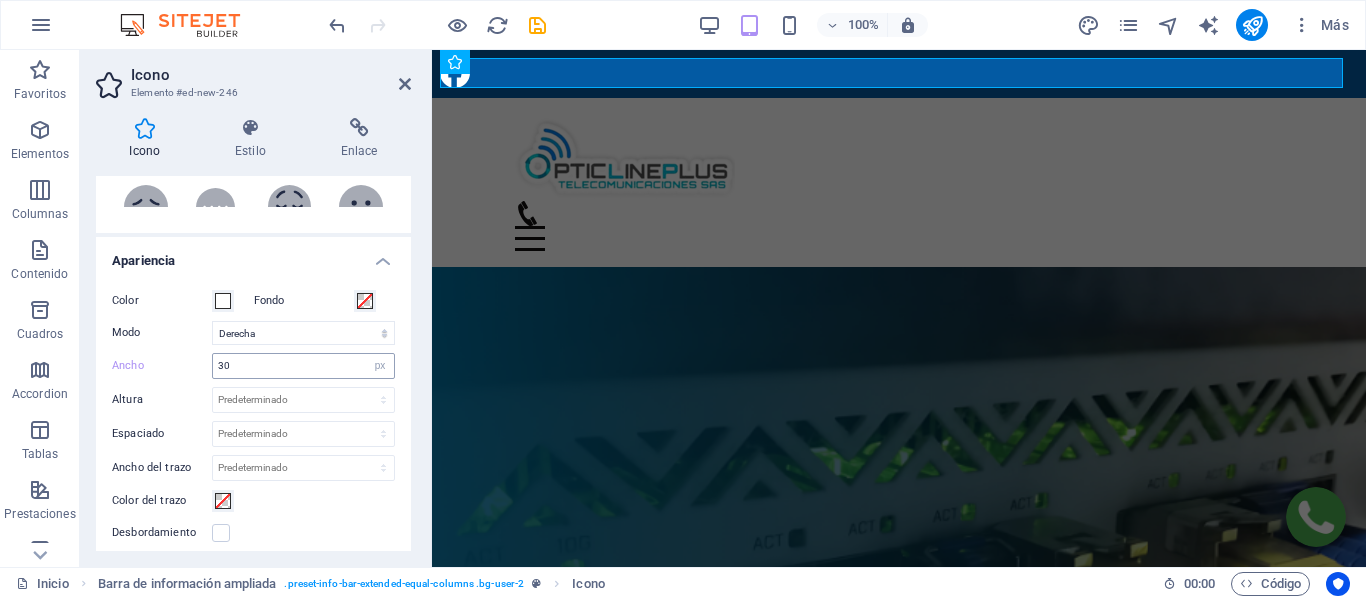 click on "30 Predeterminado automático px rem % em vh vw" at bounding box center (303, 366) 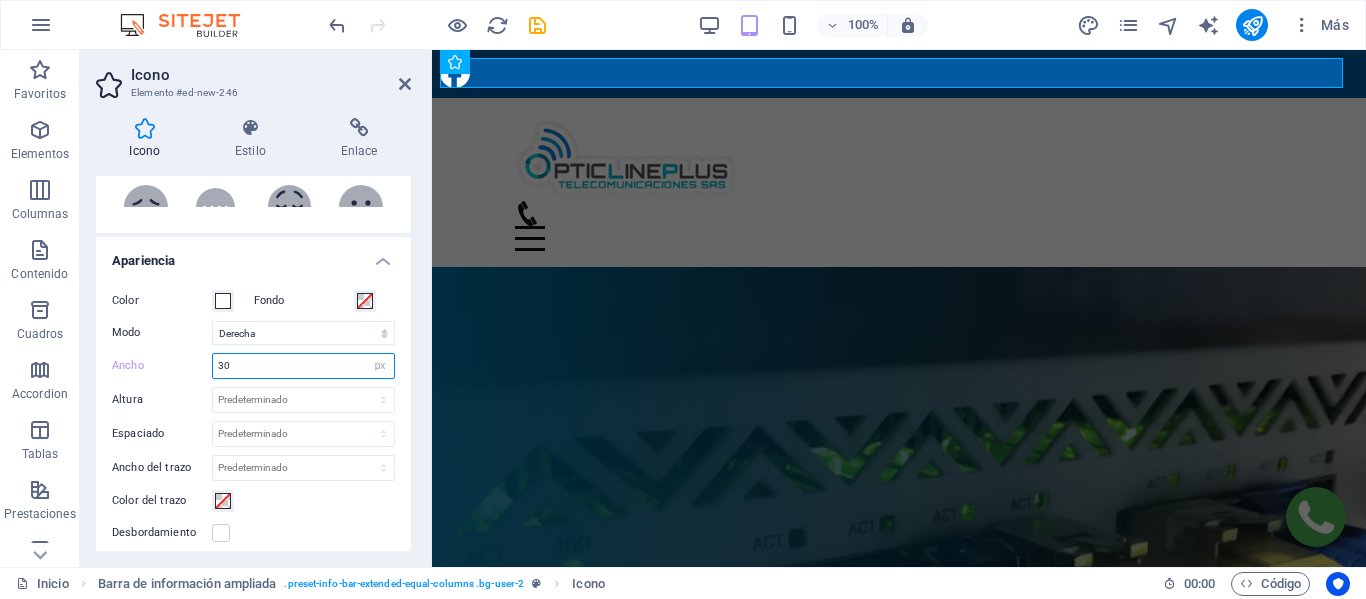 click on "30" at bounding box center (303, 366) 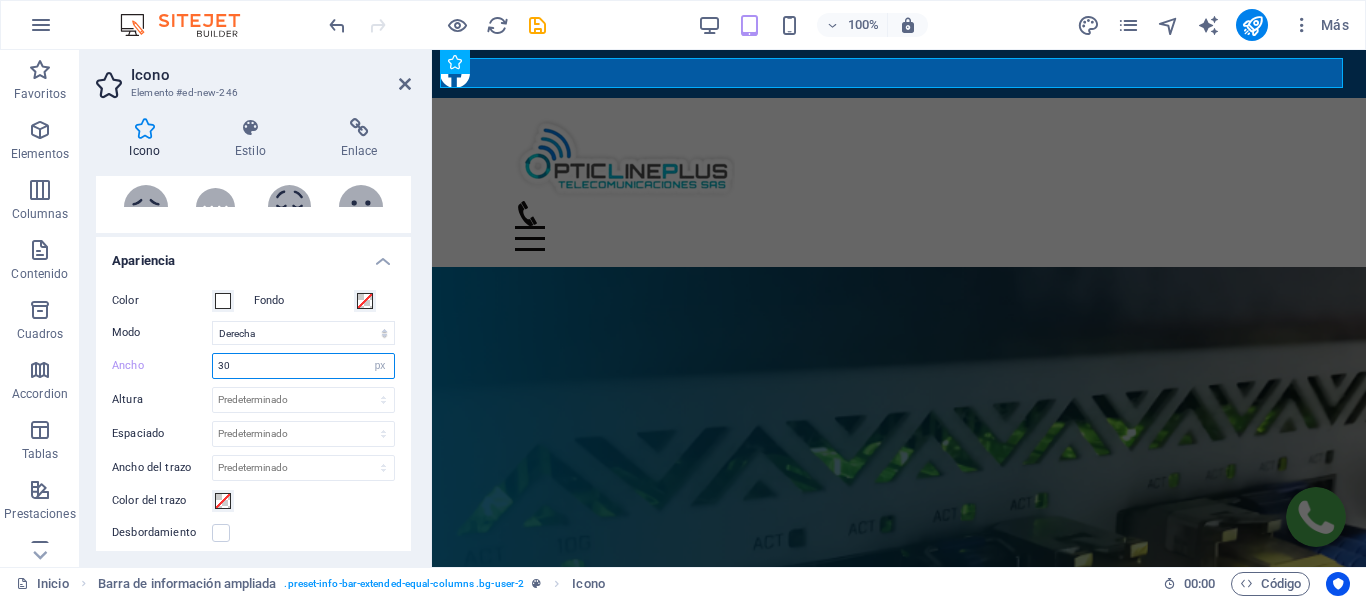 type on "3" 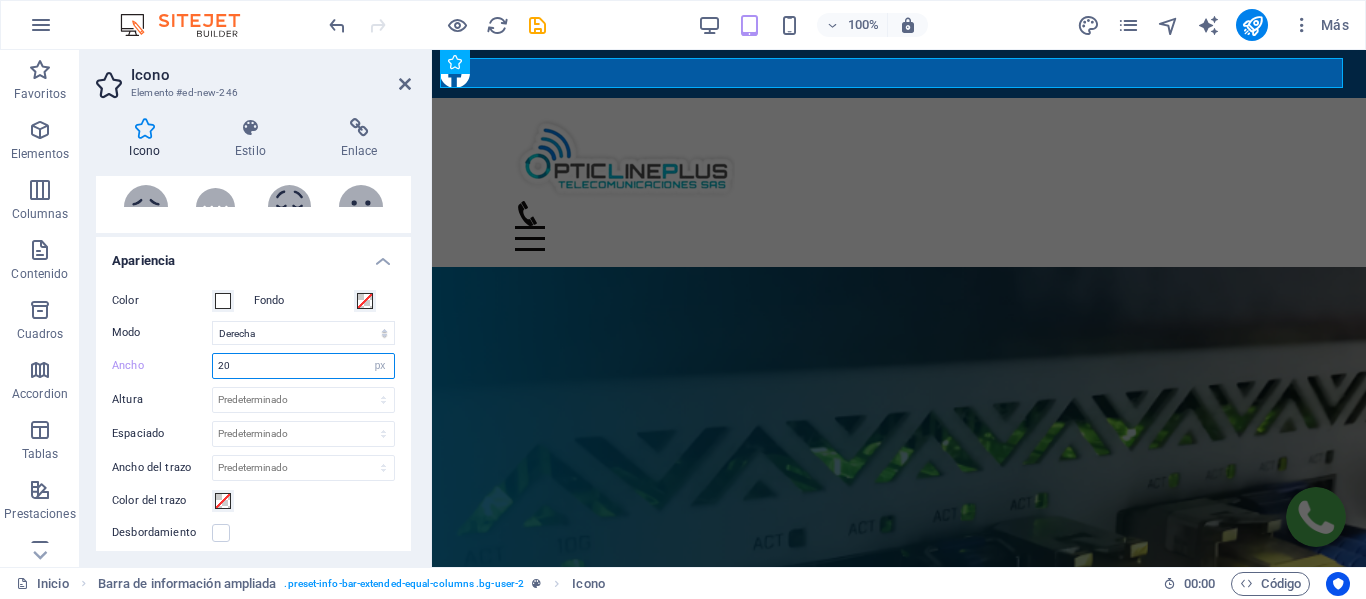 type on "20" 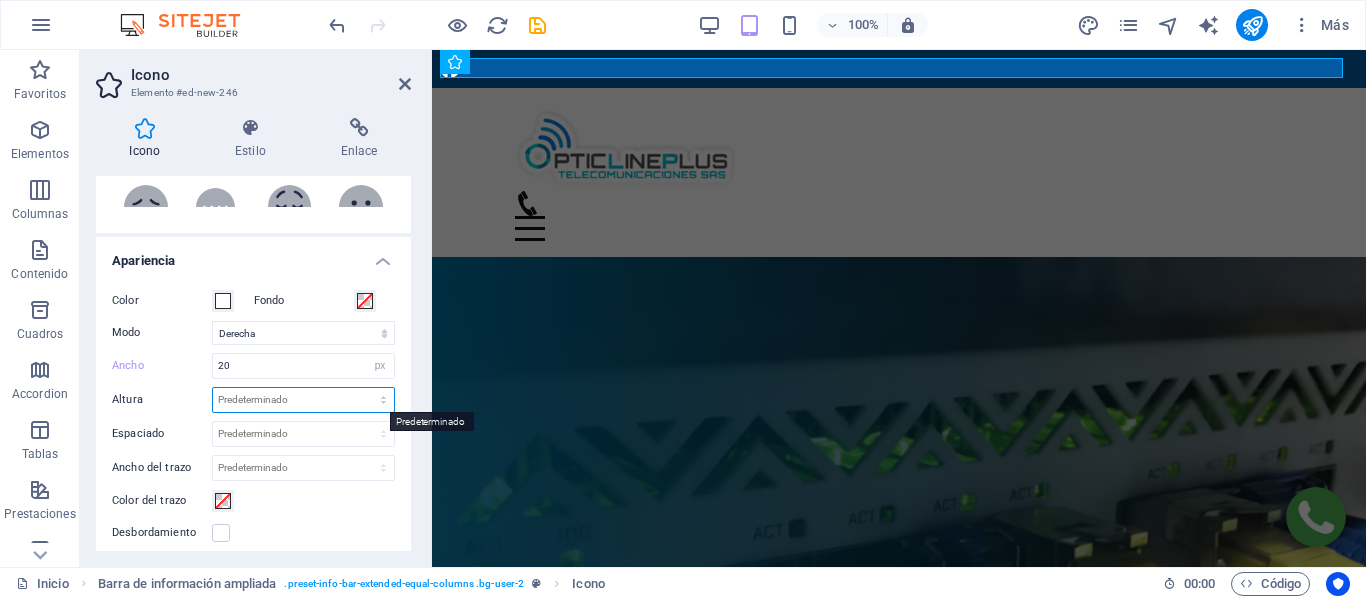 click on "Predeterminado automático px rem em vh vw" at bounding box center [303, 400] 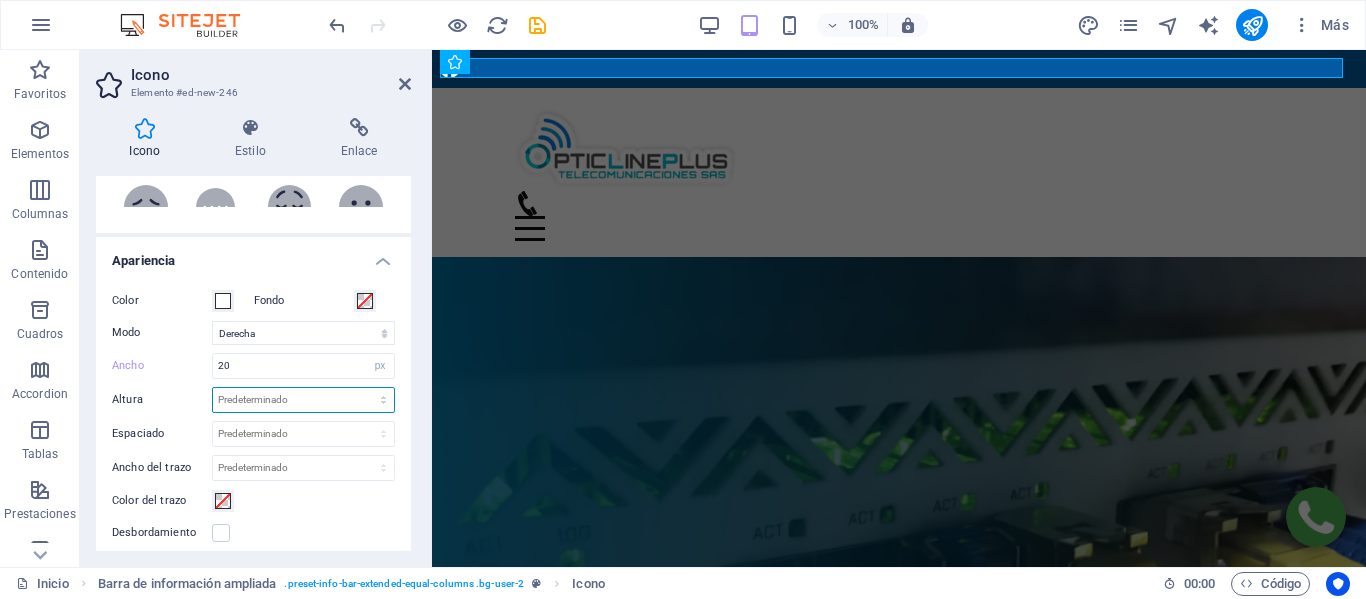 select on "px" 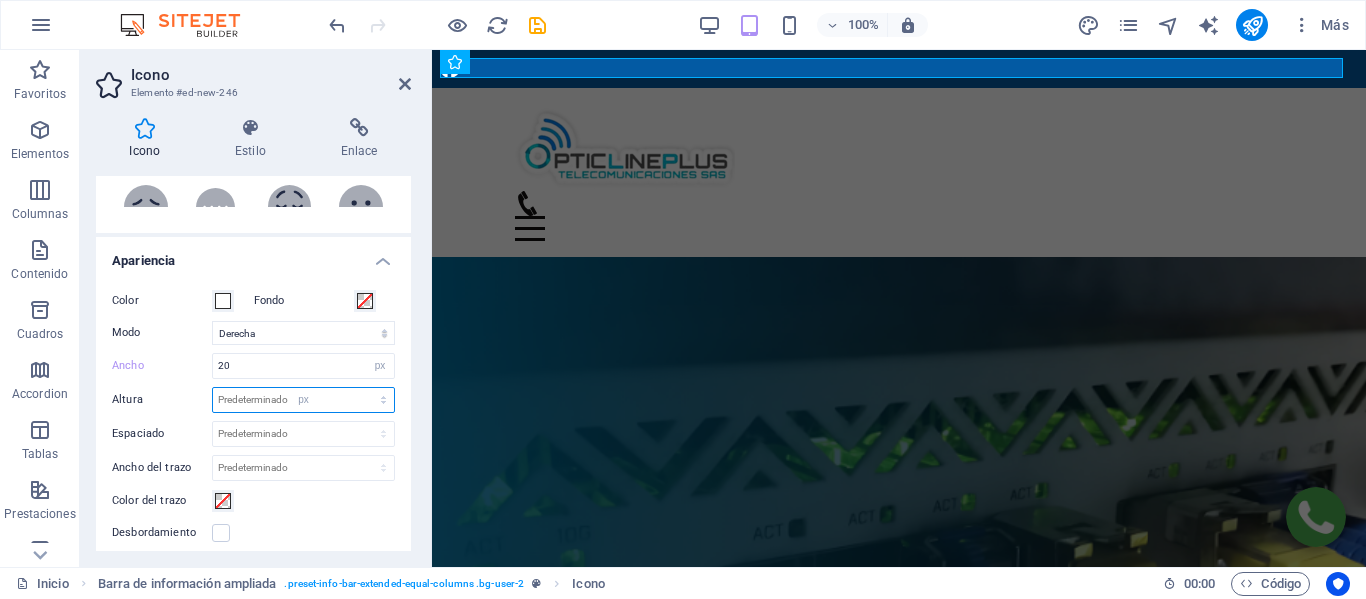 click on "Predeterminado automático px rem em vh vw" at bounding box center [303, 400] 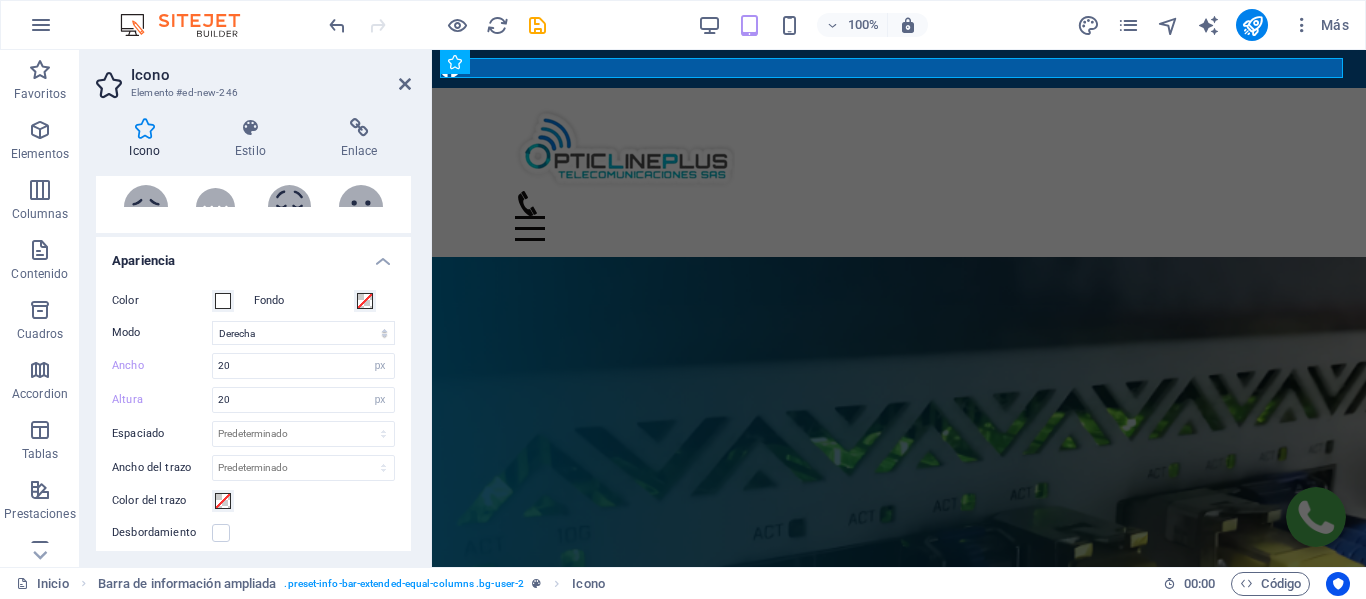 click on "Altura 20 Predeterminado automático px rem em vh vw" at bounding box center (253, 400) 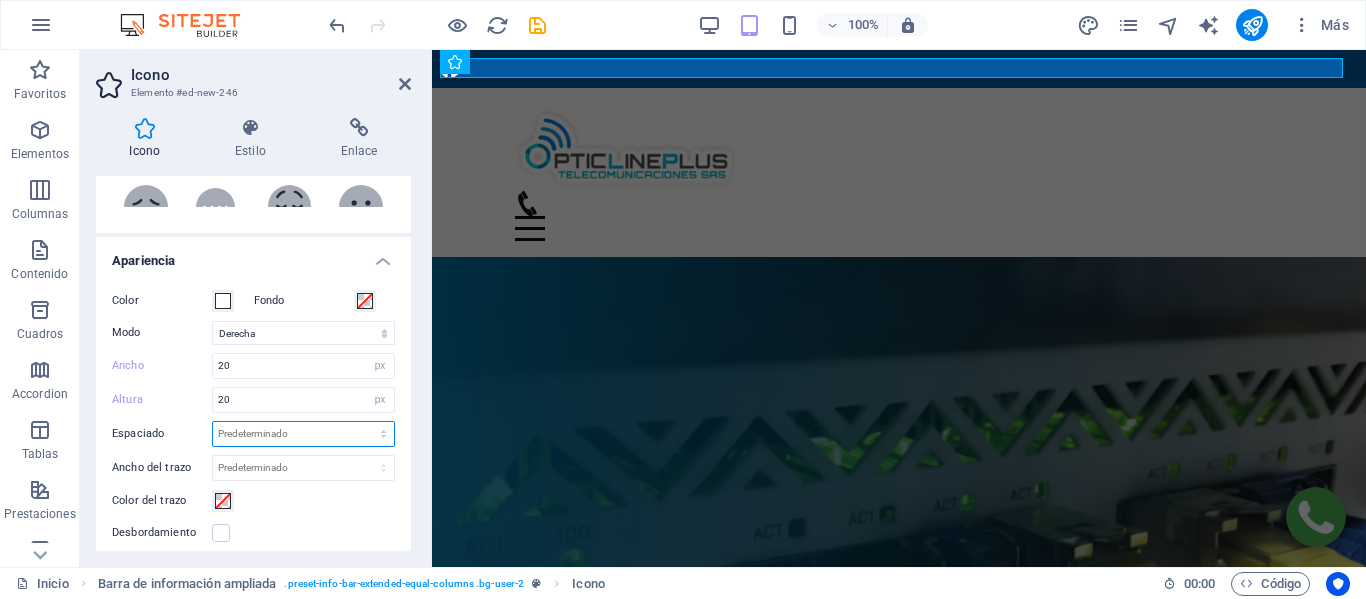 click on "Predeterminado px rem % em vh vw" at bounding box center [303, 434] 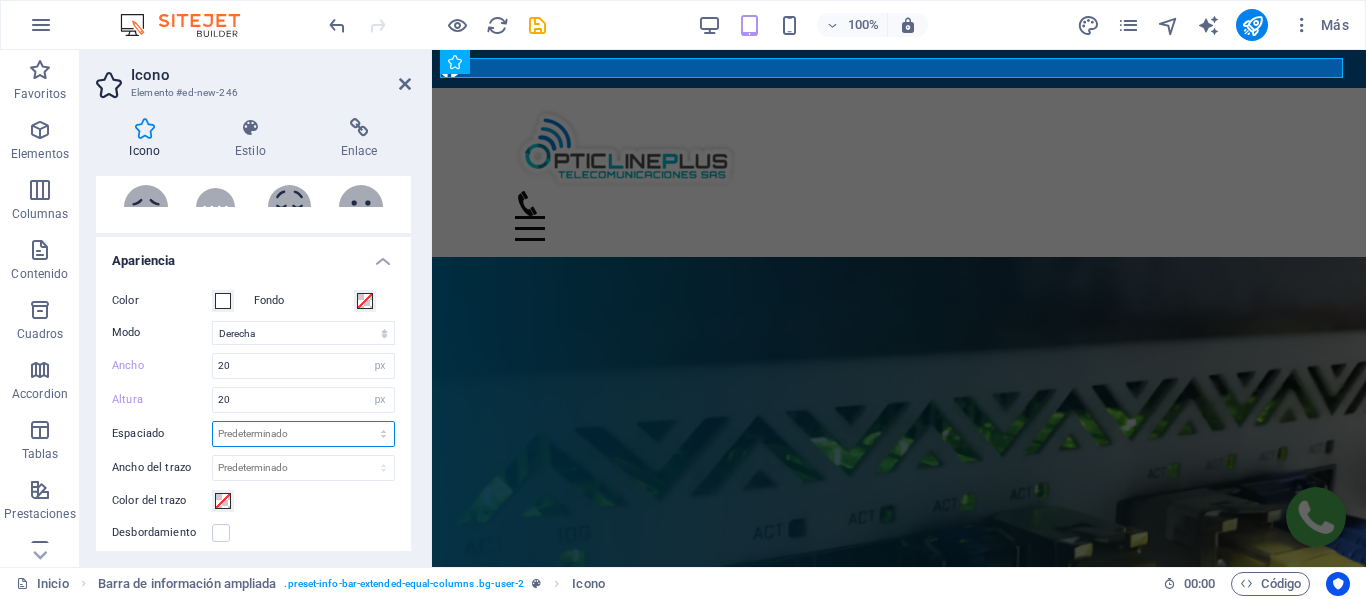 select on "px" 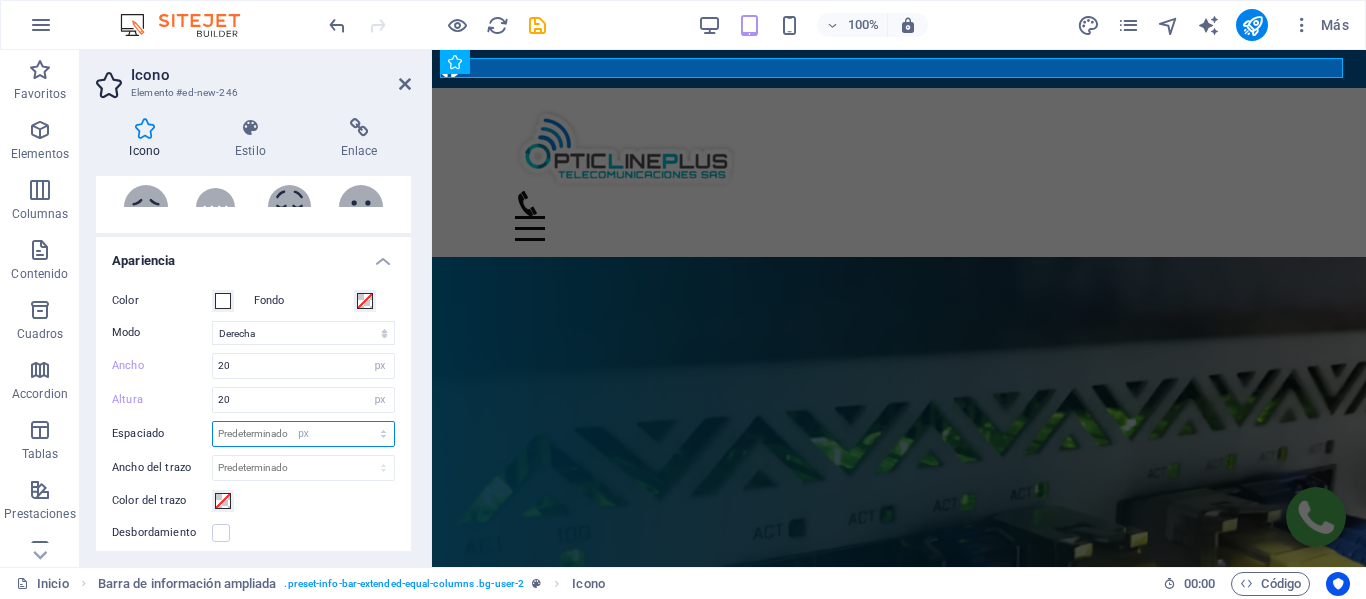 click on "Predeterminado px rem % em vh vw" at bounding box center (303, 434) 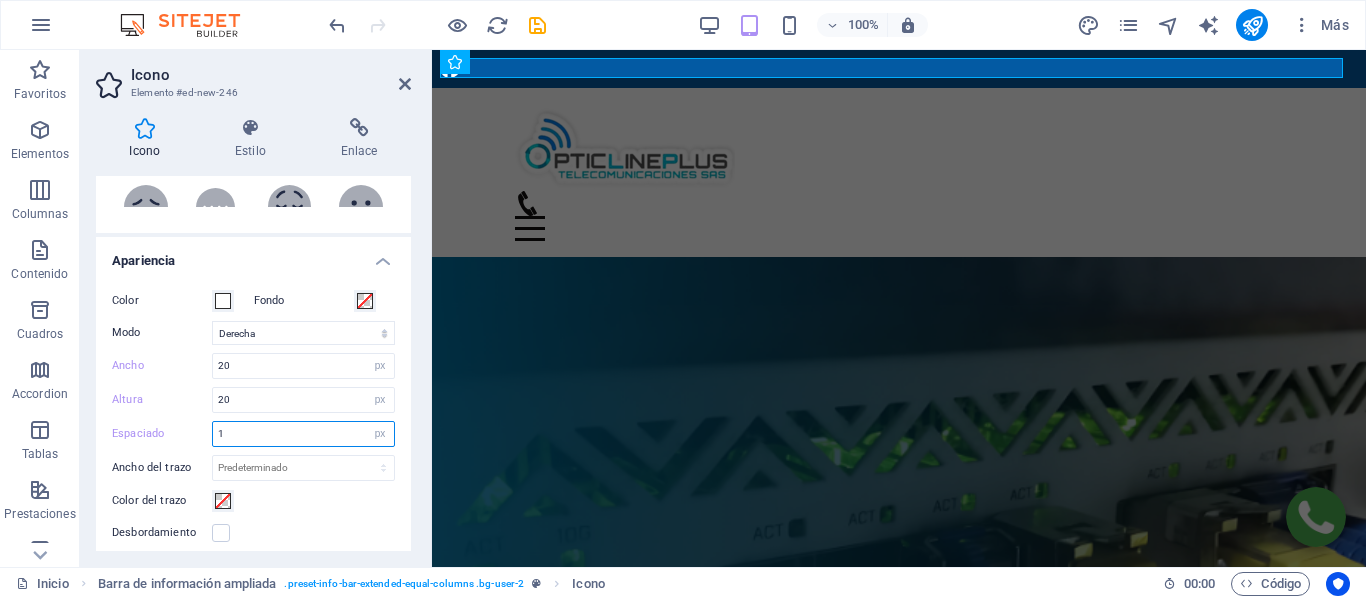 type on "1" 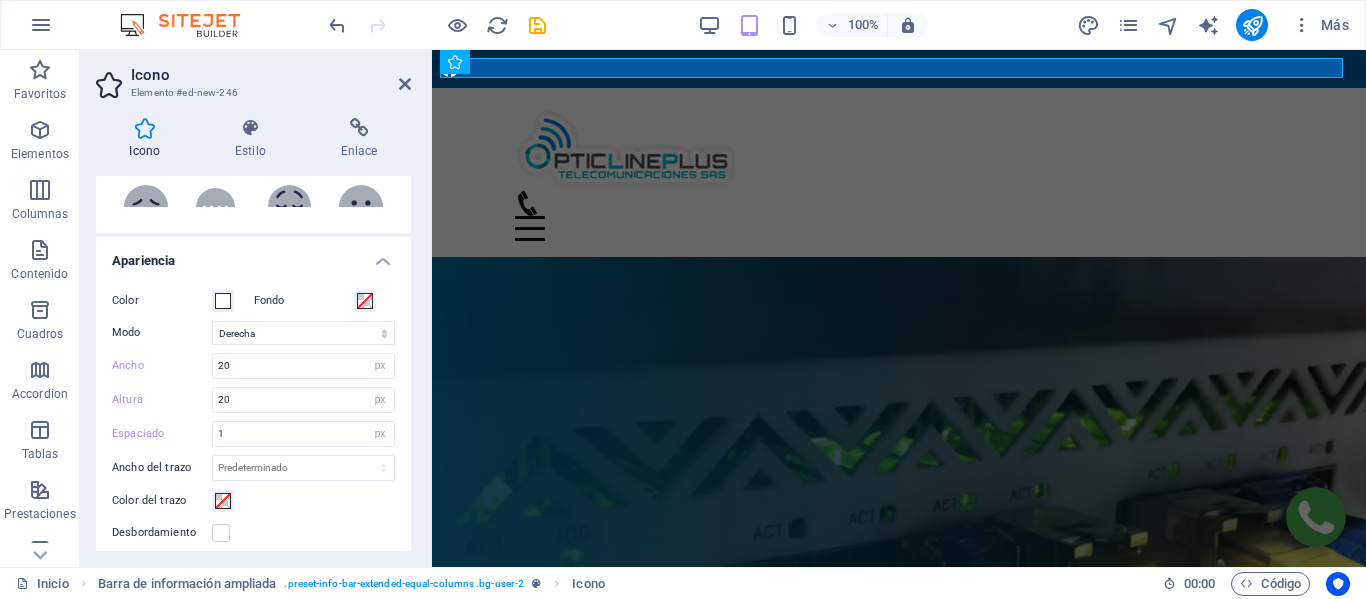 click on "Color Fondo Modo Escalar Izquierda Centro Derecha Ancho 20 Predeterminado automático px rem % em vh vw Altura 20 Predeterminado automático px rem em vh vw Espaciado 1 Predeterminado px rem % em vh vw Ancho del trazo Predeterminado px rem % em vh vw Color del trazo Desbordamiento" at bounding box center (253, 417) 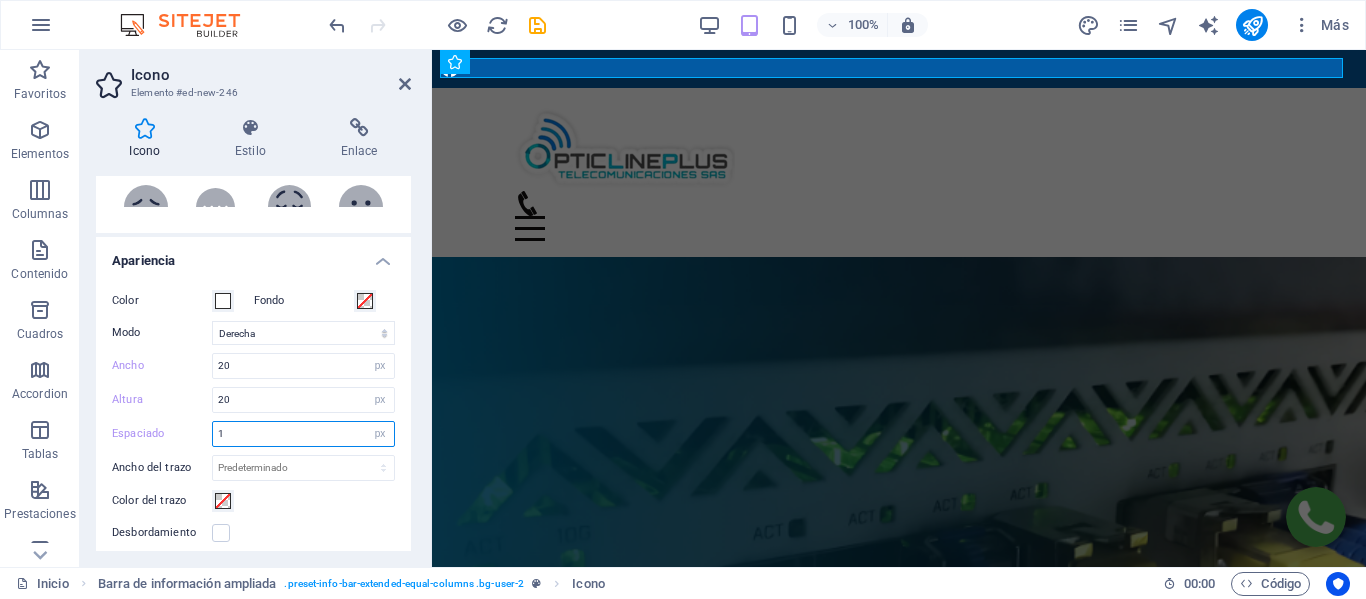 click on "1" at bounding box center (303, 434) 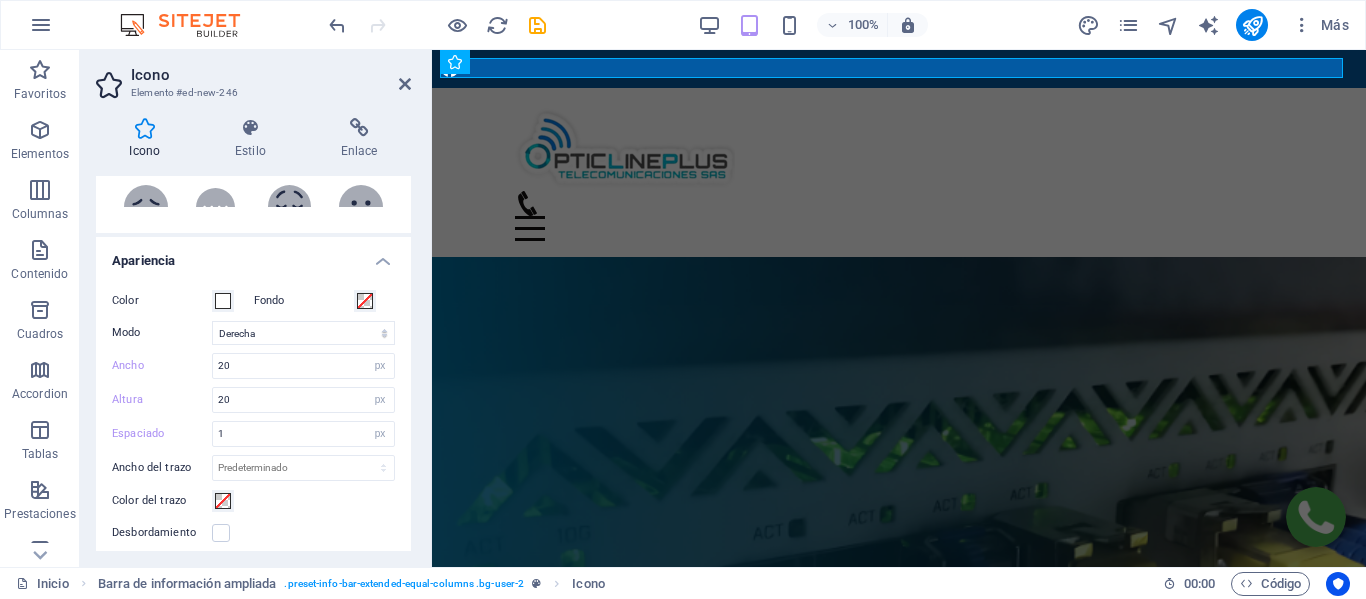 click on "Color del trazo" at bounding box center (253, 501) 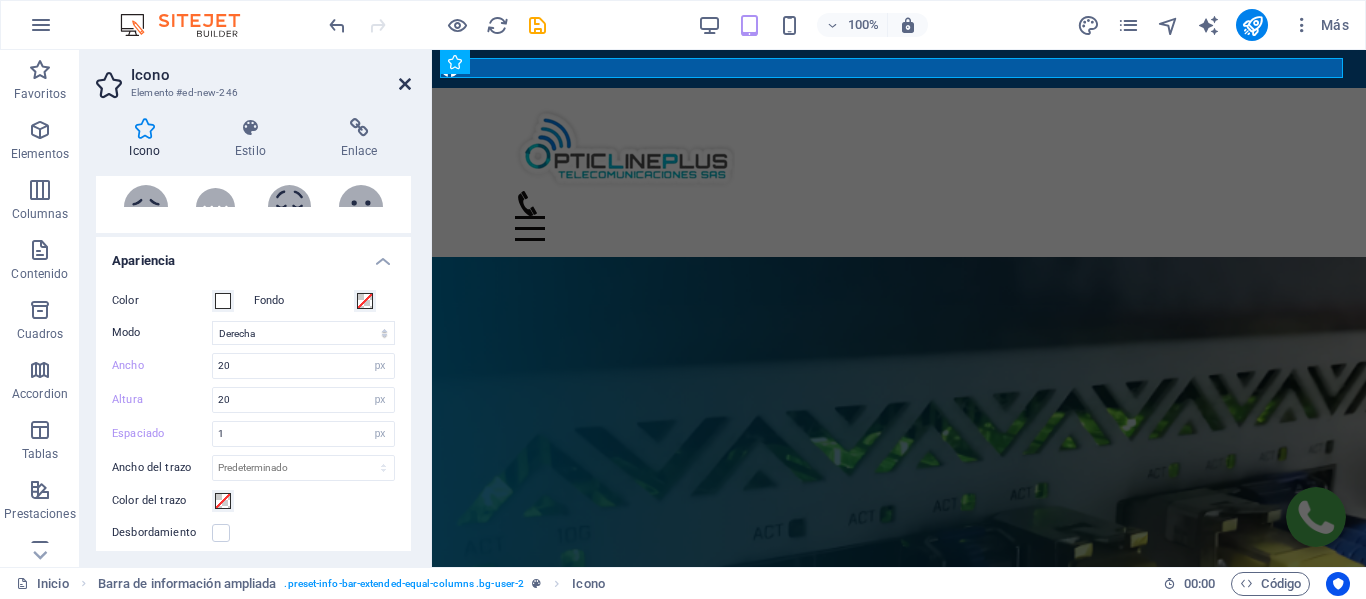 click at bounding box center (405, 84) 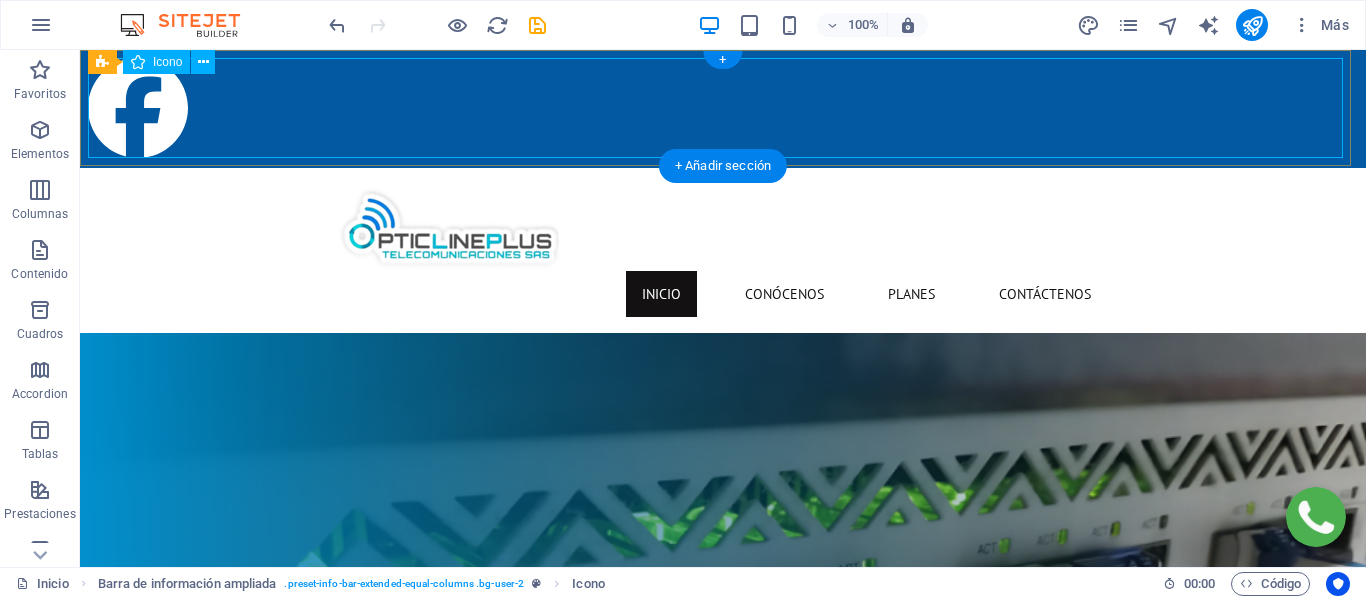 click at bounding box center [723, 109] 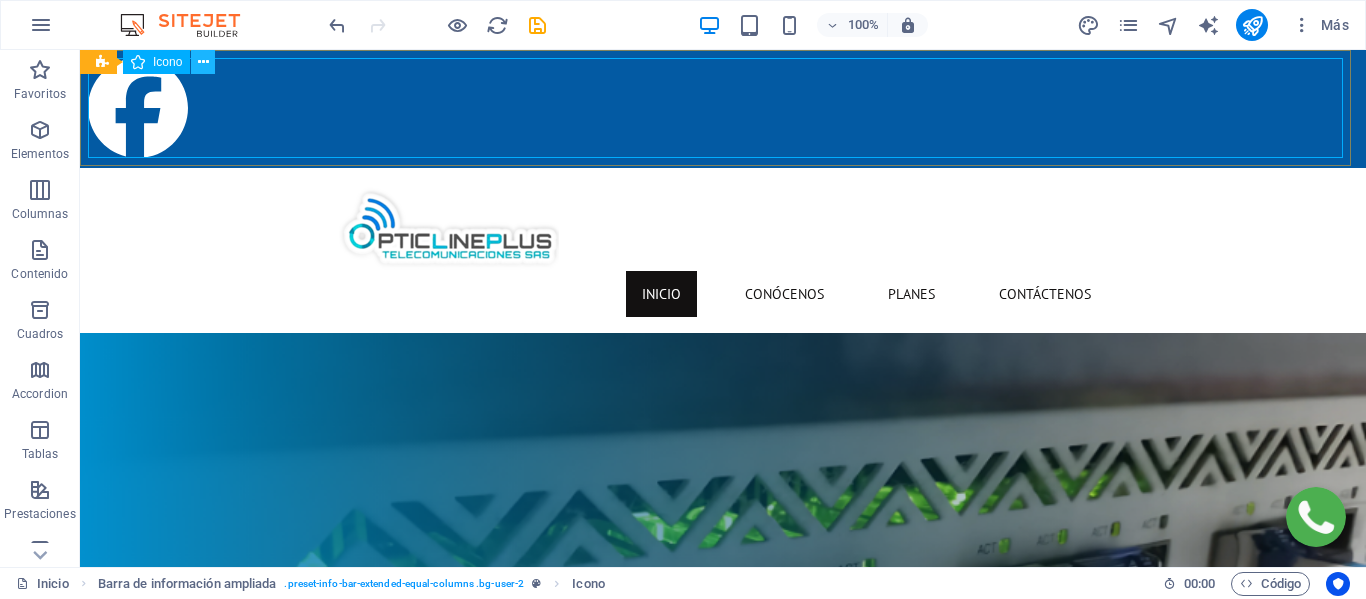 click at bounding box center [203, 62] 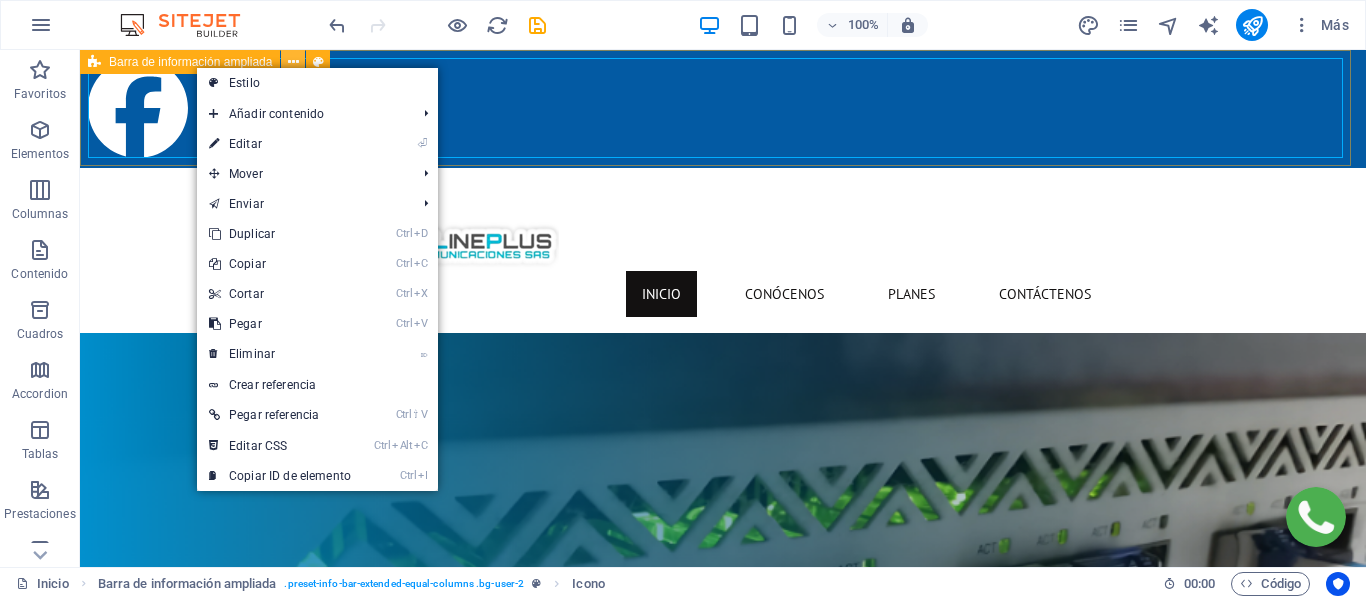 click at bounding box center [293, 62] 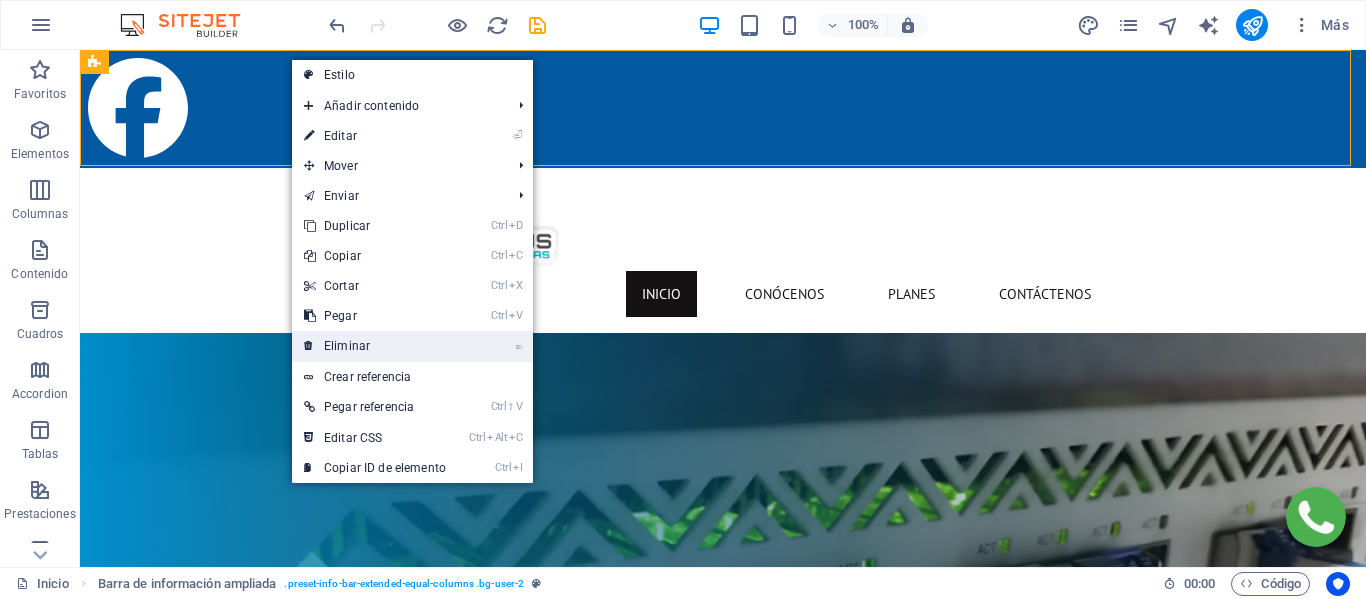 click on "⌦  Eliminar" at bounding box center [375, 346] 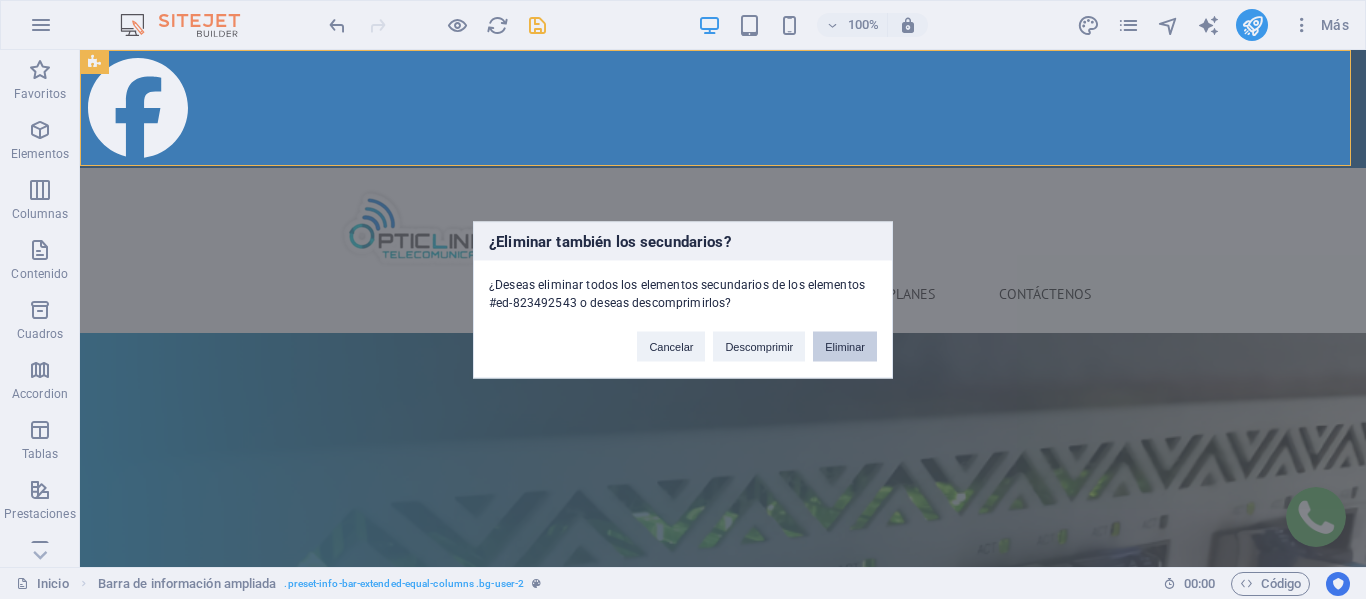click on "Eliminar" at bounding box center [845, 346] 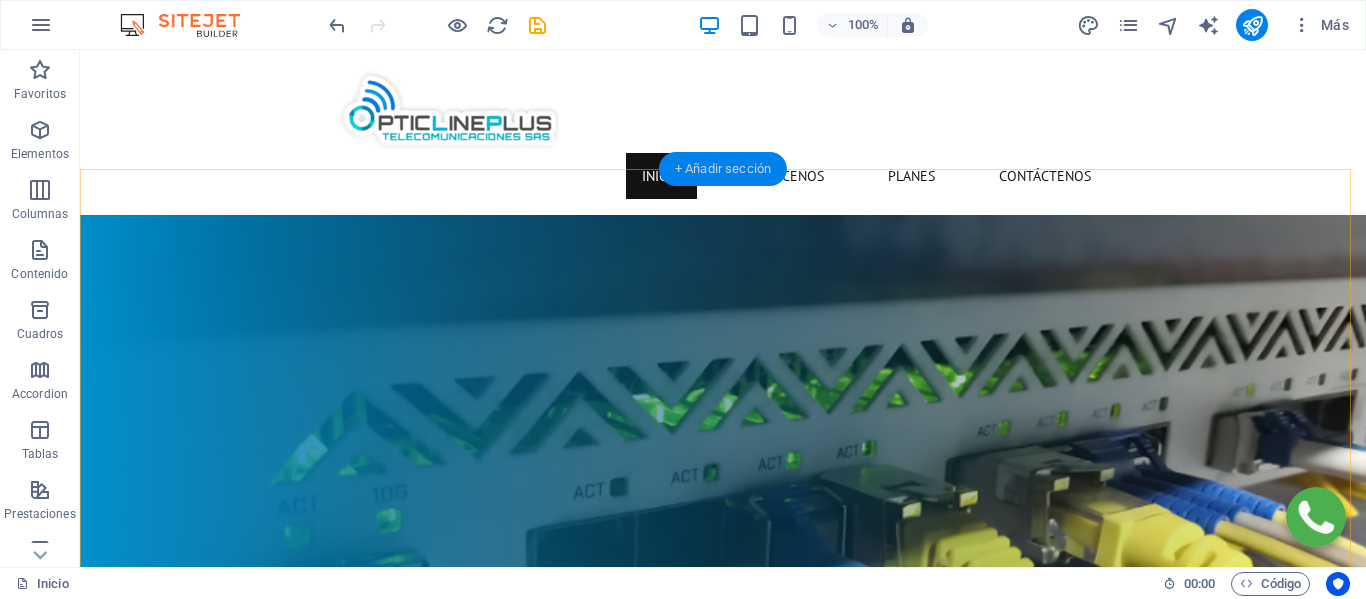 click on "+ Añadir sección" at bounding box center (723, 169) 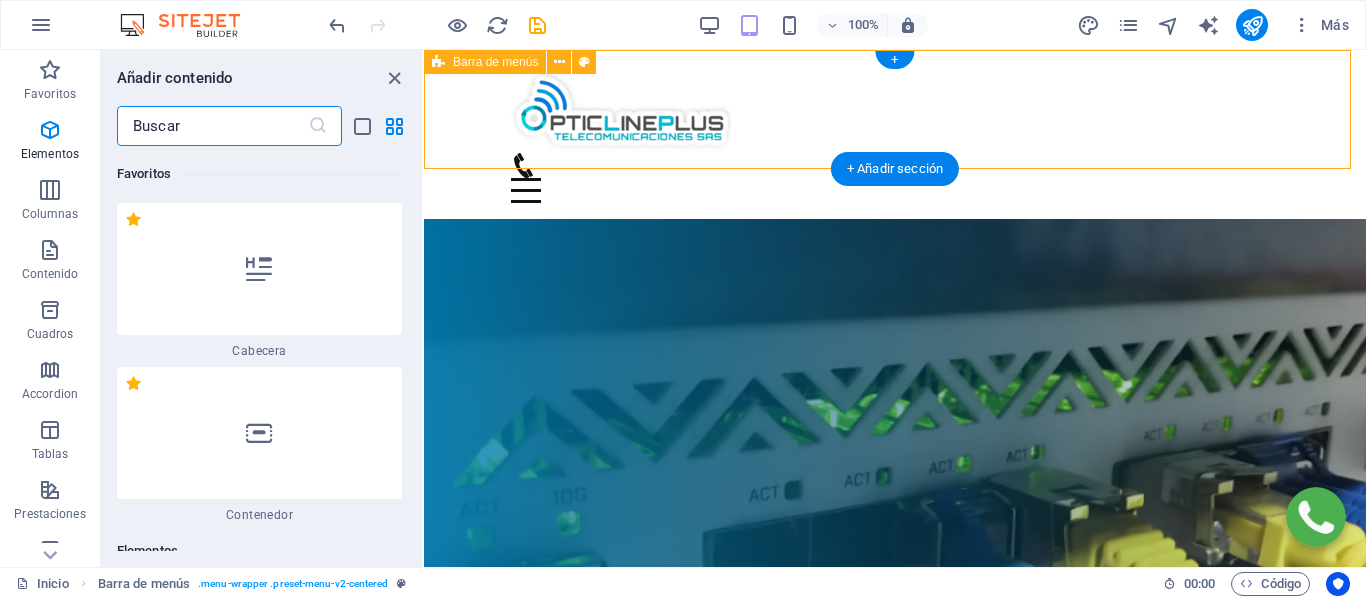 scroll, scrollTop: 6123, scrollLeft: 0, axis: vertical 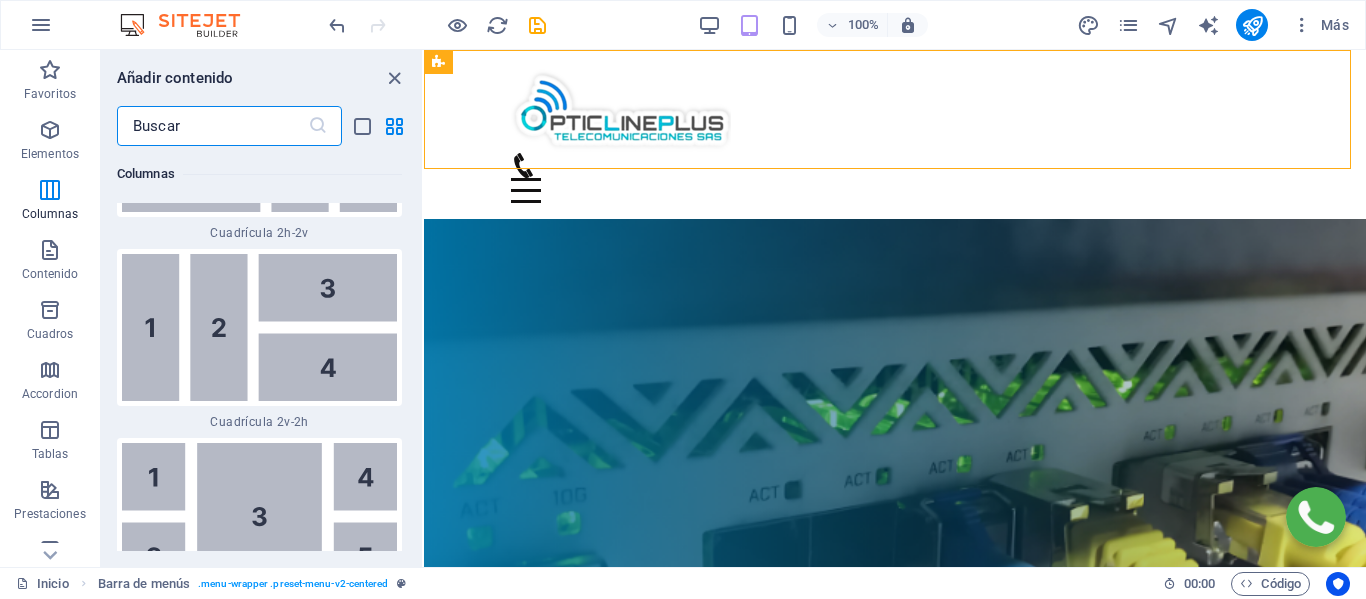 drag, startPoint x: 390, startPoint y: 77, endPoint x: 395, endPoint y: 68, distance: 10.29563 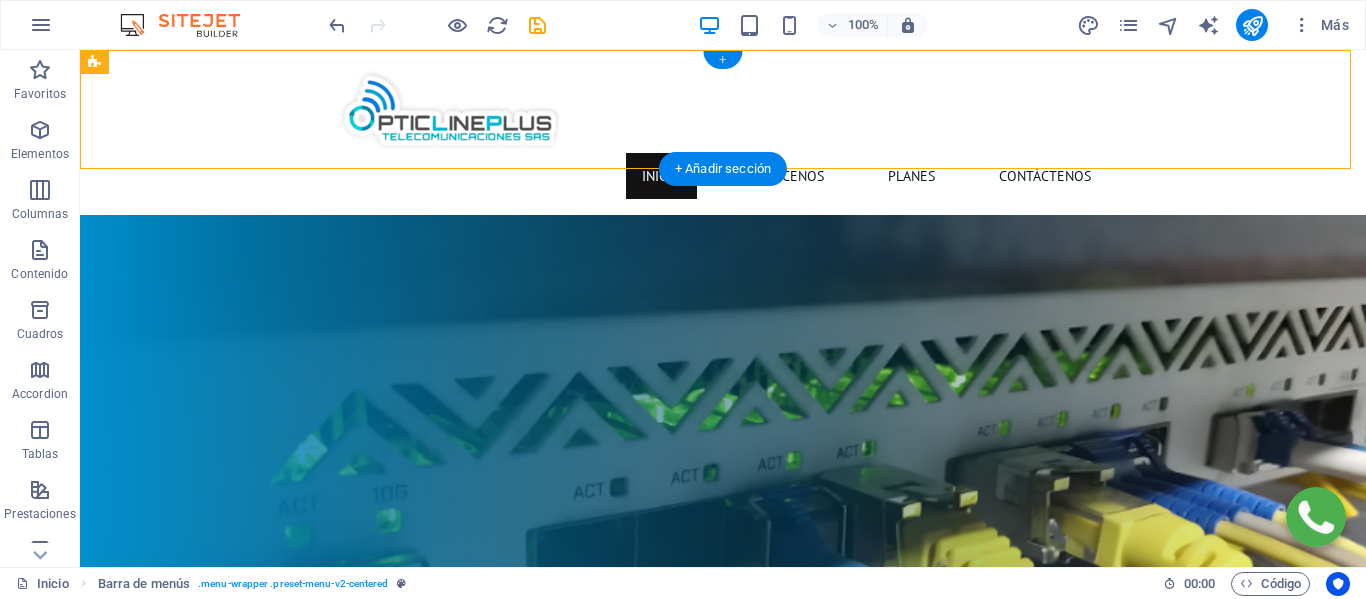 click on "+" at bounding box center (722, 60) 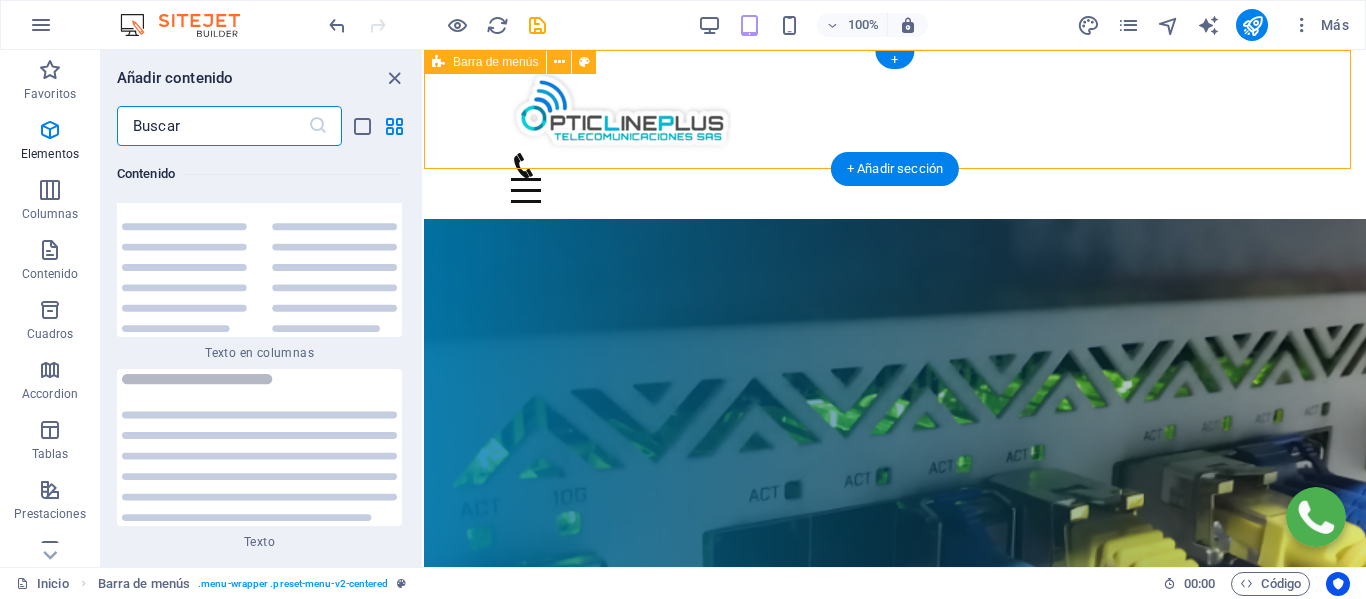 scroll, scrollTop: 6808, scrollLeft: 0, axis: vertical 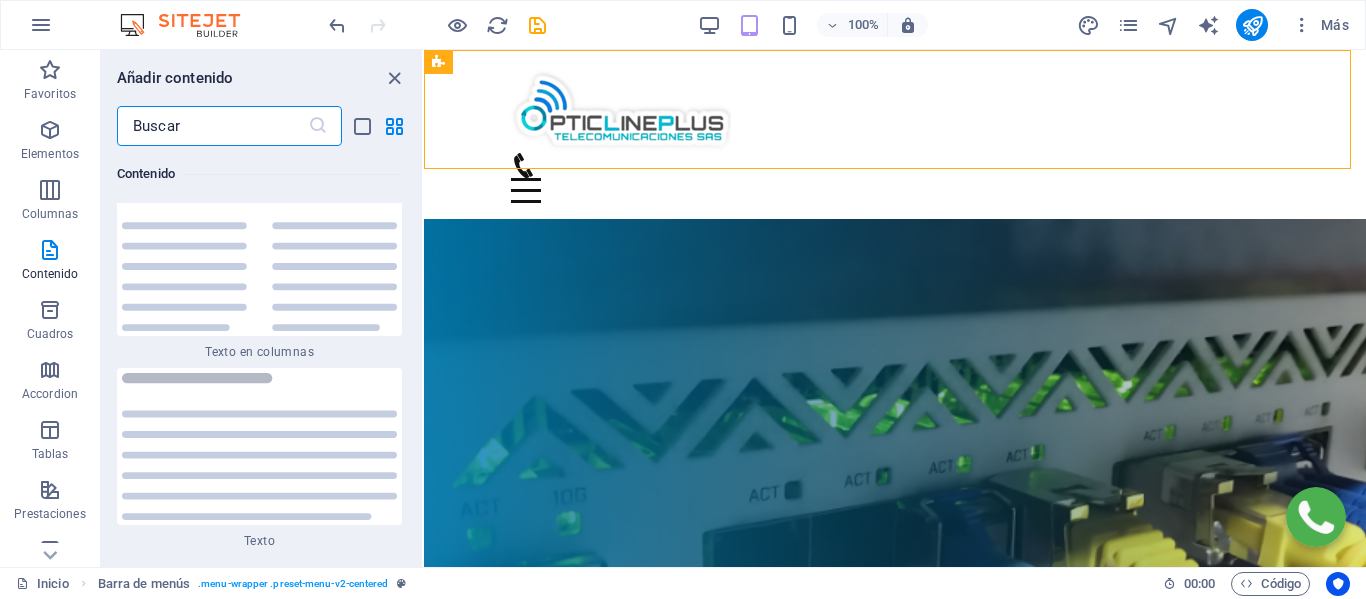 click at bounding box center [212, 126] 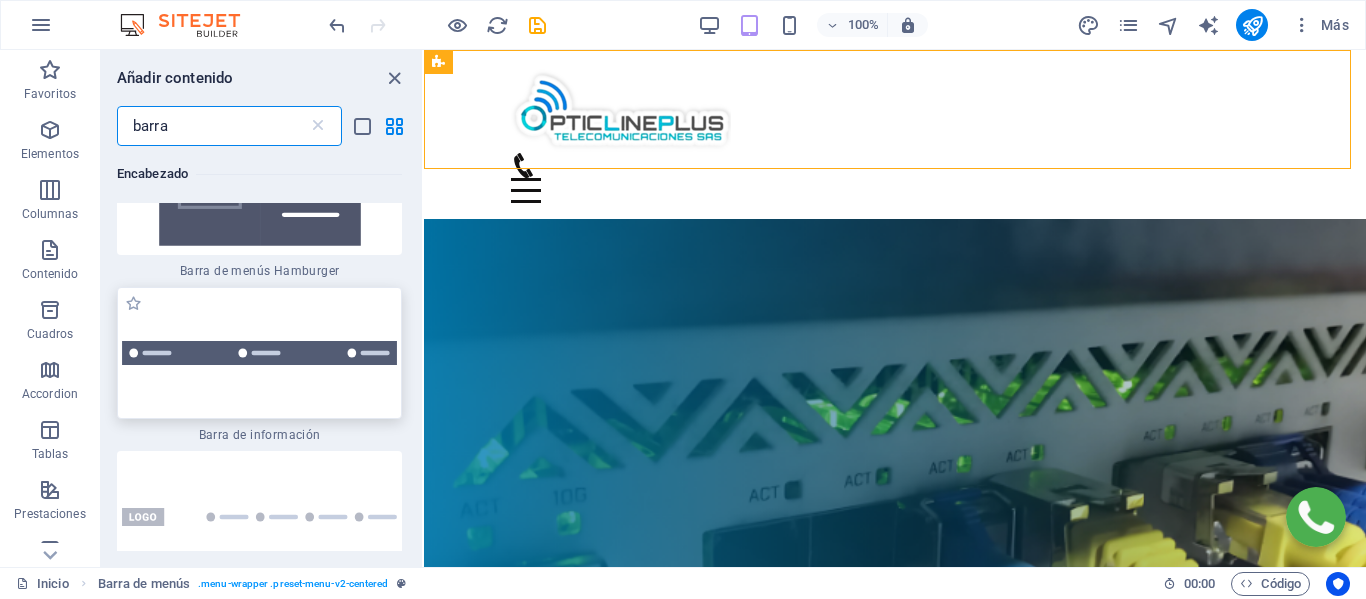 scroll, scrollTop: 2400, scrollLeft: 0, axis: vertical 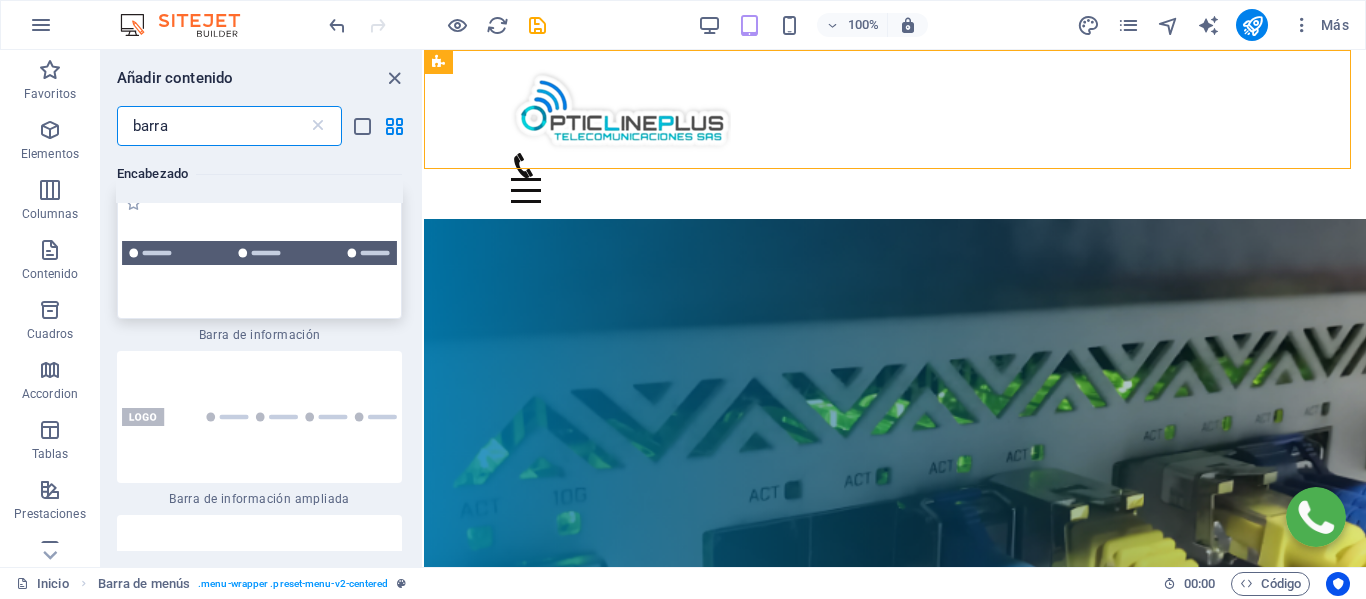 type on "barra" 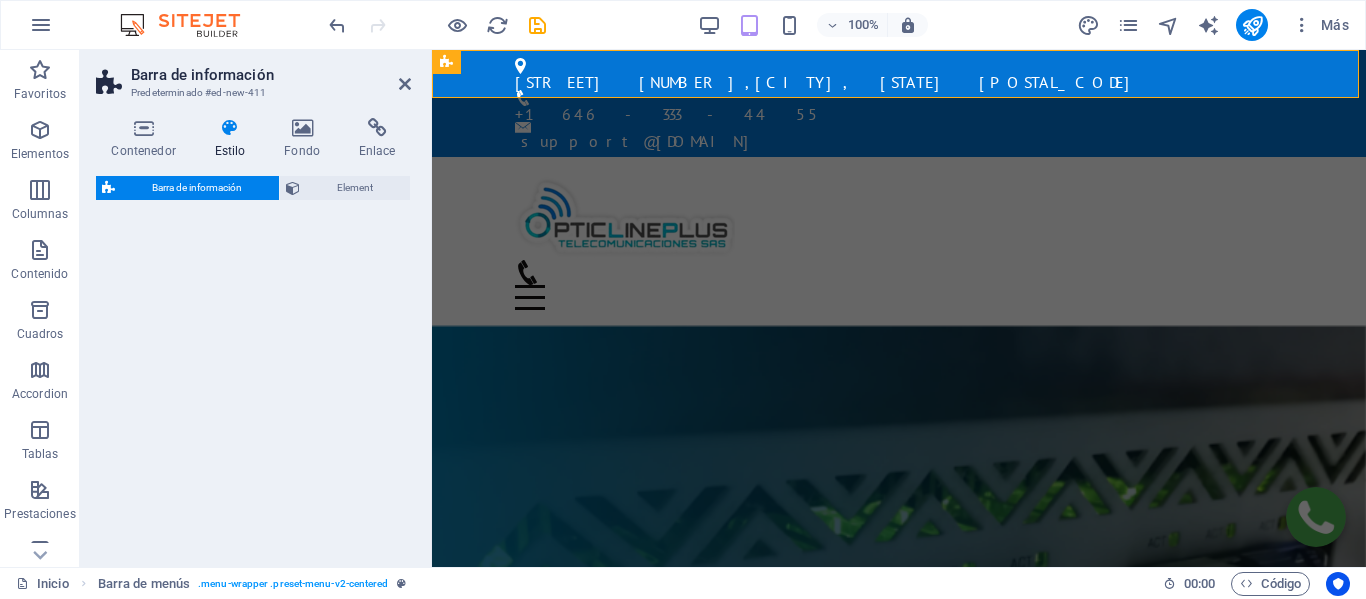 select on "rem" 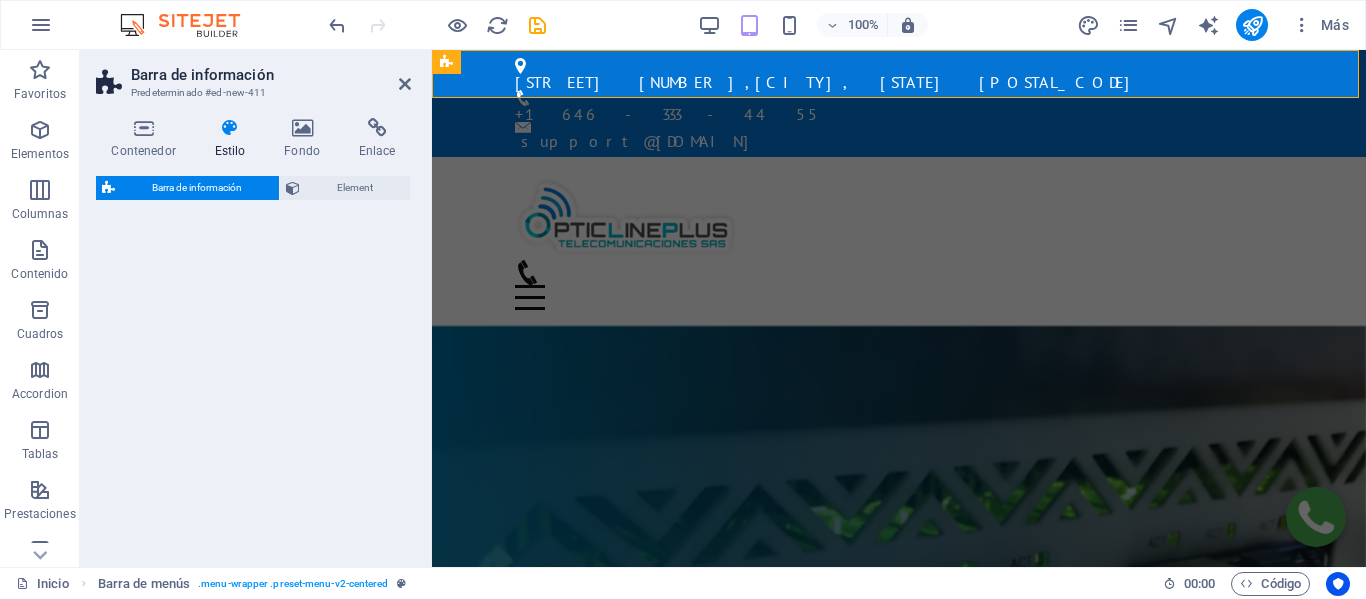 select on "rem" 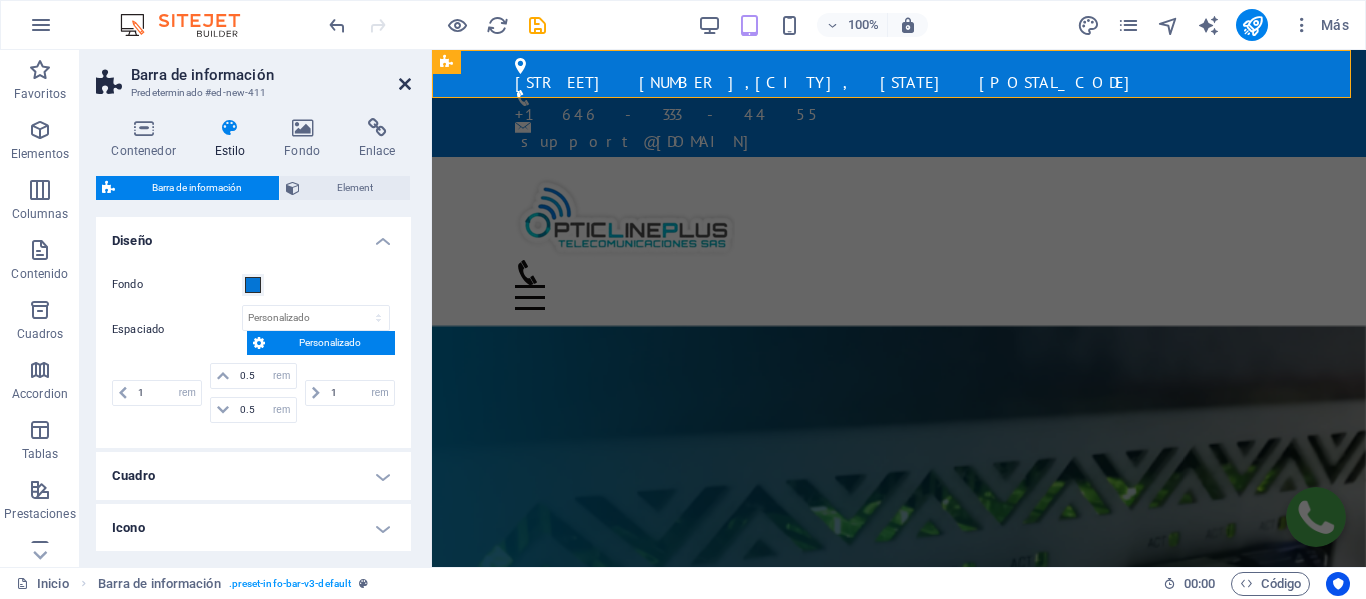 click at bounding box center (405, 84) 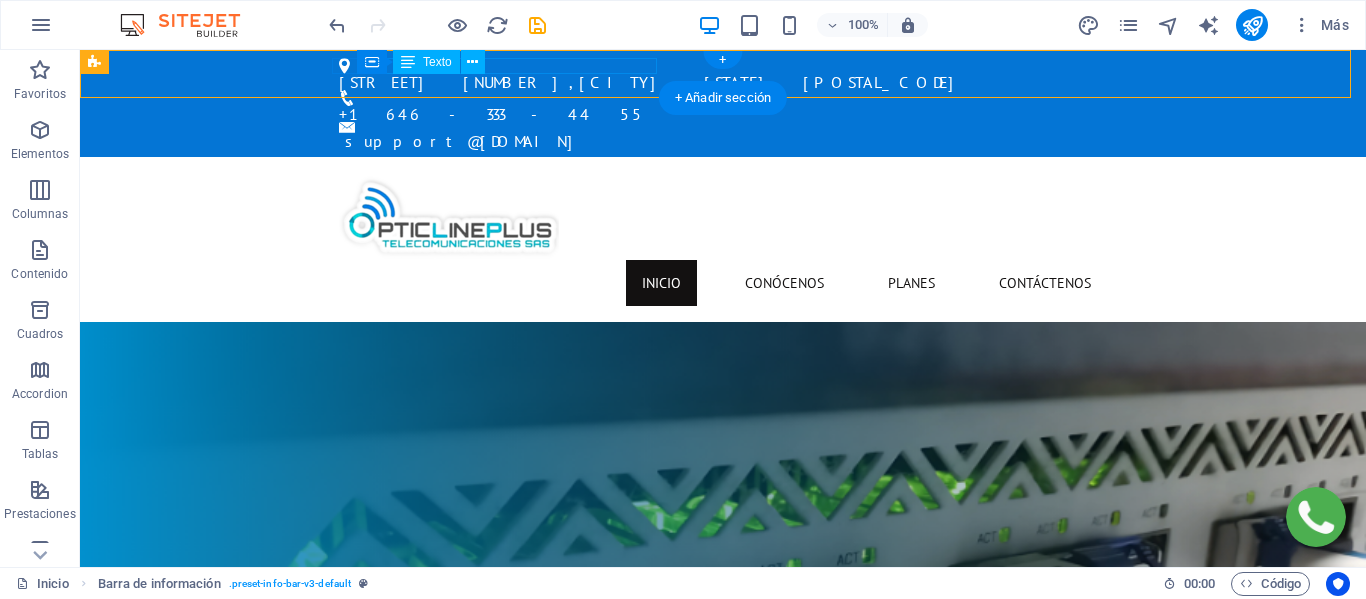 click on "478001" at bounding box center (884, 82) 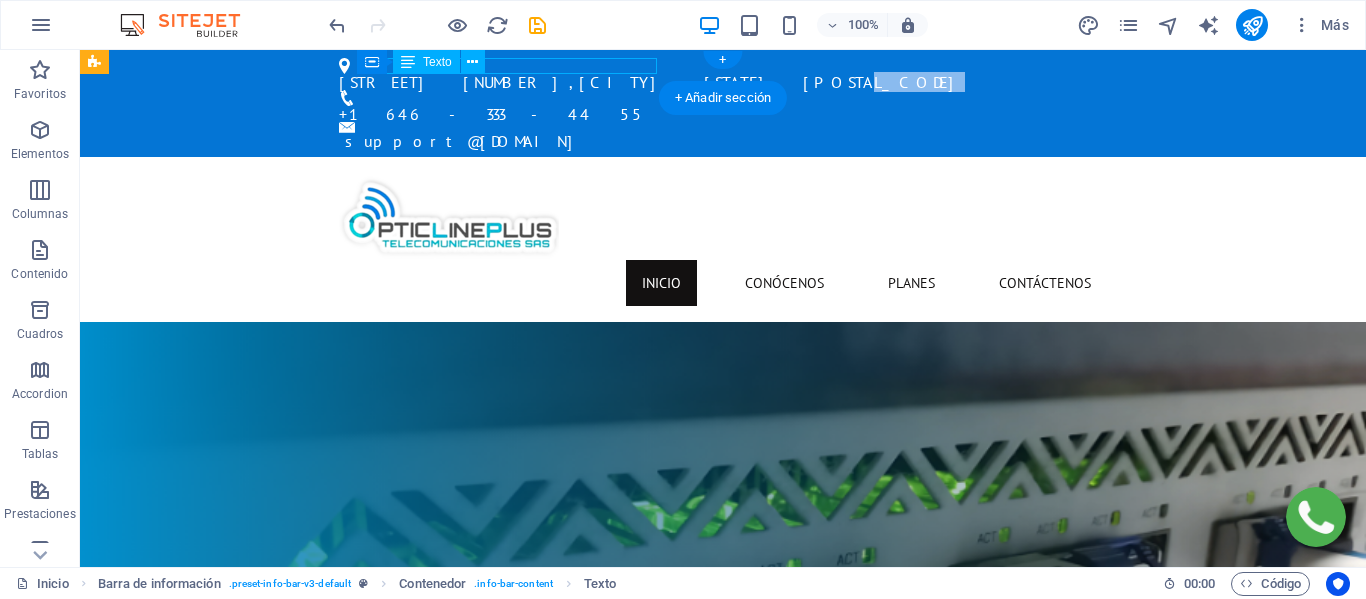 click on "478001" at bounding box center (884, 82) 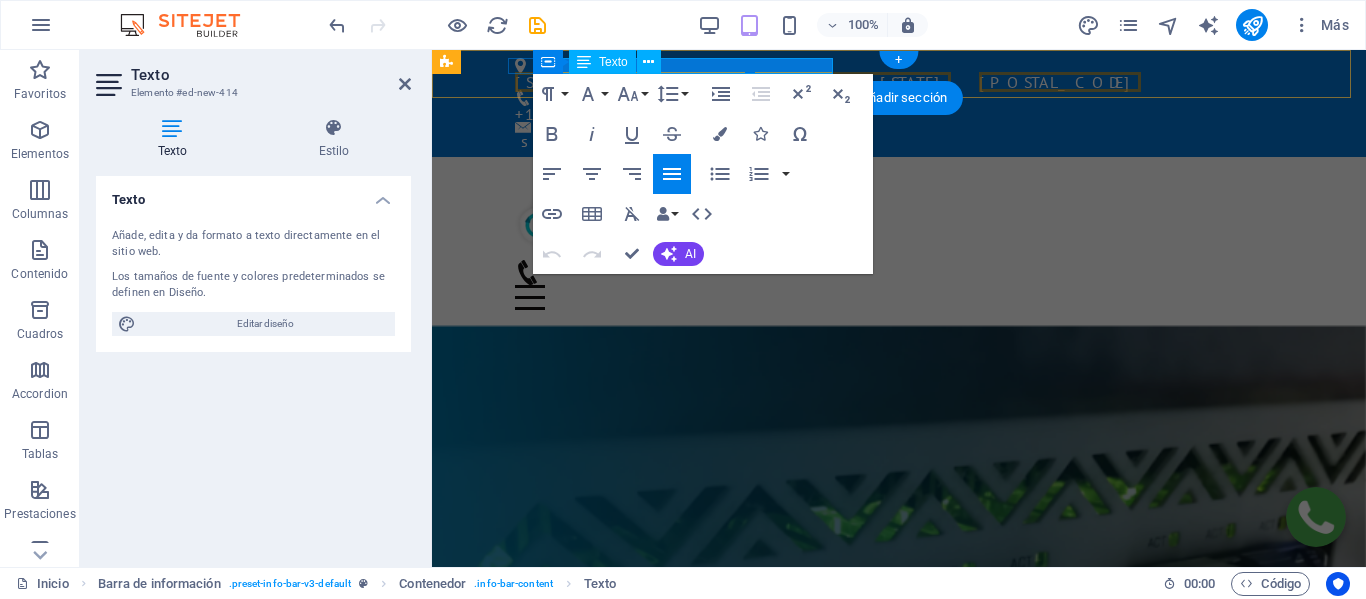 click on "478001" at bounding box center [1060, 82] 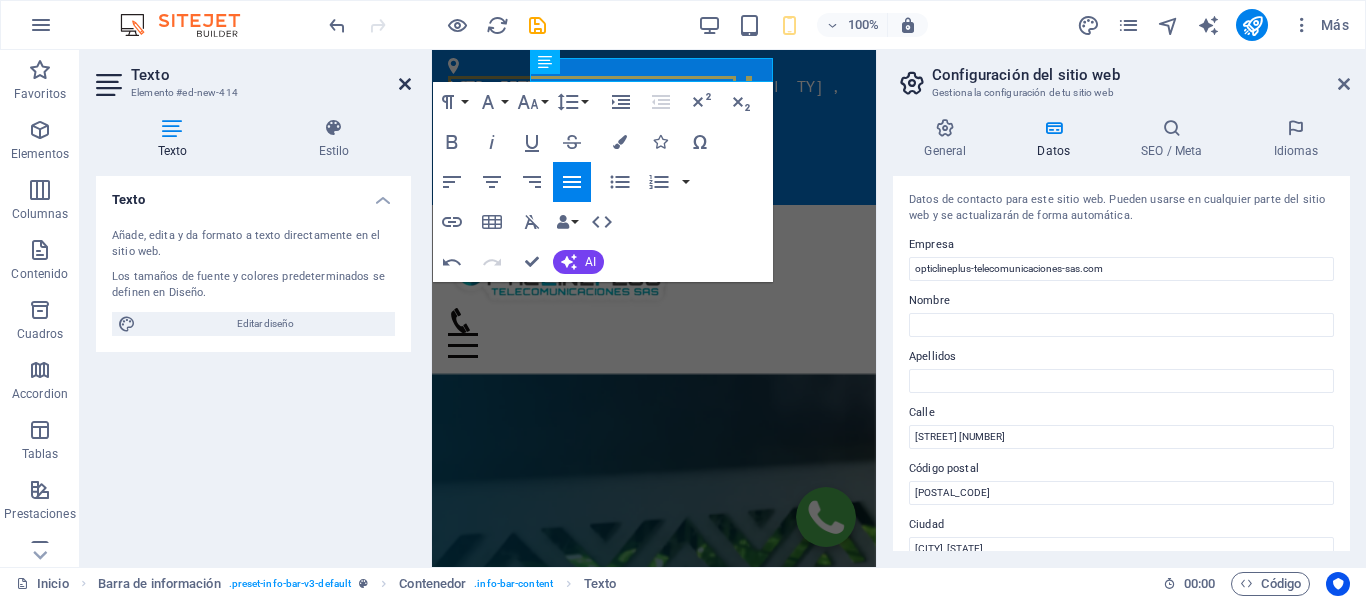 click at bounding box center [405, 84] 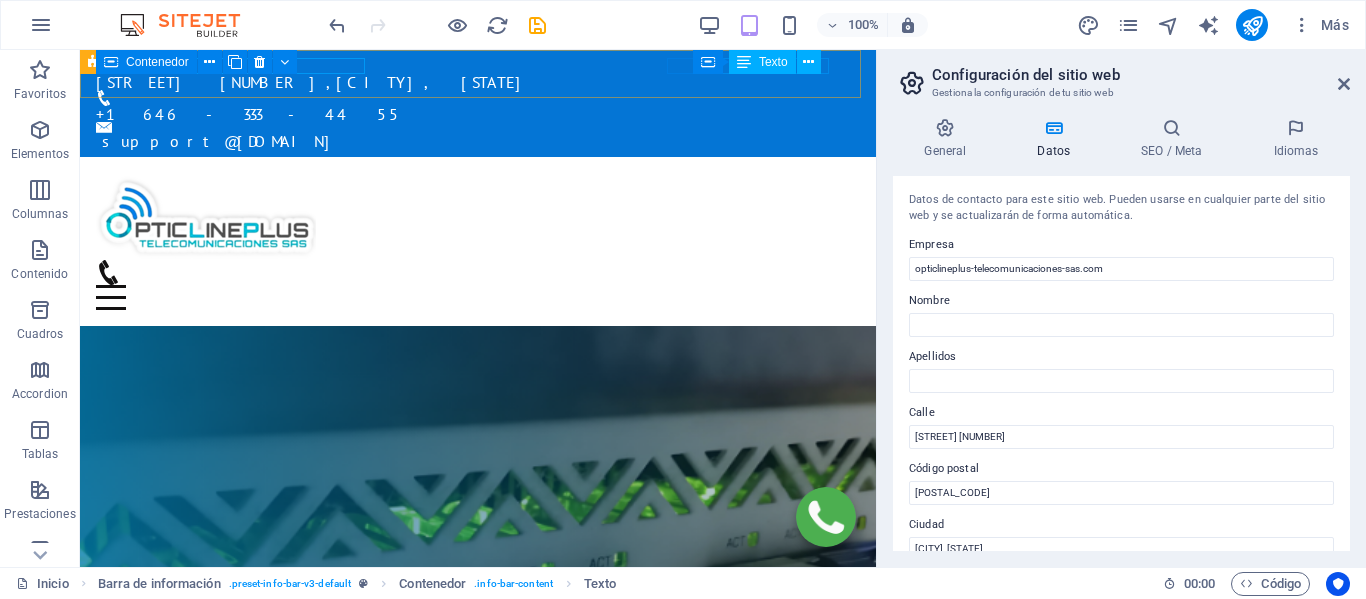 click on "Contenedor   Texto" at bounding box center [763, 62] 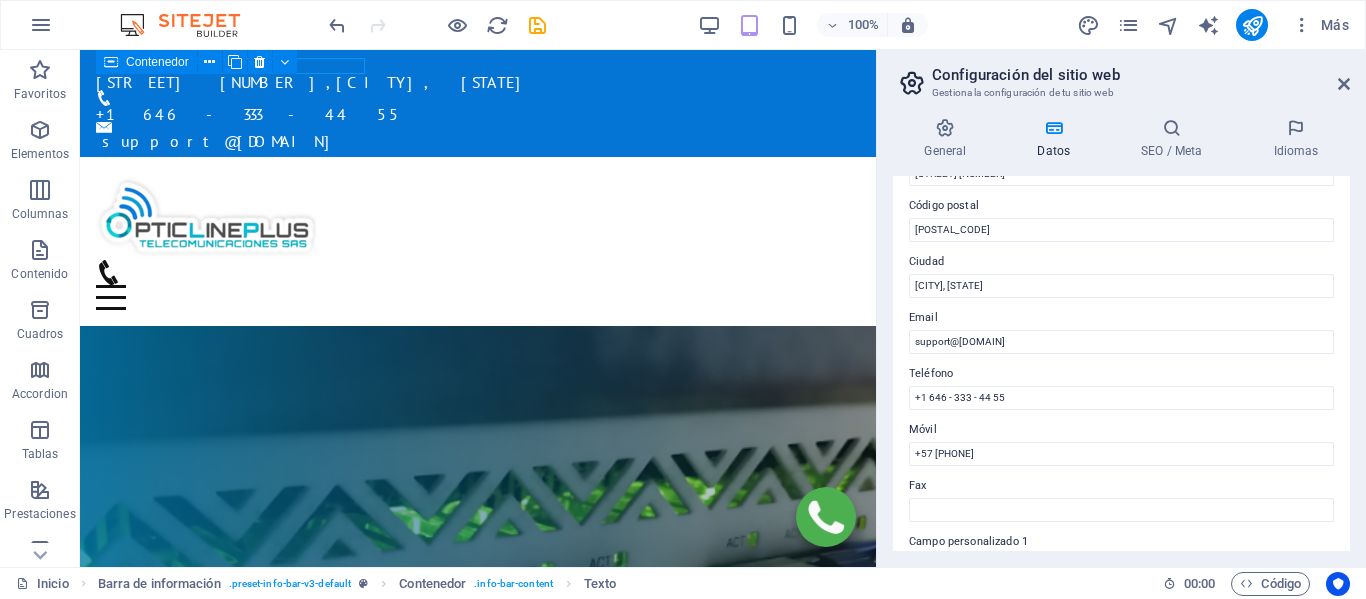 scroll, scrollTop: 300, scrollLeft: 0, axis: vertical 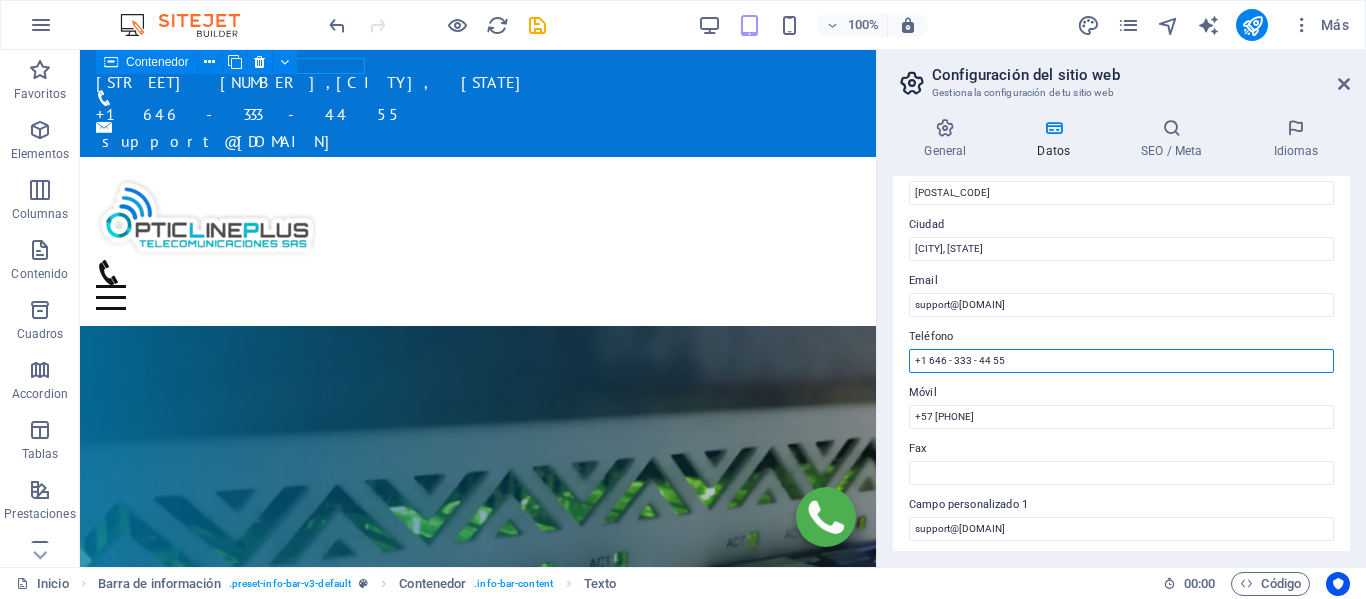 click on "+1 646 - 333 - 44 55" at bounding box center [1121, 361] 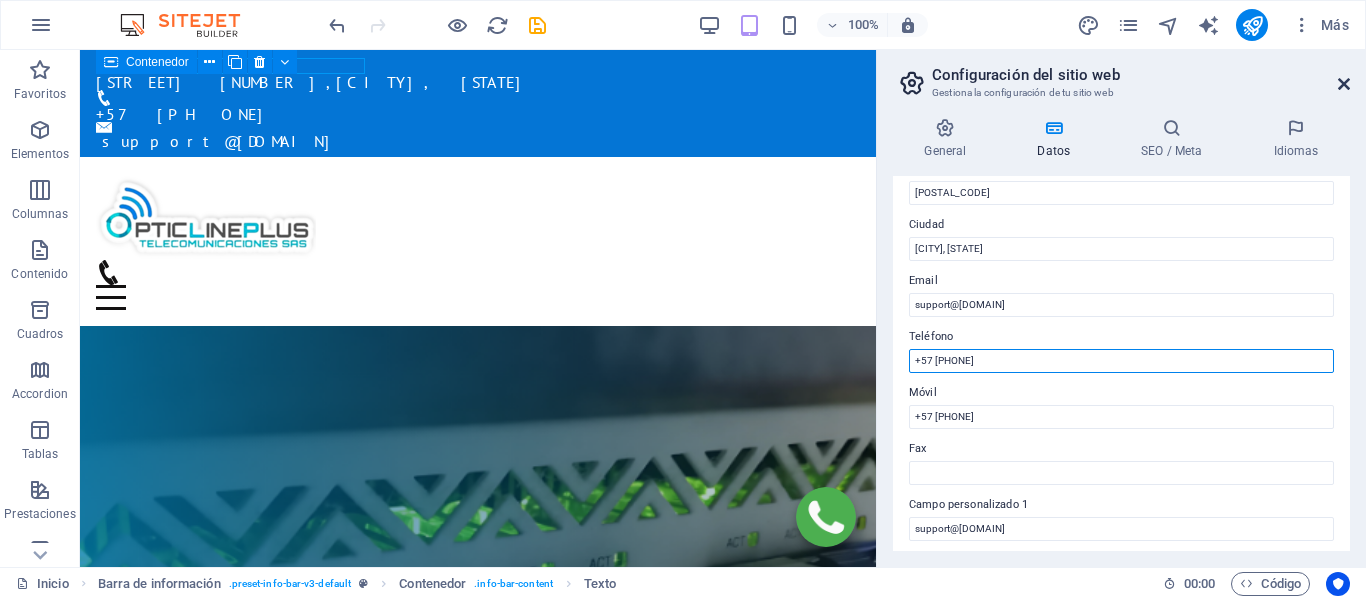type on "+[COUNTRY CODE] [PHONE]" 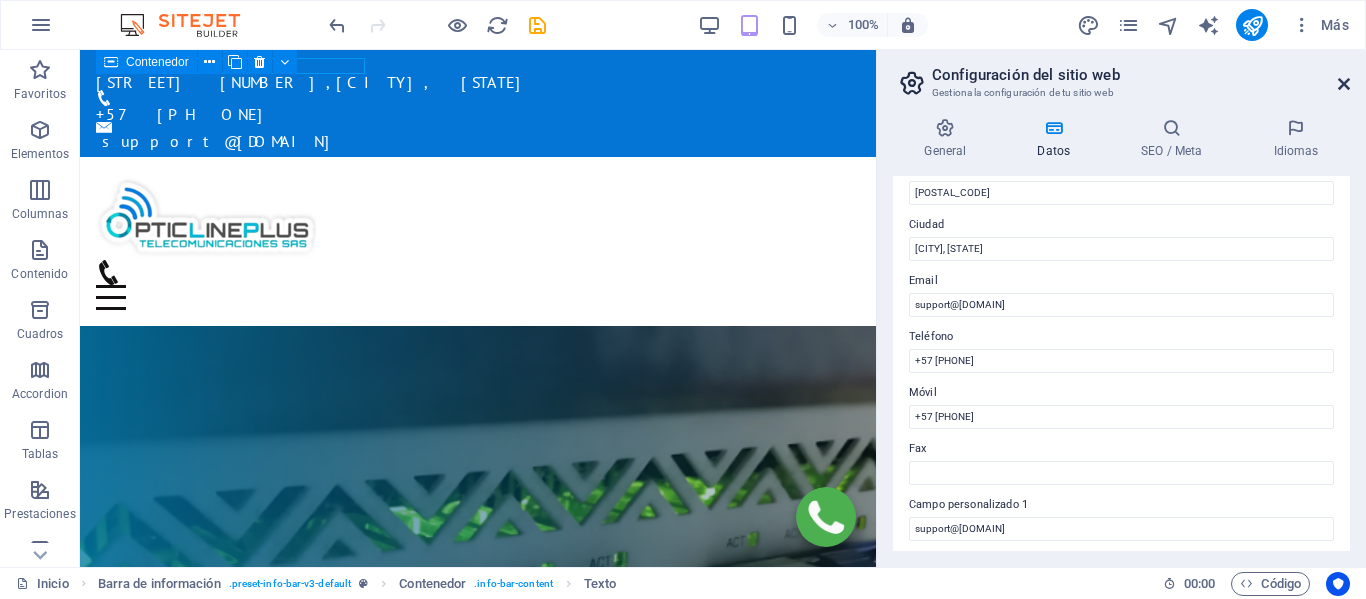click on "opticlineplus-telecomunicaciones-sas.com Inicio Favoritos Elementos Columnas Contenido Cuadros Accordion Tablas Prestaciones Imágenes Control deslizante Encabezado Pie de página Formularios Marketing Colecciones
H2   Banner   Banner   Contenedor   Barra de información ampliada   Menú   Barra de menús   Contenedor   Contenedor   Barra de información ampliada   Texto   Icono   Logo   Icono   Barra de información ampliada   Marcador   Icono   Botón   Separador   H2   Barra de información   Contenedor   Barra de información   Texto   Barra de información   Contenedor   Contenedor   Texto   Contenedor   Contenedor   Texto   Contenedor   Contenedor   Barra de información   Icono   Icono 100% Más Inicio Barra de información . preset-info-bar-v3-default Contenedor . info-bar-content Texto 00 : 00 Código Configuración del sitio web Gestiona la configuración de tu sitio web  General  Datos  SEO / Meta AI" at bounding box center [683, 299] 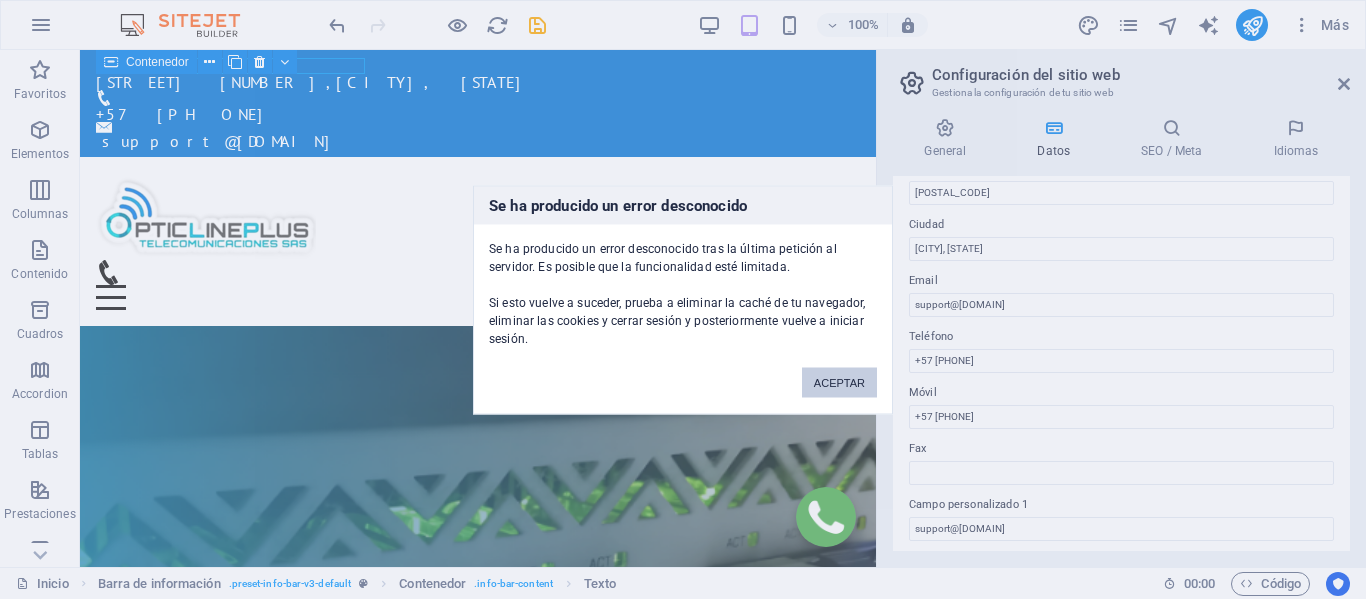 click on "ACEPTAR" at bounding box center [839, 382] 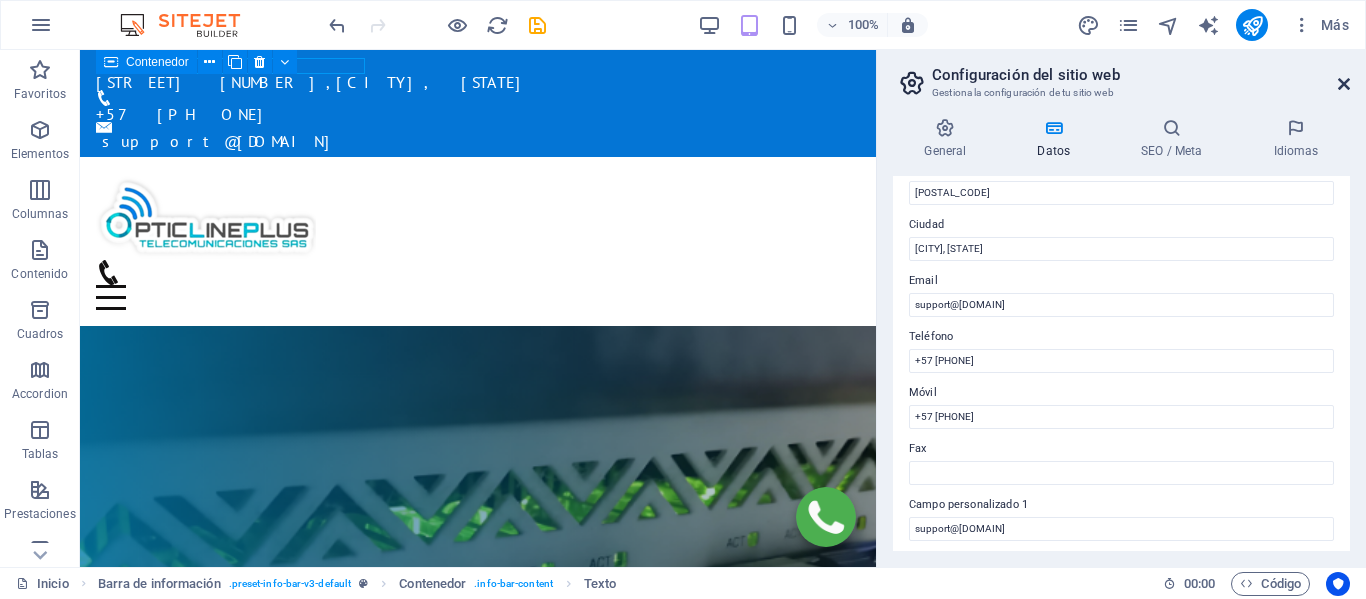 click at bounding box center (1344, 84) 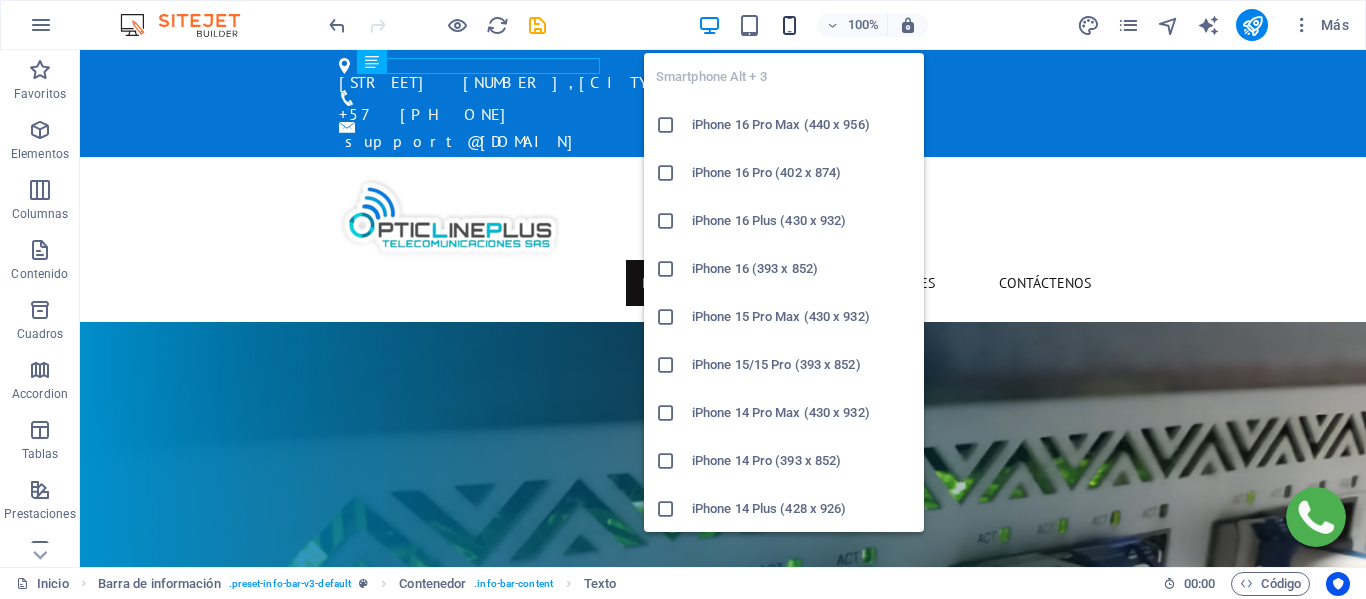 click at bounding box center (789, 25) 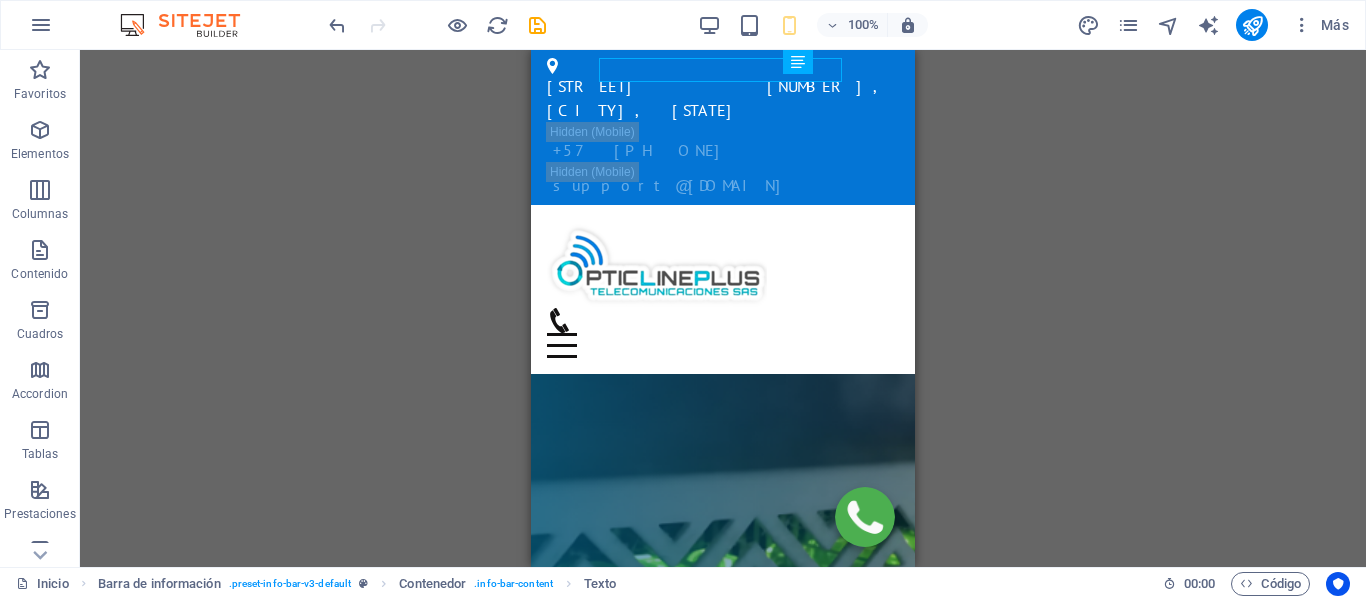 click on "H2   Banner   Banner   Contenedor   Barra de información ampliada   Menú   Barra de menús   Contenedor   Contenedor   Barra de información ampliada   Texto   Icono   Logo   Icono   Barra de información ampliada   Marcador   Icono   Botón   Separador   H2   Barra de información   Contenedor   Barra de información   Texto   Barra de información   Contenedor   Contenedor   Texto   Contenedor   Contenedor   Texto   Contenedor   Contenedor   Barra de información   Icono   Icono" at bounding box center [723, 308] 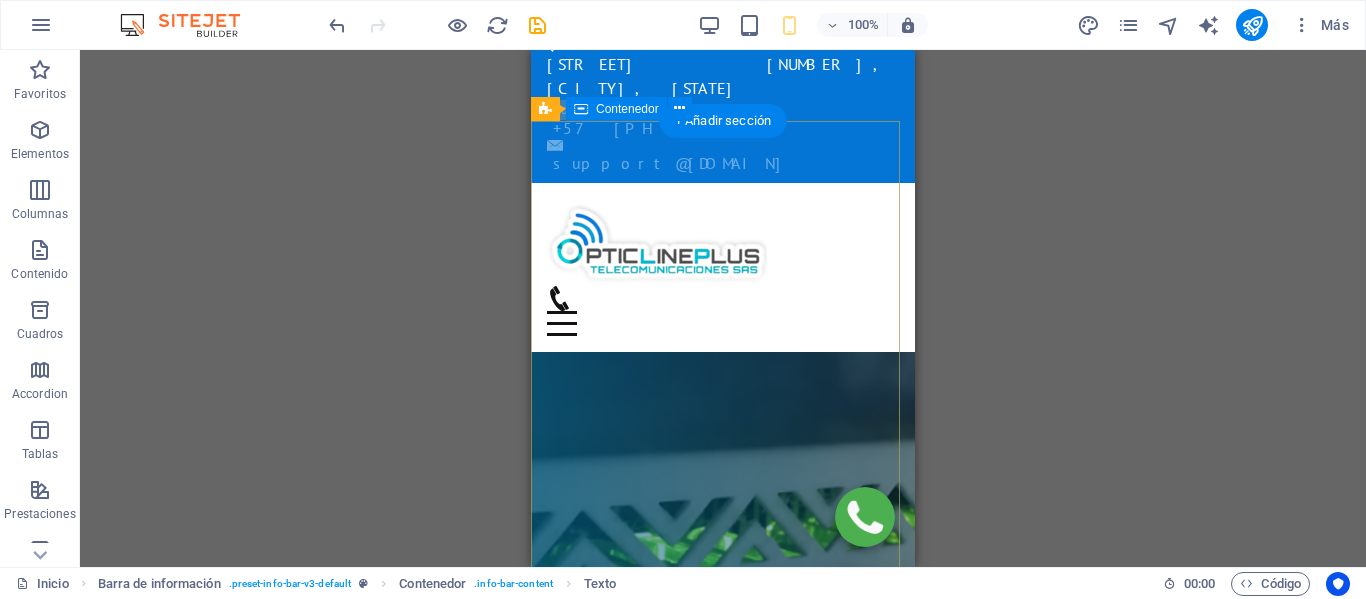 scroll, scrollTop: 0, scrollLeft: 0, axis: both 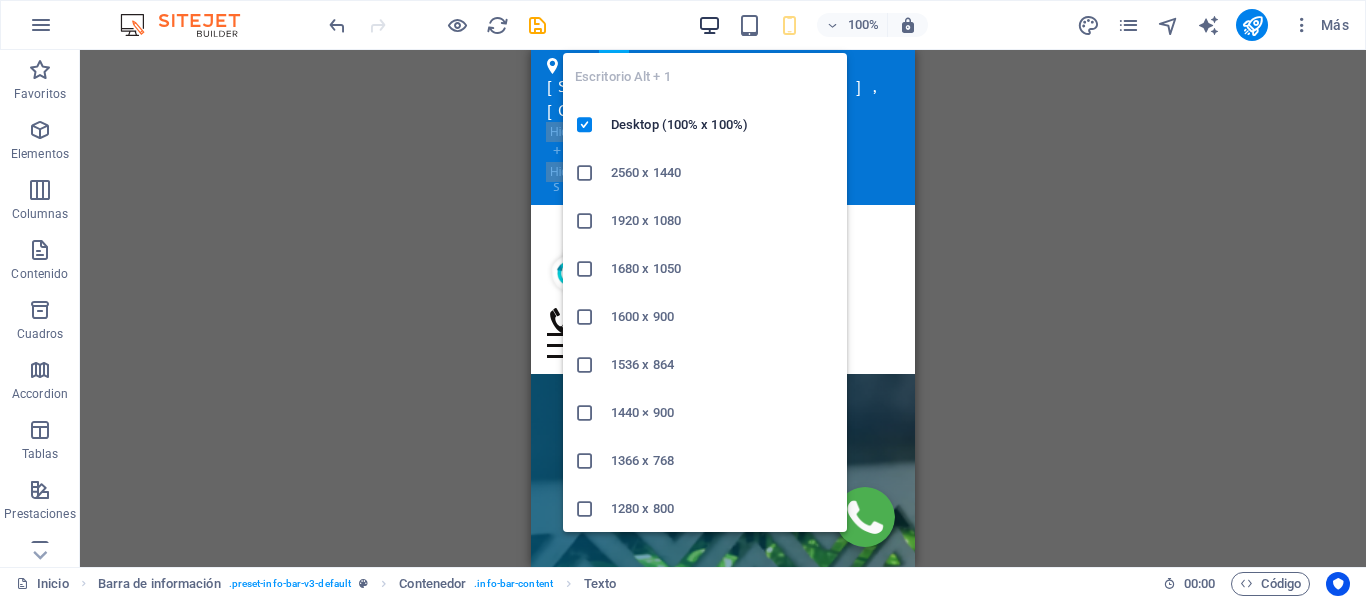click at bounding box center (709, 25) 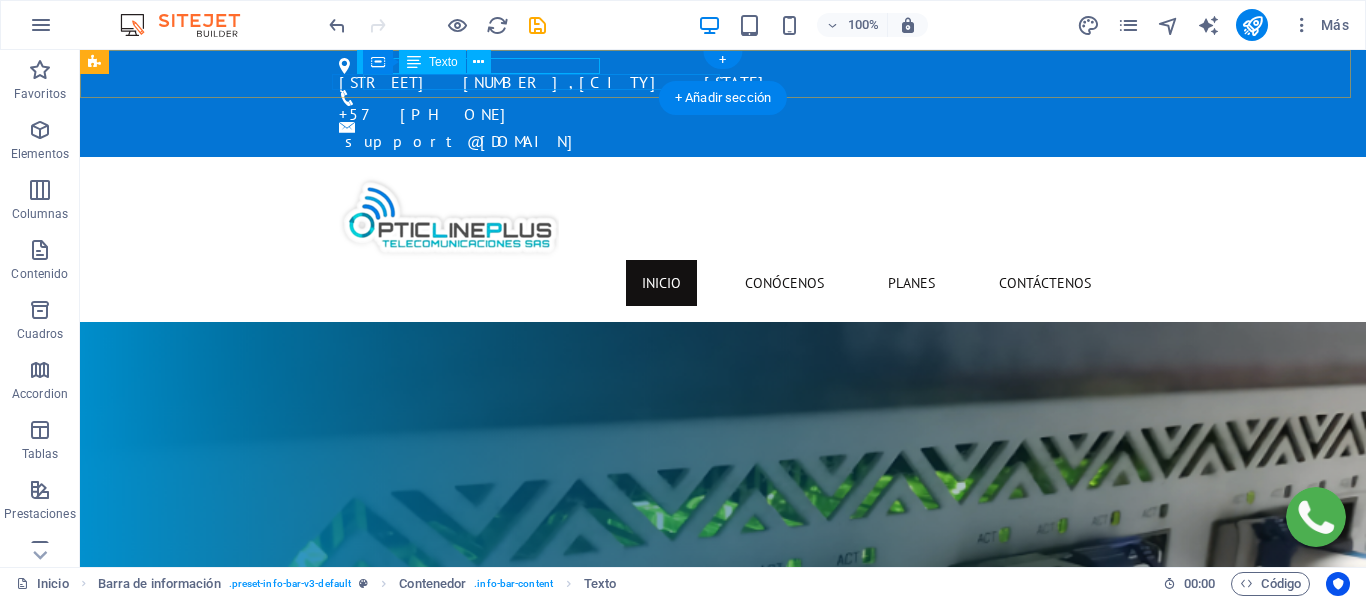 click on "support@[DOMAIN]" at bounding box center [464, 141] 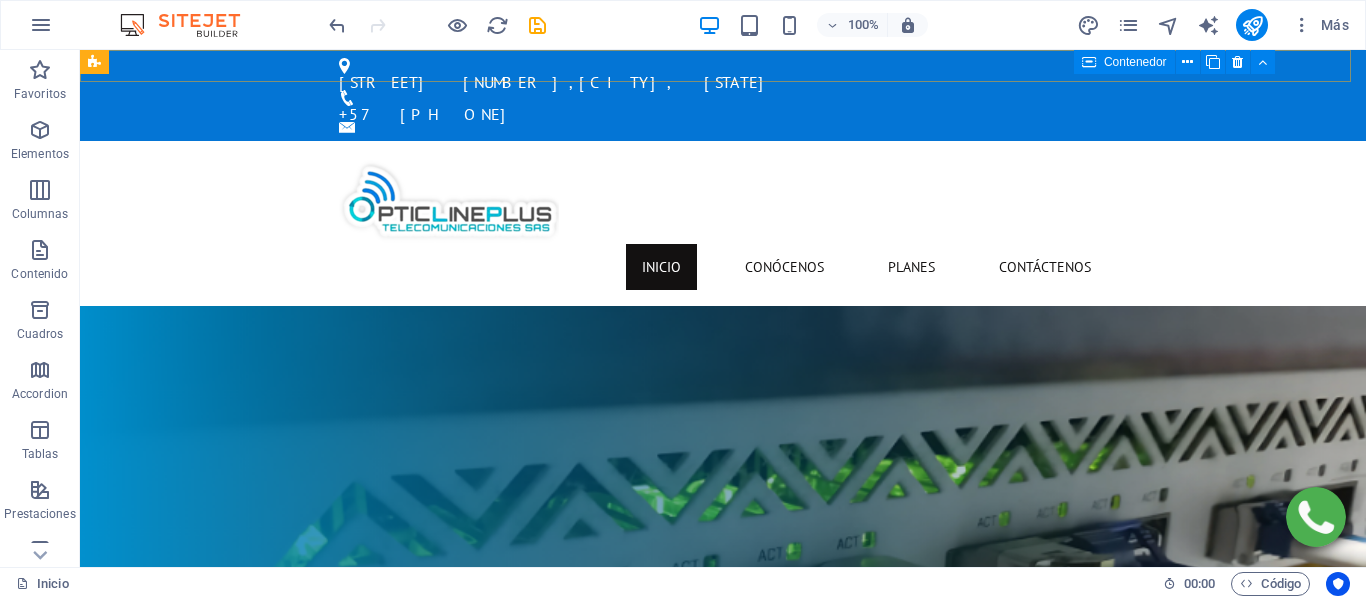 click at bounding box center [1089, 62] 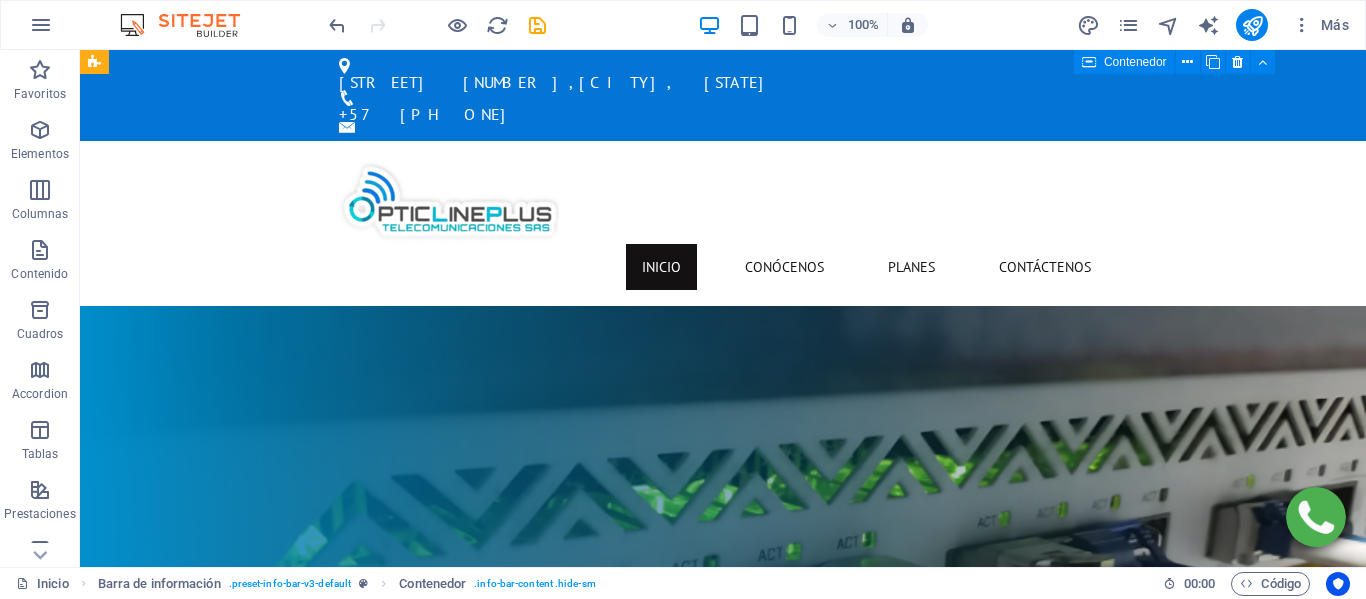 click at bounding box center [1089, 62] 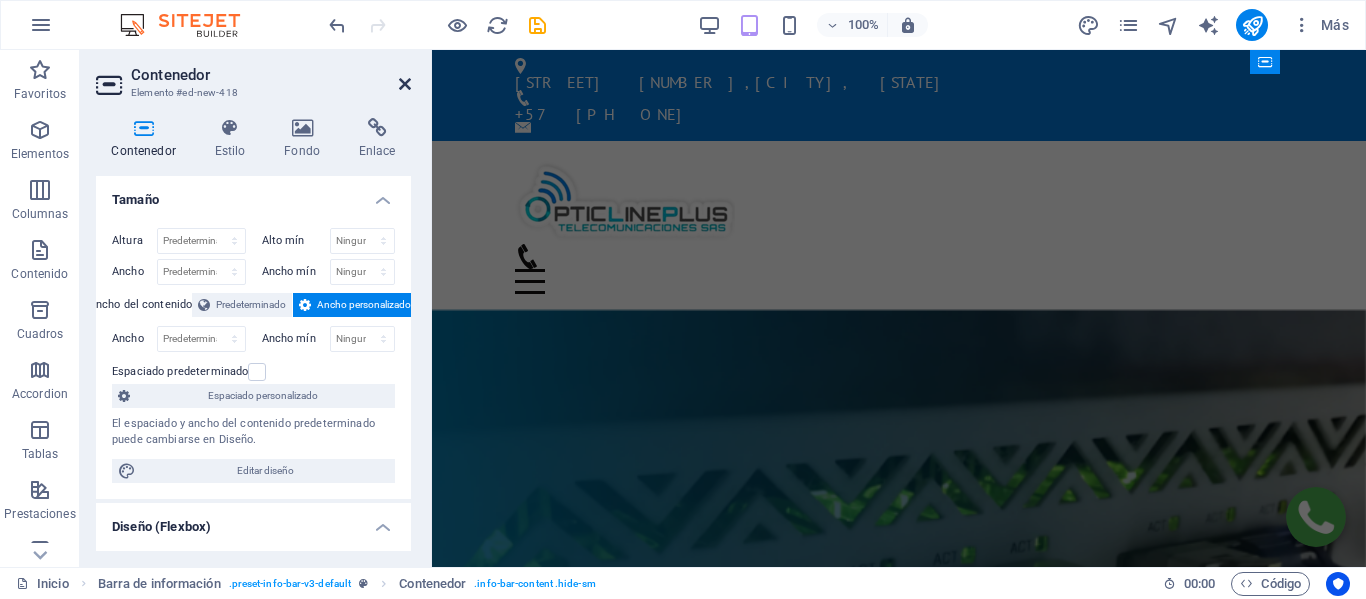 drag, startPoint x: 404, startPoint y: 82, endPoint x: 325, endPoint y: 29, distance: 95.131485 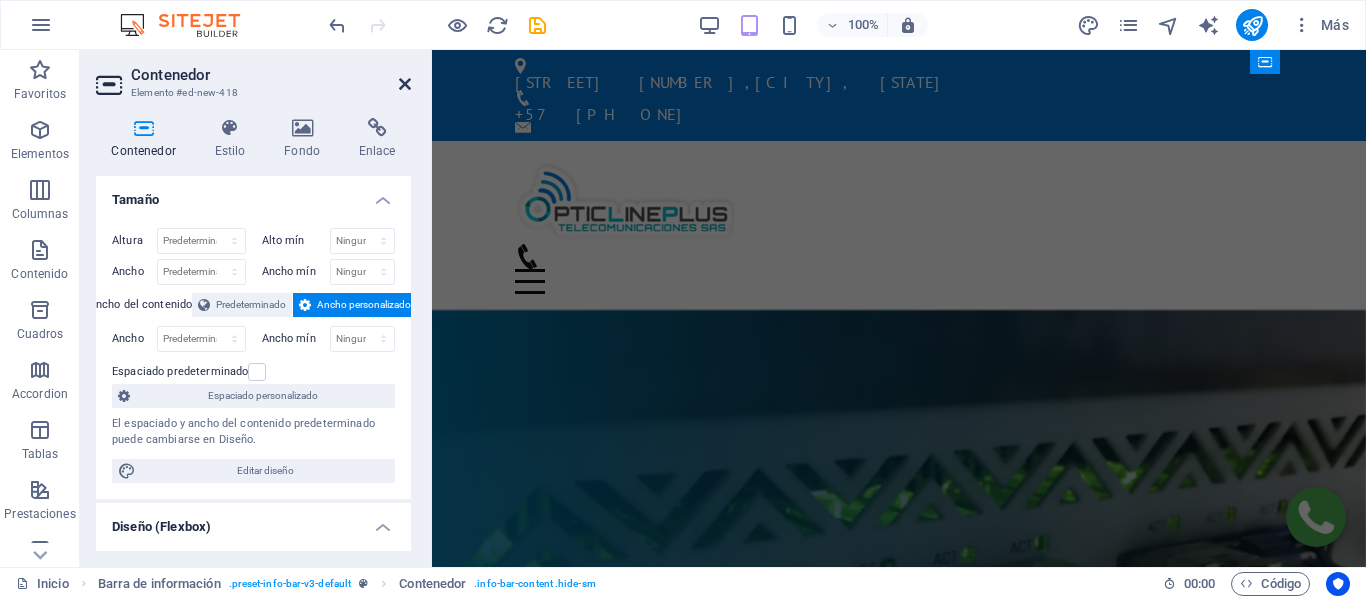 click at bounding box center (405, 84) 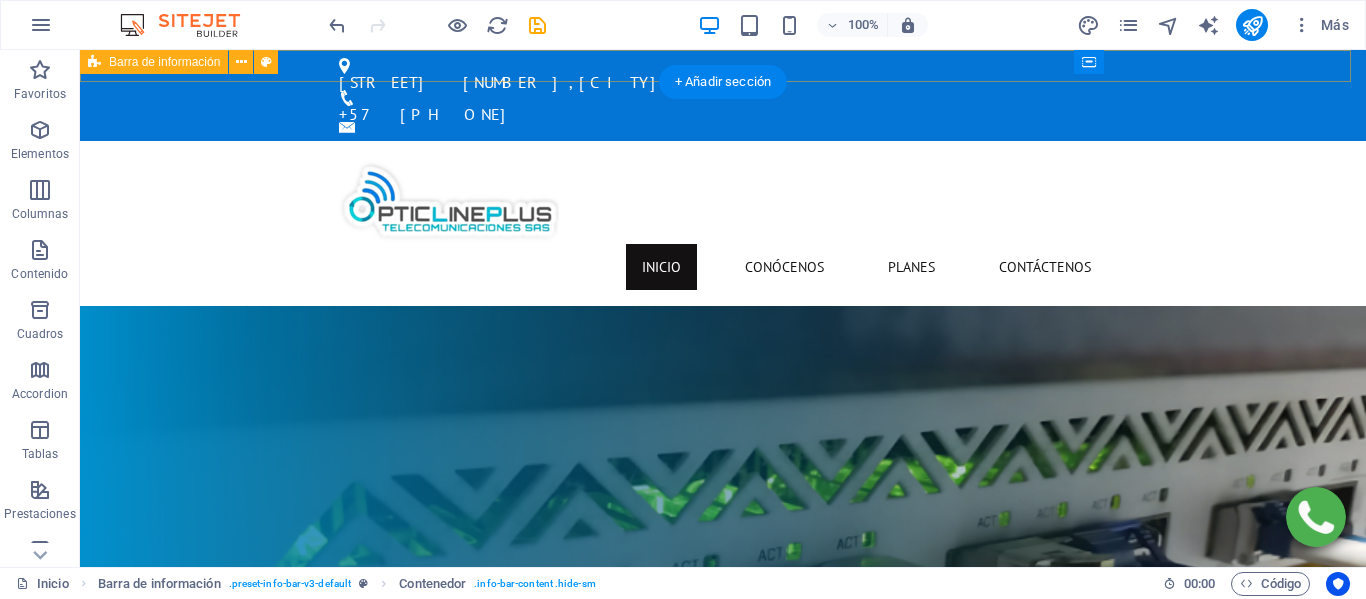 click on "Cra. 21 #10-38 ,  Ciénaga, Magdalena +57 304 582 5462" at bounding box center (723, 95) 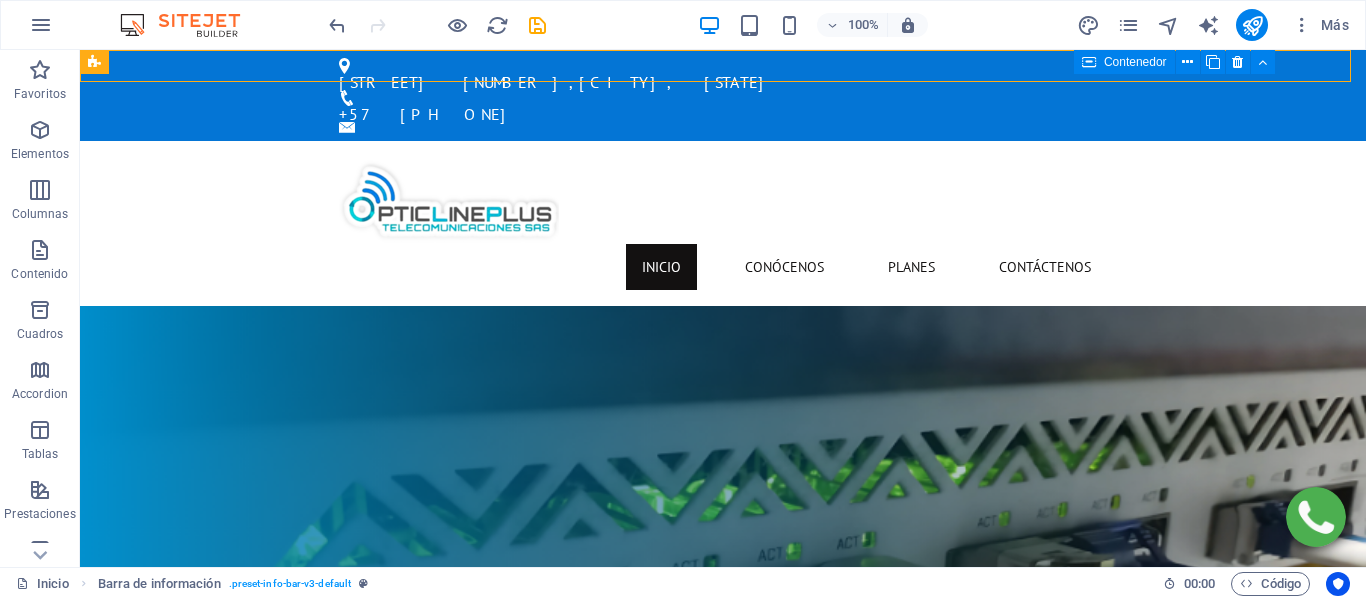 click on "Contenedor" at bounding box center (1124, 62) 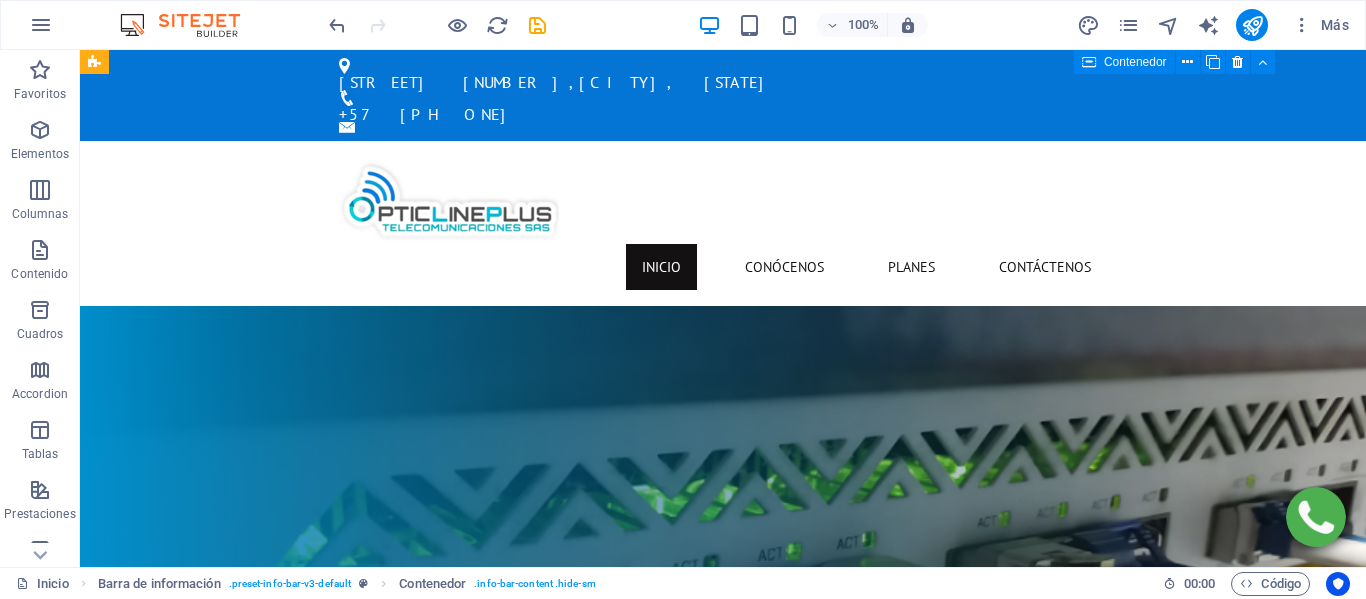 click on "Contenedor" at bounding box center [1124, 62] 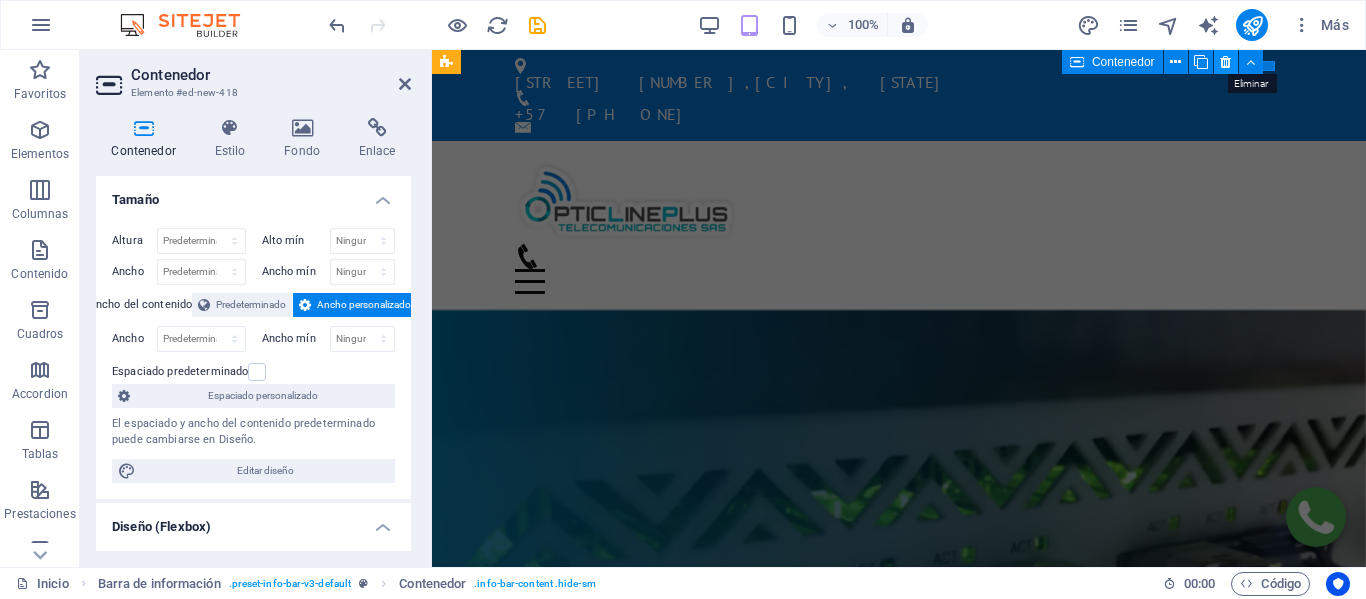 click at bounding box center (1225, 62) 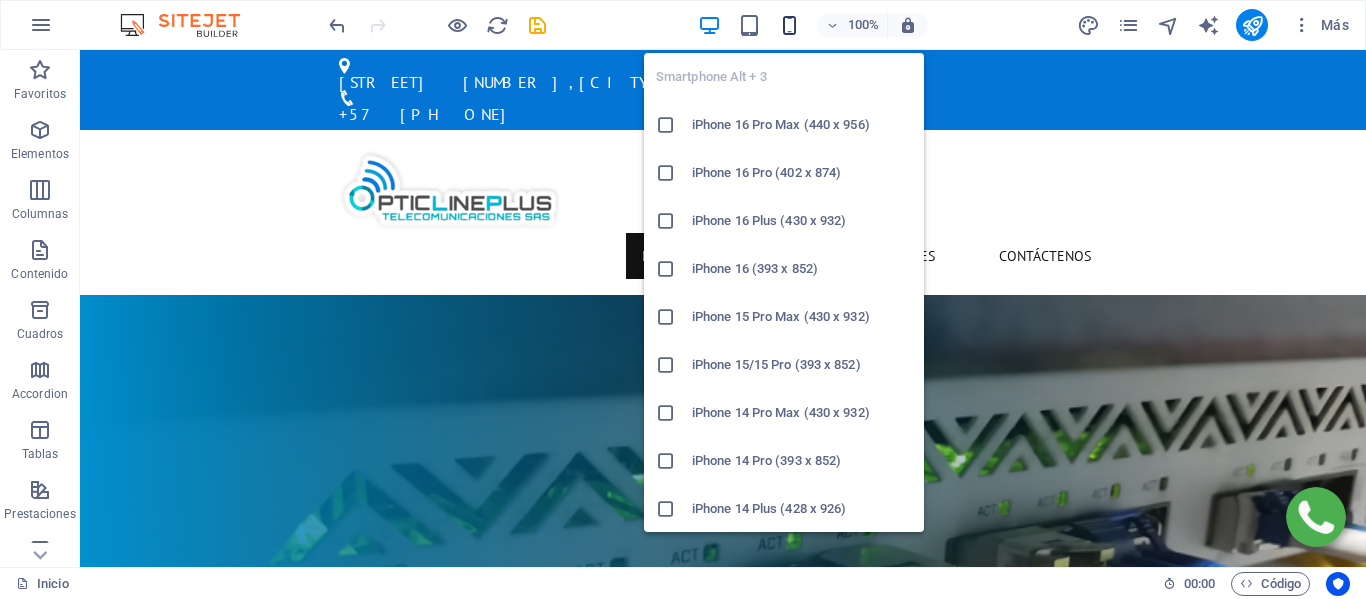 click at bounding box center (789, 25) 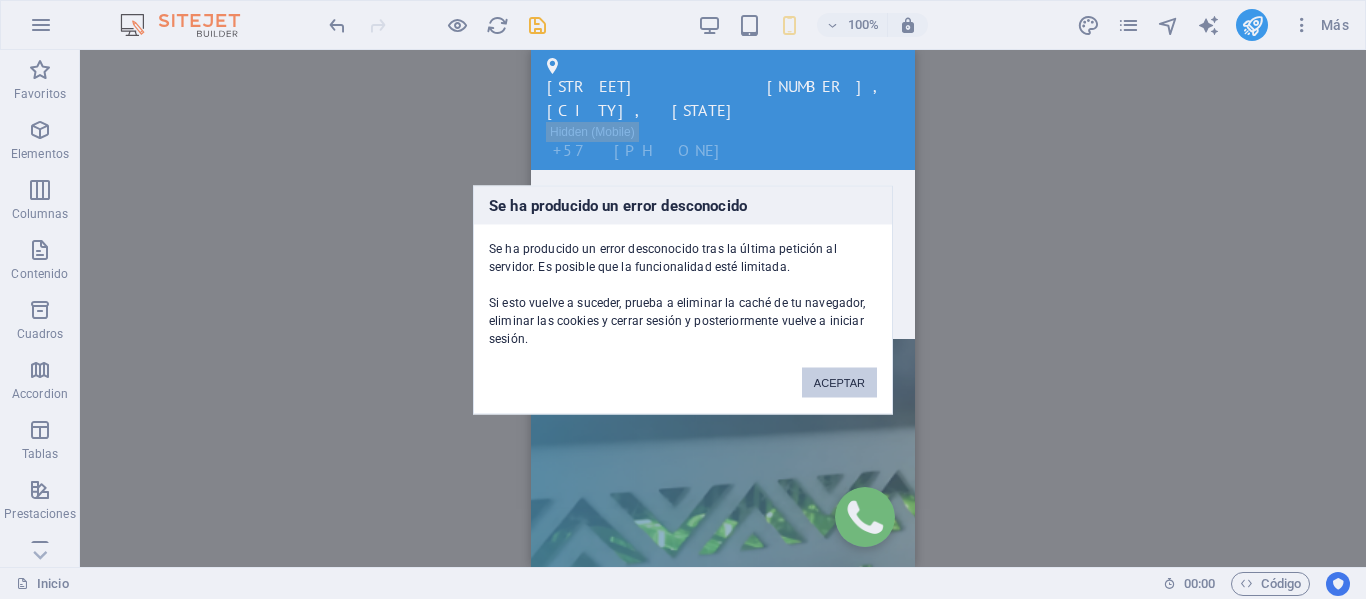 click on "ACEPTAR" at bounding box center (839, 382) 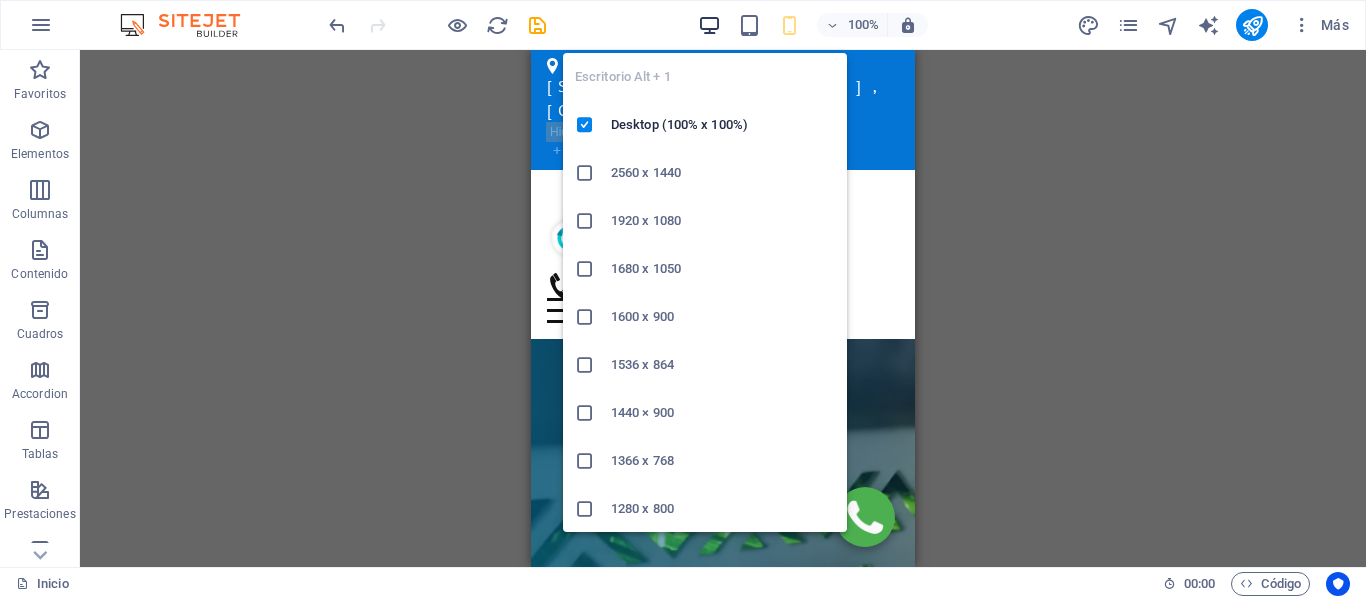 click at bounding box center [709, 25] 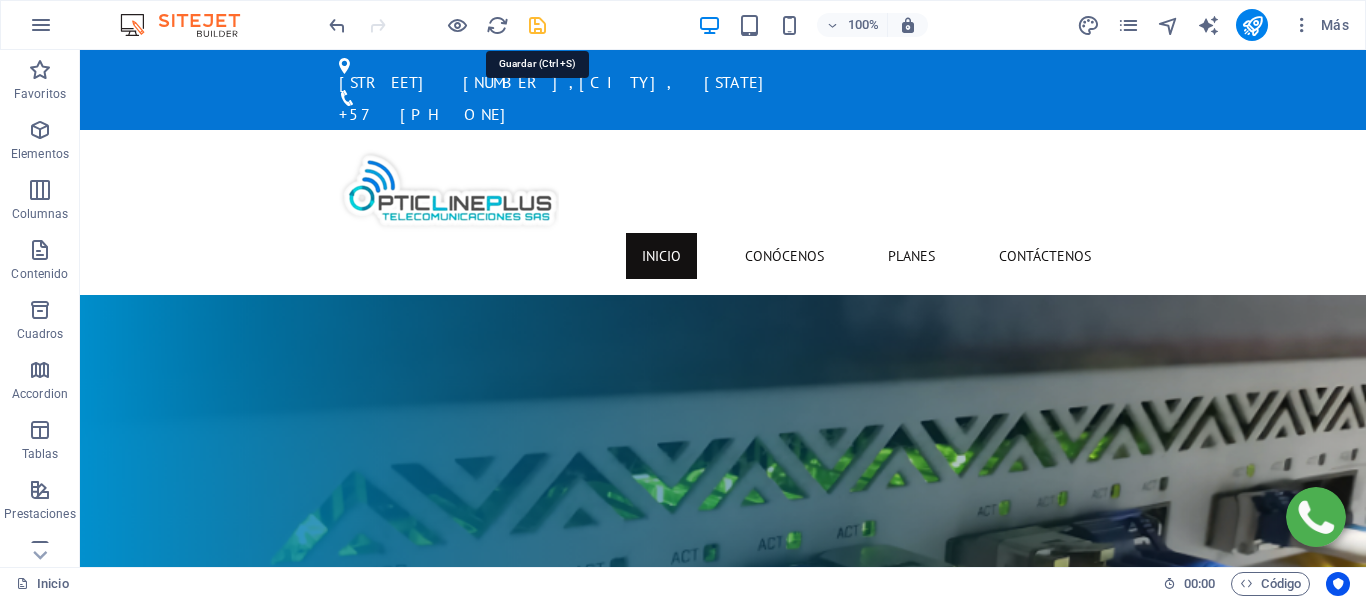 click at bounding box center (537, 25) 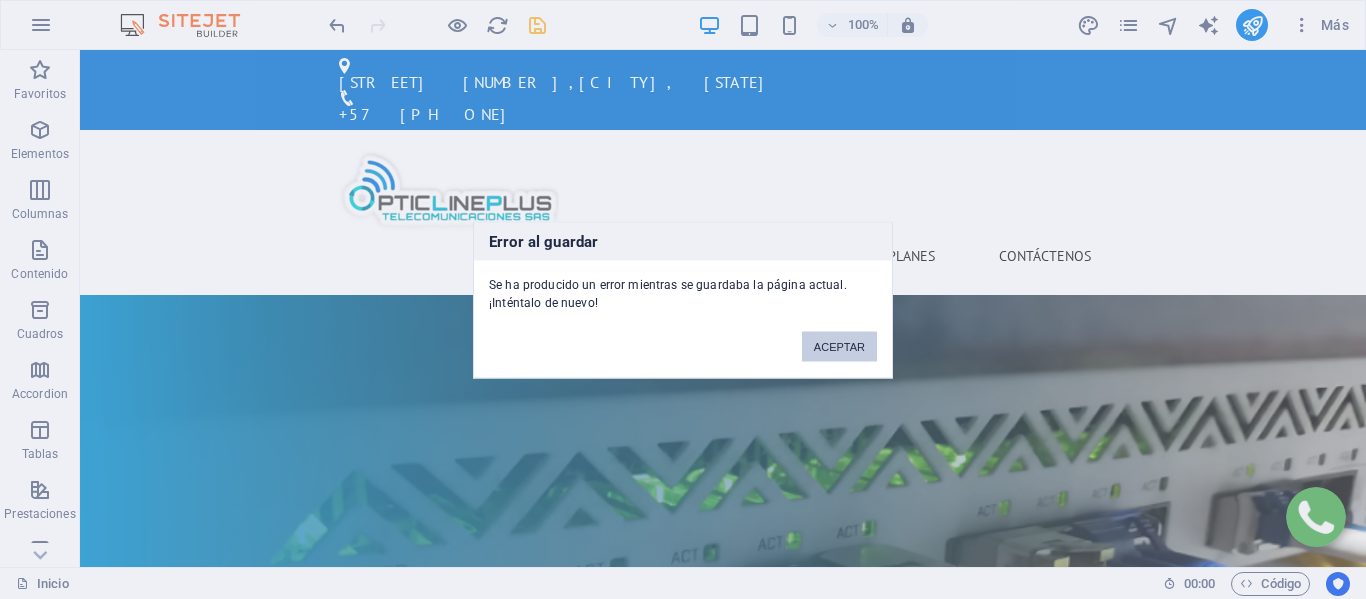 click on "ACEPTAR" at bounding box center (839, 346) 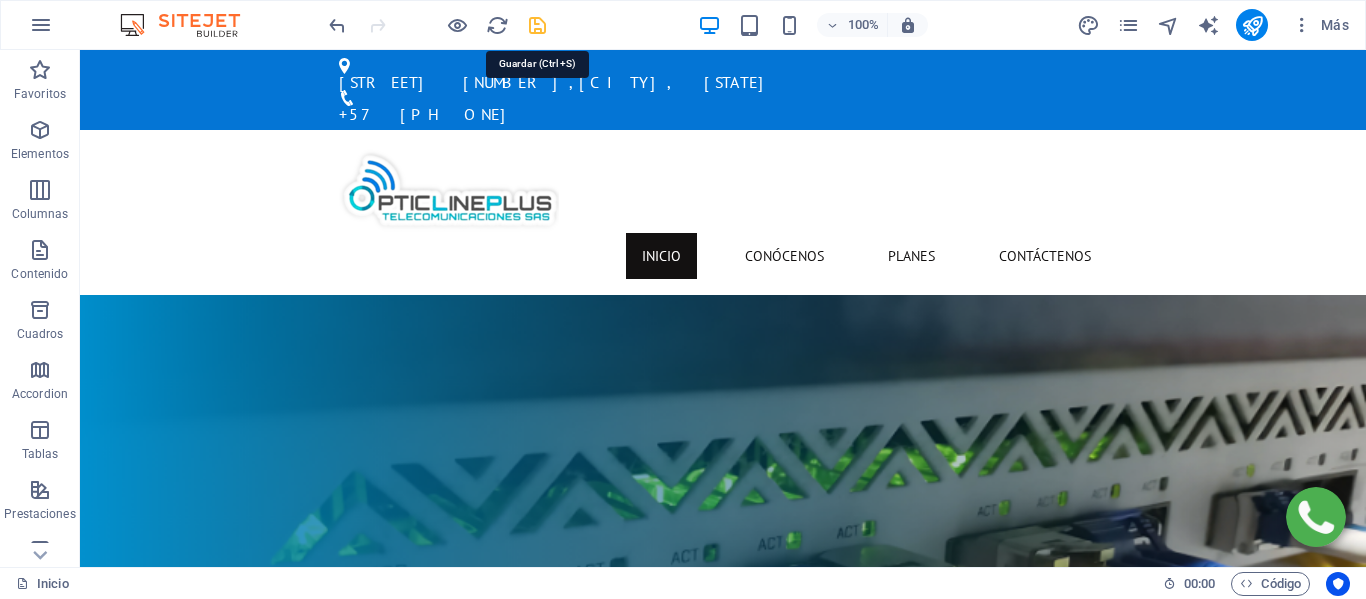 click at bounding box center [537, 25] 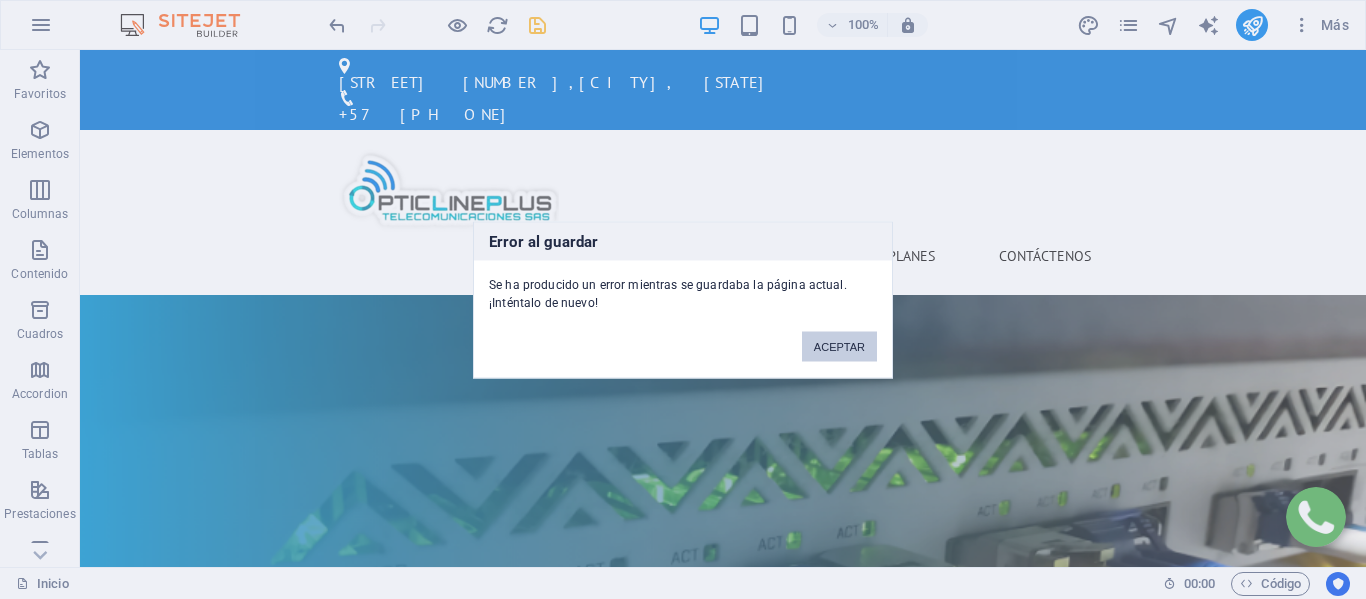 click on "ACEPTAR" at bounding box center (839, 346) 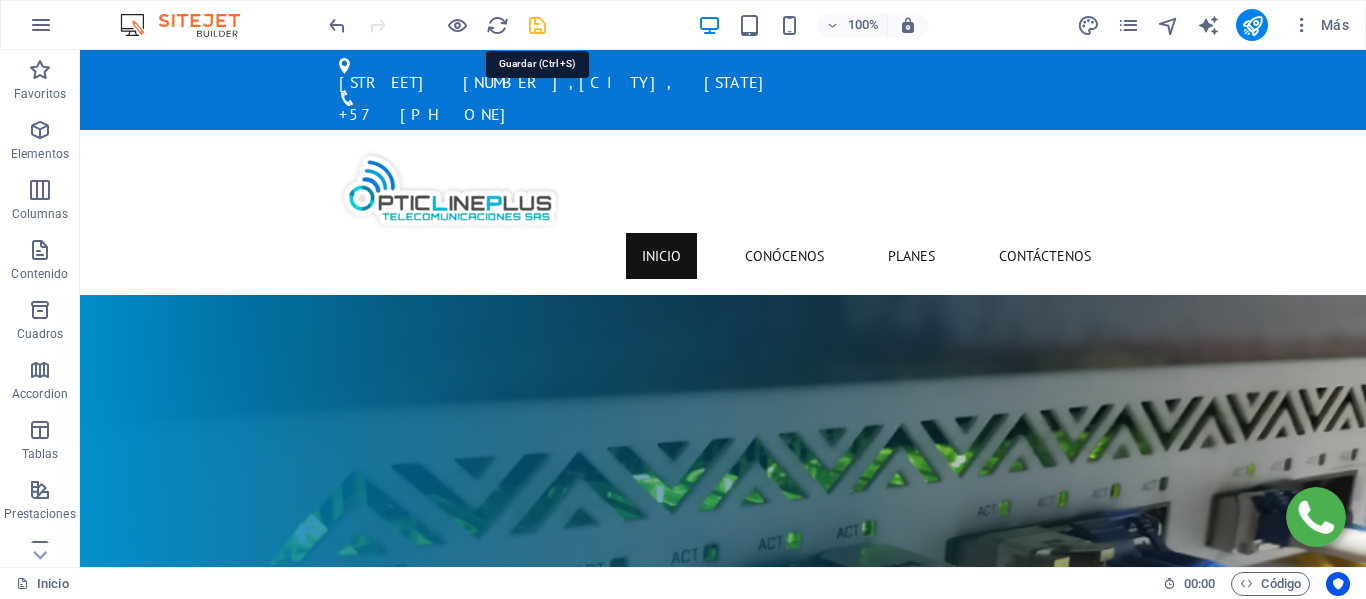 click at bounding box center (537, 25) 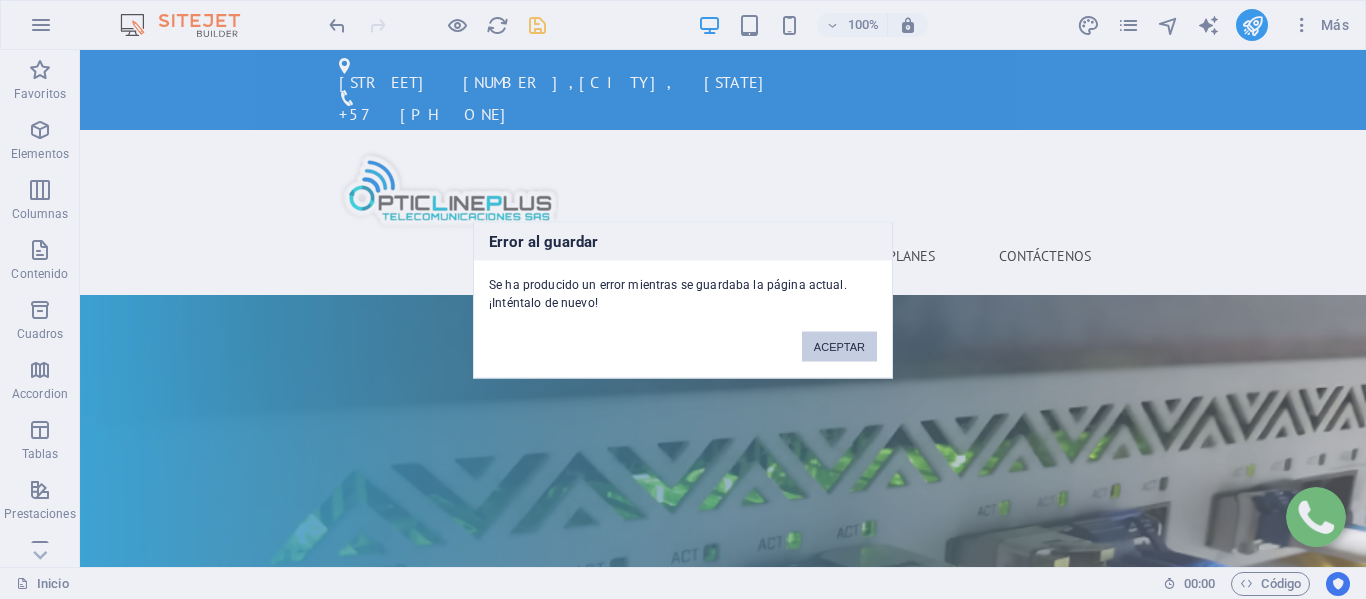 click on "ACEPTAR" at bounding box center [839, 346] 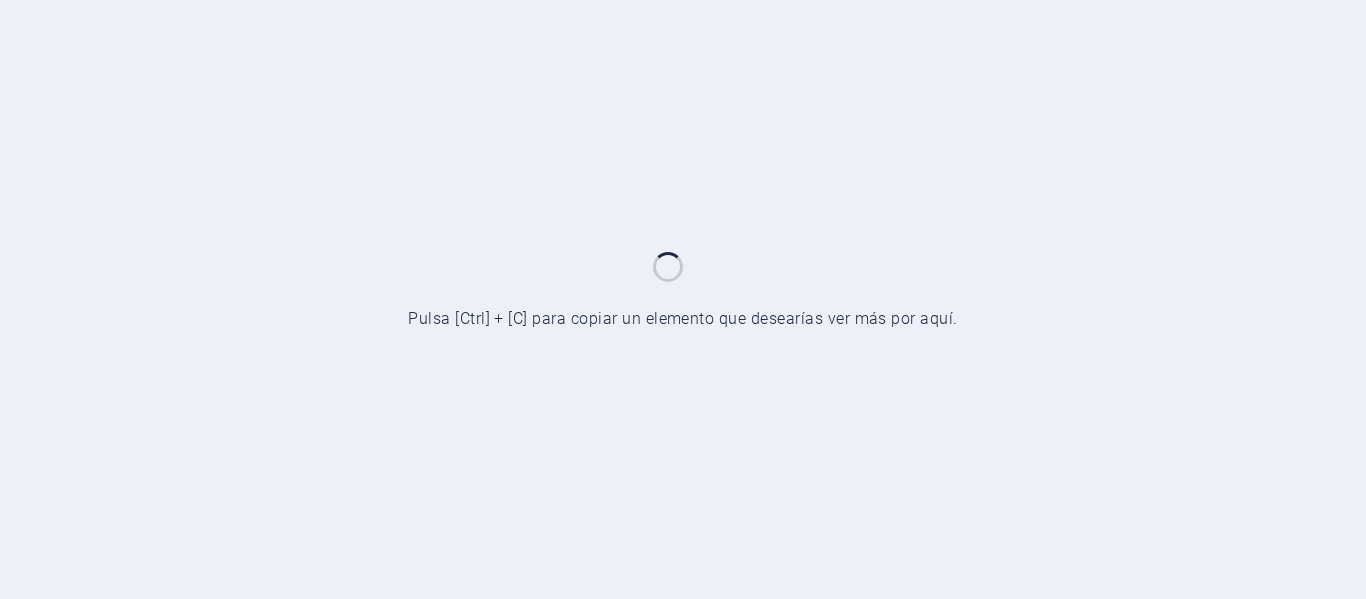 scroll, scrollTop: 0, scrollLeft: 0, axis: both 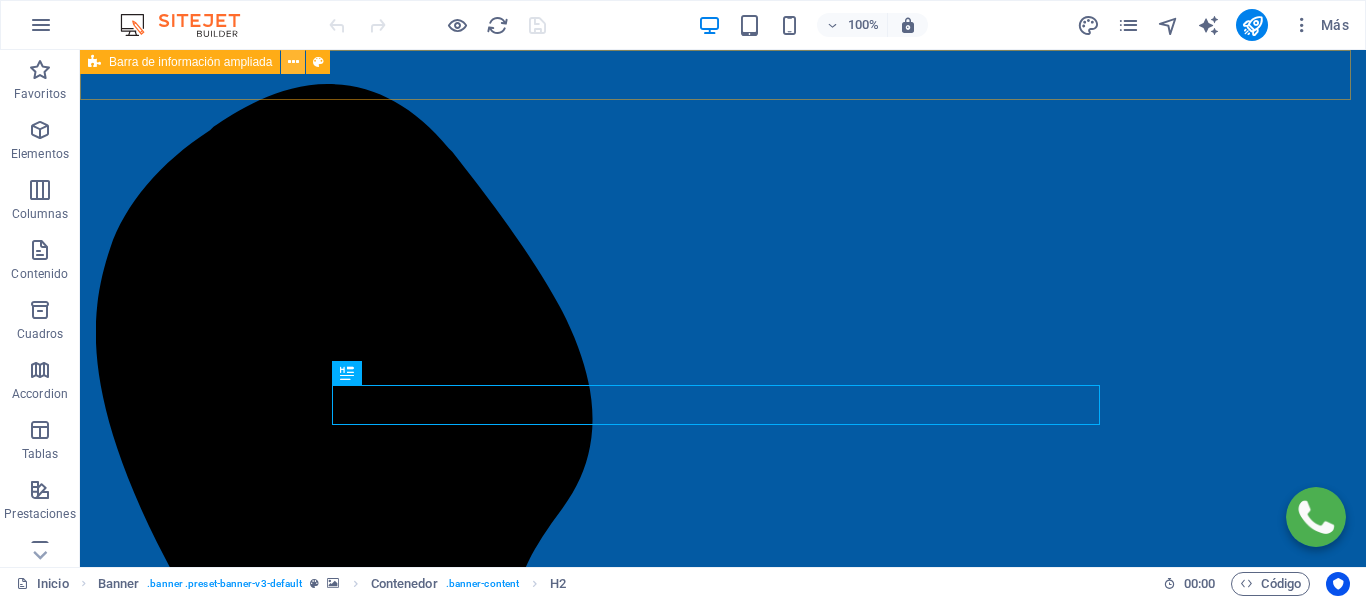 click at bounding box center [293, 62] 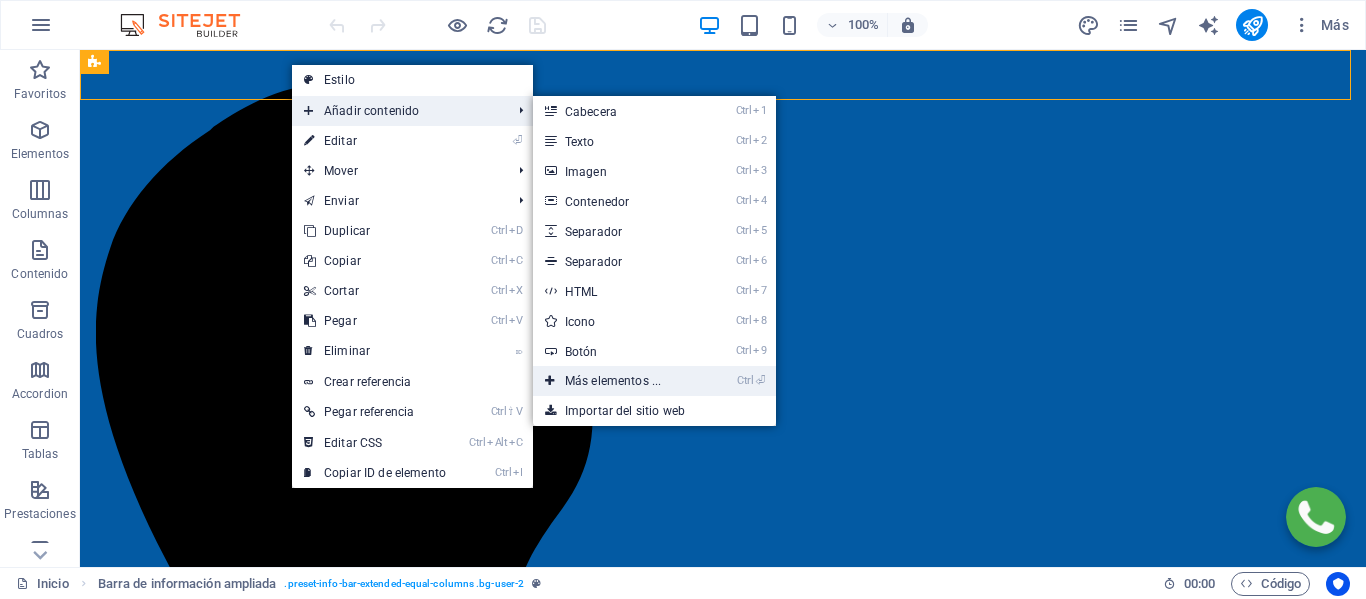 click on "Ctrl ⏎  Más elementos ..." at bounding box center [617, 381] 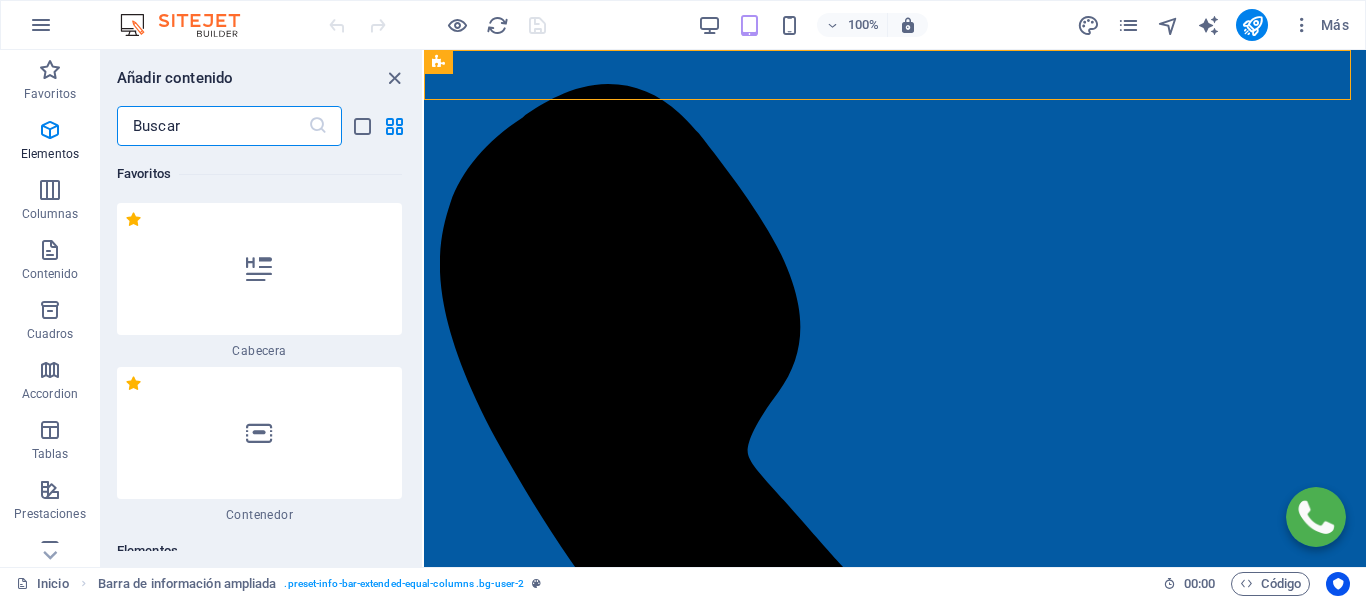 scroll, scrollTop: 377, scrollLeft: 0, axis: vertical 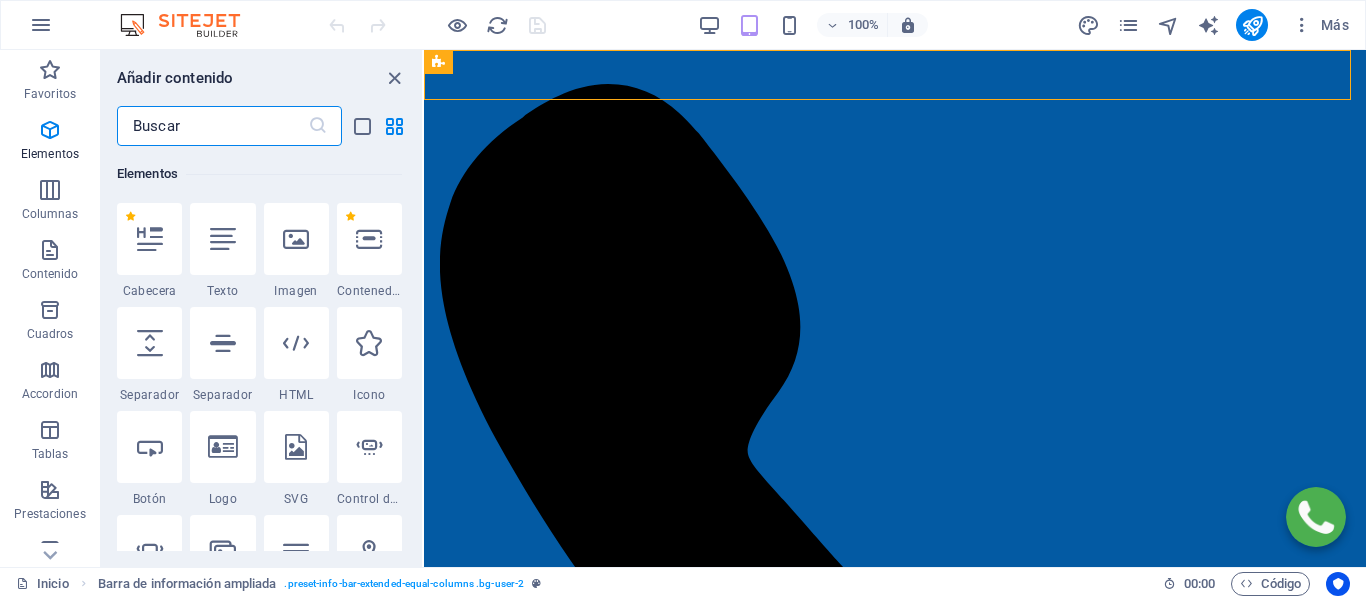 click at bounding box center (212, 126) 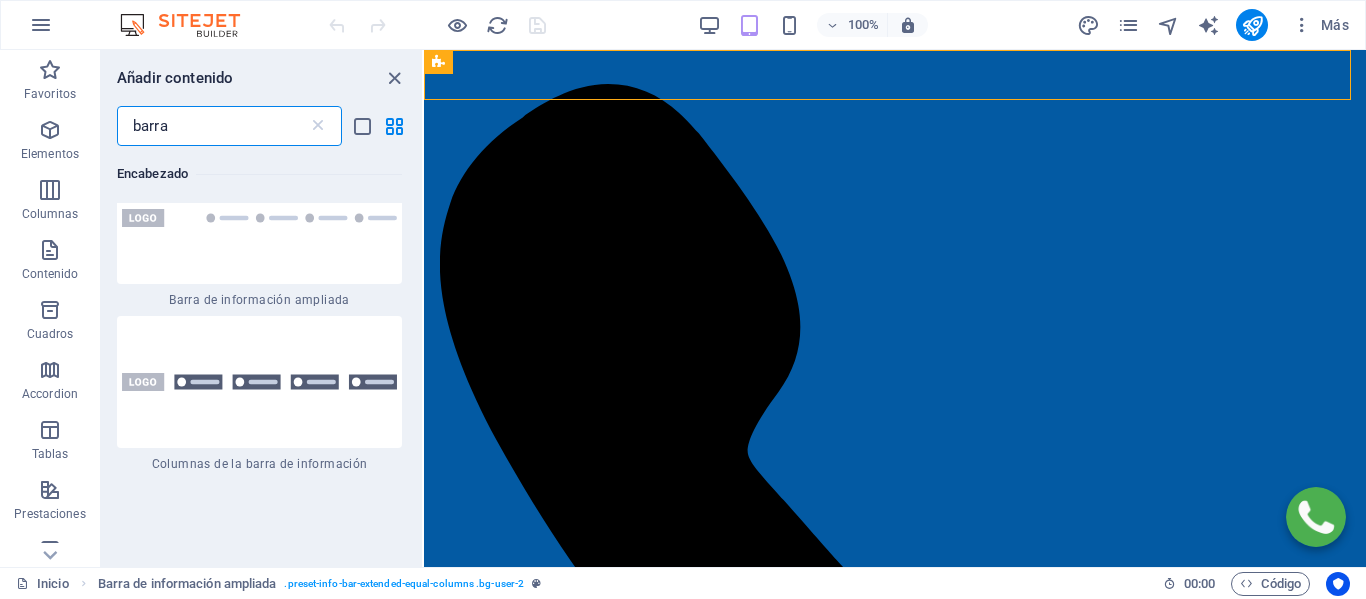 scroll, scrollTop: 2600, scrollLeft: 0, axis: vertical 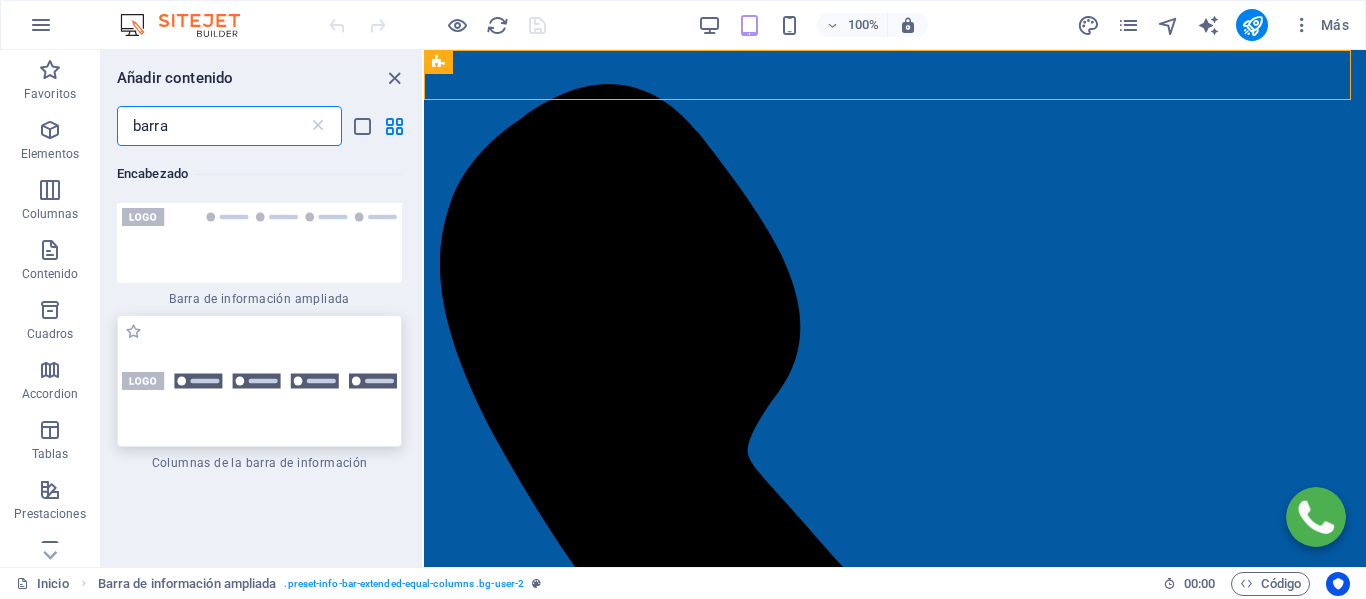 type on "barra" 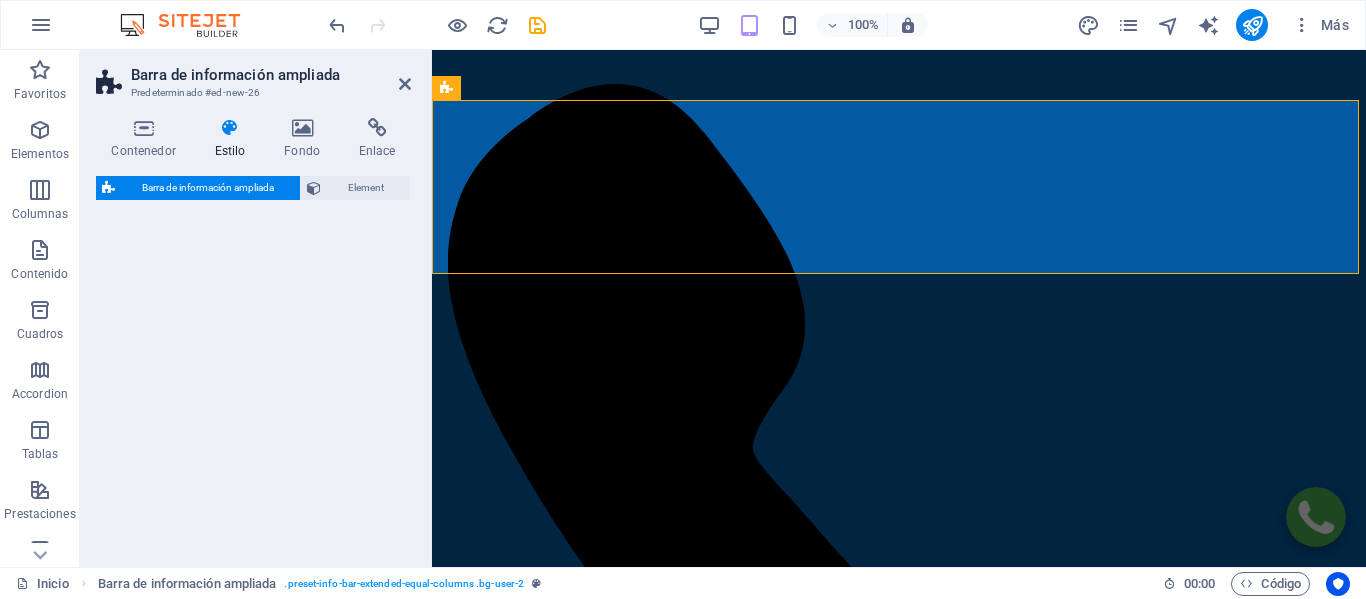 select on "rem" 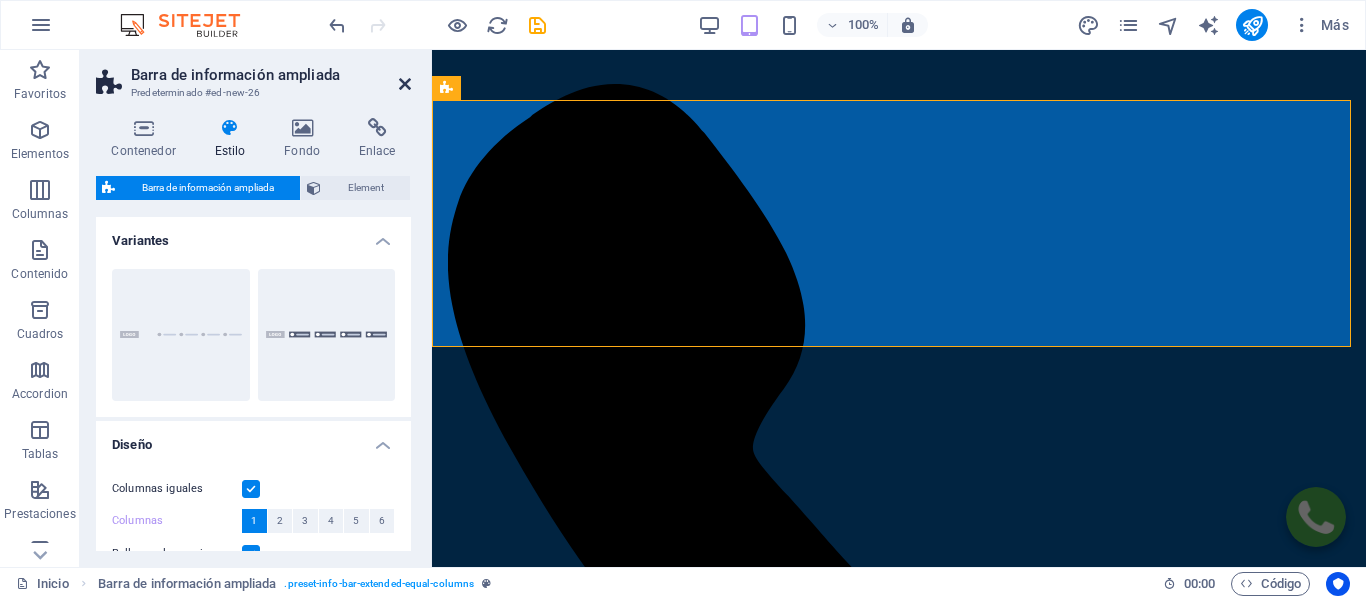 click at bounding box center [405, 84] 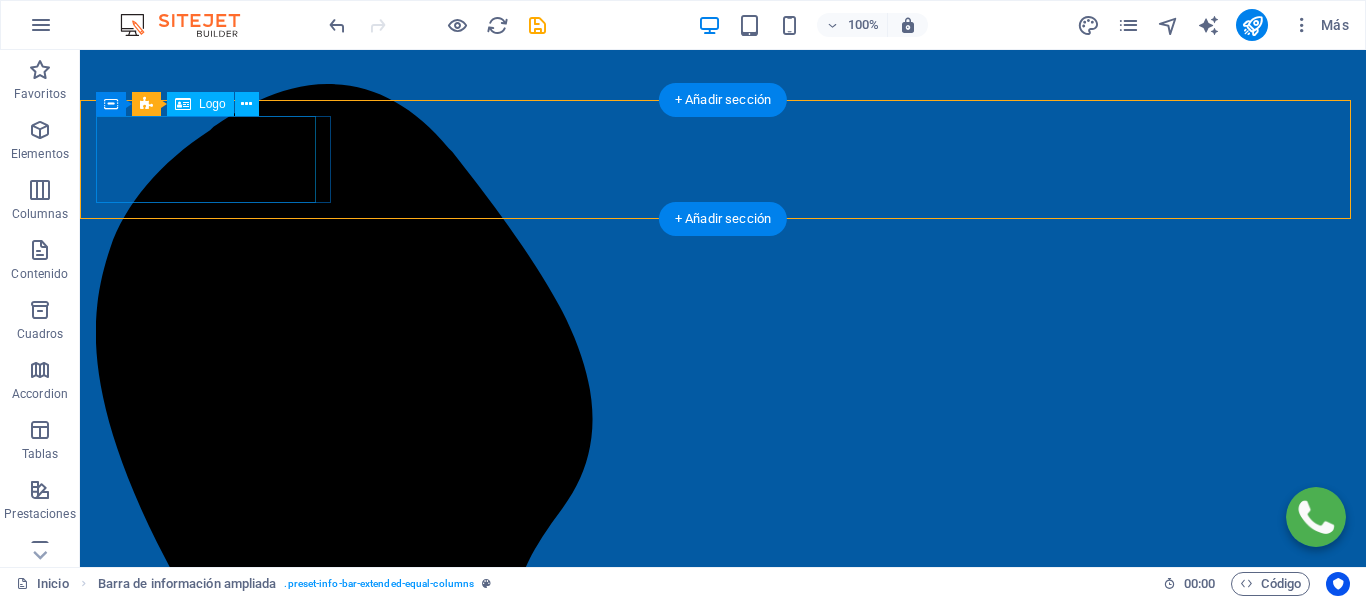click at bounding box center [723, 1496] 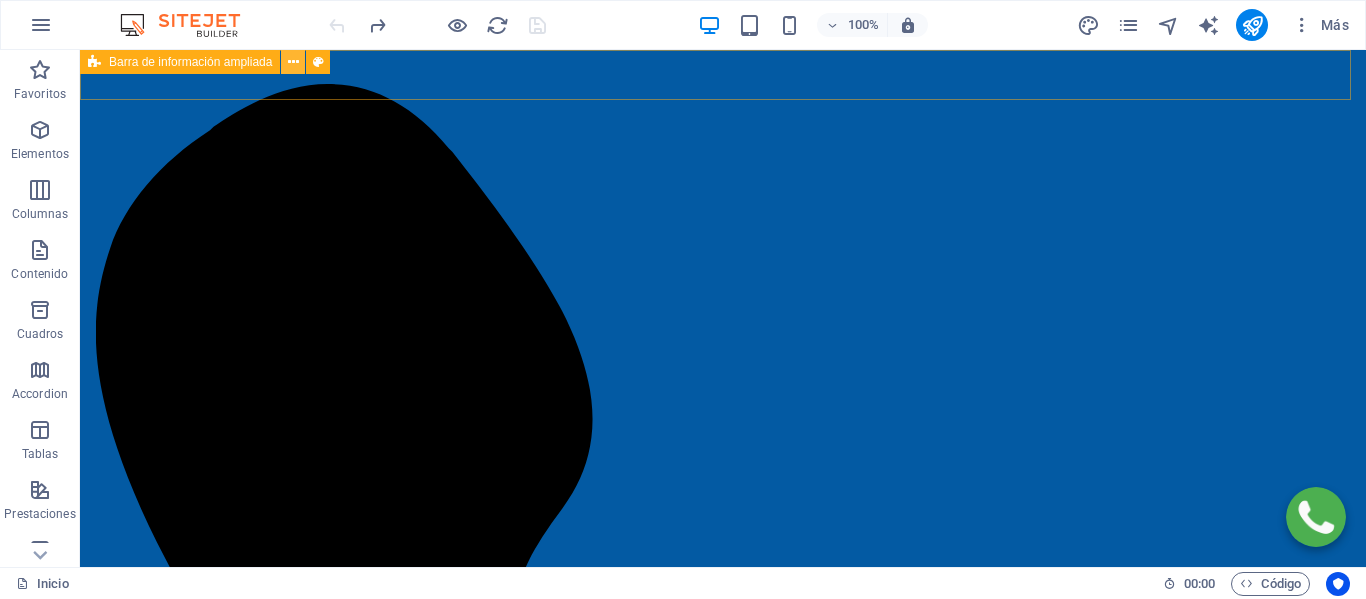 click at bounding box center [293, 62] 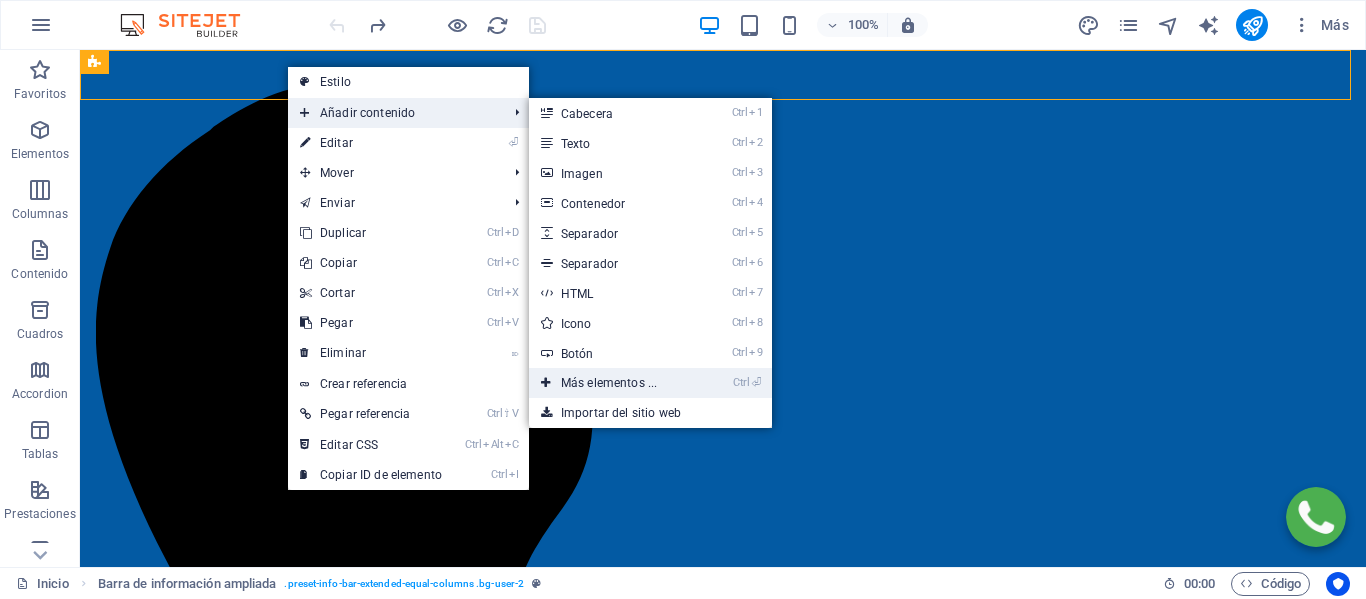 click on "Ctrl ⏎  Más elementos ..." at bounding box center [613, 383] 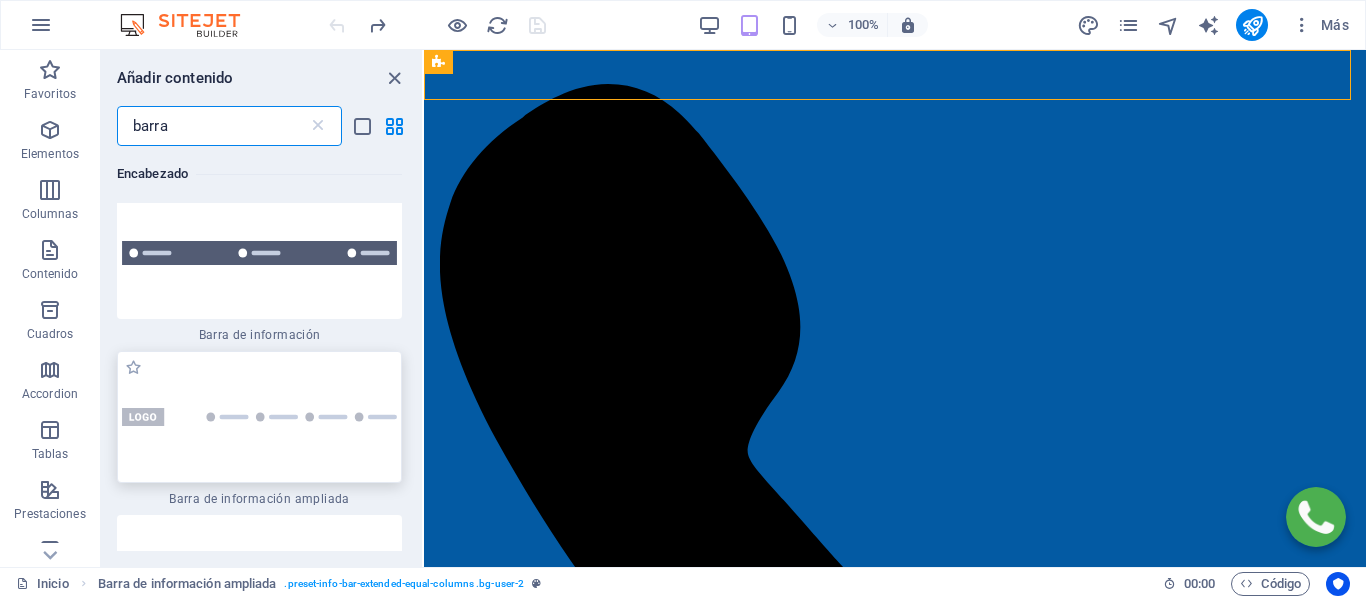 scroll, scrollTop: 2300, scrollLeft: 0, axis: vertical 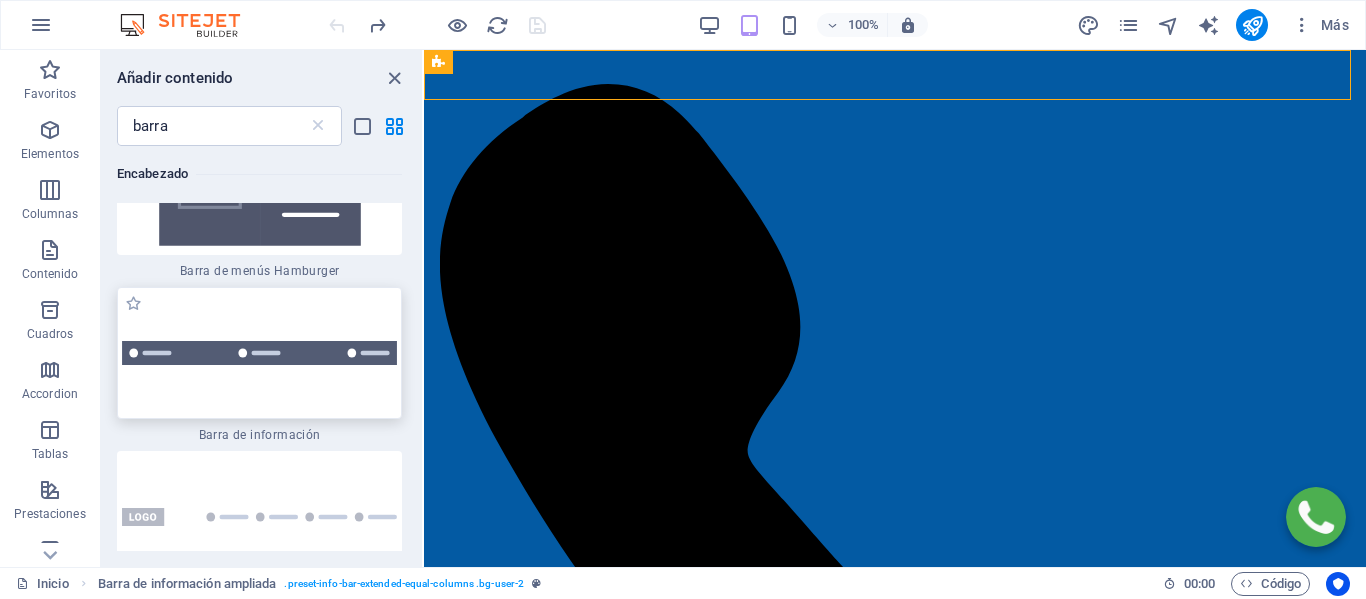 click at bounding box center [259, 353] 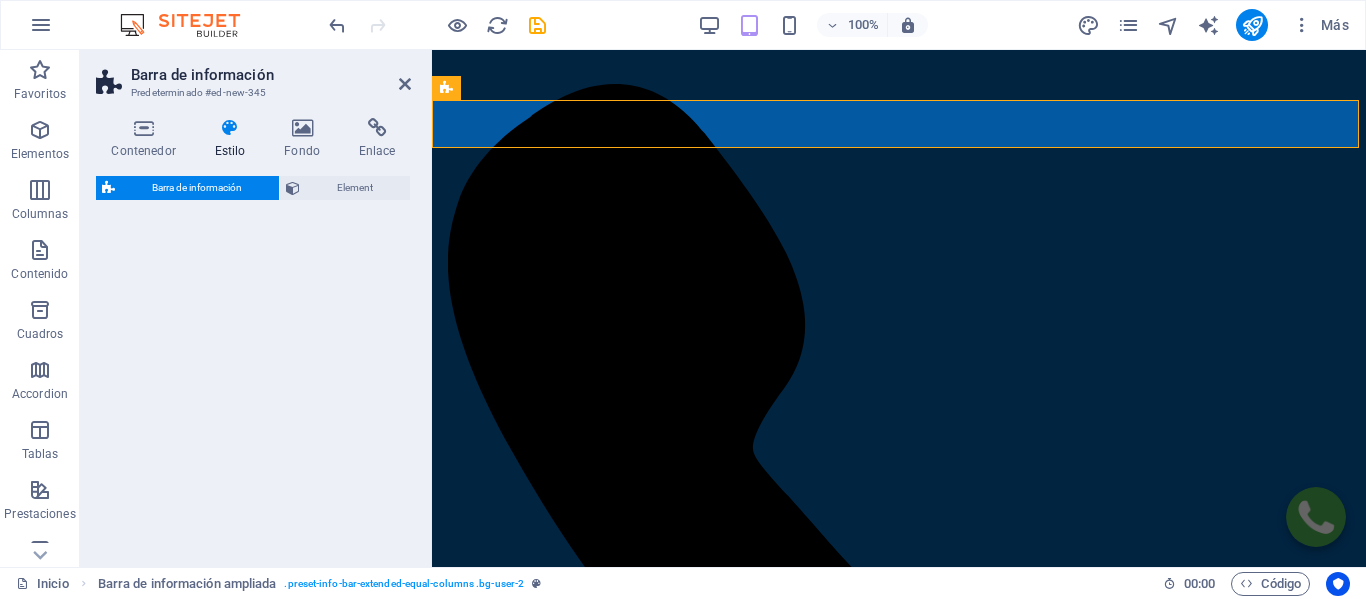 select on "rem" 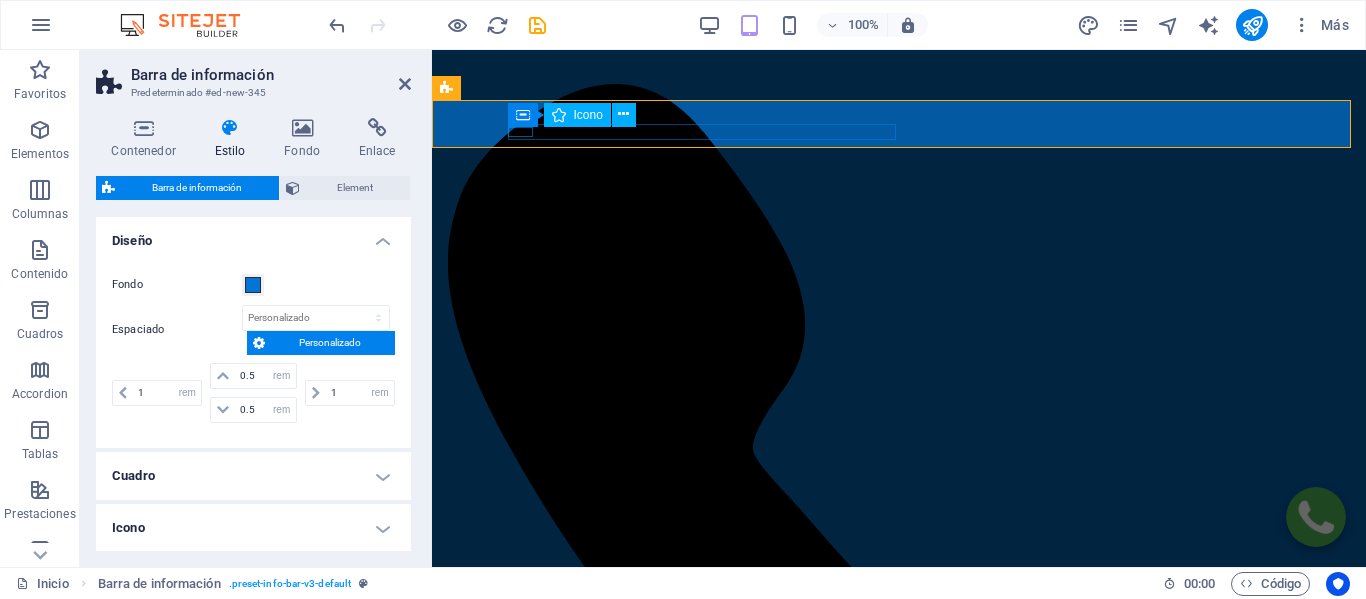 click at bounding box center [899, 1162] 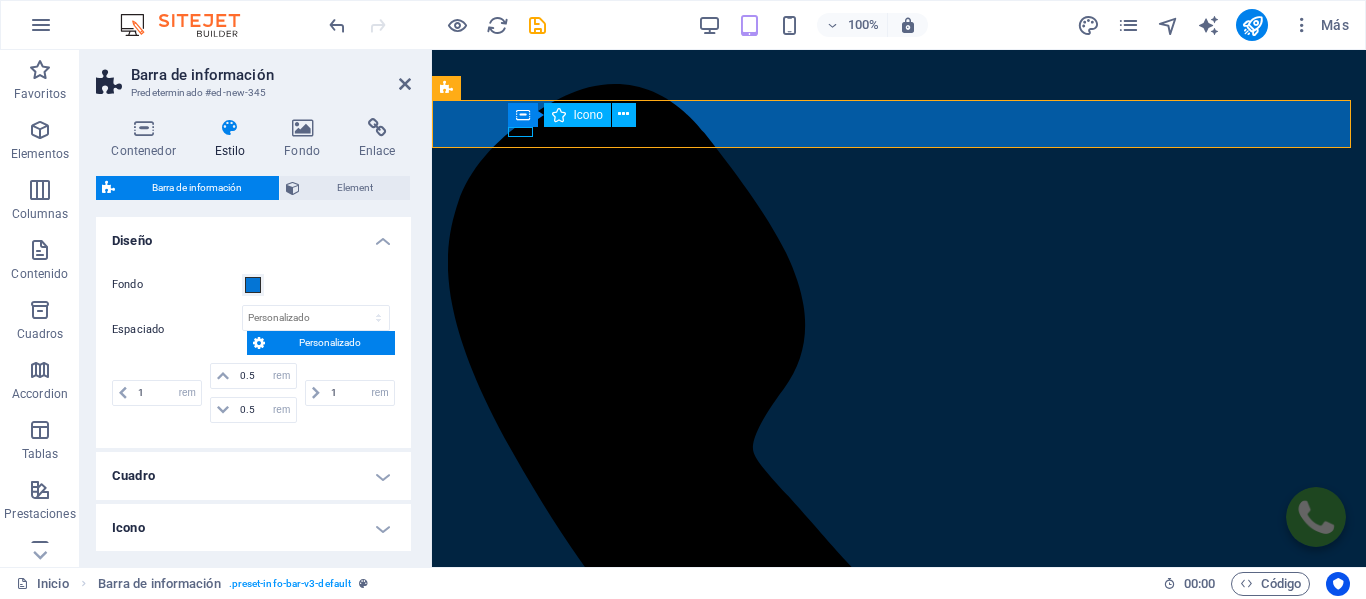 click at bounding box center [899, 1162] 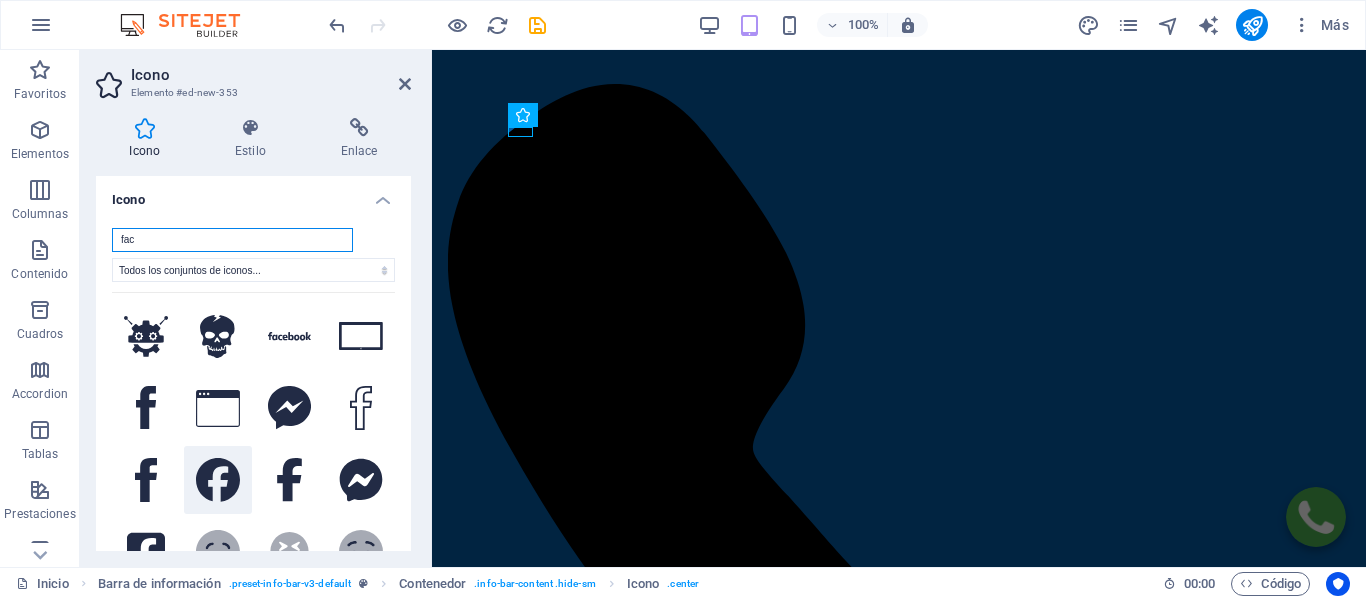 type on "fac" 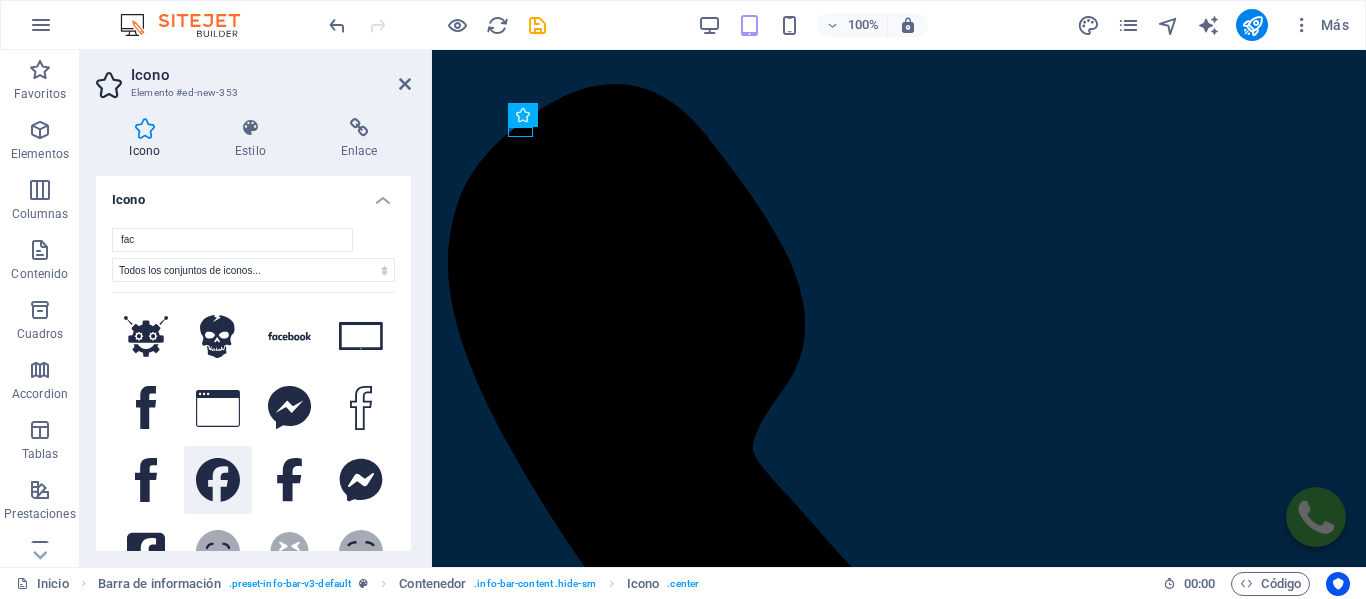 click 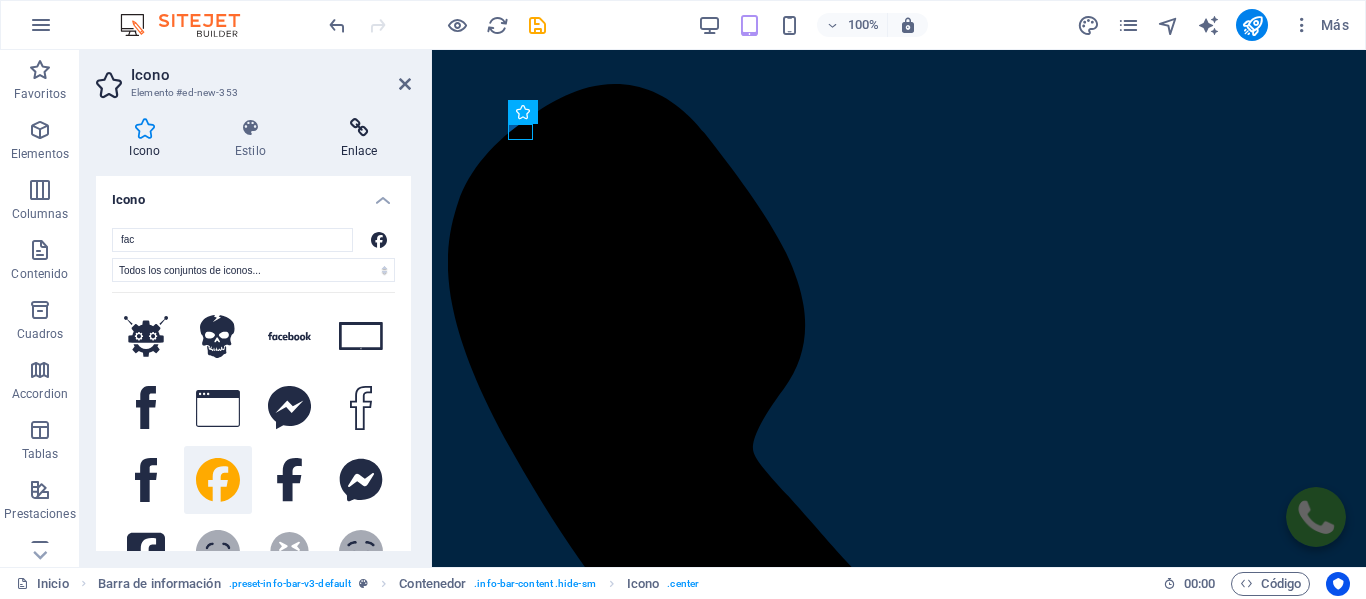 click on "Enlace" at bounding box center (359, 139) 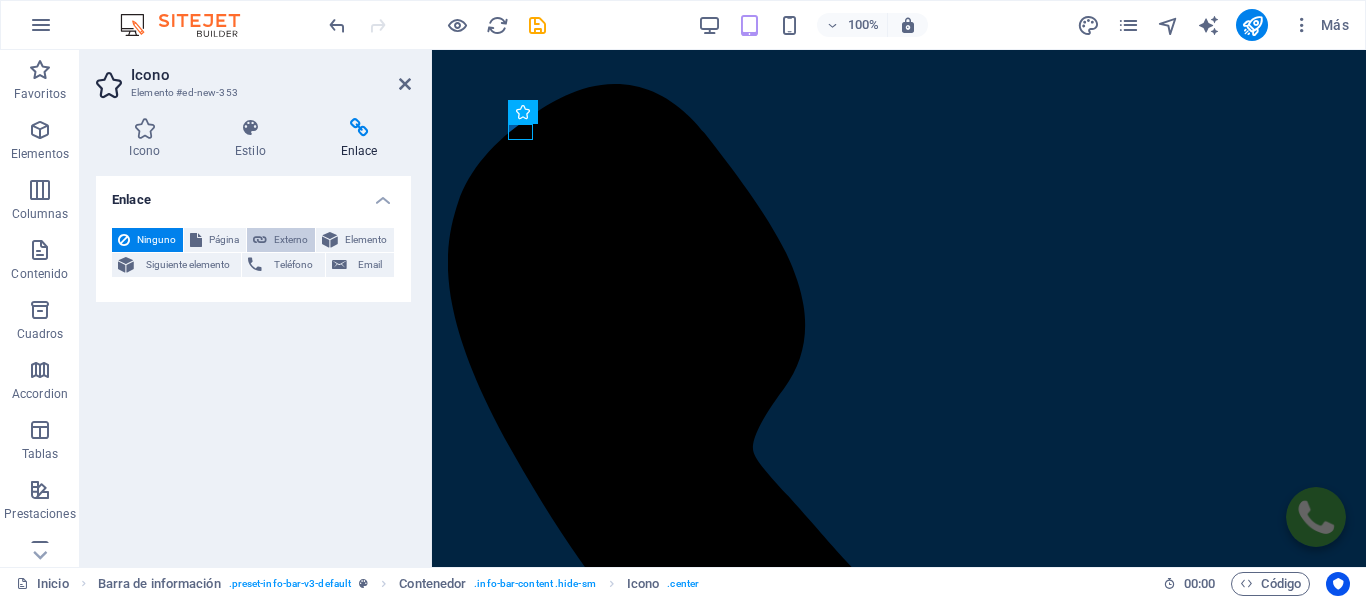 click on "Externo" at bounding box center (291, 240) 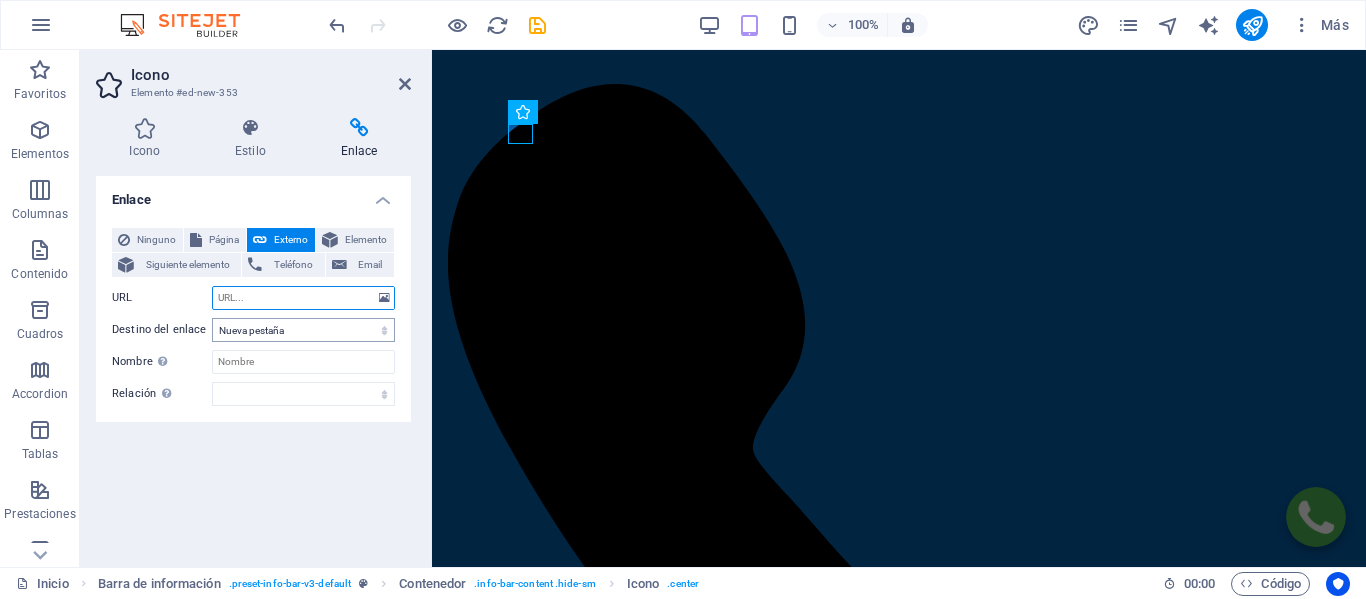 paste on "https://www.facebook.com/share/14yA6WVyiP/" 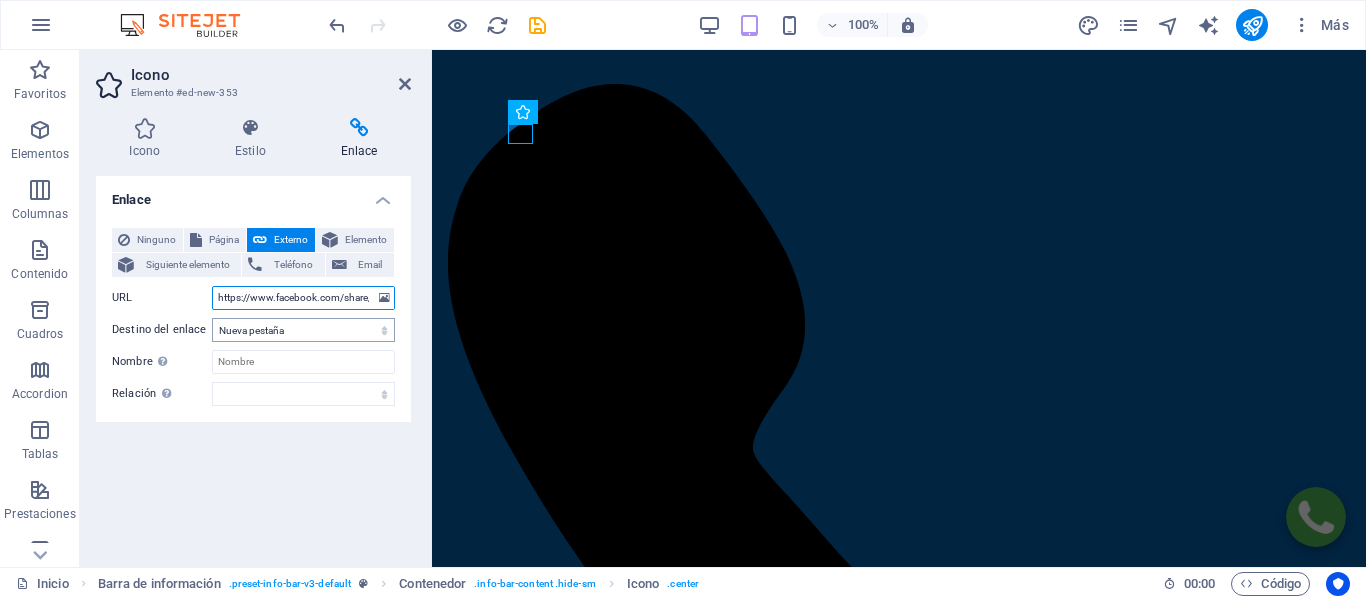 scroll, scrollTop: 0, scrollLeft: 63, axis: horizontal 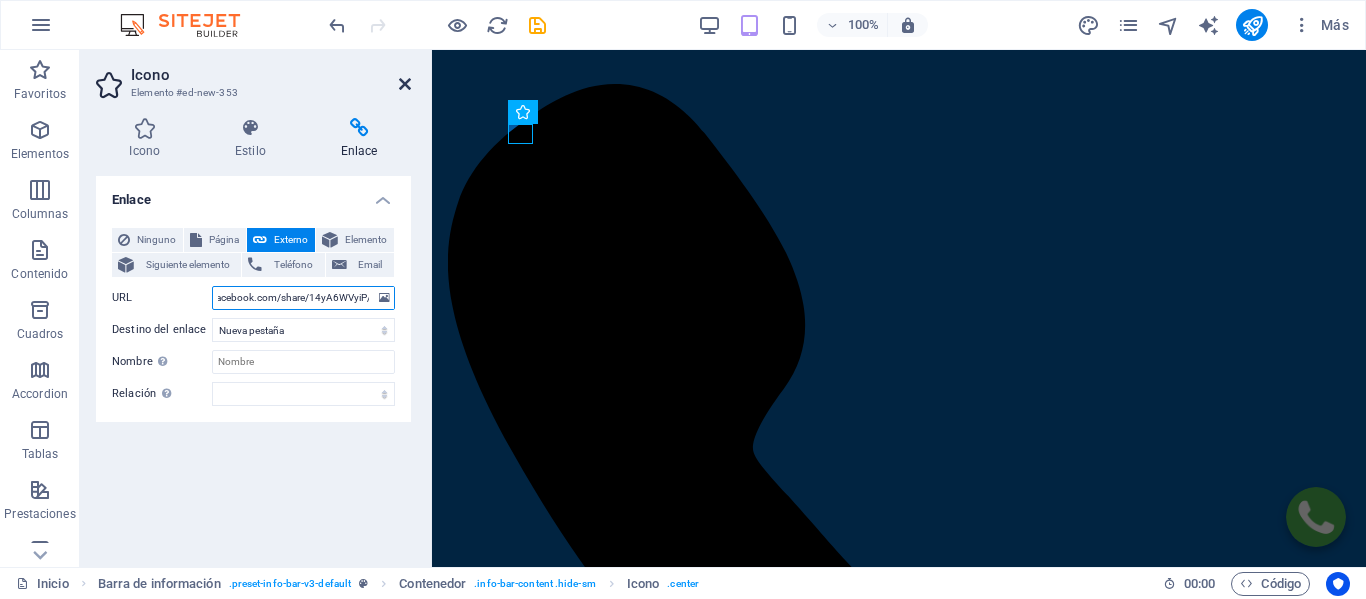 type on "https://www.facebook.com/share/14yA6WVyiP/" 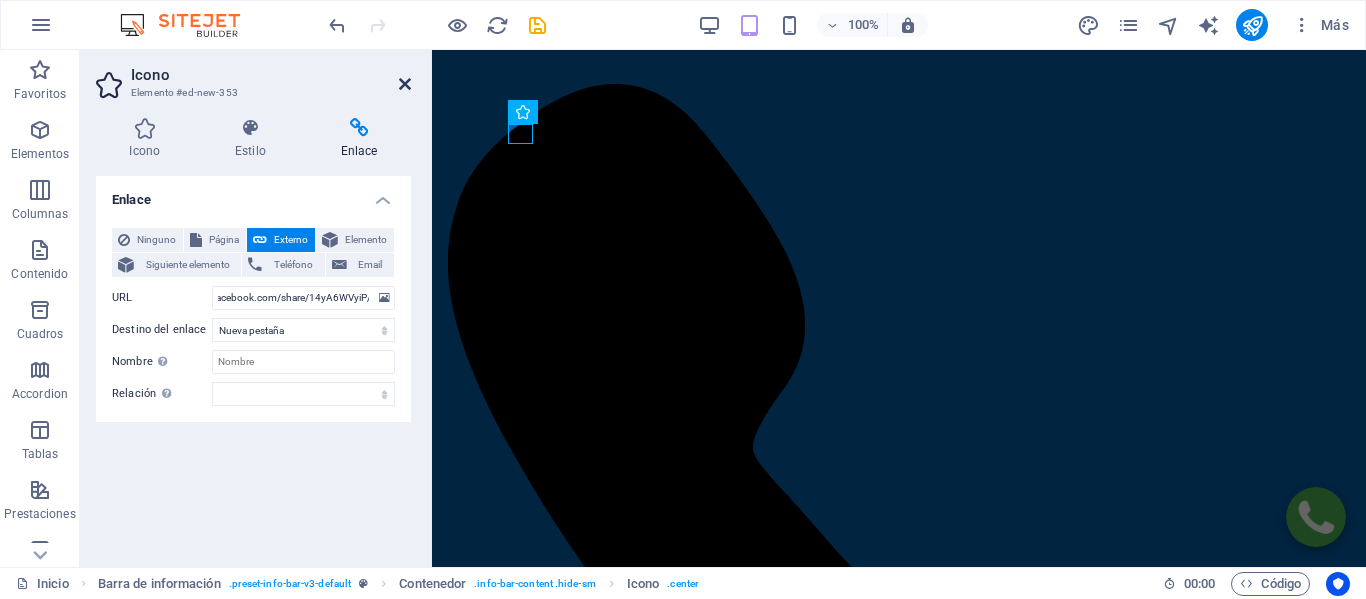 scroll, scrollTop: 0, scrollLeft: 0, axis: both 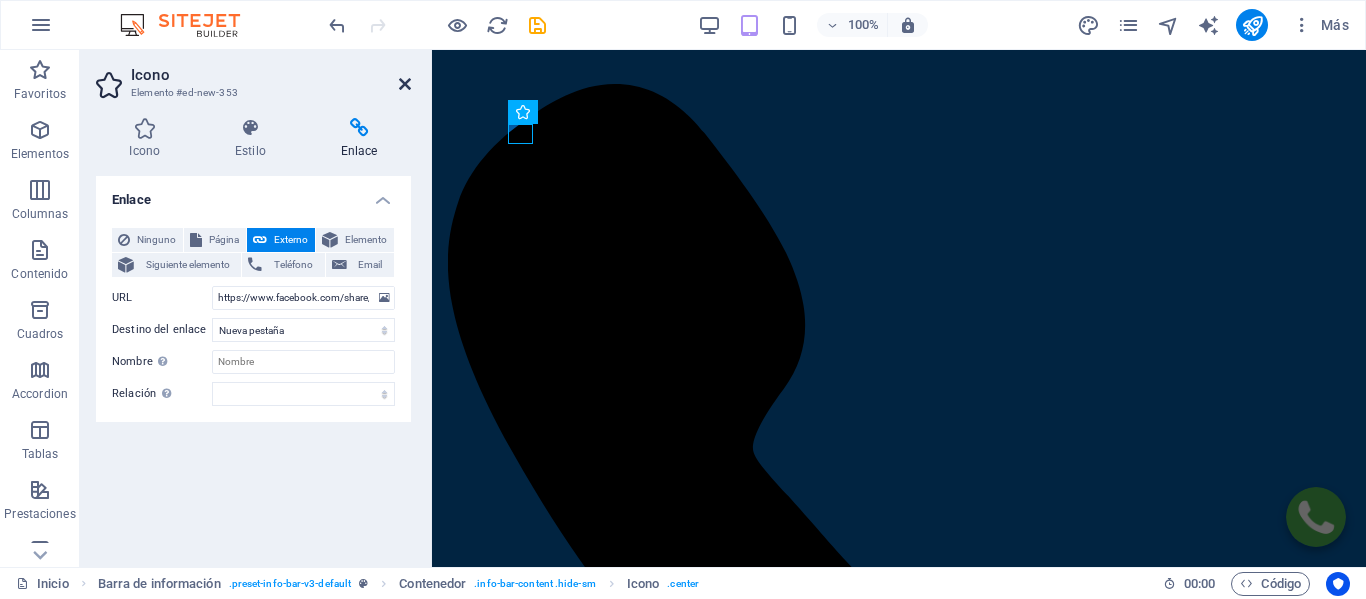 click at bounding box center (405, 84) 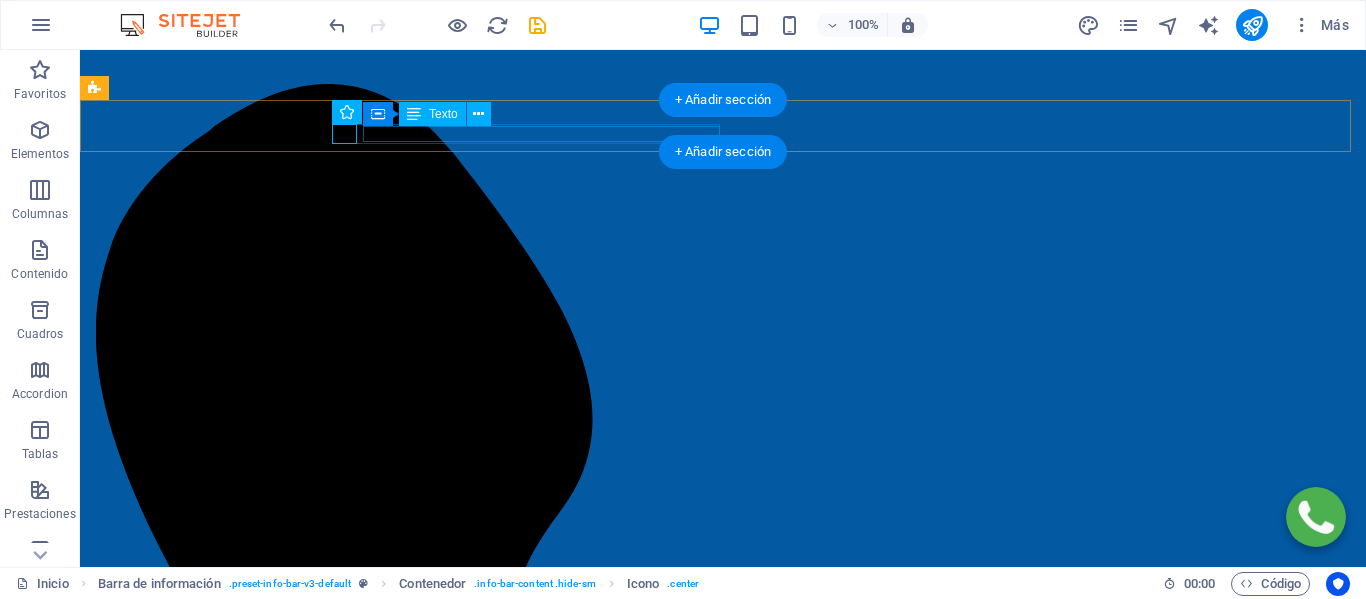 click on "support@[DOMAIN]" at bounding box center (464, 1537) 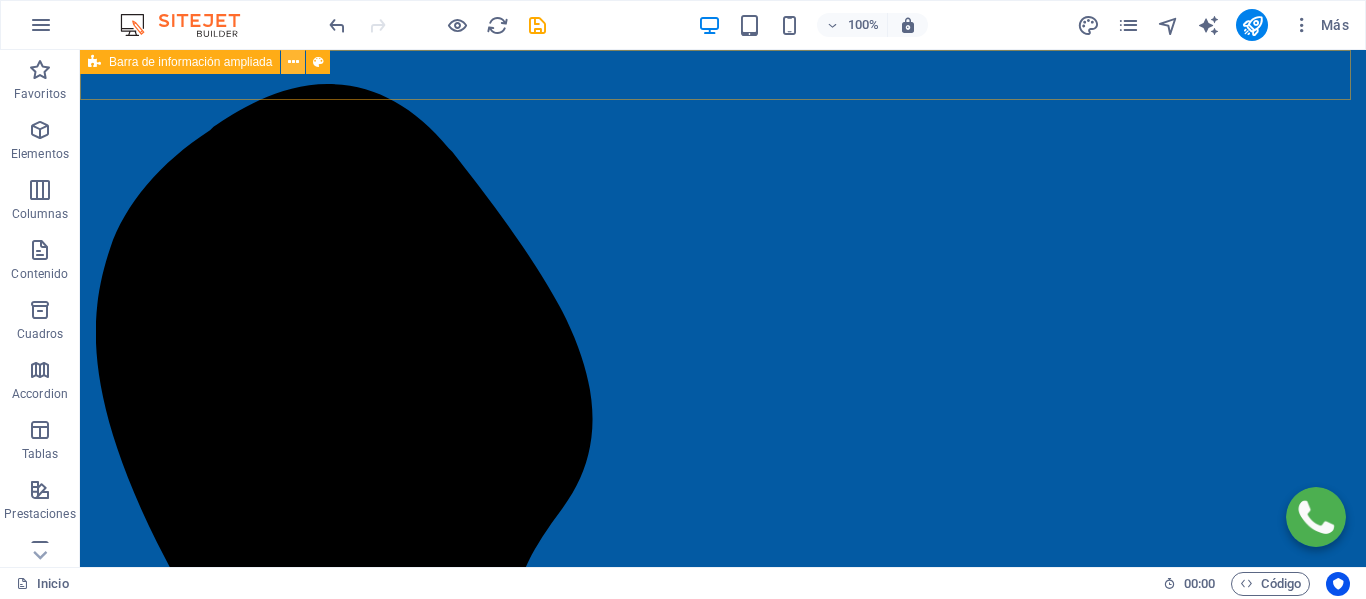click at bounding box center (293, 62) 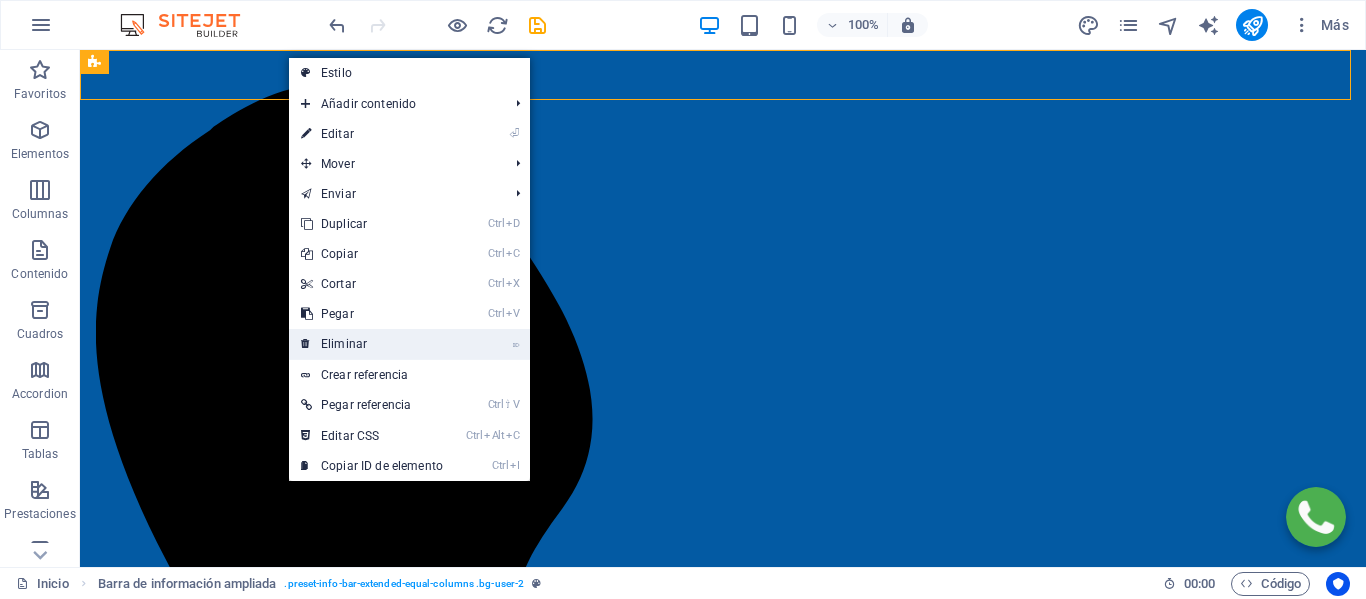 click on "⌦  Eliminar" at bounding box center [409, 344] 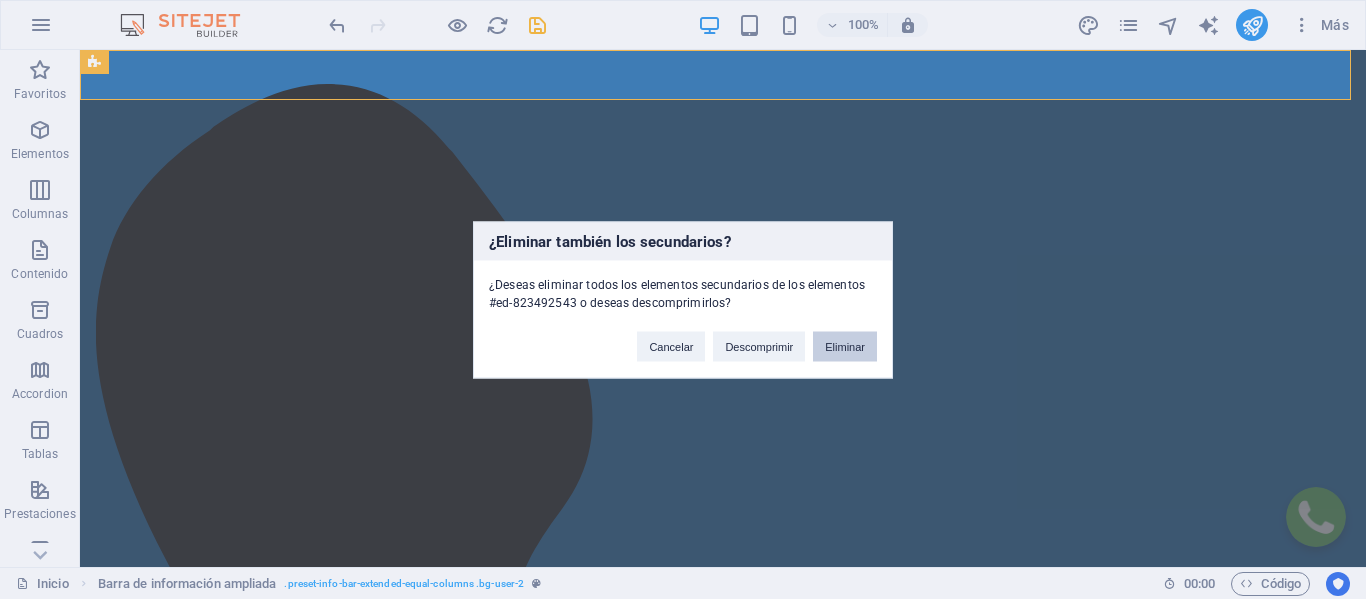 click on "Eliminar" at bounding box center [845, 346] 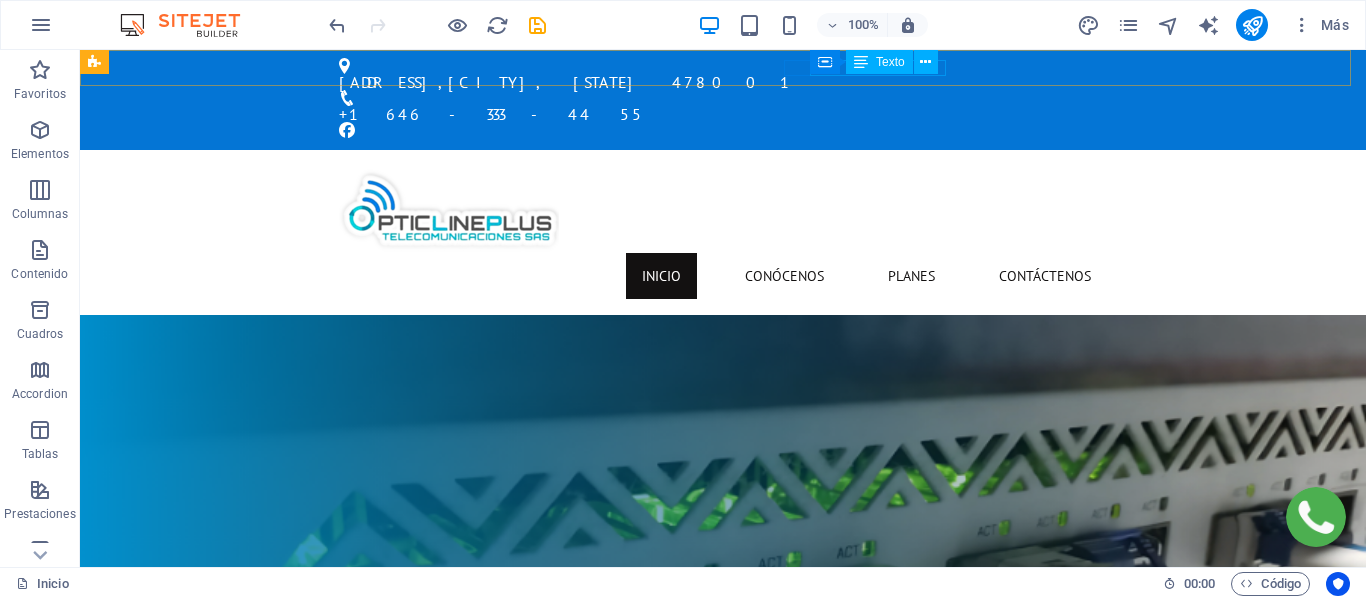 click on "Contenedor   Texto" at bounding box center [880, 62] 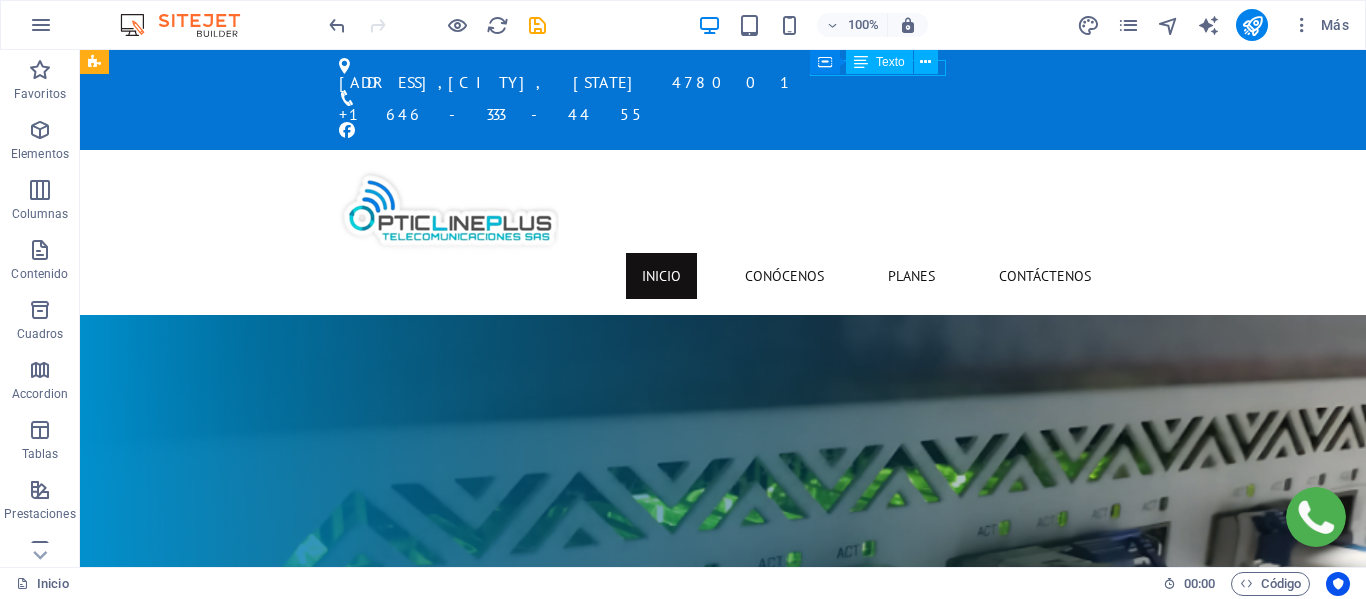 click on "Texto" at bounding box center [879, 62] 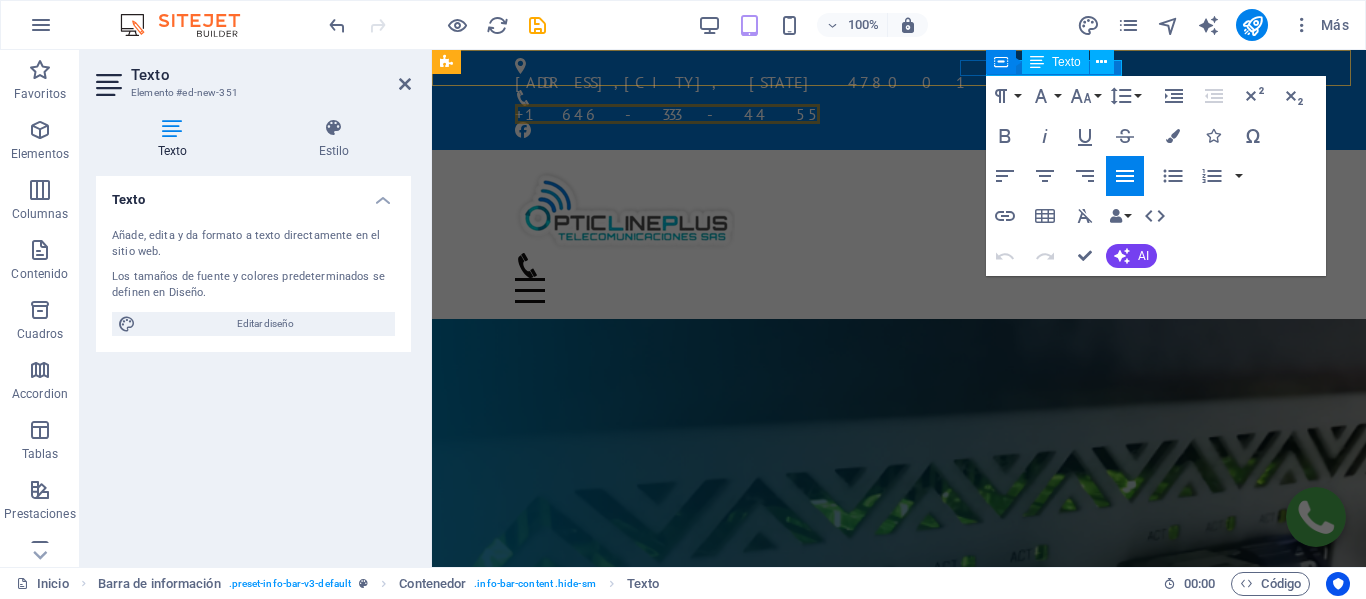 click on "Contenedor   Texto" at bounding box center [1056, 62] 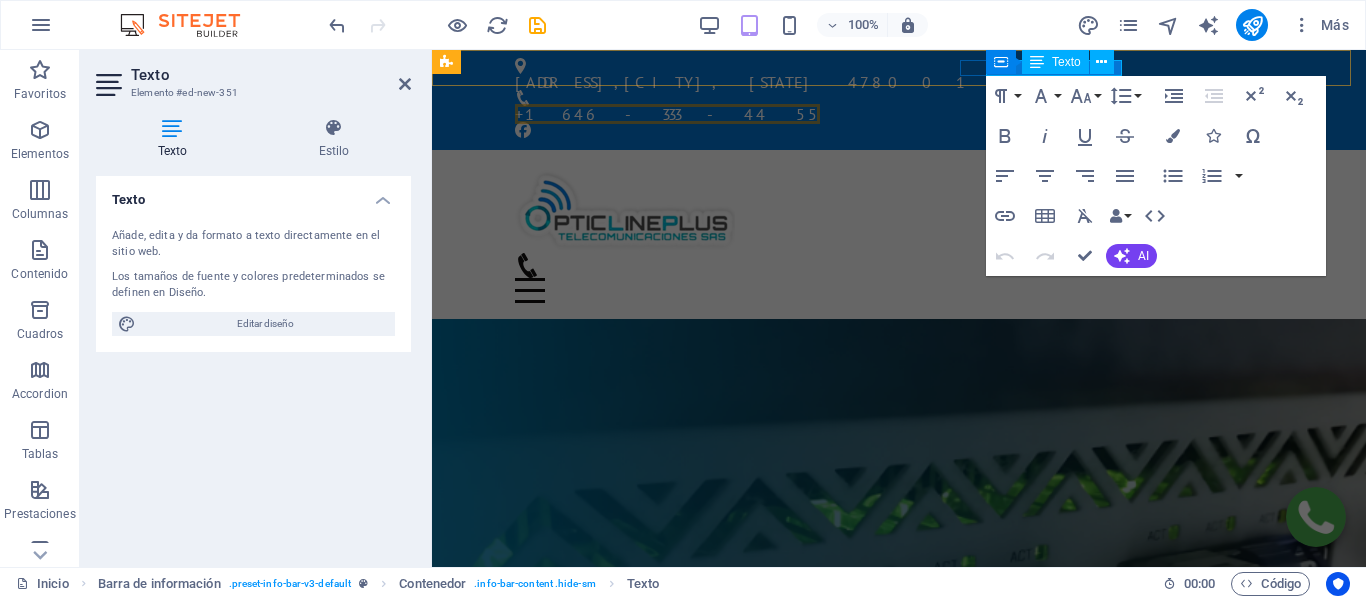 click on "Contenedor   Texto" at bounding box center (1056, 62) 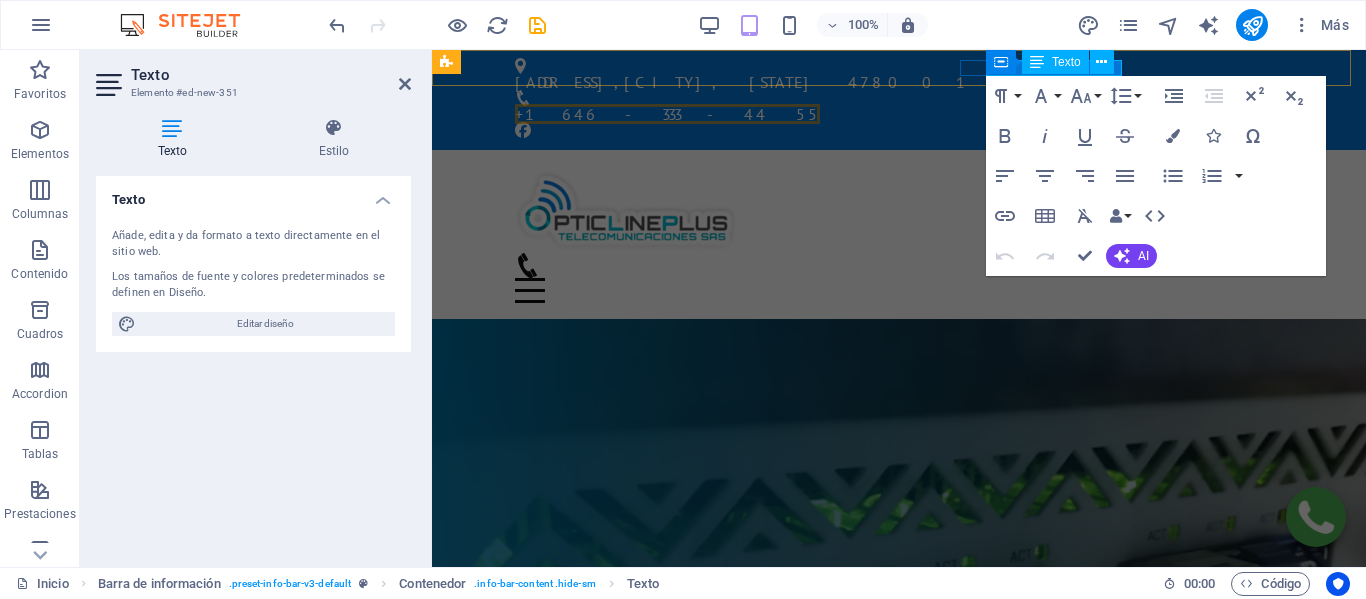 click on "Contenedor   Texto" at bounding box center [1056, 62] 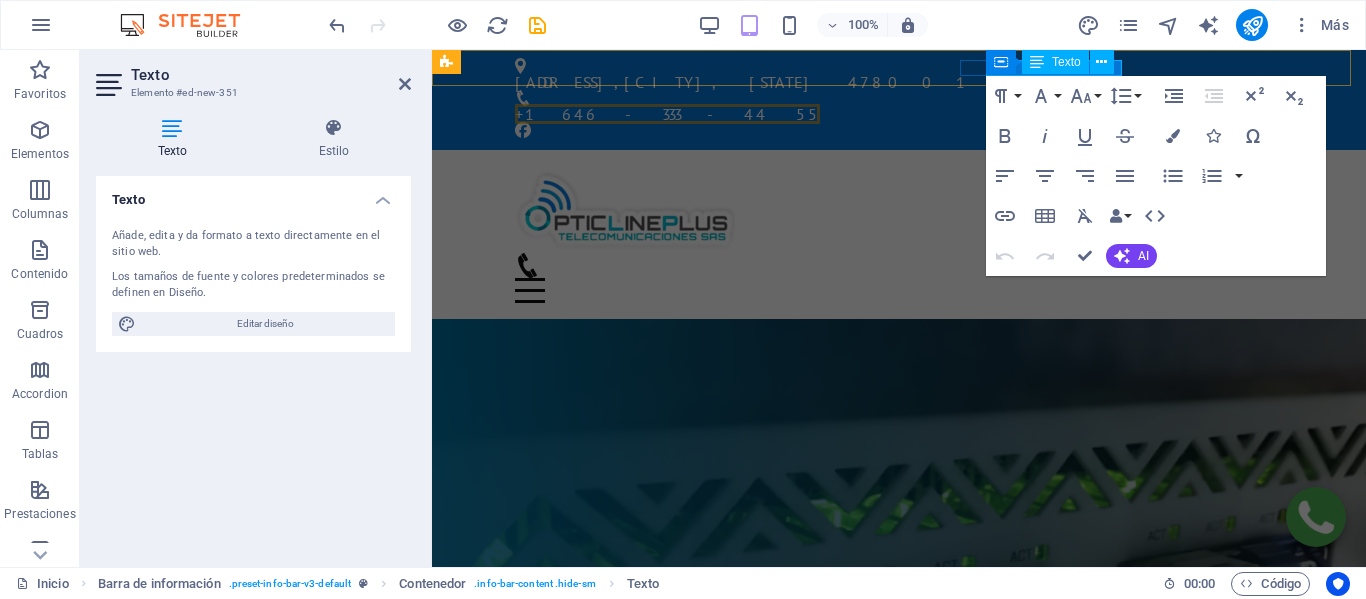 click on "Contenedor   Texto" at bounding box center (1056, 62) 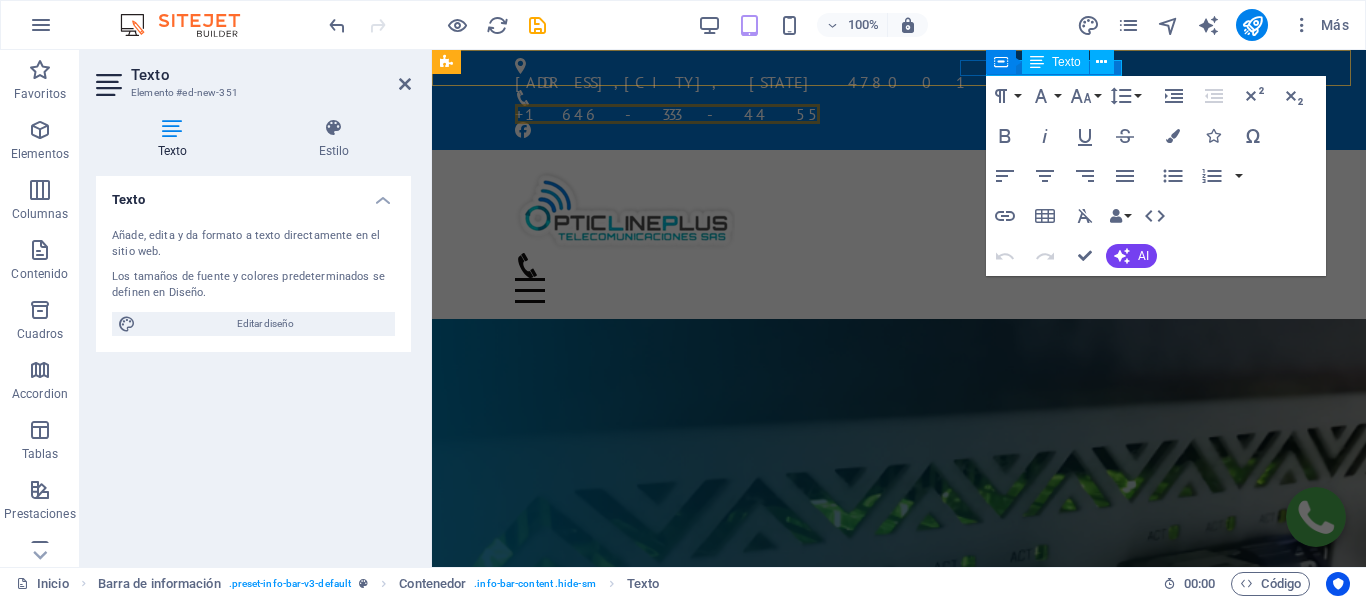 click on "Contenedor   Texto" at bounding box center (1056, 62) 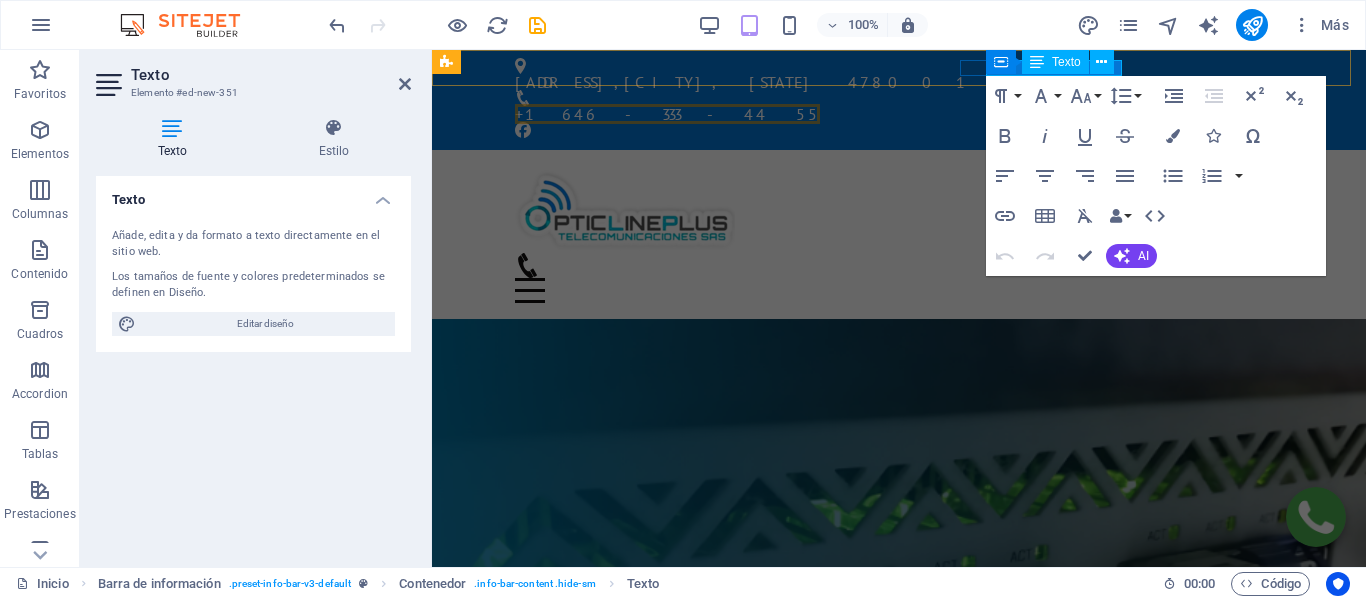 click on "Contenedor   Texto" at bounding box center (1056, 62) 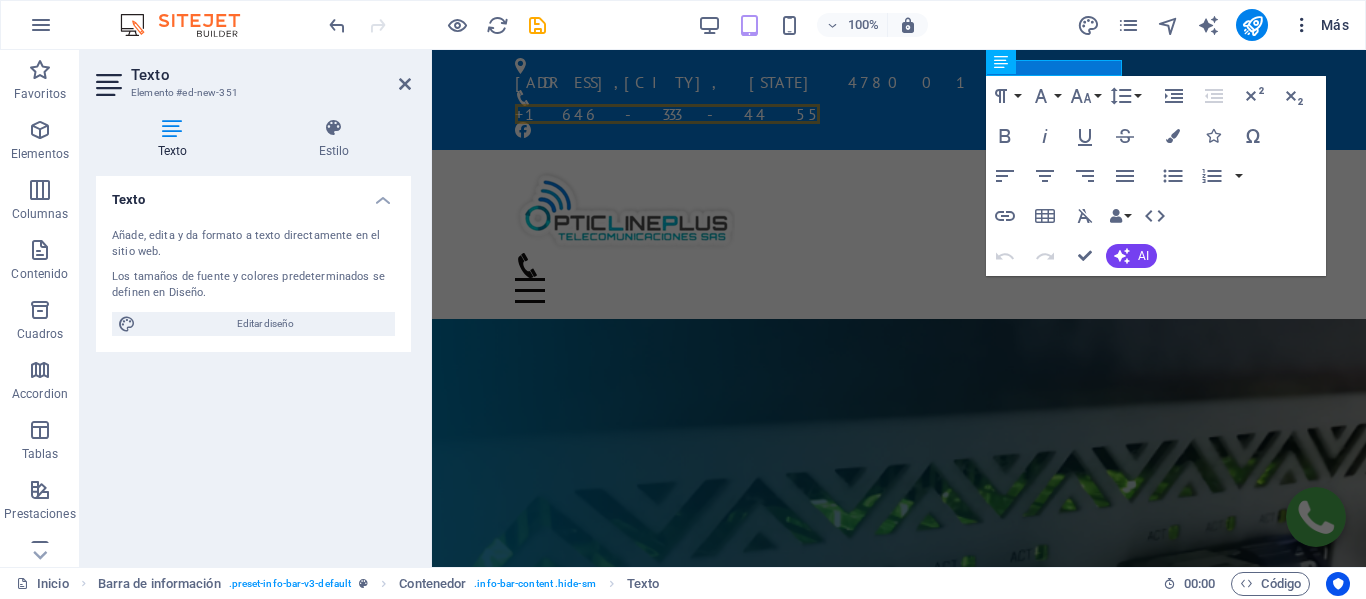 click on "Más" at bounding box center (1320, 25) 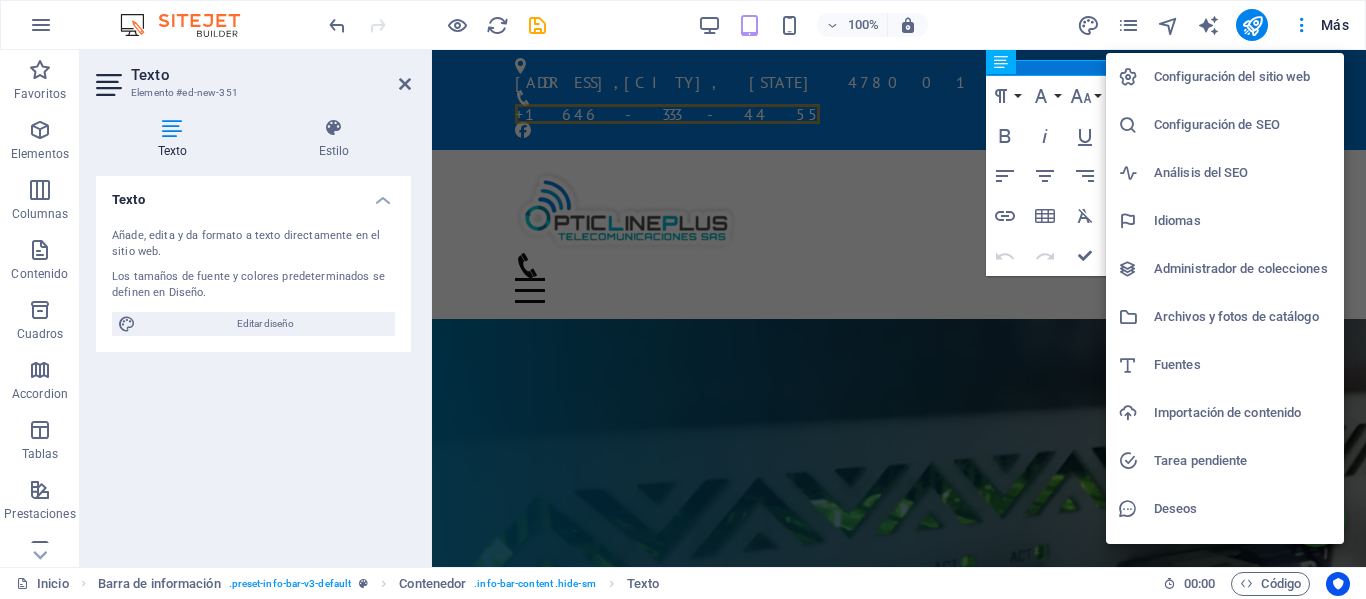 click on "Configuración del sitio web" at bounding box center (1225, 77) 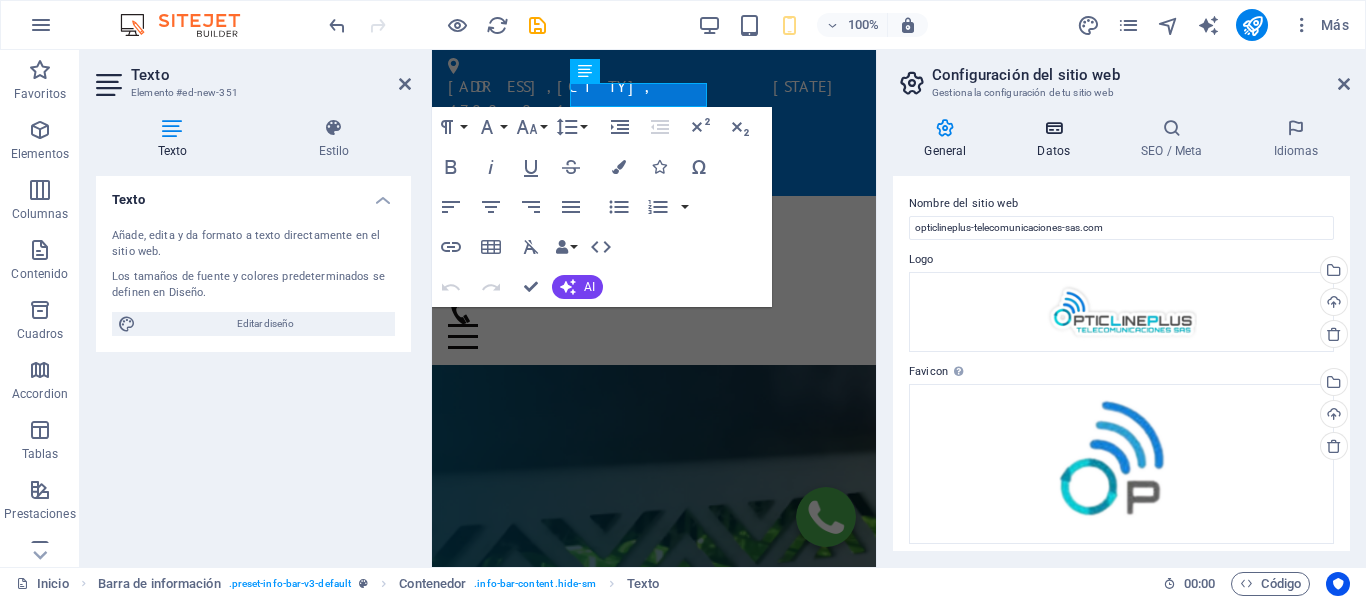 click on "Datos" at bounding box center [1058, 139] 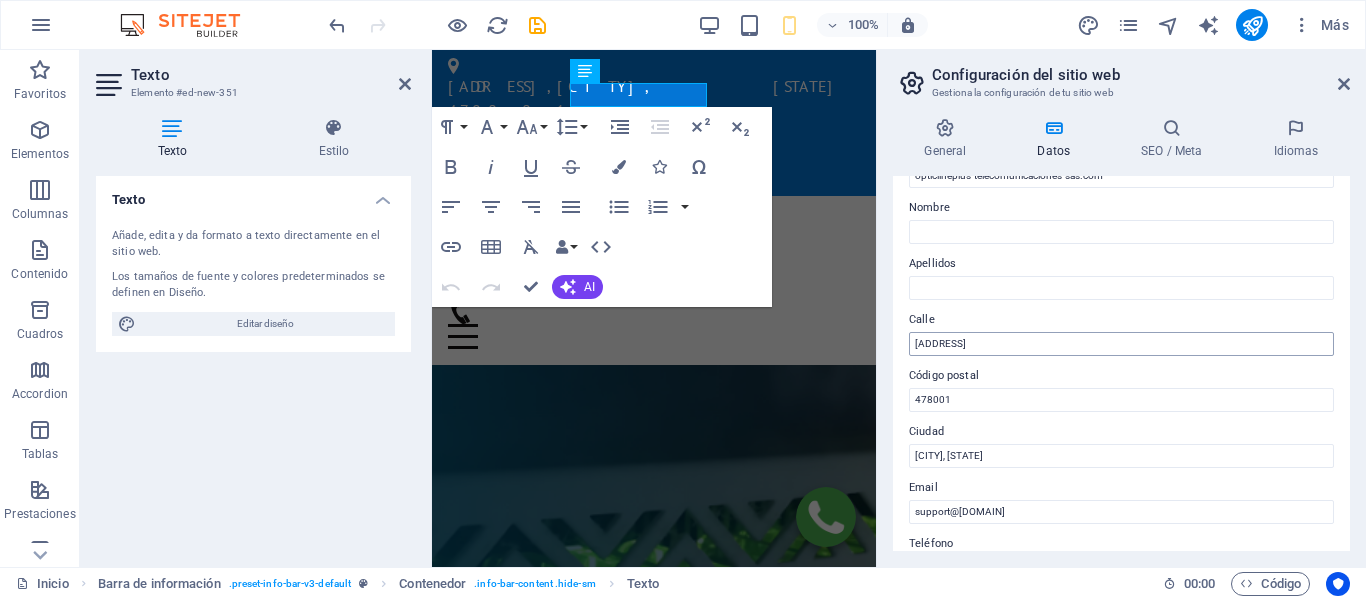 scroll, scrollTop: 200, scrollLeft: 0, axis: vertical 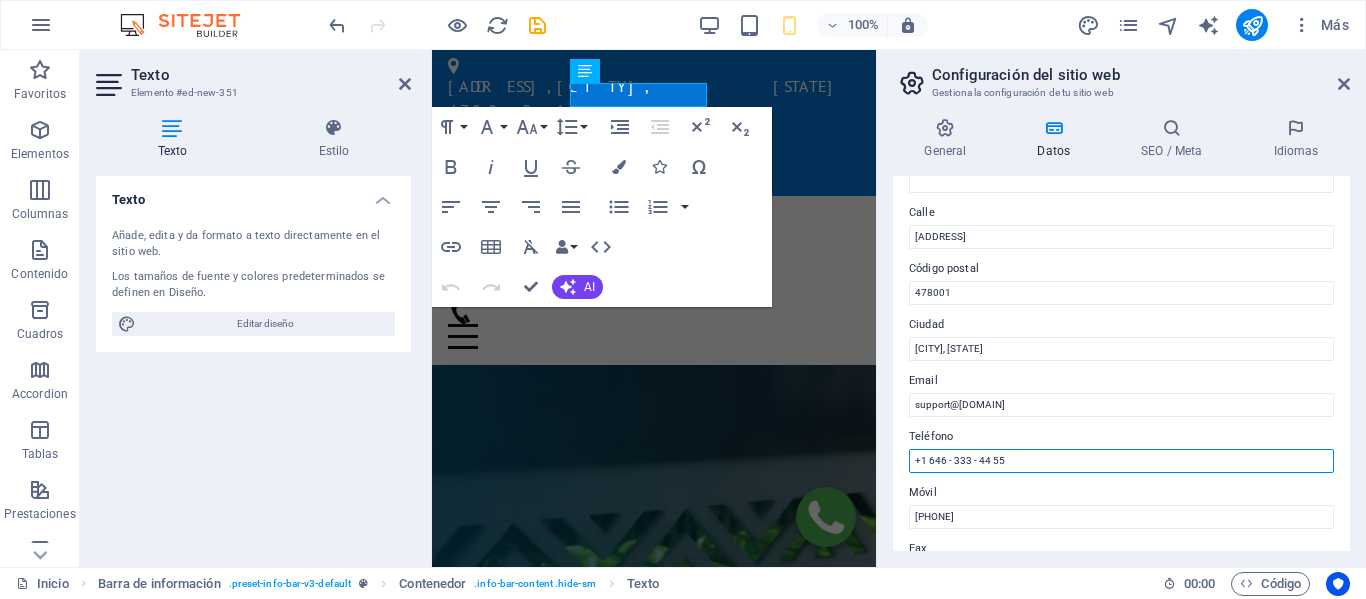 click on "+1 646 - 333 - 44 55" at bounding box center [1121, 461] 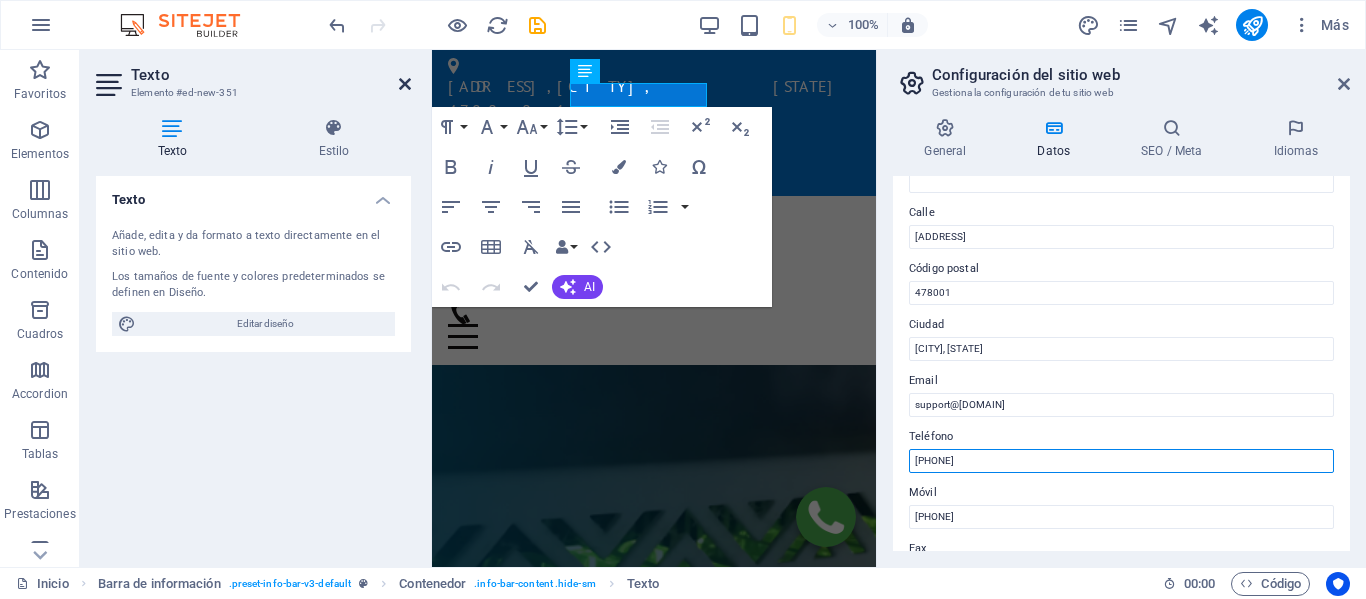 type on "+[COUNTRY_CODE] [PHONE]" 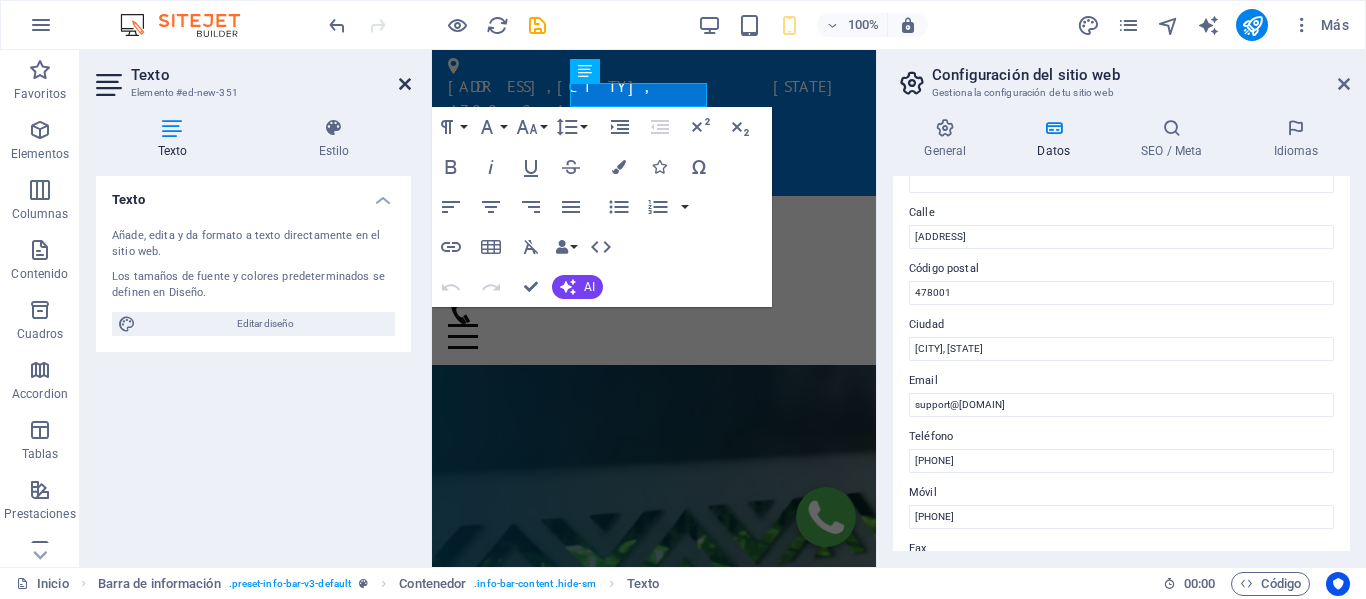 click at bounding box center (405, 84) 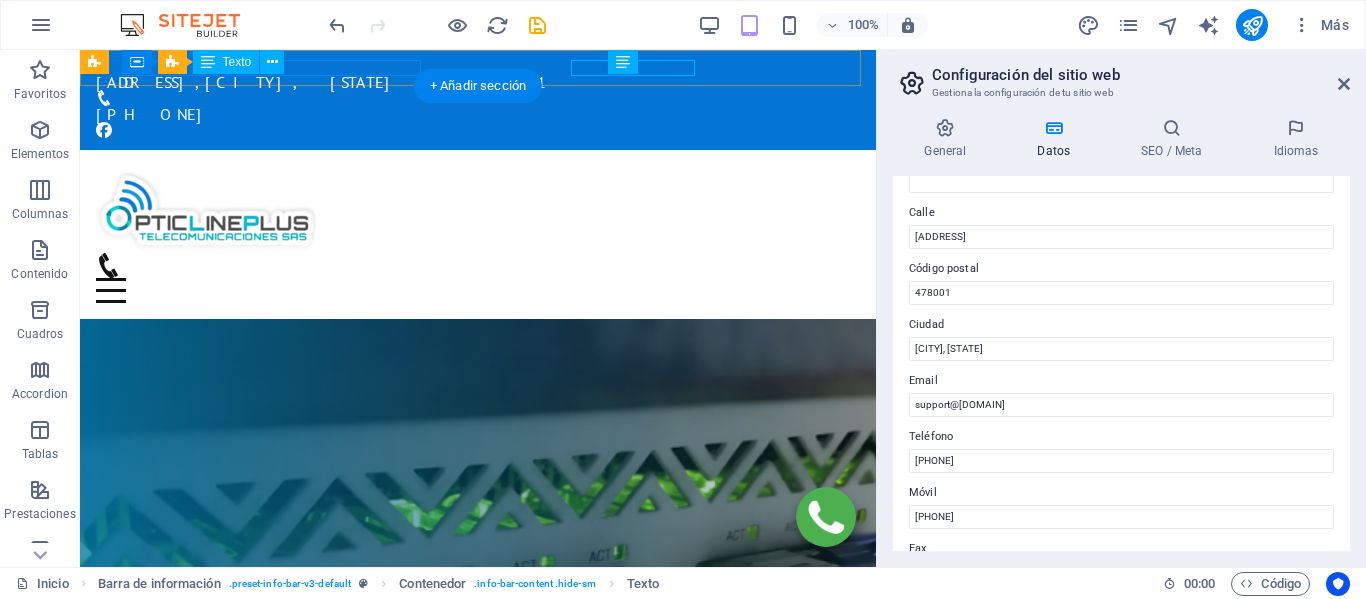click on "478001" at bounding box center (487, 82) 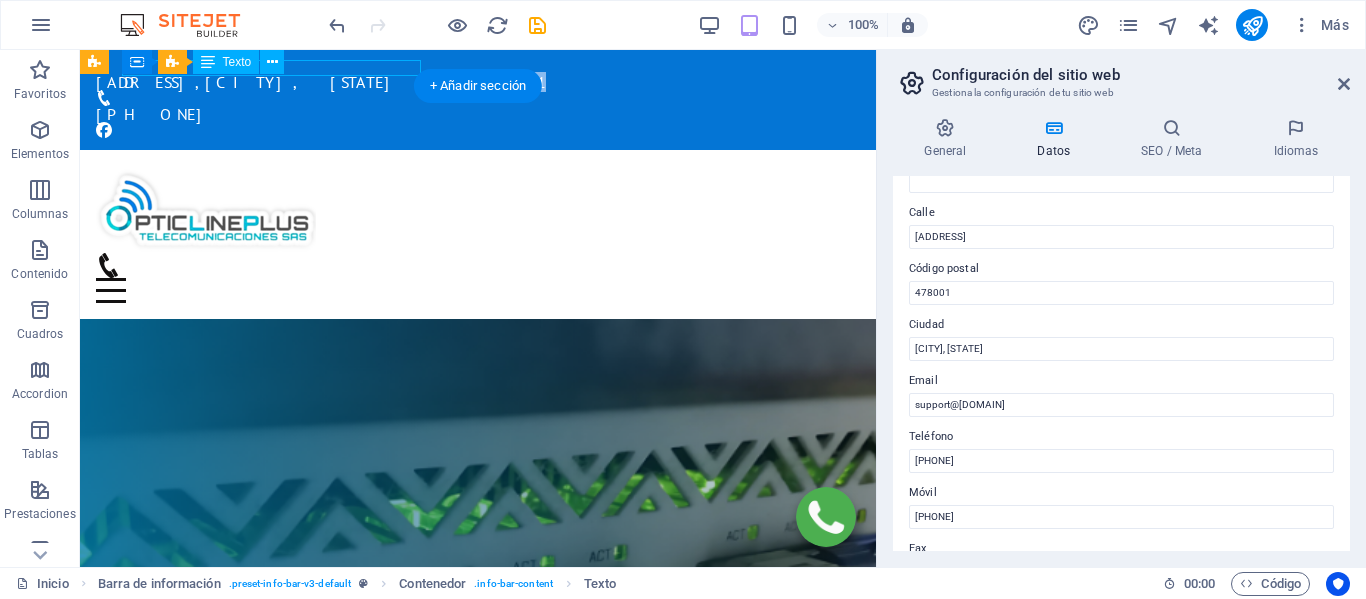 click on "478001" at bounding box center [487, 82] 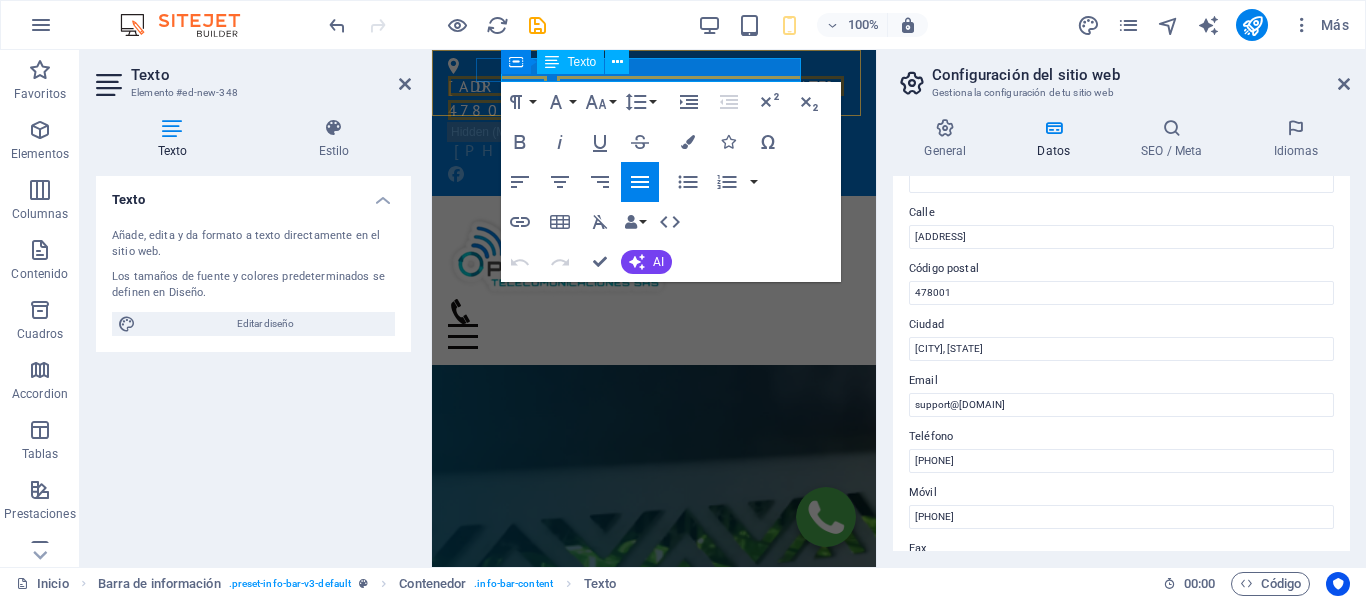 click on "Cra. 21 #10-38 ,  Ciénaga, Magdalena   478001 +57 304 582 5462" at bounding box center (654, 123) 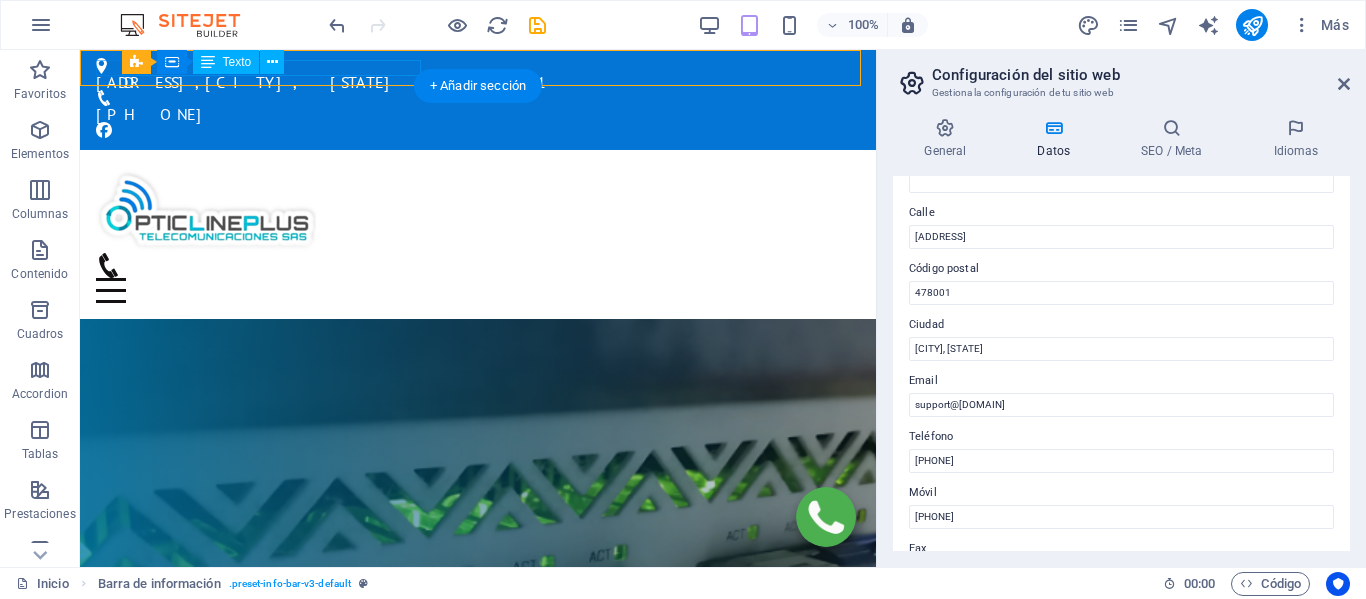 click on "478001" at bounding box center (487, 82) 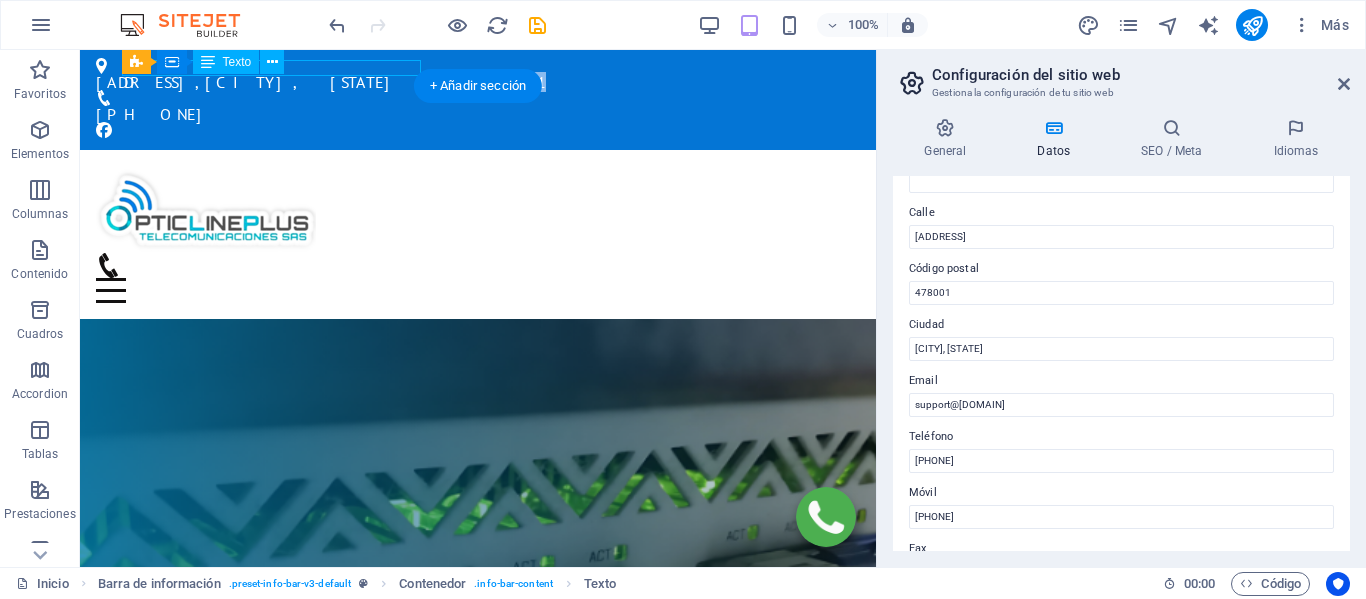 drag, startPoint x: 394, startPoint y: 71, endPoint x: 512, endPoint y: 107, distance: 123.36936 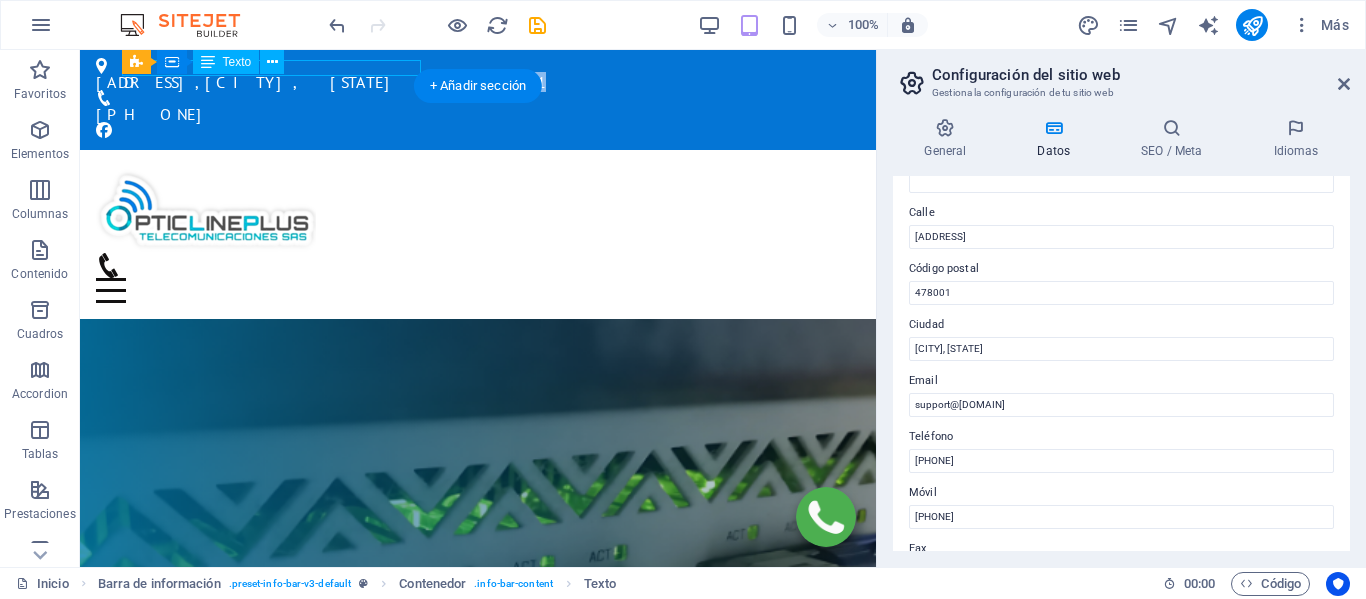 click on "478001" at bounding box center (487, 82) 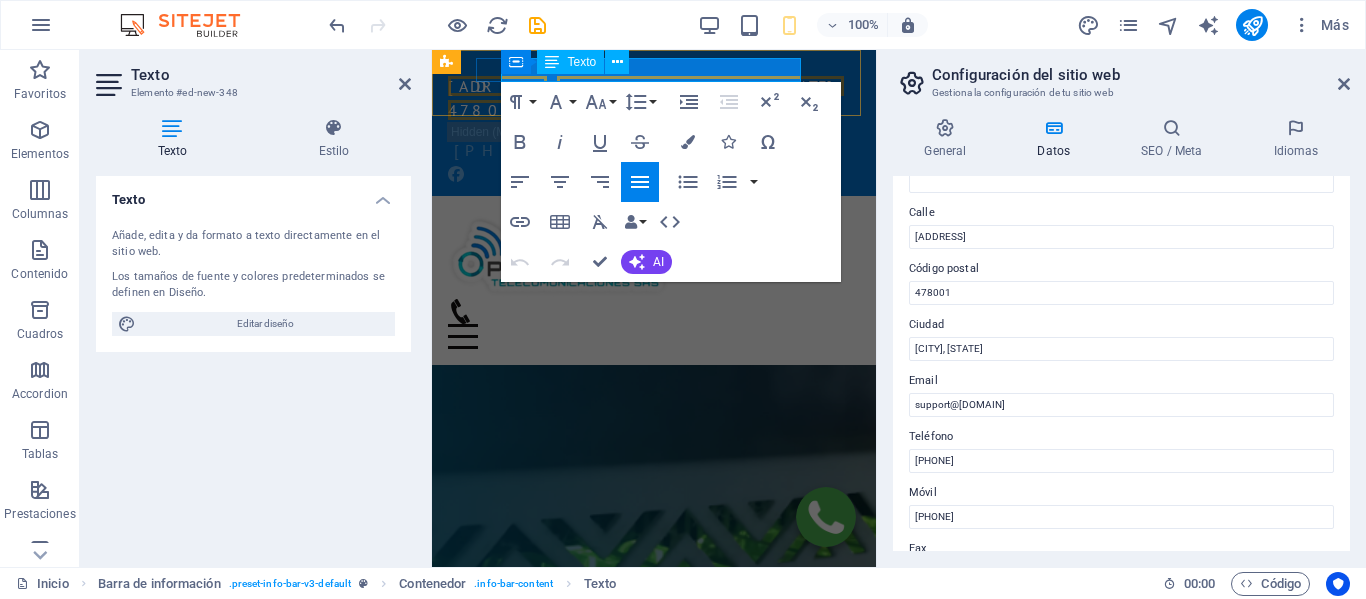 click on "478001" at bounding box center [506, 110] 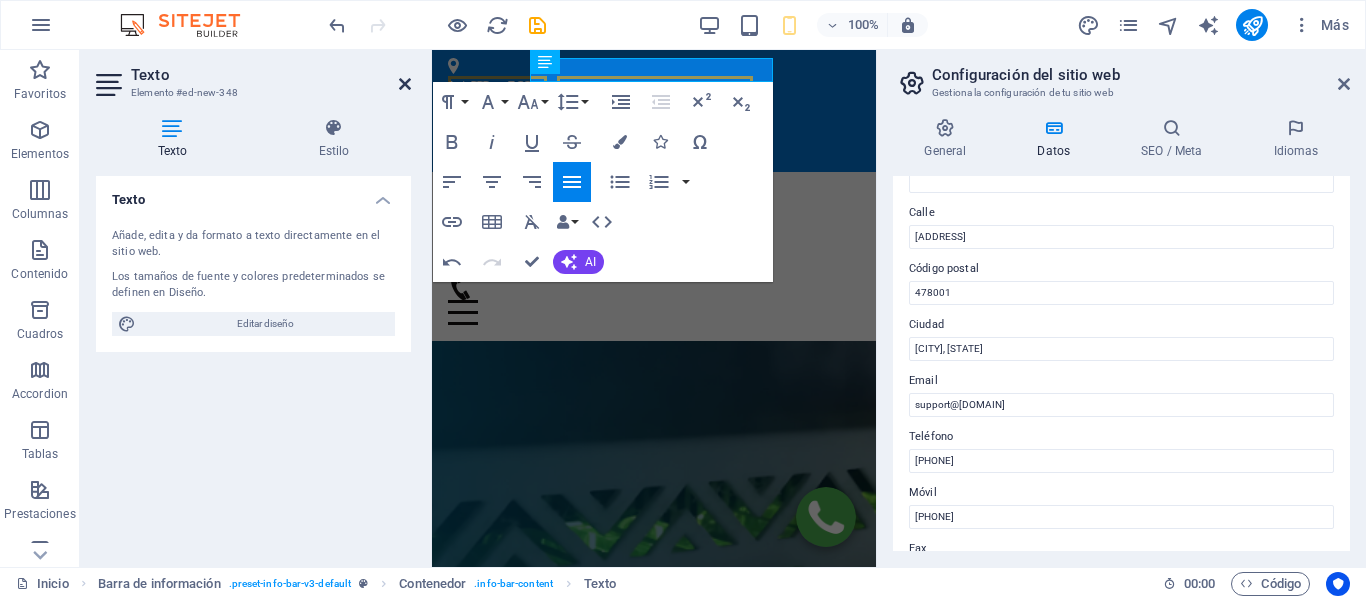 click at bounding box center [405, 84] 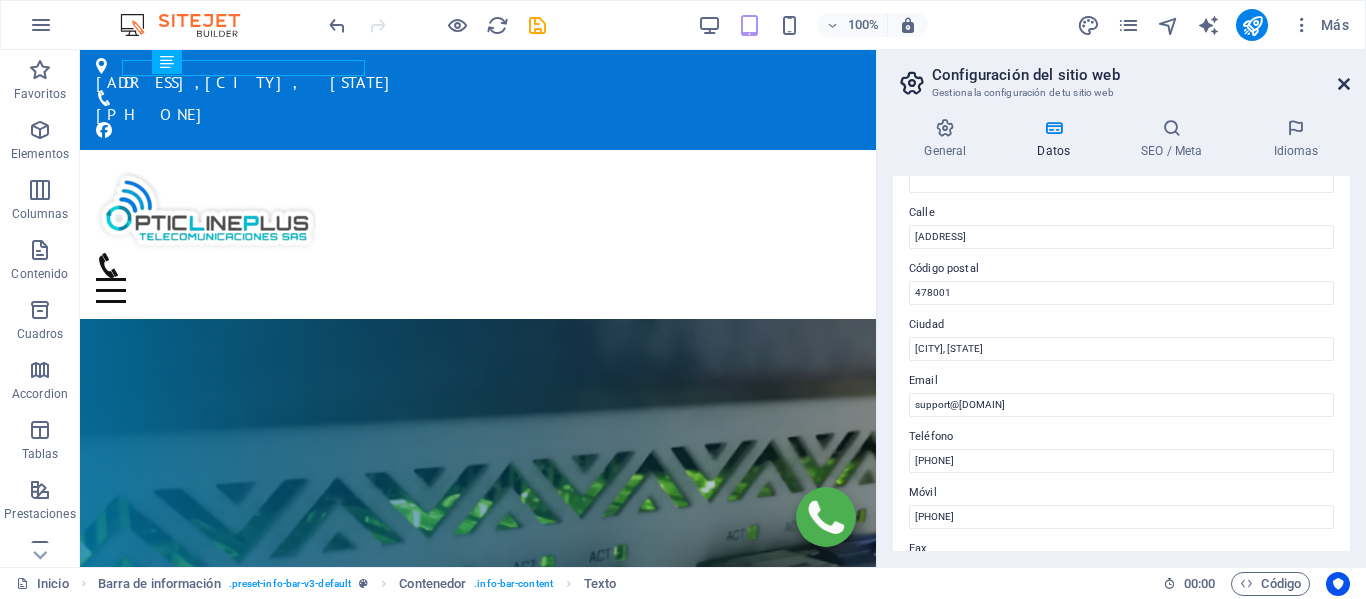 click at bounding box center (1344, 84) 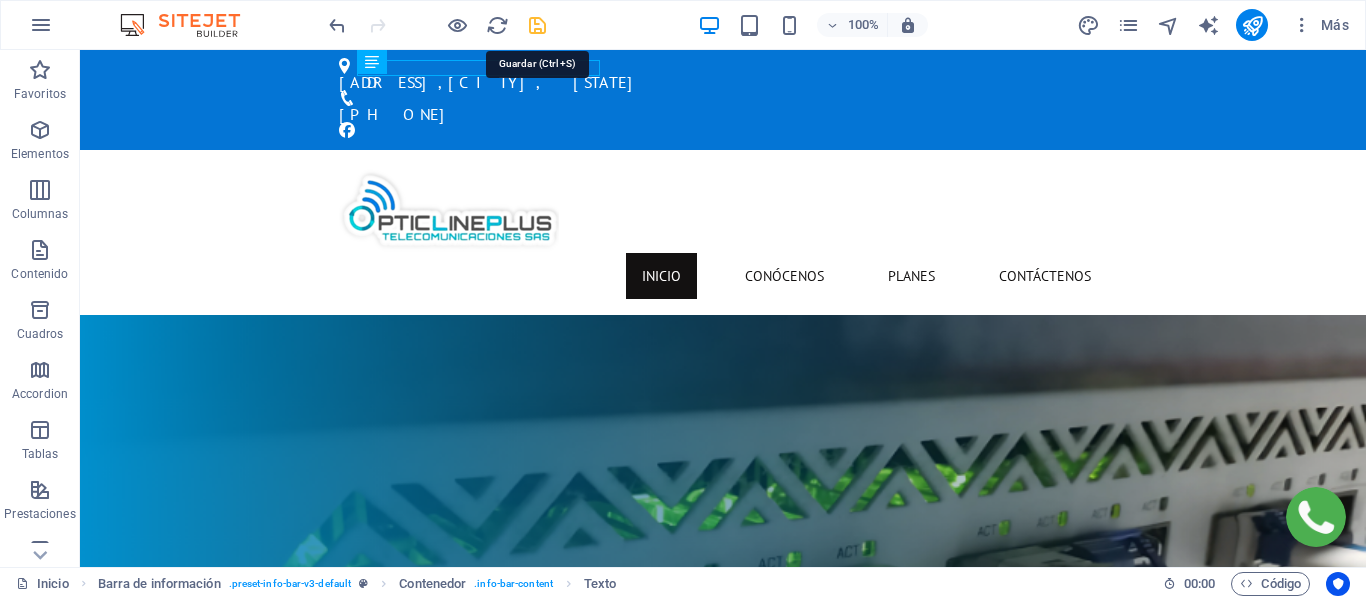 click at bounding box center (537, 25) 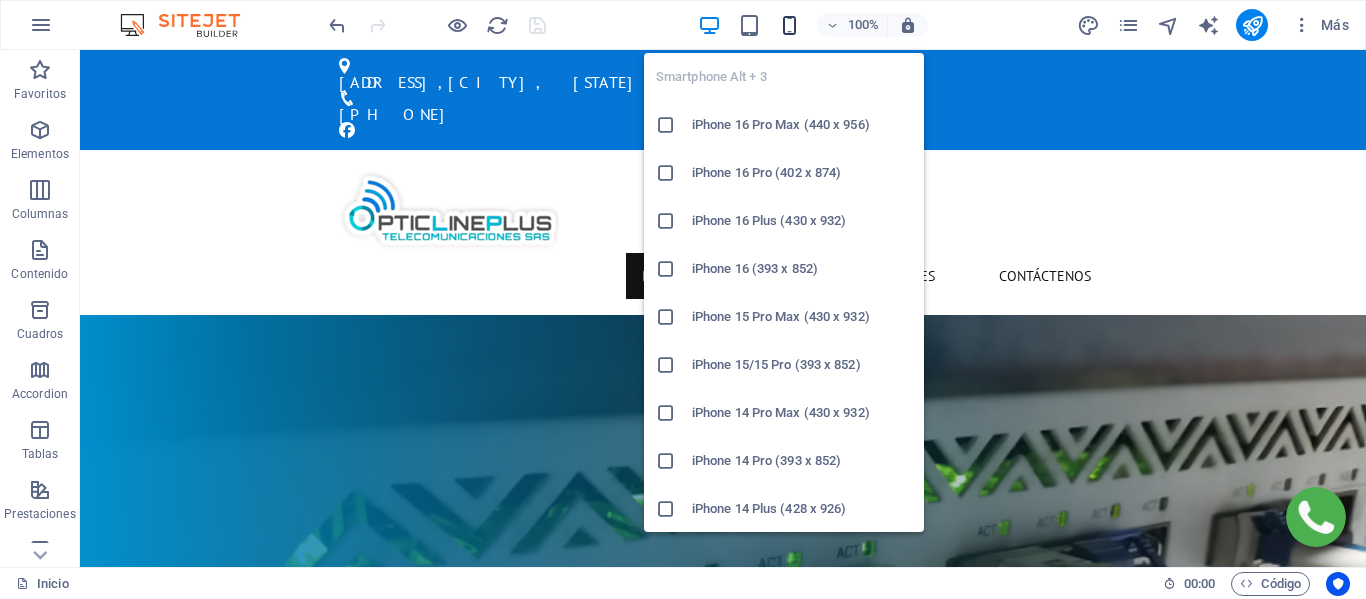 click at bounding box center (789, 25) 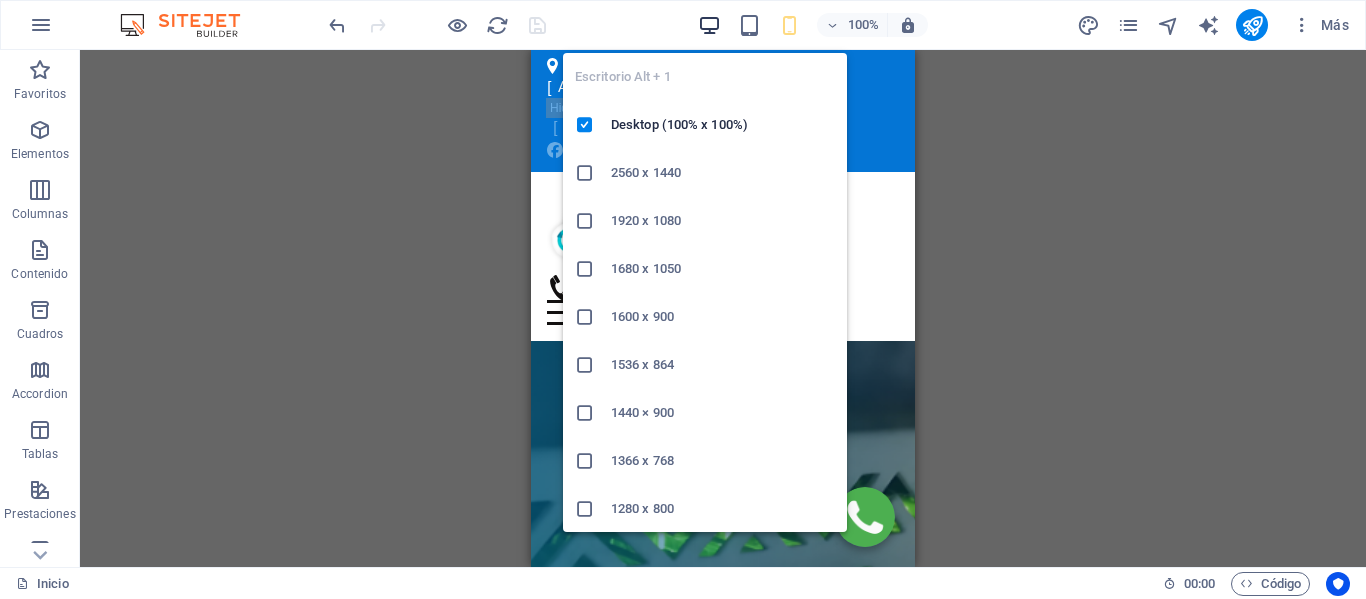 click at bounding box center [709, 25] 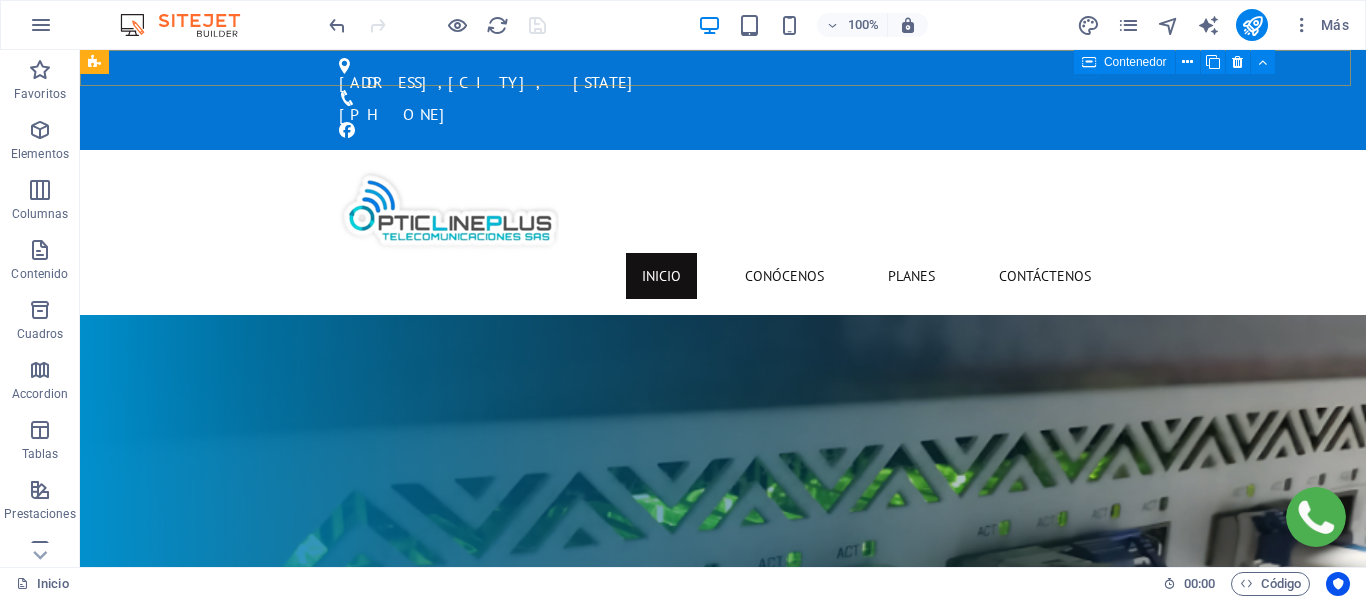 click at bounding box center [1089, 62] 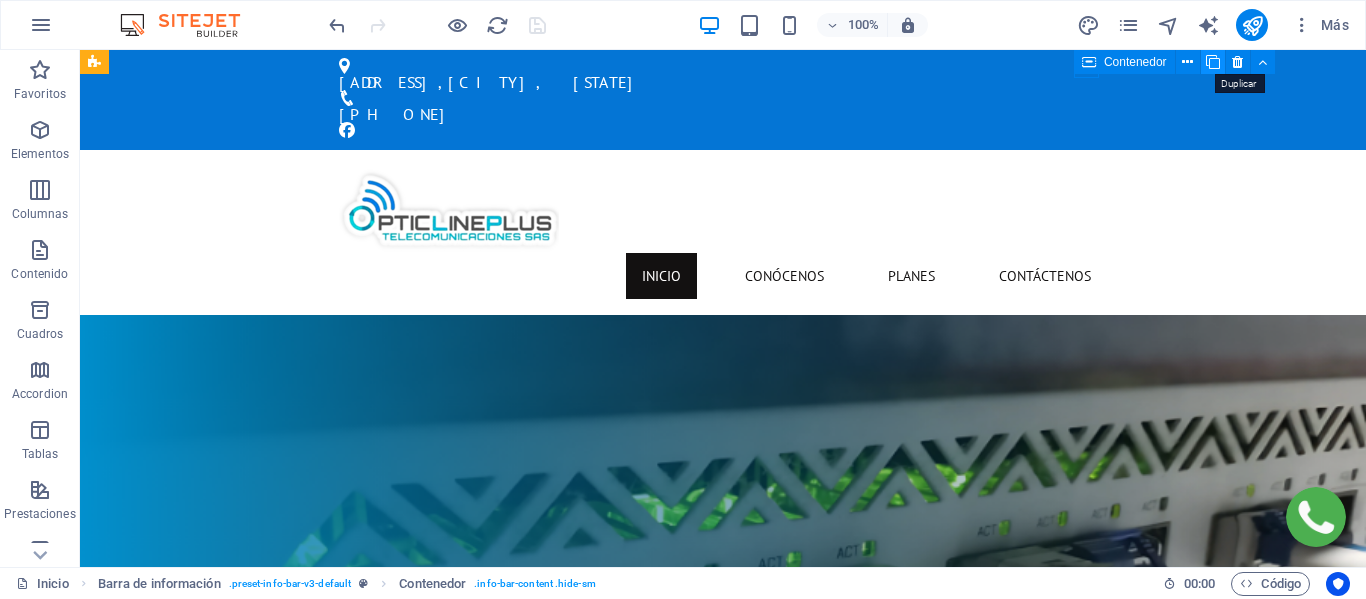 click at bounding box center [1213, 62] 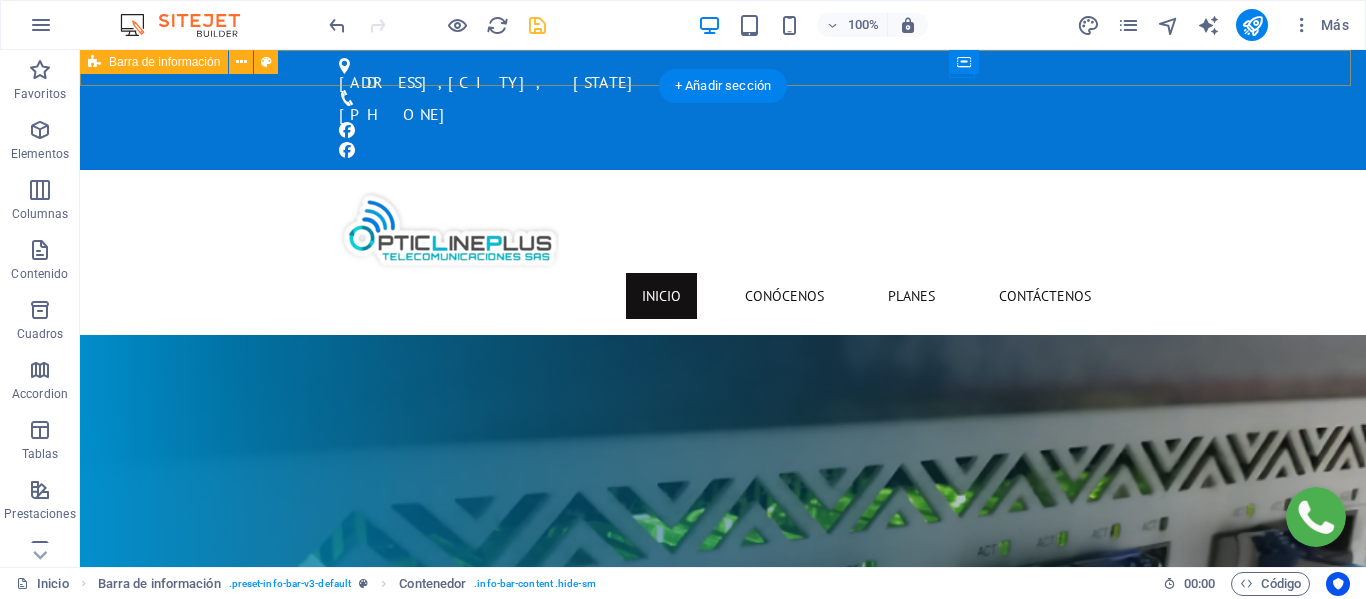 click on "Cra. 21 #10-38 ,  Ciénaga, Magdalena   +57 304 582 5462" at bounding box center [723, 110] 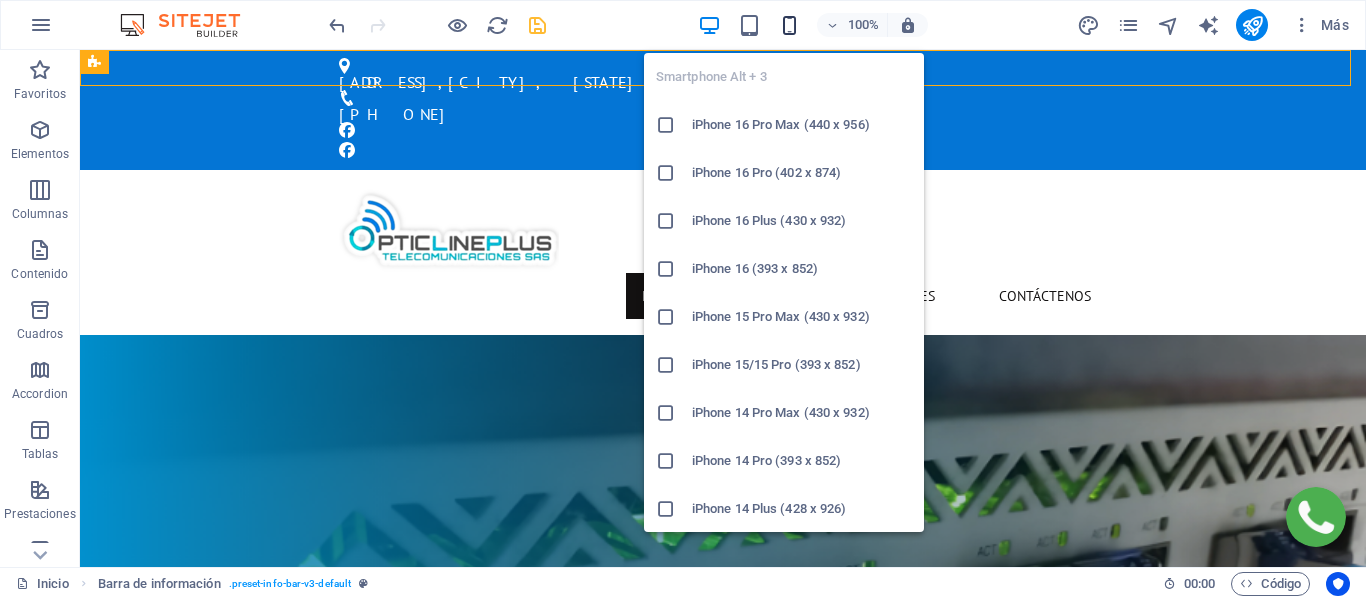 click at bounding box center [789, 25] 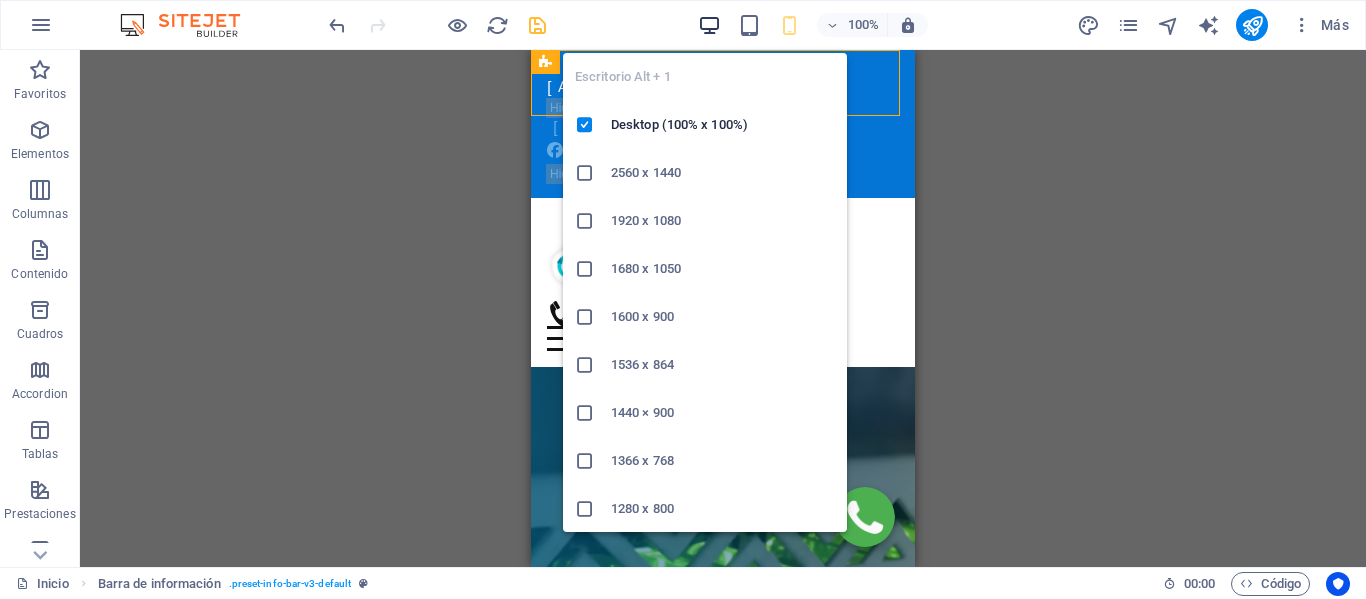 click at bounding box center (709, 25) 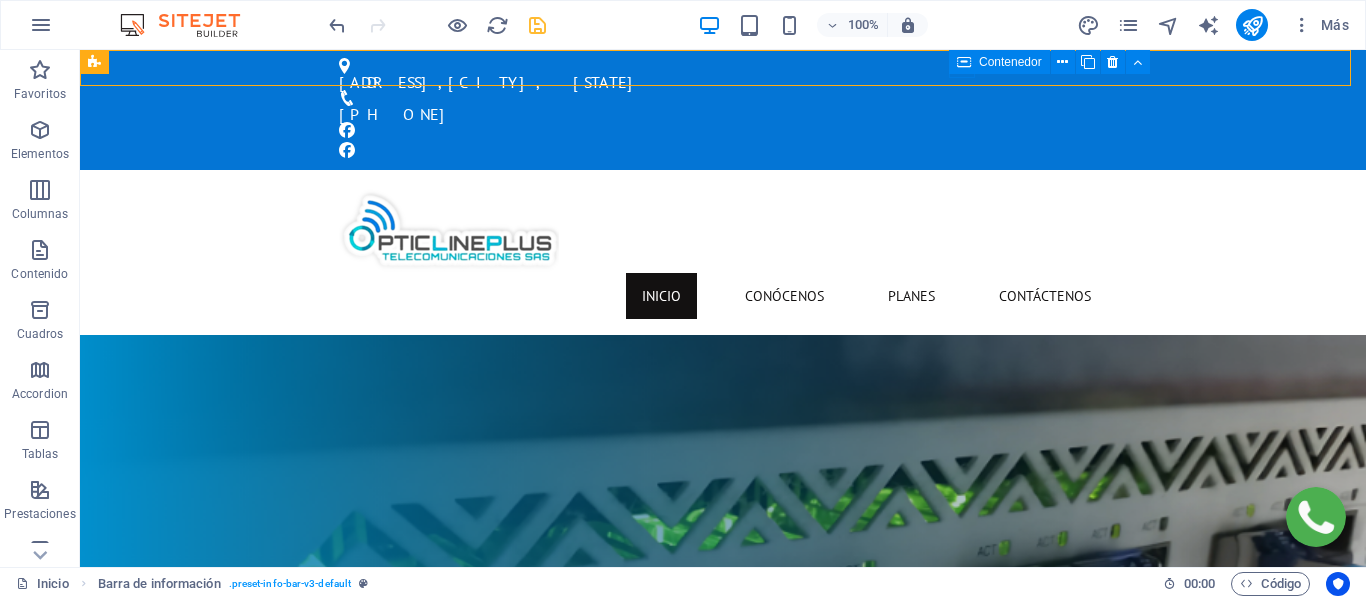 click at bounding box center (964, 62) 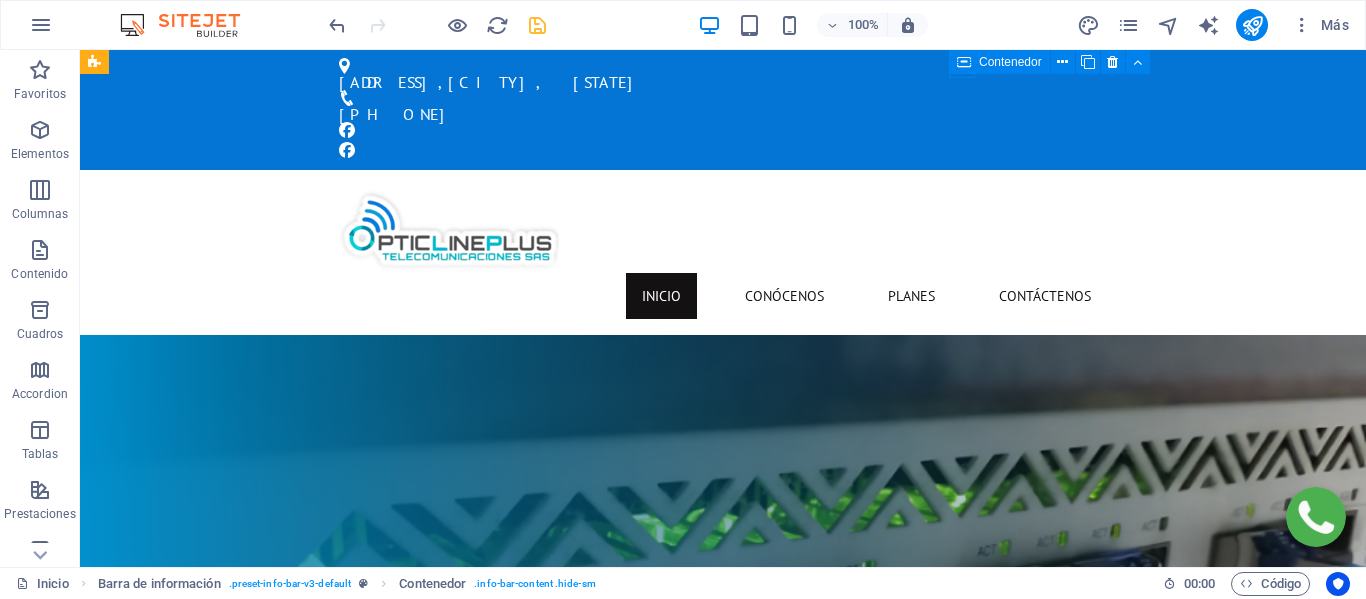 click at bounding box center (964, 62) 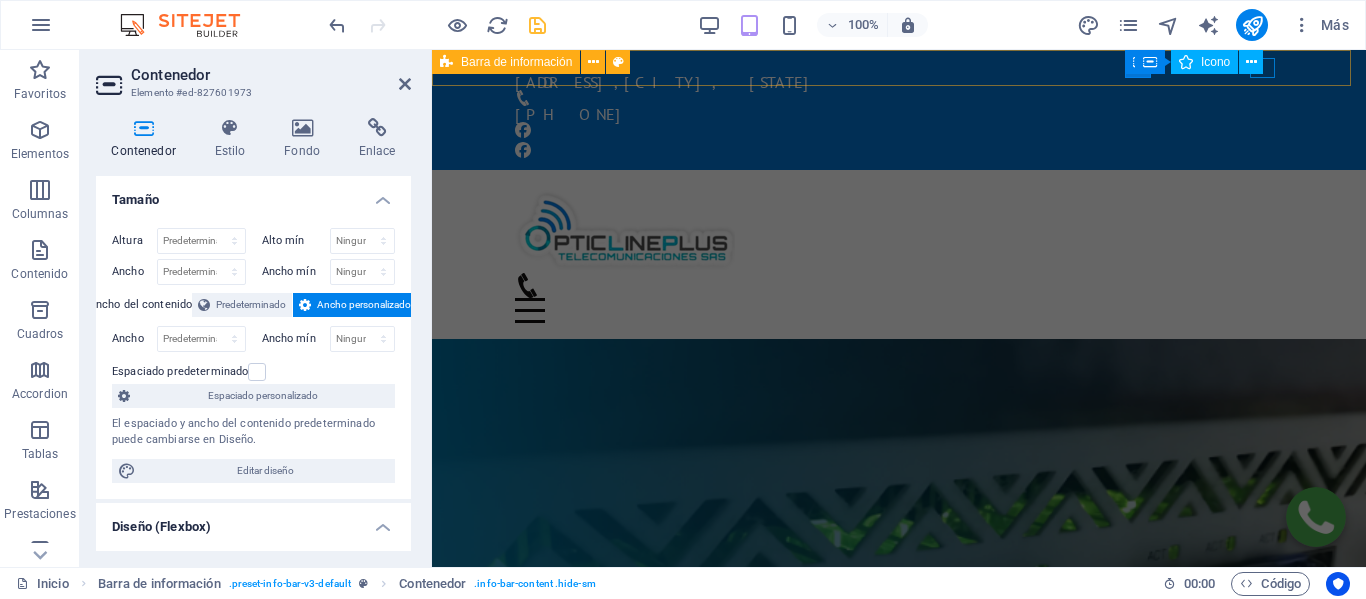 click at bounding box center (899, 152) 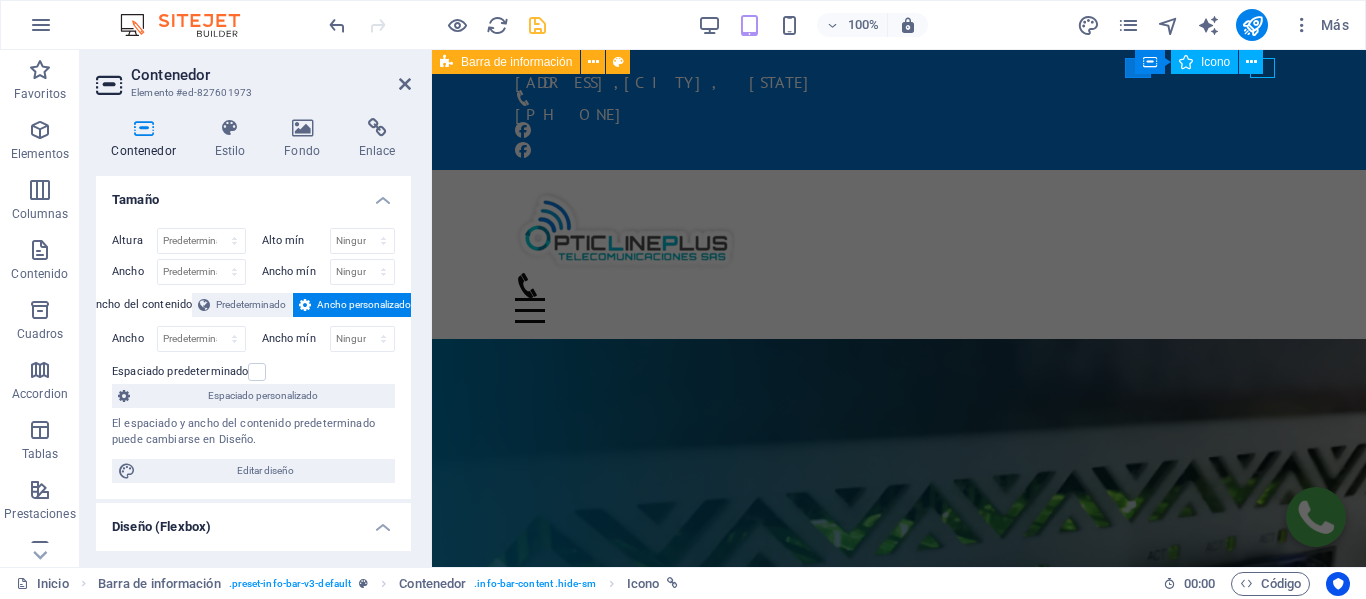 click at bounding box center [899, 152] 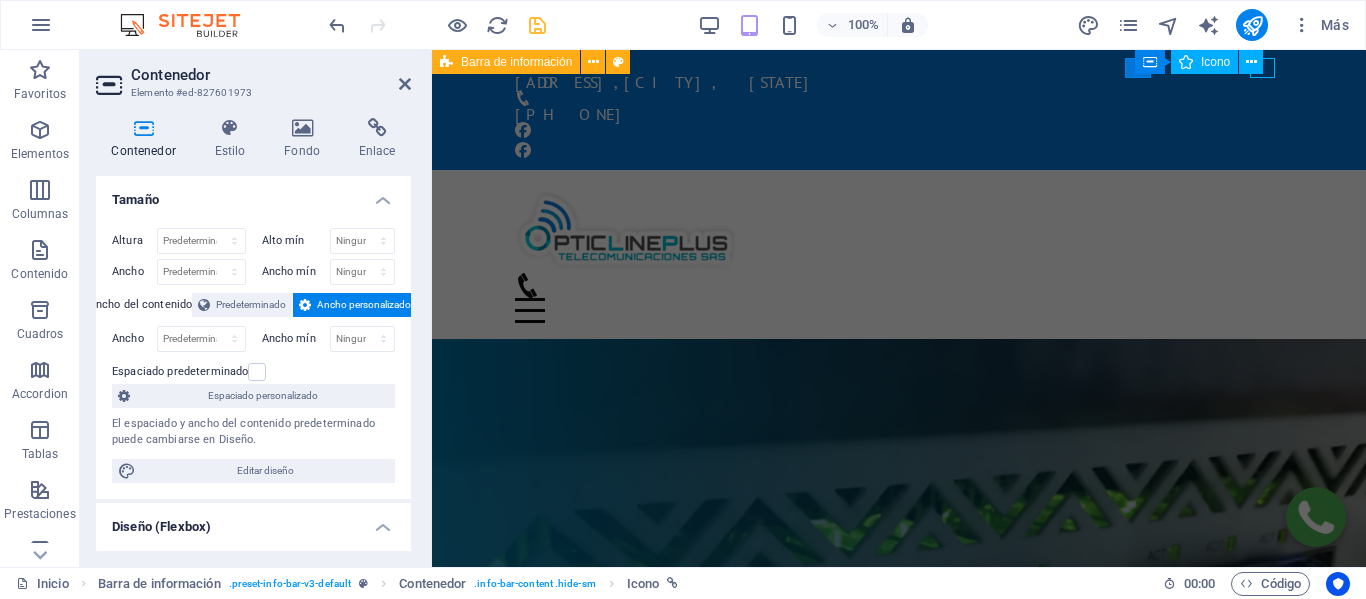 select on "xMidYMid" 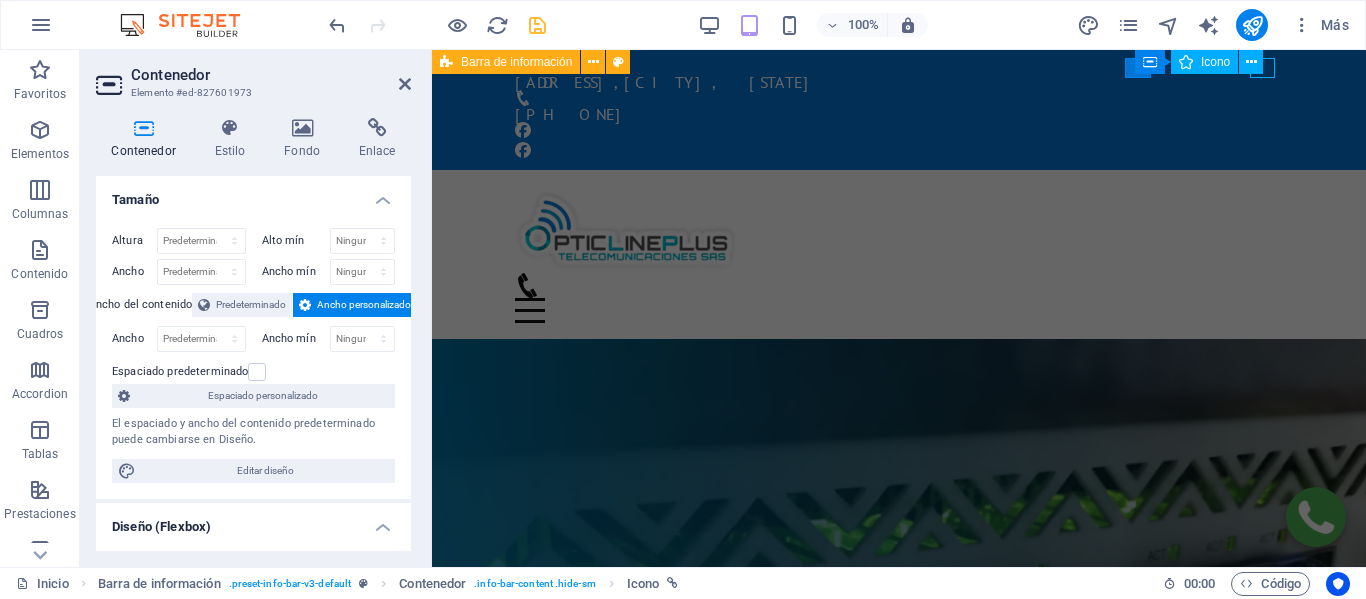 select on "px" 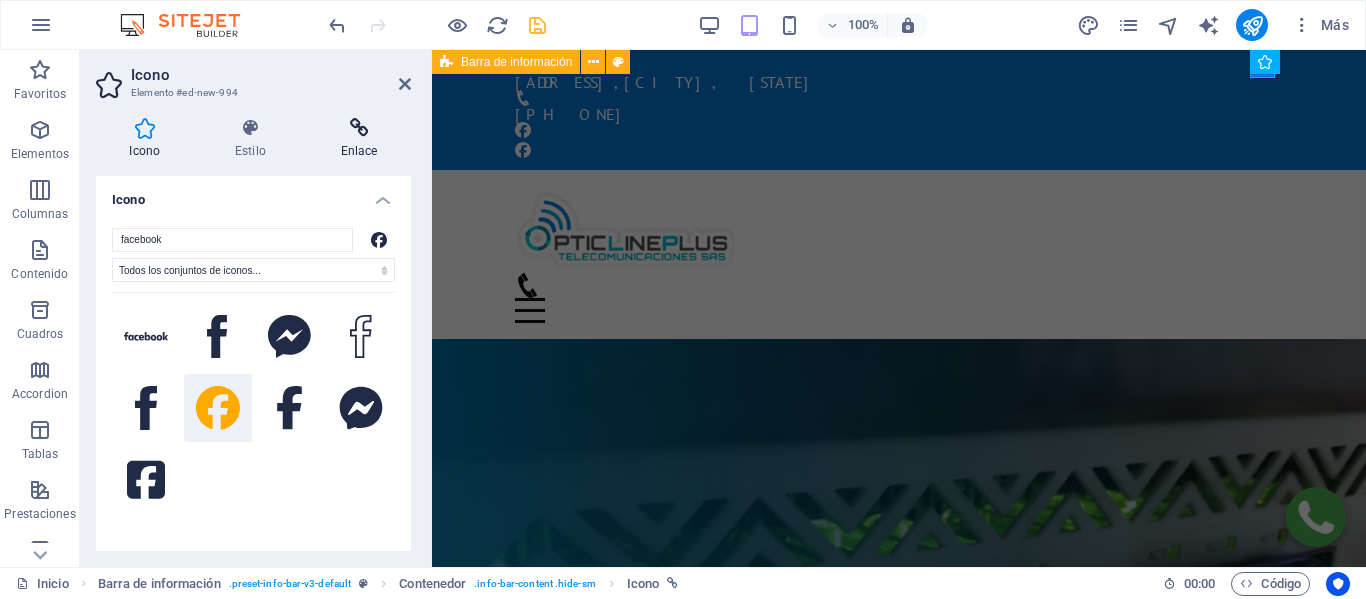 click on "Enlace" at bounding box center (359, 139) 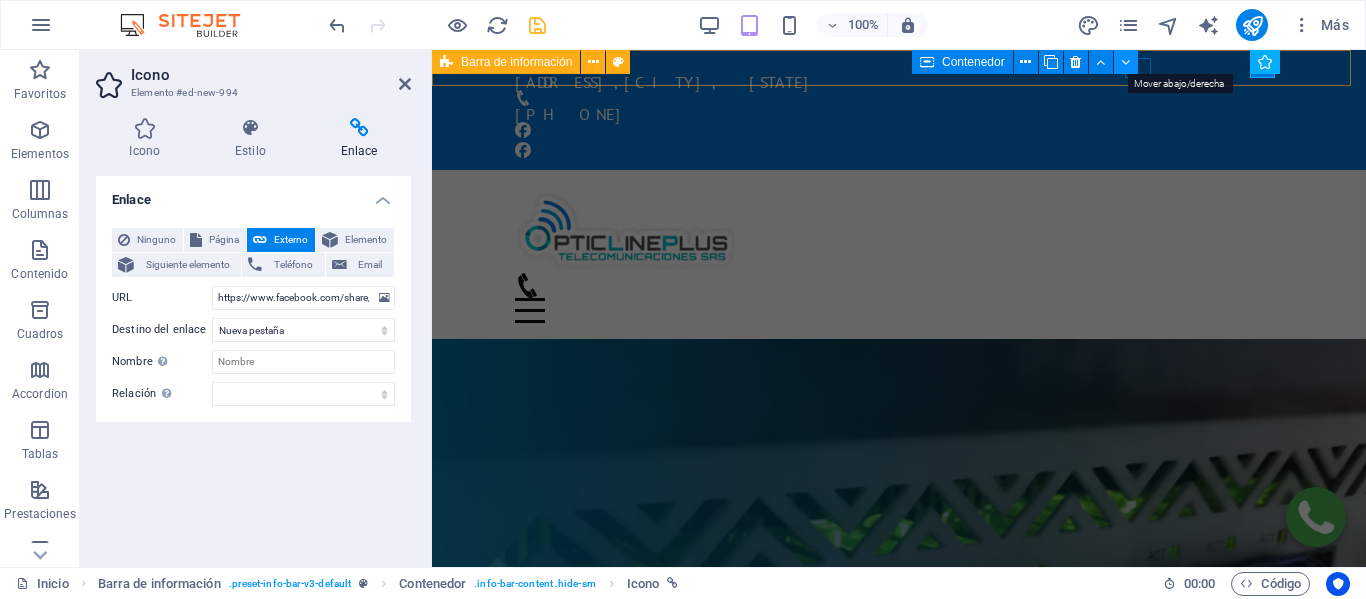 click at bounding box center [1126, 62] 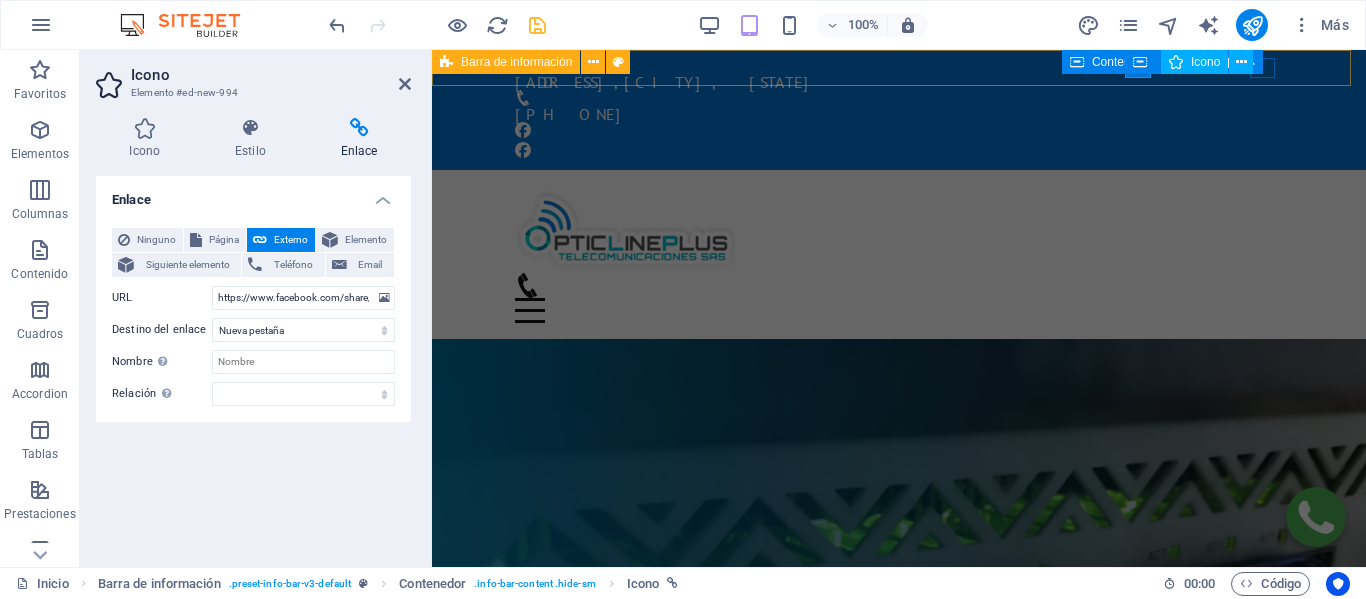 click at bounding box center (891, 132) 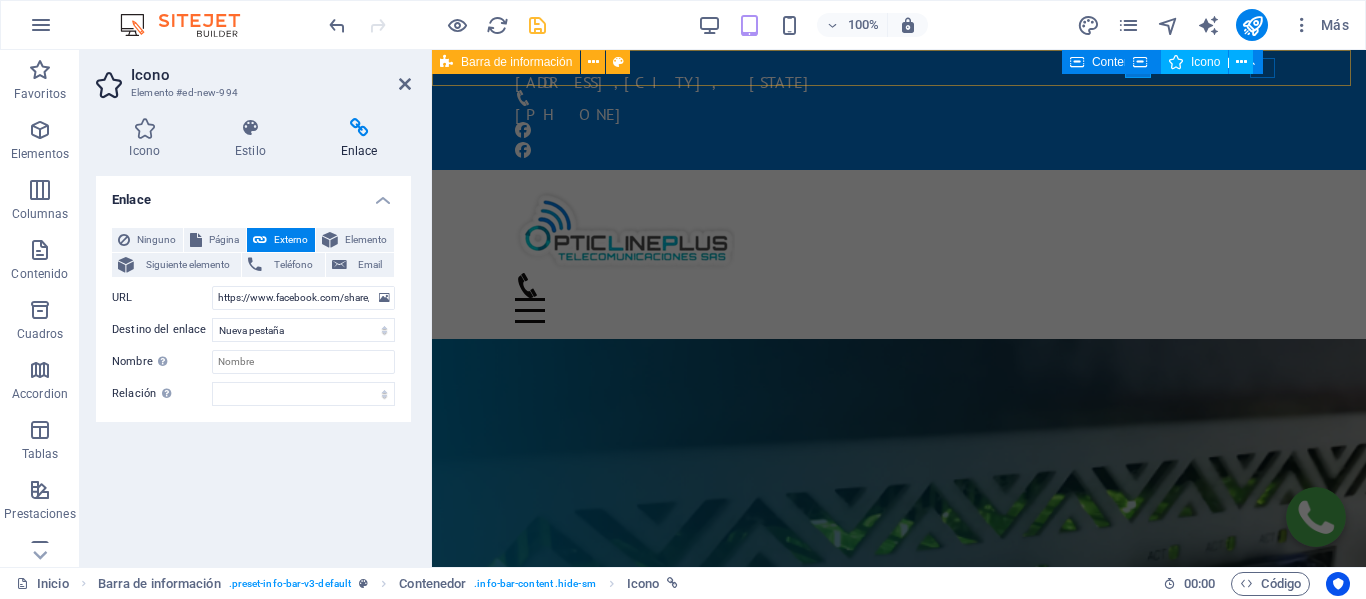 click at bounding box center (891, 132) 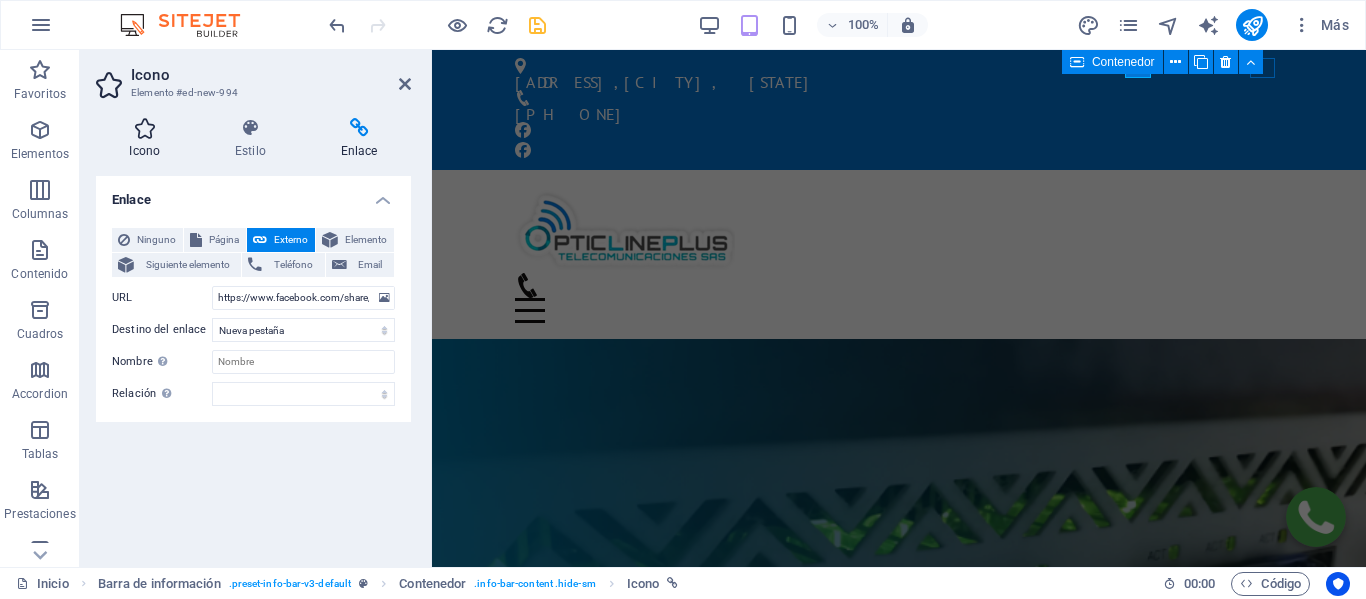 click on "Icono" at bounding box center (149, 139) 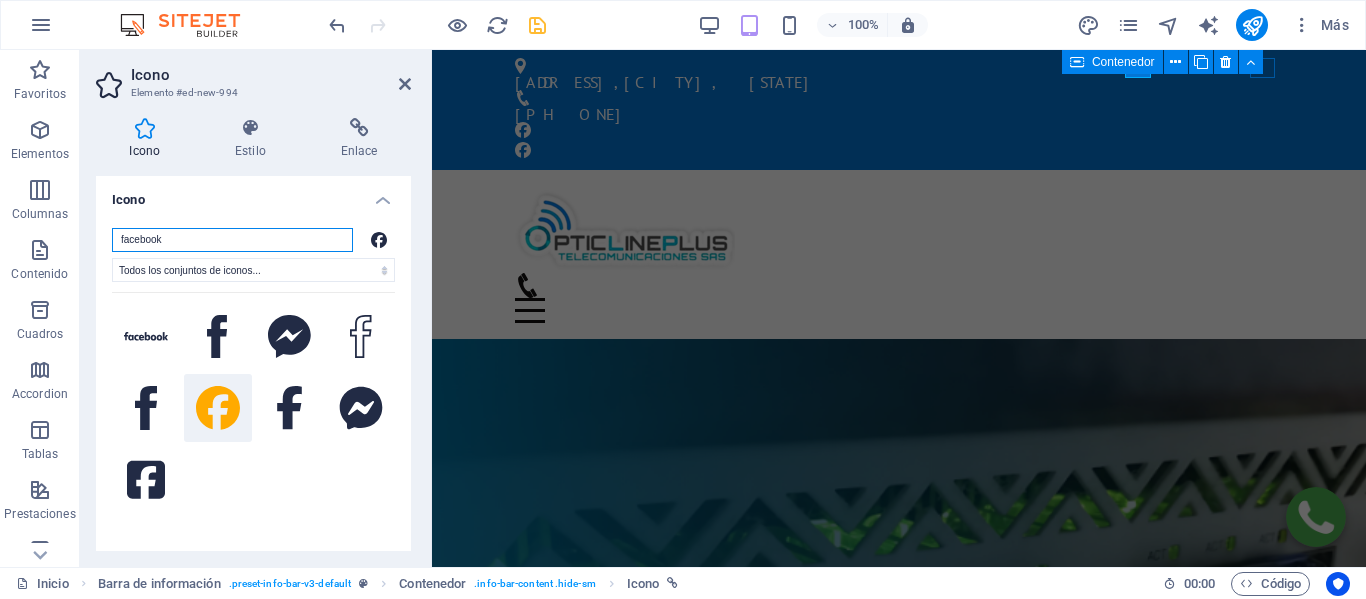 click on "facebook" at bounding box center (232, 240) 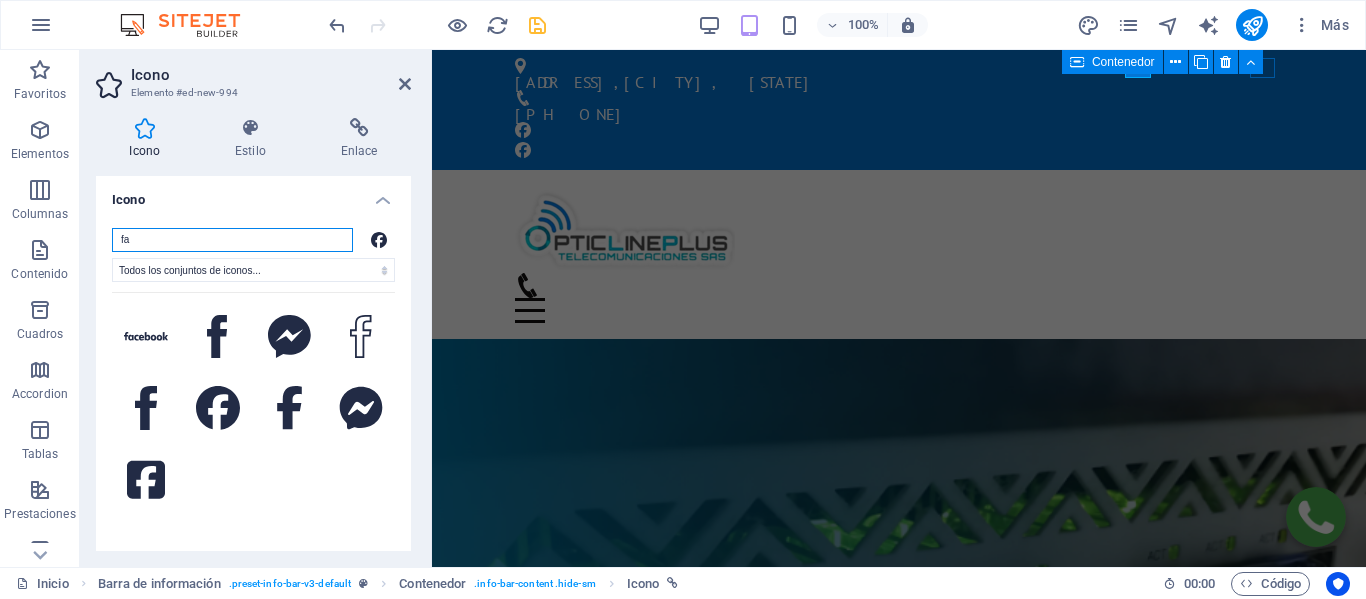 type on "f" 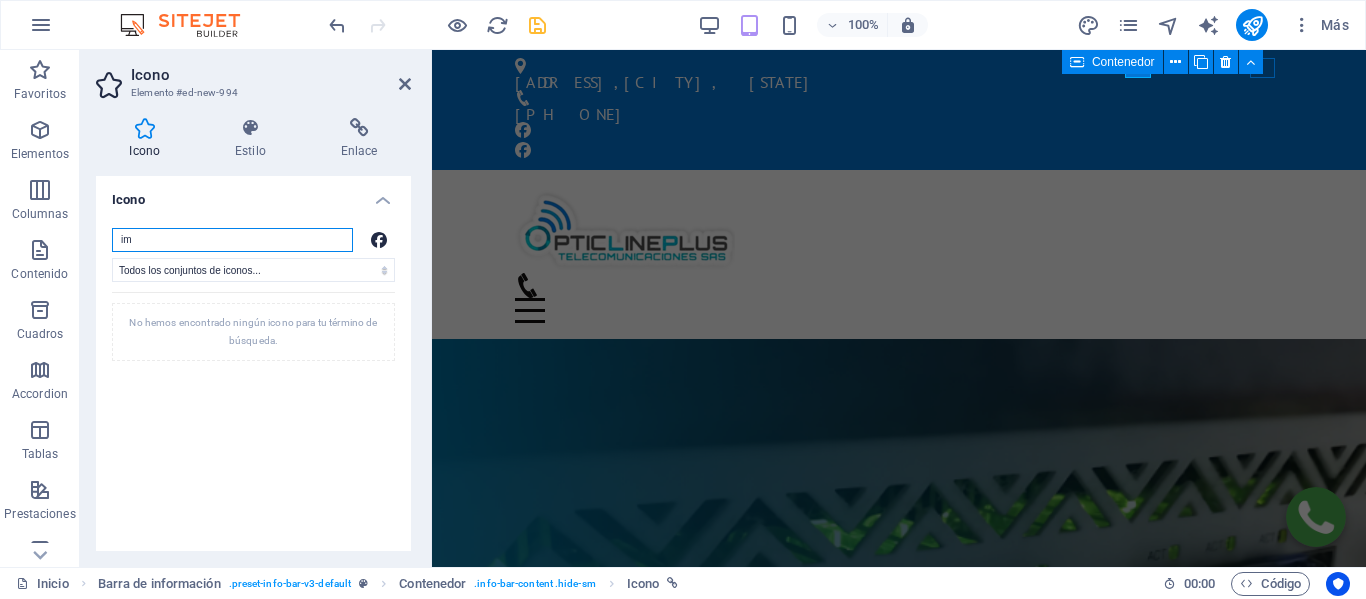type on "i" 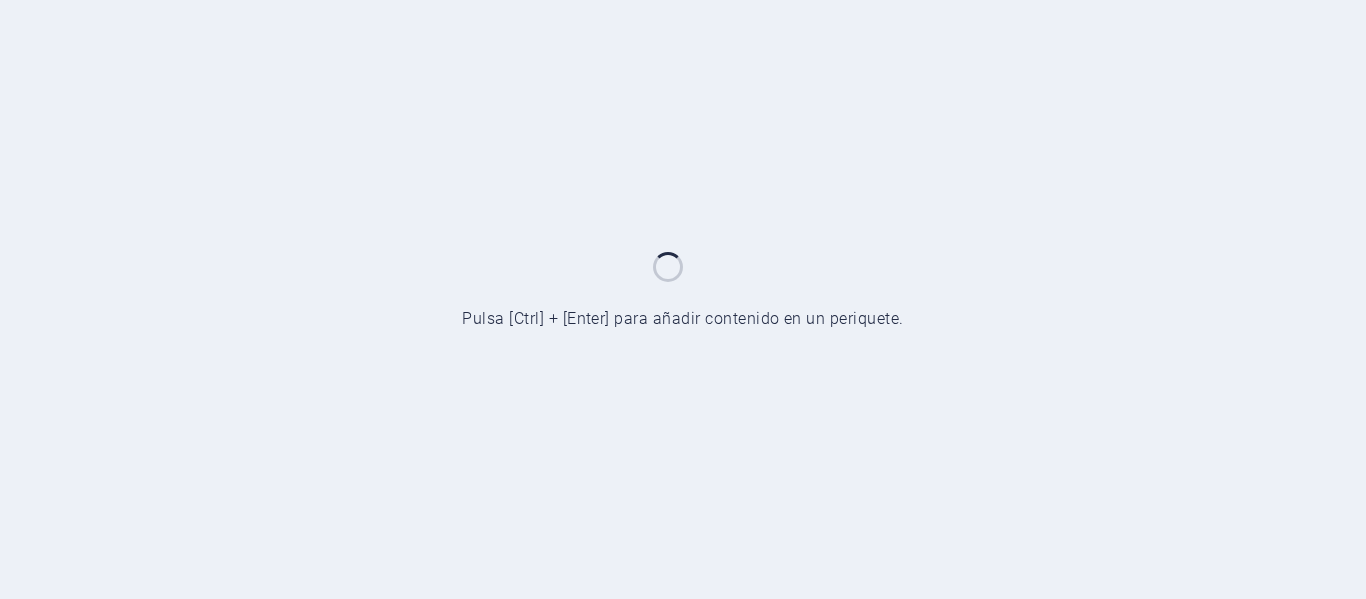 scroll, scrollTop: 0, scrollLeft: 0, axis: both 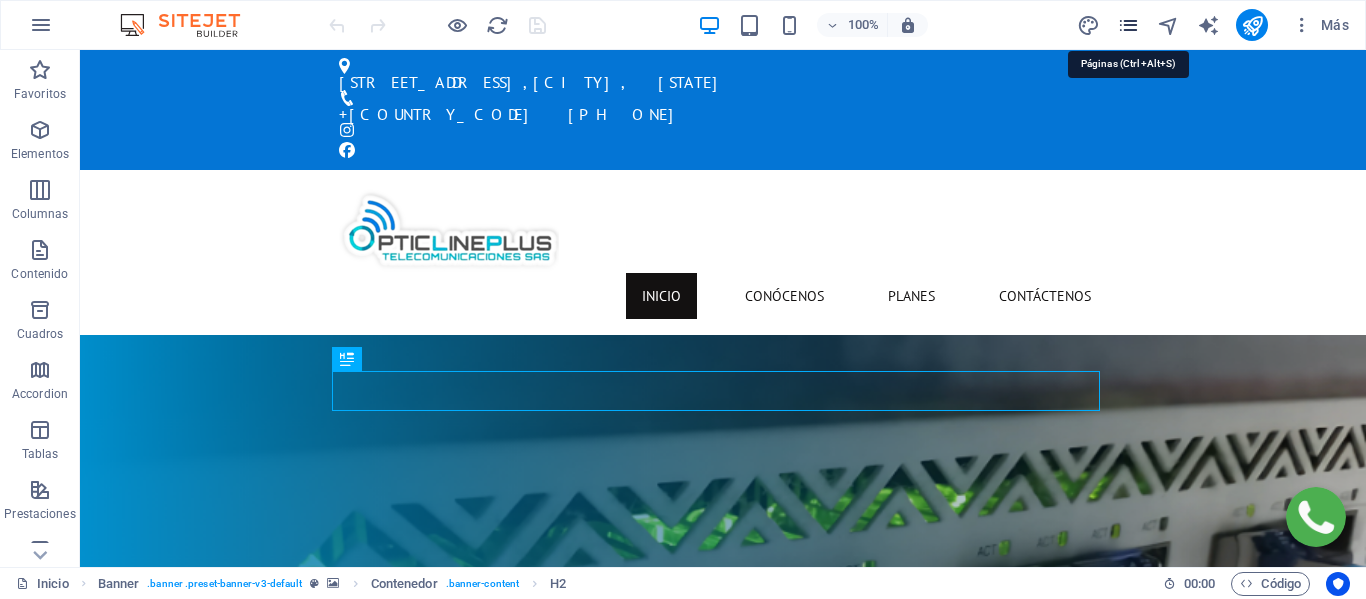 click at bounding box center (1128, 25) 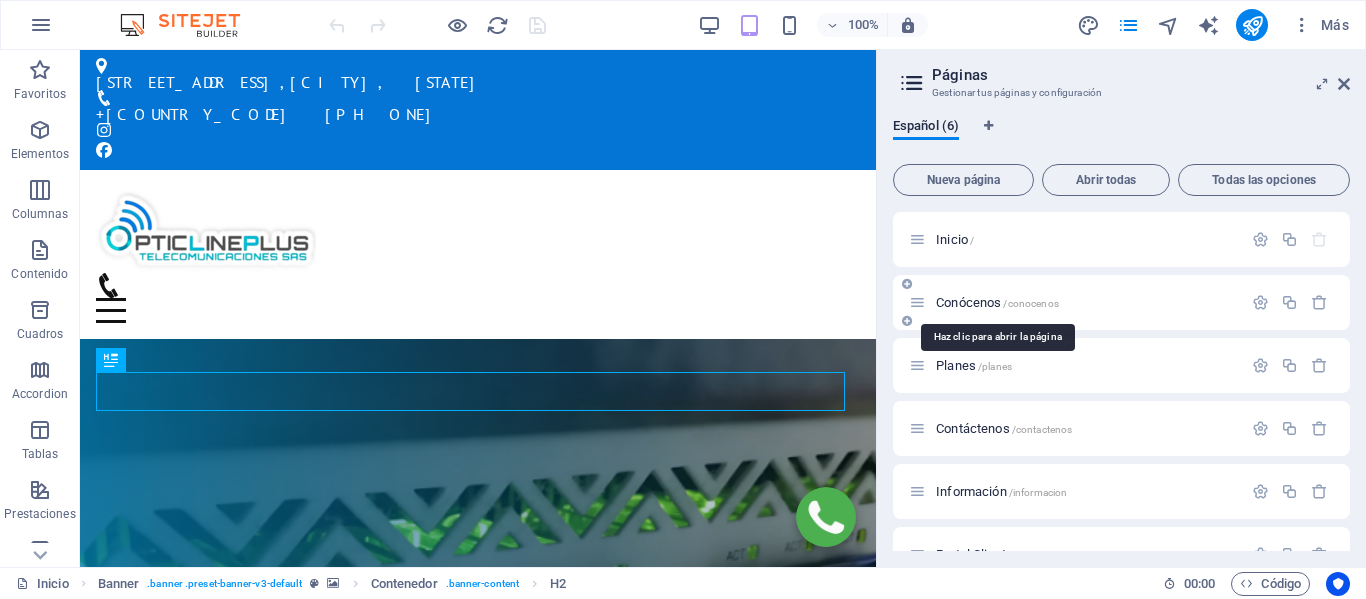 click on "Conócenos /conocenos" at bounding box center [997, 302] 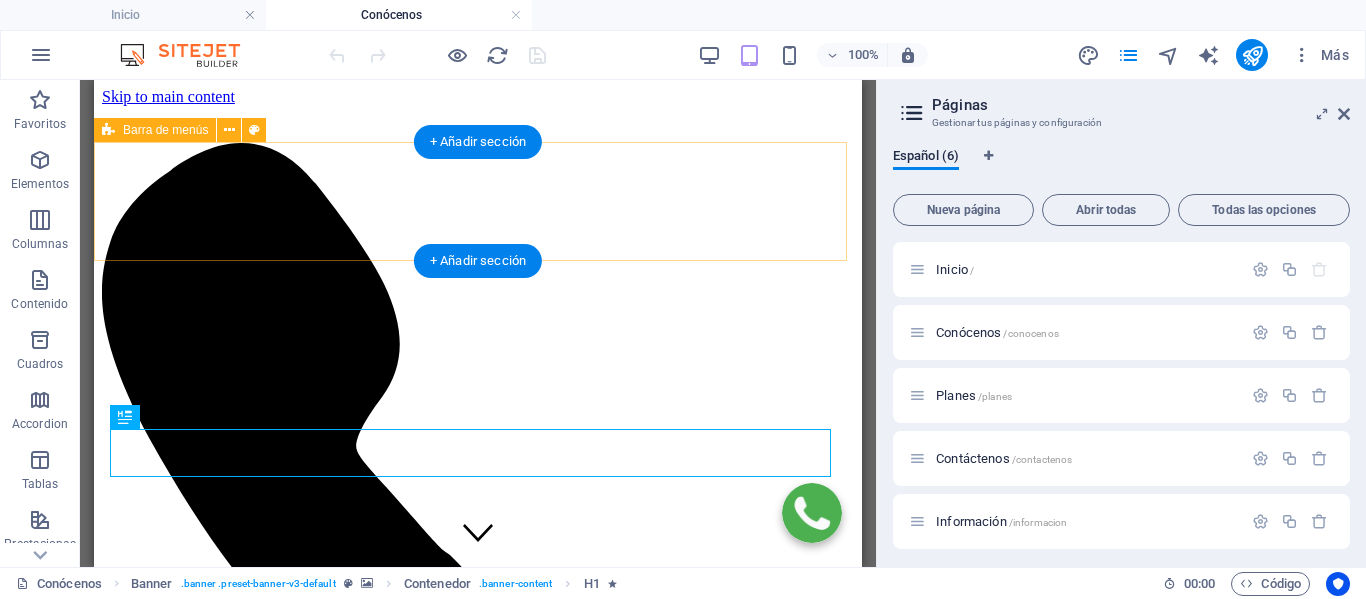 scroll, scrollTop: 0, scrollLeft: 0, axis: both 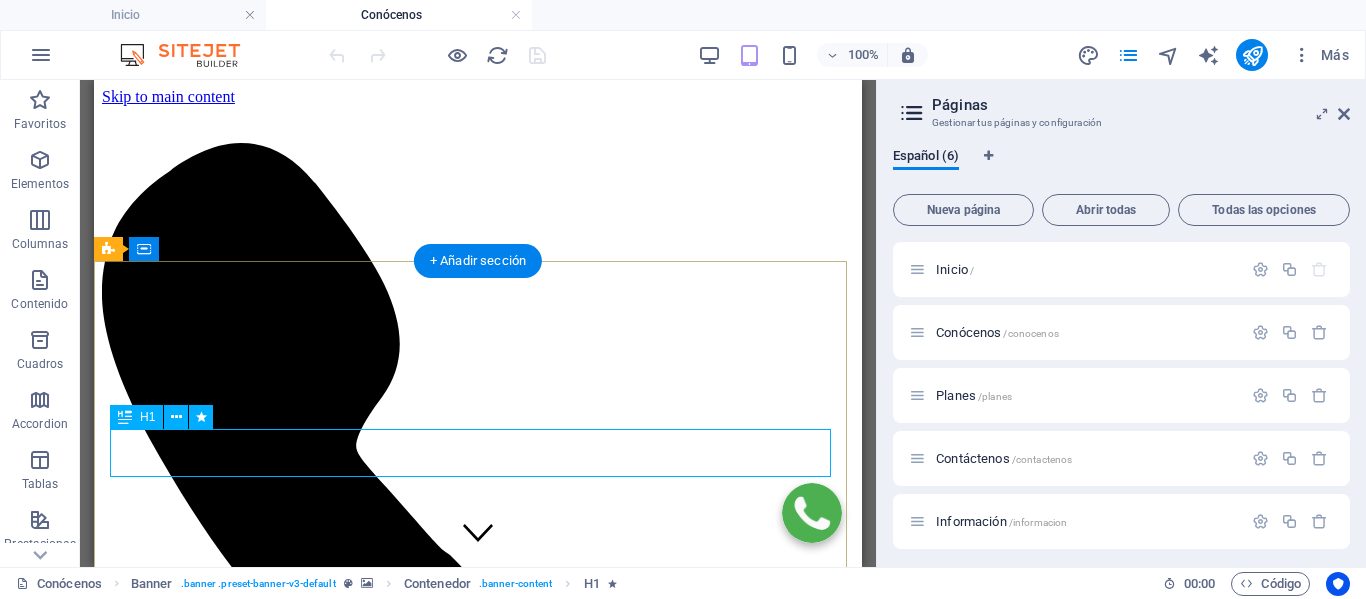 click on "A CERCA DE NOSOTROS" at bounding box center (478, 4810) 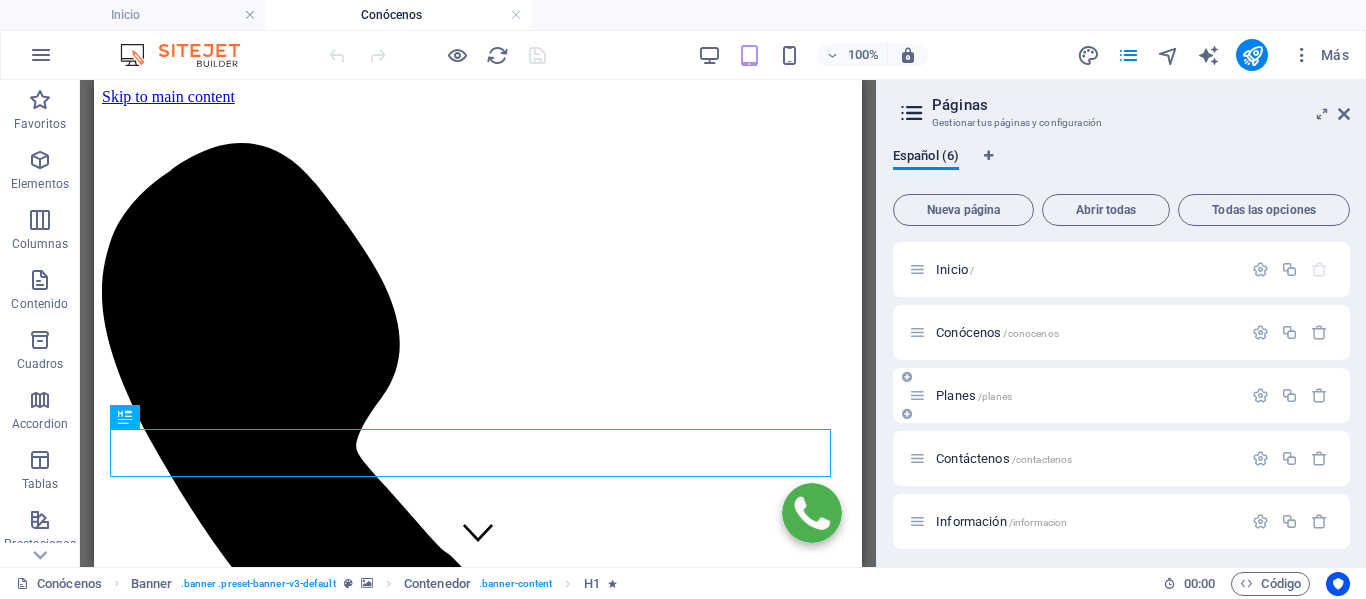 click on "Planes /planes" at bounding box center [1121, 395] 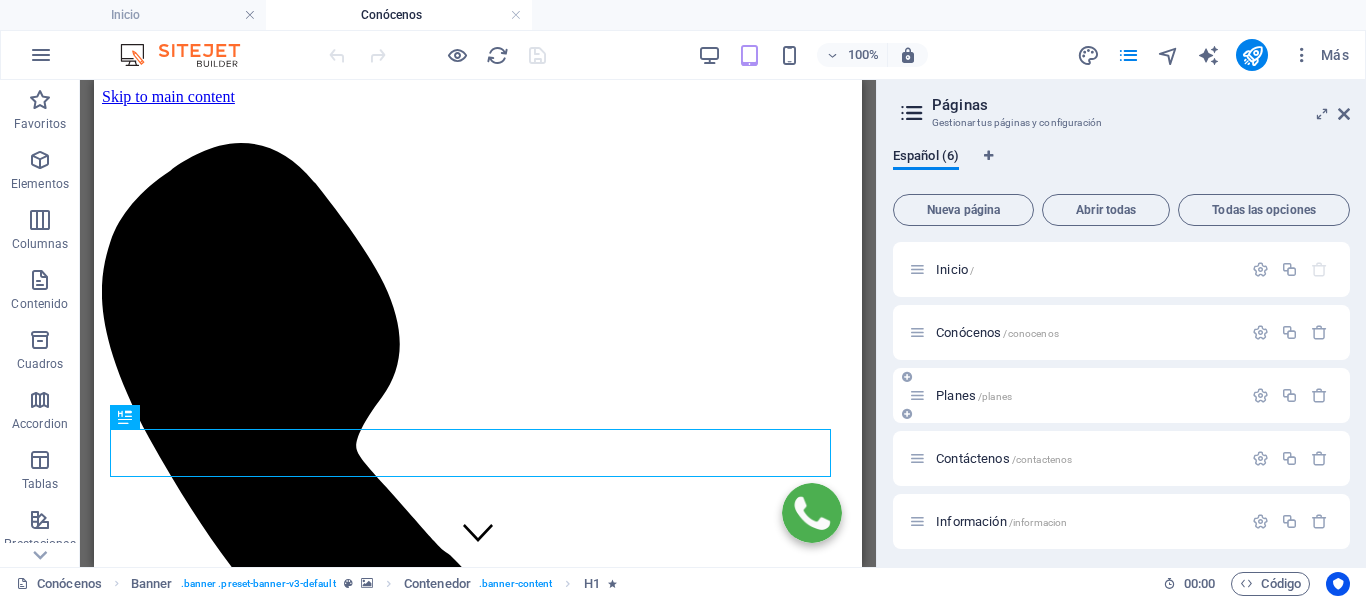 click on "Planes /planes" at bounding box center (974, 395) 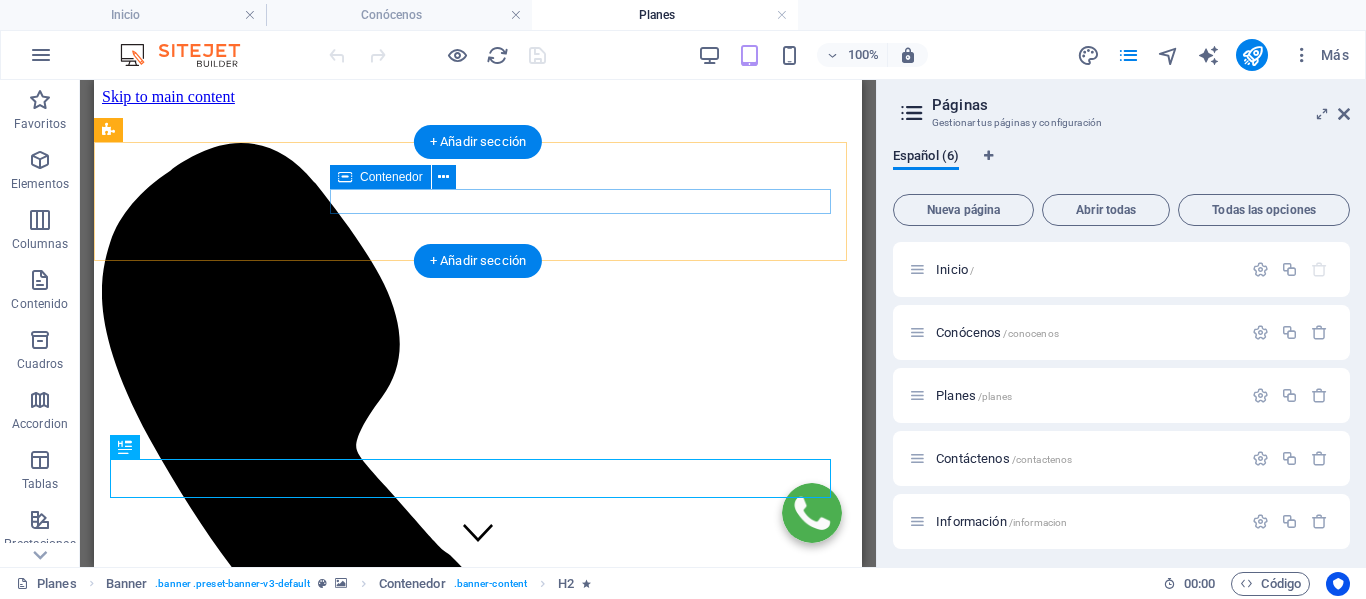 scroll, scrollTop: 0, scrollLeft: 0, axis: both 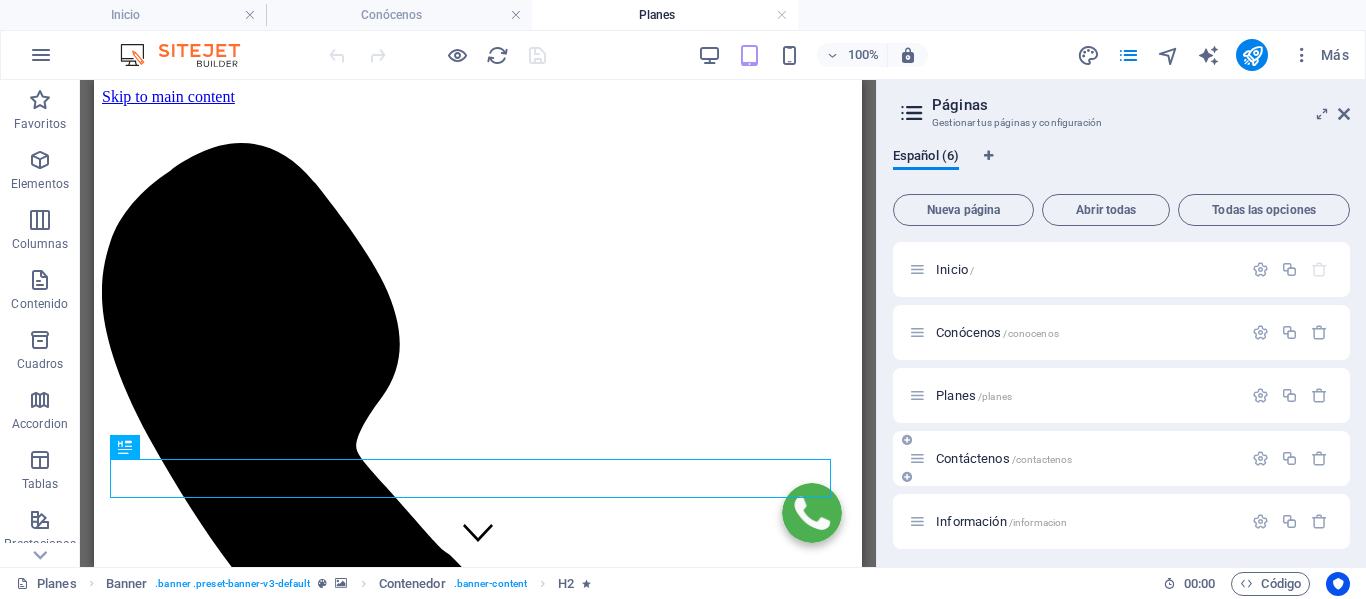 click on "Contáctenos /contactenos" at bounding box center [1075, 458] 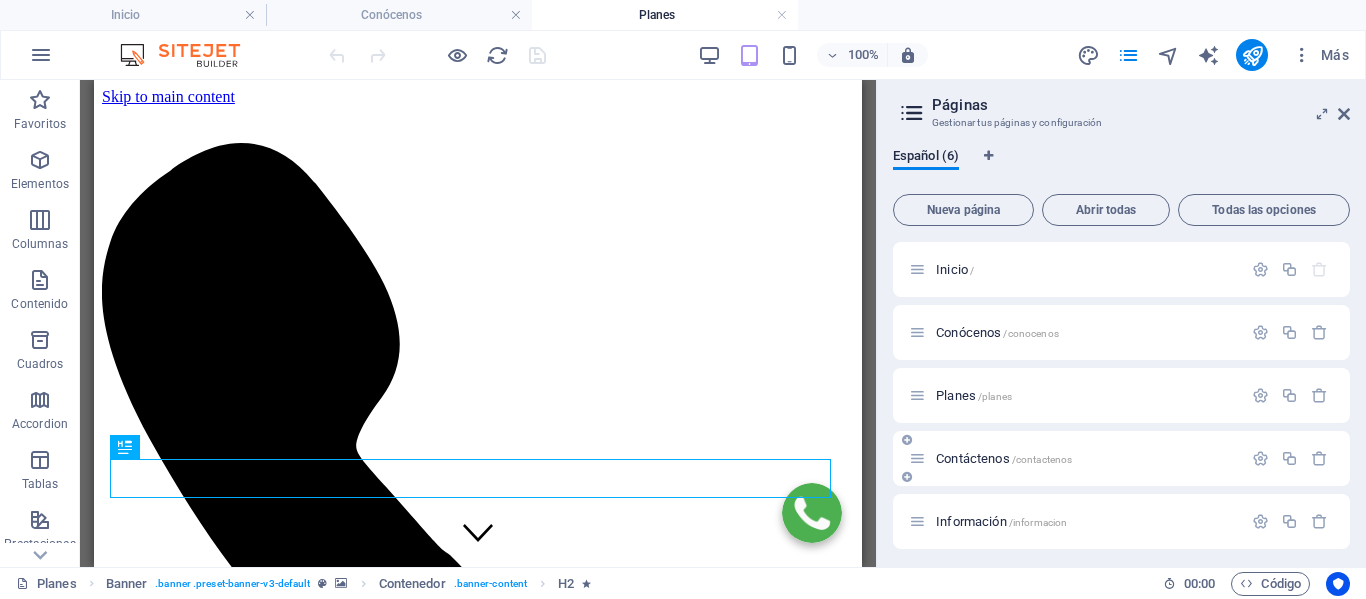 click on "Contáctenos /contactenos" at bounding box center (1004, 458) 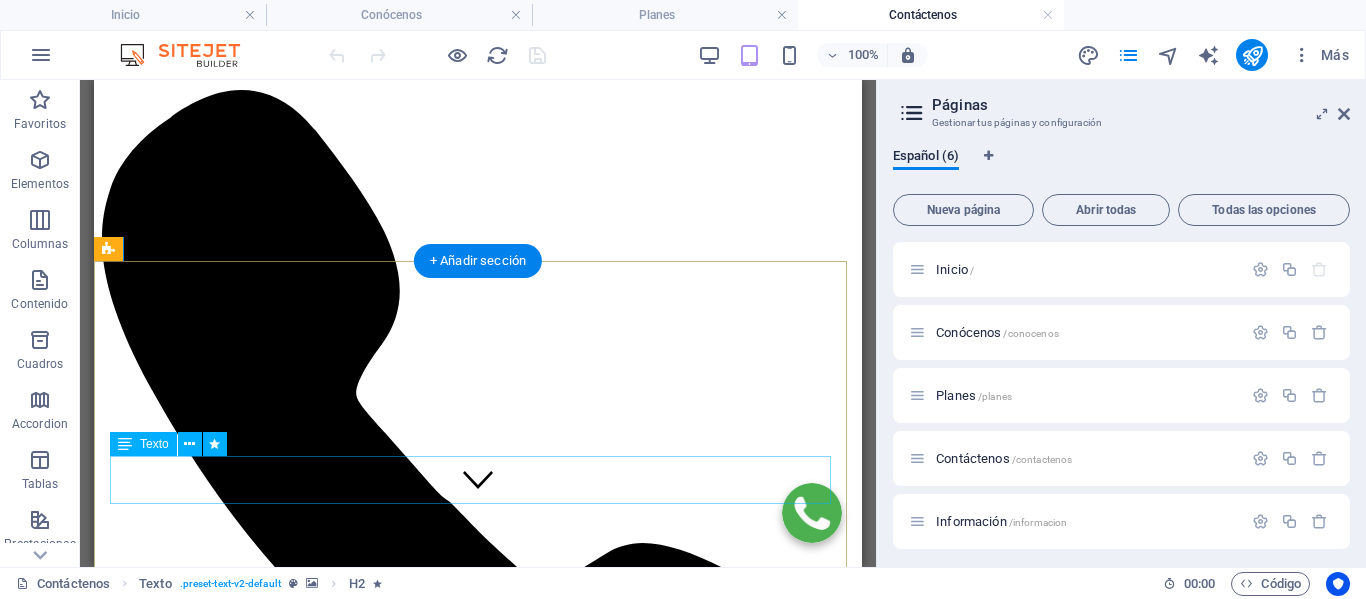 scroll, scrollTop: 0, scrollLeft: 0, axis: both 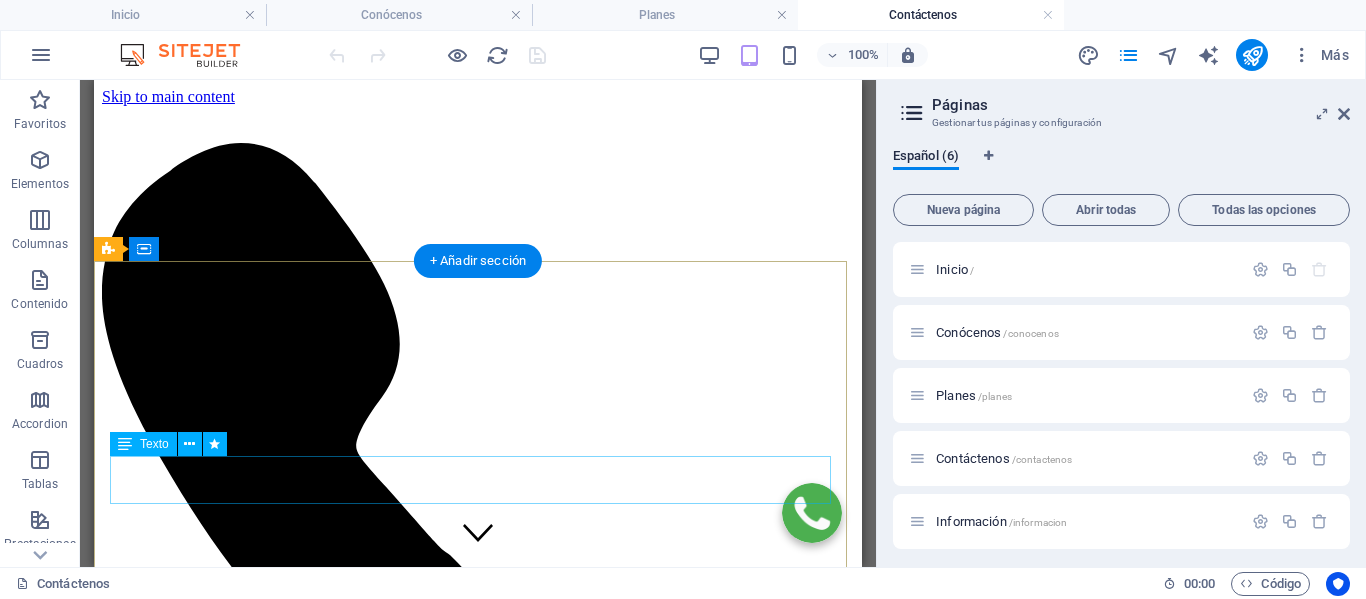 click on "Contáctenos" at bounding box center (478, 4813) 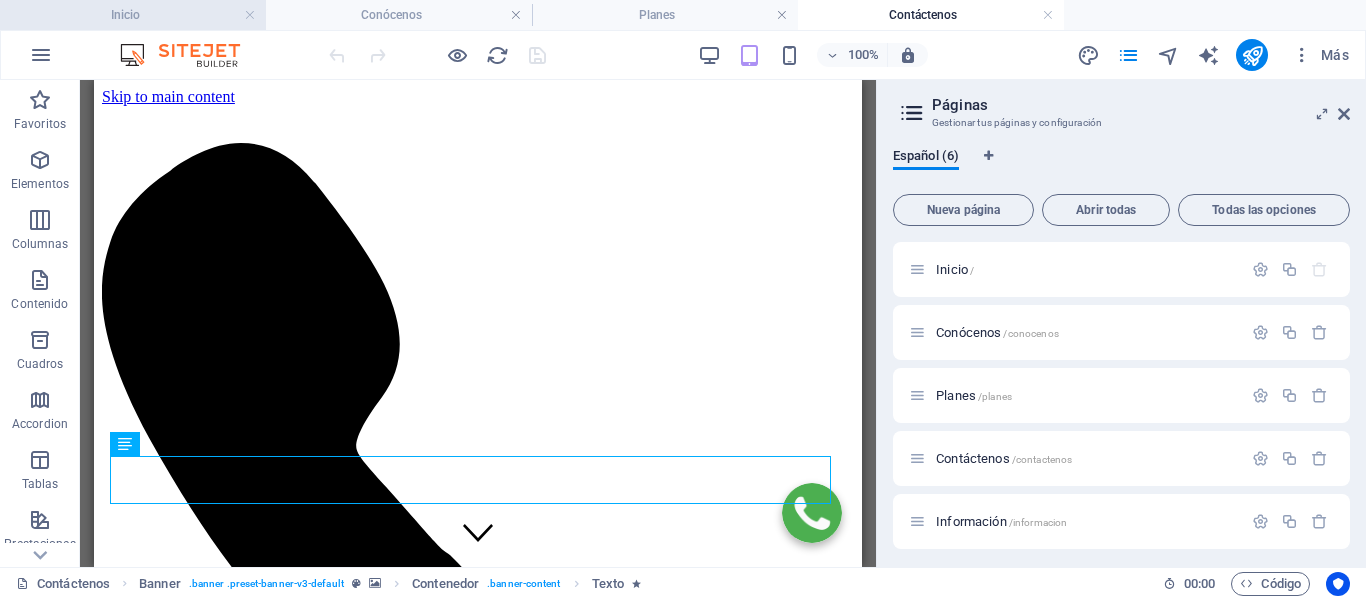 click on "Inicio" at bounding box center [133, 15] 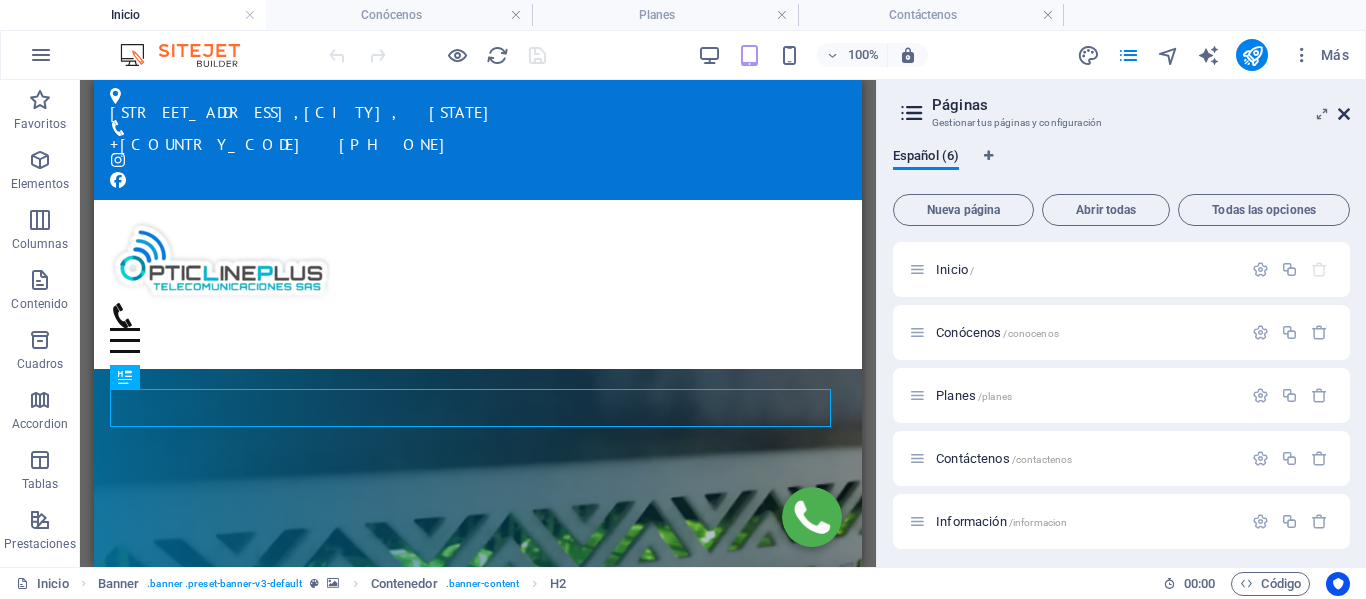 click at bounding box center (1344, 114) 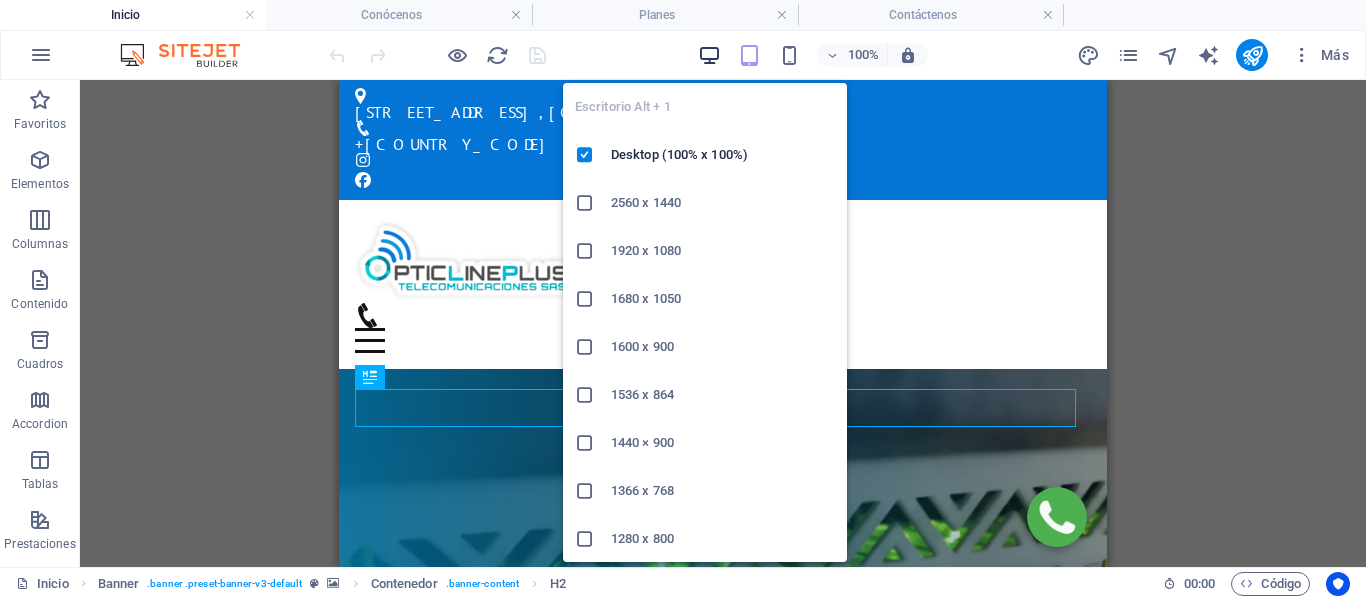 click at bounding box center [709, 55] 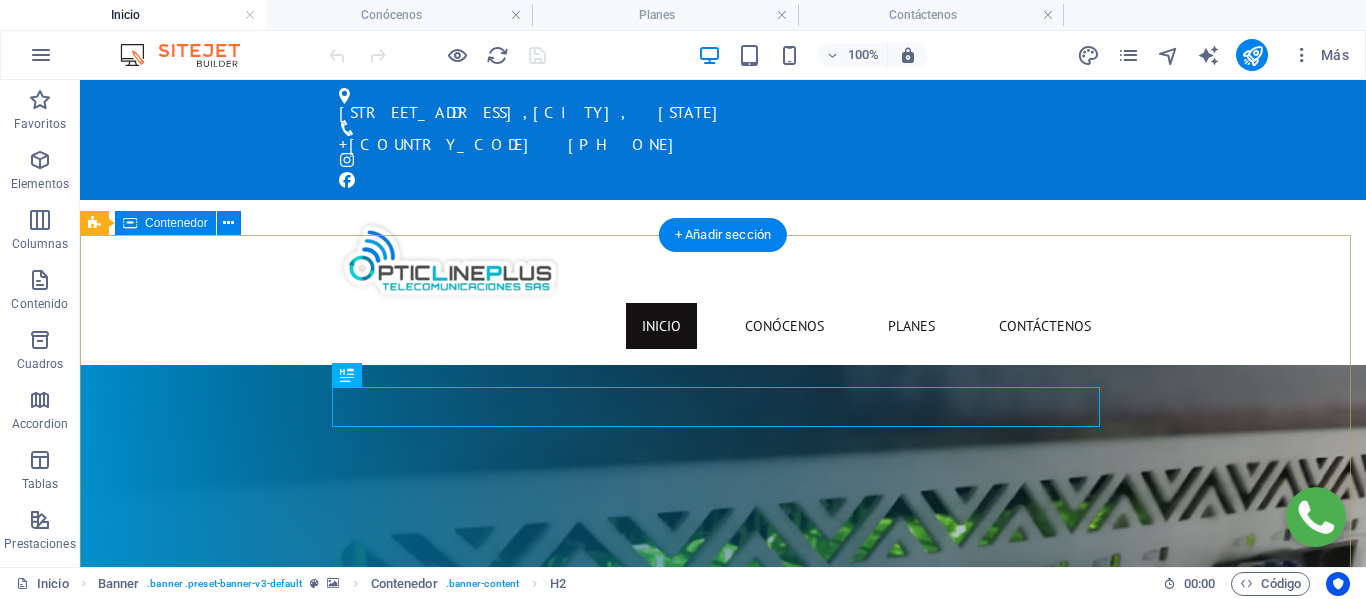 click on "la red que te conecta con el futuro digital Contactar" at bounding box center (723, 993) 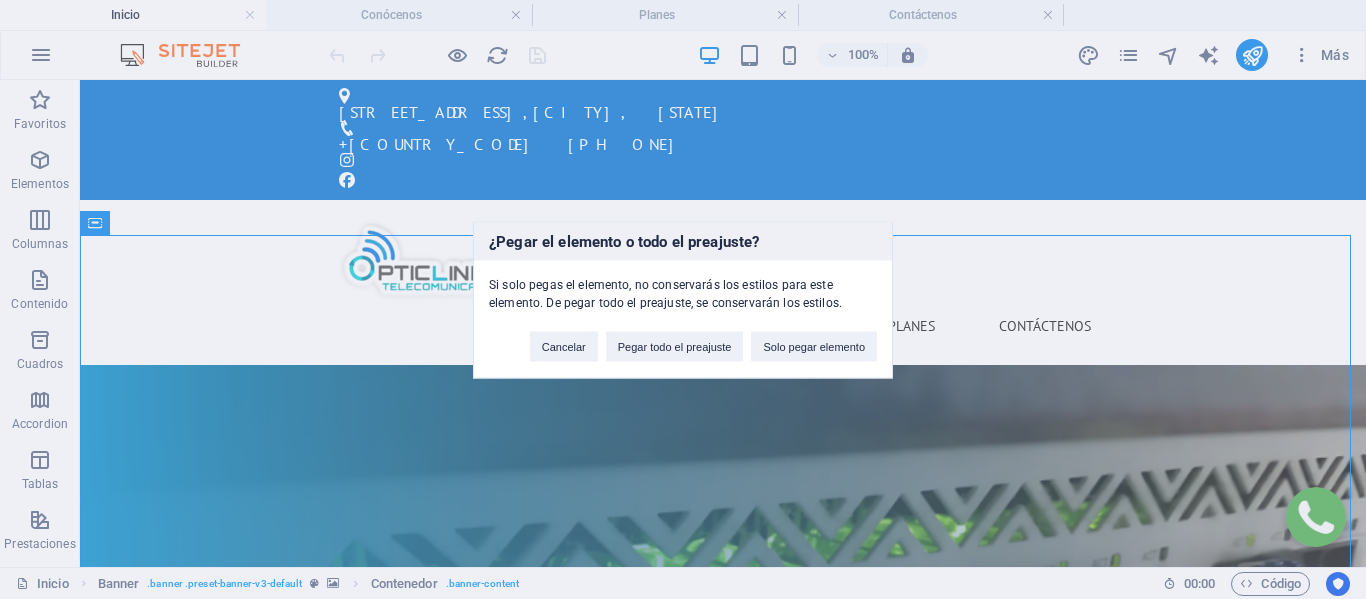 type 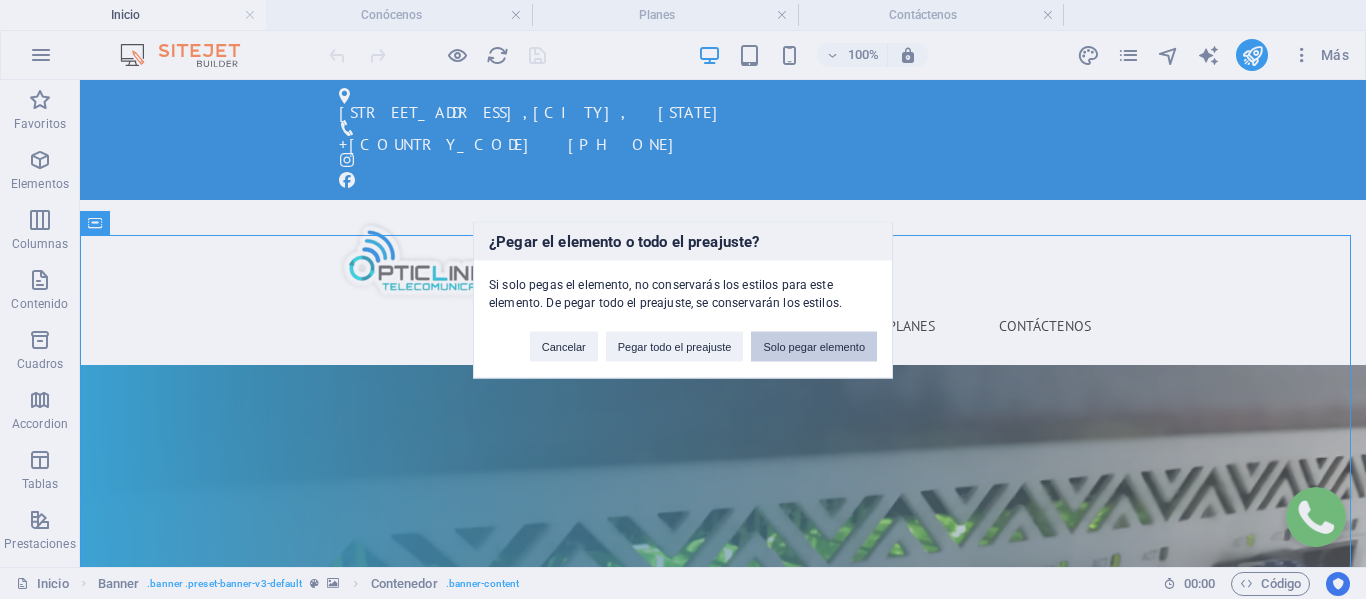 click on "Solo pegar elemento" at bounding box center [814, 346] 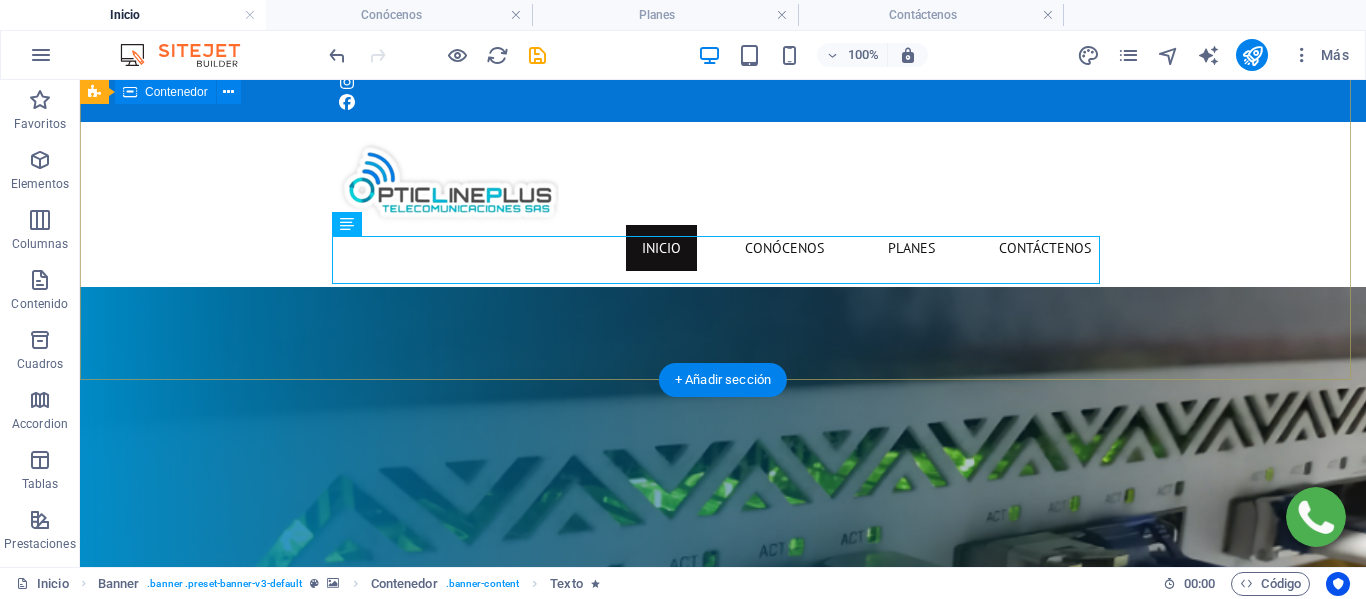scroll, scrollTop: 62, scrollLeft: 0, axis: vertical 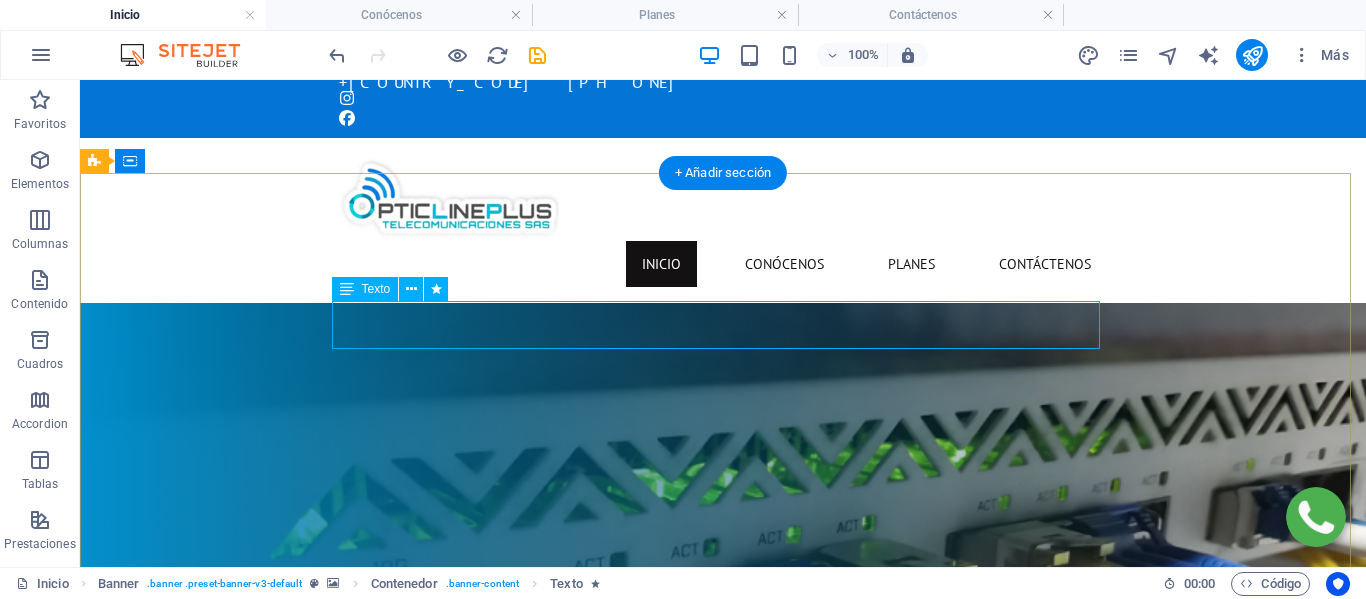 click on "Contáctenos" at bounding box center [723, 861] 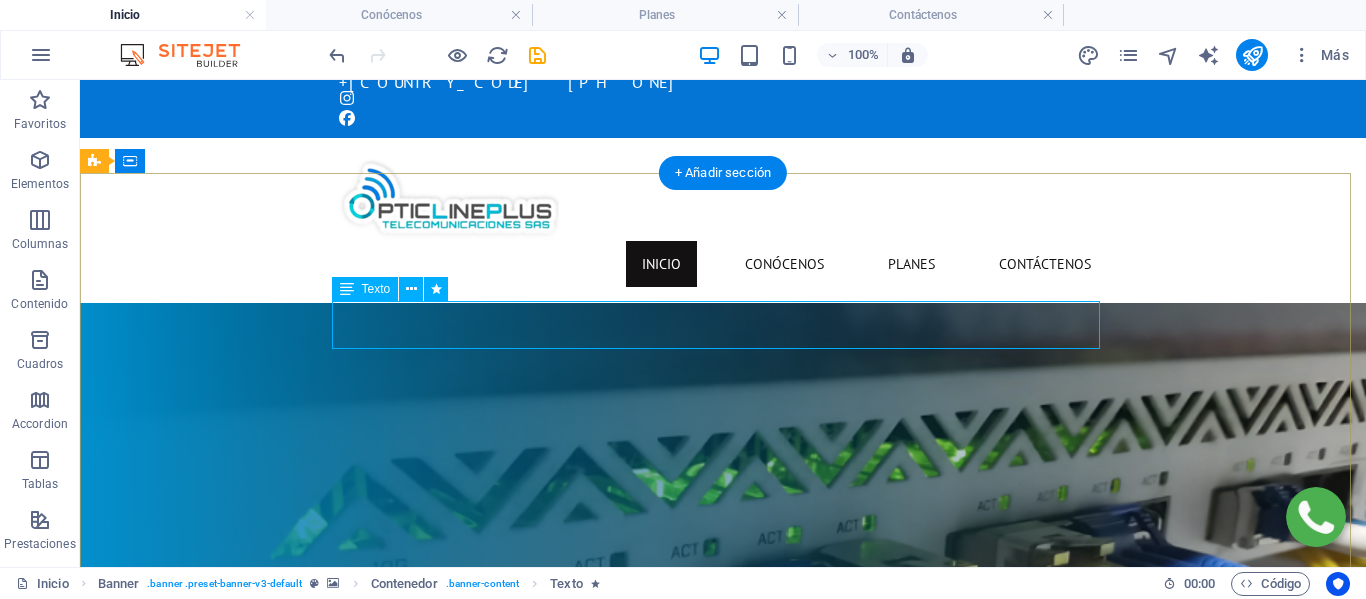 click on "Contáctenos" at bounding box center (723, 861) 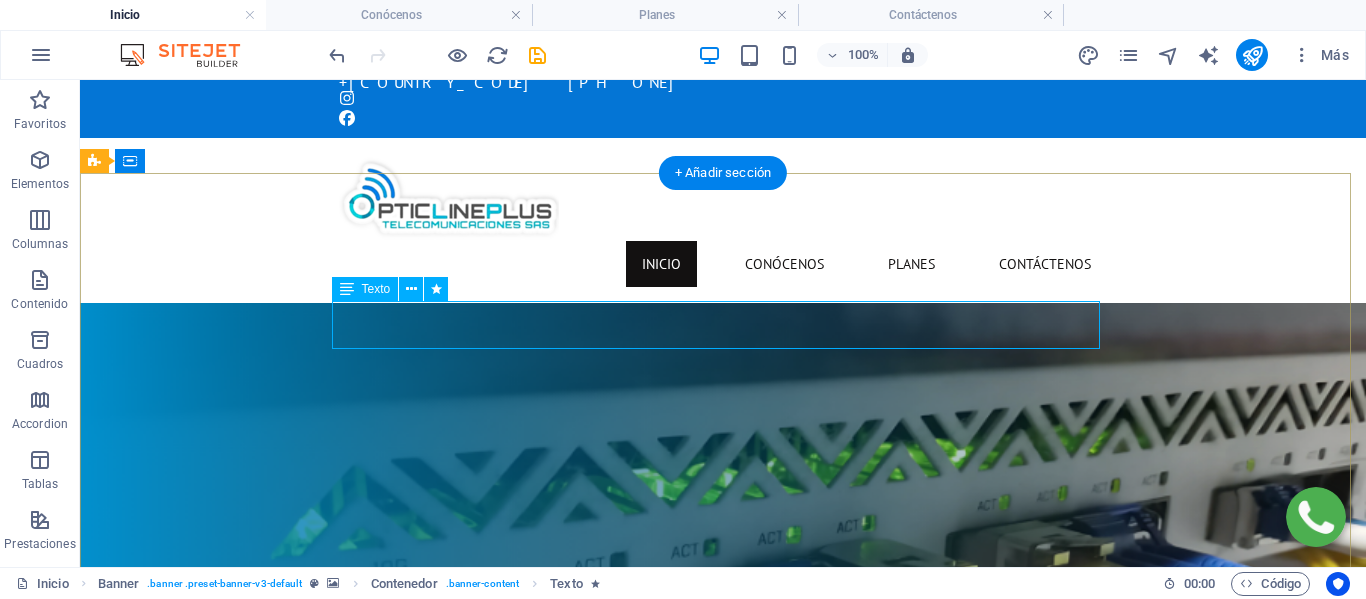click on "la red que te conecta con" at bounding box center [723, 905] 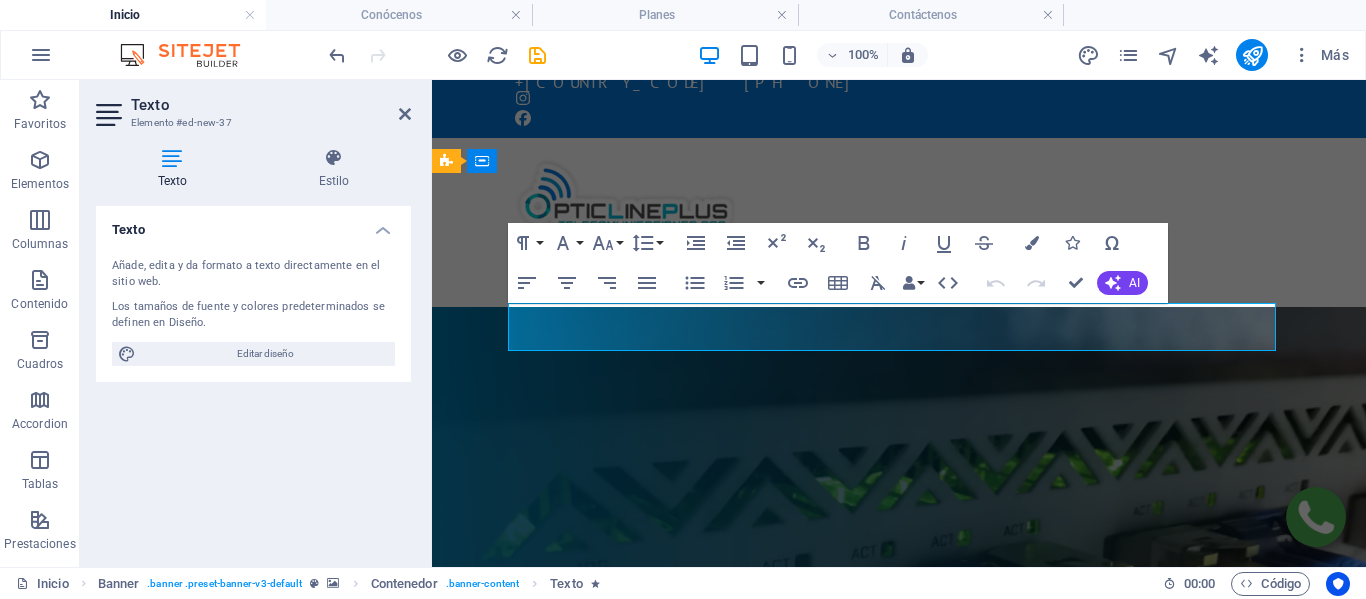 click on "Contáctenos" at bounding box center (899, 865) 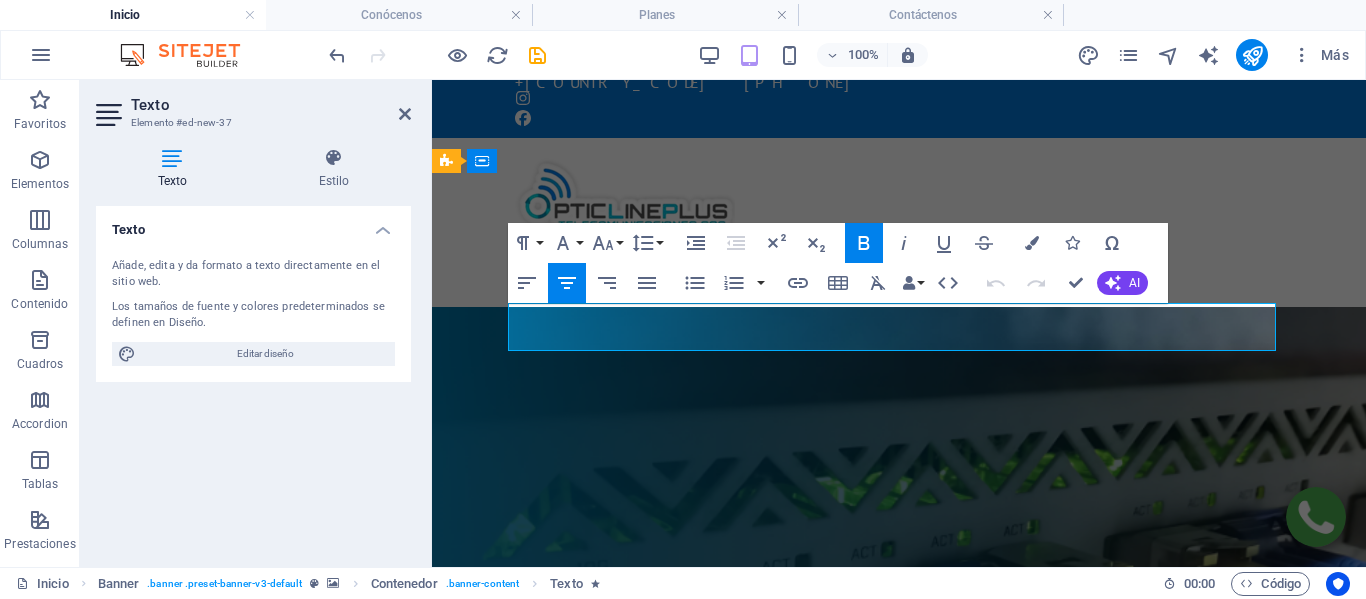 click on "Contáctenos" at bounding box center [899, 865] 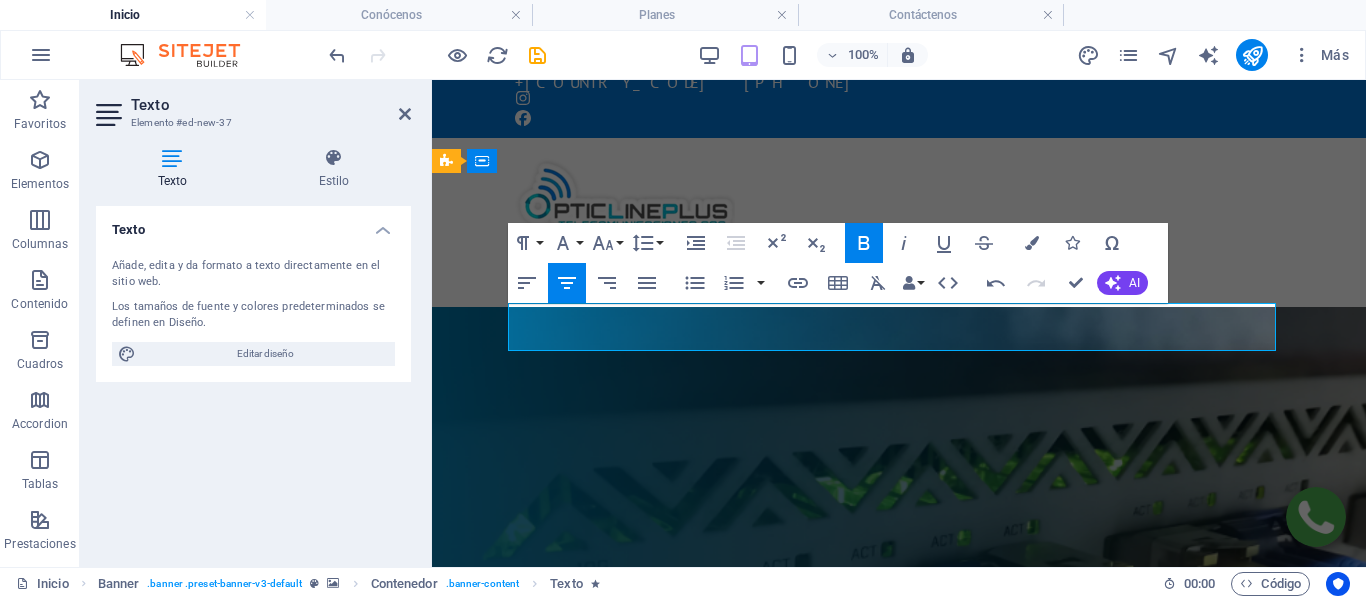 type 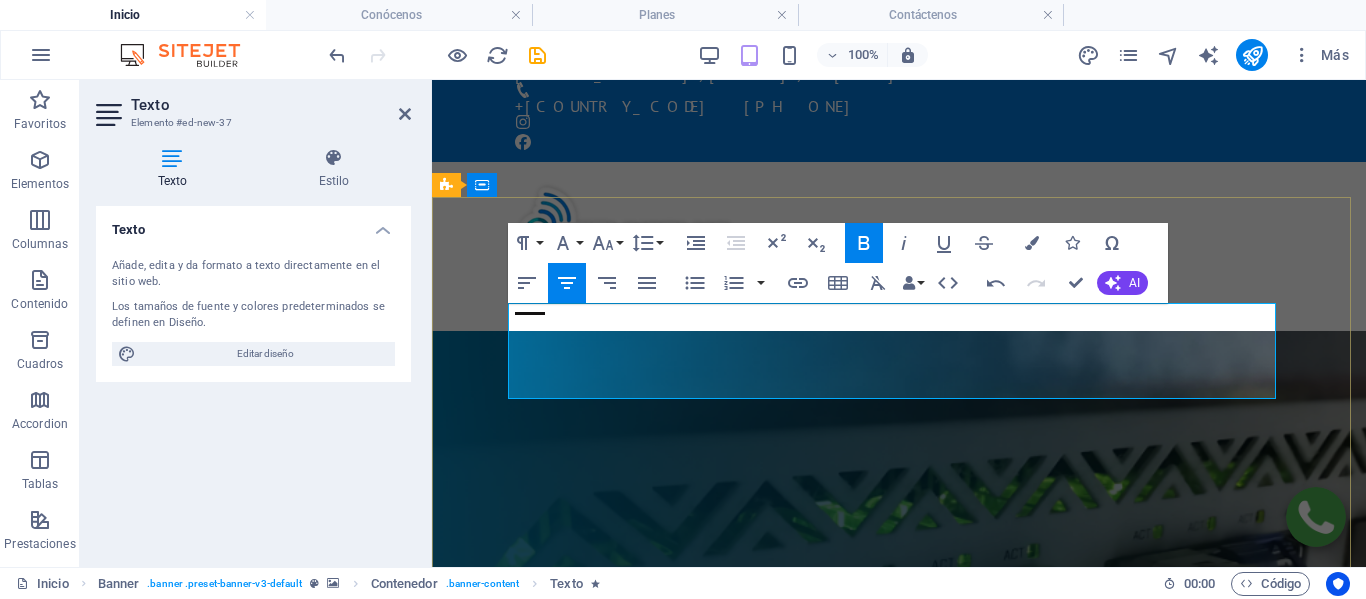 drag, startPoint x: 1069, startPoint y: 376, endPoint x: 556, endPoint y: 328, distance: 515.2407 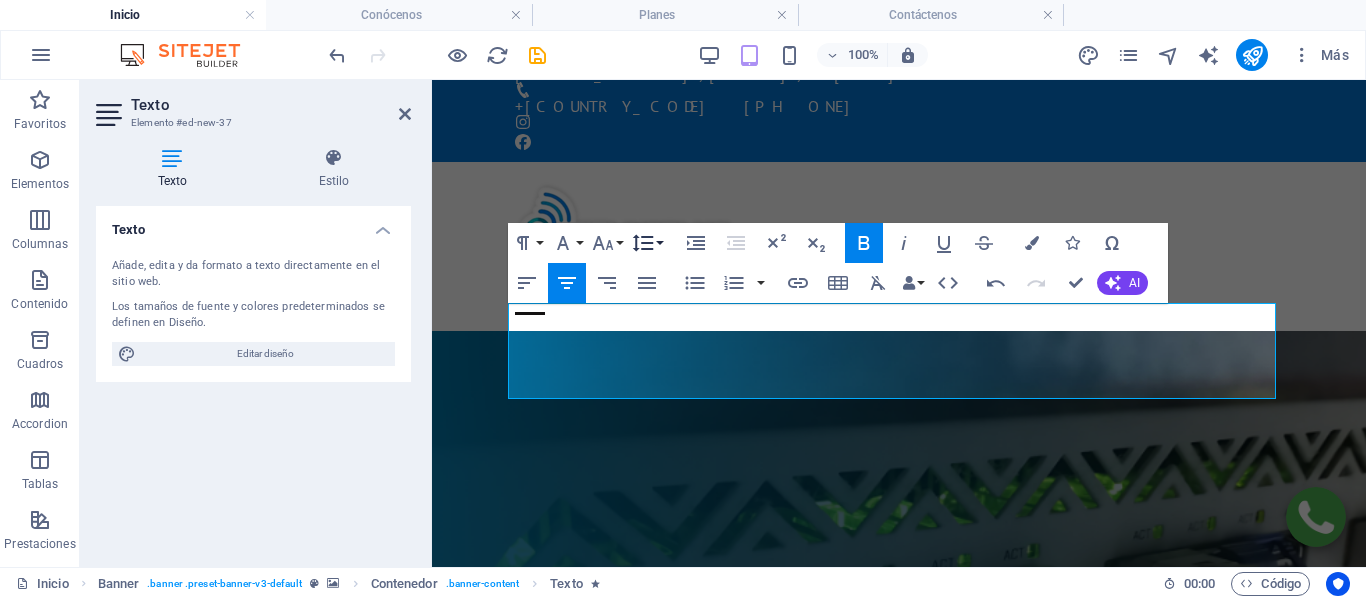 click on "Line Height" at bounding box center [647, 243] 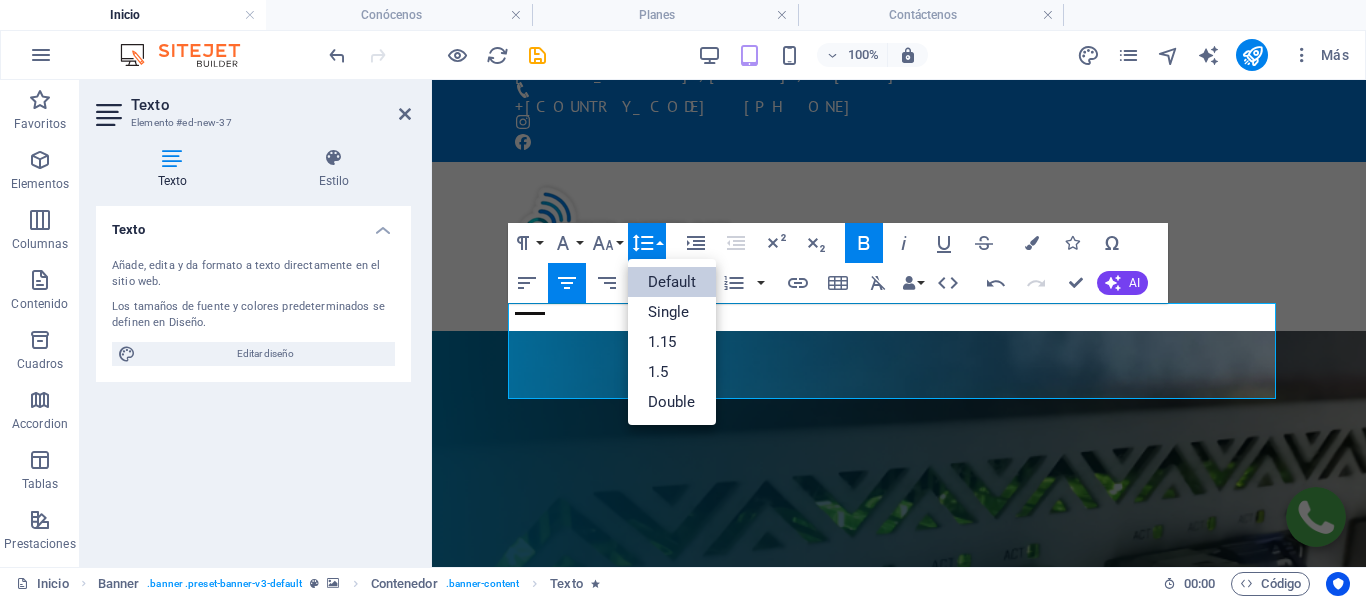 scroll, scrollTop: 0, scrollLeft: 0, axis: both 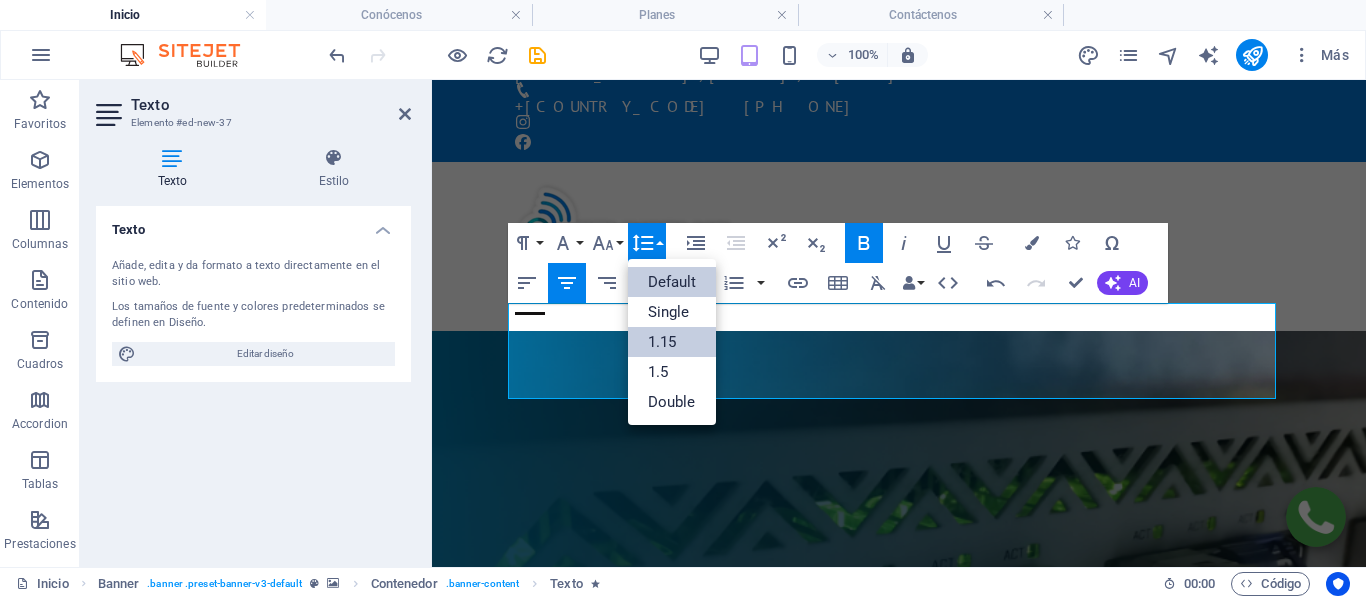 click on "1.15" at bounding box center [672, 342] 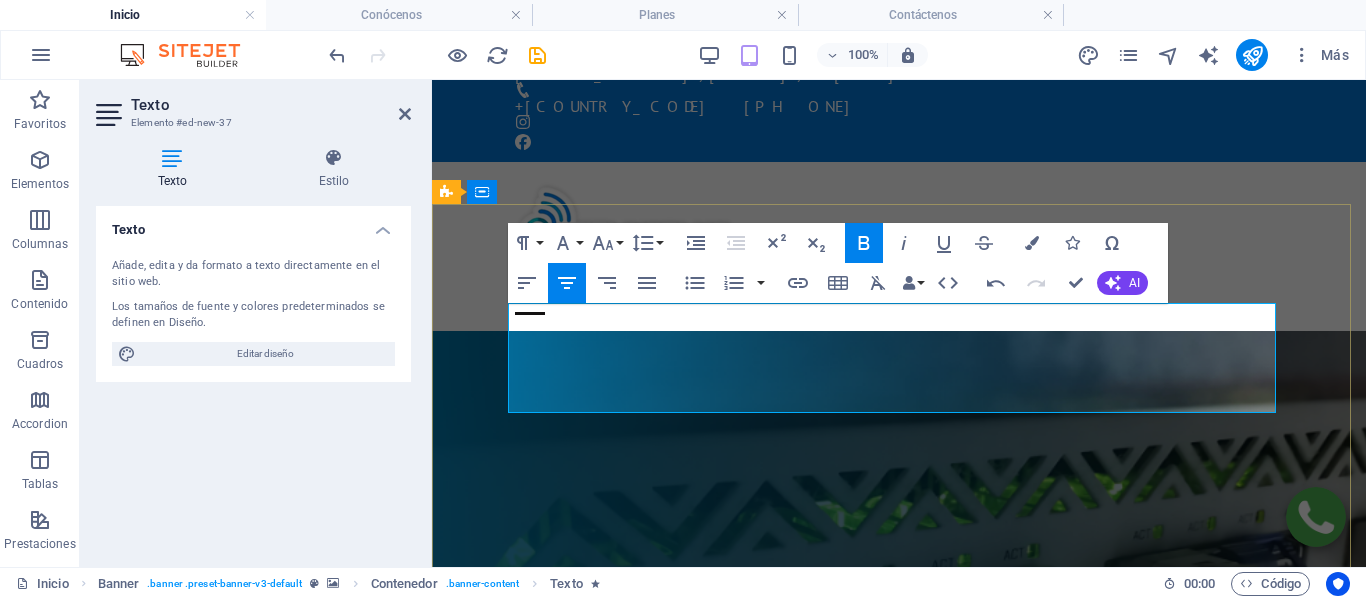 scroll, scrollTop: 31, scrollLeft: 0, axis: vertical 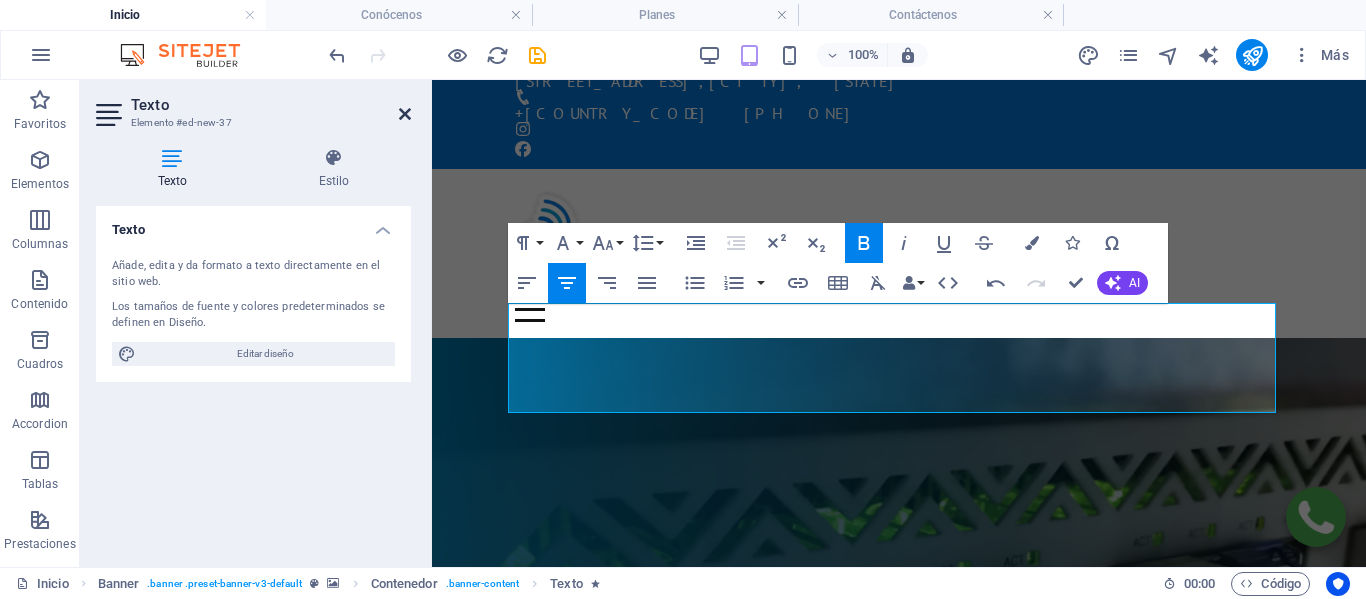 click at bounding box center [405, 114] 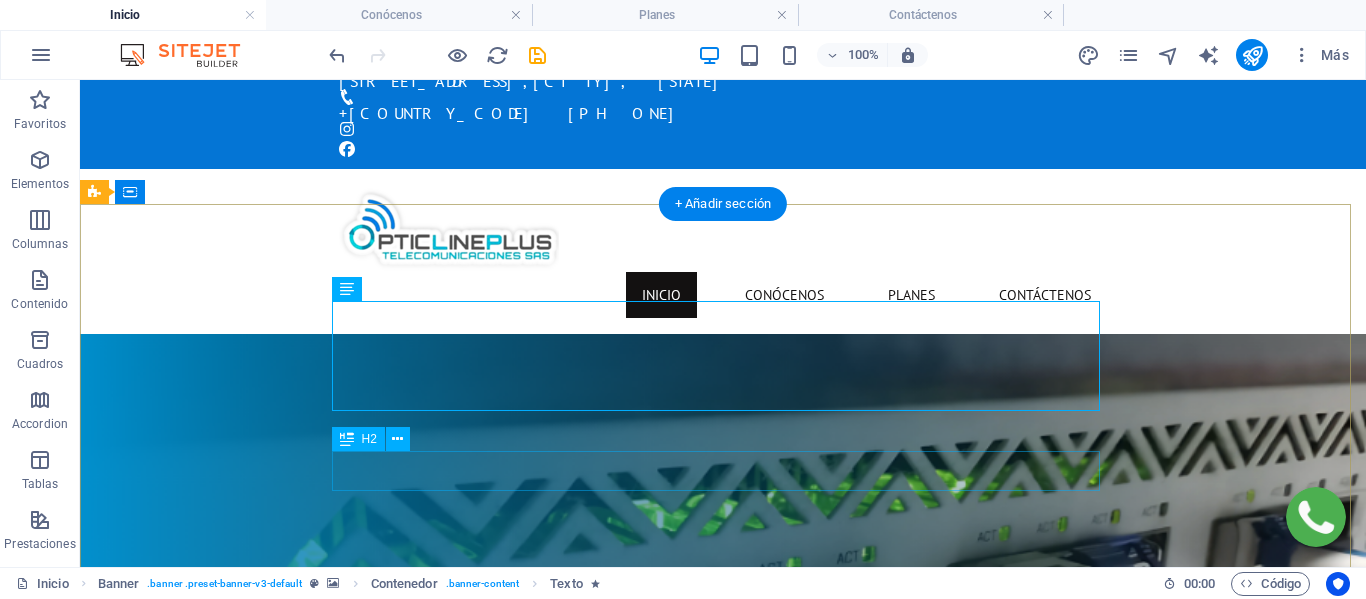click on "el futuro digital" at bounding box center (723, 1038) 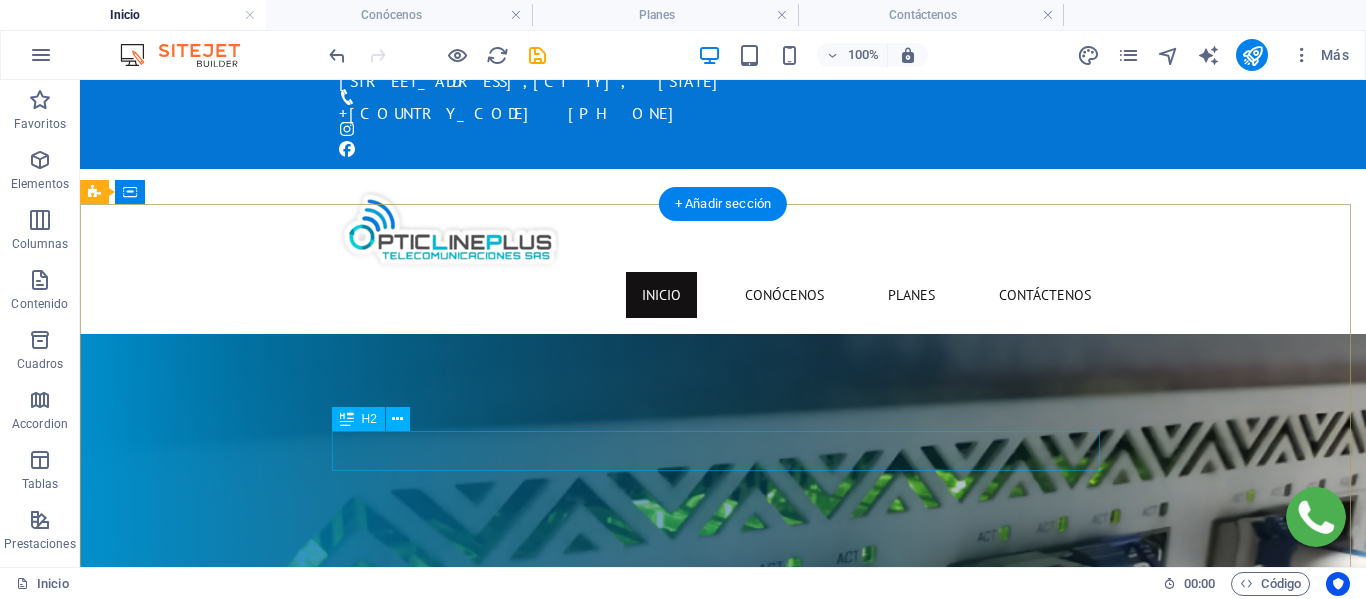 click on "la red que te conecta con" at bounding box center [723, 998] 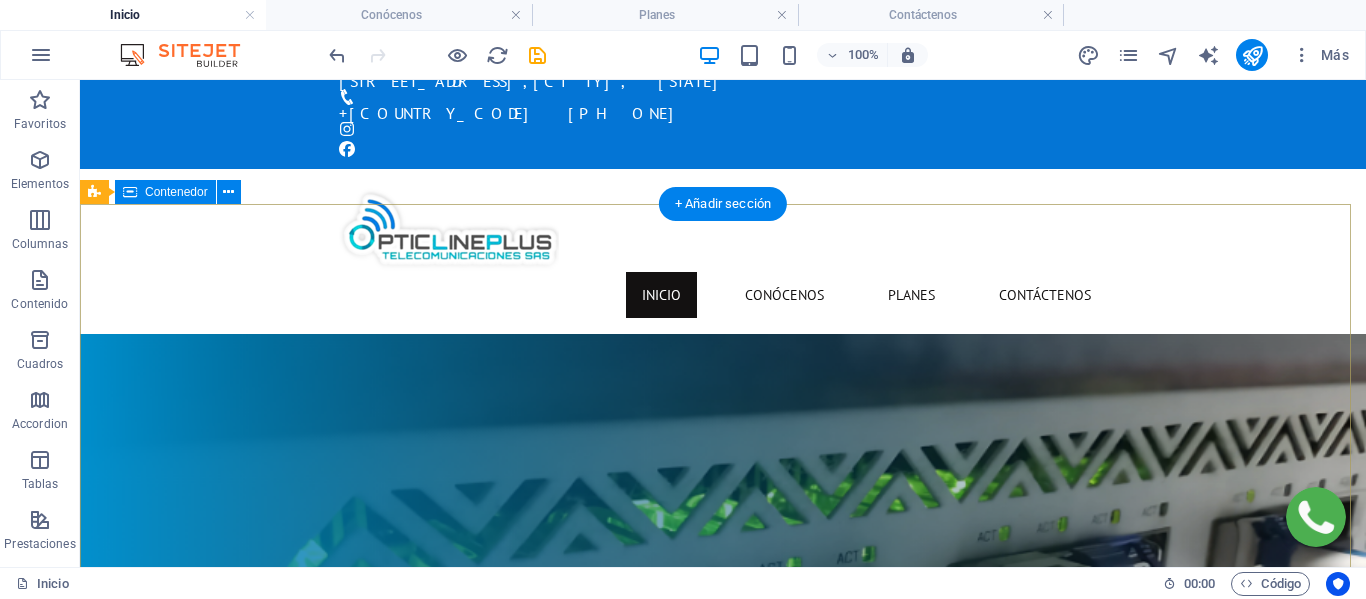 click on "LA RED QUE TE CONECTA CON EL FUTURO DIGITAL Contactar" at bounding box center [723, 950] 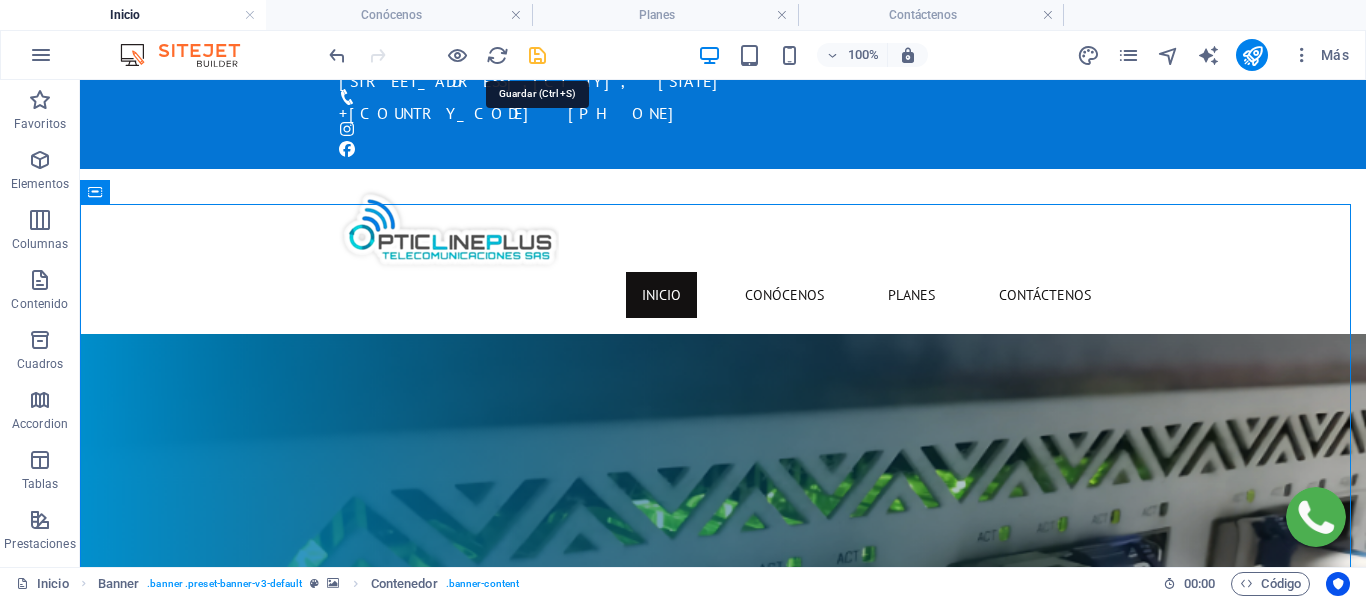 click at bounding box center (537, 55) 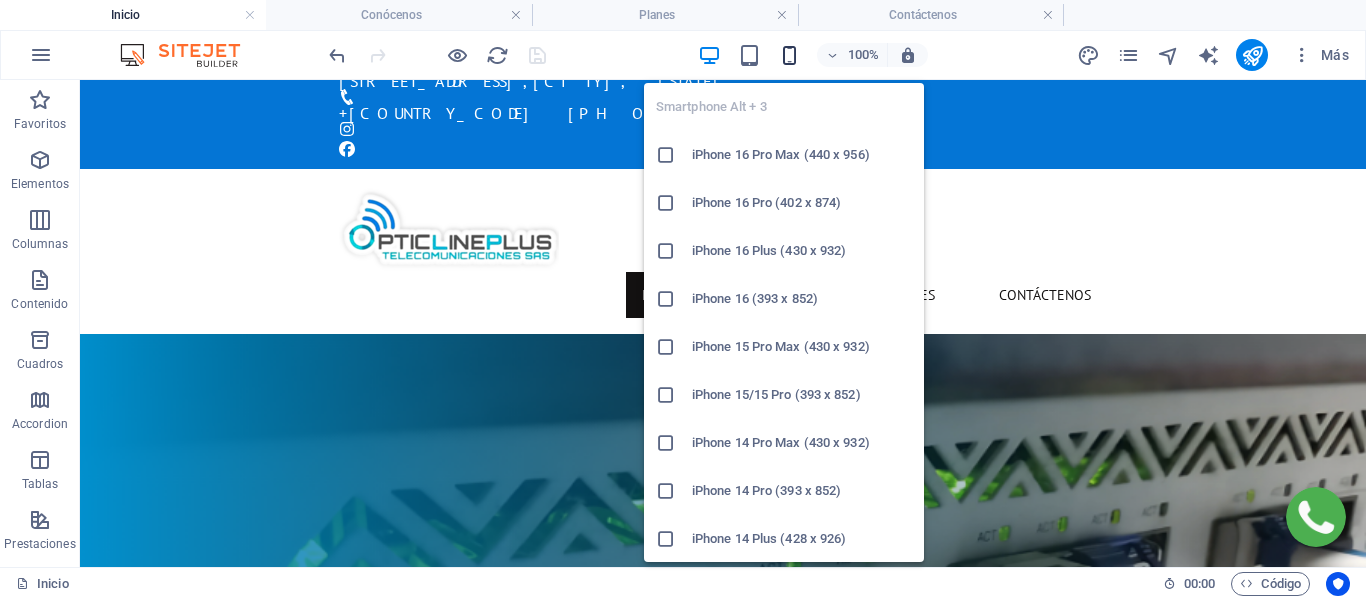 click at bounding box center (789, 55) 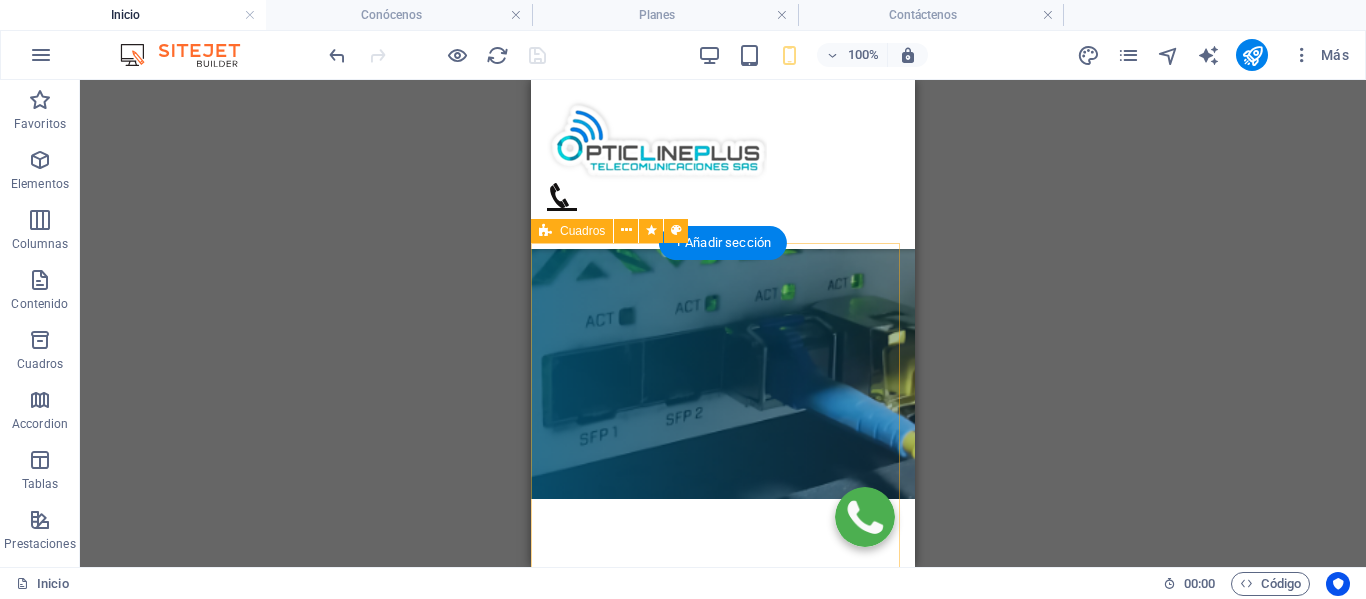 scroll, scrollTop: 231, scrollLeft: 0, axis: vertical 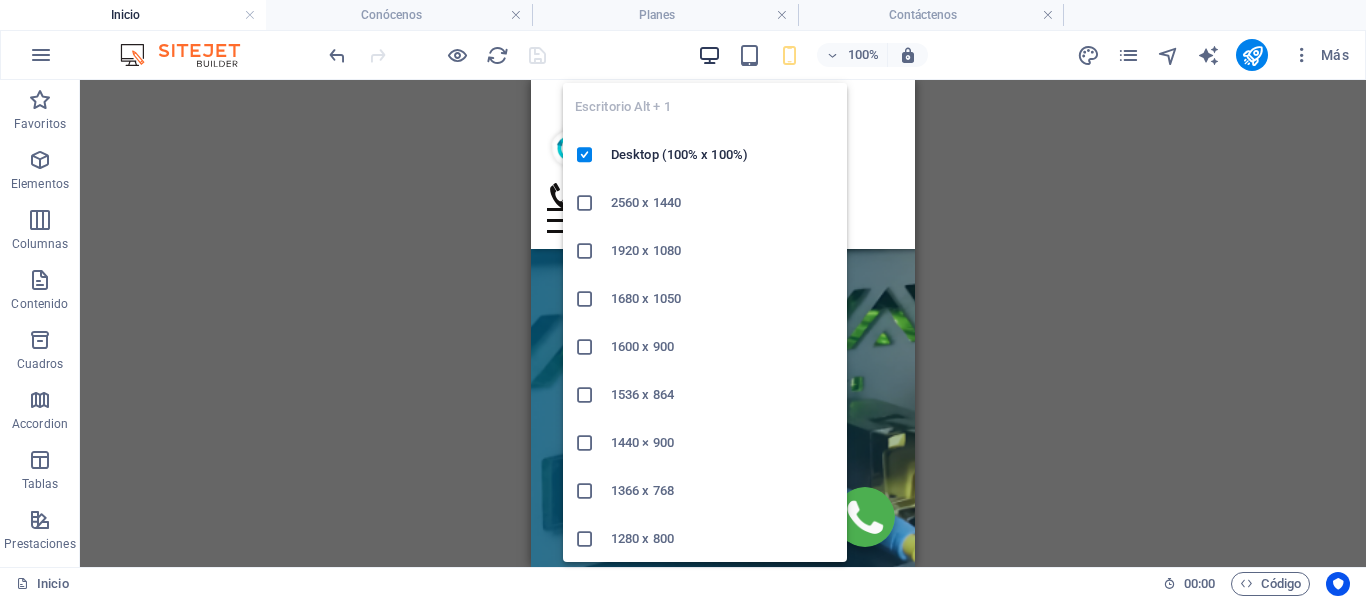 click at bounding box center (709, 55) 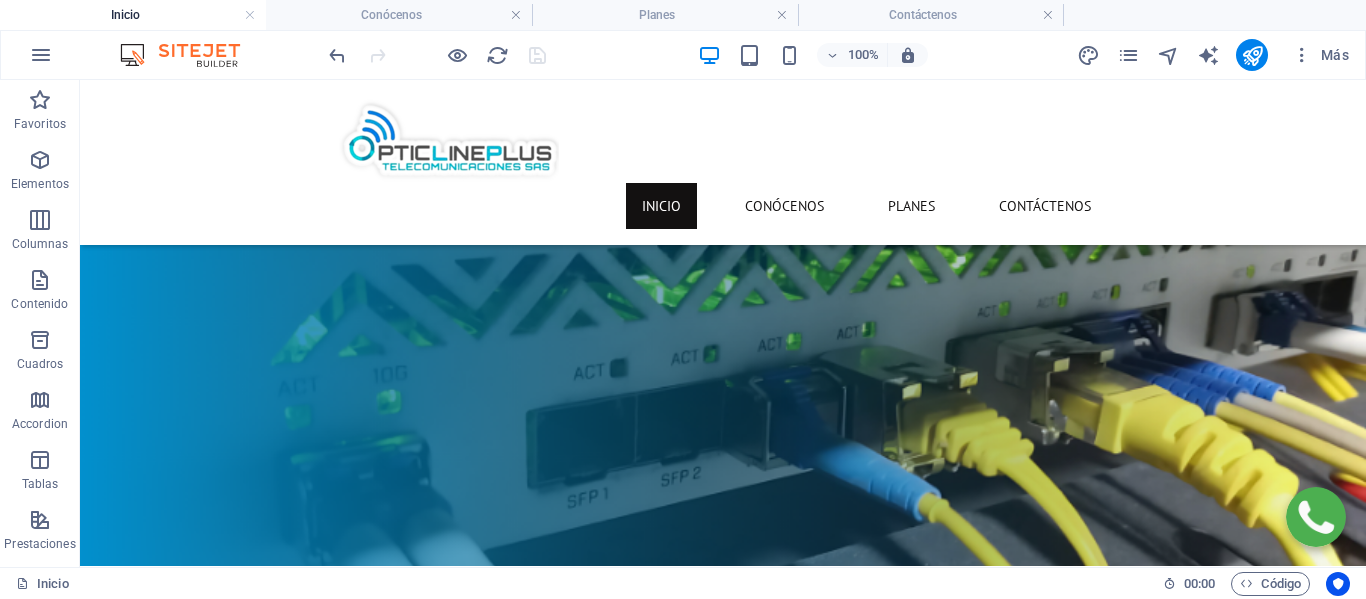 scroll, scrollTop: 0, scrollLeft: 0, axis: both 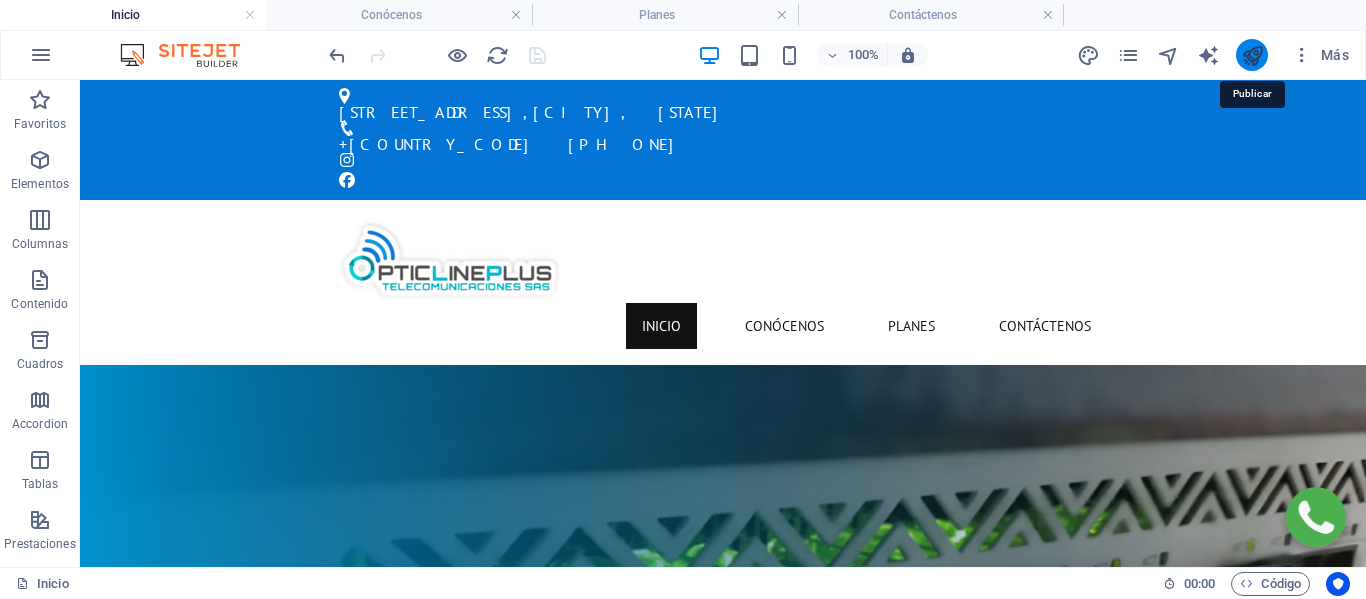 click at bounding box center [1252, 55] 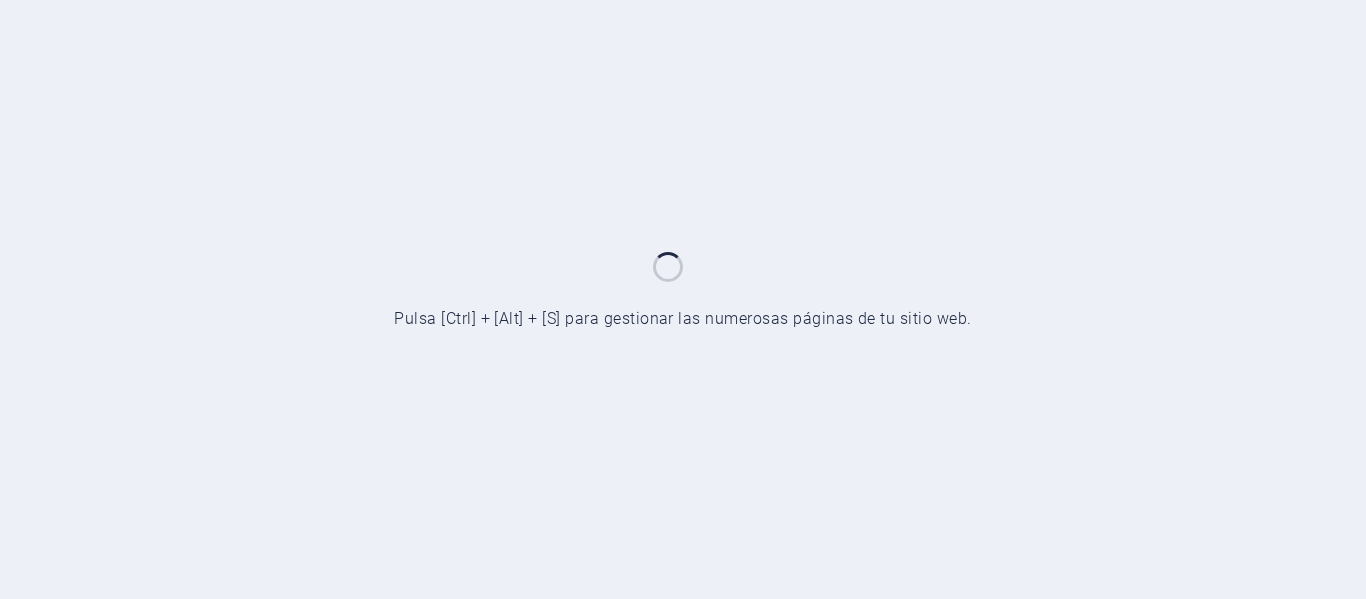 scroll, scrollTop: 0, scrollLeft: 0, axis: both 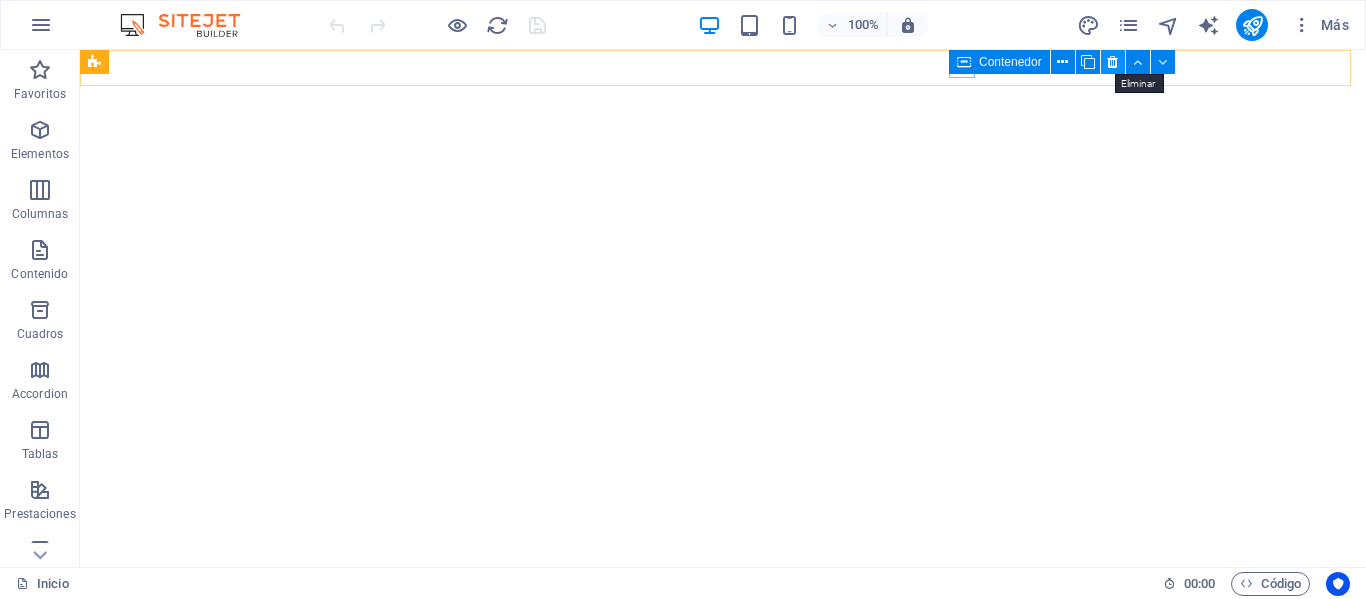click at bounding box center (1112, 62) 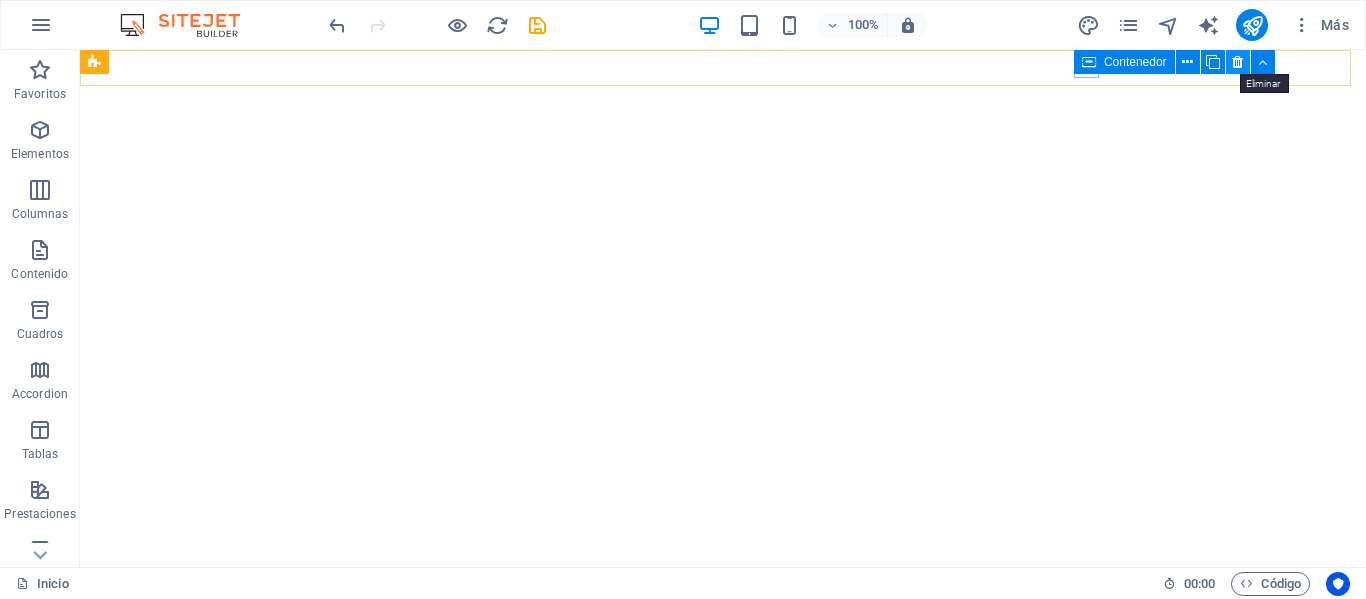 click at bounding box center (1237, 62) 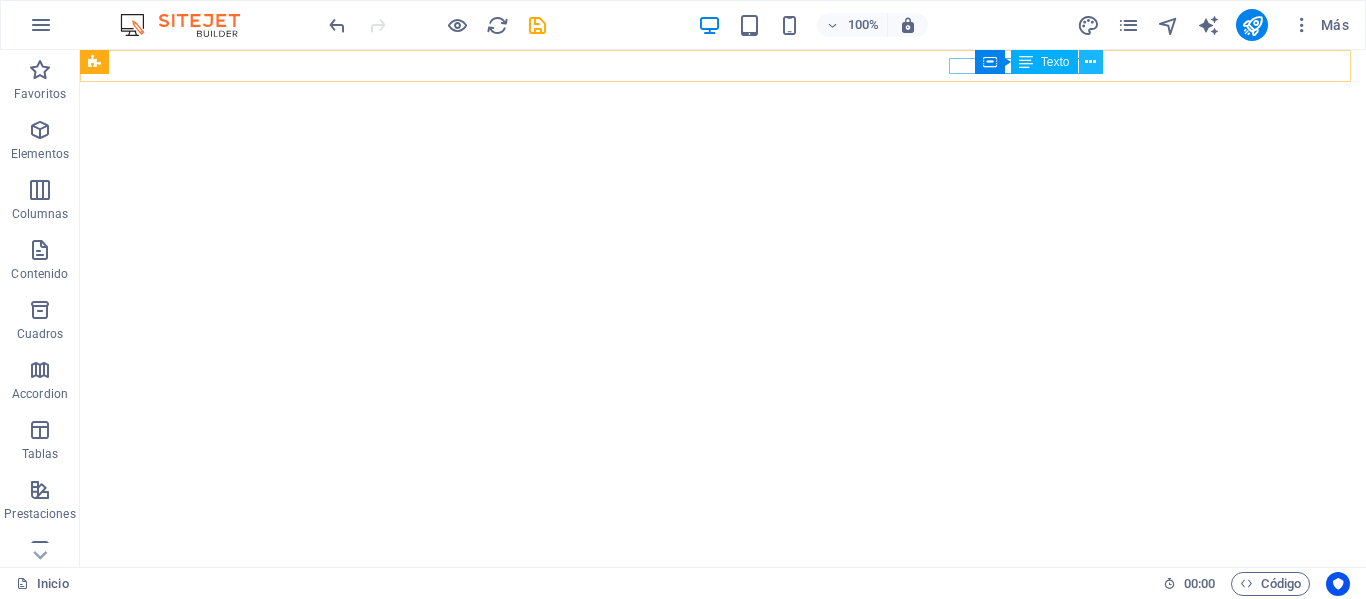 click at bounding box center (1090, 62) 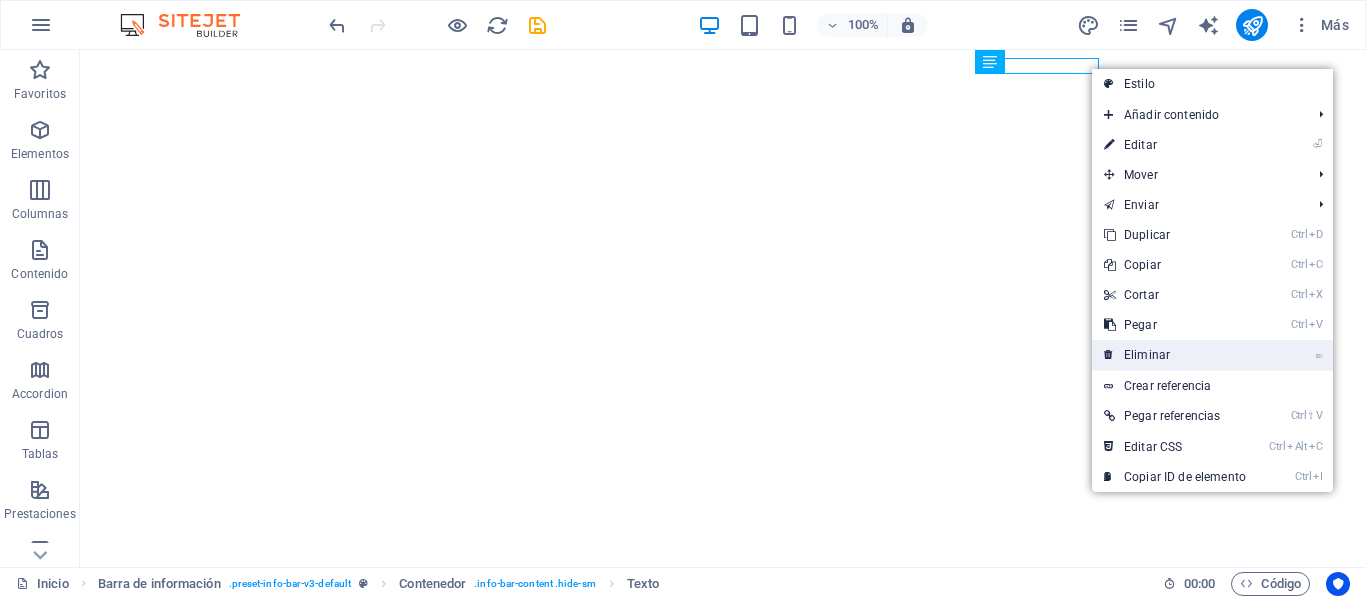 click on "⌦  Eliminar" at bounding box center [1175, 355] 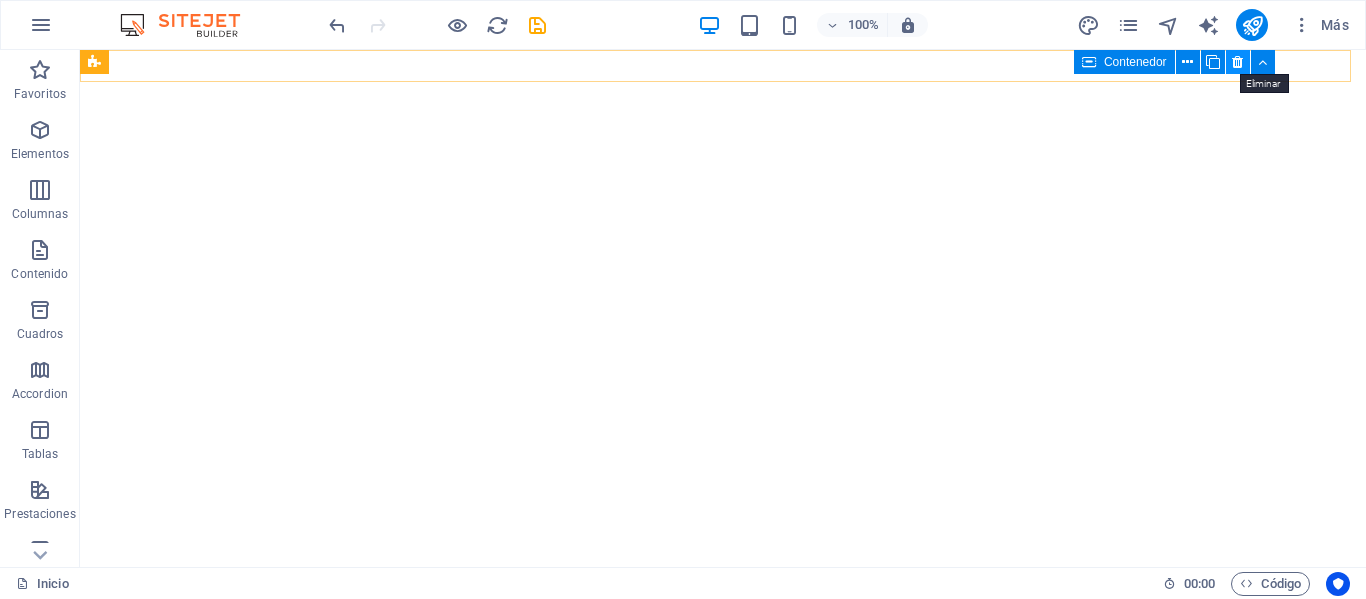 click at bounding box center (1238, 62) 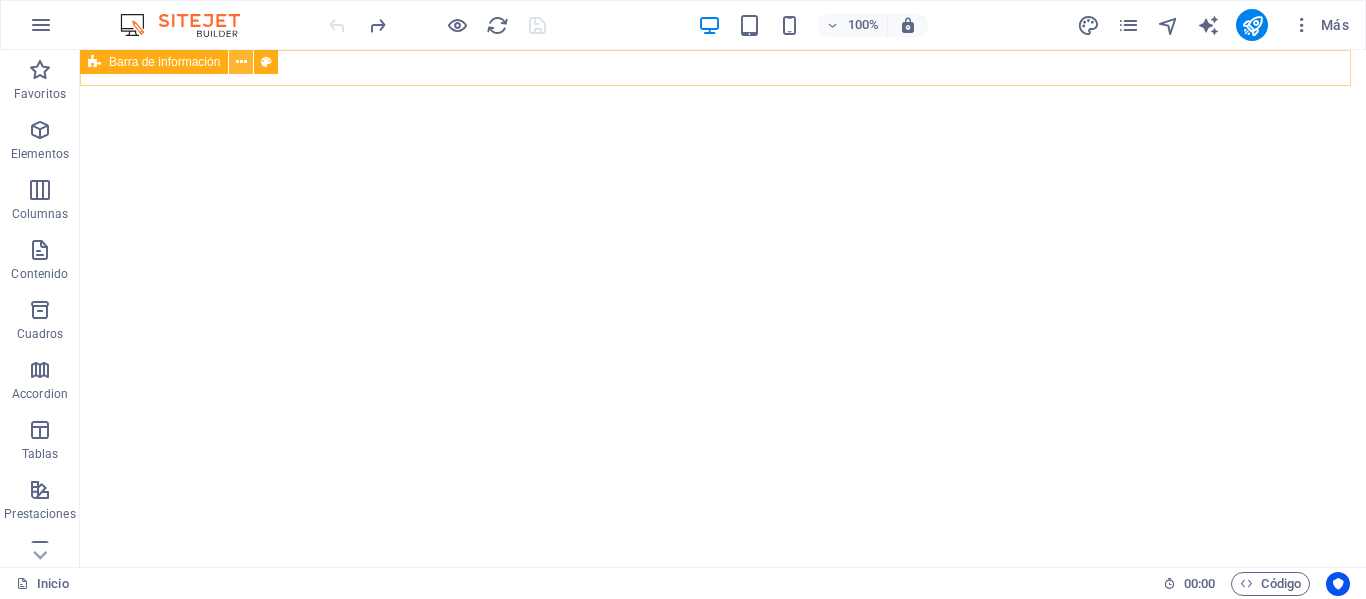 click at bounding box center (241, 62) 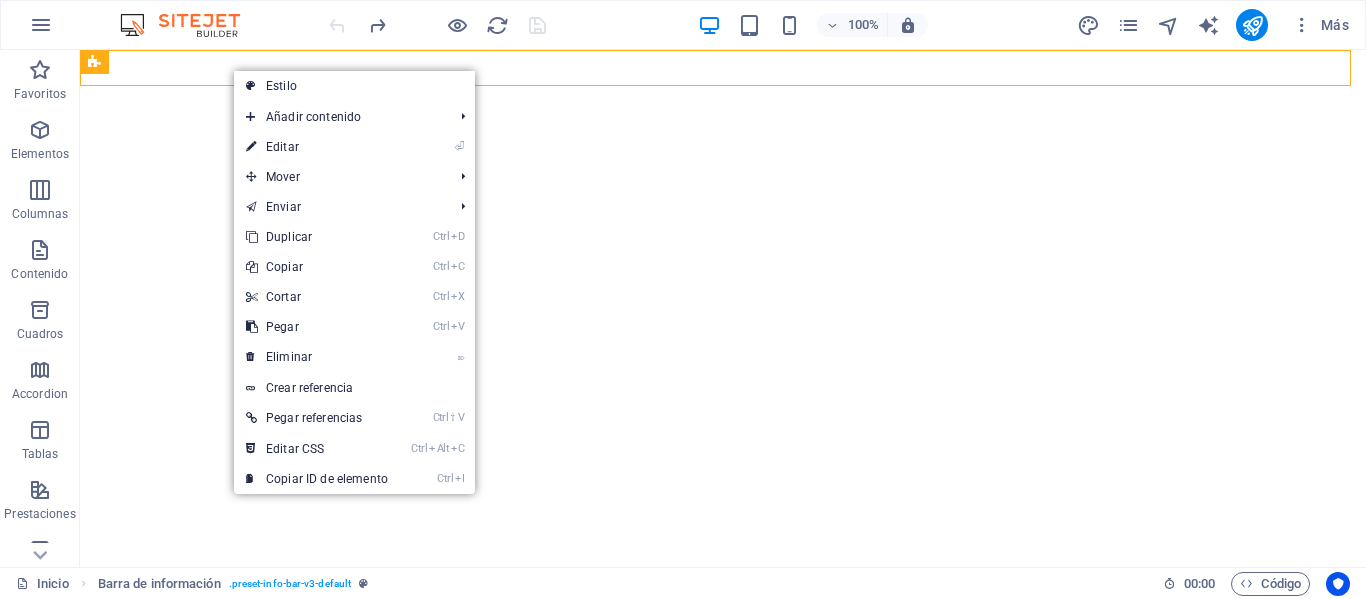 click on "Estilo" at bounding box center [354, 86] 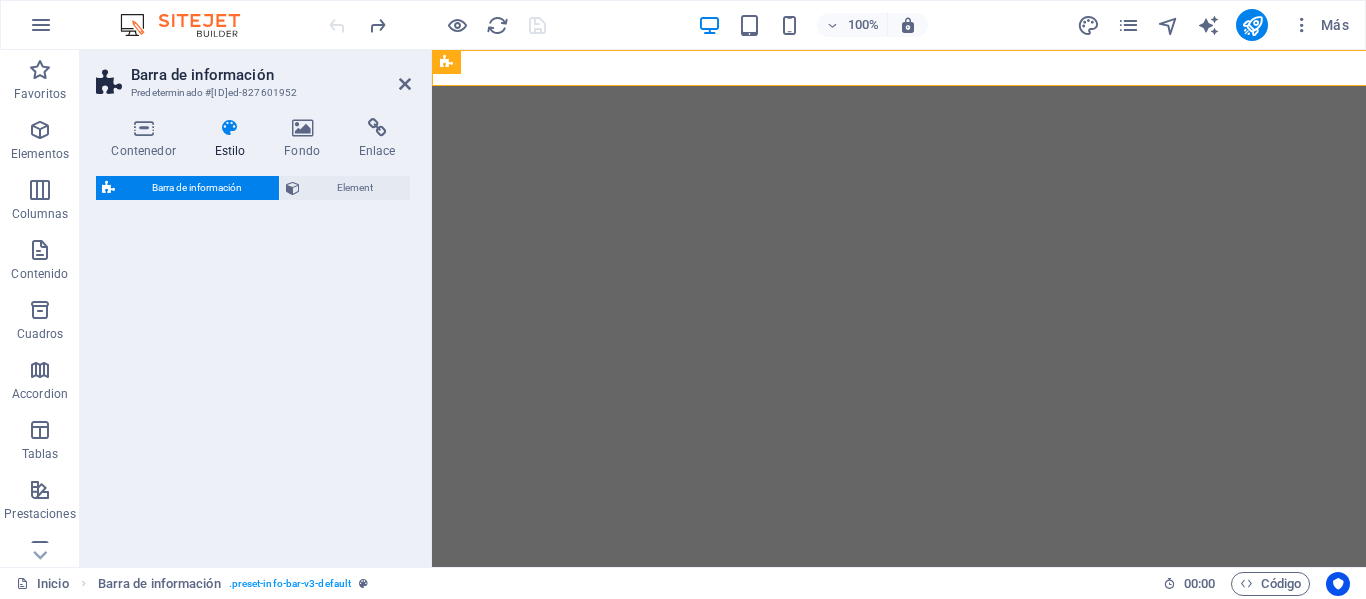 select on "rem" 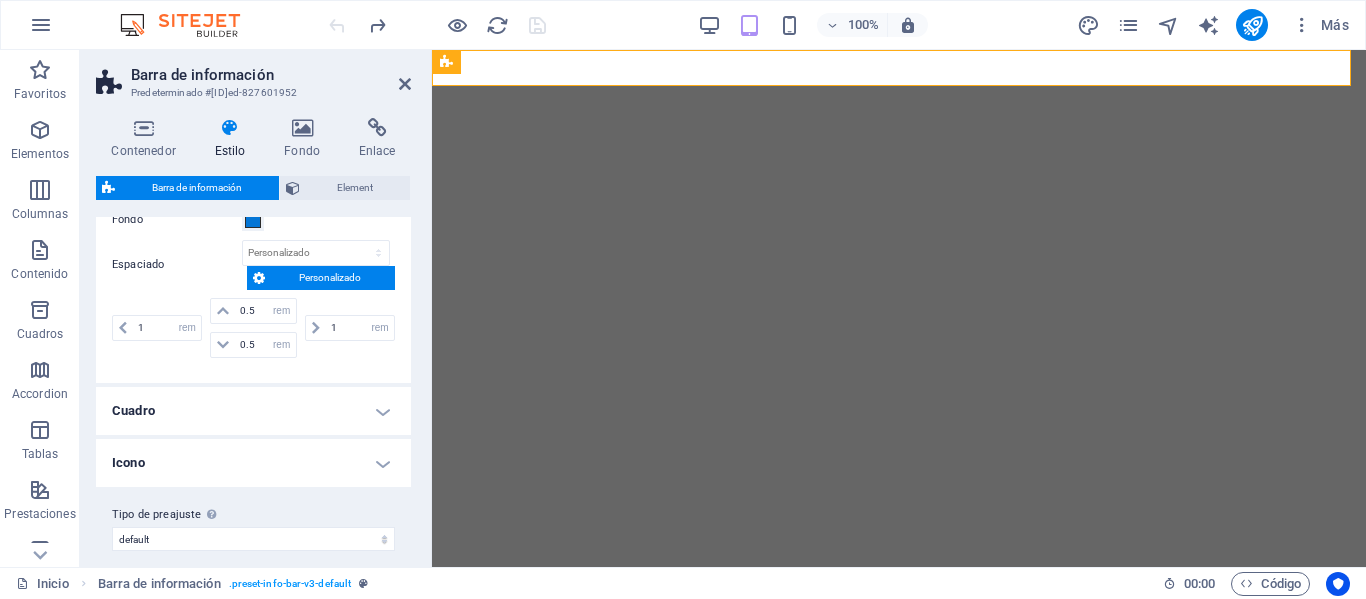 scroll, scrollTop: 81, scrollLeft: 0, axis: vertical 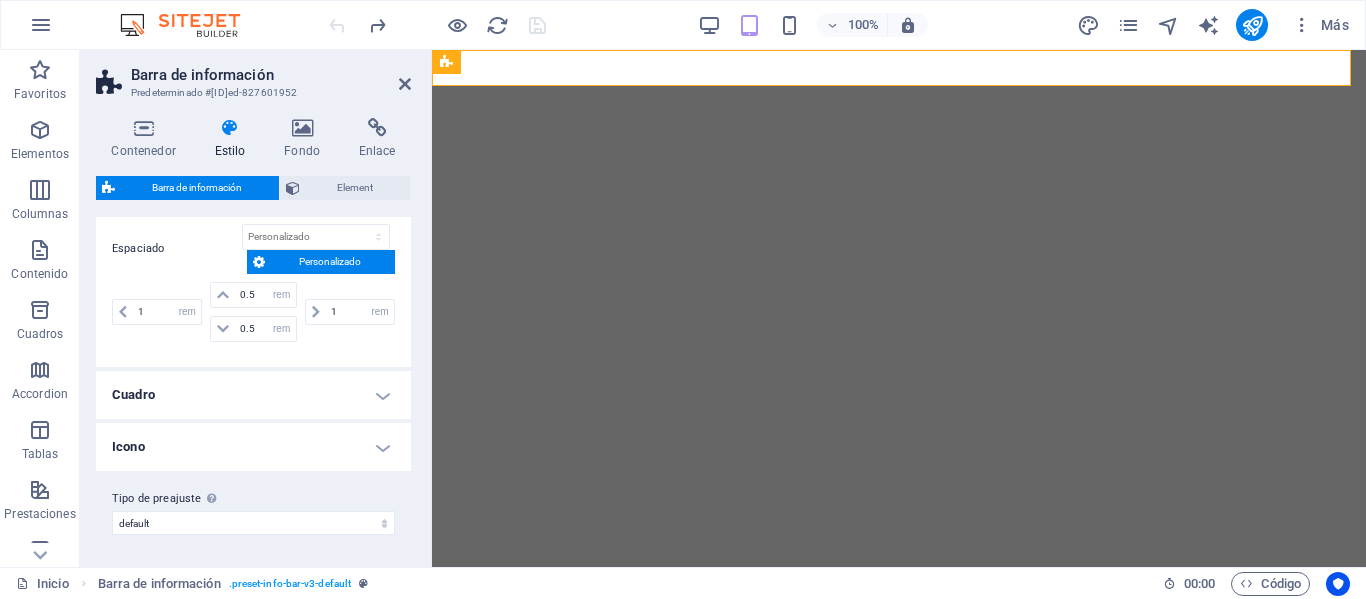 click on "Cuadro" at bounding box center (253, 395) 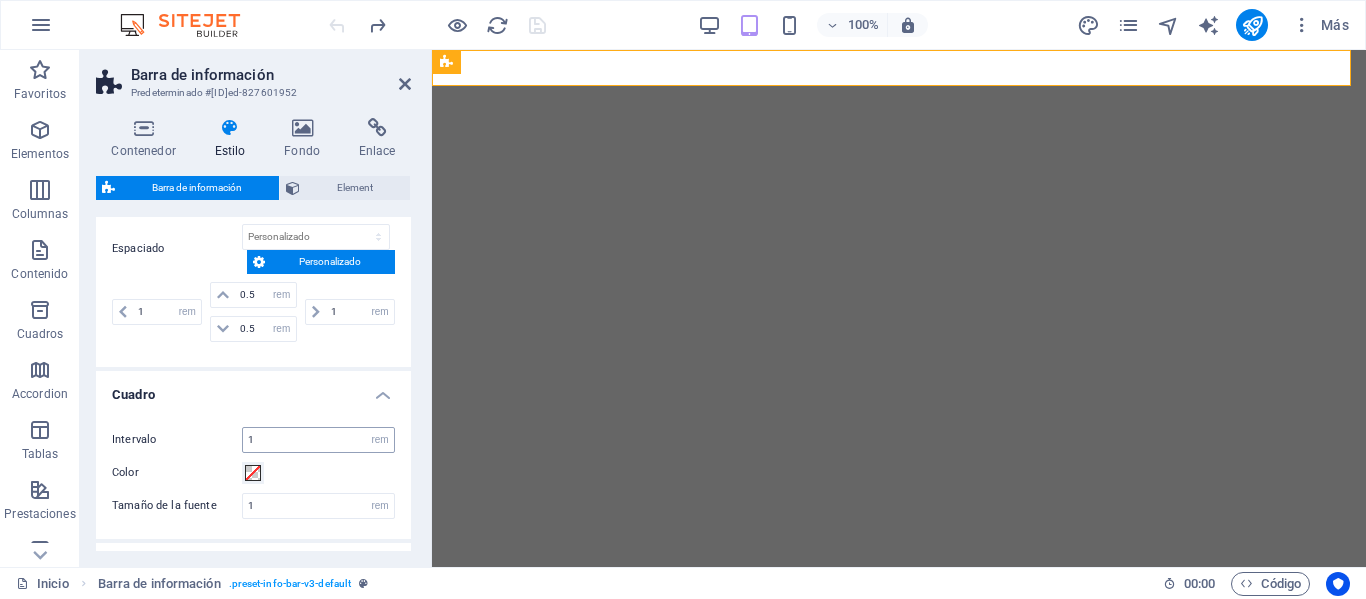scroll, scrollTop: 201, scrollLeft: 0, axis: vertical 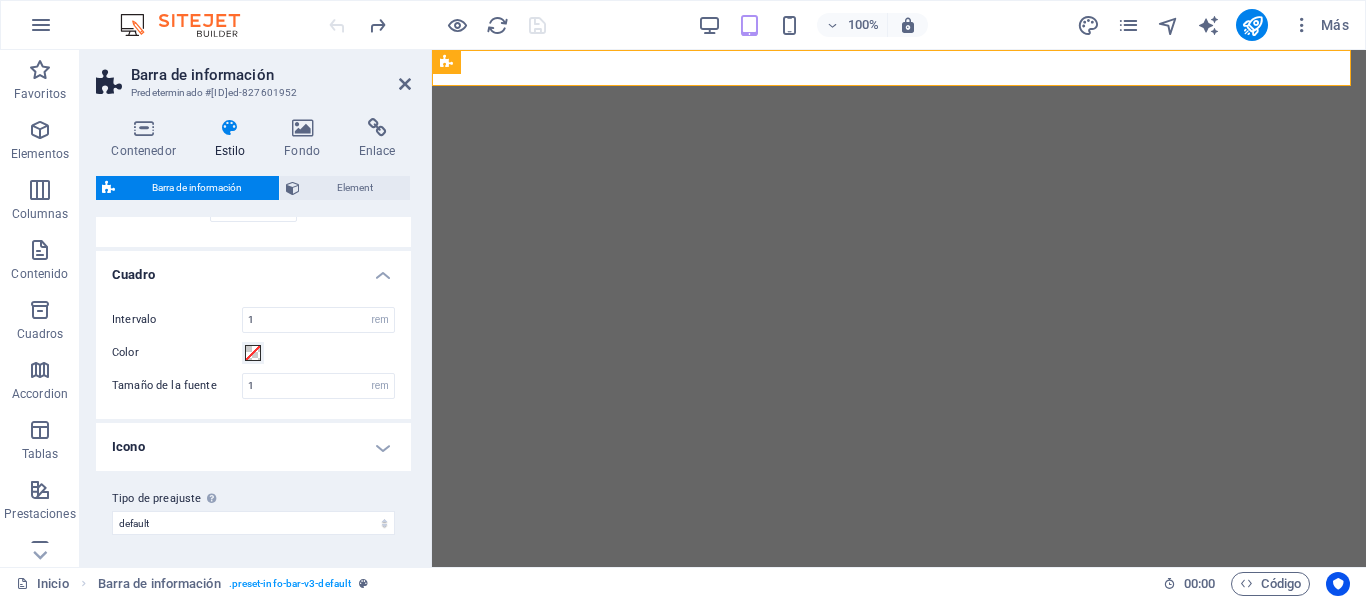 click on "Icono" at bounding box center (253, 447) 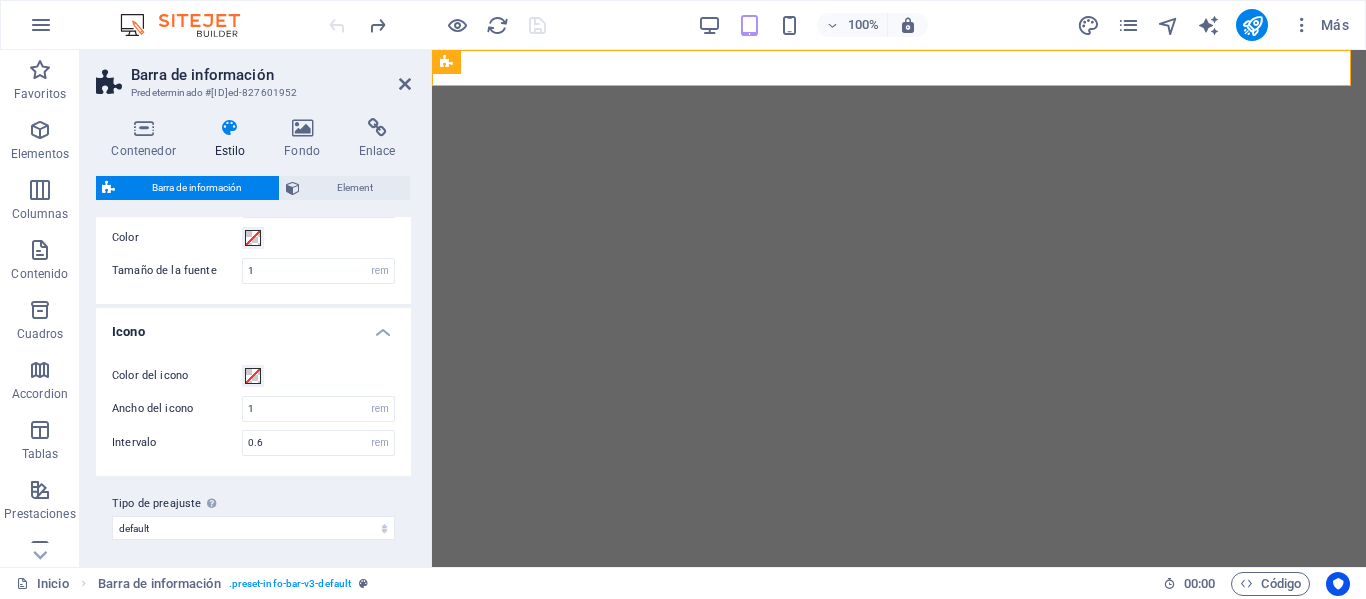 scroll, scrollTop: 321, scrollLeft: 0, axis: vertical 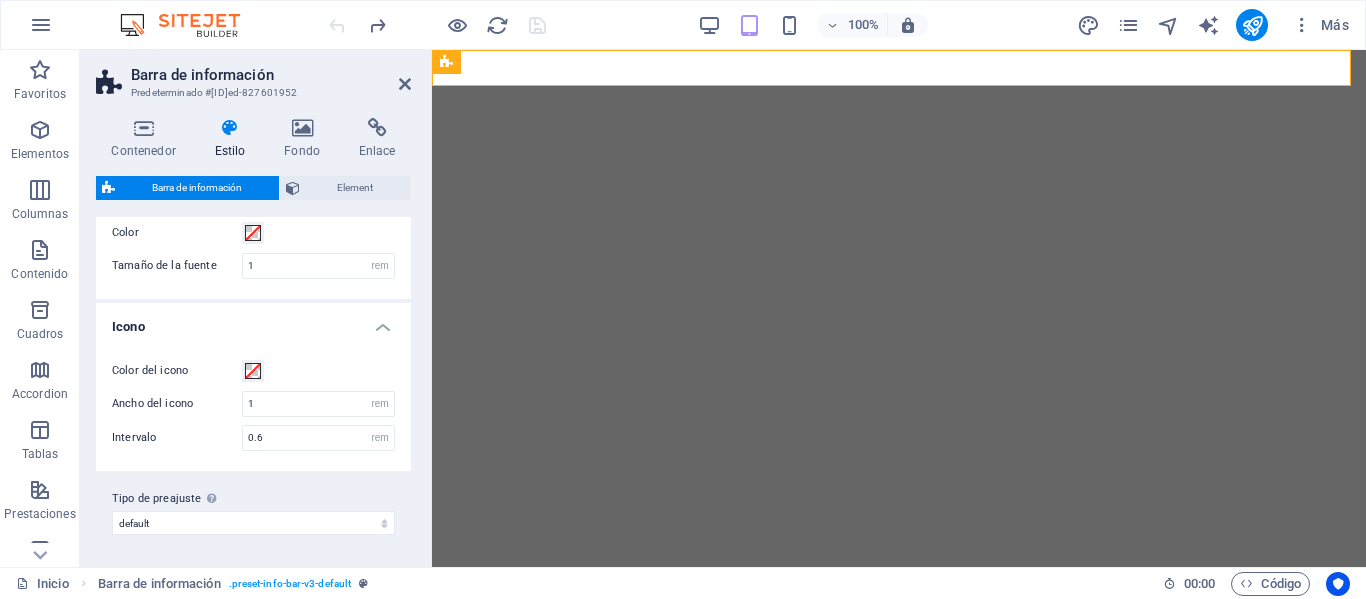 click on "Tipo de preajuste La configuración y variante seleccionada arriba afecta a todos los elementos que llevan esta clase de preajuste. default Añadir tipo de preajuste" at bounding box center [253, 511] 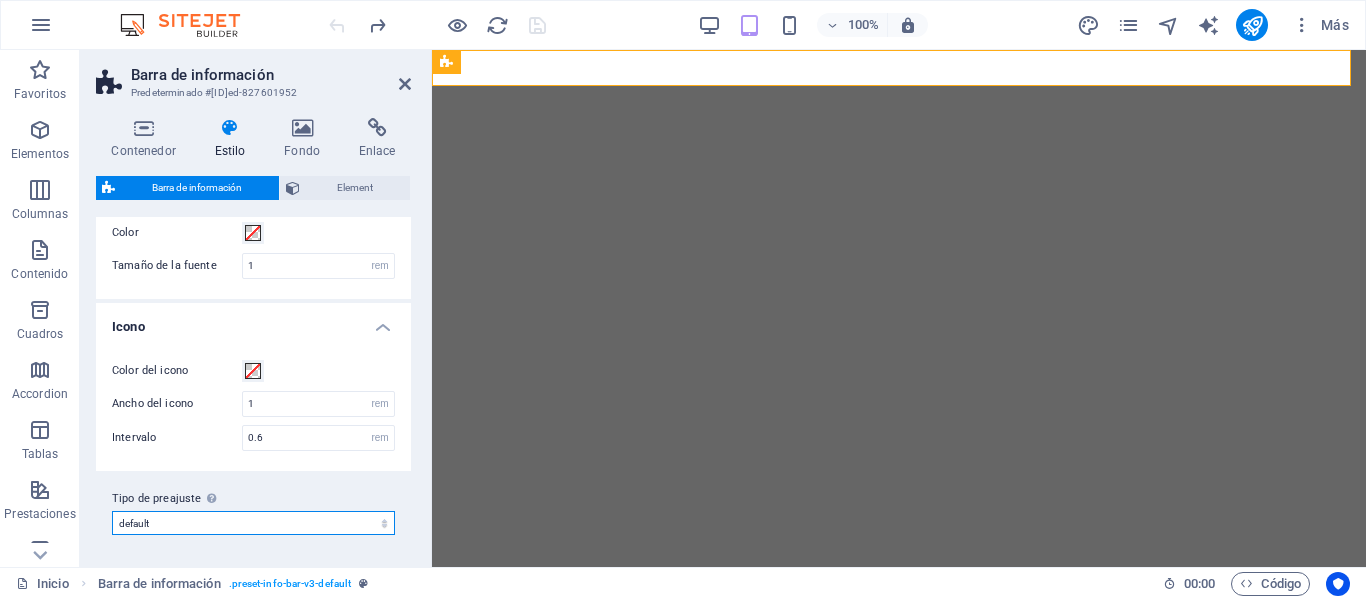 click on "default Añadir tipo de preajuste" at bounding box center (253, 523) 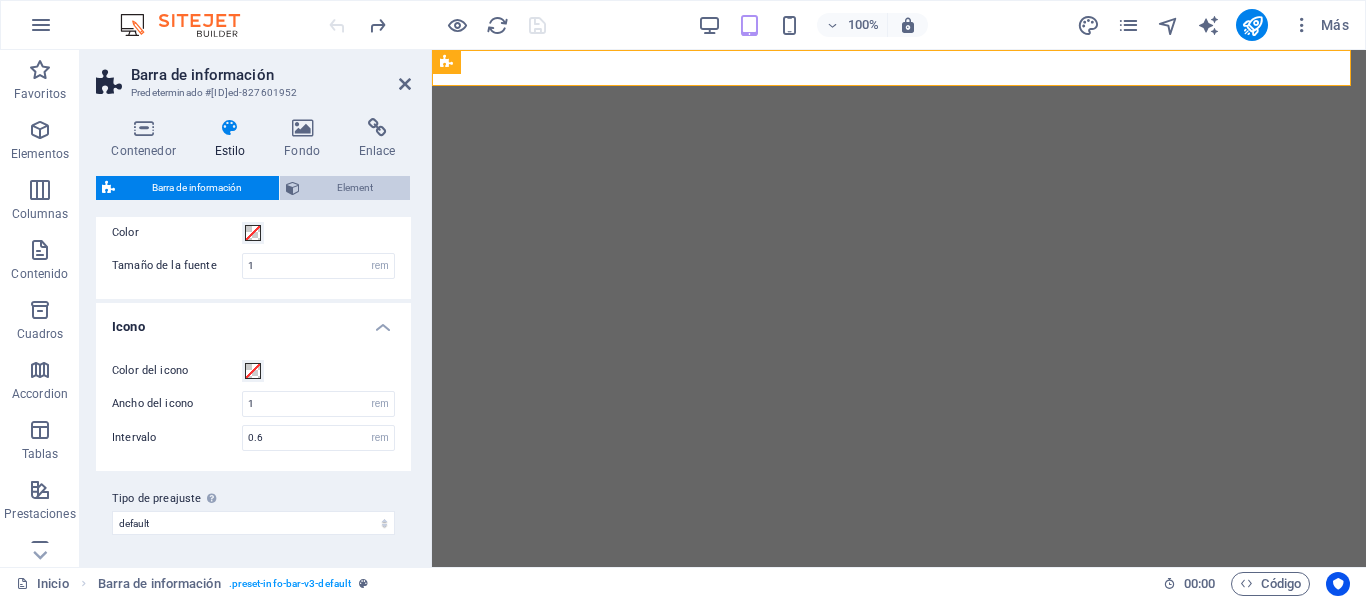 click on "Element" at bounding box center (355, 188) 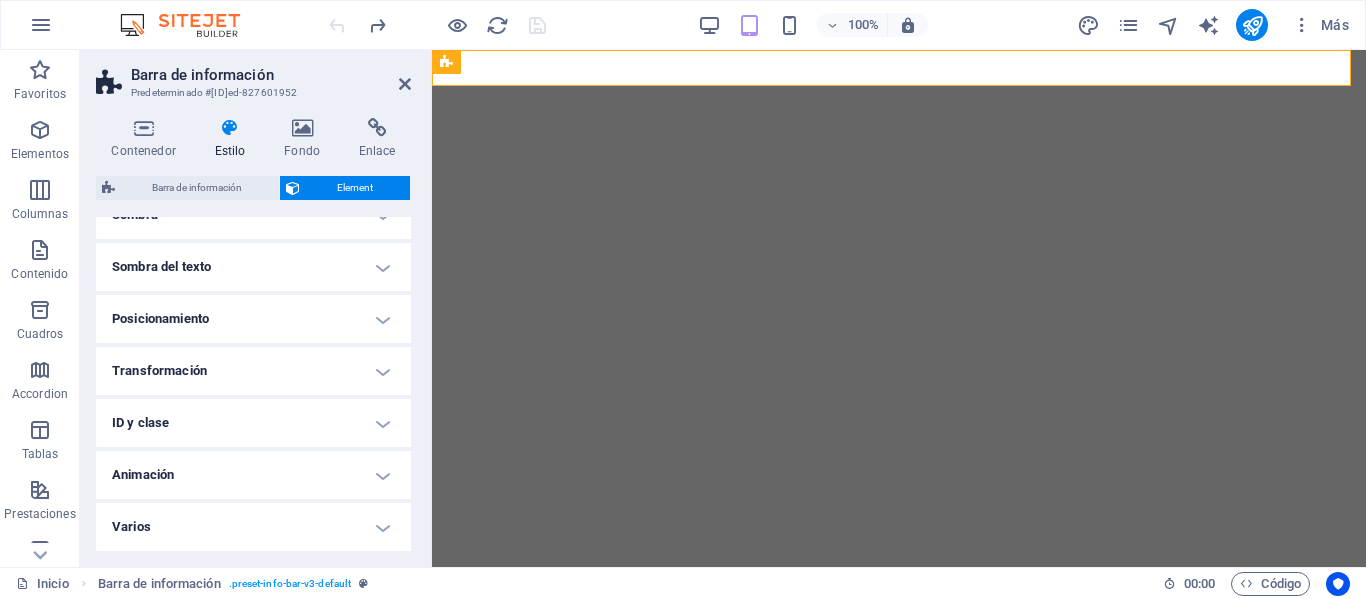 scroll, scrollTop: 197, scrollLeft: 0, axis: vertical 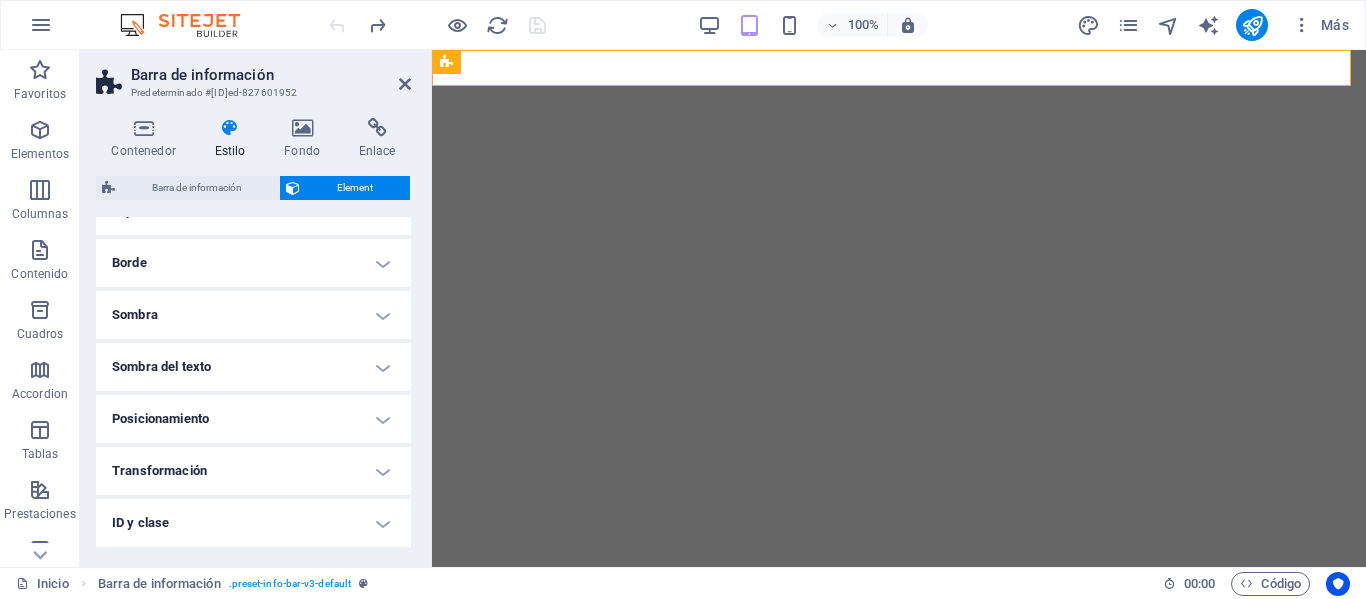 click on "Posicionamiento" at bounding box center (253, 419) 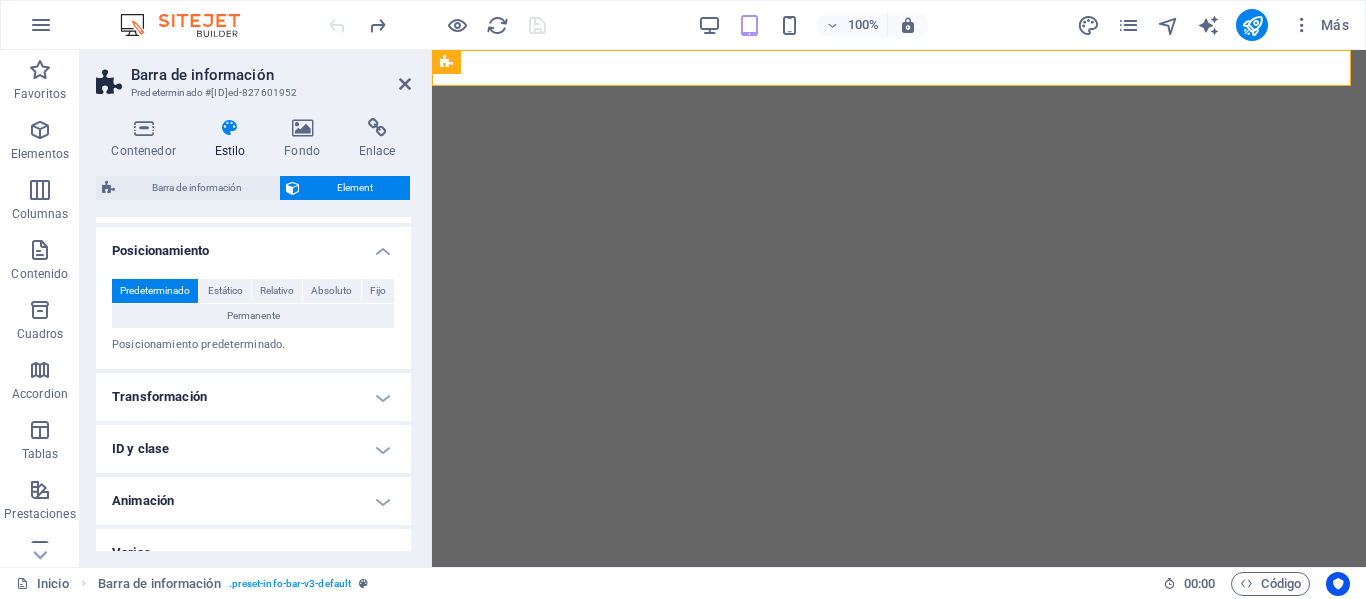 scroll, scrollTop: 391, scrollLeft: 0, axis: vertical 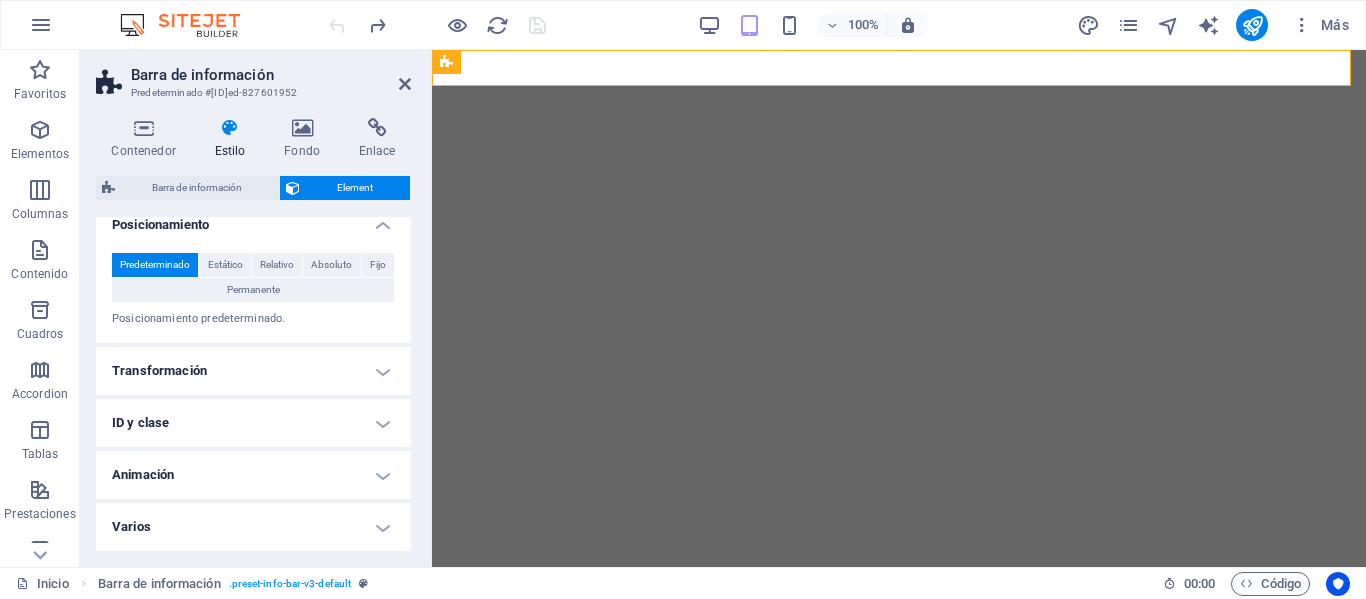 click on "Transformación" at bounding box center (253, 371) 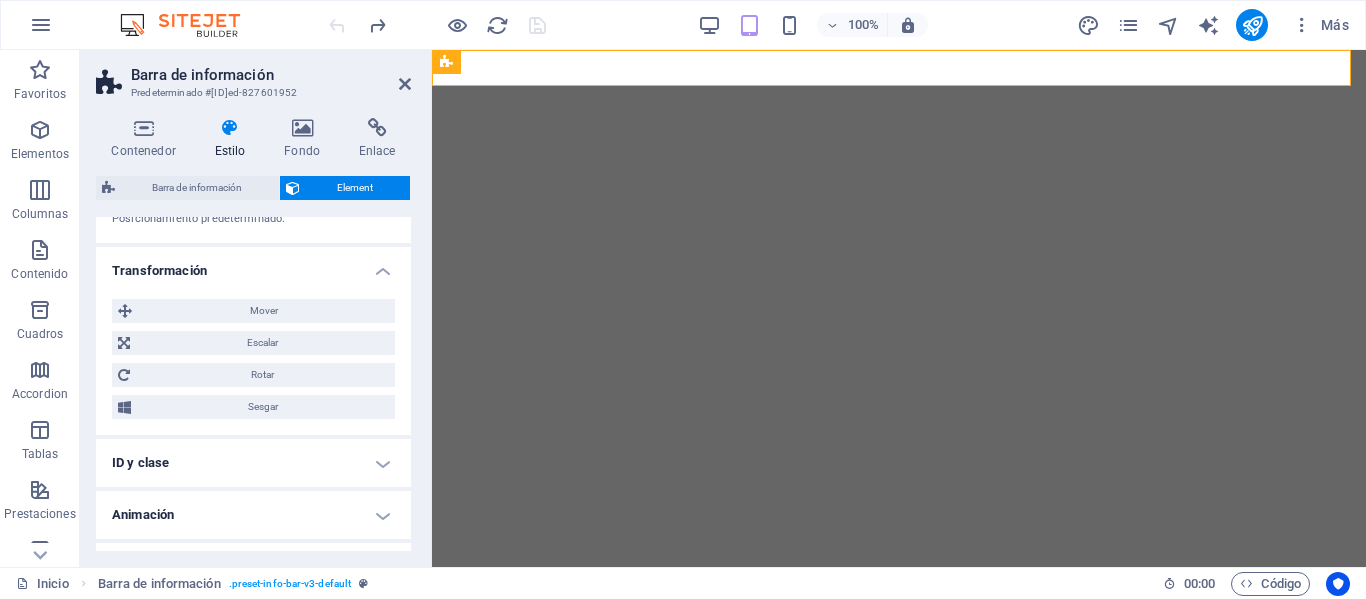 scroll, scrollTop: 531, scrollLeft: 0, axis: vertical 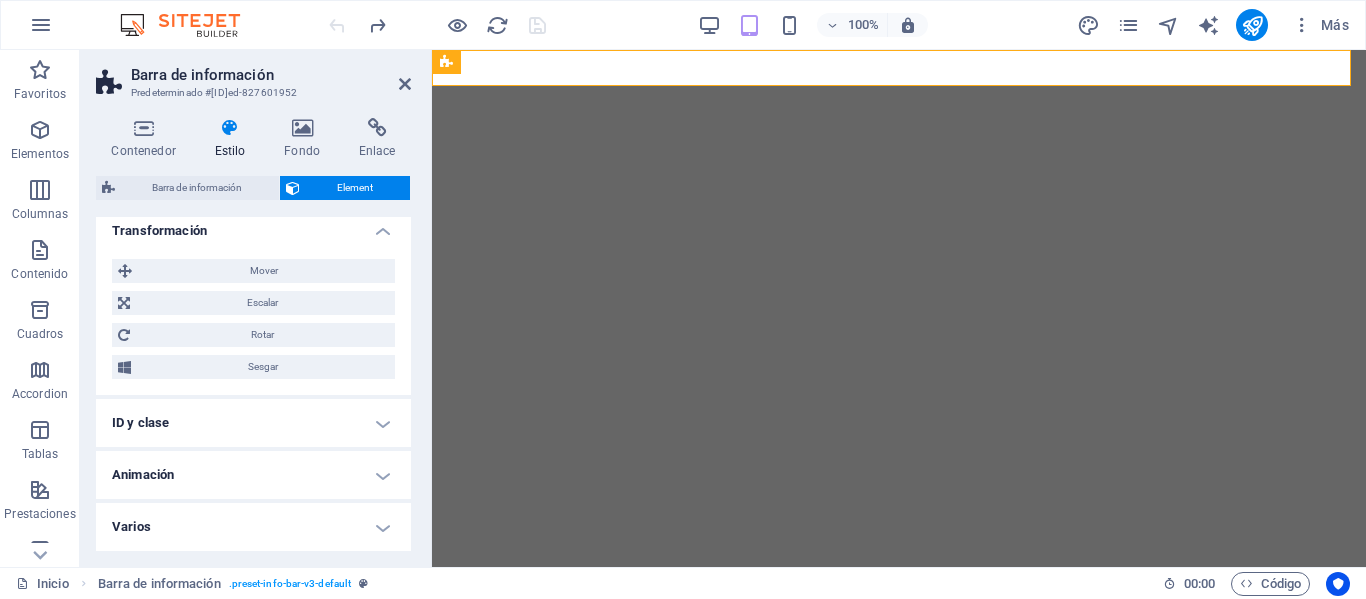 click on "ID y clase" at bounding box center (253, 423) 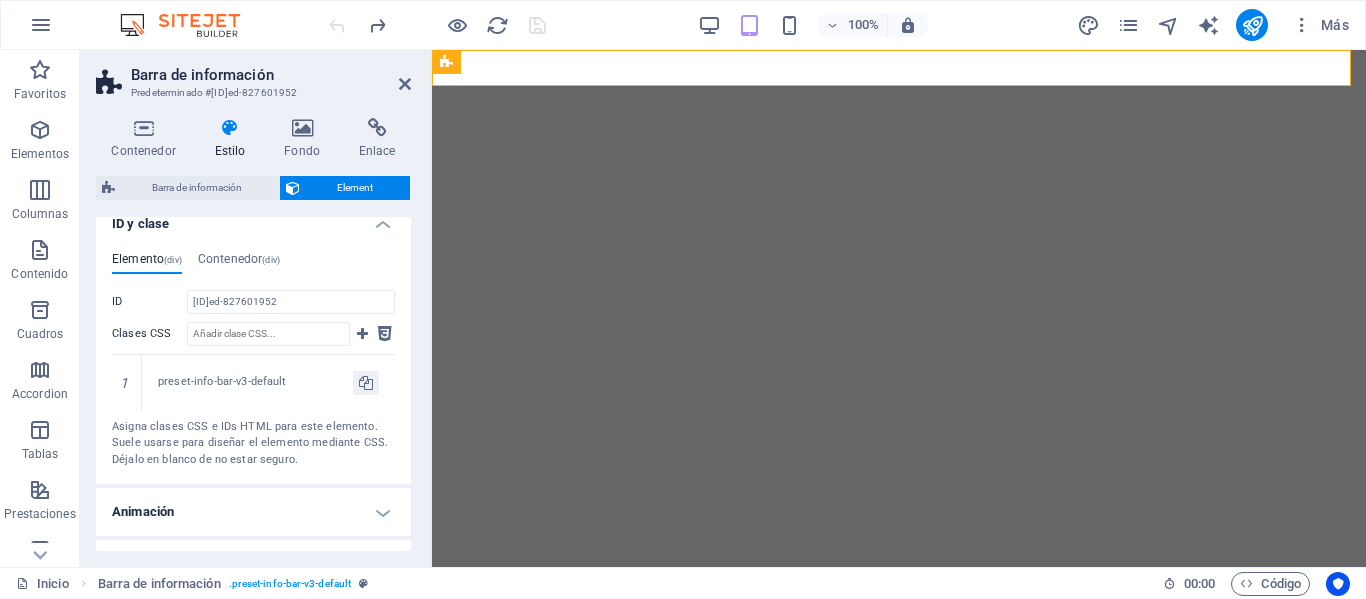 scroll, scrollTop: 731, scrollLeft: 0, axis: vertical 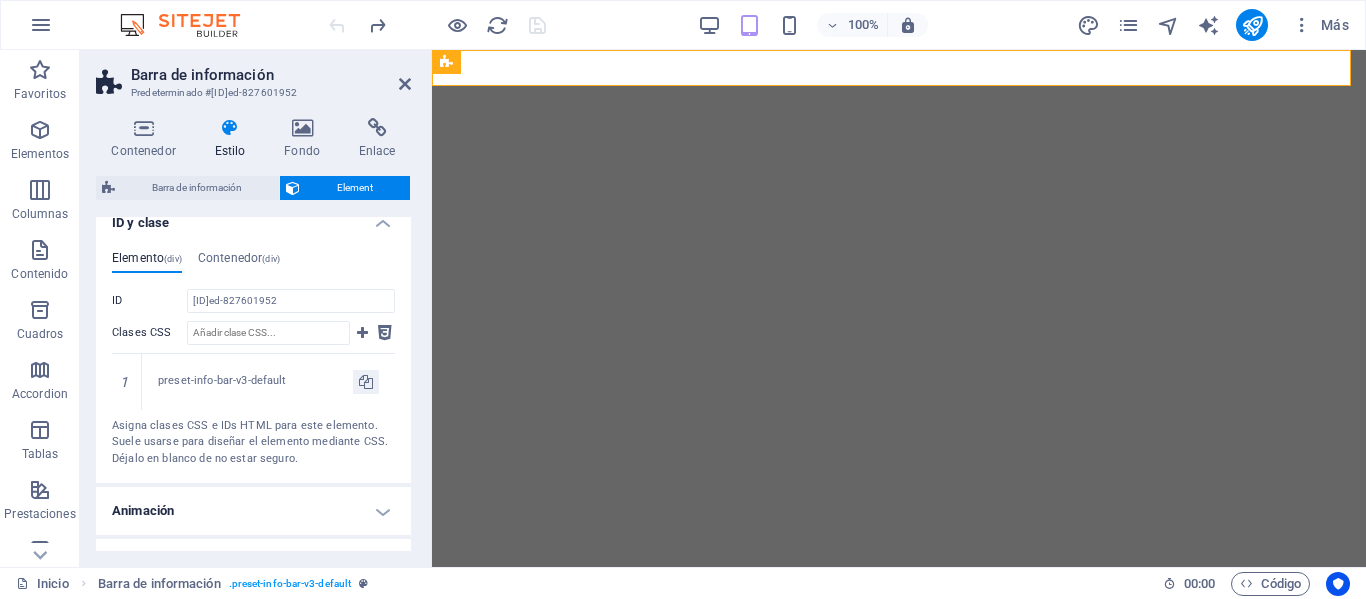 click on "Estilo" at bounding box center (234, 139) 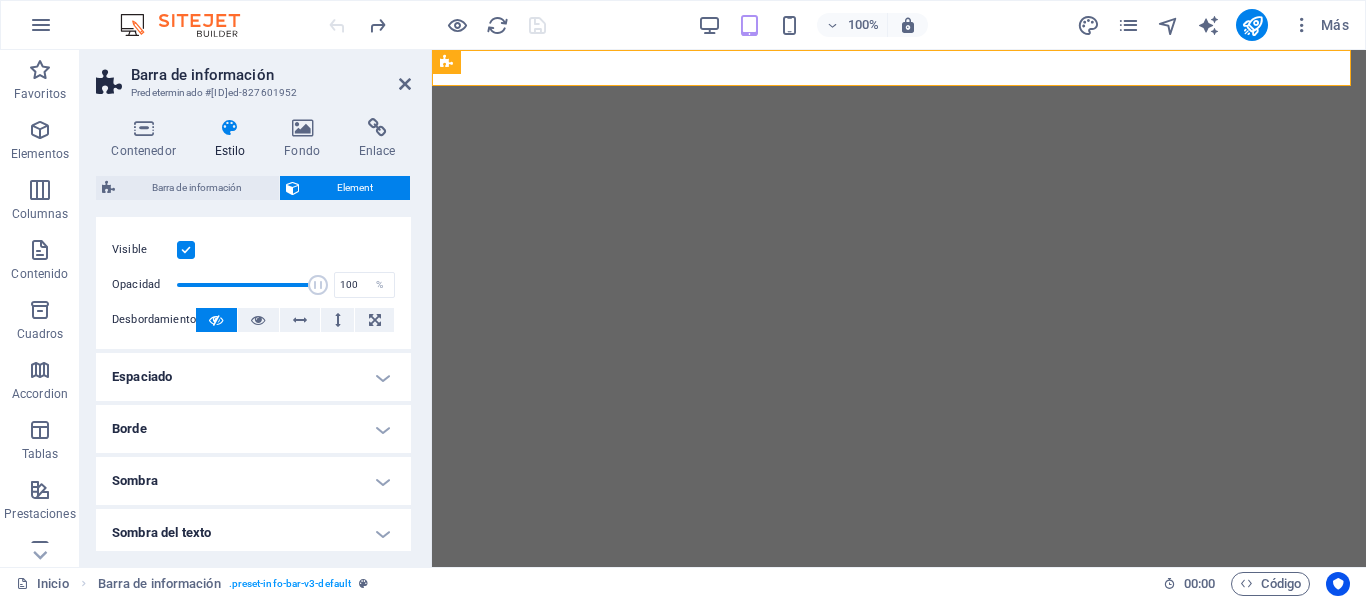 scroll, scrollTop: 0, scrollLeft: 0, axis: both 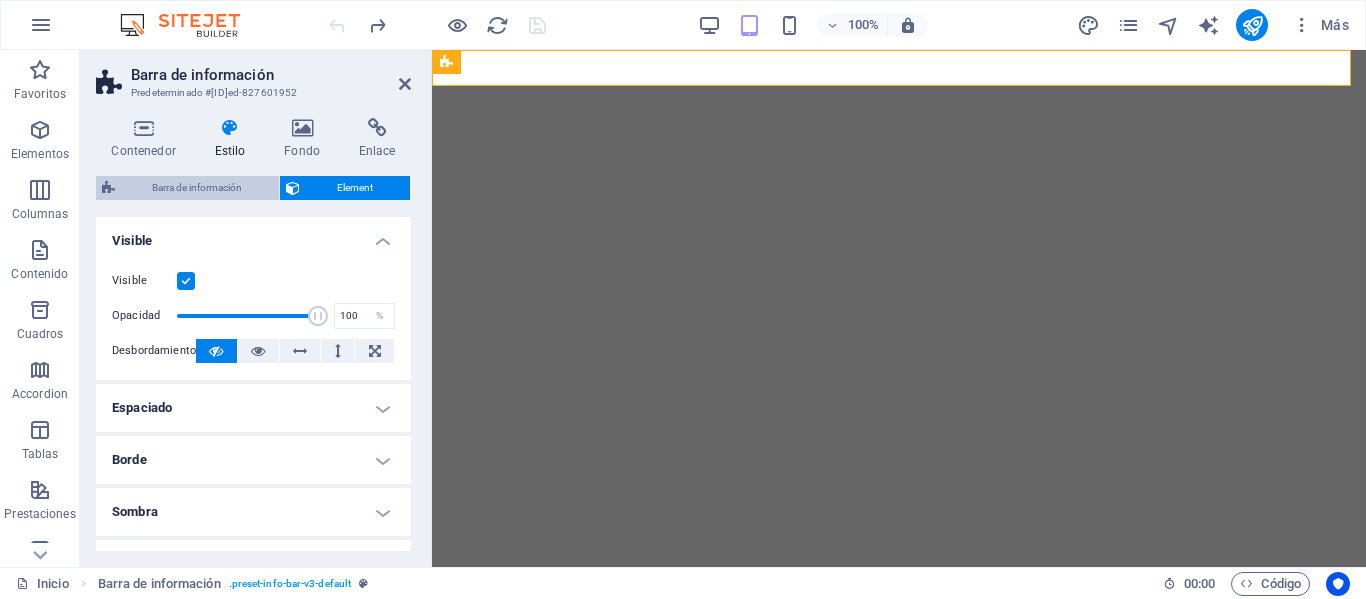 click on "Barra de información" at bounding box center [197, 188] 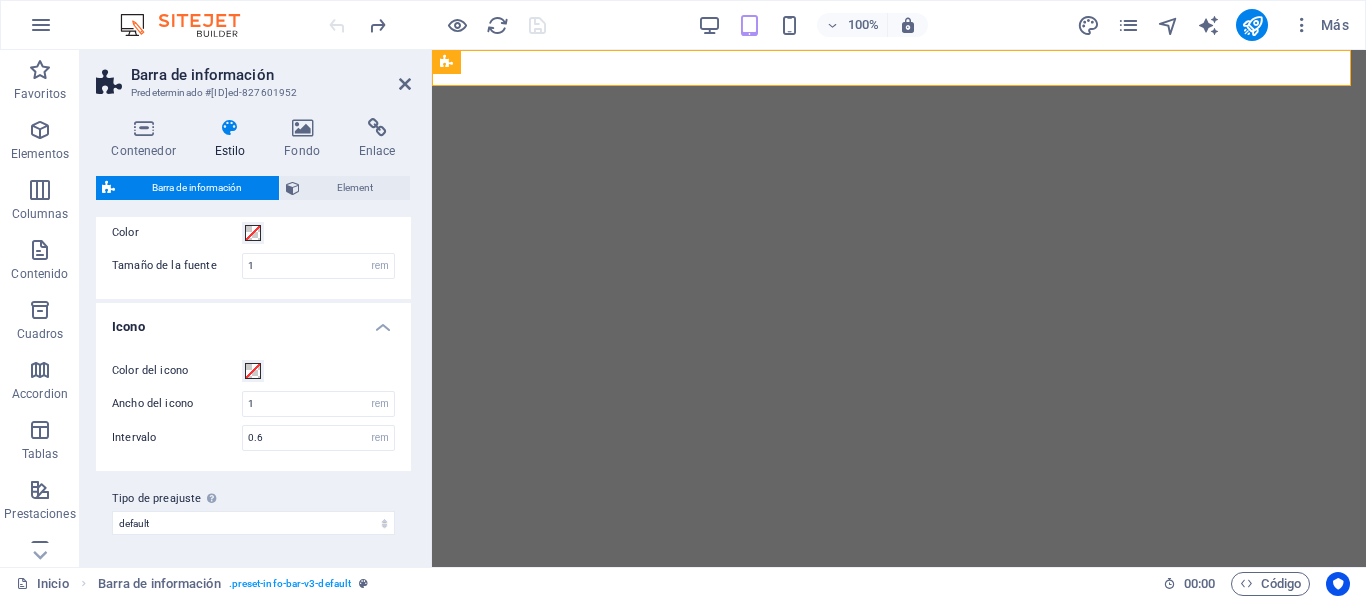 scroll, scrollTop: 221, scrollLeft: 0, axis: vertical 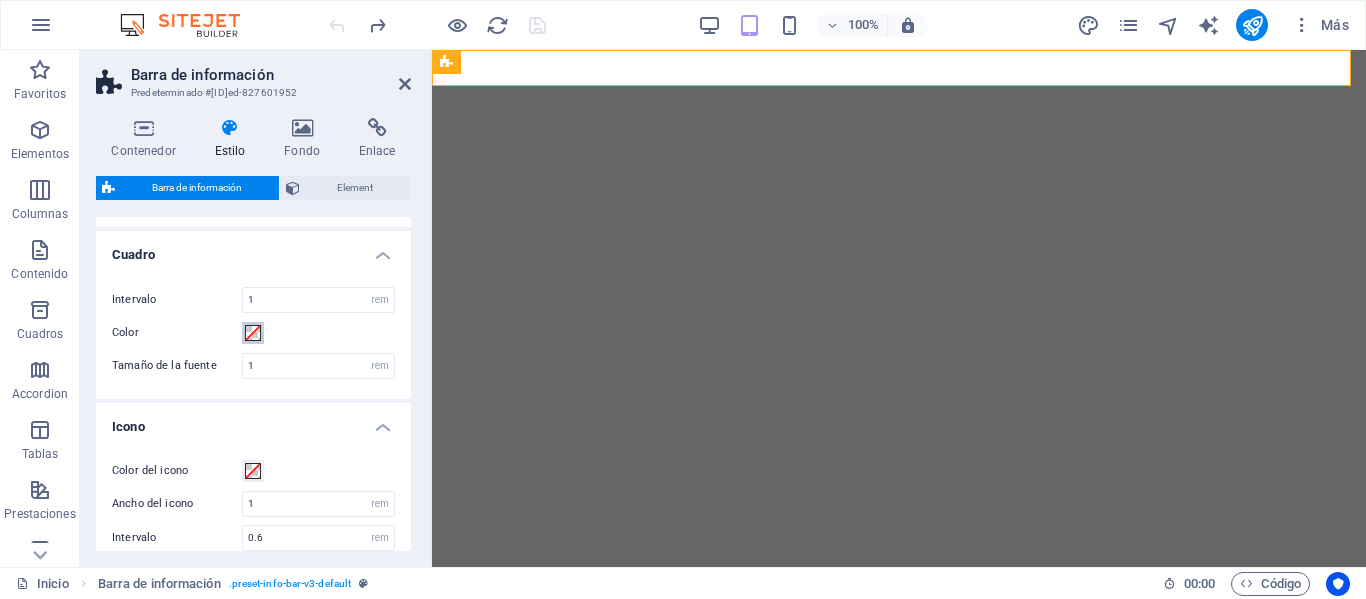 click at bounding box center (253, 333) 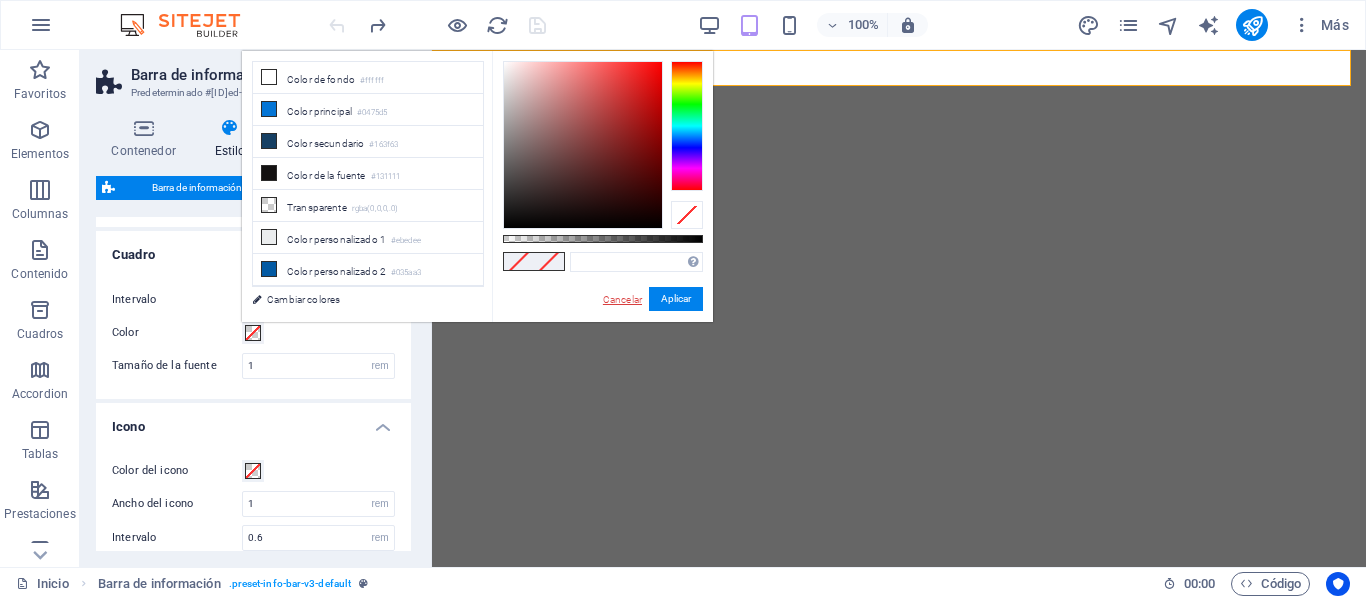 click on "Cancelar" at bounding box center (622, 299) 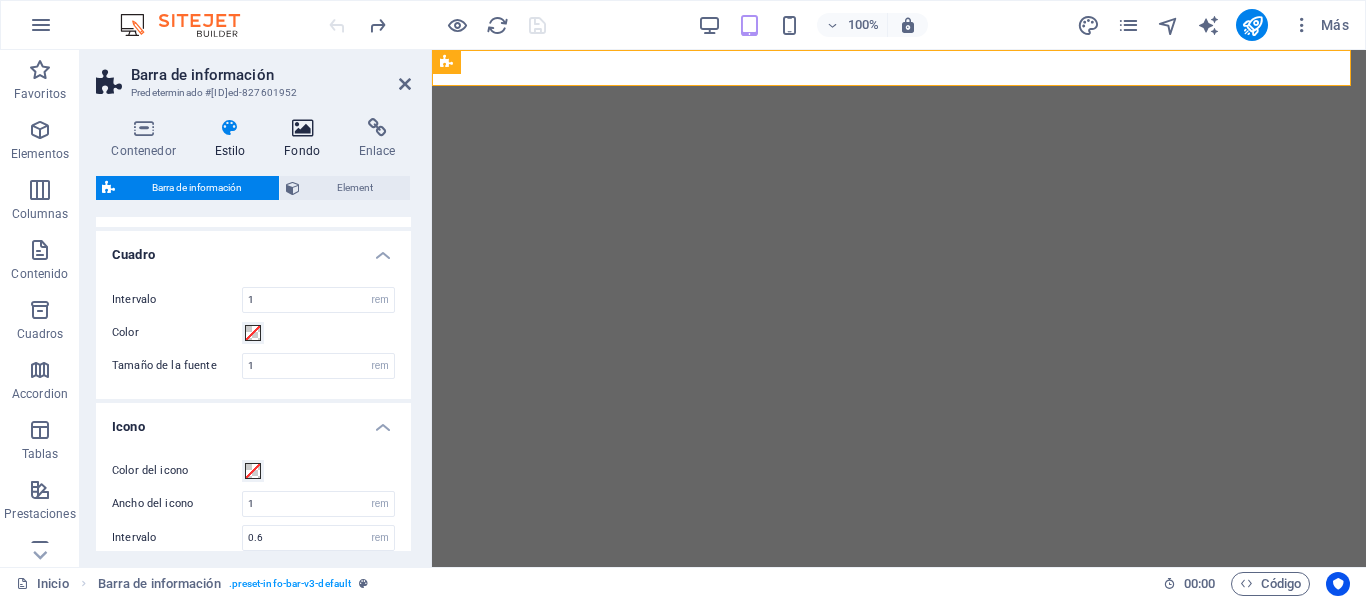 click at bounding box center [302, 128] 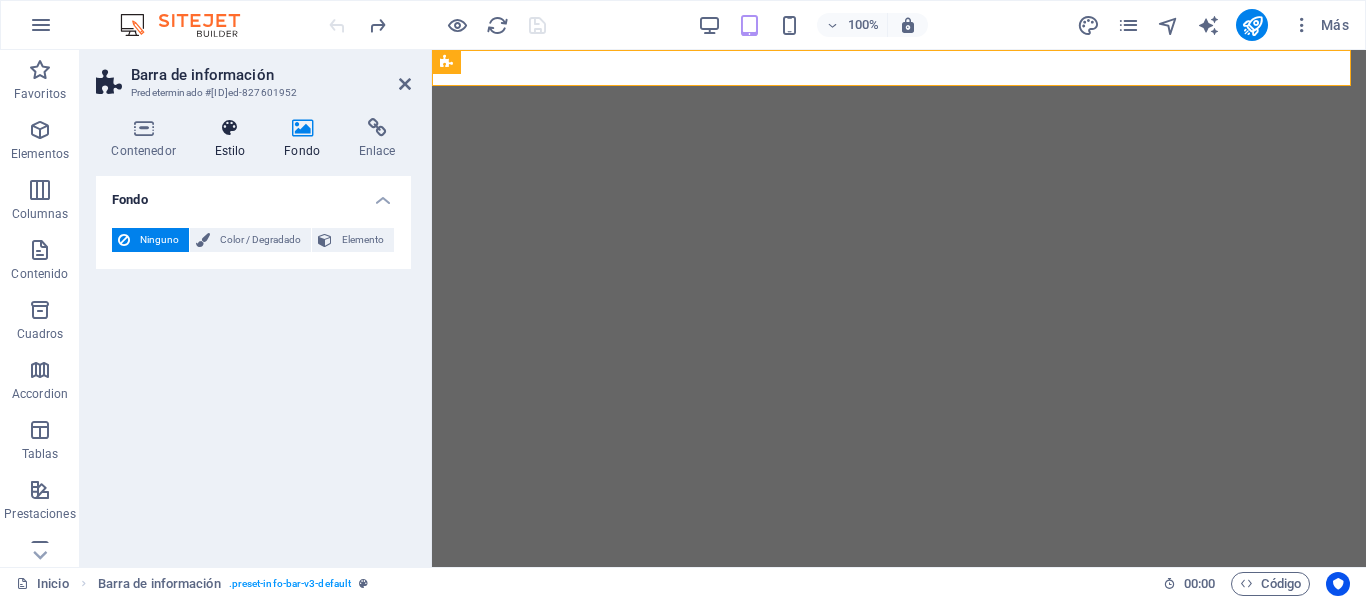 click on "Estilo" at bounding box center (234, 139) 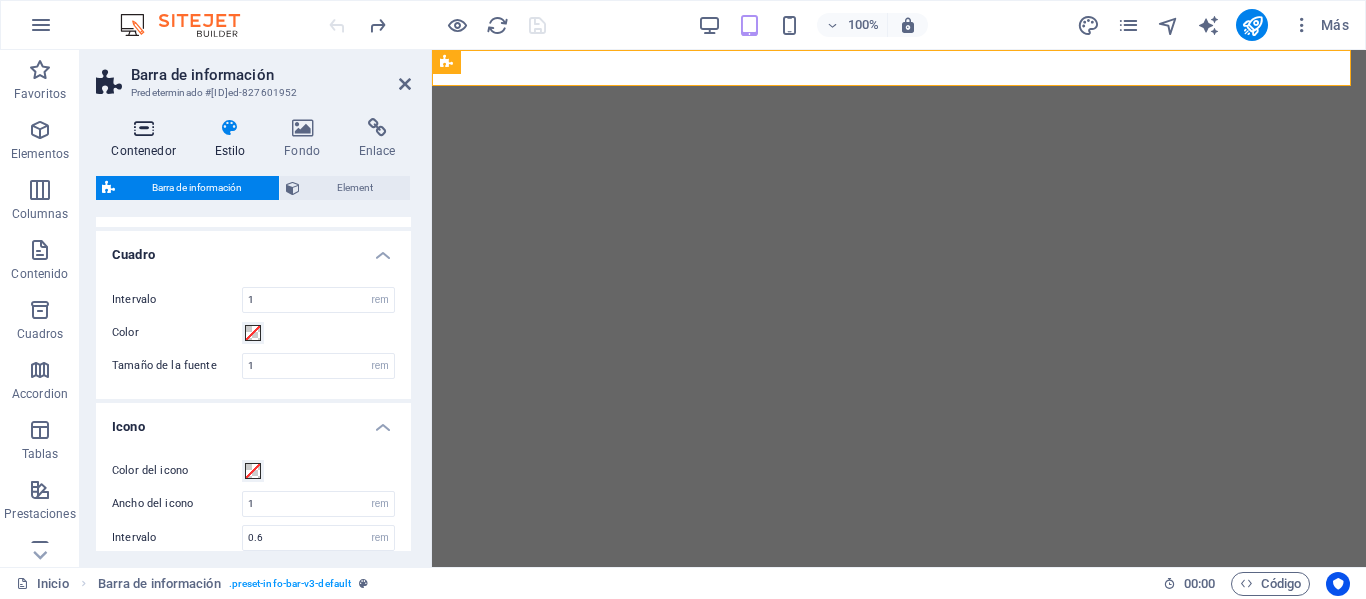 click on "Contenedor" at bounding box center [147, 139] 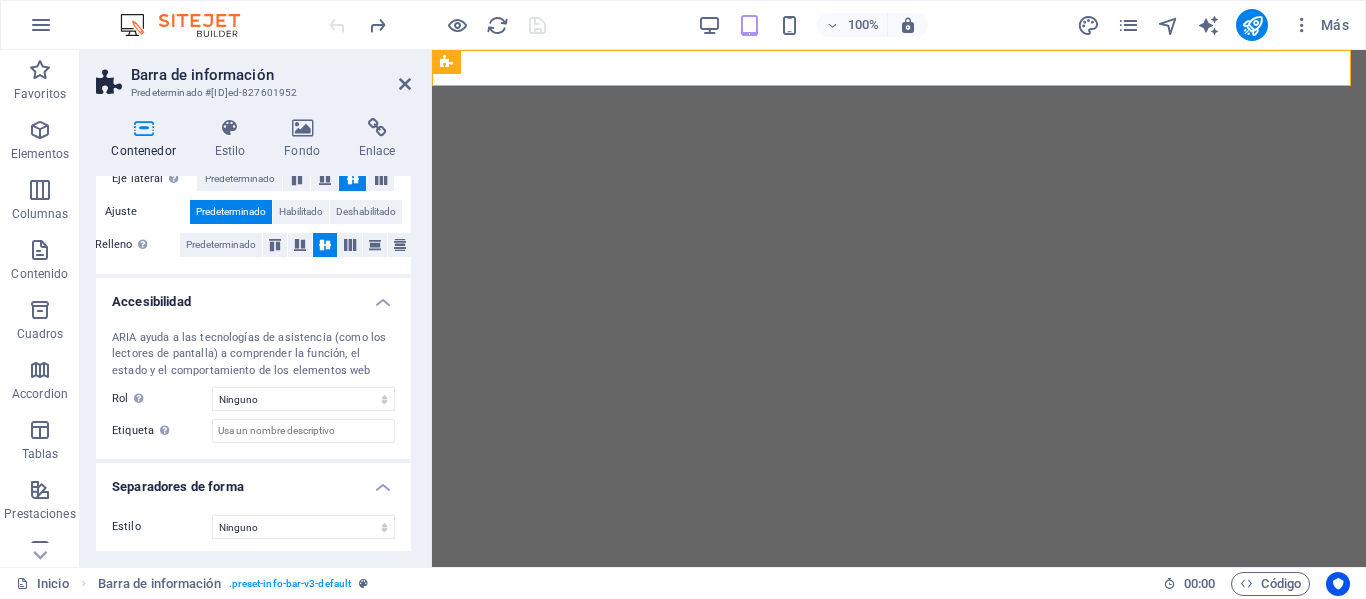 scroll, scrollTop: 424, scrollLeft: 0, axis: vertical 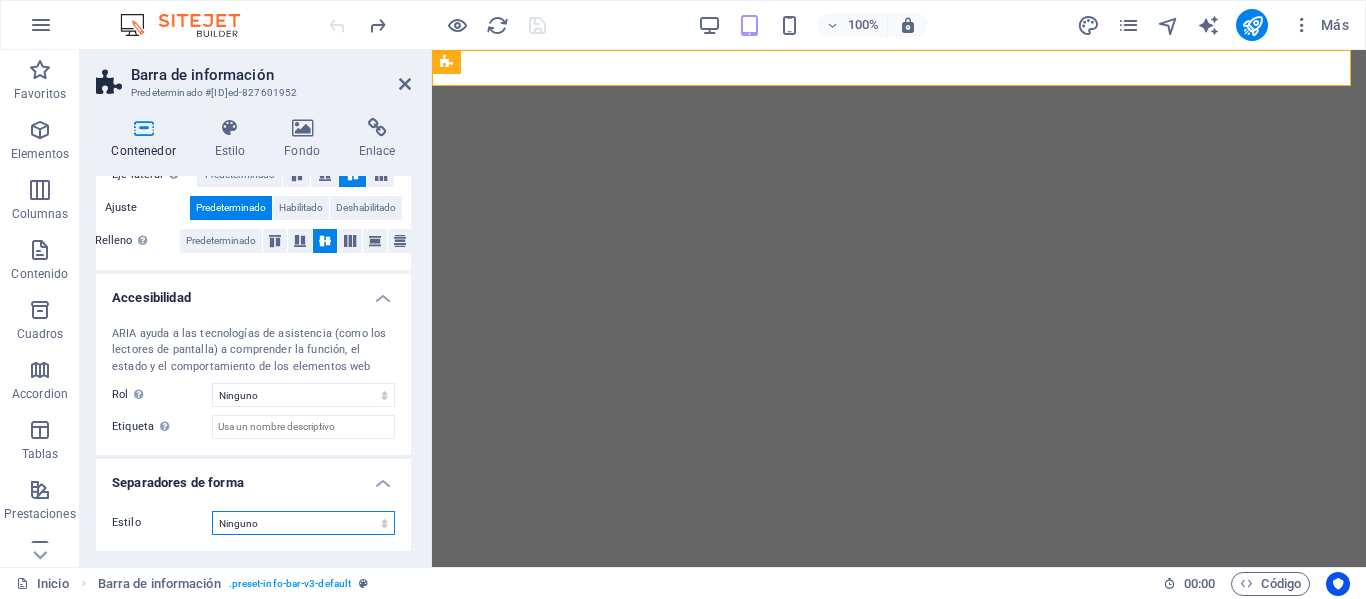 click on "Ninguno Triángulo Cuadrado Diagonal Polígono 1 Polígono 2 Zigzag Múltiples zigzags Olas Múltiples olas Medio círculo Círculo Sombra de círculo Bloques Hexágonos Nubes Múltiples nubes Ventilador Pirámides Libro Gota de pintura Fuego Papel desmenuzado Flecha" at bounding box center [303, 523] 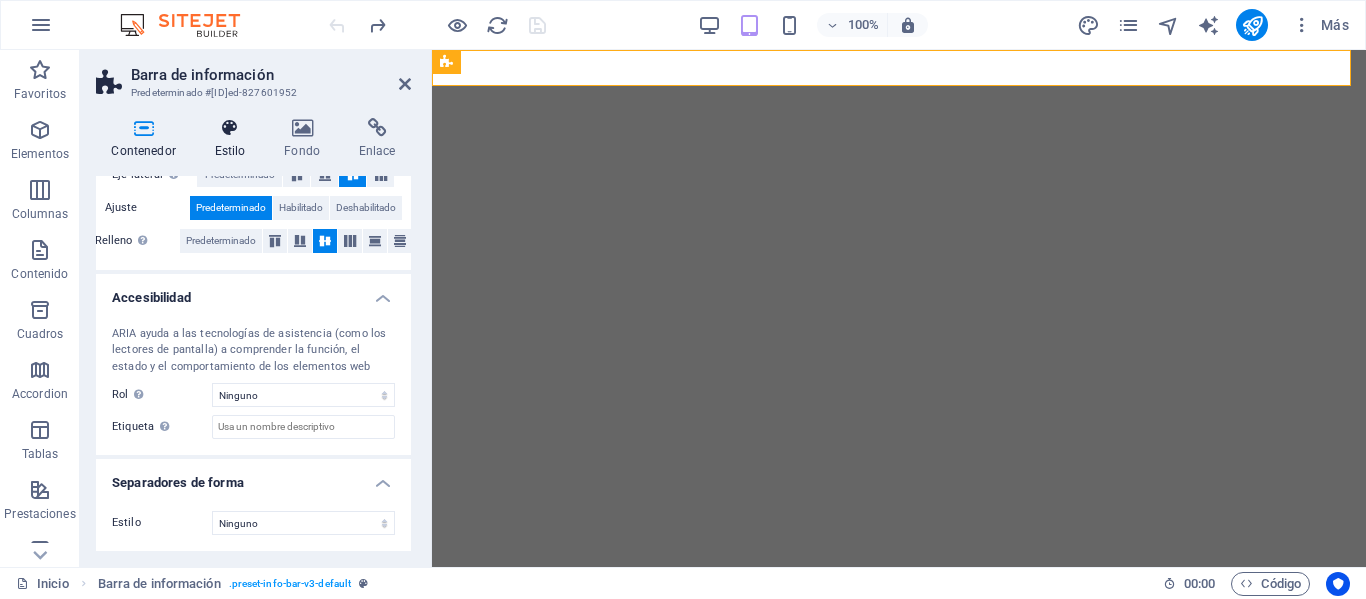 click on "Estilo" at bounding box center [234, 139] 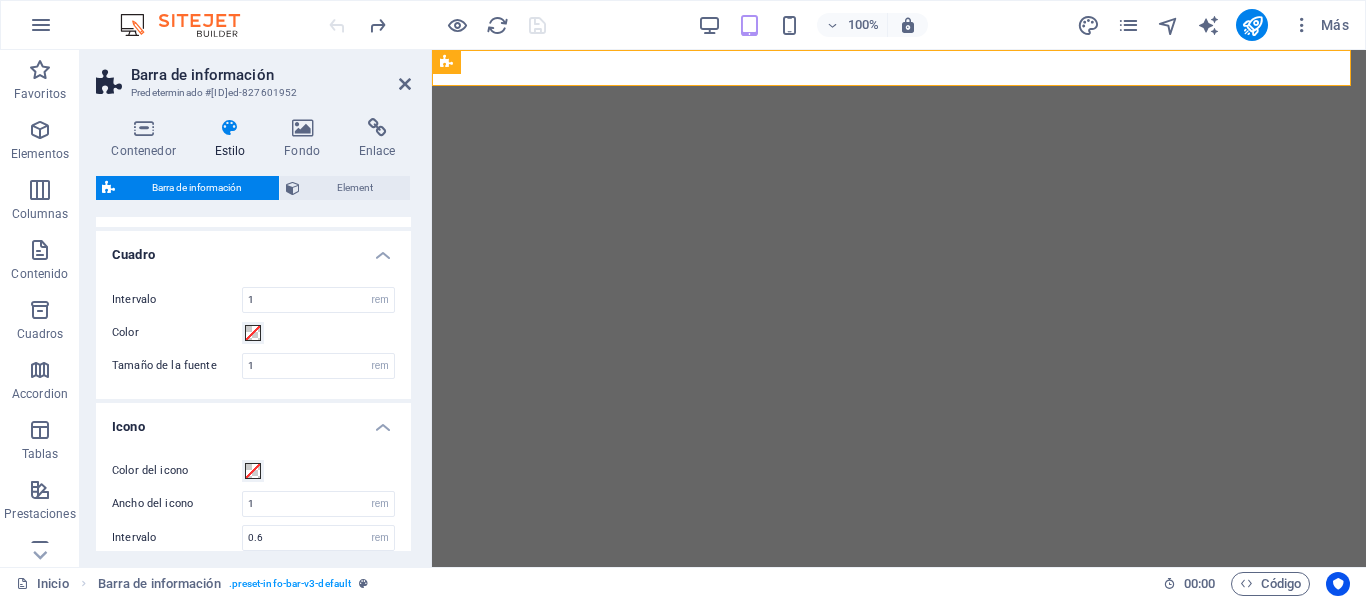 scroll, scrollTop: 321, scrollLeft: 0, axis: vertical 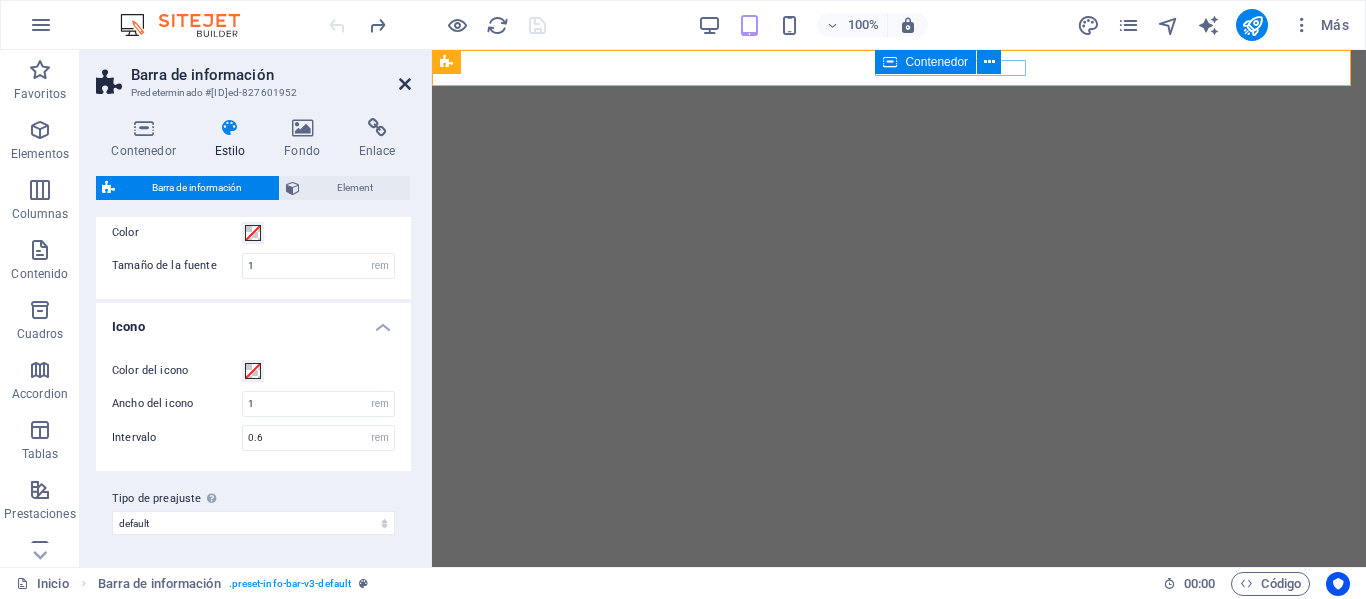 click at bounding box center [405, 84] 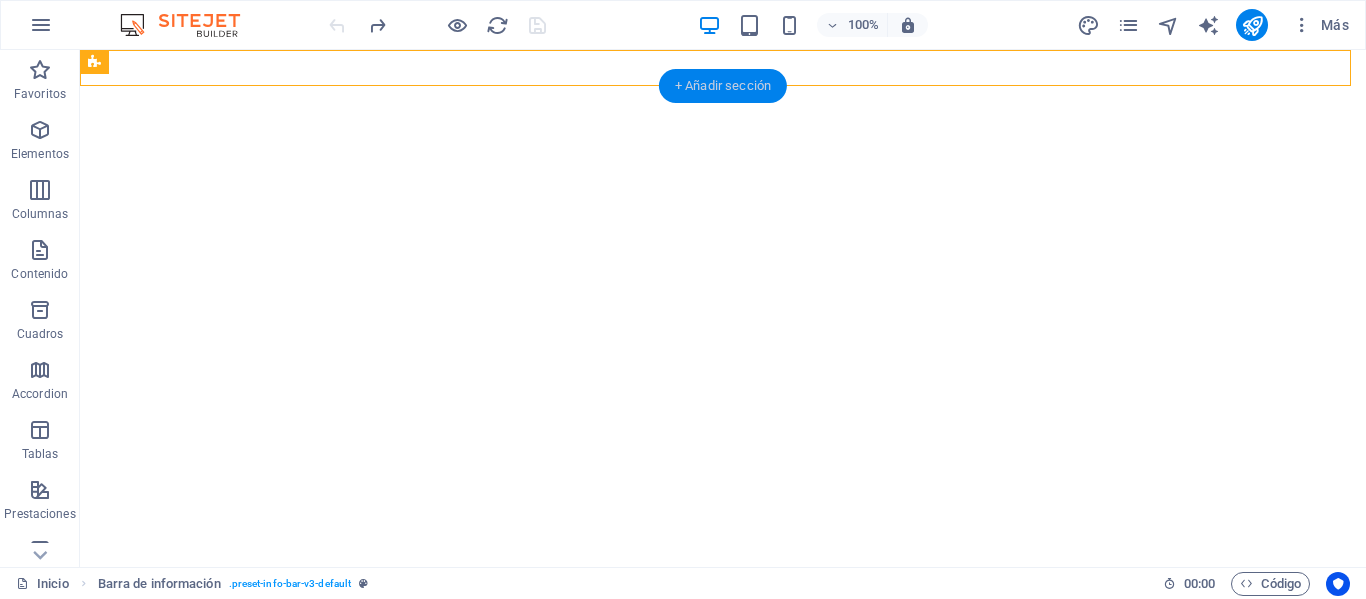 click on "+ Añadir sección" at bounding box center [723, 86] 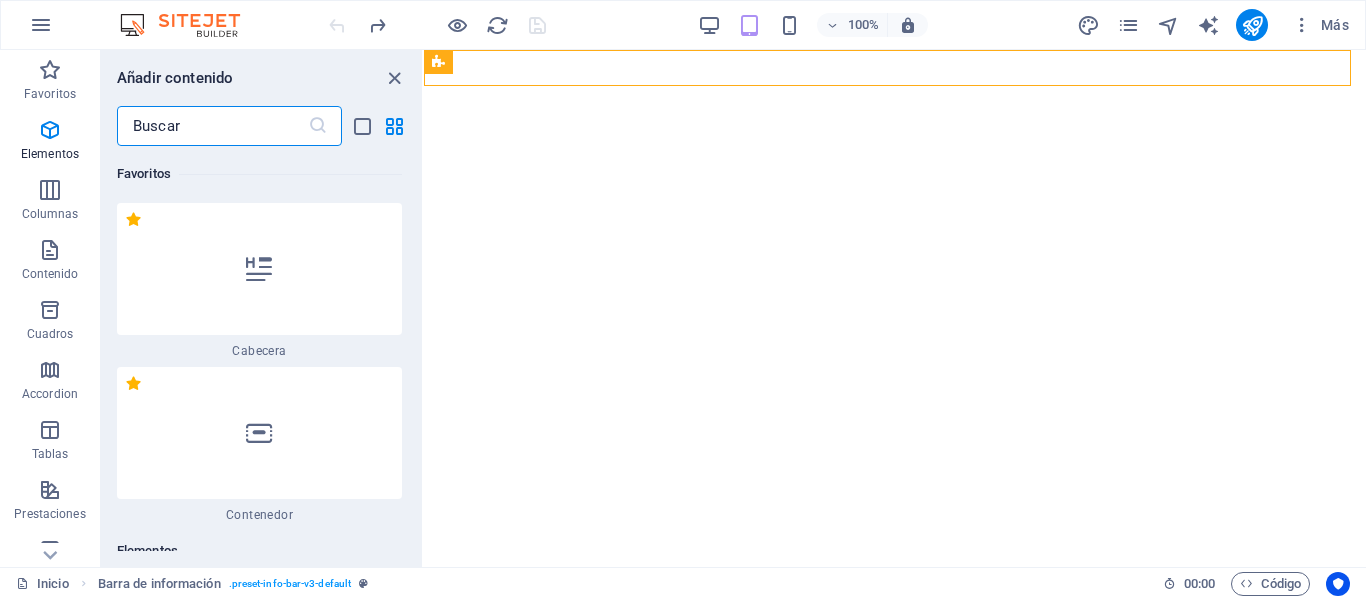 click at bounding box center [212, 126] 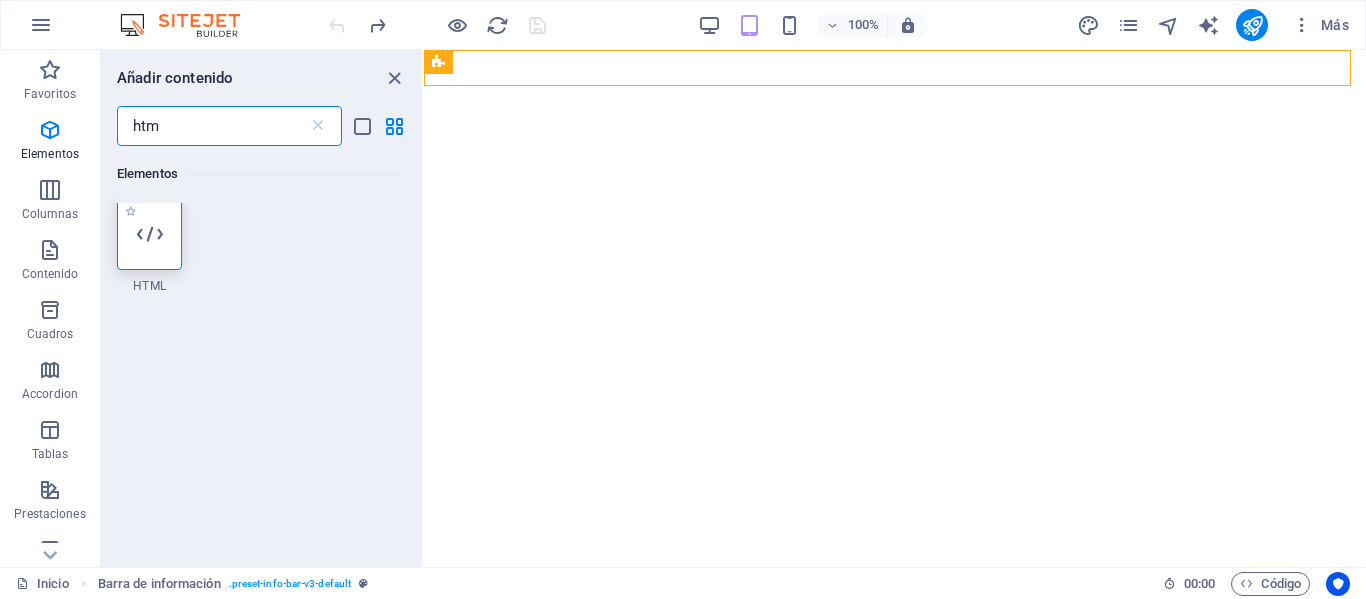 scroll, scrollTop: 1, scrollLeft: 0, axis: vertical 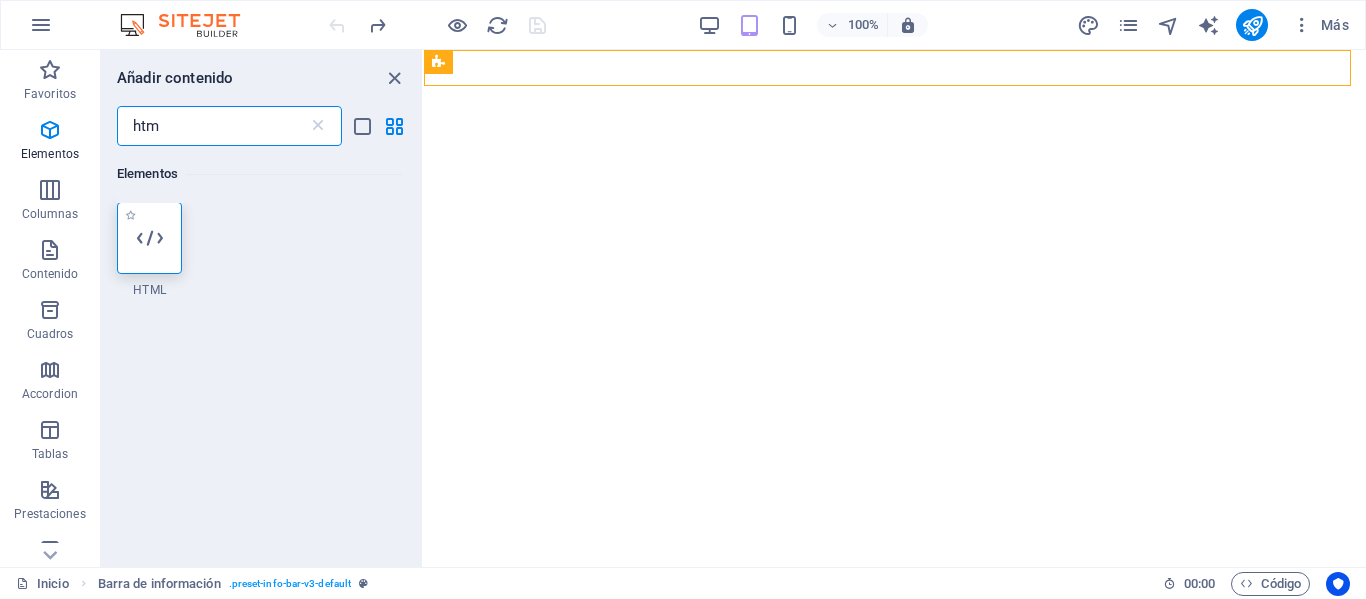 type on "htm" 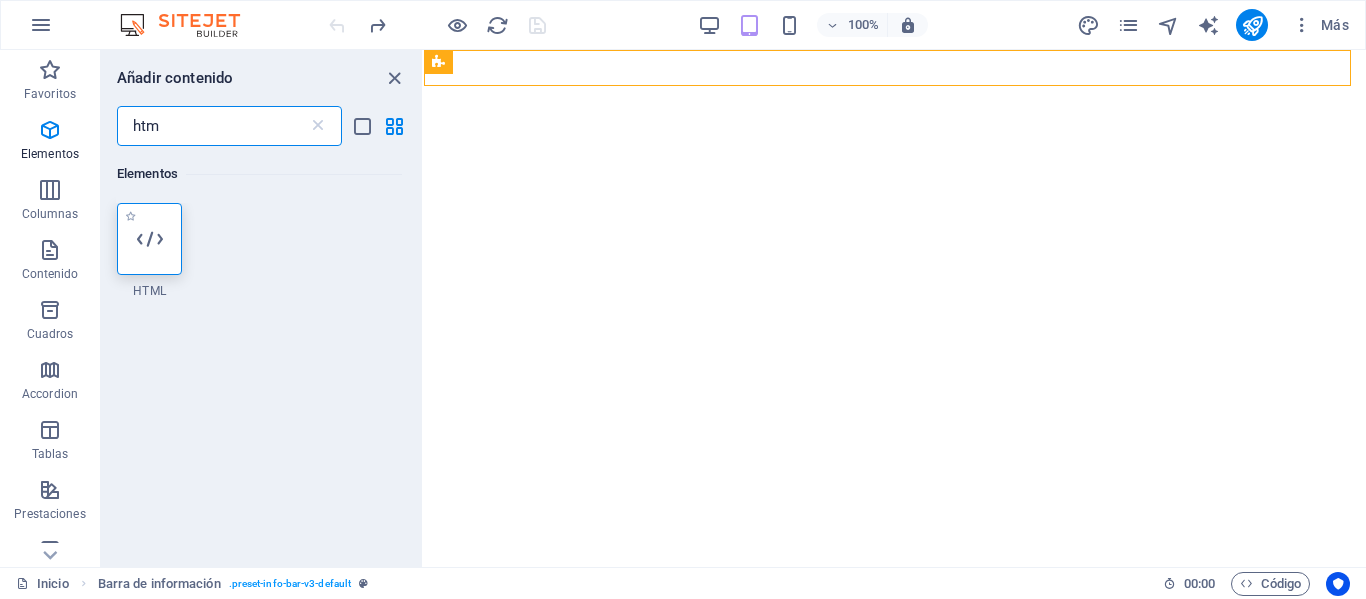 click at bounding box center [150, 239] 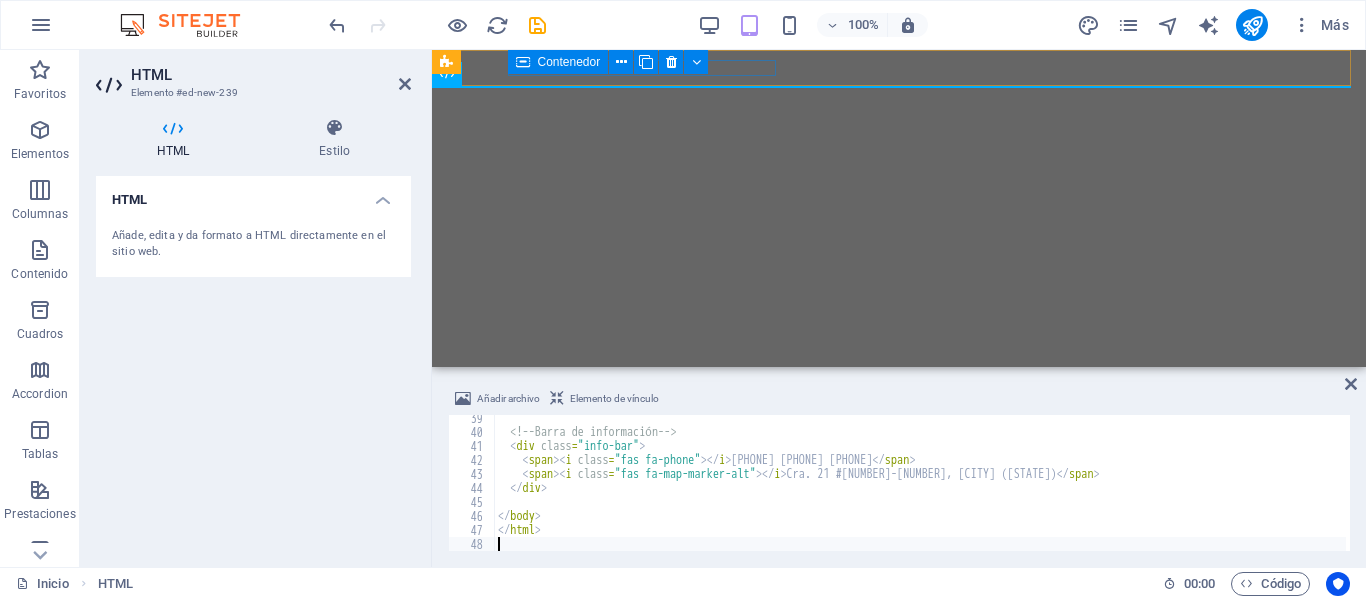 scroll, scrollTop: 536, scrollLeft: 0, axis: vertical 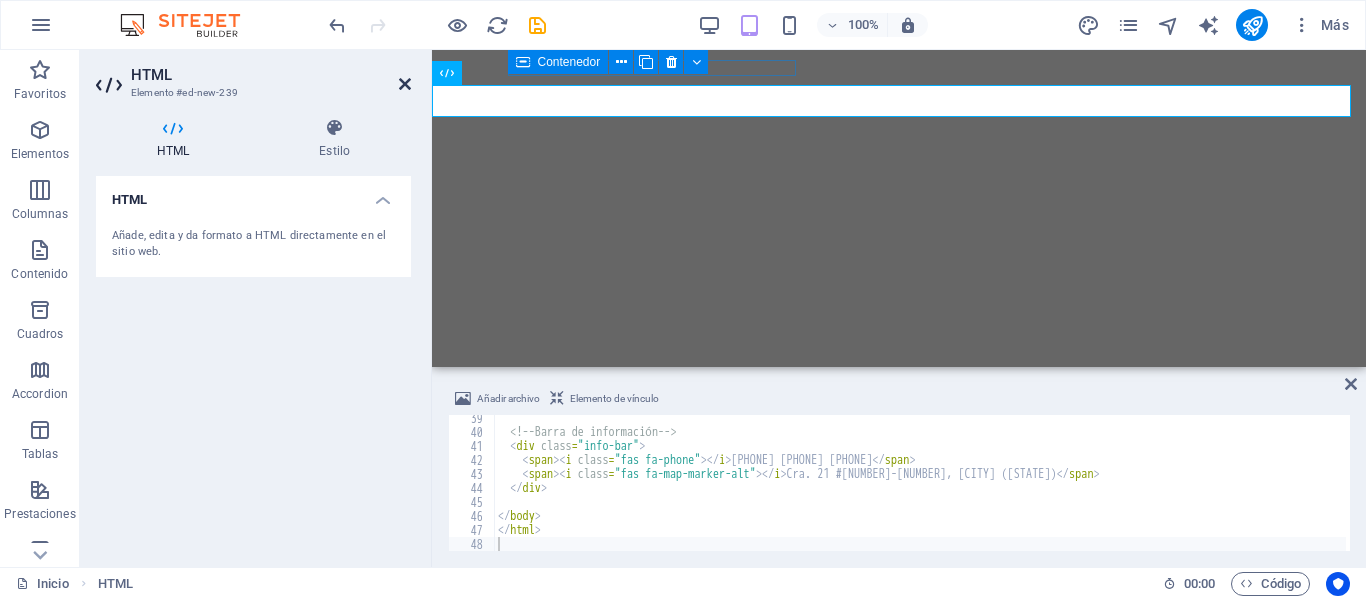 click at bounding box center (405, 84) 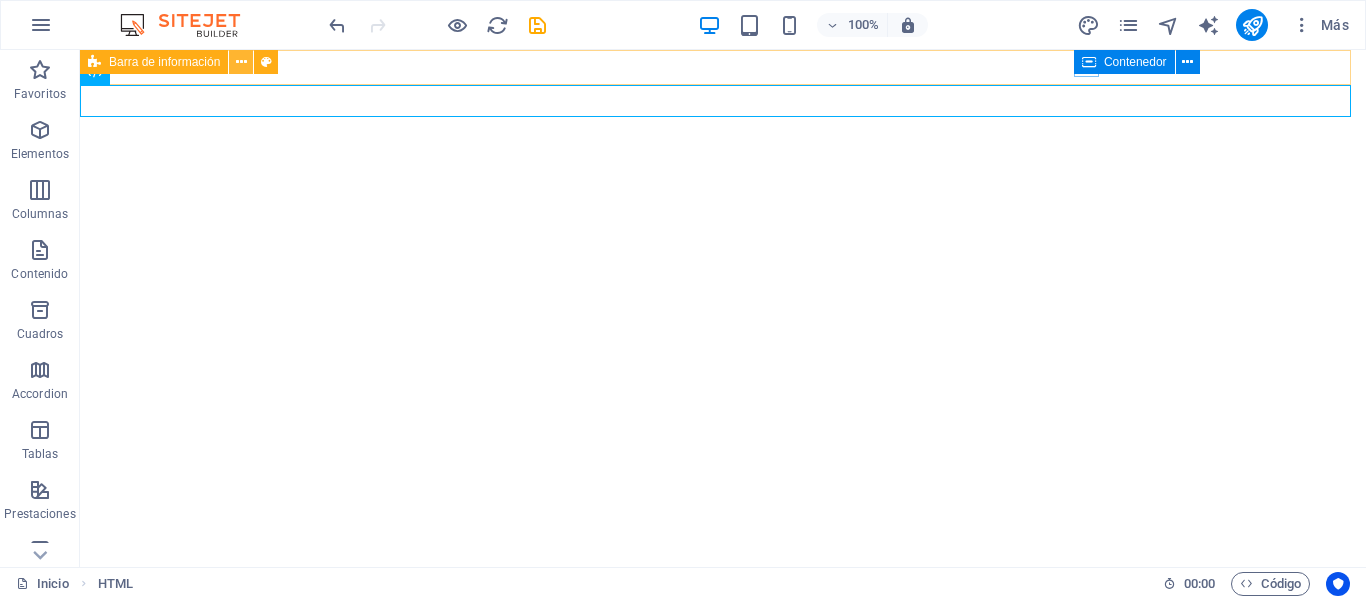 click at bounding box center [241, 62] 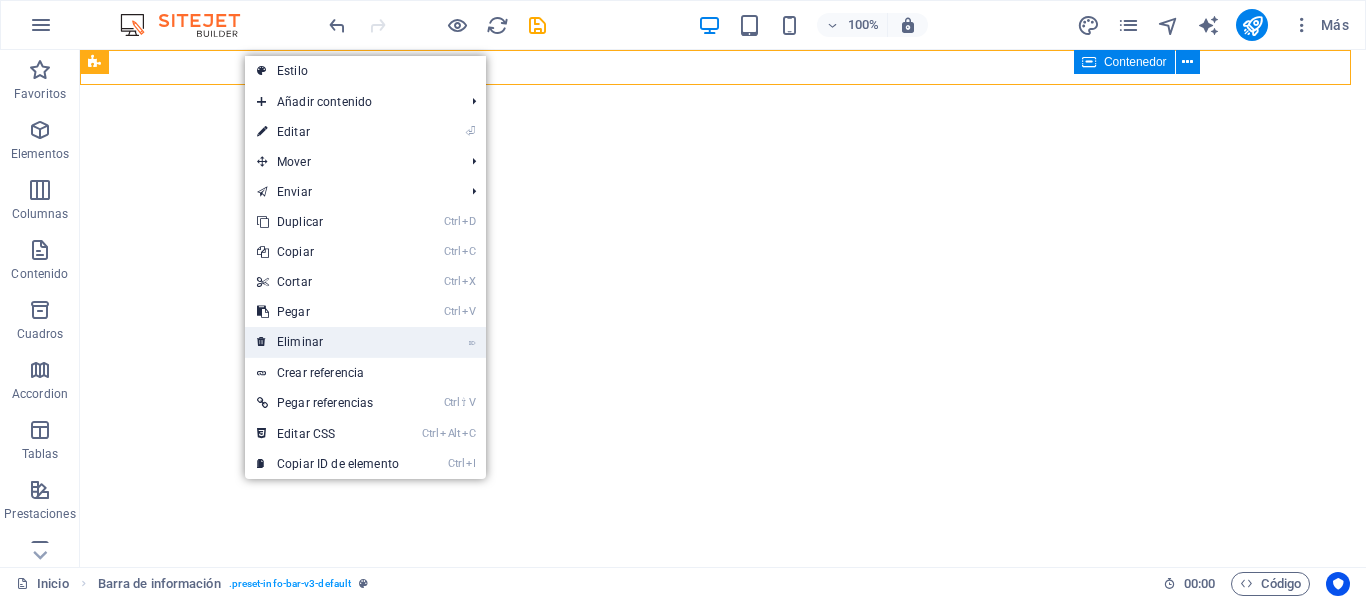 click on "⌦  Eliminar" at bounding box center [328, 342] 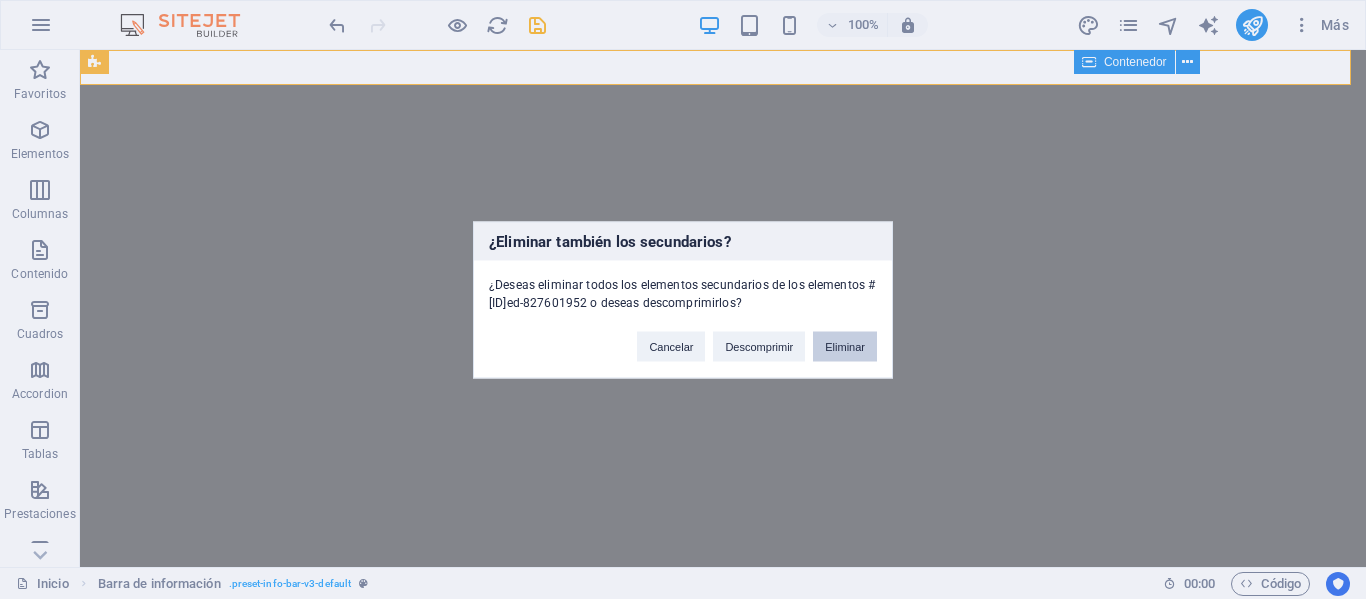 click on "Eliminar" at bounding box center [845, 346] 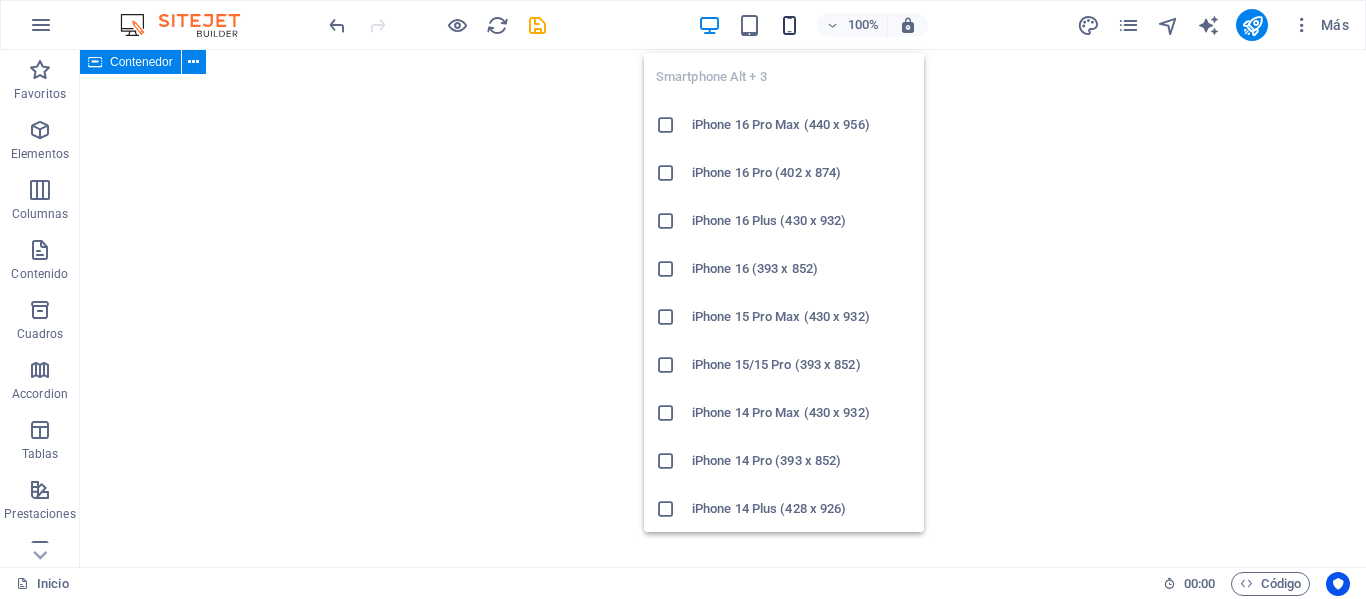 click at bounding box center (789, 25) 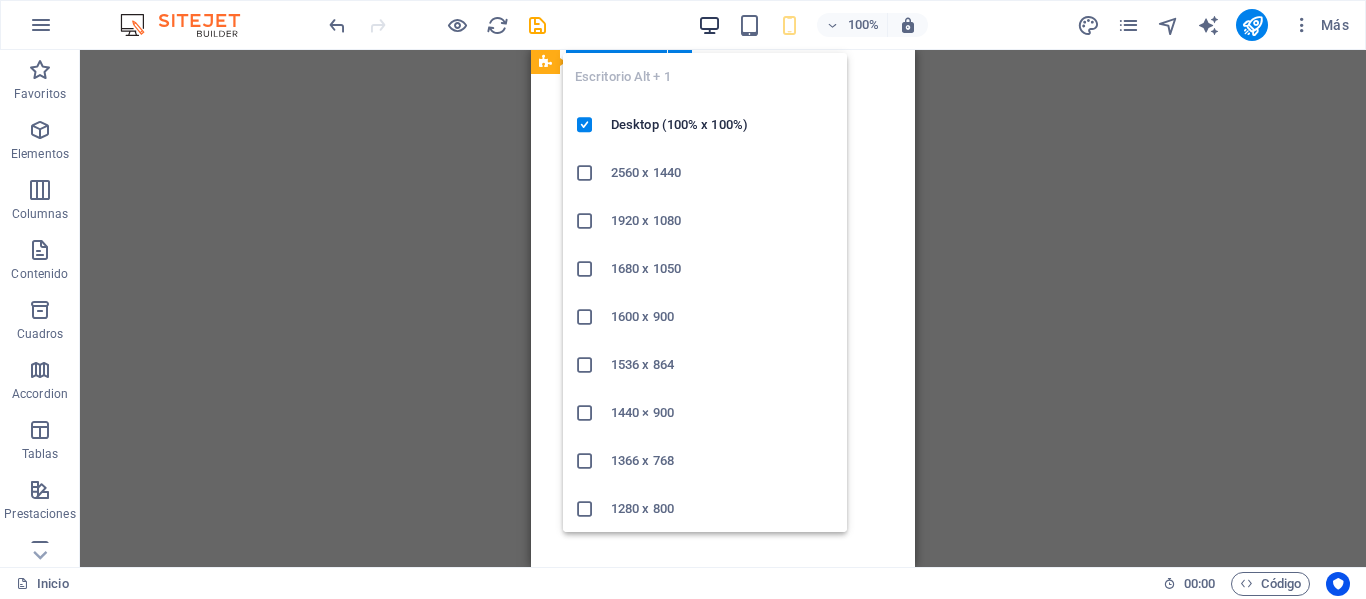 click at bounding box center (709, 25) 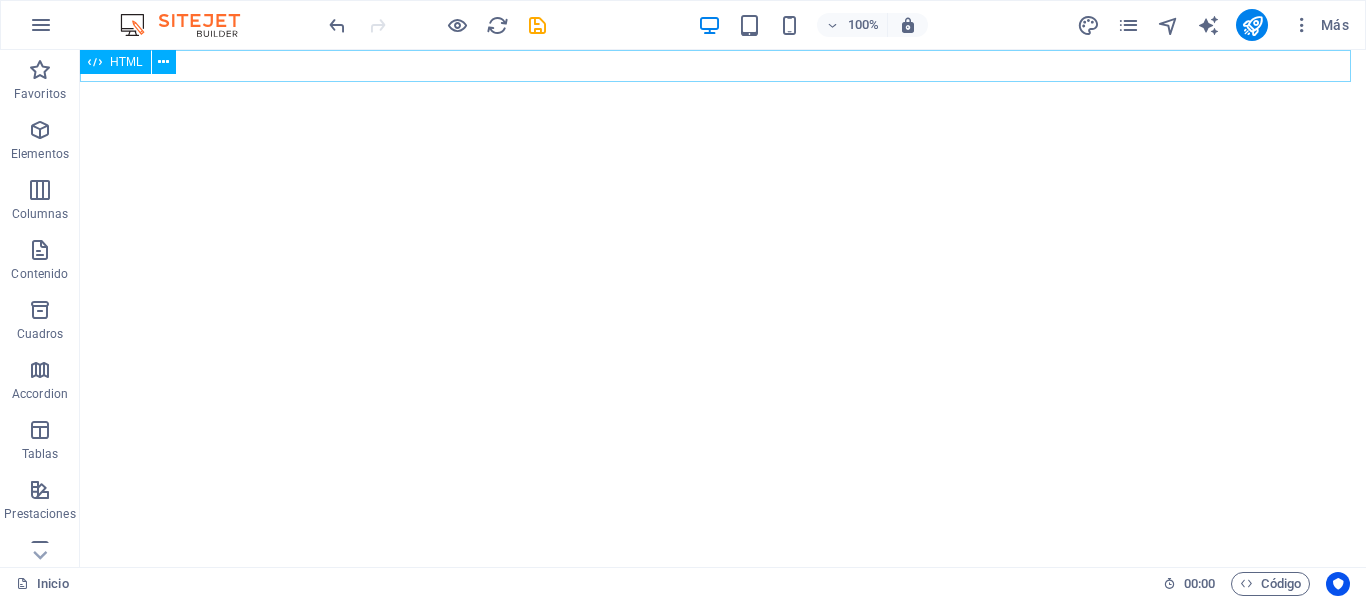 click on "HTML" at bounding box center [115, 62] 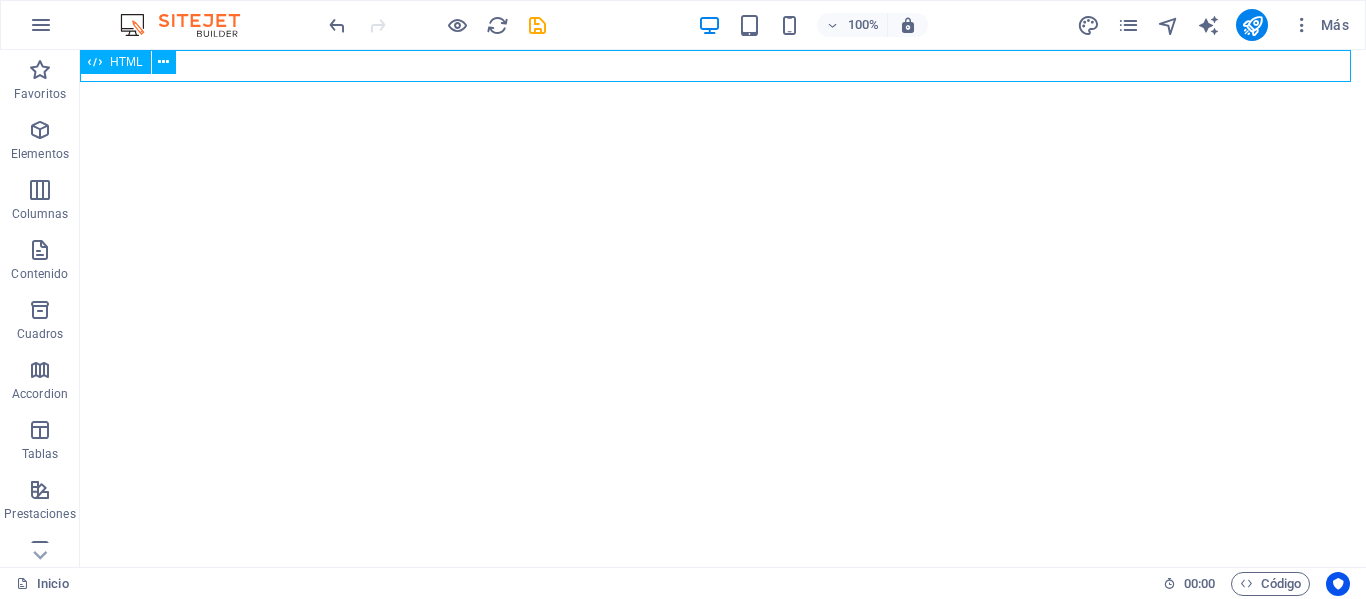 click on "HTML" at bounding box center (115, 62) 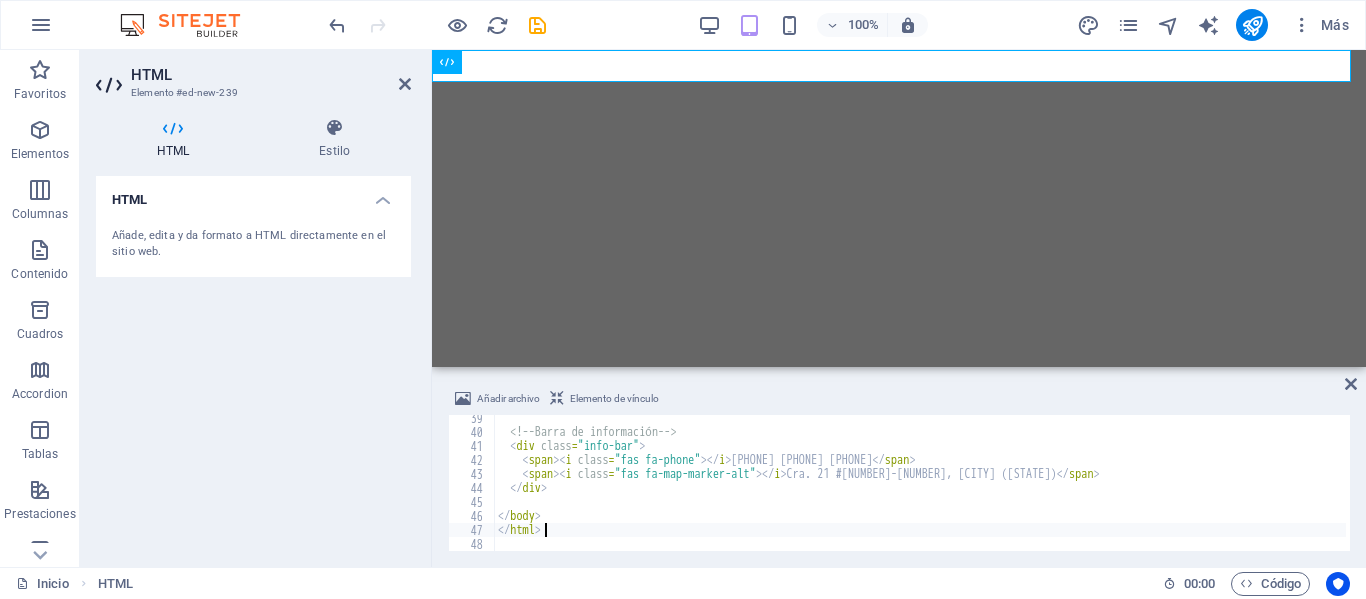 click on "<!--  Barra de información  -->    < div   class = "info-bar" >      < span > < i   class = "fas fa-phone" > </ i >  304 582 5462 </ span >      < span > < i   class = "fas fa-map-marker-alt" > </ i >  Cra. 21 # 10 - 38, Ciénaga (Magdalena) </ span >    </ div > </ body > </ html >" at bounding box center (920, 493) 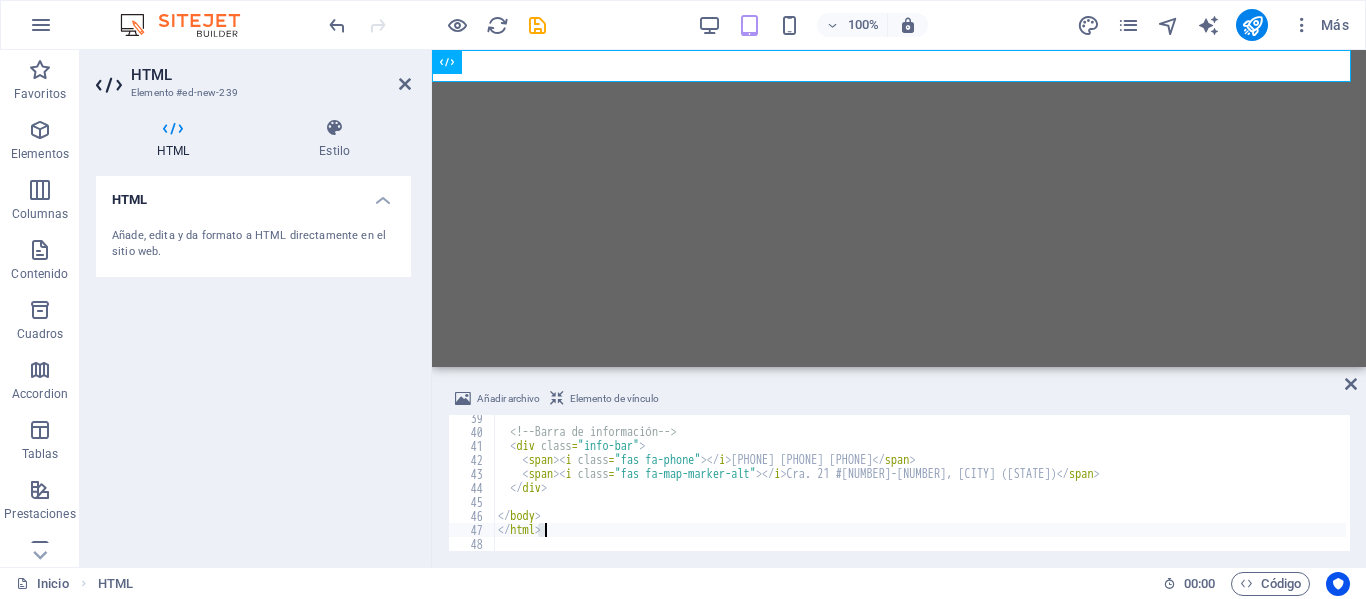 click on "<!--  Barra de información  -->    < div   class = "info-bar" >      < span > < i   class = "fas fa-phone" > </ i >  304 582 5462 </ span >      < span > < i   class = "fas fa-map-marker-alt" > </ i >  Cra. 21 # 10 - 38, Ciénaga (Magdalena) </ span >    </ div > </ body > </ html >" at bounding box center [920, 493] 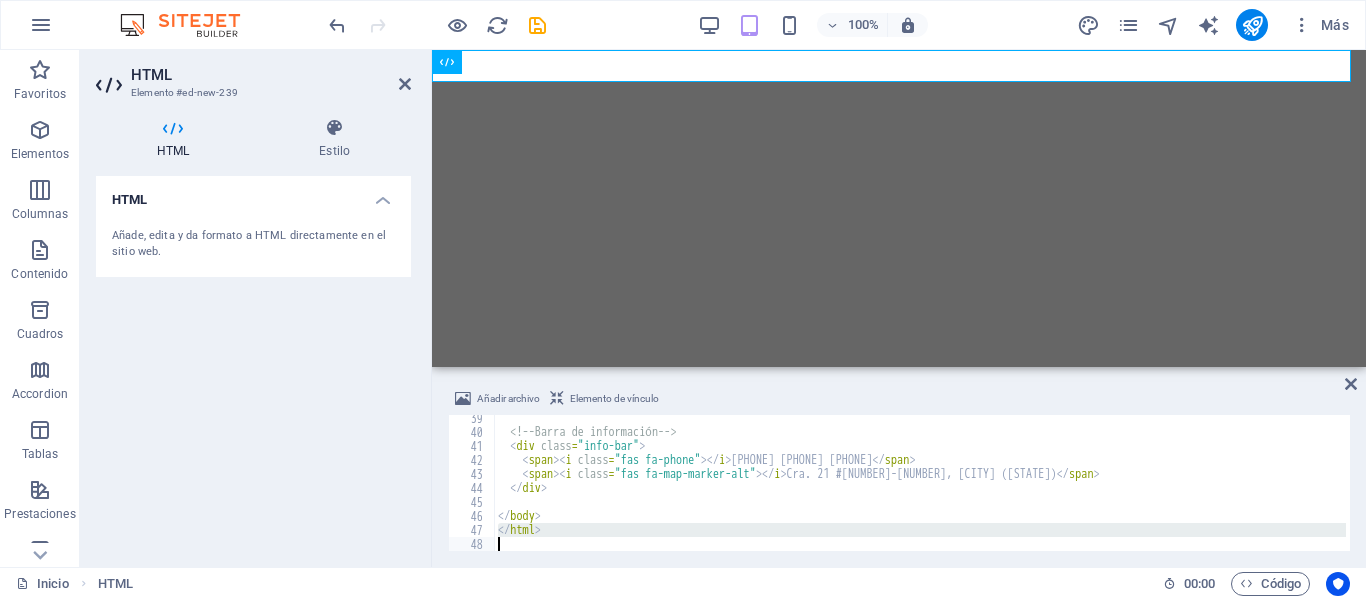 click on "<!--  Barra de información  -->    < div   class = "info-bar" >      < span > < i   class = "fas fa-phone" > </ i >  304 582 5462 </ span >      < span > < i   class = "fas fa-map-marker-alt" > </ i >  Cra. 21 # 10 - 38, Ciénaga (Magdalena) </ span >    </ div > </ body > </ html >" at bounding box center (920, 493) 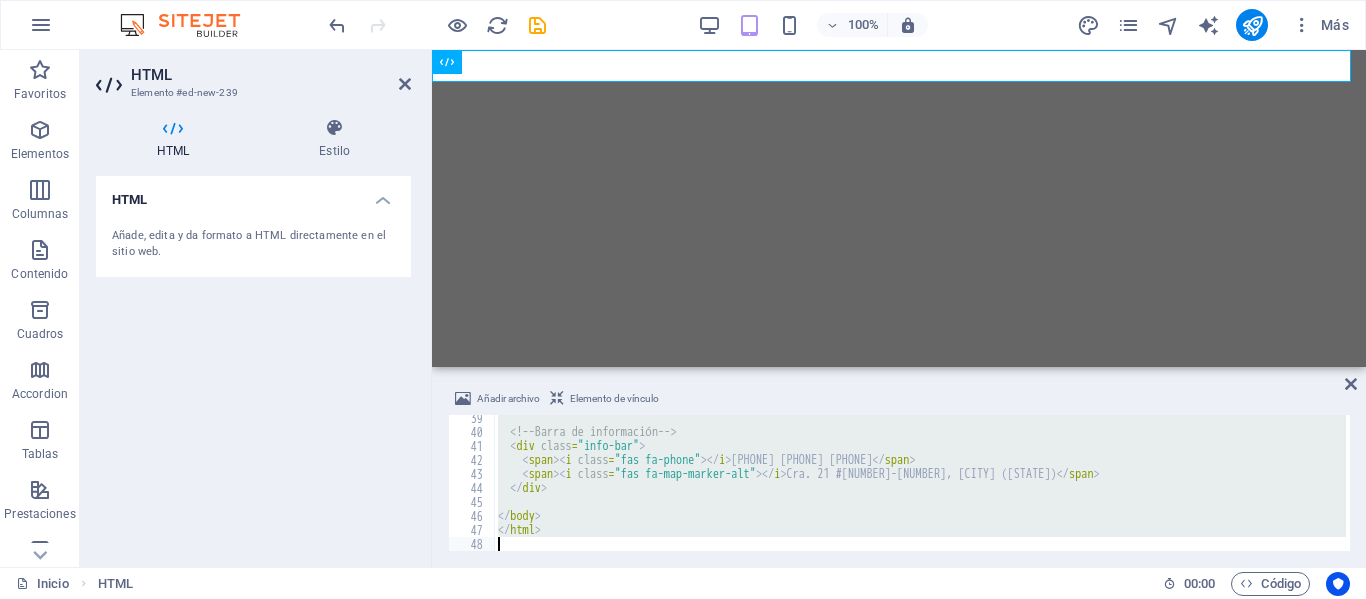 type 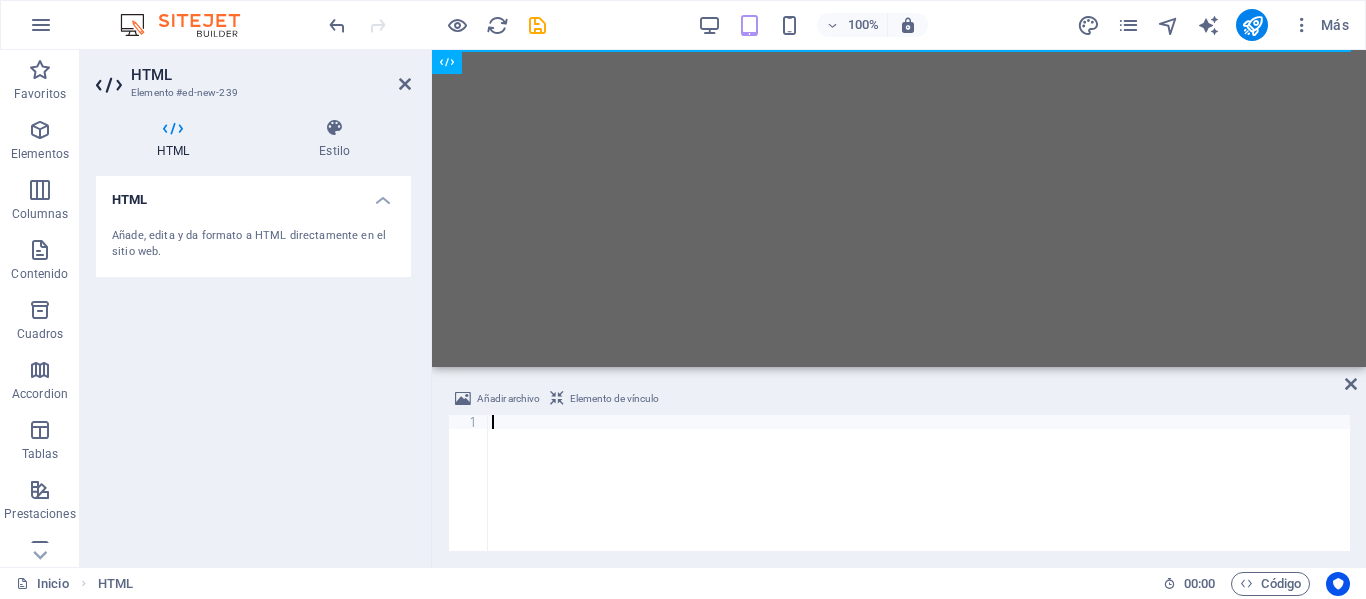 scroll, scrollTop: 886, scrollLeft: 0, axis: vertical 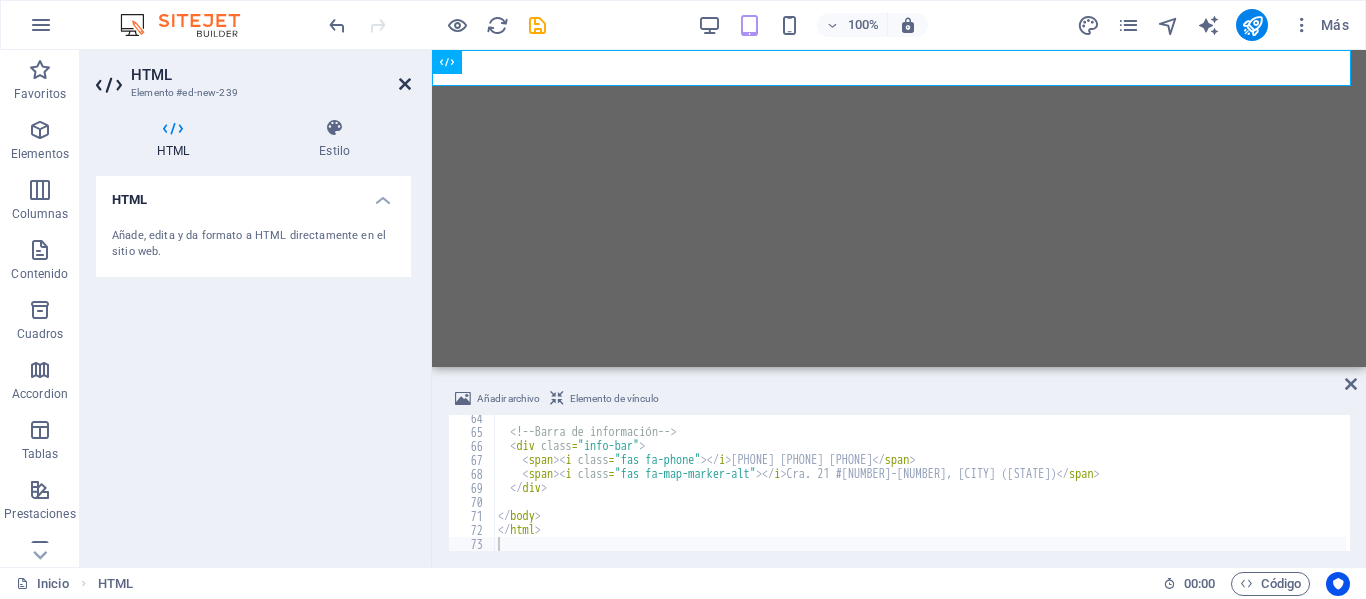 click at bounding box center (405, 84) 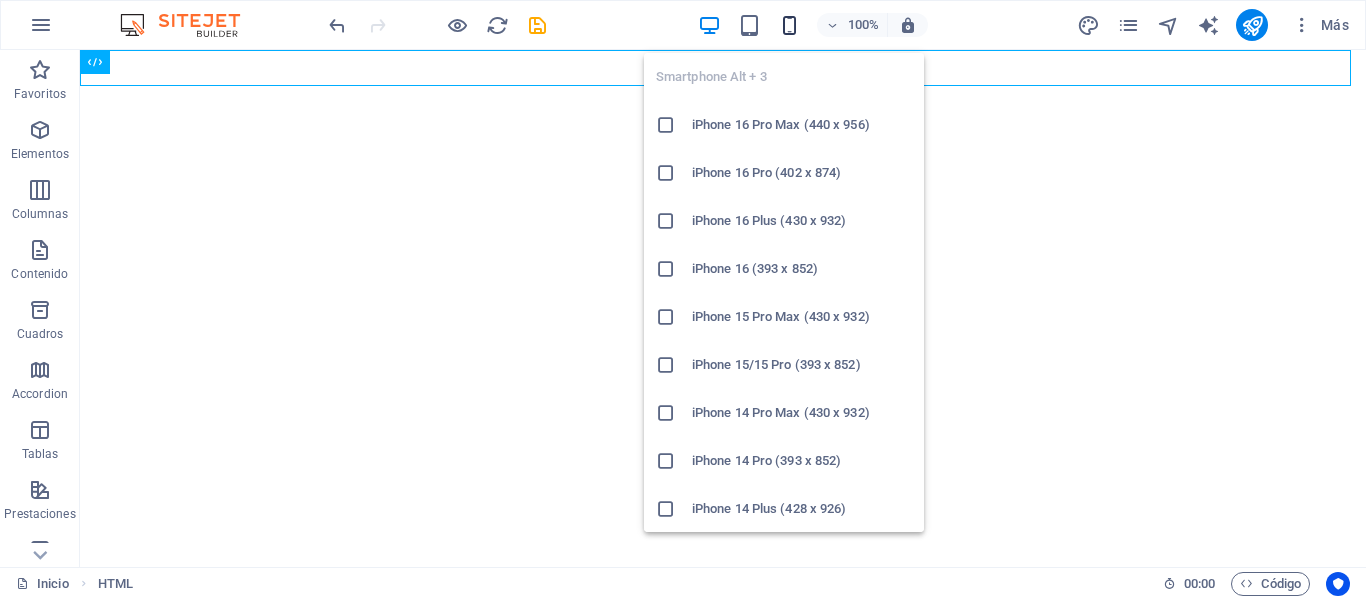 click at bounding box center (789, 25) 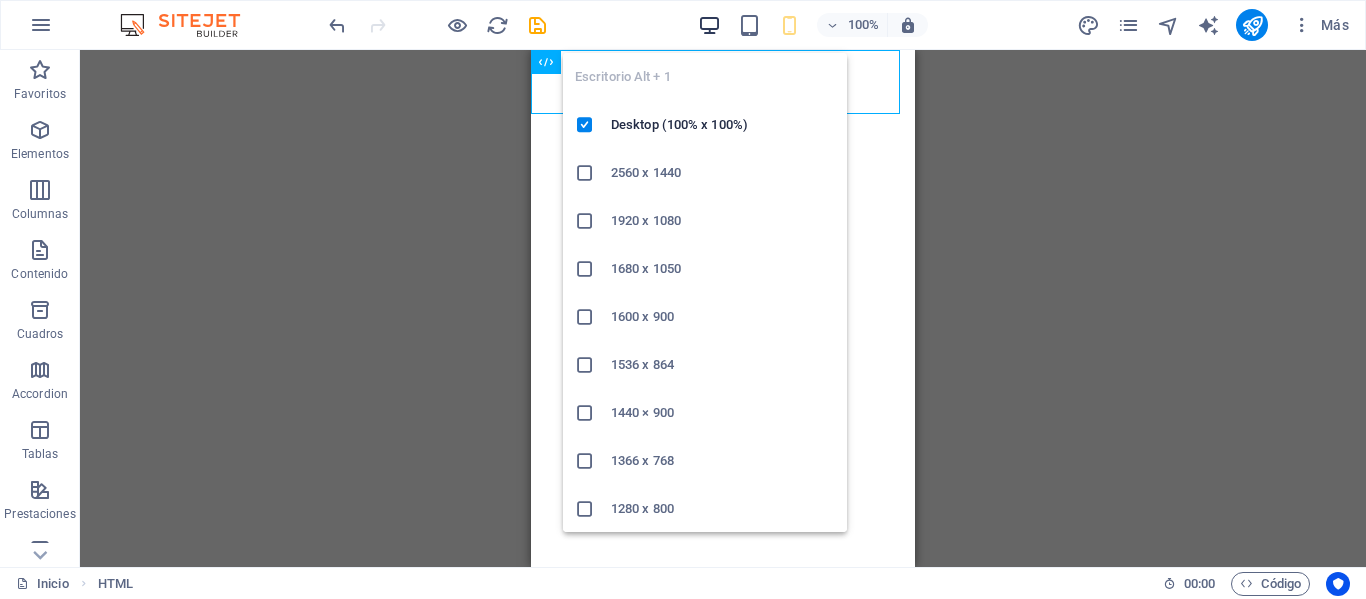 click at bounding box center [709, 25] 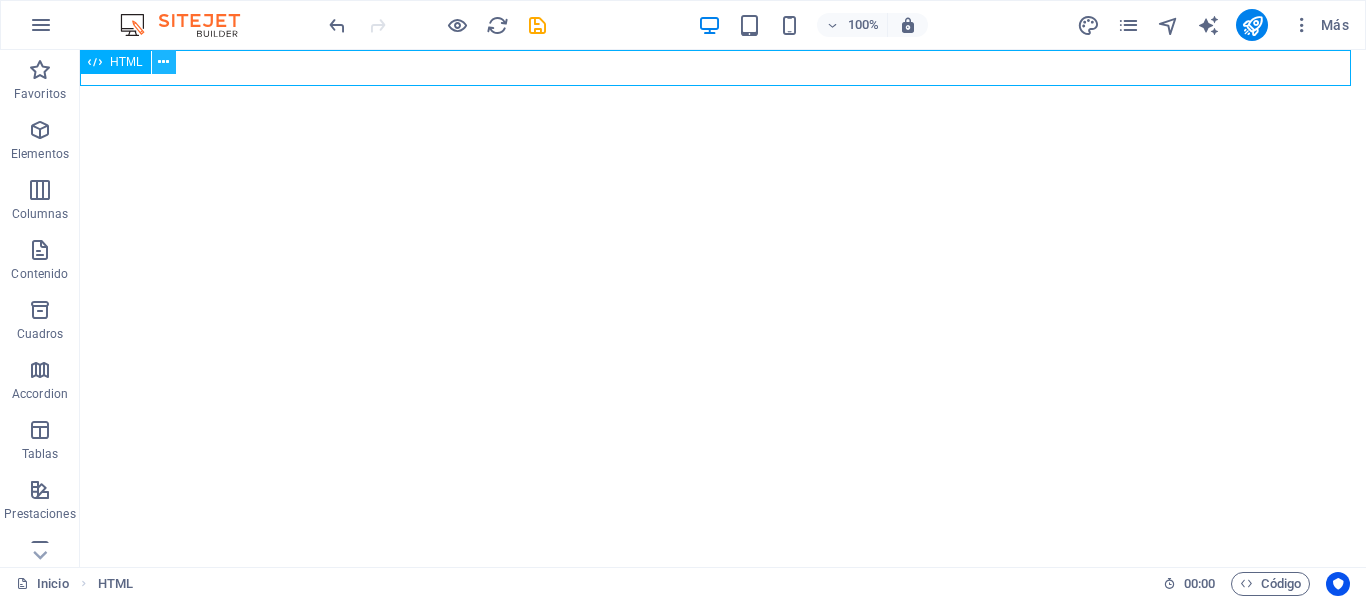 click at bounding box center [164, 62] 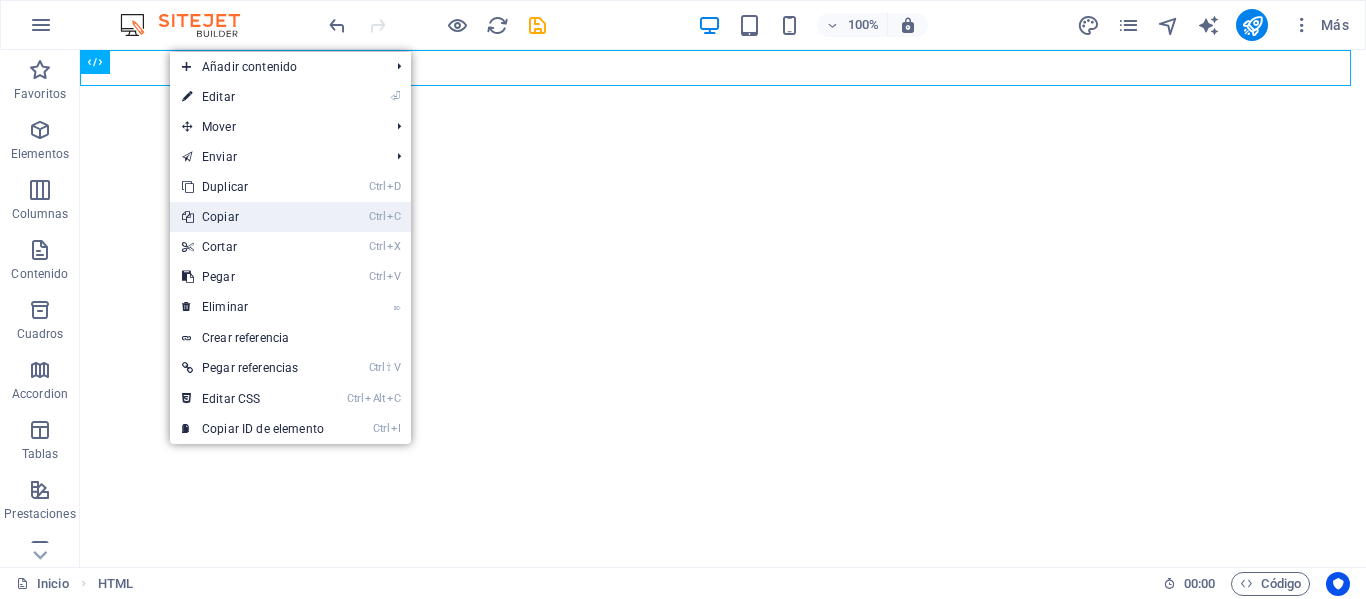 click on "Ctrl C  Copiar" at bounding box center (253, 217) 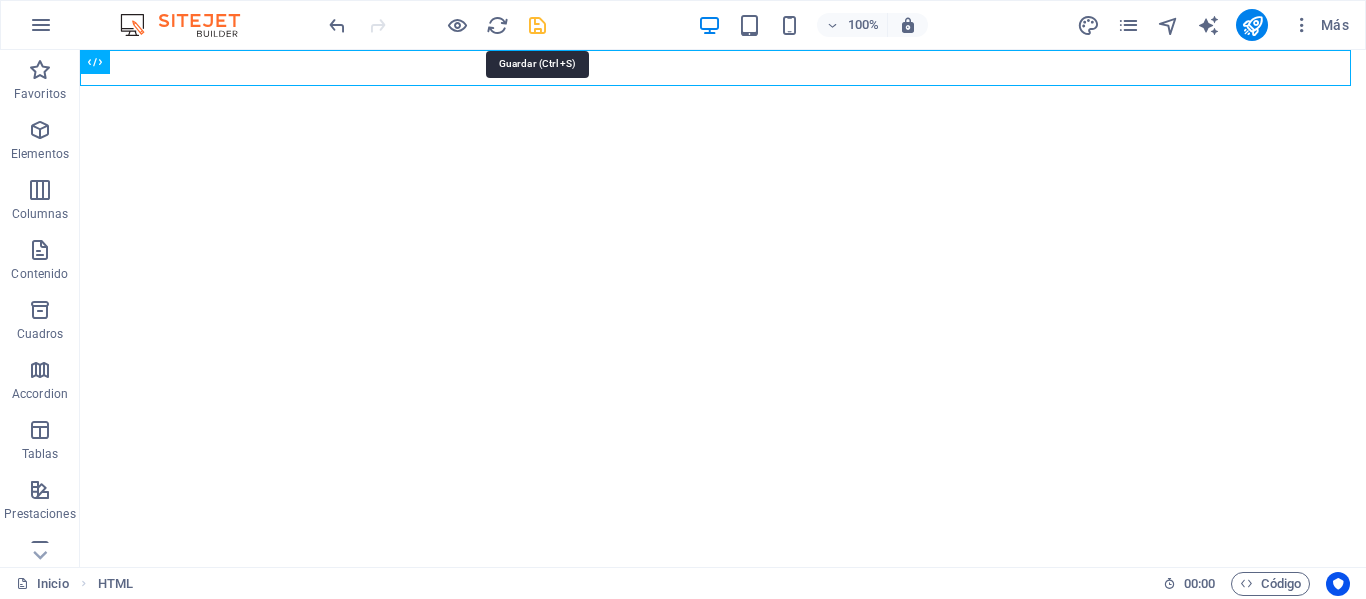 click at bounding box center (537, 25) 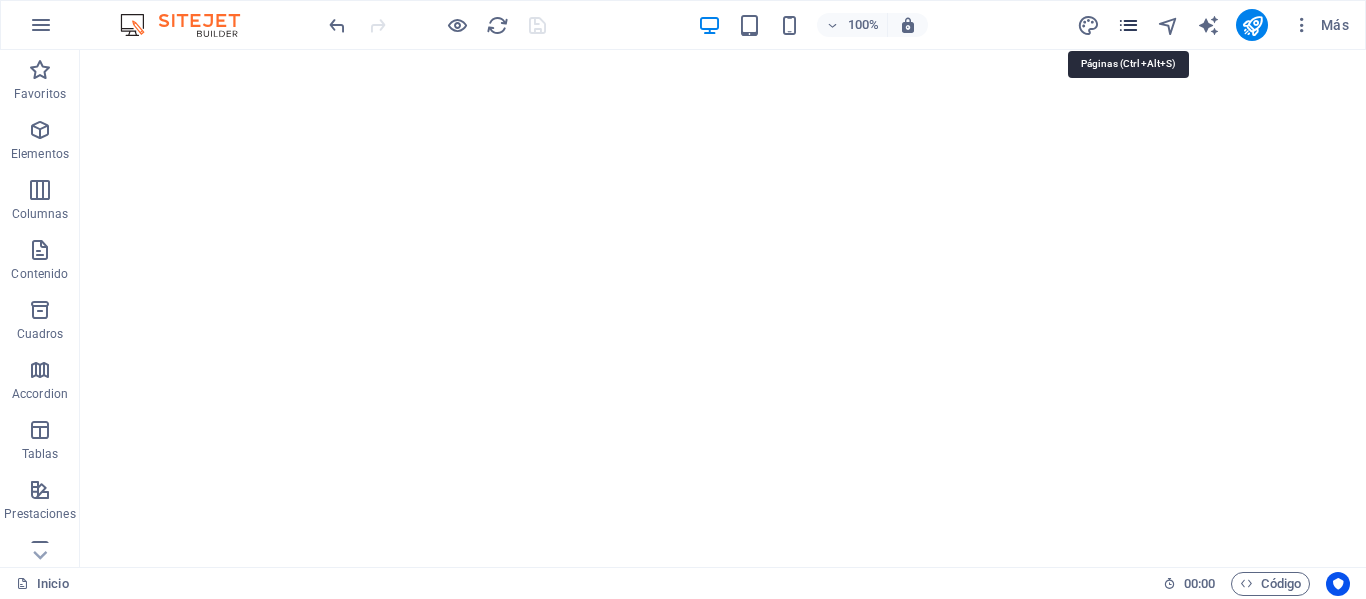 click at bounding box center [1128, 25] 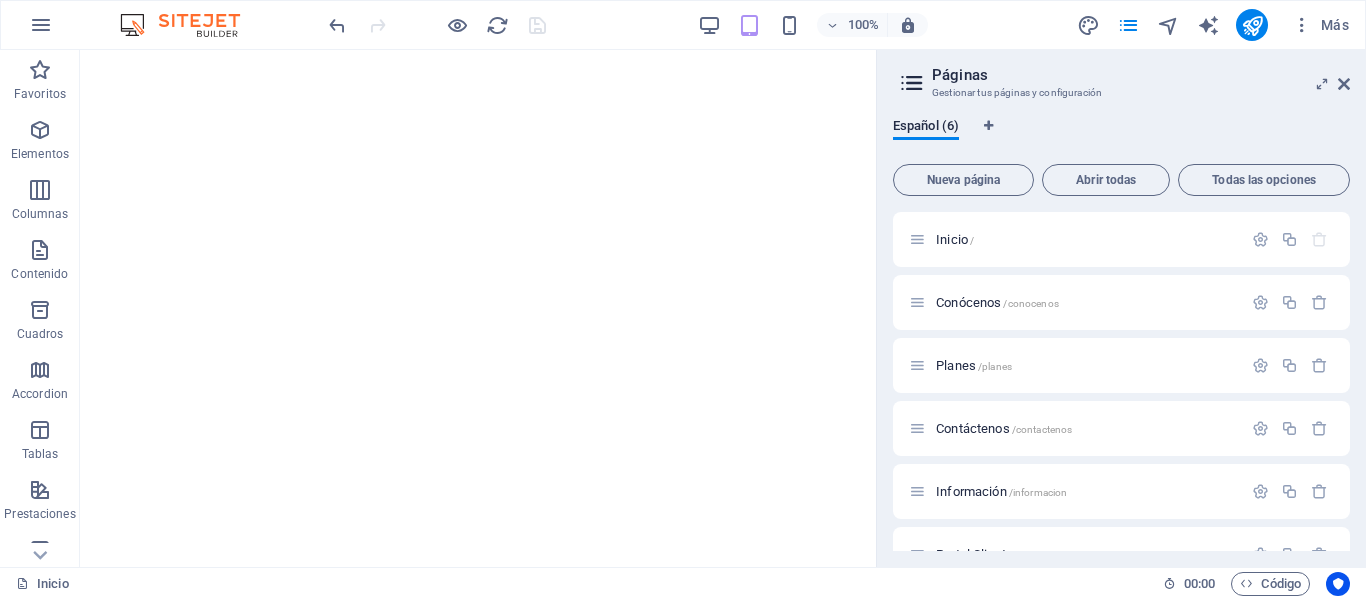 click on "Abrir todas" at bounding box center (1106, 180) 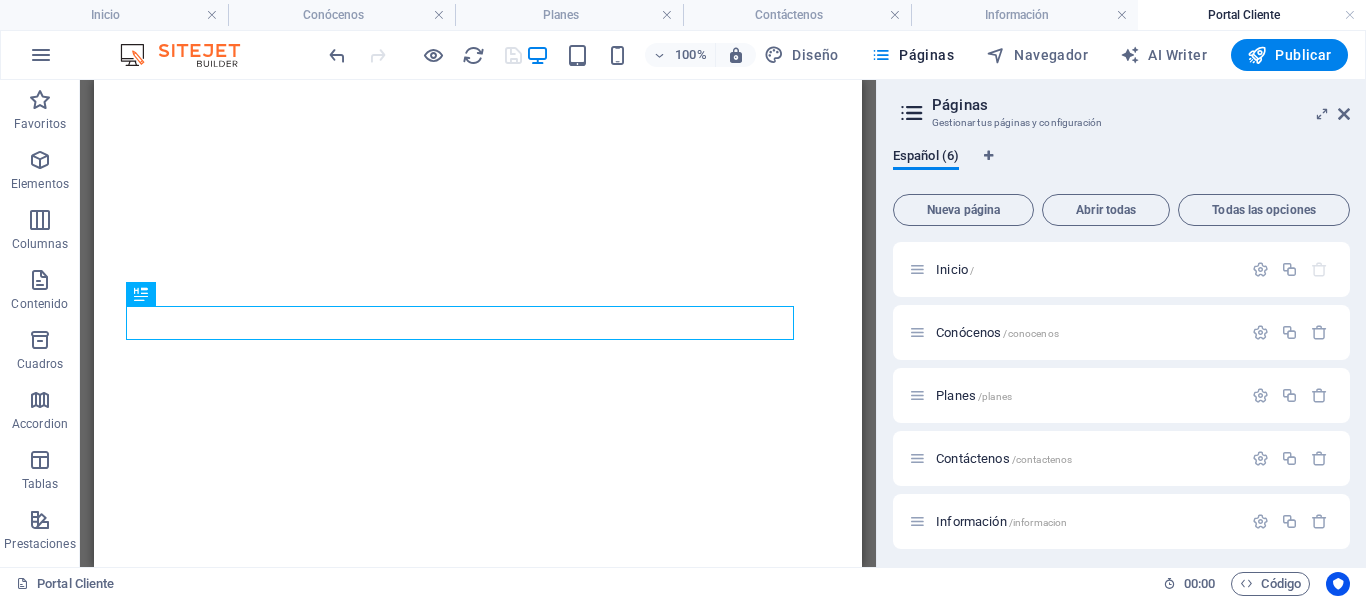 click on "Páginas Gestionar tus páginas y configuración Español (6) Nueva página Abrir todas Todas las opciones Inicio / Conócenos /conocenos Planes /planes Contáctenos /contactenos Información /informacion Portal Cliente /portal-cliente" at bounding box center [1121, 323] 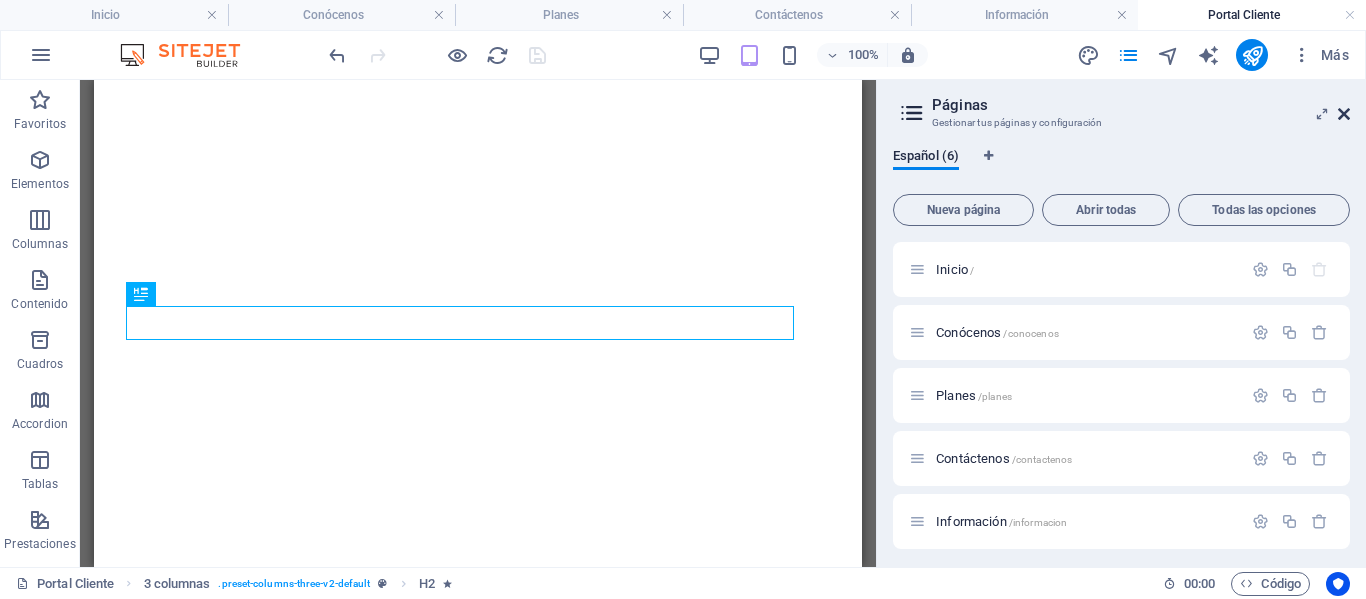 click at bounding box center [1344, 114] 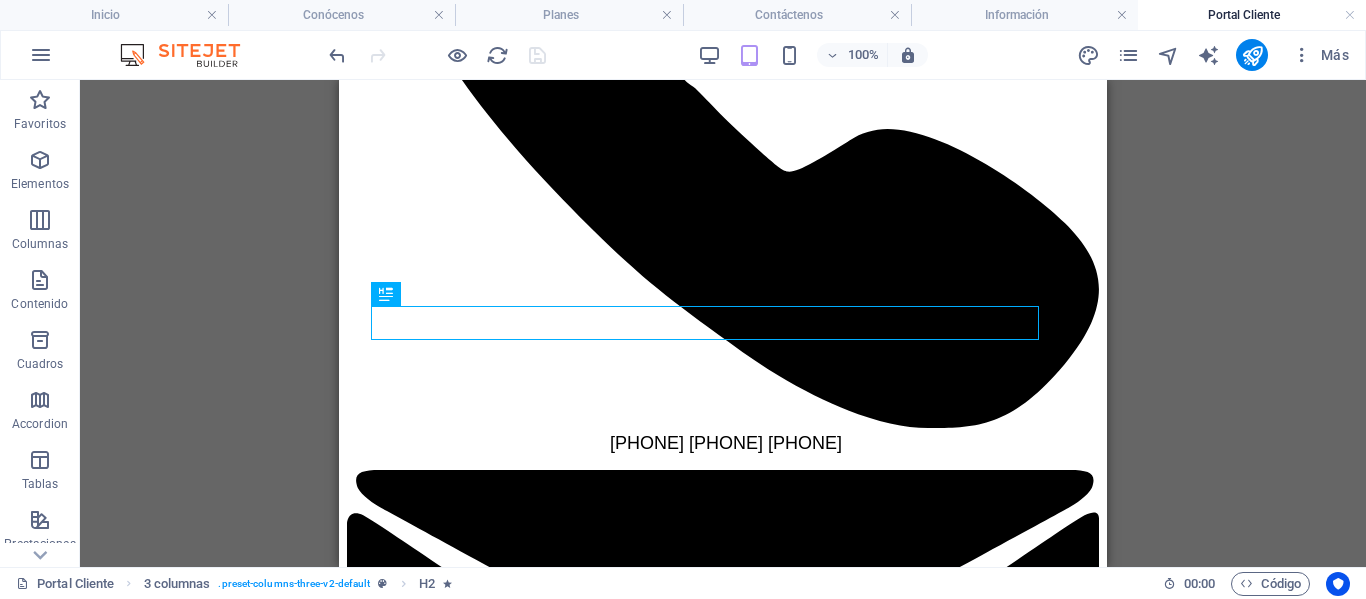 scroll, scrollTop: 467, scrollLeft: 0, axis: vertical 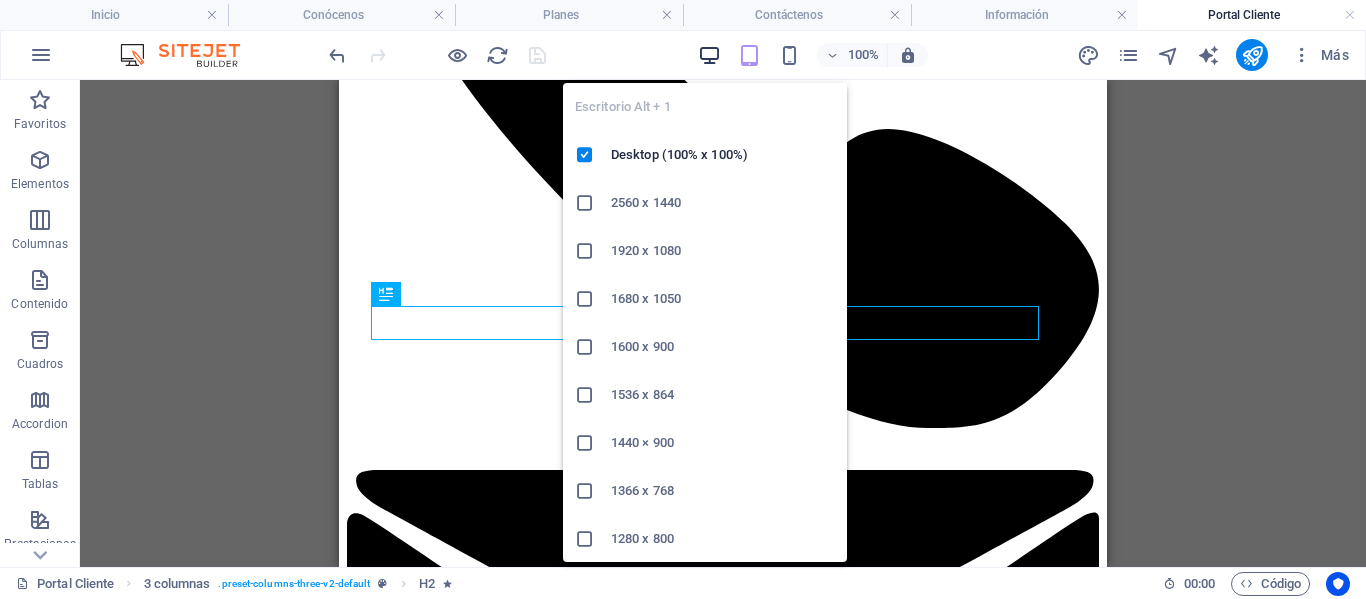 click at bounding box center [709, 55] 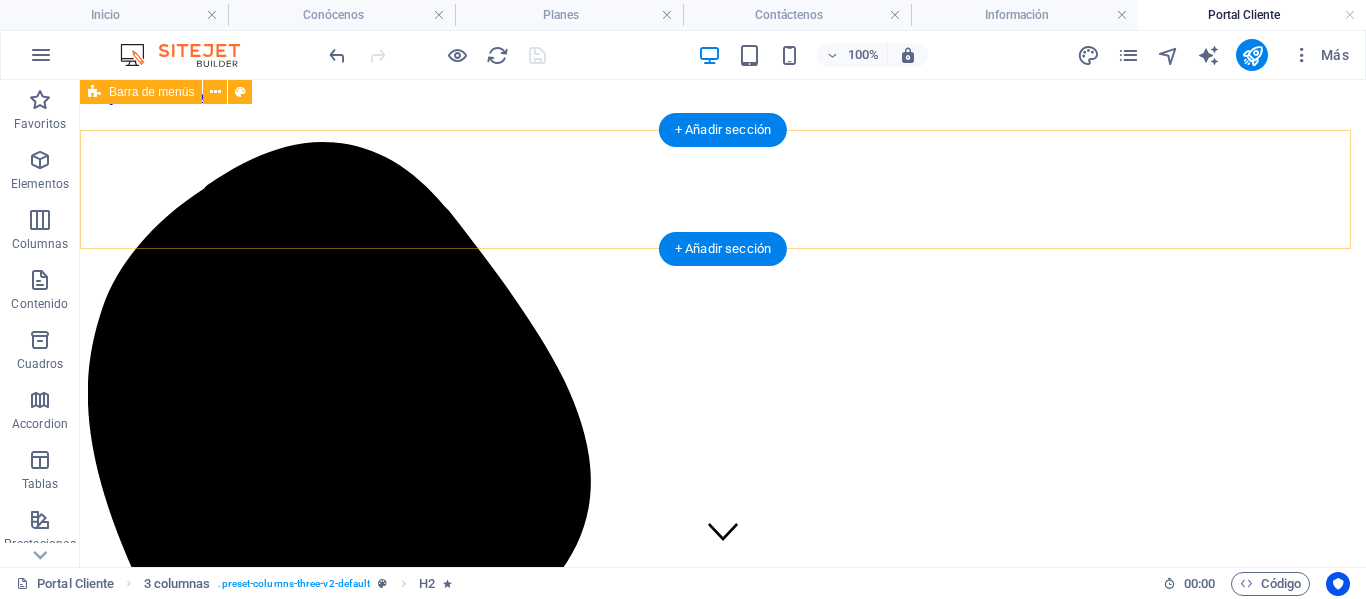 scroll, scrollTop: 0, scrollLeft: 0, axis: both 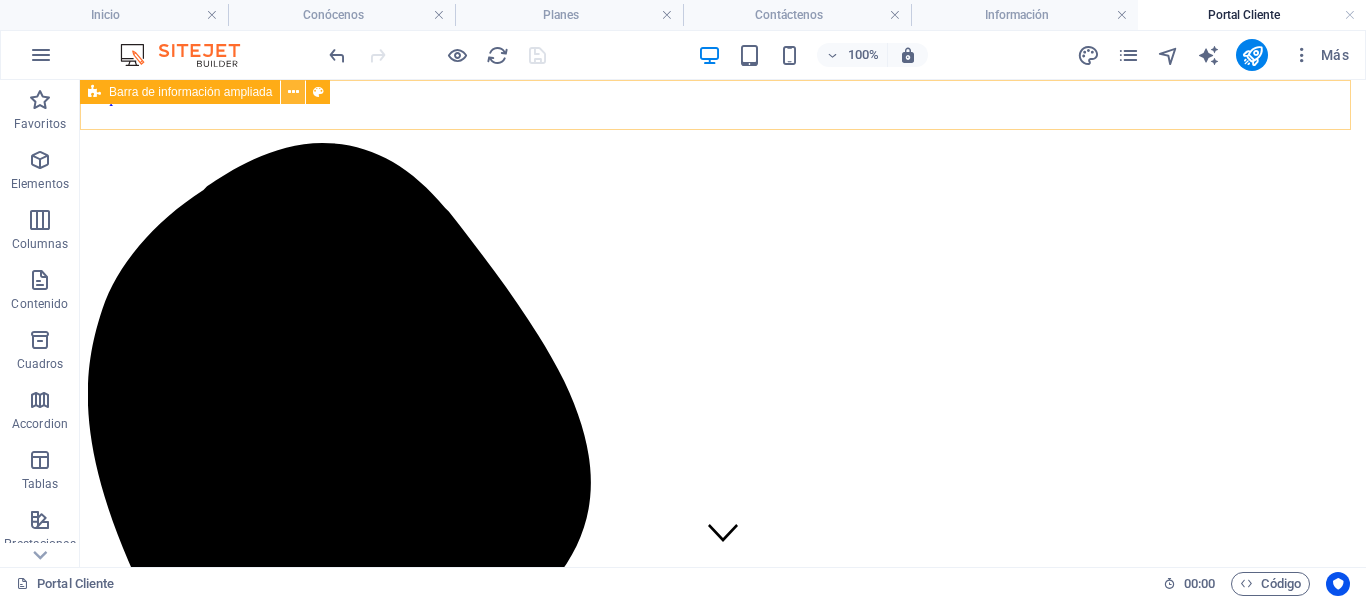 click at bounding box center (293, 92) 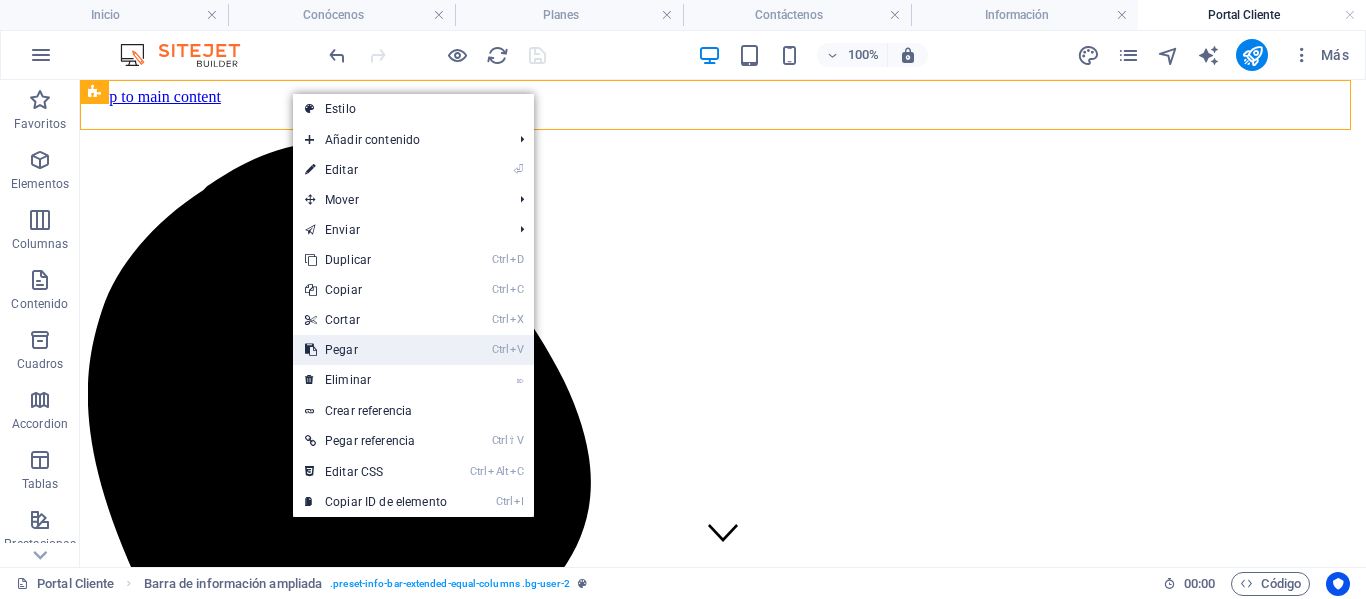 click on "Ctrl V  Pegar" at bounding box center (376, 350) 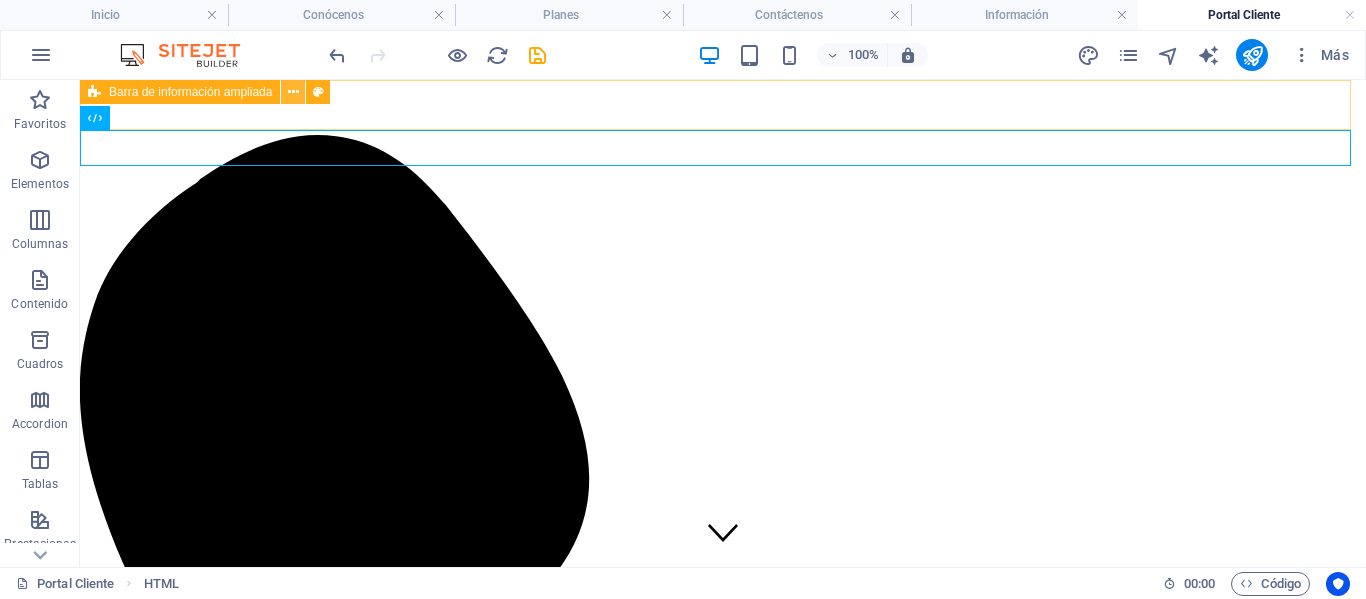 click at bounding box center [293, 92] 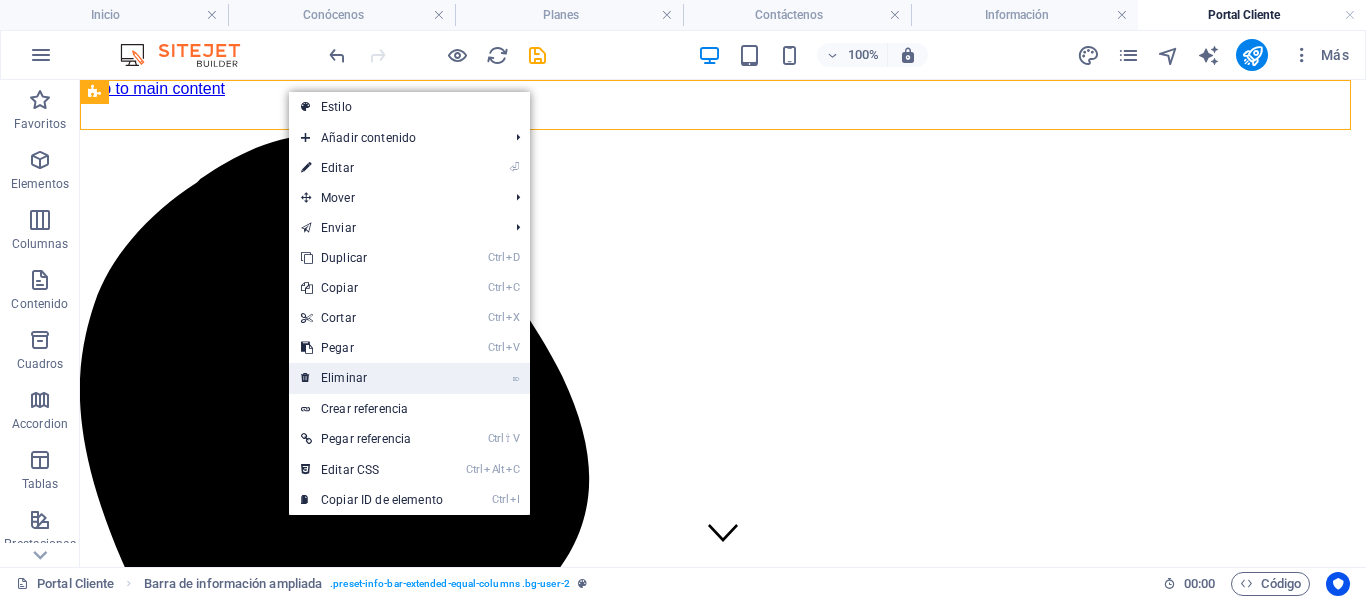 click on "⌦  Eliminar" at bounding box center [372, 378] 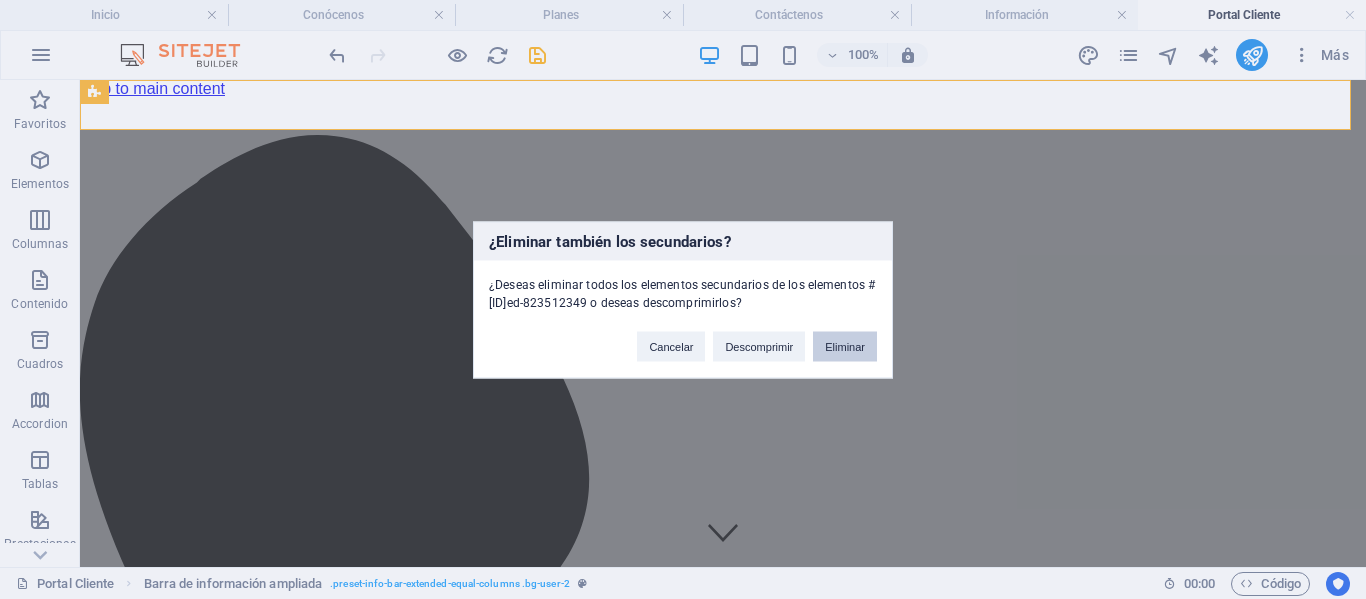 drag, startPoint x: 866, startPoint y: 343, endPoint x: 779, endPoint y: 262, distance: 118.869675 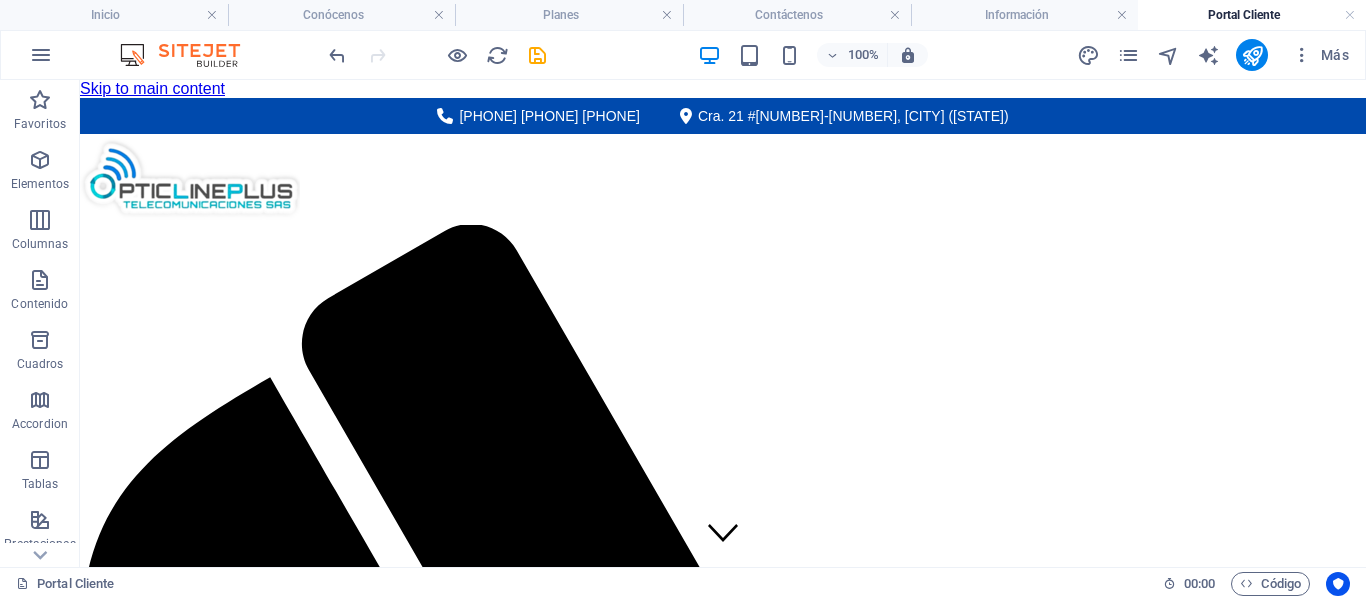 click on "Planes" at bounding box center (569, 15) 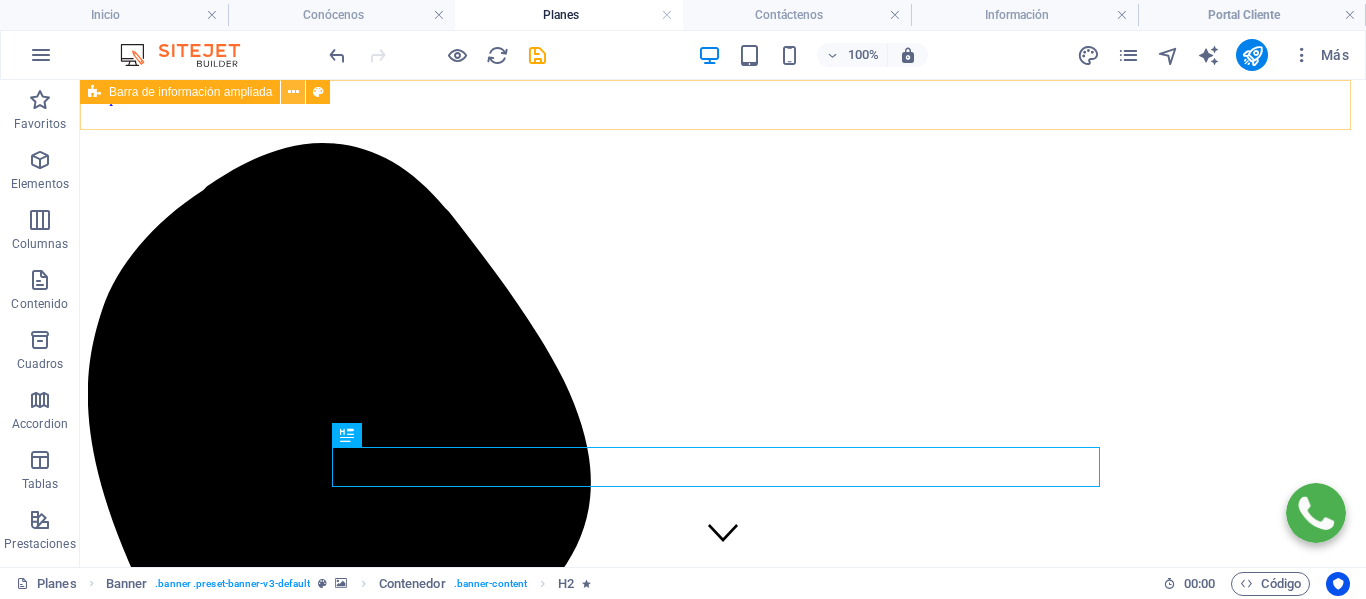 click at bounding box center (293, 92) 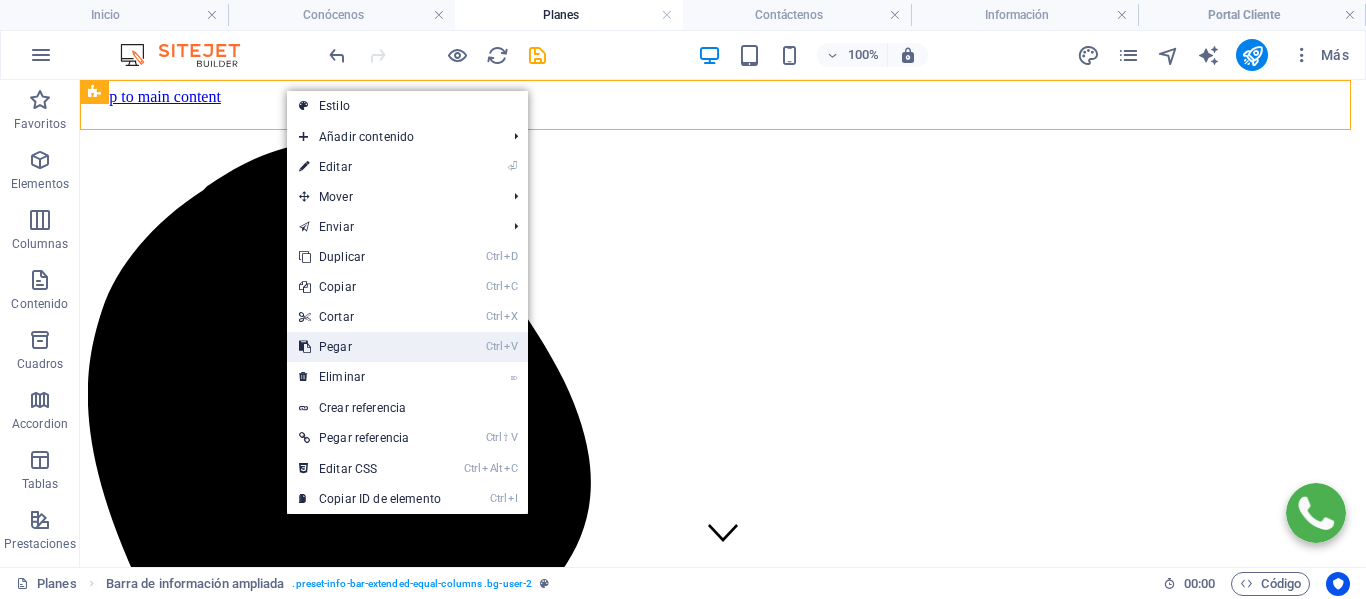 click on "Ctrl V  Pegar" at bounding box center [370, 347] 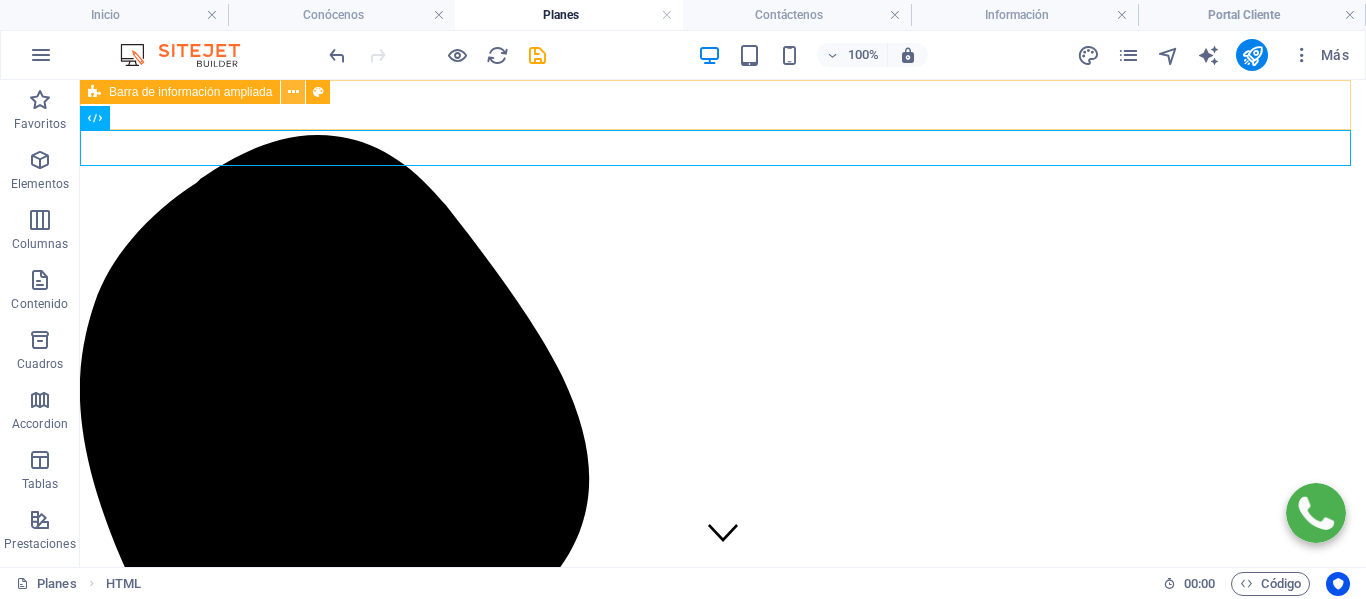click at bounding box center (293, 92) 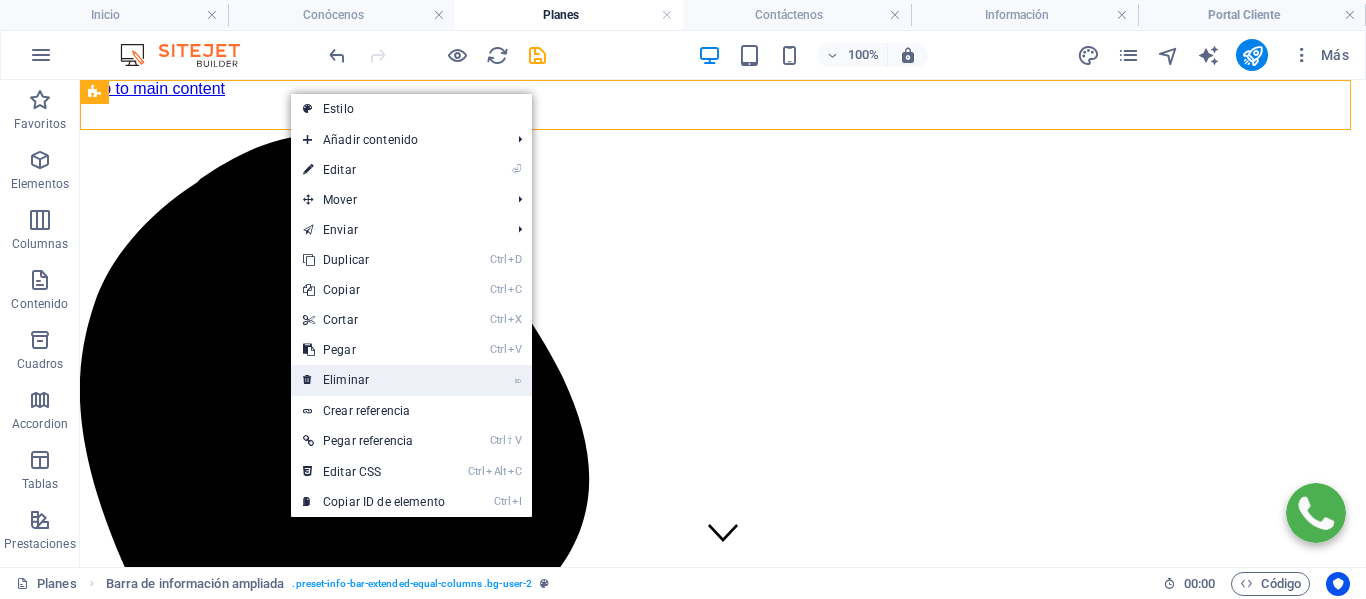 click on "⌦  Eliminar" at bounding box center [374, 380] 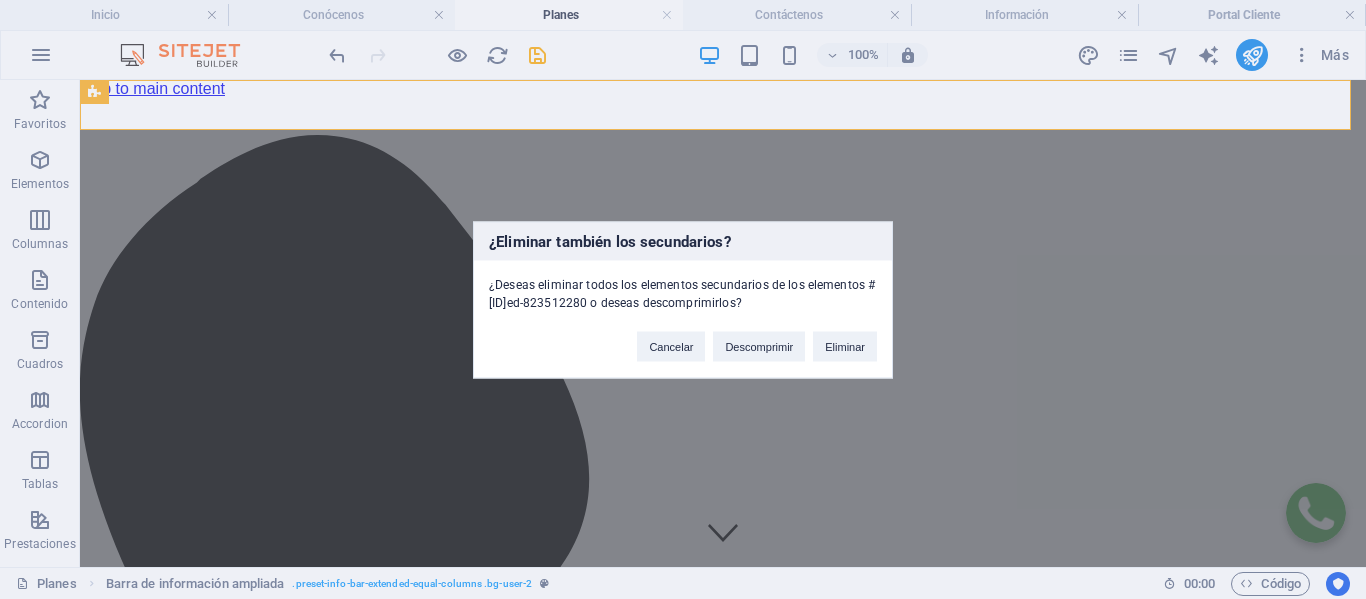 click on "¿Eliminar también los secundarios? ¿Deseas eliminar todos los elementos secundarios de los elementos #ed-823512280 o deseas descomprimirlos? Cancelar Descomprimir Eliminar" at bounding box center (683, 299) 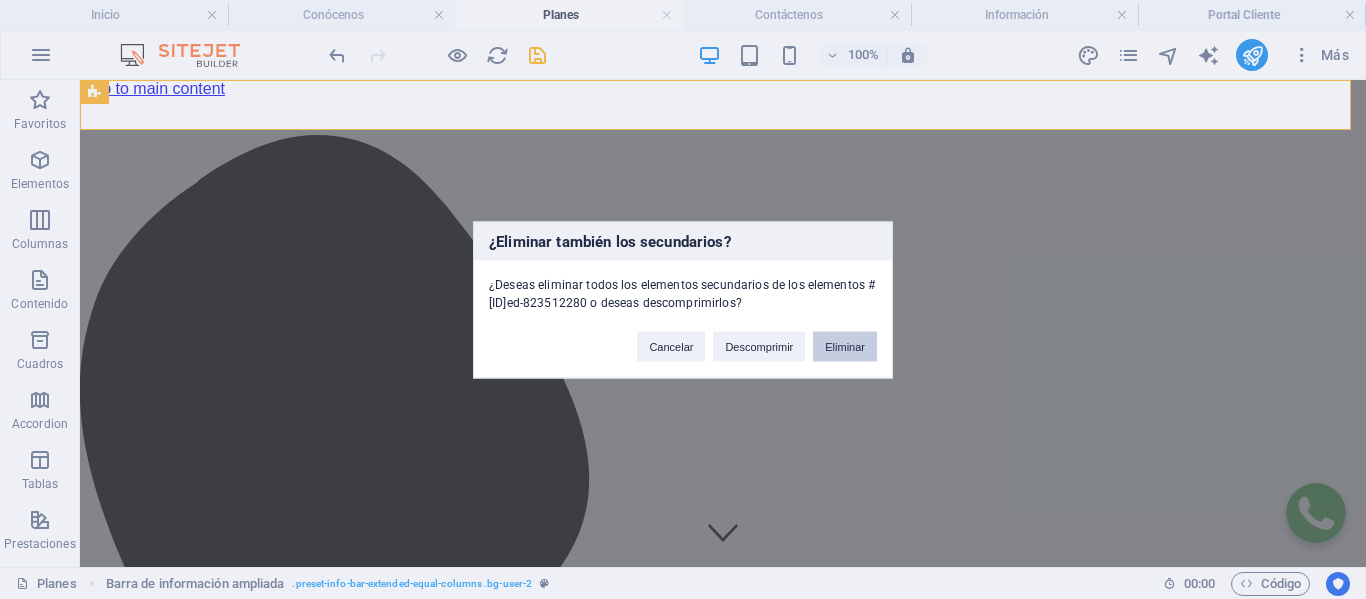 click on "Eliminar" at bounding box center (845, 346) 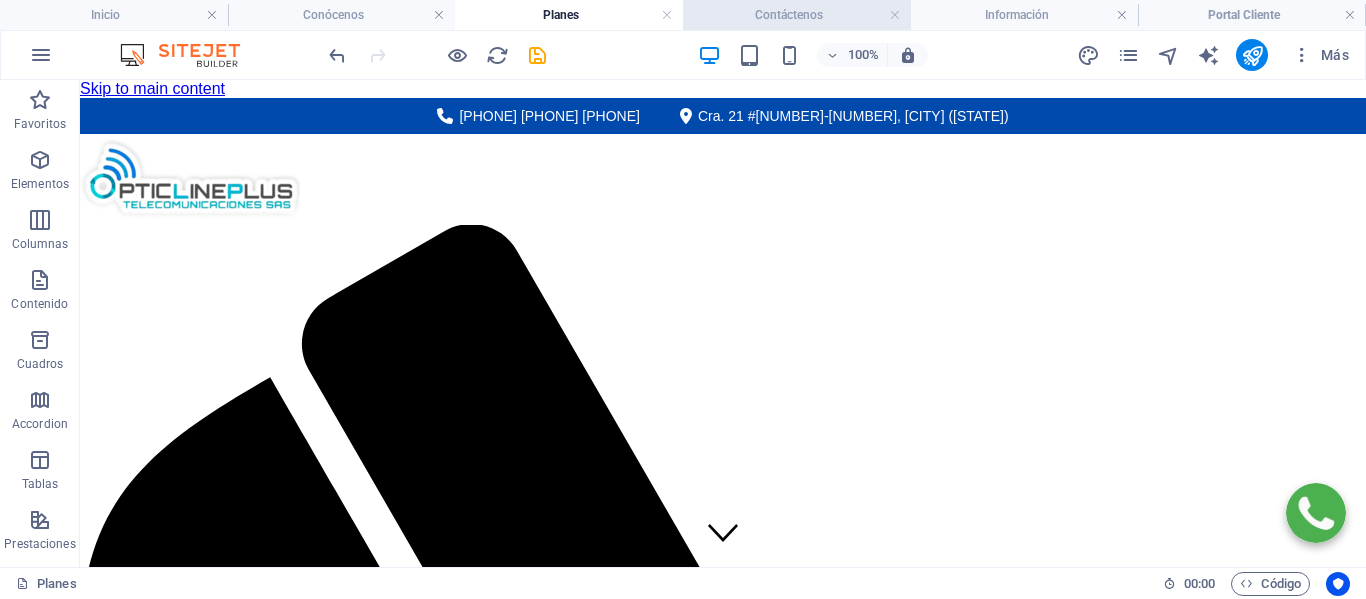 click on "Contáctenos" at bounding box center (797, 15) 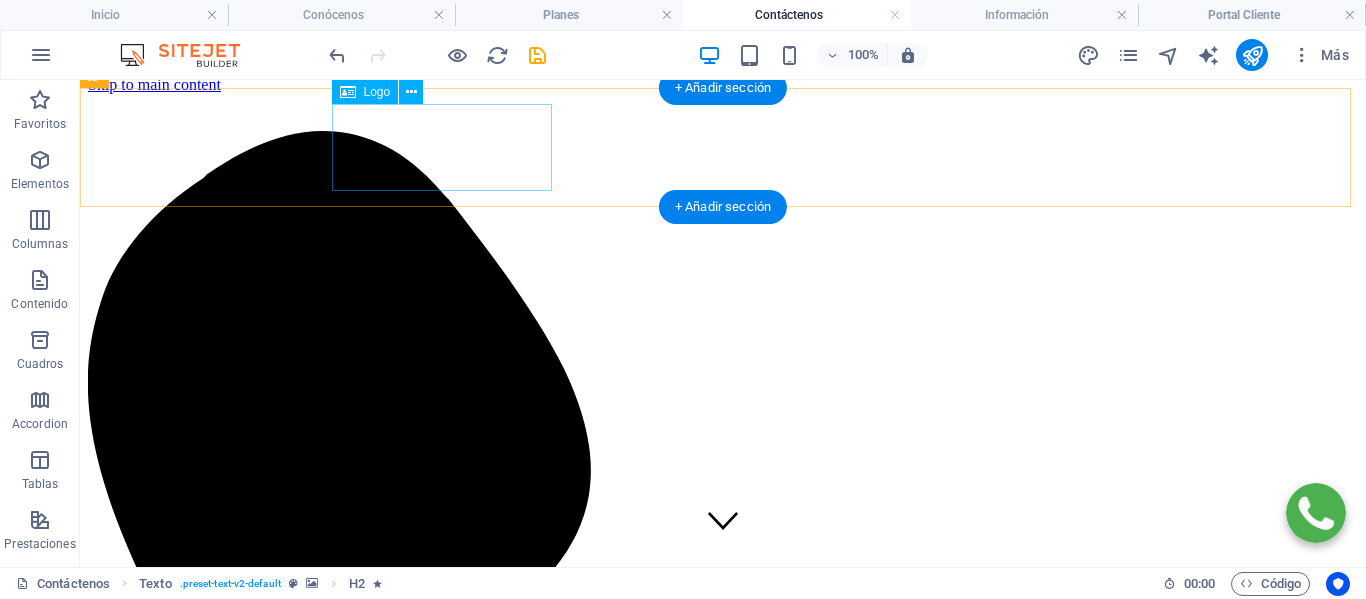 scroll, scrollTop: 0, scrollLeft: 0, axis: both 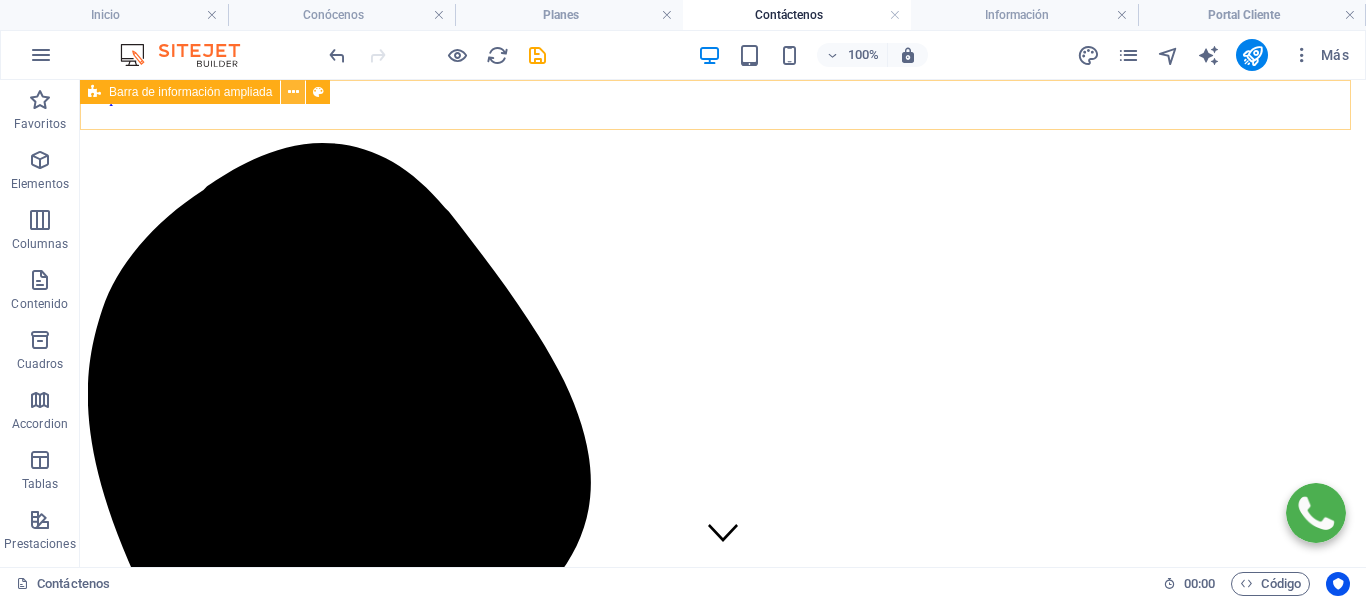 click at bounding box center [293, 92] 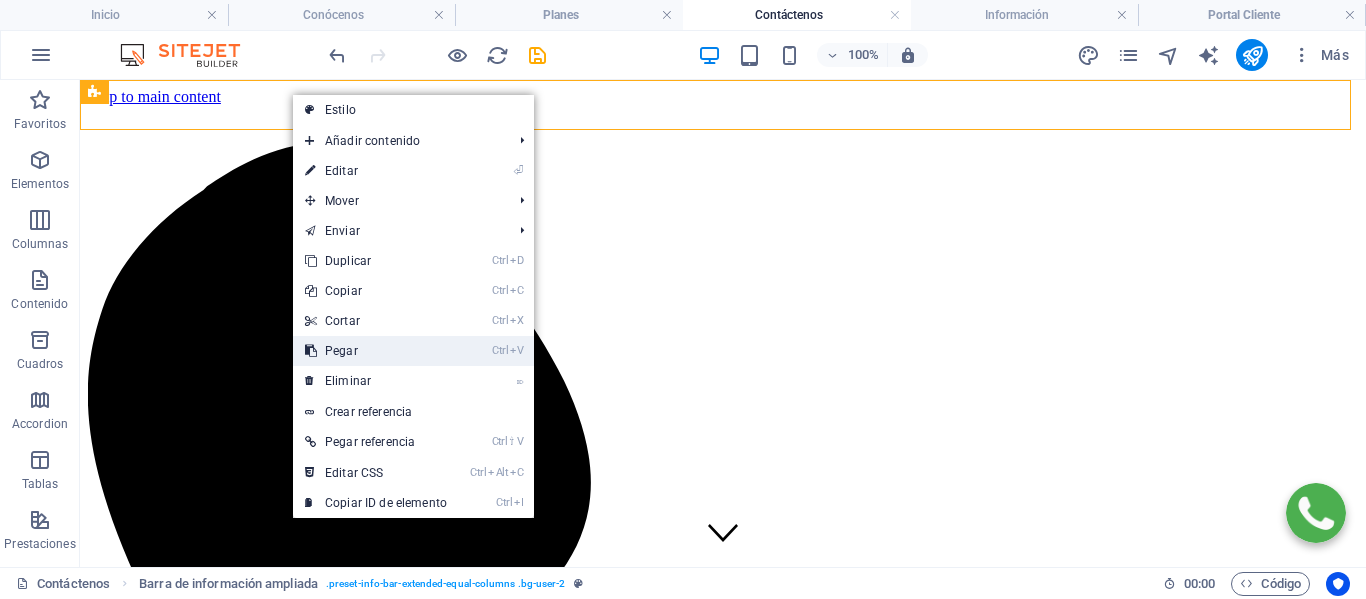 click on "Ctrl V  Pegar" at bounding box center [376, 351] 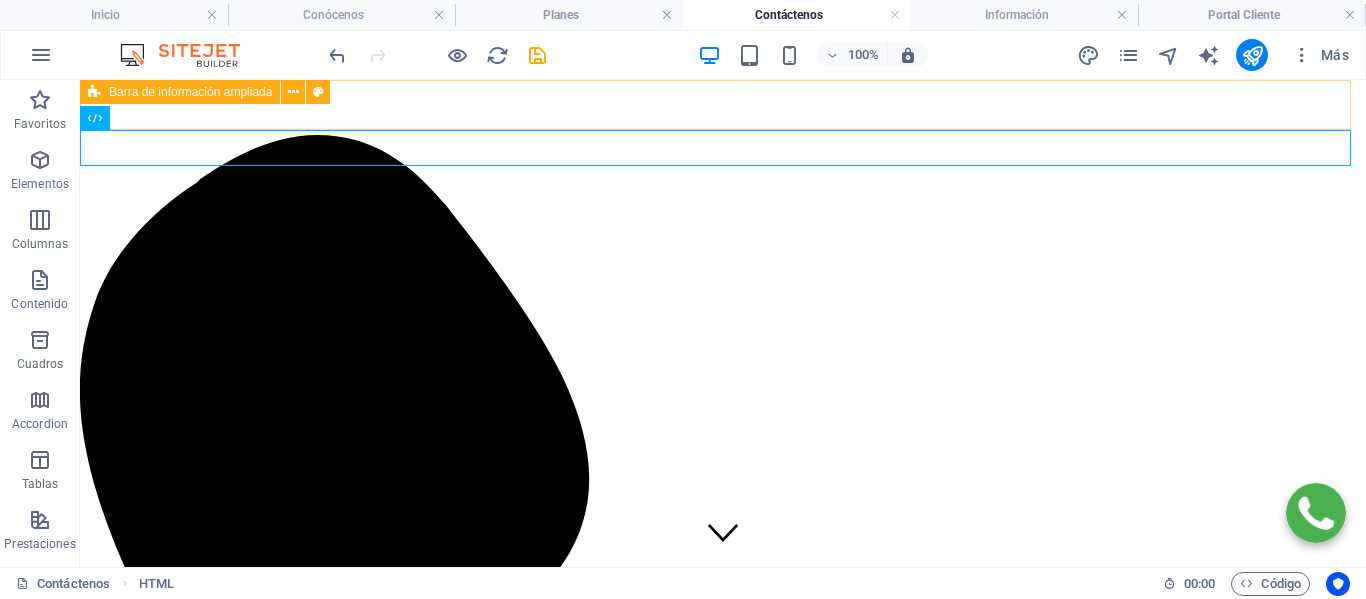 click on "Barra de información ampliada" at bounding box center [190, 92] 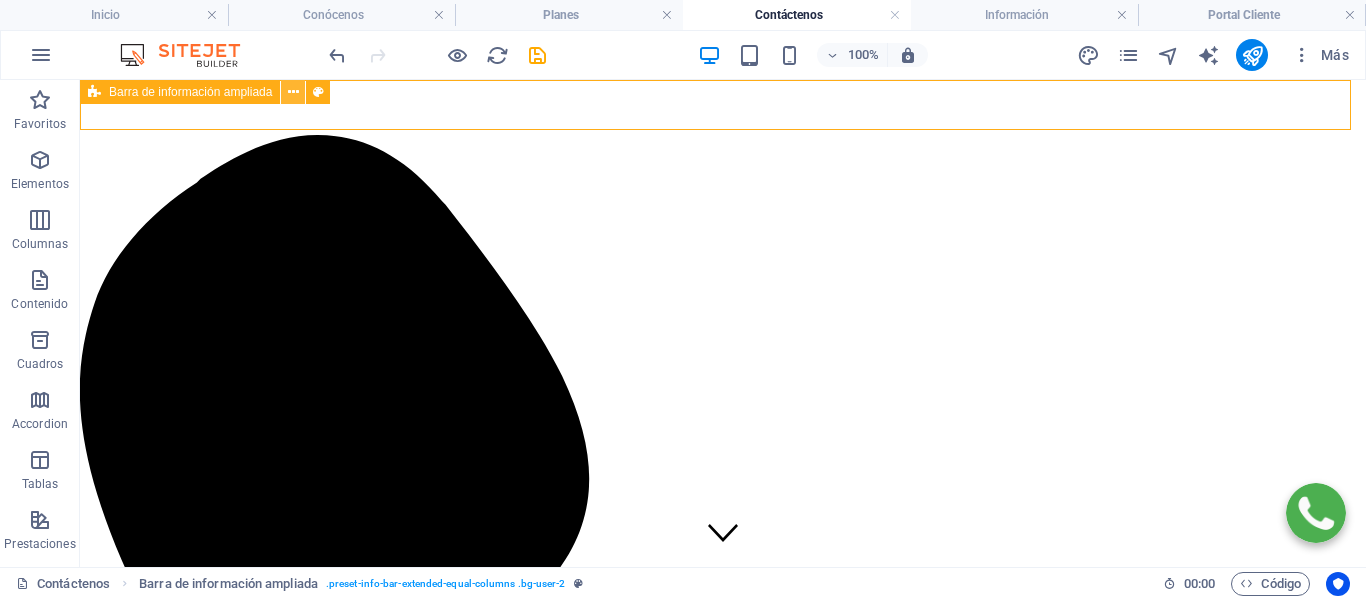 click at bounding box center (293, 92) 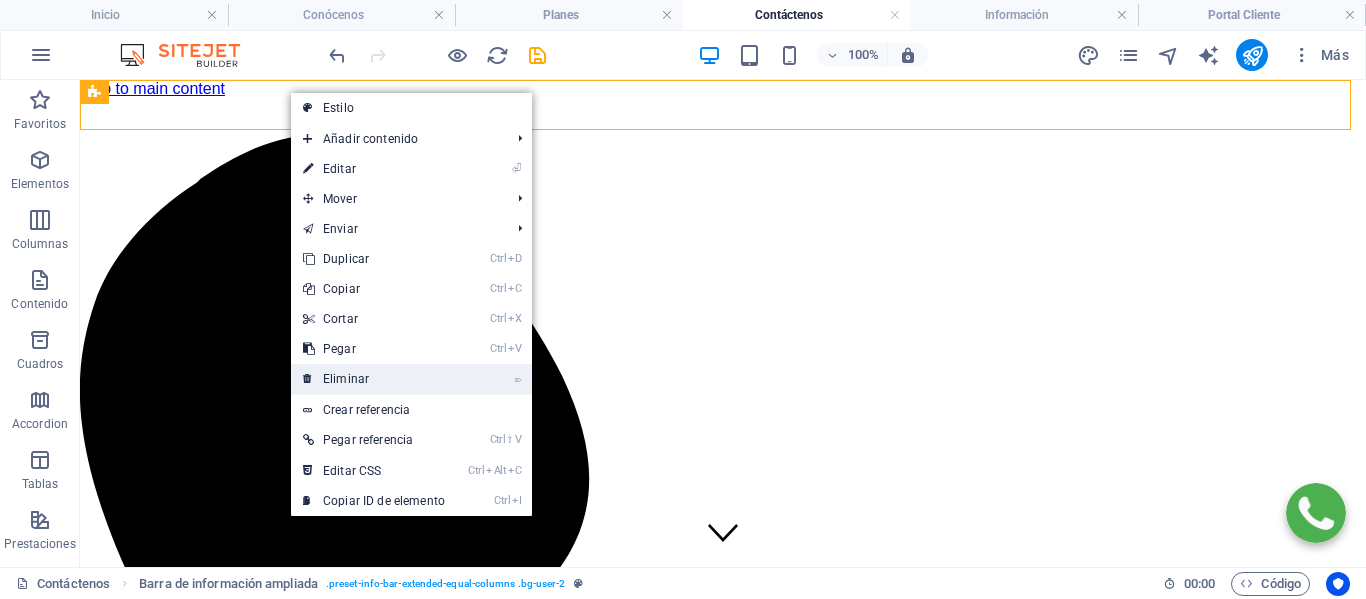 click on "⌦  Eliminar" at bounding box center (374, 379) 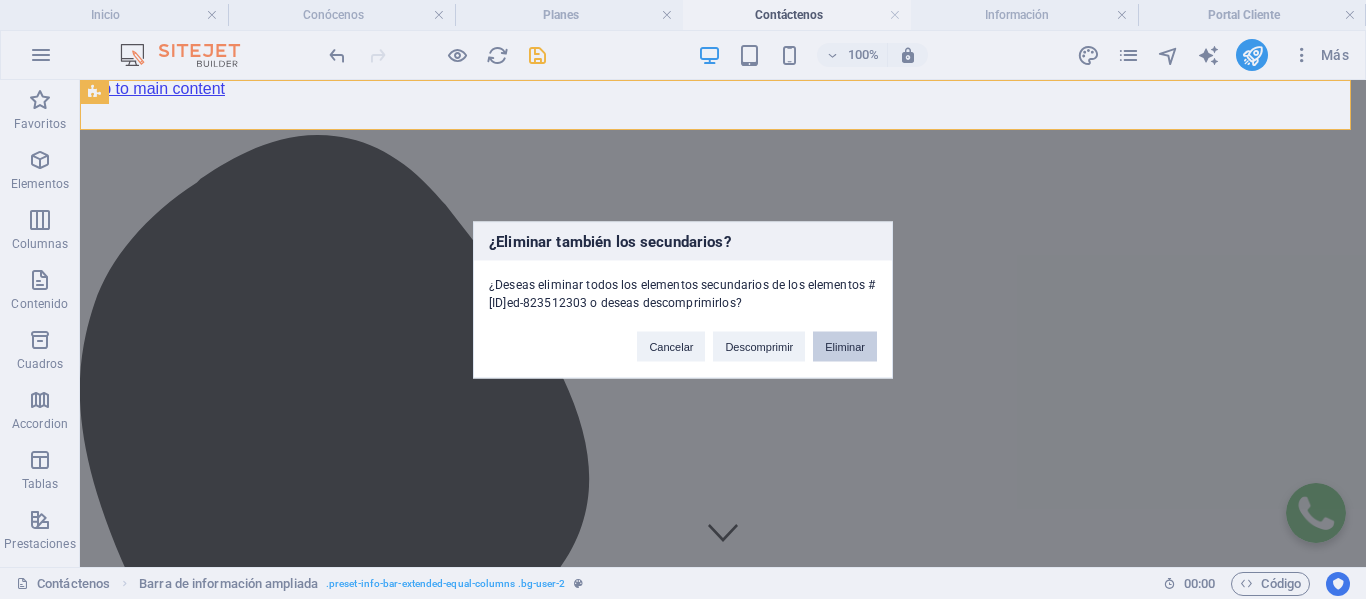 drag, startPoint x: 841, startPoint y: 346, endPoint x: 763, endPoint y: 267, distance: 111.01801 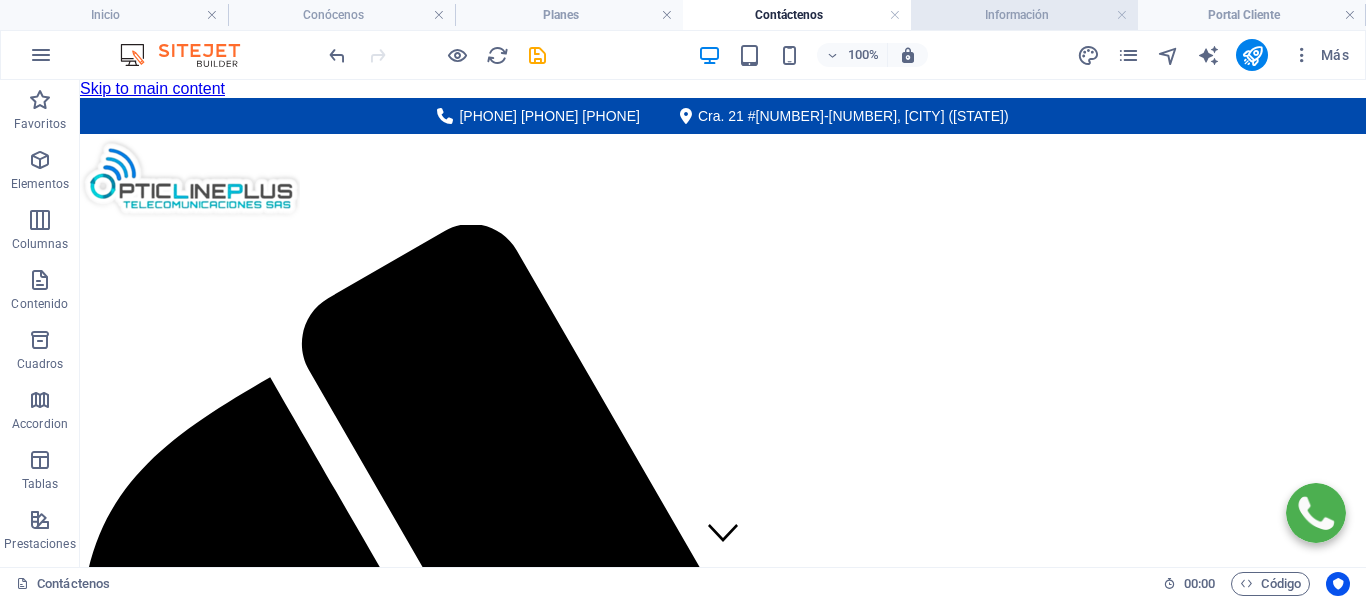click on "Información" at bounding box center (1025, 15) 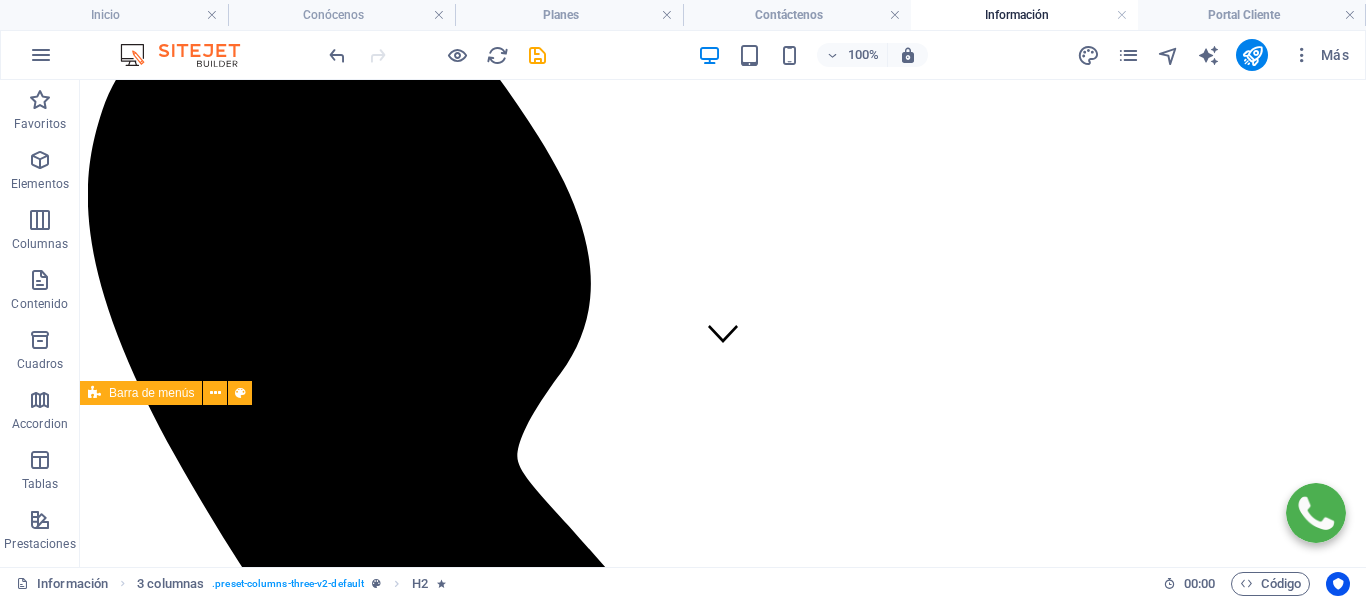 scroll, scrollTop: 0, scrollLeft: 0, axis: both 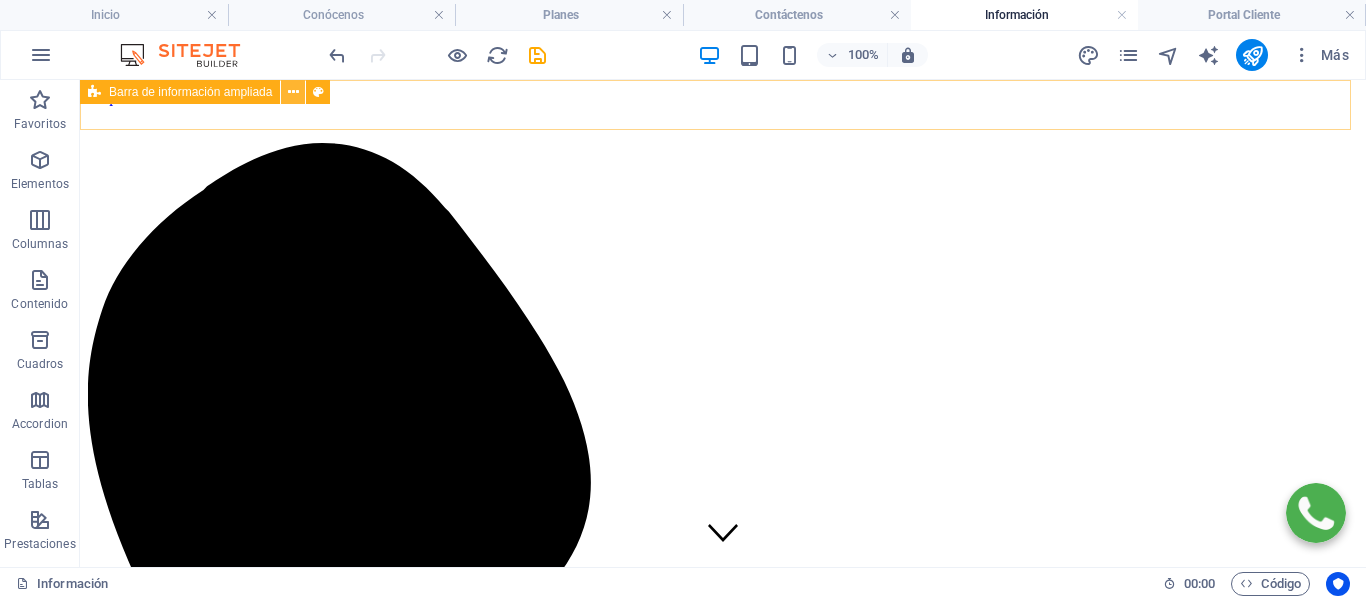 click at bounding box center (293, 92) 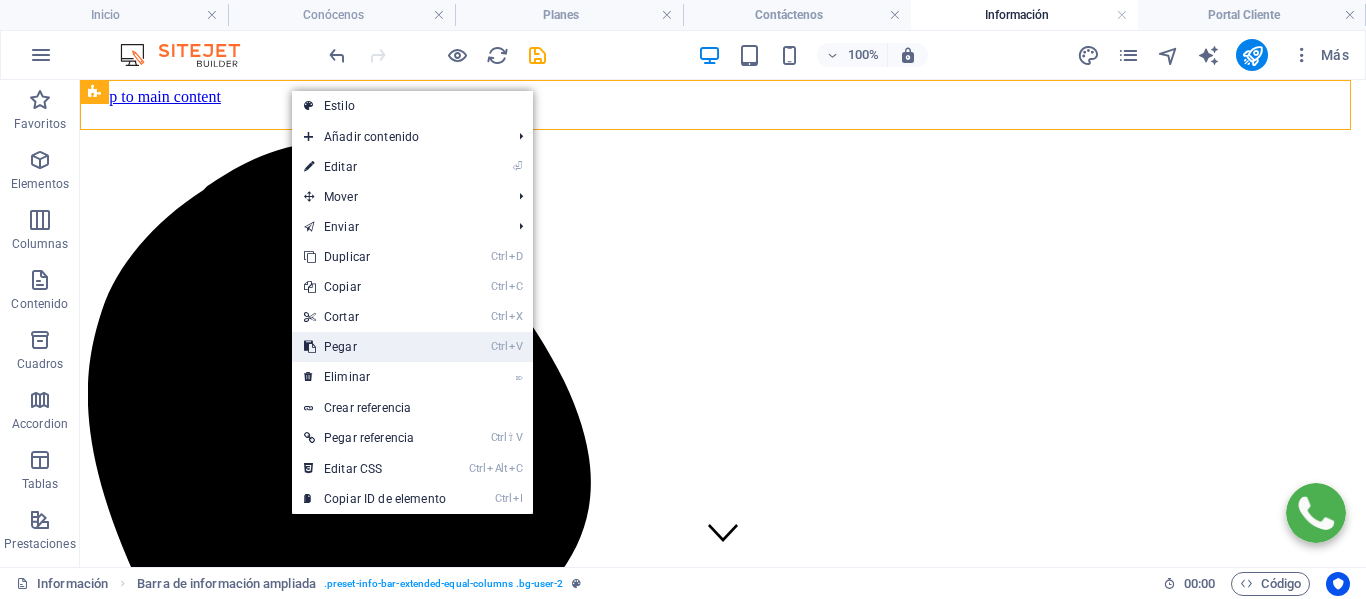 drag, startPoint x: 367, startPoint y: 342, endPoint x: 280, endPoint y: 241, distance: 133.30417 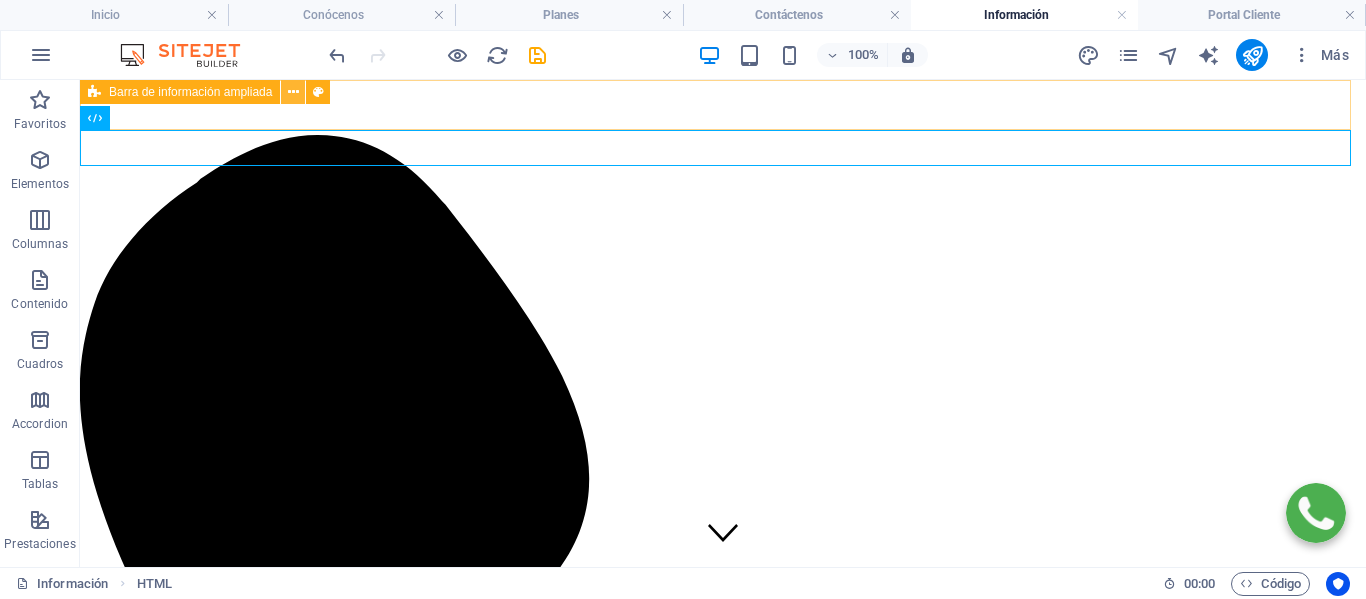 click at bounding box center (293, 92) 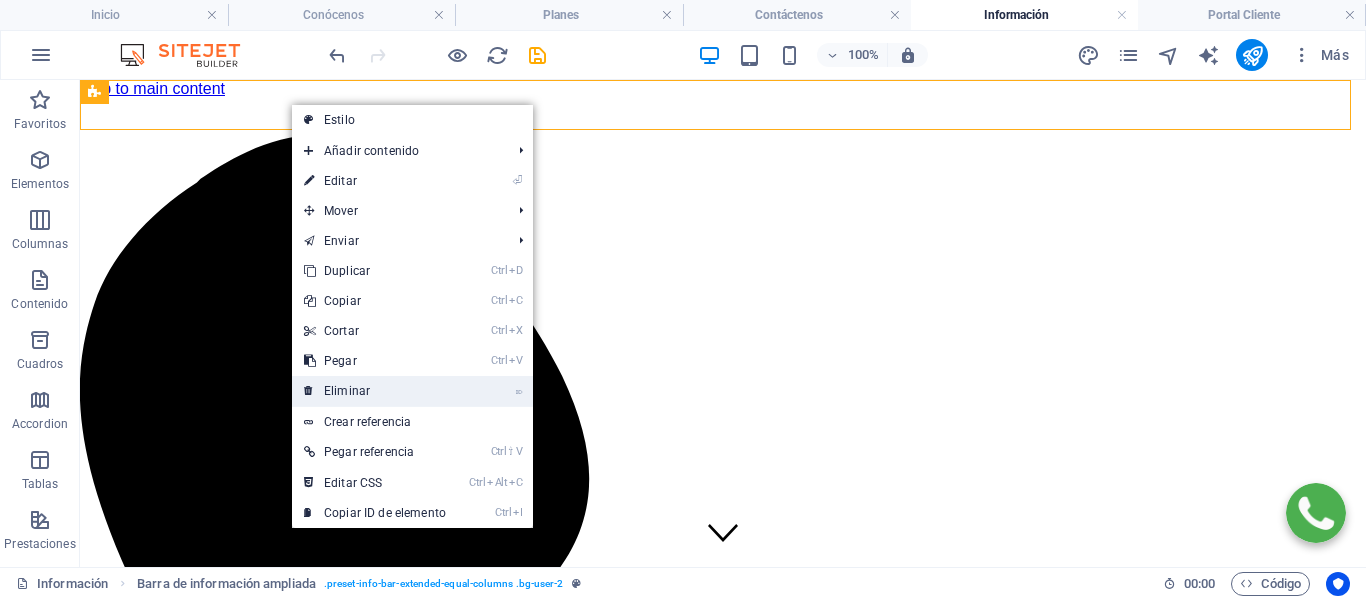 click on "⌦  Eliminar" at bounding box center [375, 391] 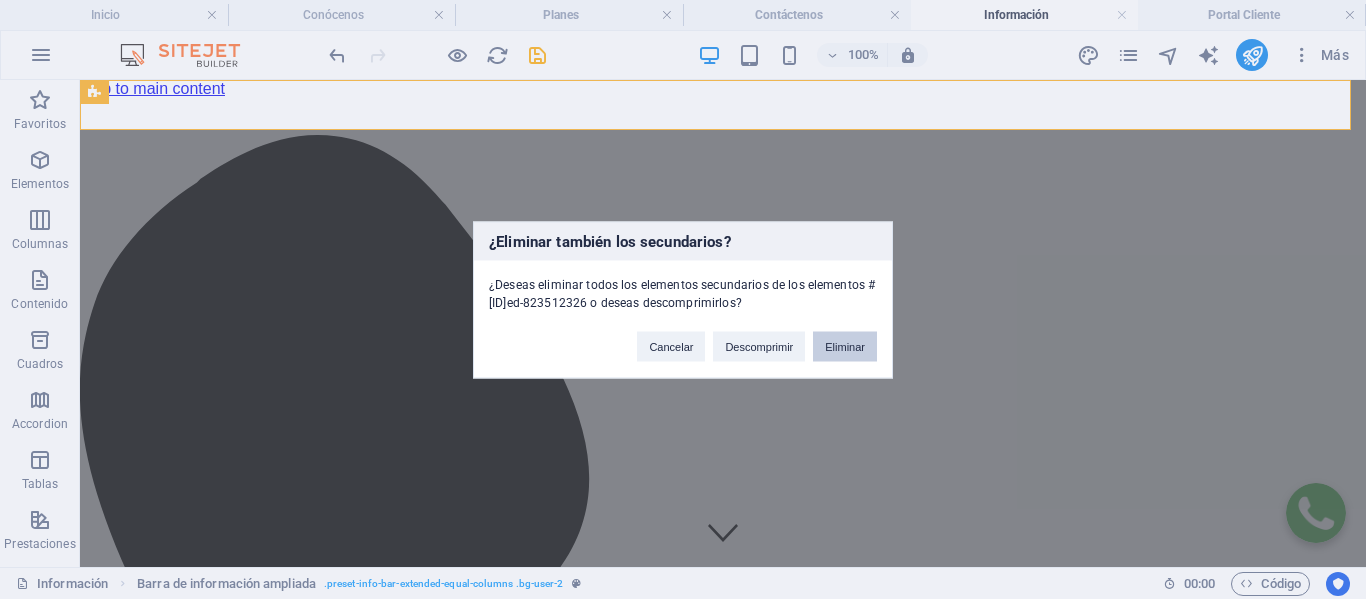 click on "Eliminar" at bounding box center [845, 346] 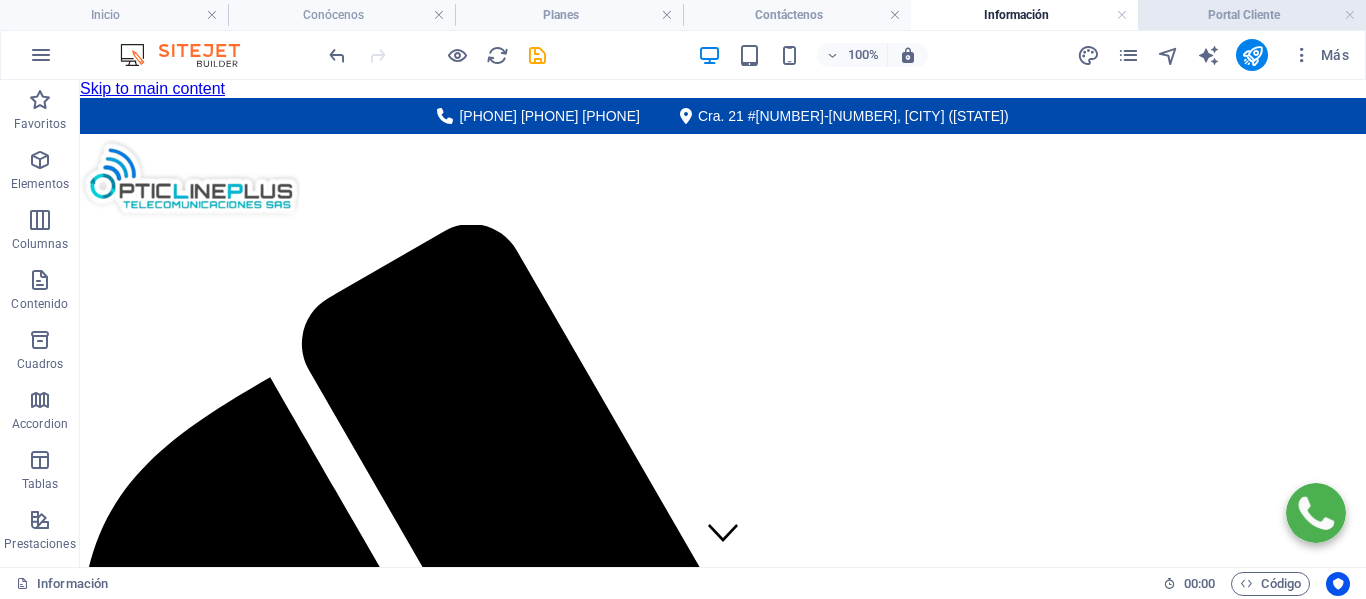 click on "Portal Cliente" at bounding box center (1252, 15) 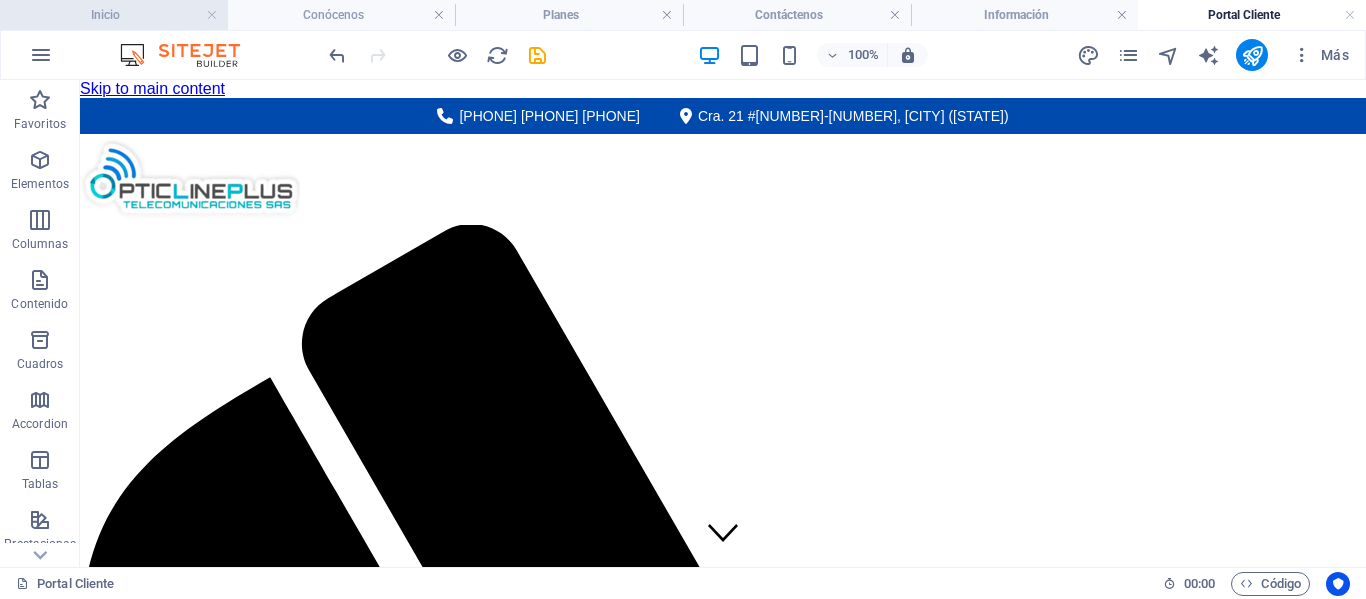 click on "Inicio" at bounding box center (114, 15) 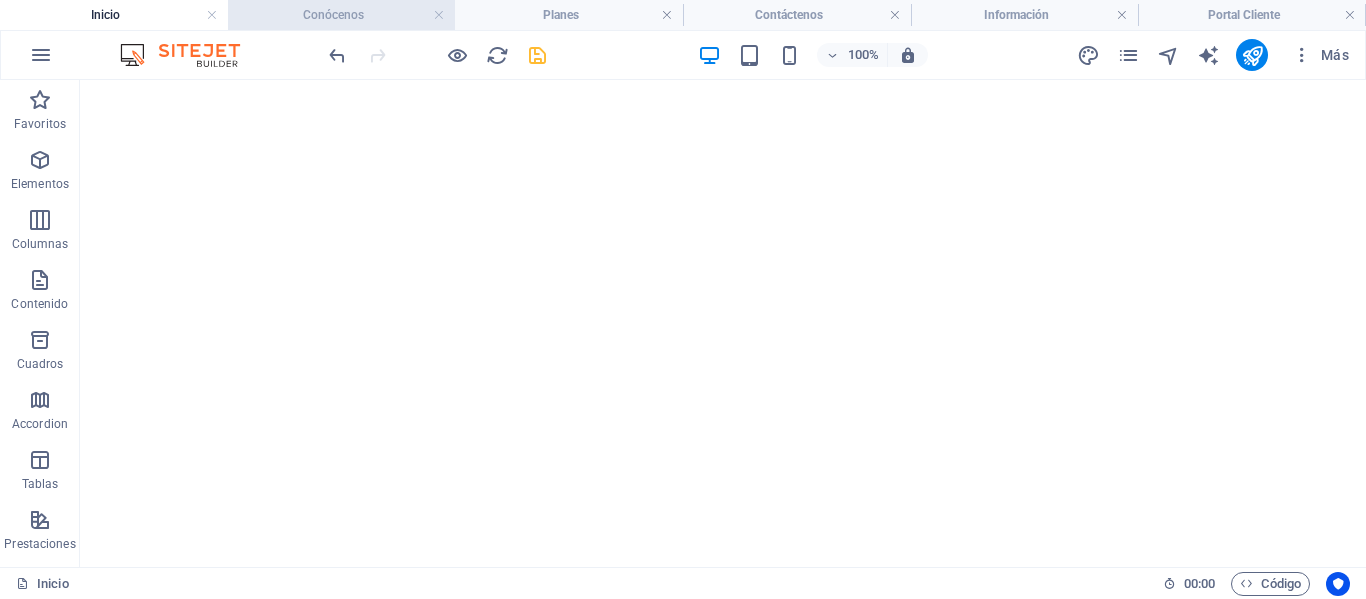 click on "Conócenos" at bounding box center [342, 15] 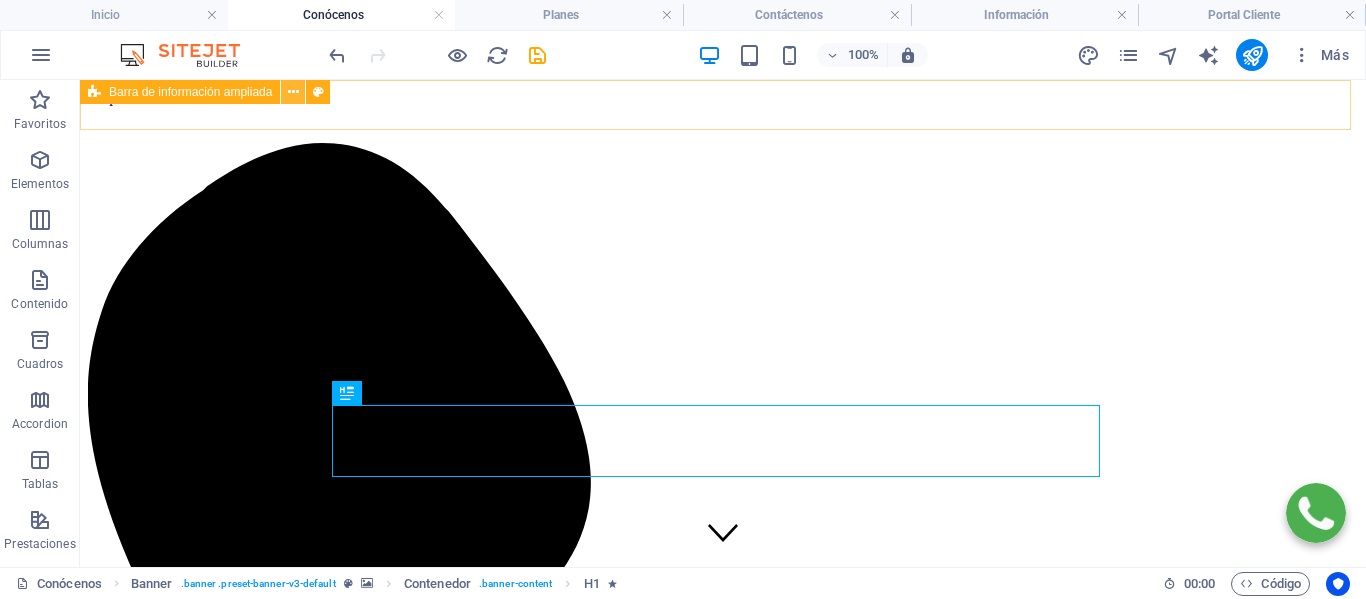 click at bounding box center (293, 92) 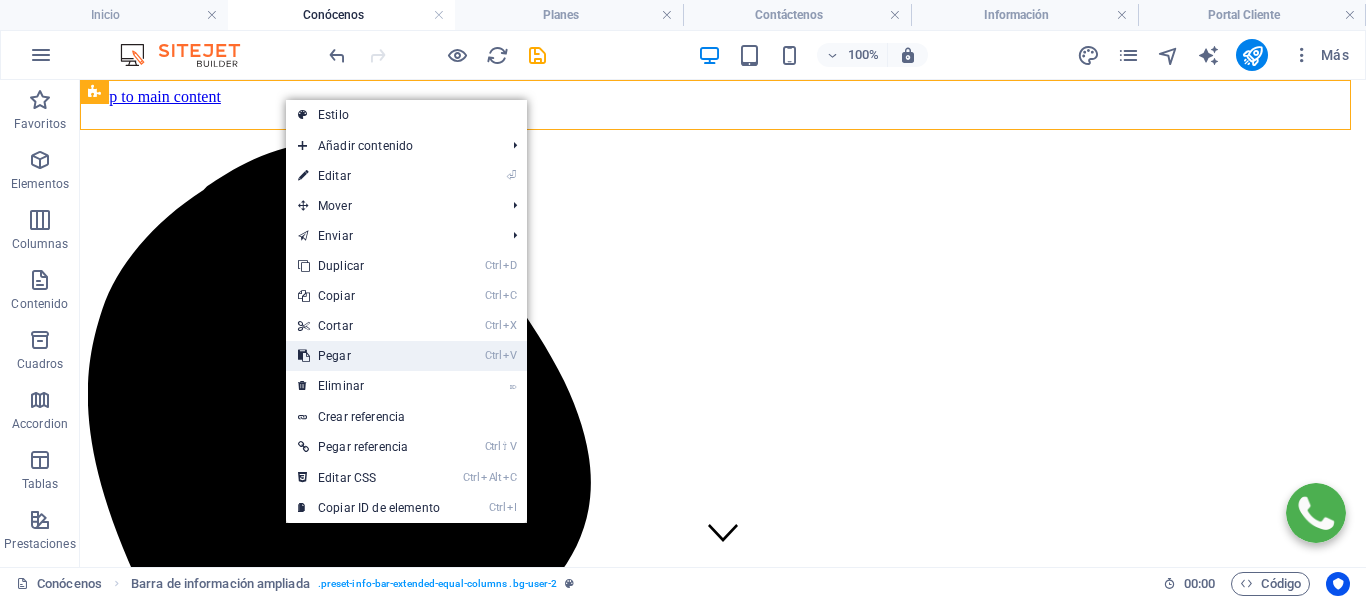 click on "Ctrl V  Pegar" at bounding box center (369, 356) 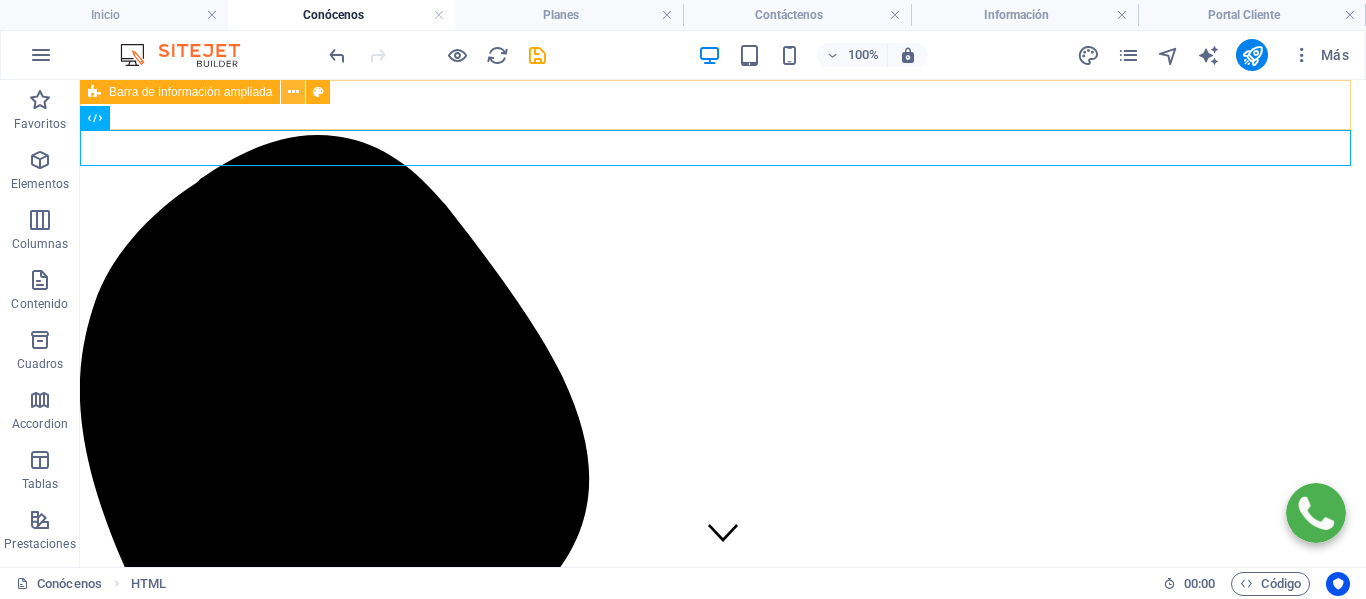 click at bounding box center [293, 92] 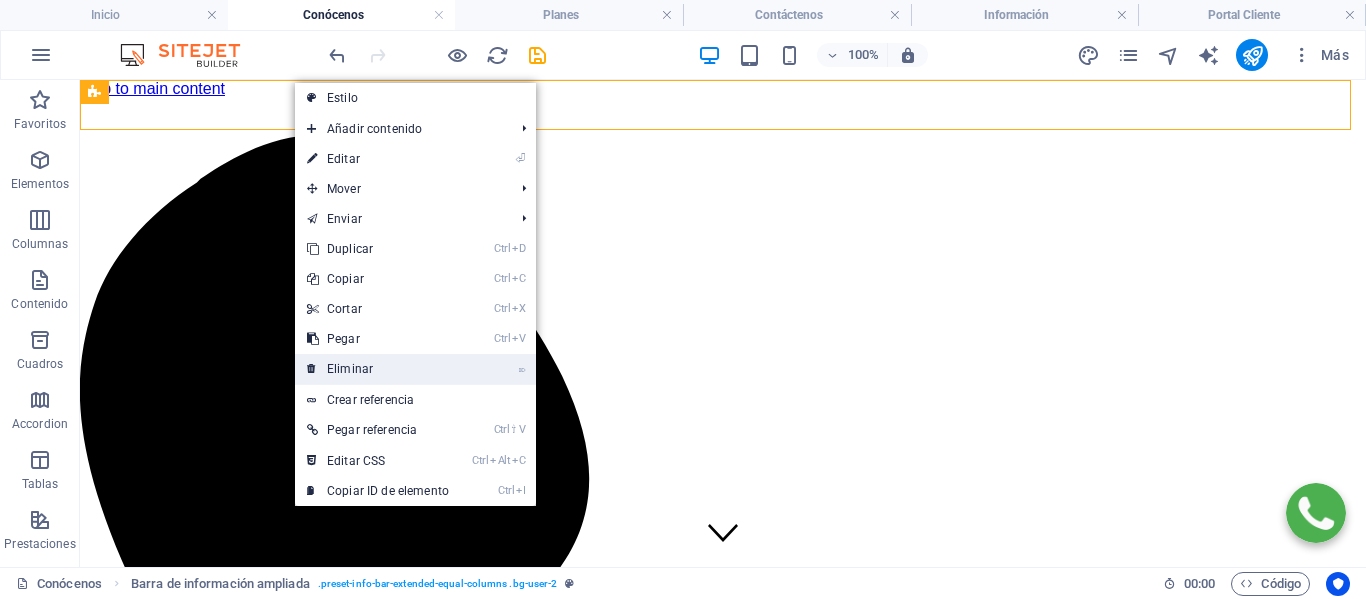 click on "⌦  Eliminar" at bounding box center [378, 369] 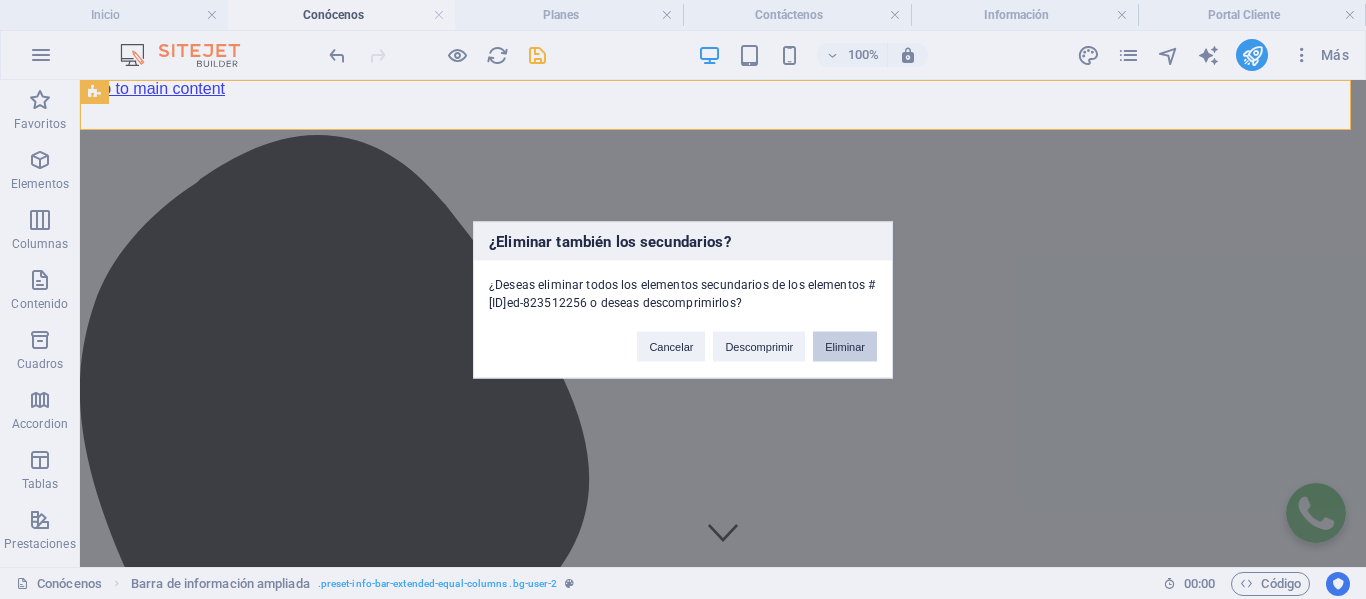 click on "Eliminar" at bounding box center (845, 346) 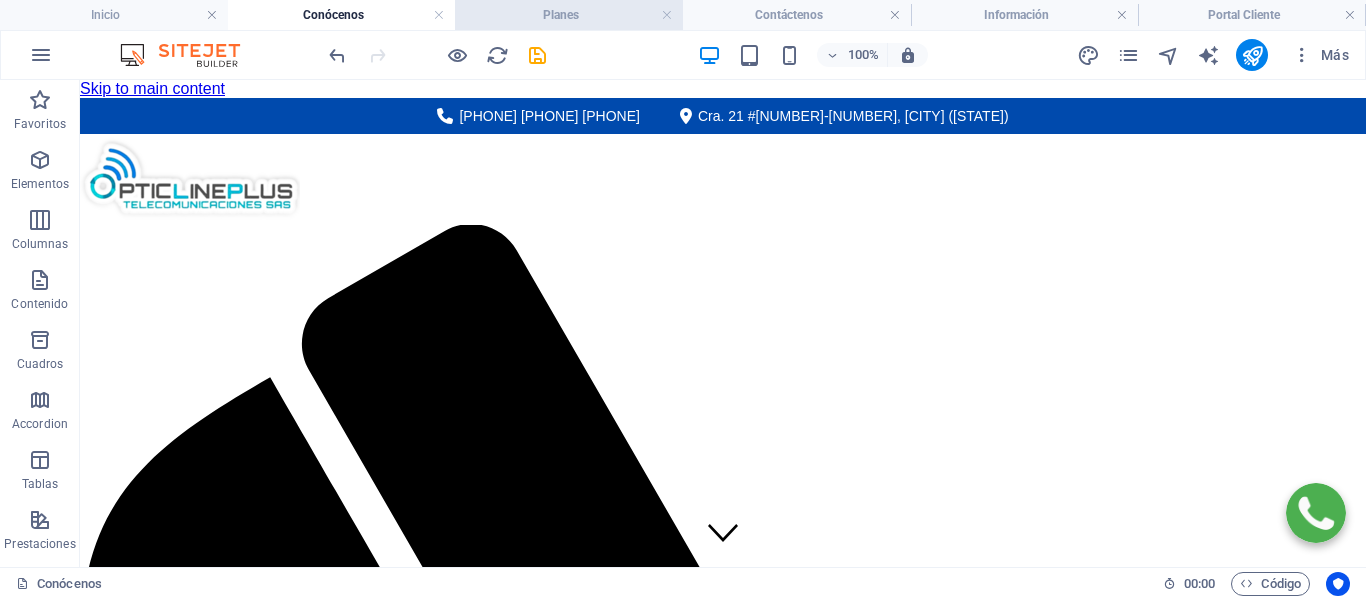 click on "Planes" at bounding box center (569, 15) 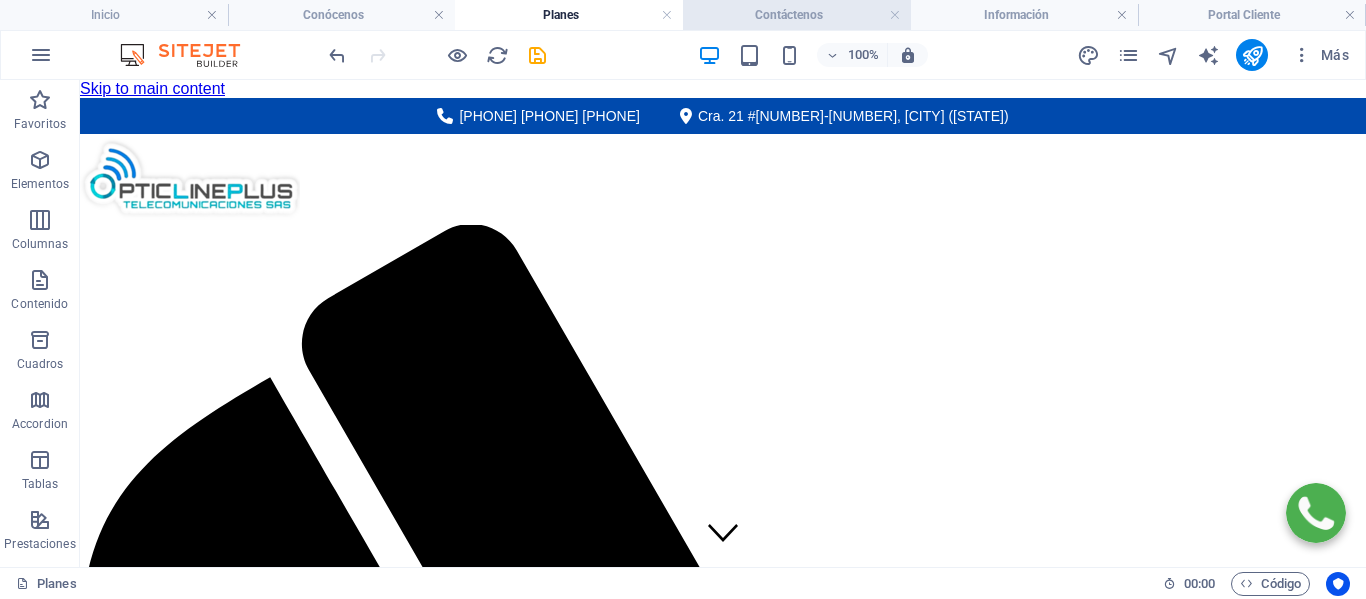 click on "Contáctenos" at bounding box center [797, 15] 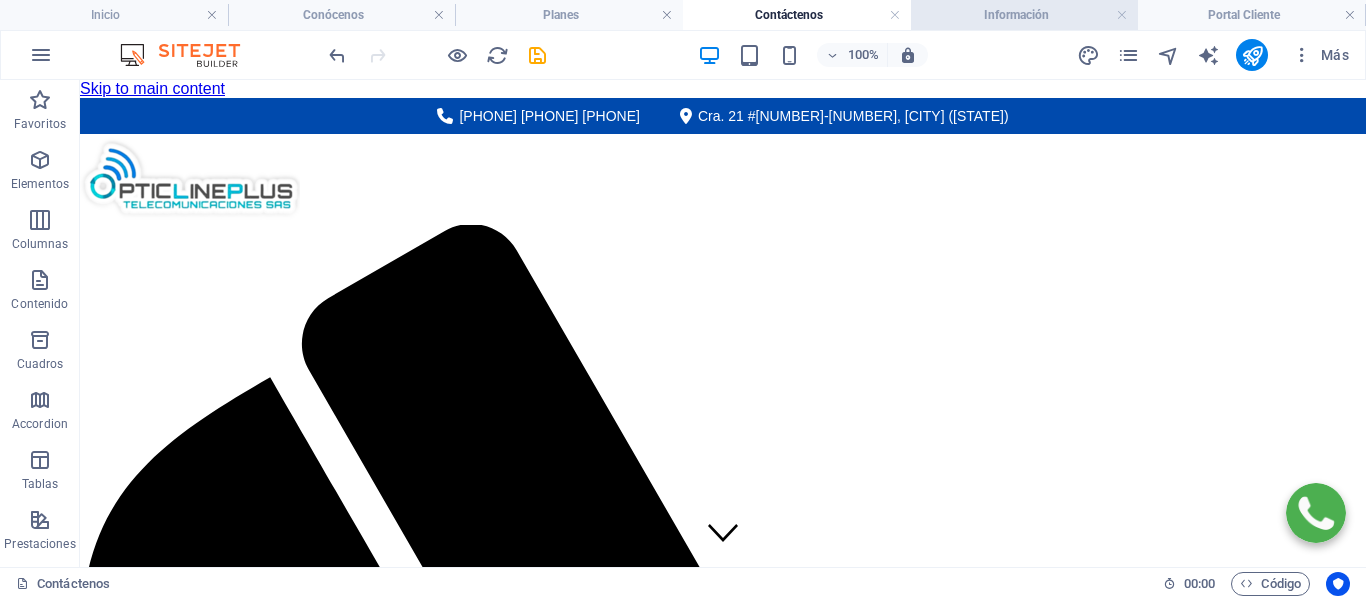 click on "Información" at bounding box center [1025, 15] 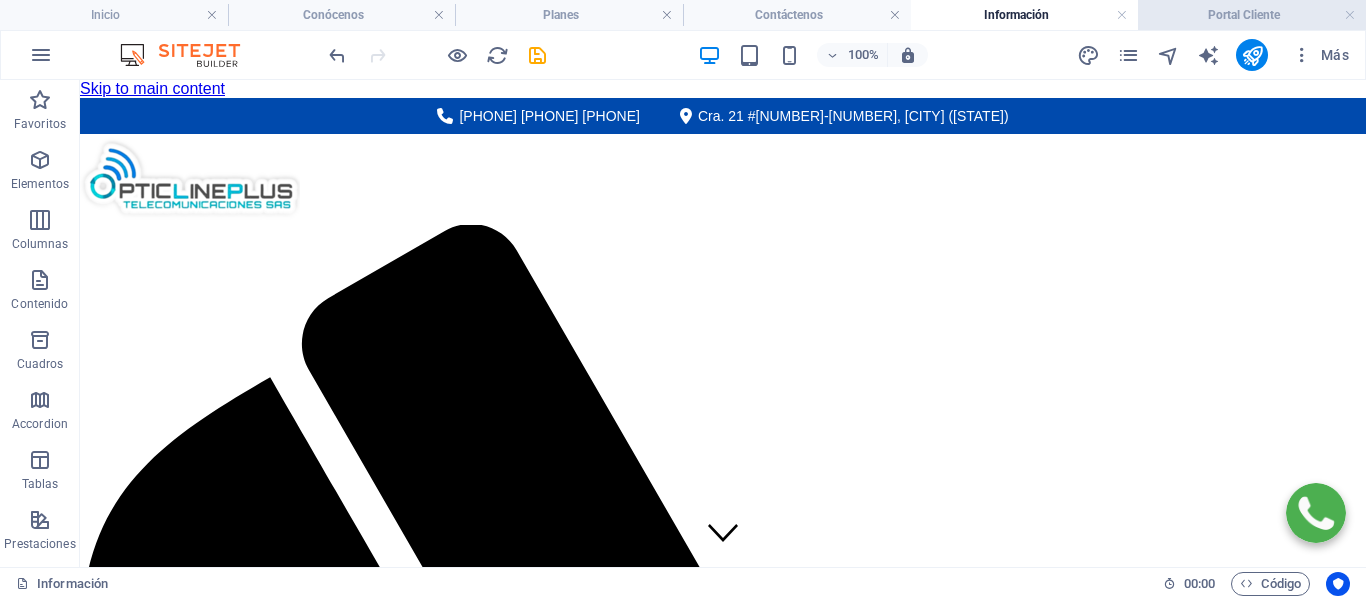 click on "Portal Cliente" at bounding box center [1252, 15] 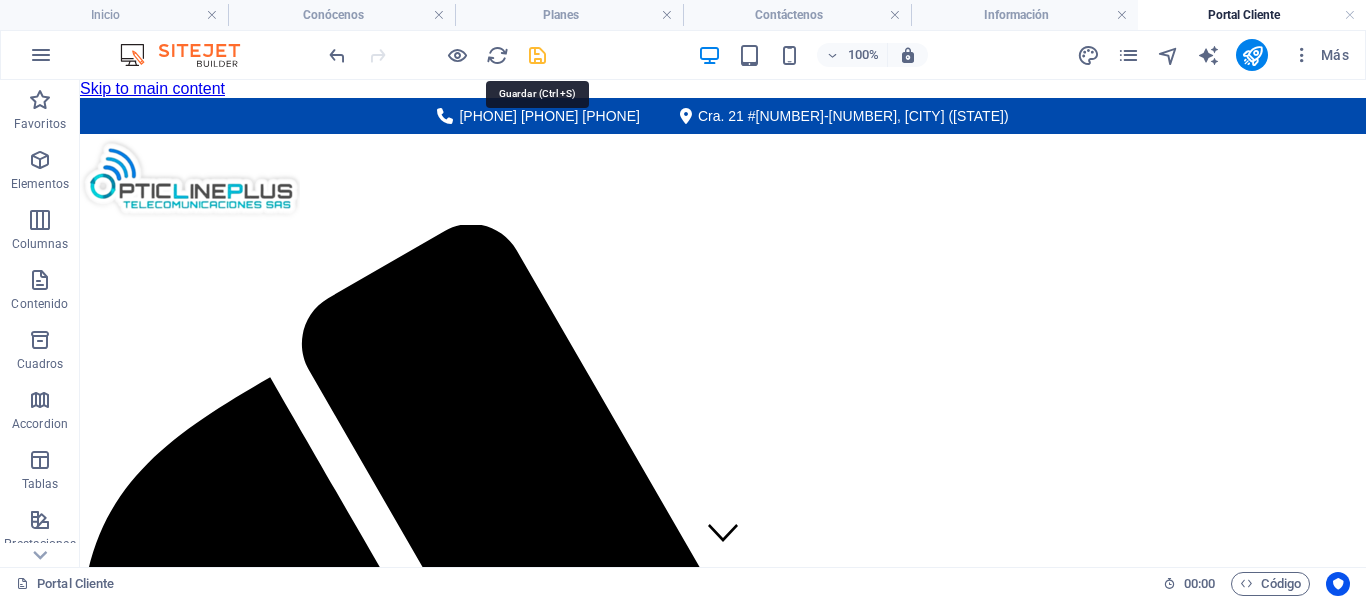 click at bounding box center [537, 55] 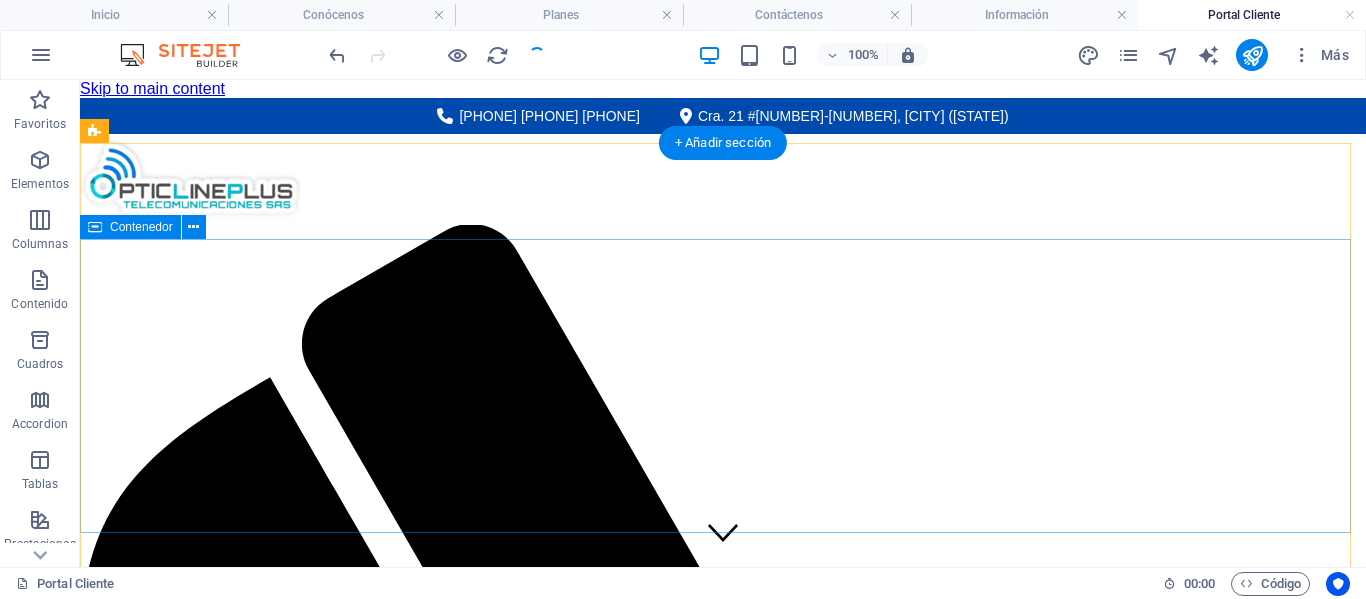scroll, scrollTop: 100, scrollLeft: 0, axis: vertical 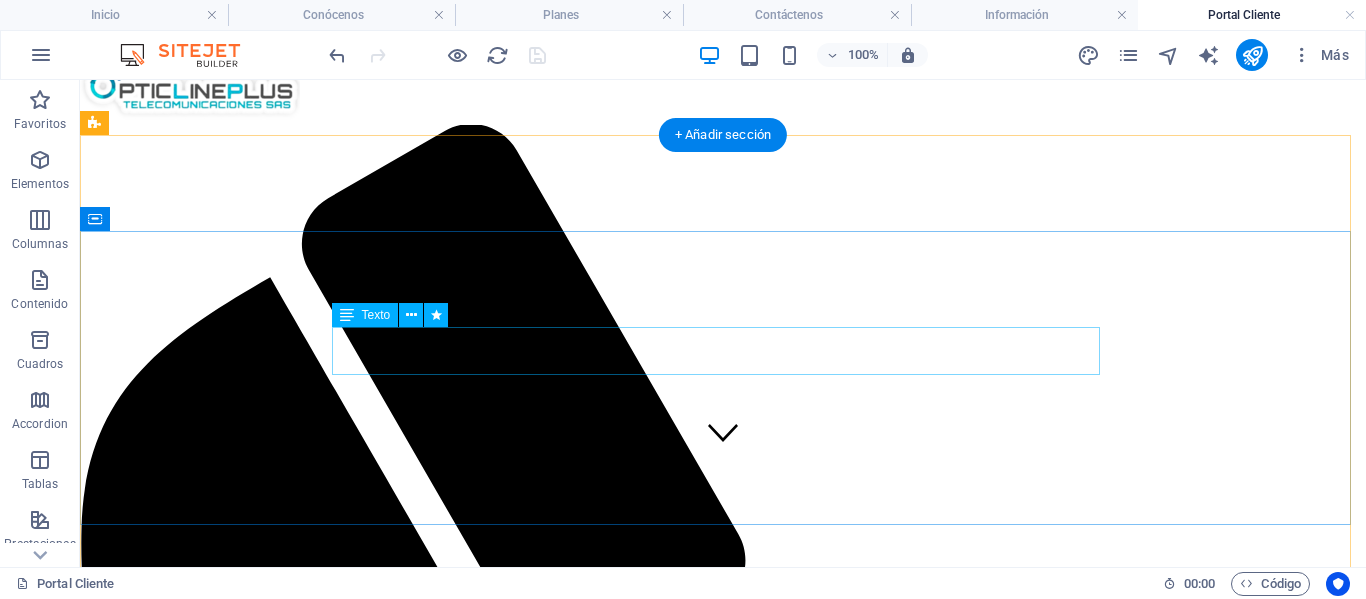click on "Portal Cliente" at bounding box center [723, 3621] 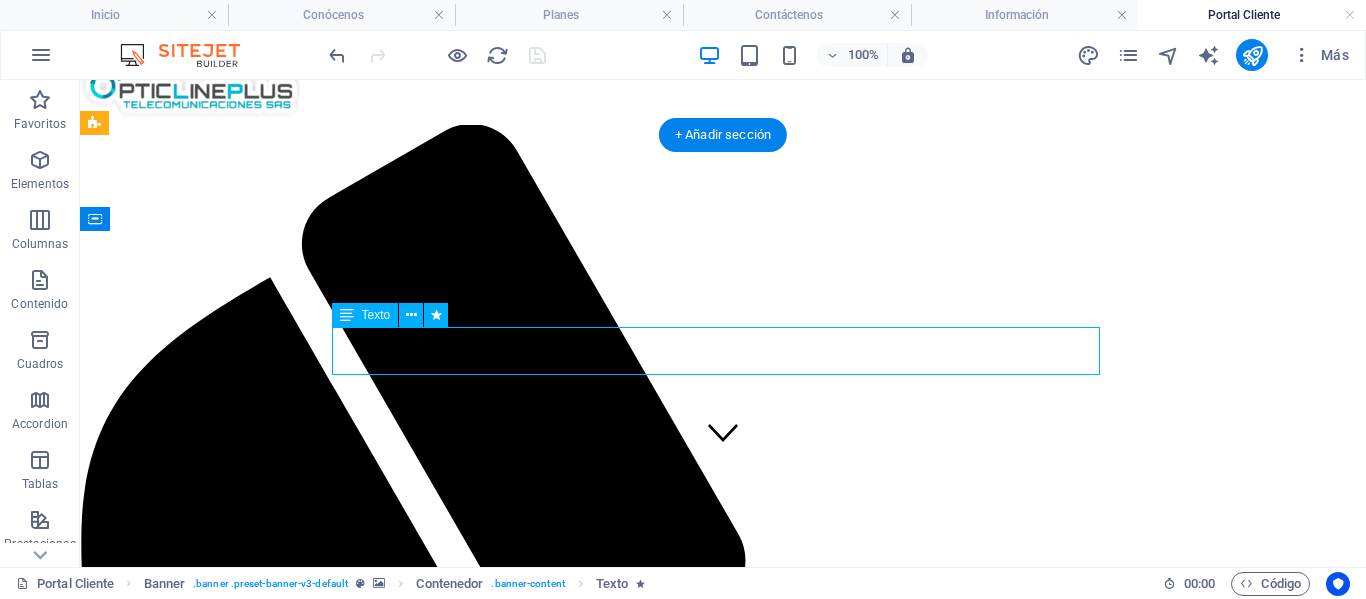 click on "Portal Cliente" at bounding box center [723, 3621] 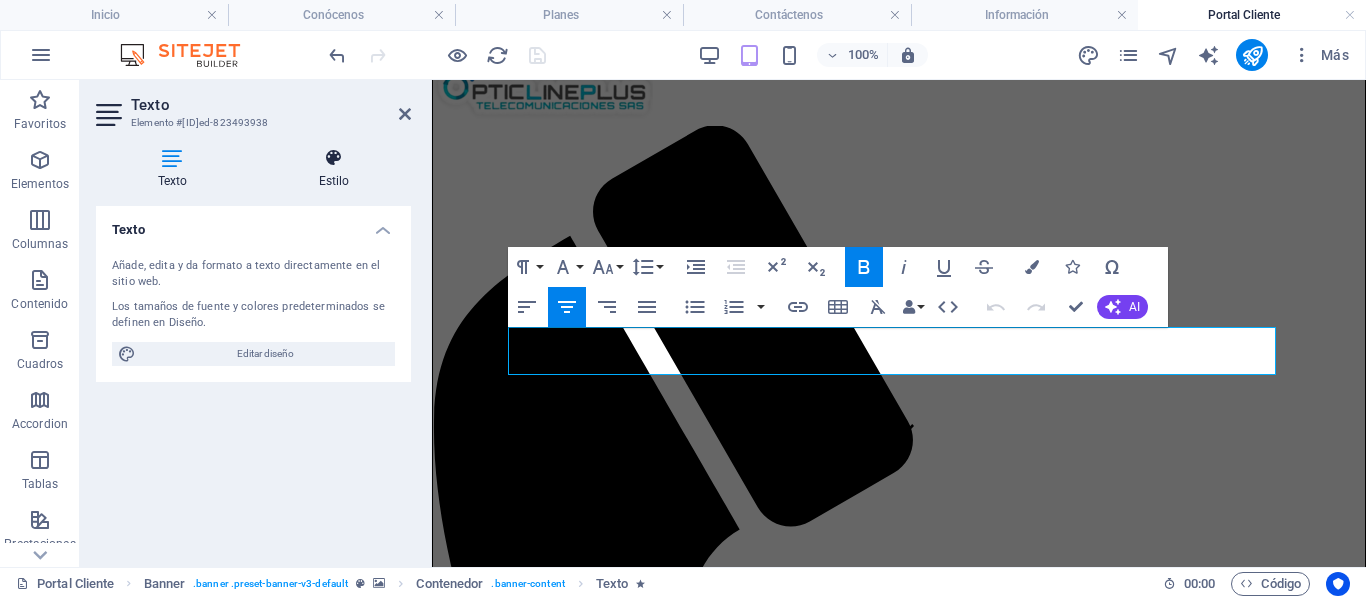 scroll, scrollTop: 102, scrollLeft: 0, axis: vertical 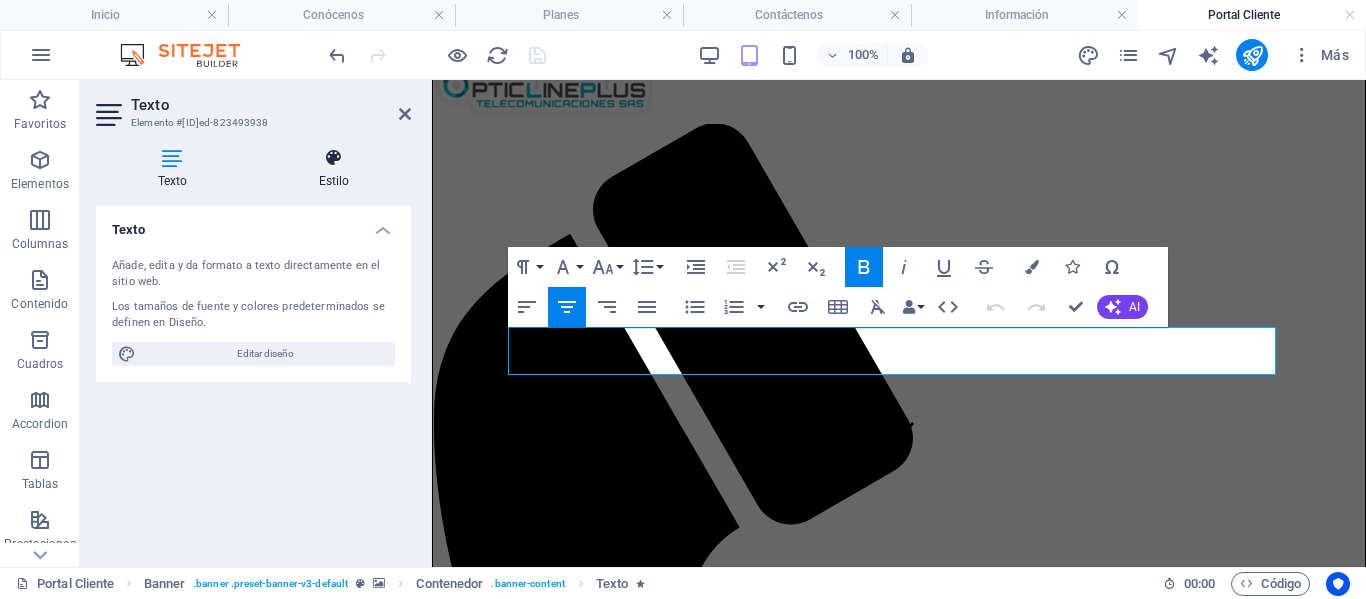 click on "Estilo" at bounding box center (334, 169) 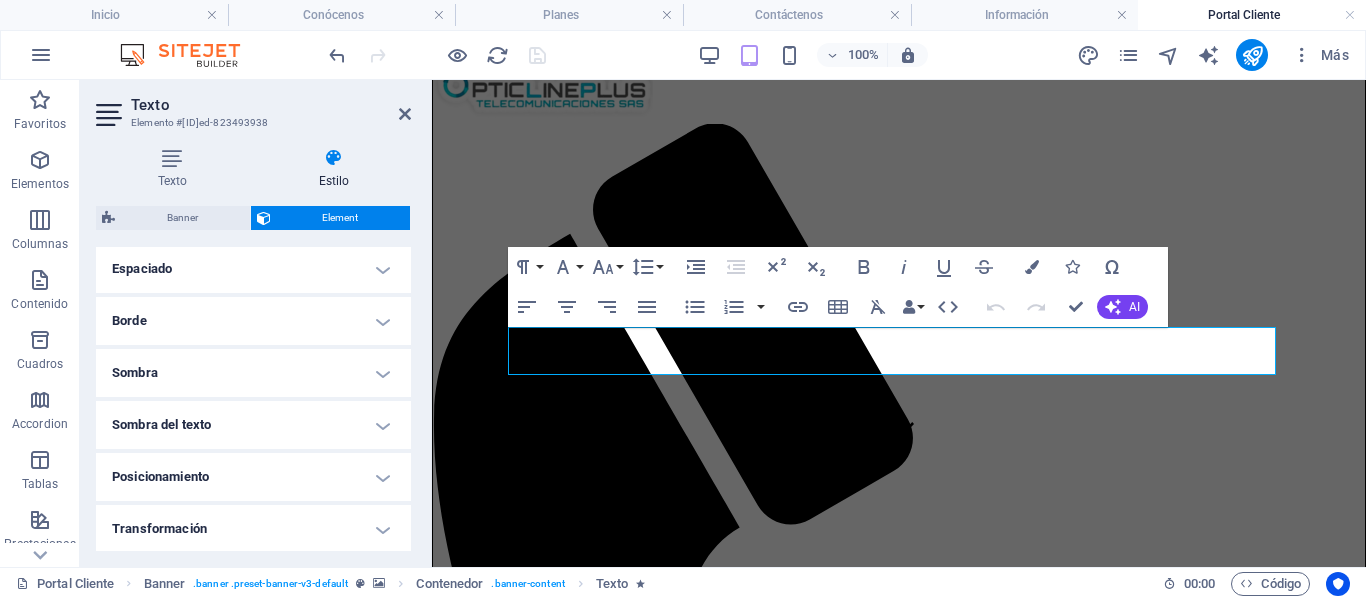 scroll, scrollTop: 558, scrollLeft: 0, axis: vertical 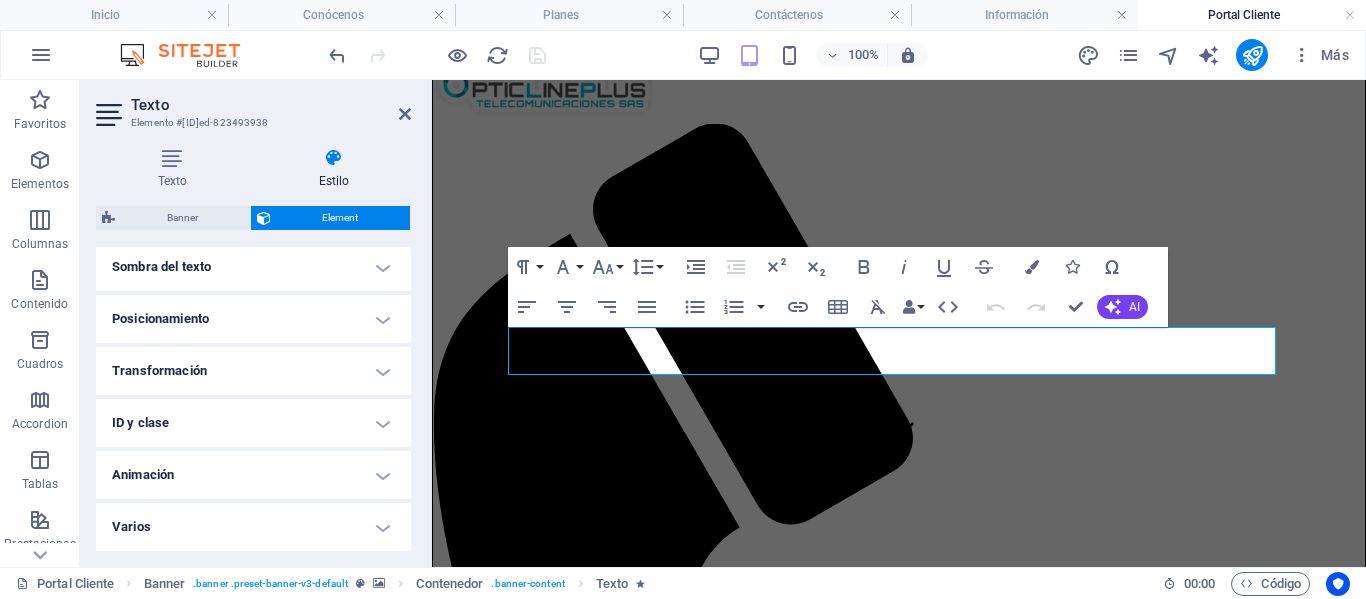 click on "Animación" at bounding box center [253, 475] 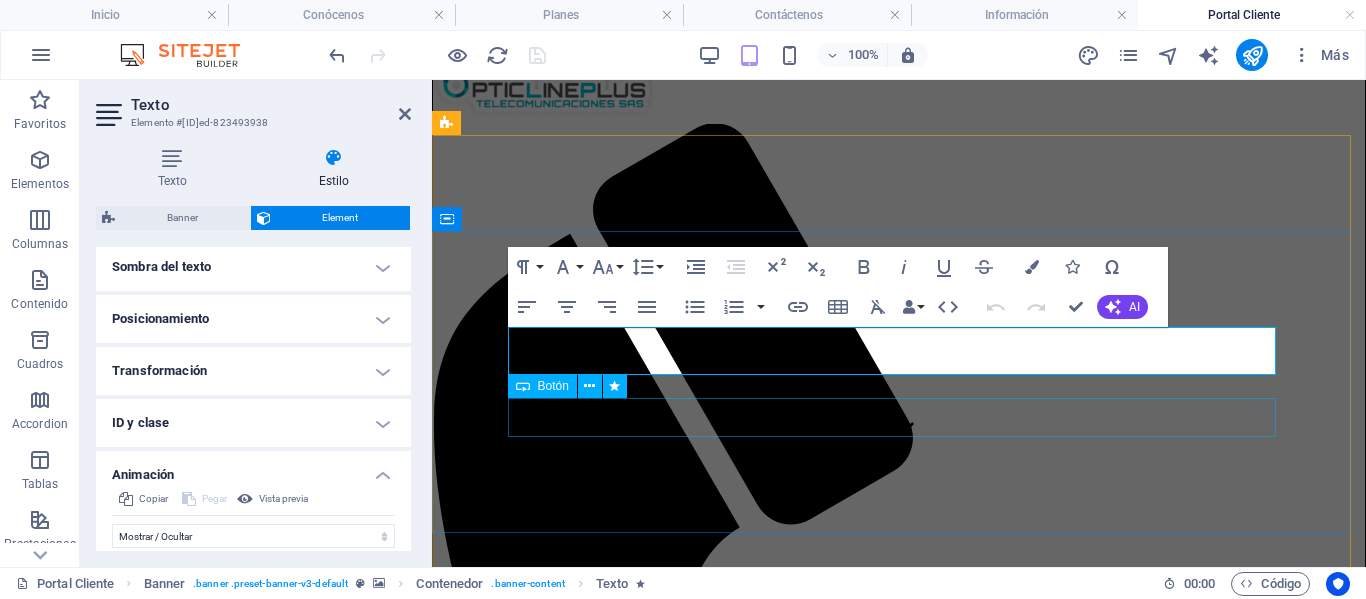 click on "Contáctenos" at bounding box center (899, 3298) 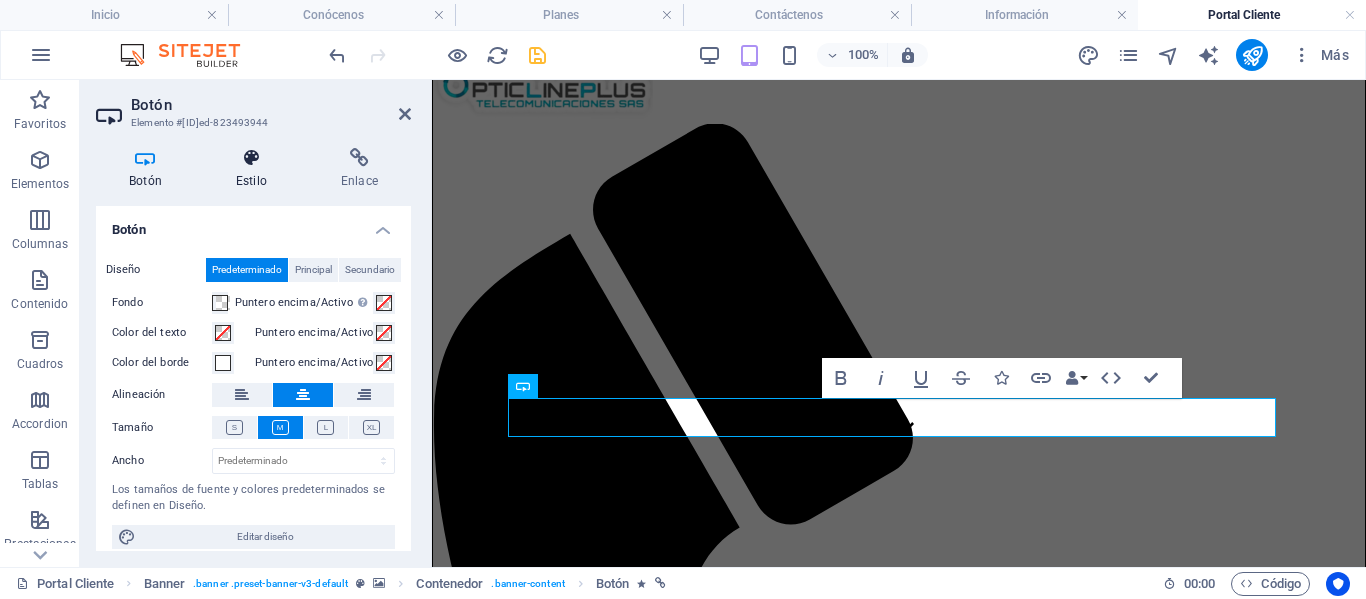click on "Estilo" at bounding box center [255, 169] 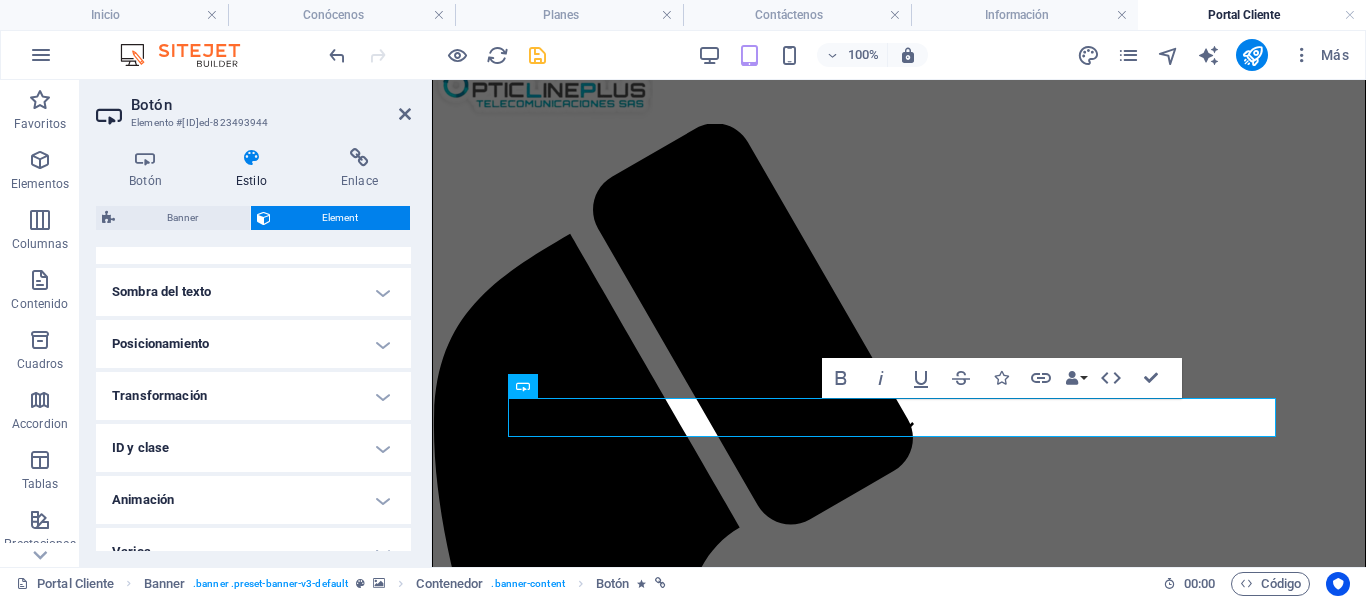 scroll, scrollTop: 558, scrollLeft: 0, axis: vertical 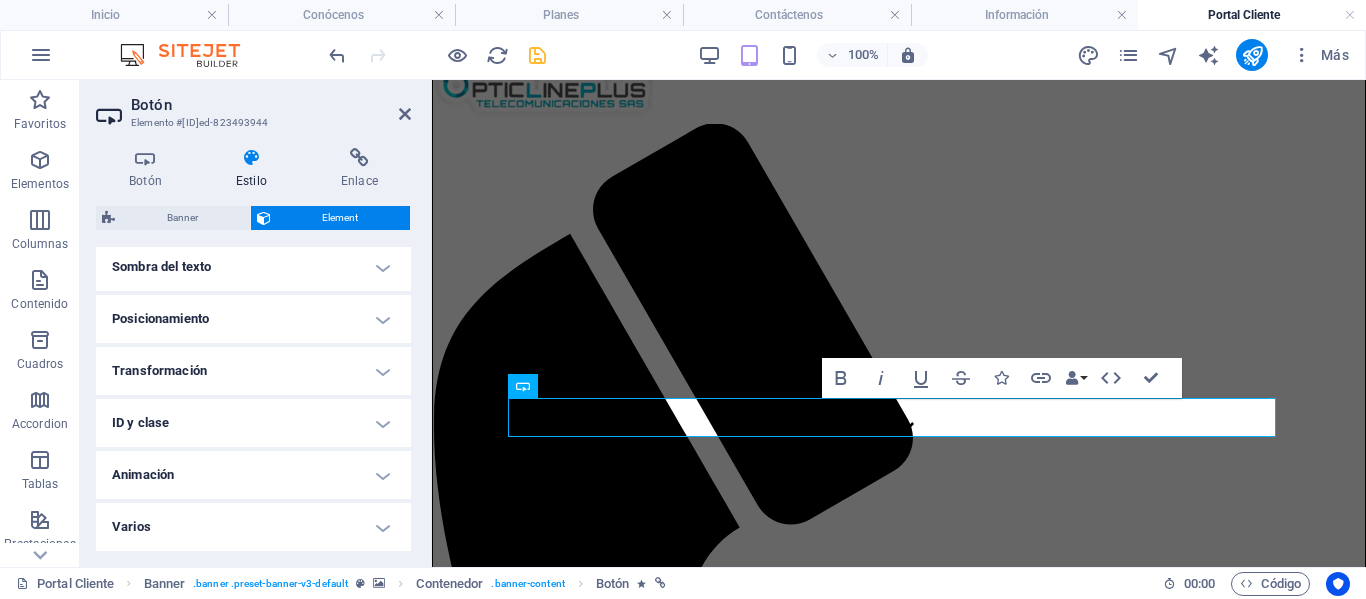 click on "Animación" at bounding box center (253, 475) 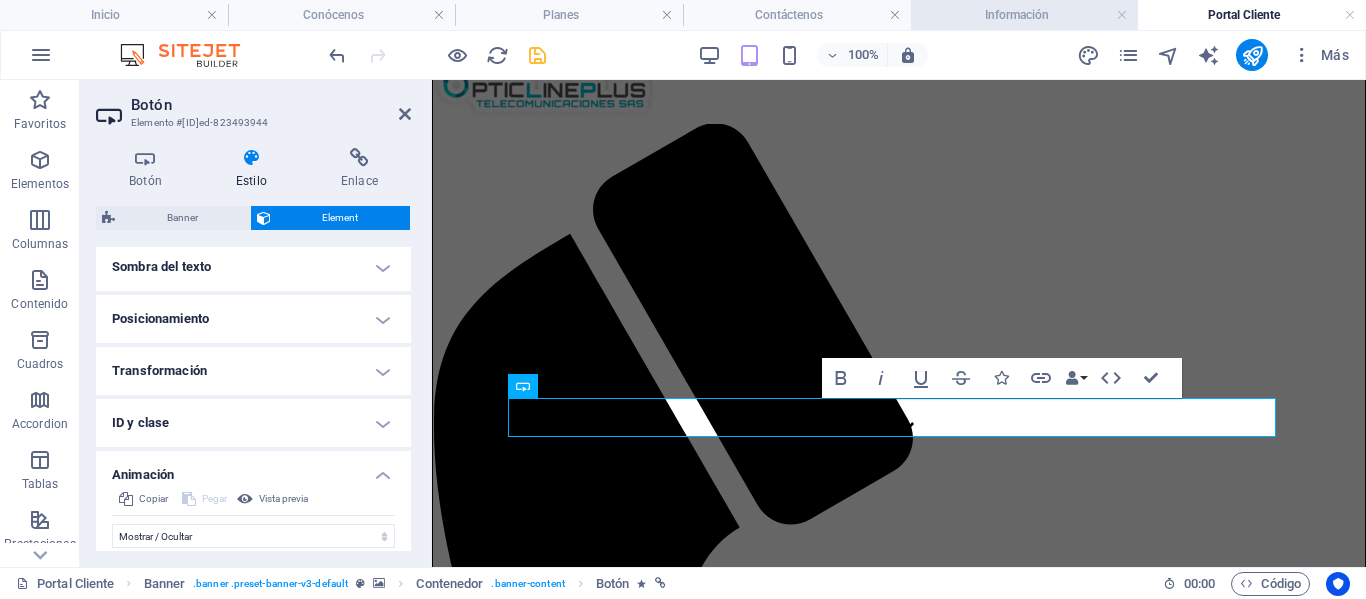 click on "Información" at bounding box center (1025, 15) 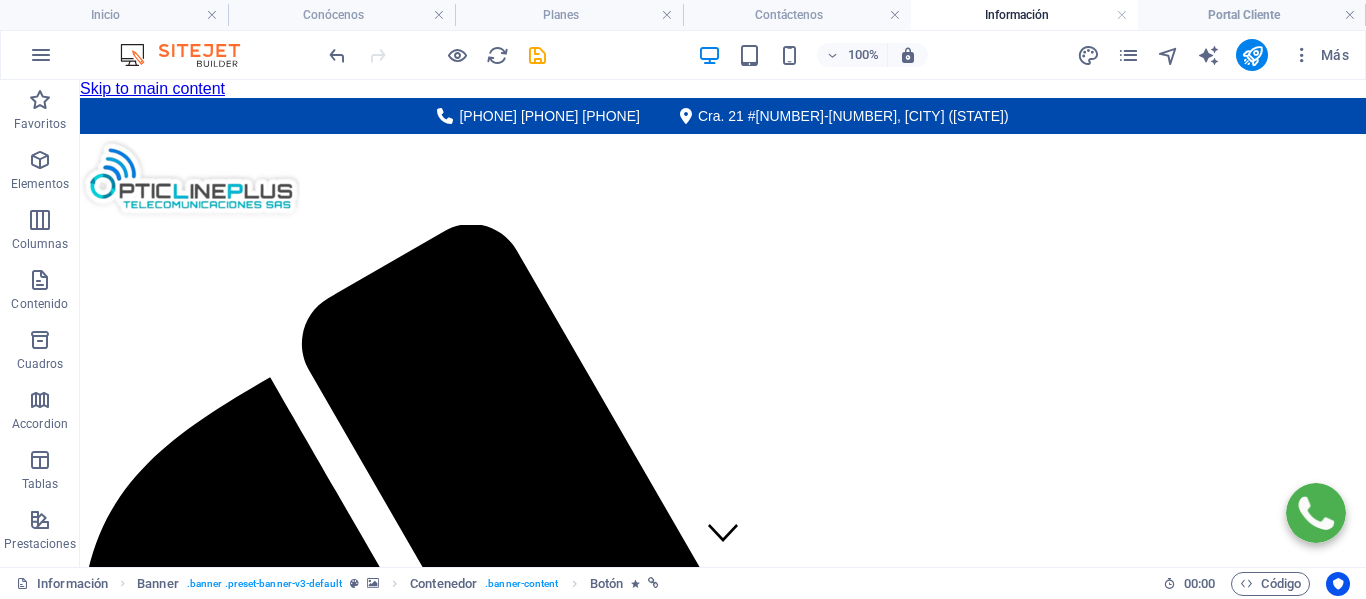 scroll, scrollTop: 0, scrollLeft: 0, axis: both 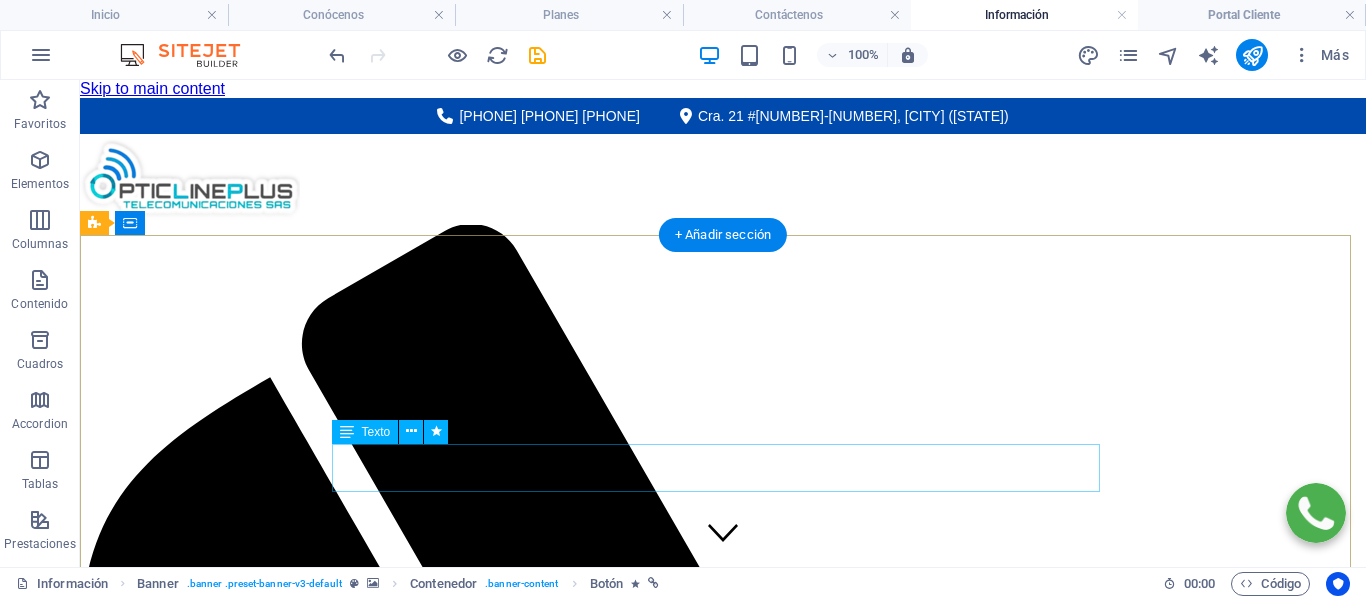 click on "Información" at bounding box center (723, 2583) 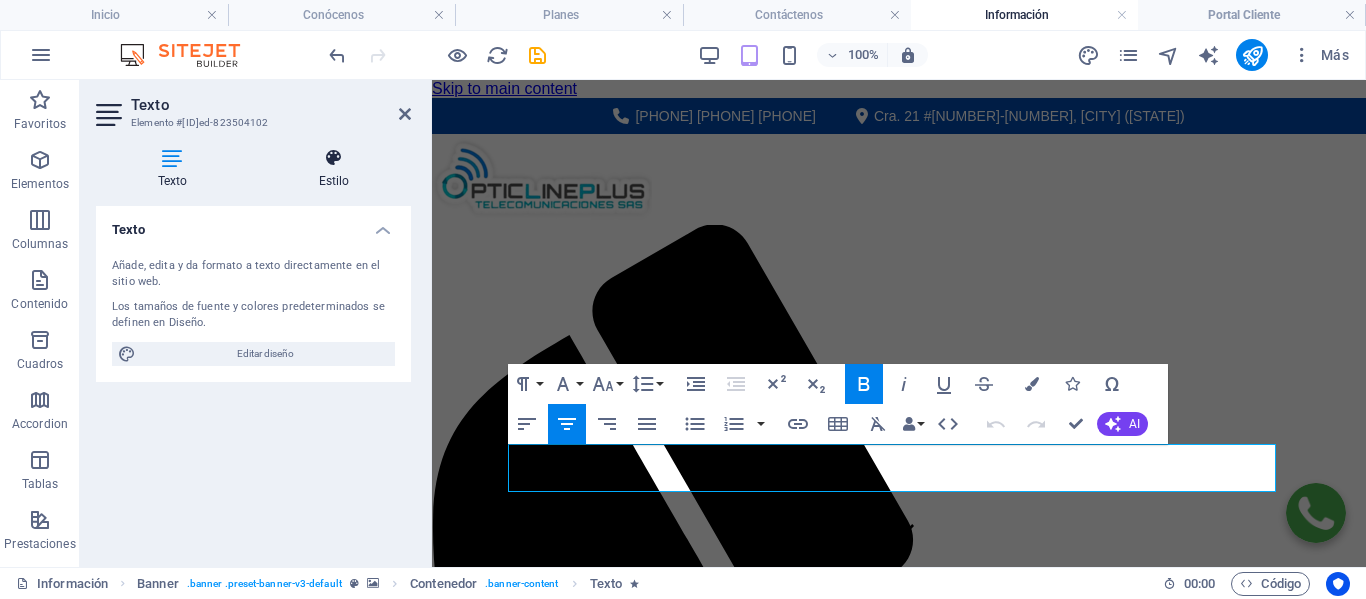 click on "Estilo" at bounding box center (334, 169) 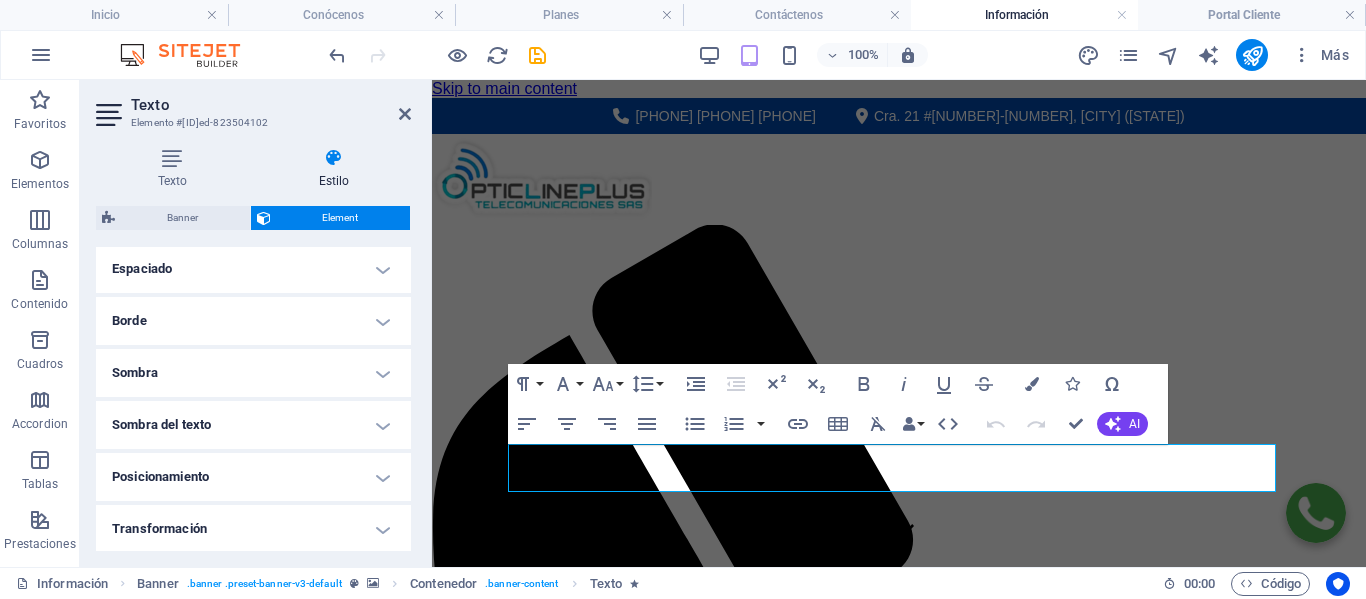 scroll, scrollTop: 558, scrollLeft: 0, axis: vertical 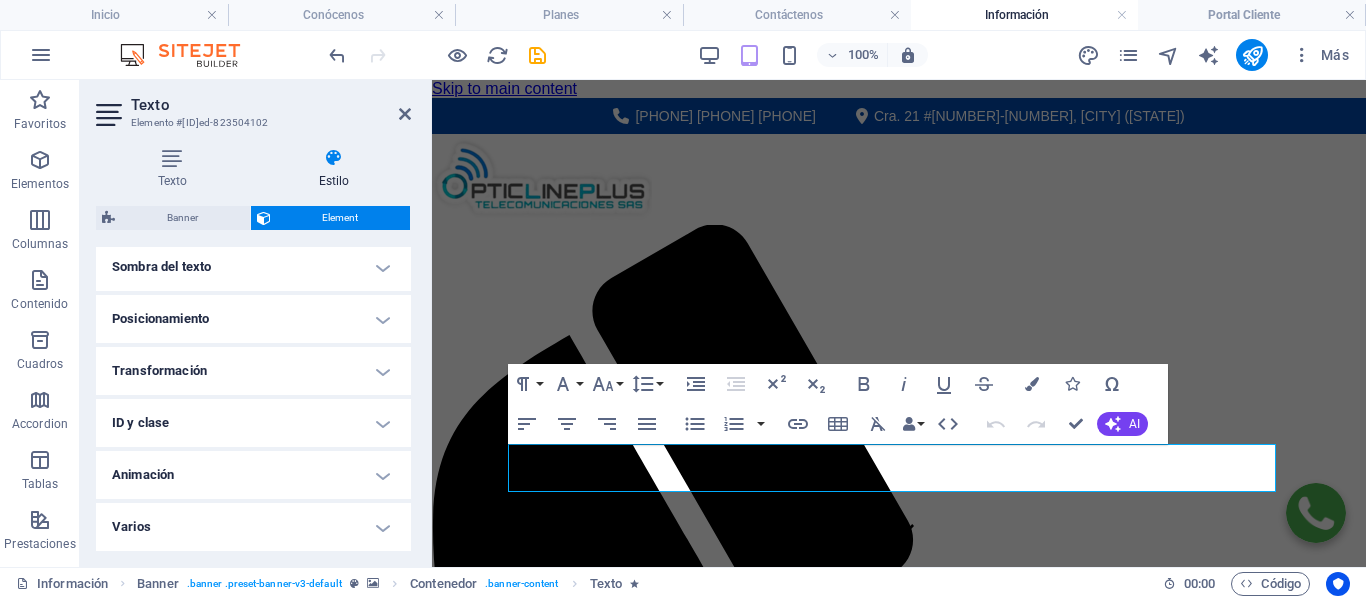 click on "Animación" at bounding box center [253, 475] 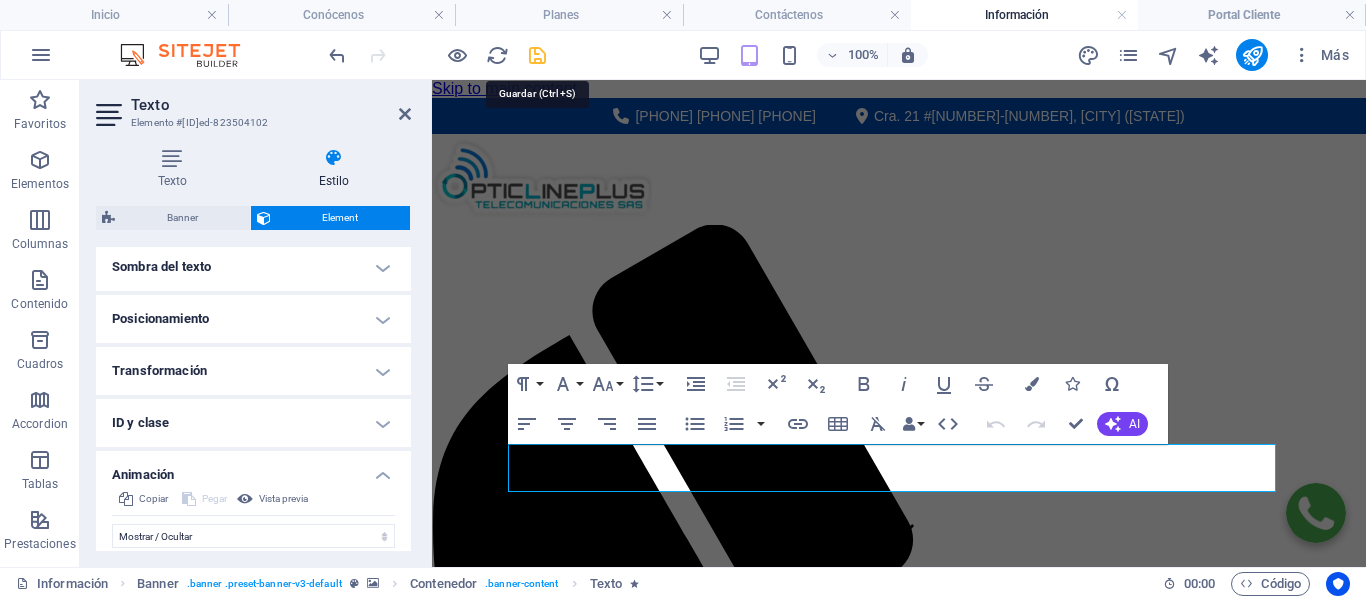 click at bounding box center [537, 55] 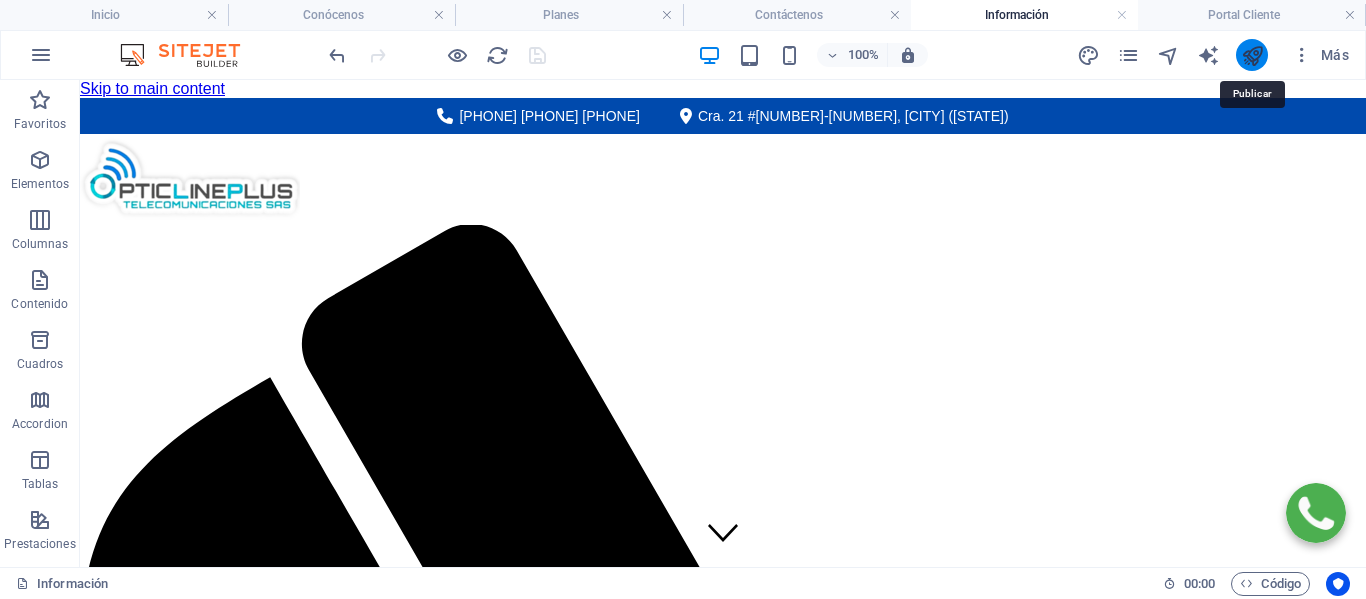 click at bounding box center [1252, 55] 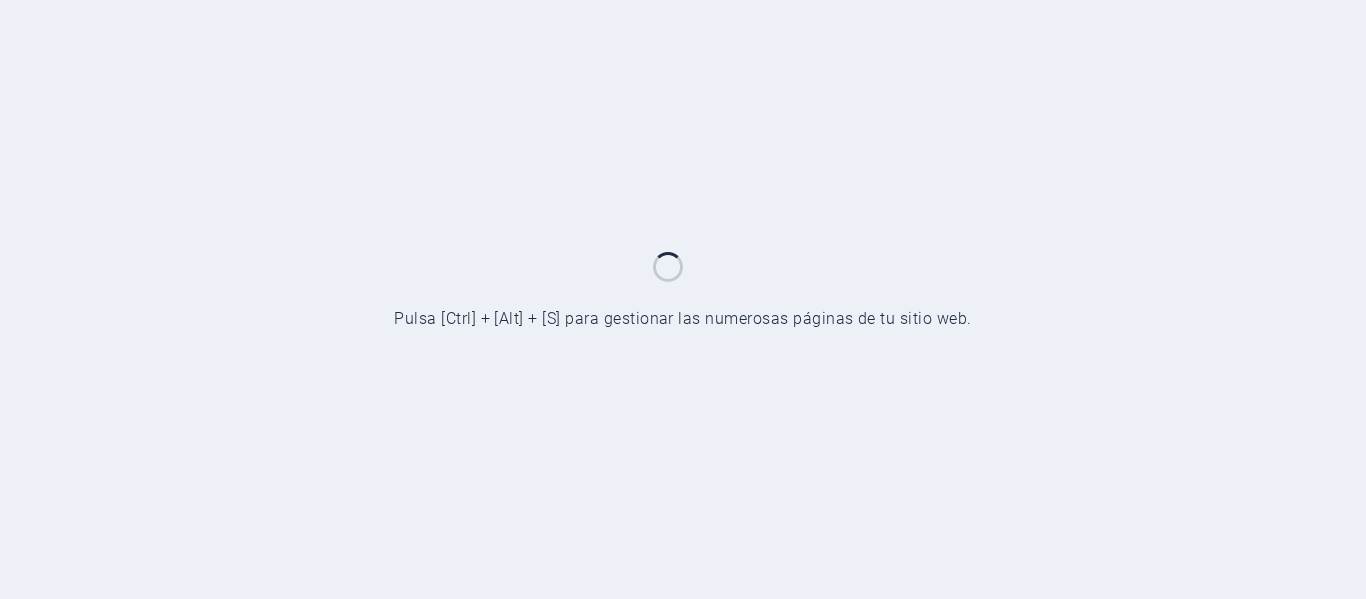 scroll, scrollTop: 0, scrollLeft: 0, axis: both 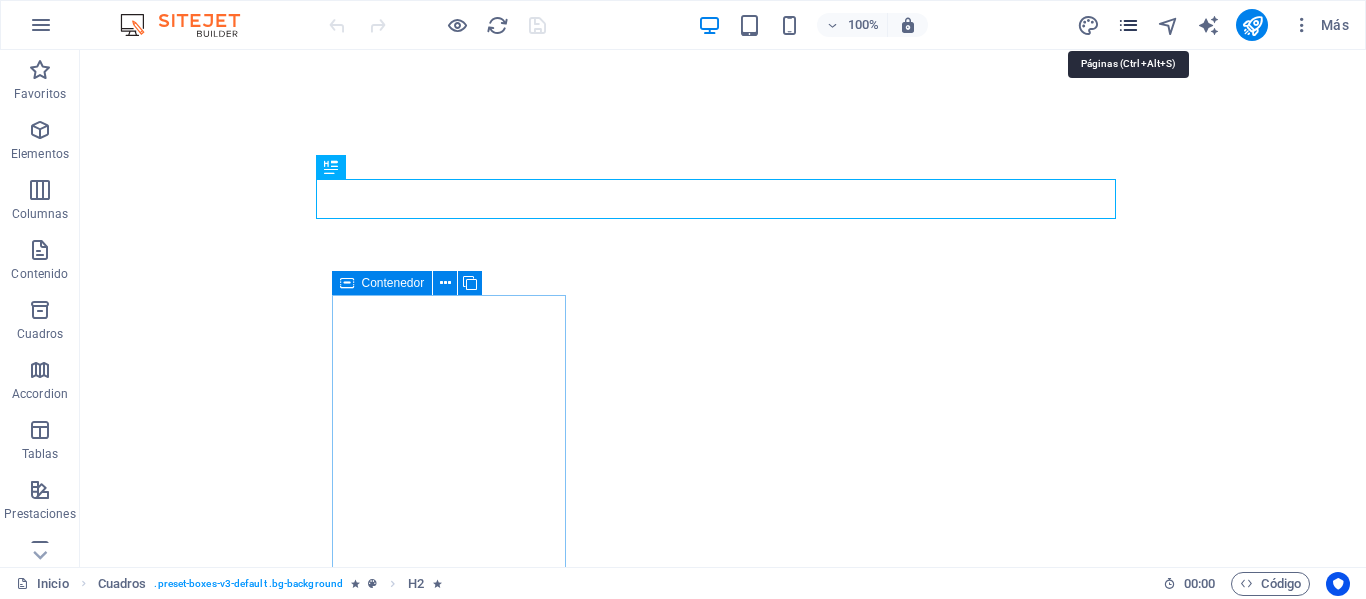 click at bounding box center (1128, 25) 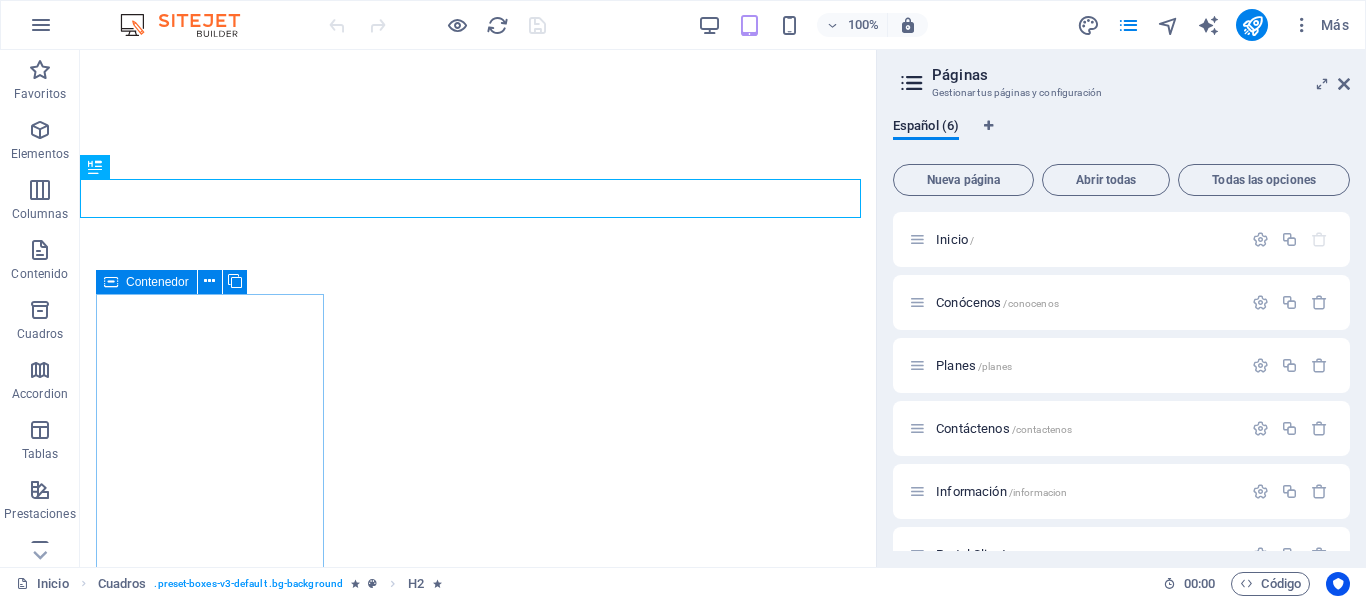 click on "Nueva página Abrir todas Todas las opciones Inicio / Conócenos /conocenos Planes /planes Contáctenos /contactenos Información /informacion Portal Cliente /portal-cliente" at bounding box center [1121, 353] 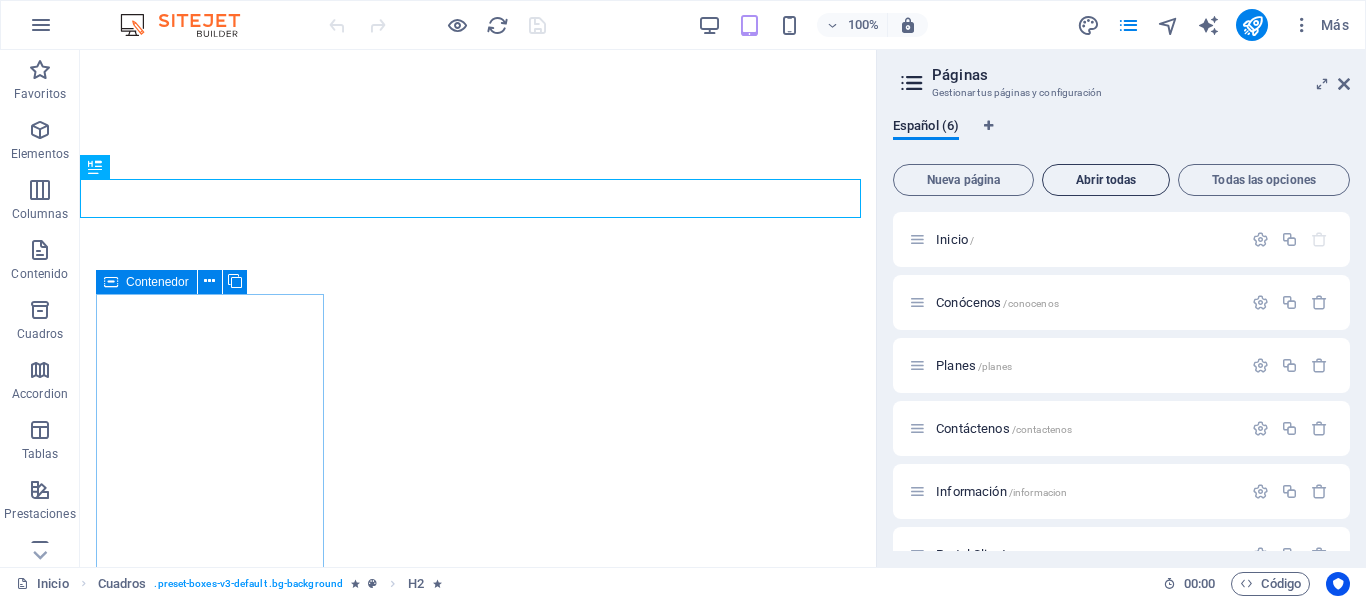 click on "Abrir todas" at bounding box center [1106, 180] 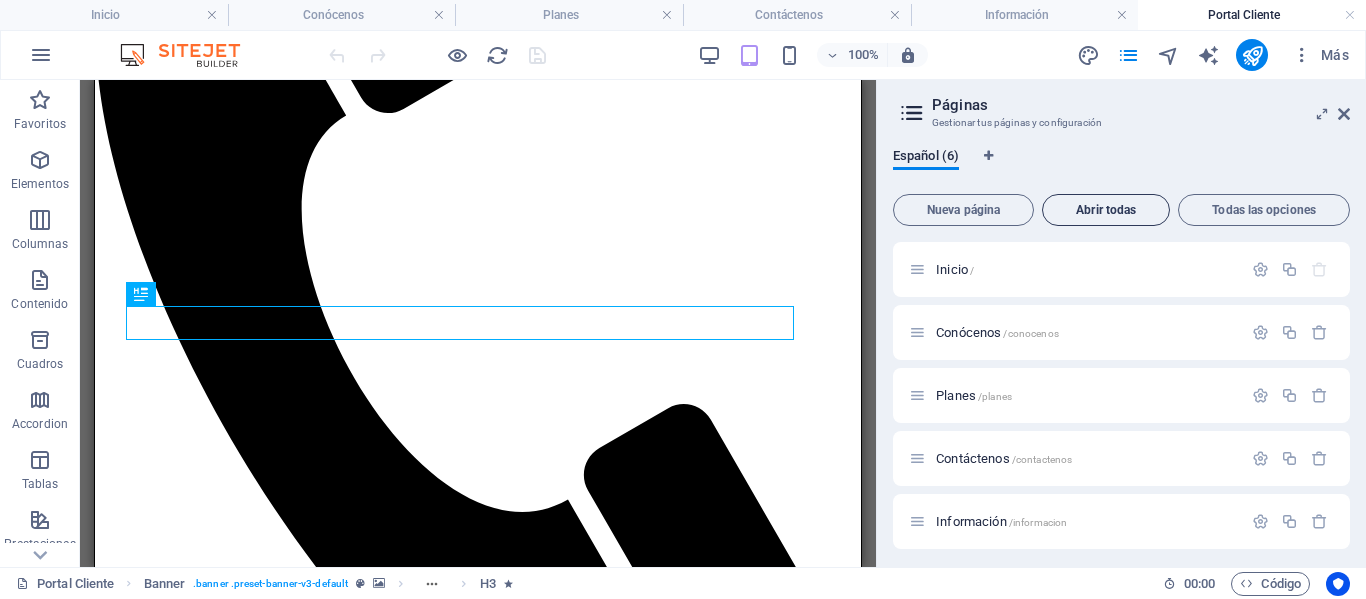 scroll, scrollTop: 469, scrollLeft: 0, axis: vertical 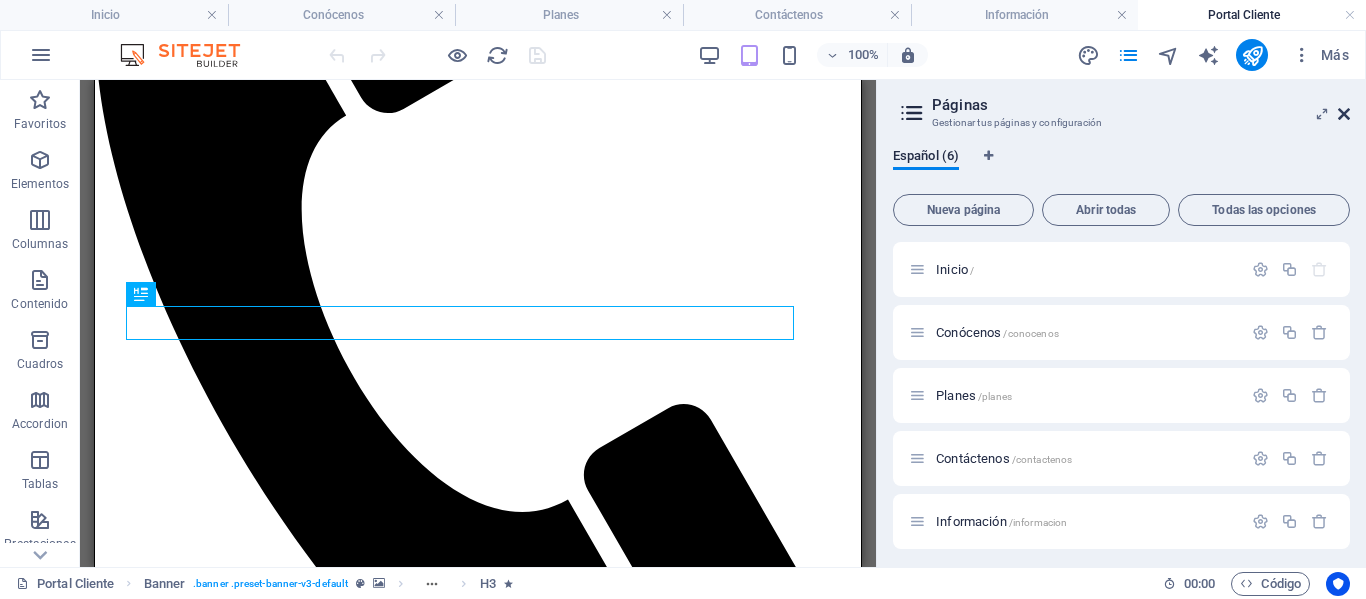 drag, startPoint x: 1346, startPoint y: 111, endPoint x: 673, endPoint y: 18, distance: 679.3953 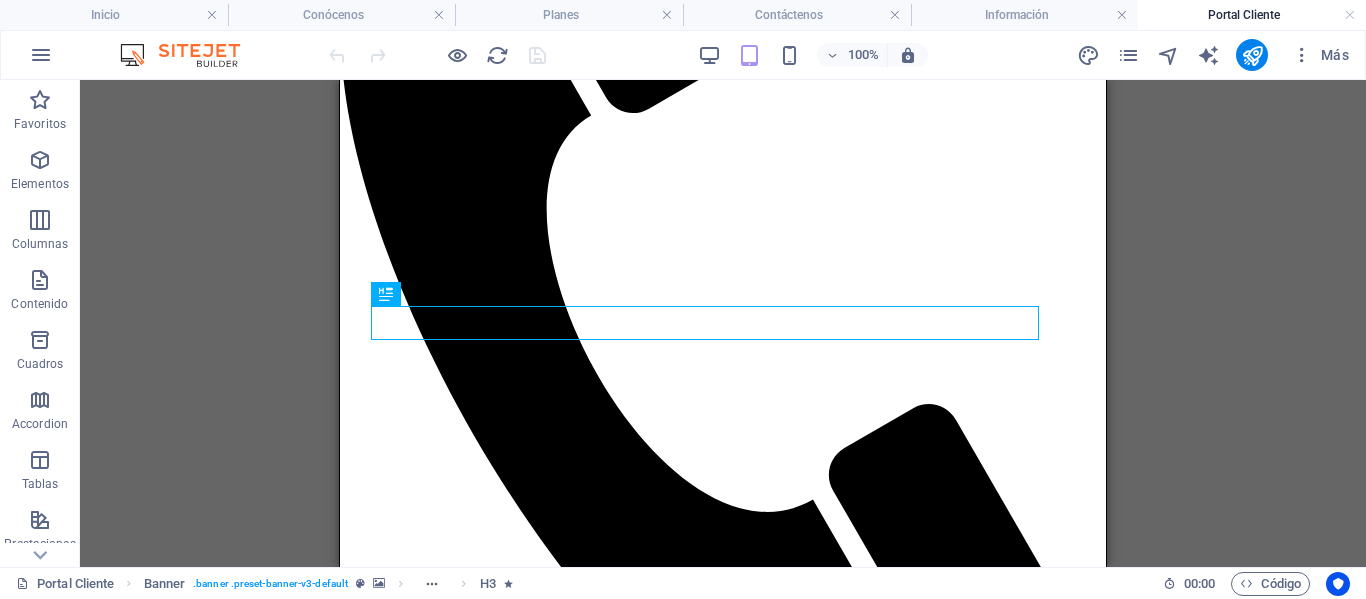 click on "100%" at bounding box center [812, 55] 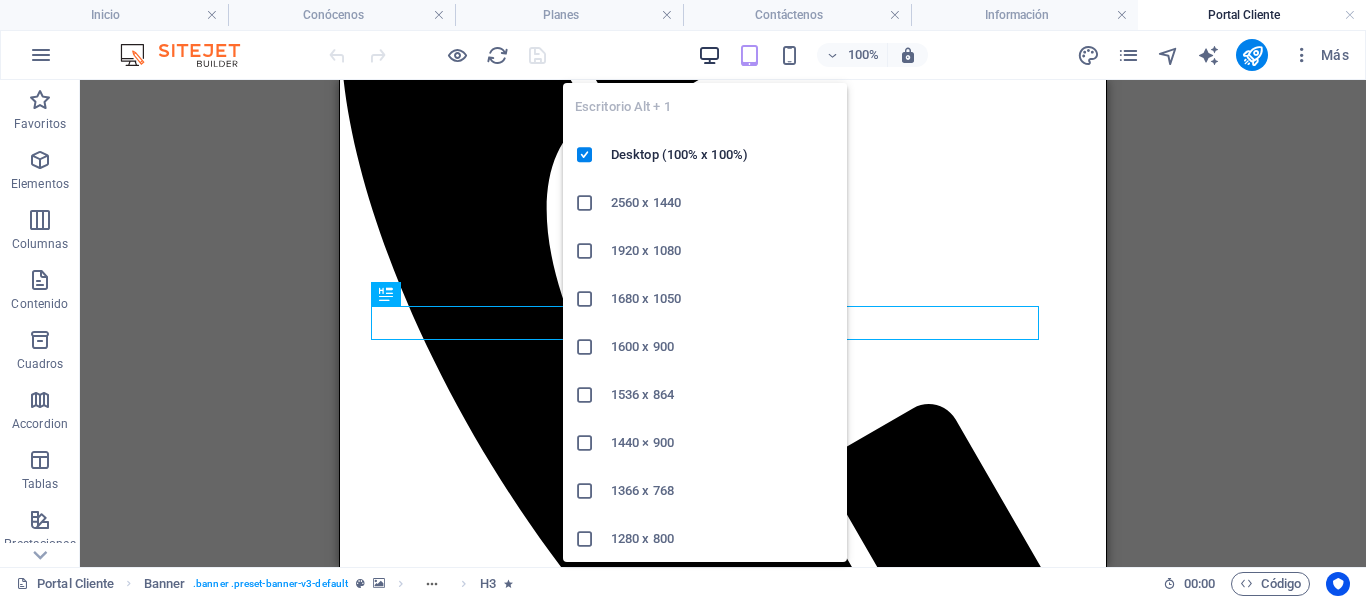 click at bounding box center [709, 55] 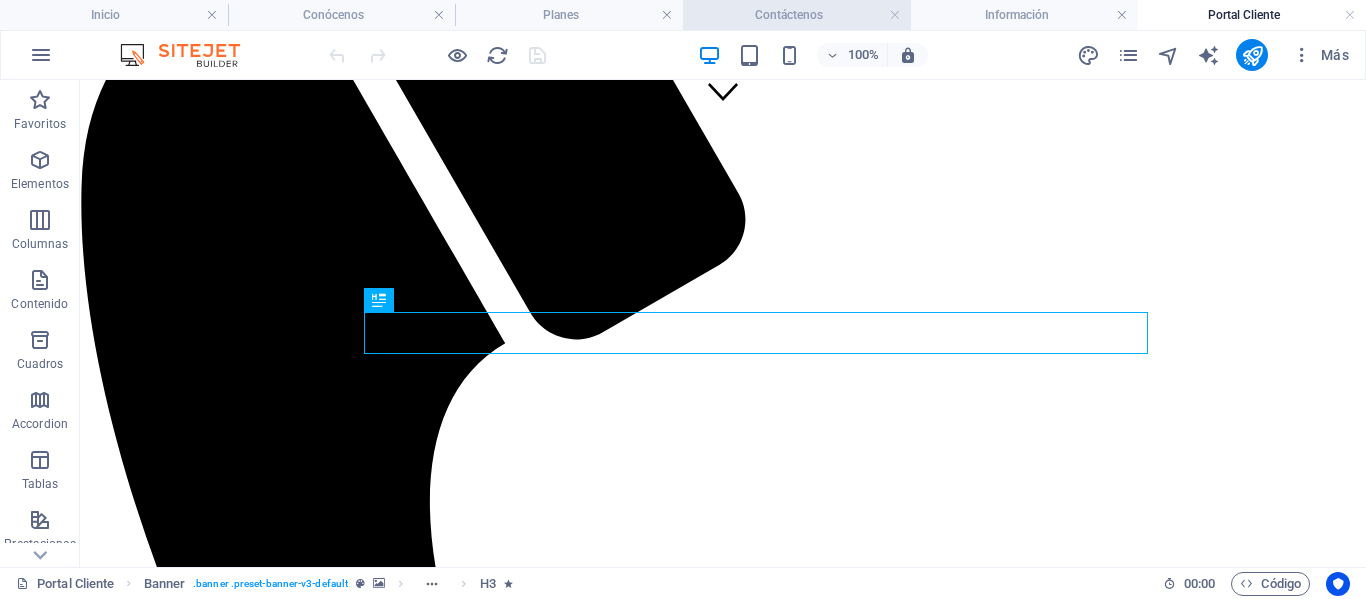 click on "Contáctenos" at bounding box center (797, 15) 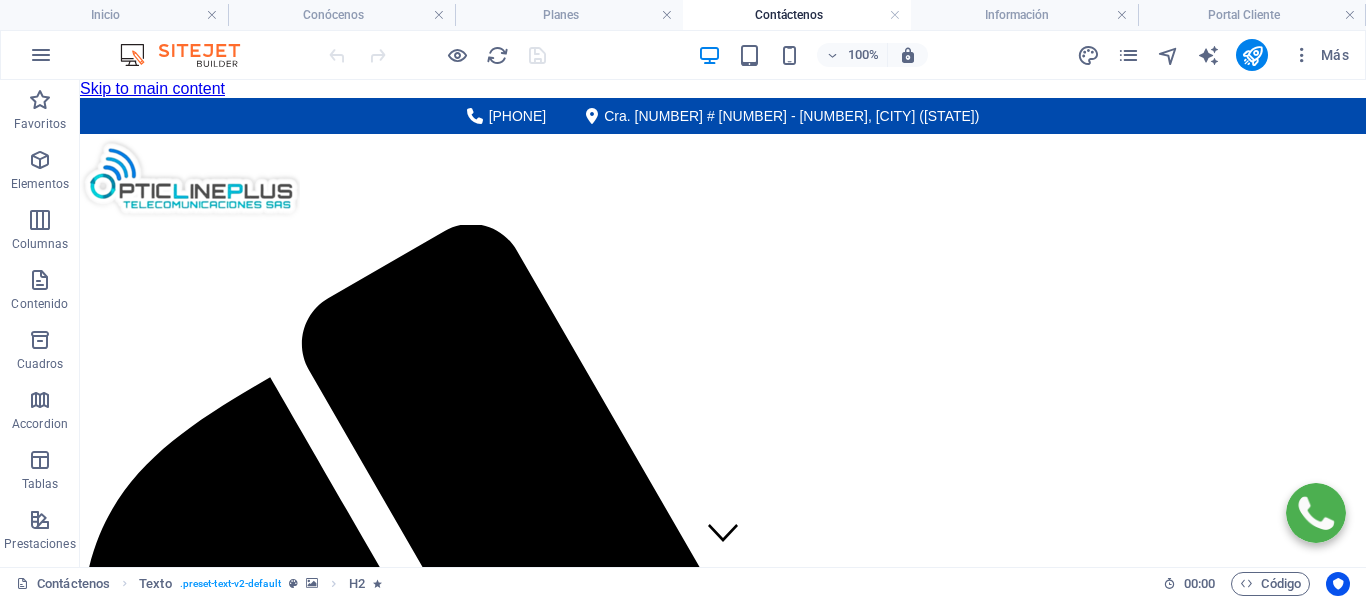 scroll, scrollTop: 528, scrollLeft: 0, axis: vertical 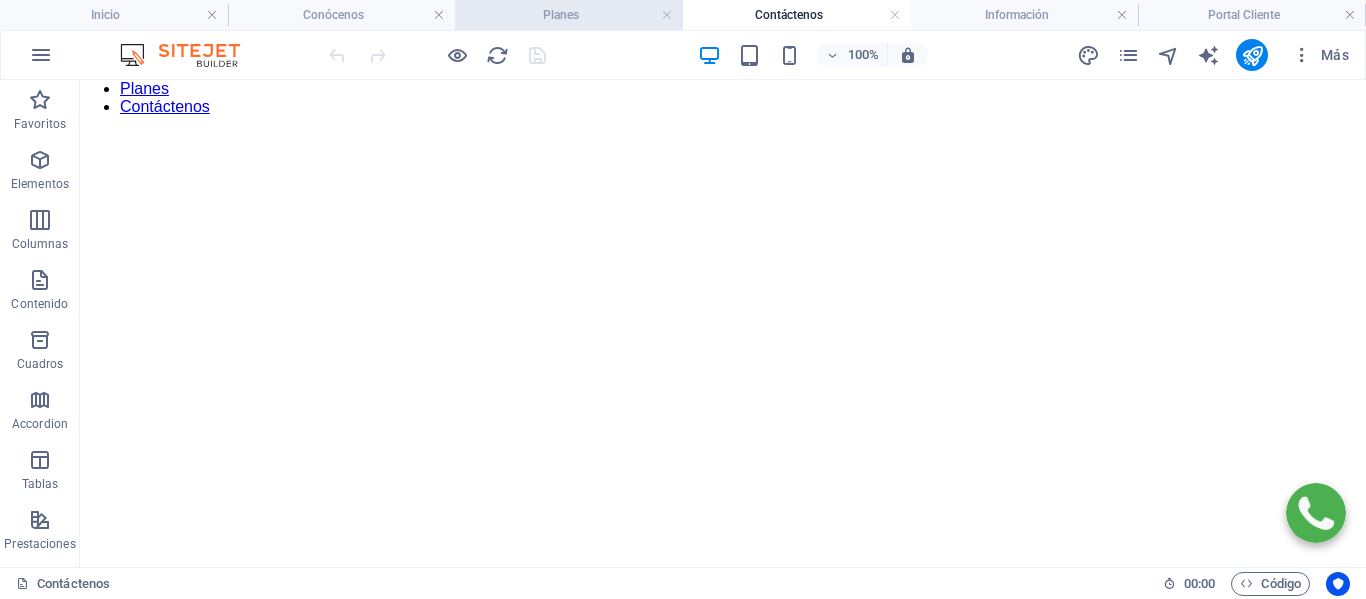 click on "Planes" at bounding box center (569, 15) 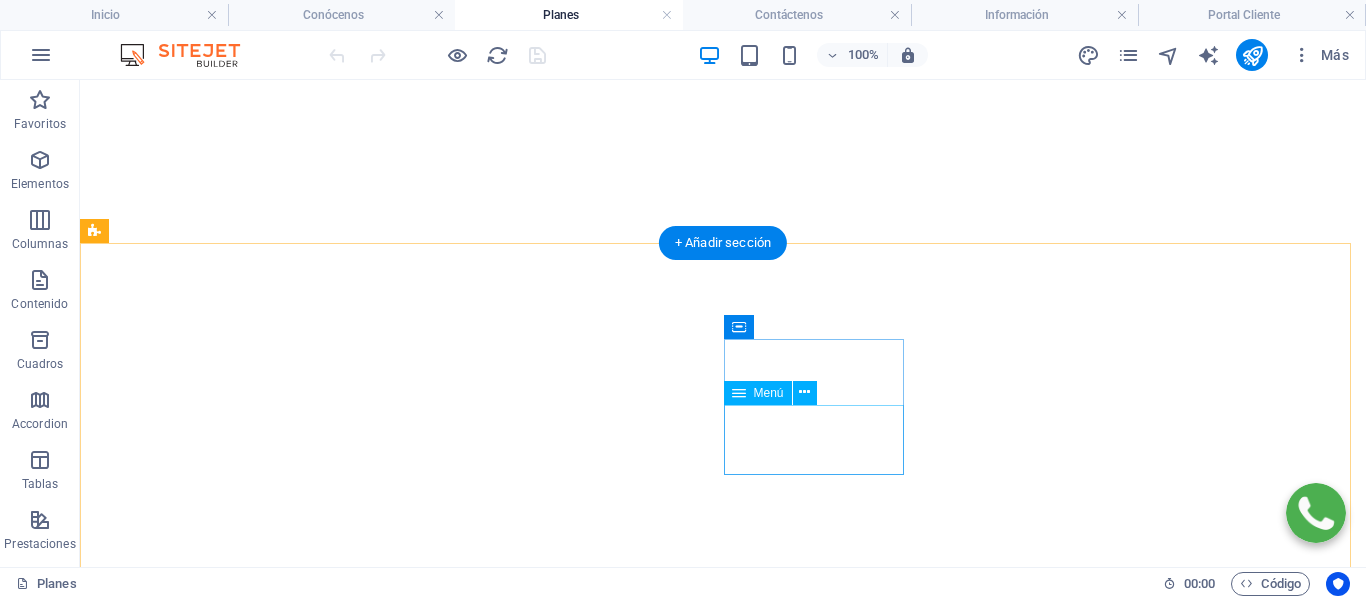 scroll, scrollTop: 5898, scrollLeft: 0, axis: vertical 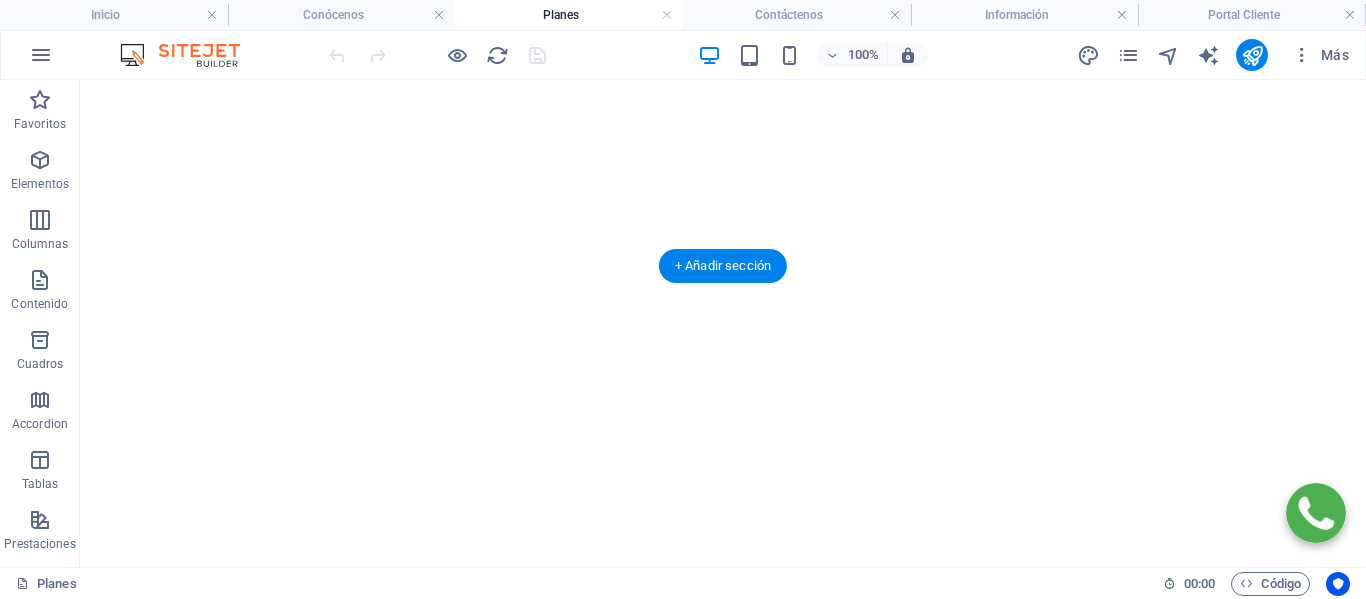 click at bounding box center [723, 10272] 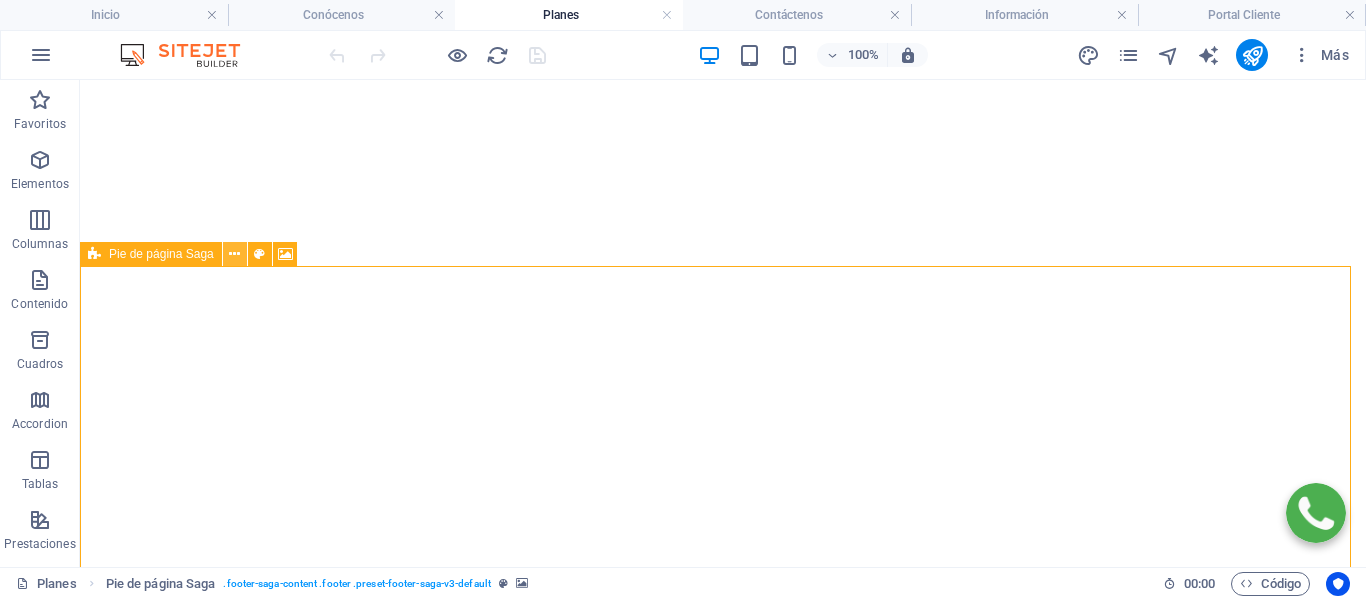 click at bounding box center [234, 254] 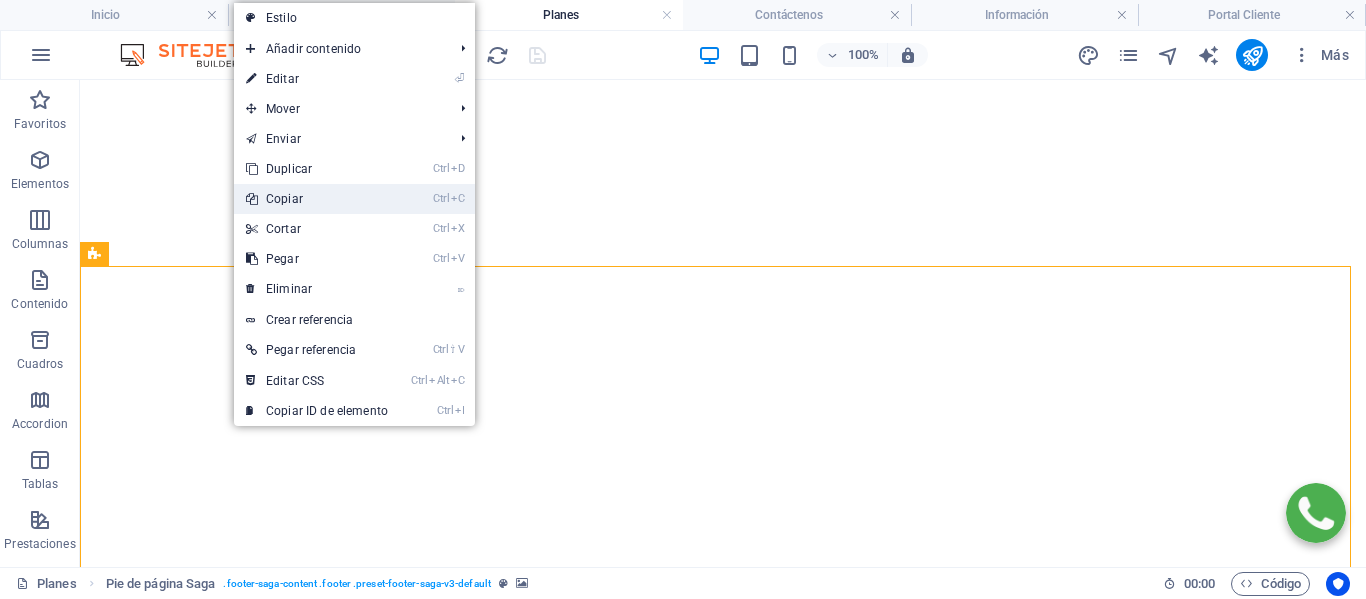 click on "Ctrl C  Copiar" at bounding box center (317, 199) 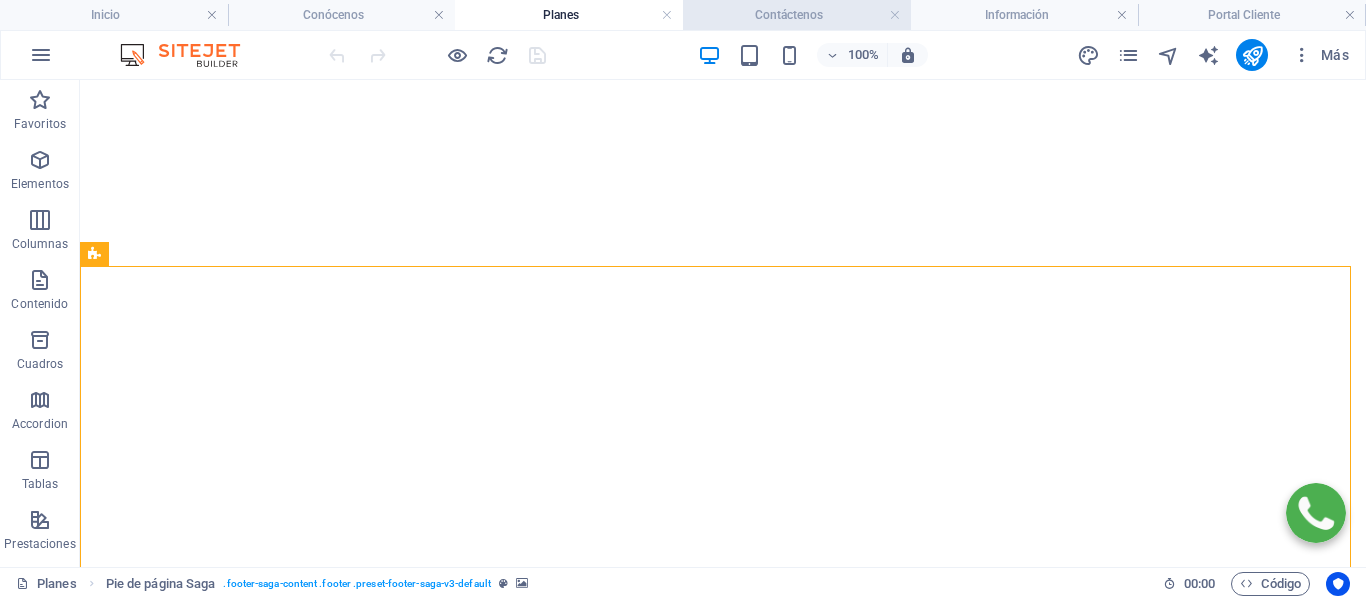 click on "Contáctenos" at bounding box center (797, 15) 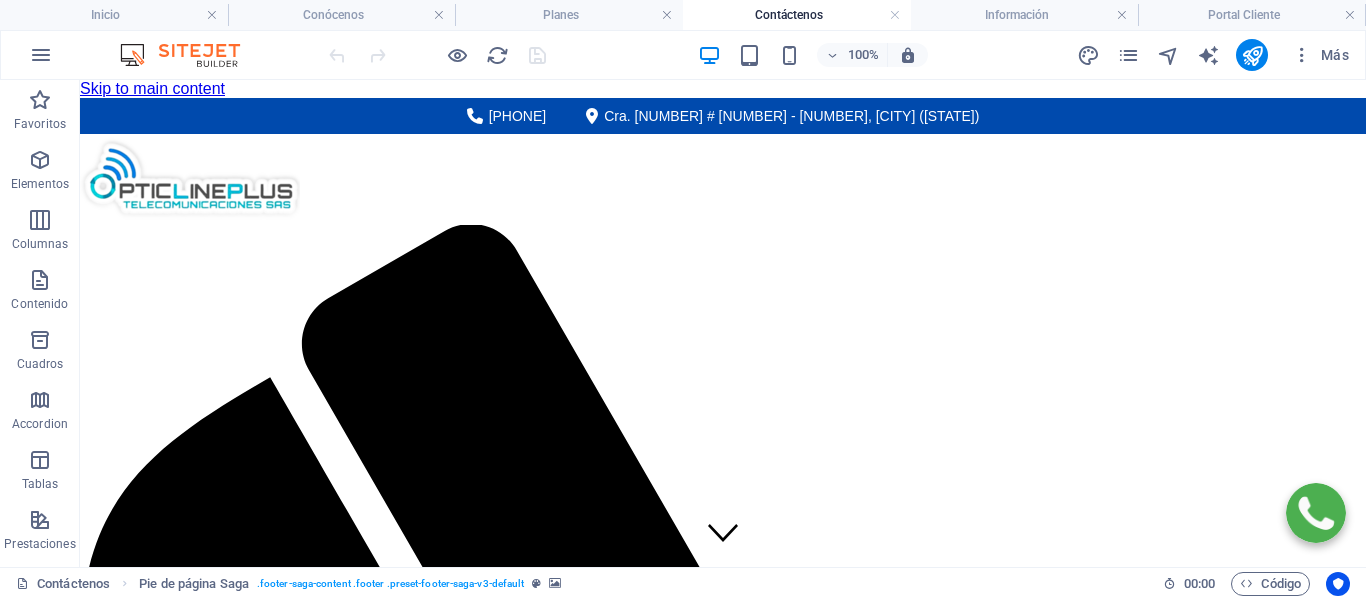 scroll, scrollTop: 1908, scrollLeft: 0, axis: vertical 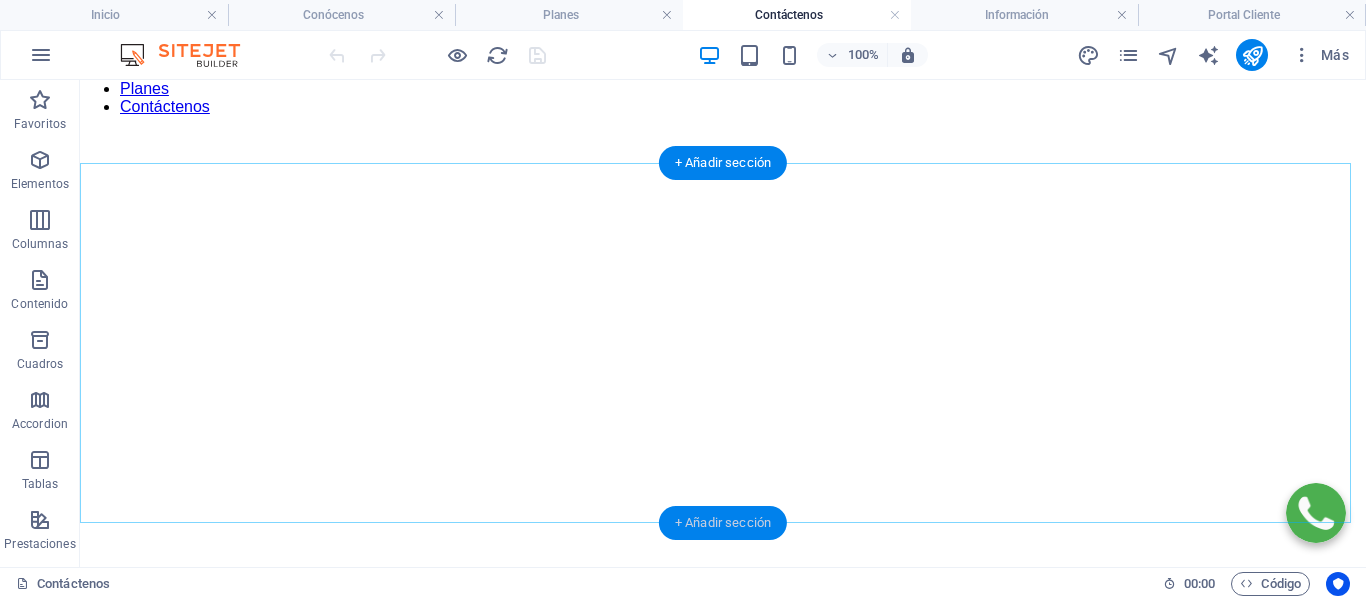 click on "+ Añadir sección" at bounding box center [723, 523] 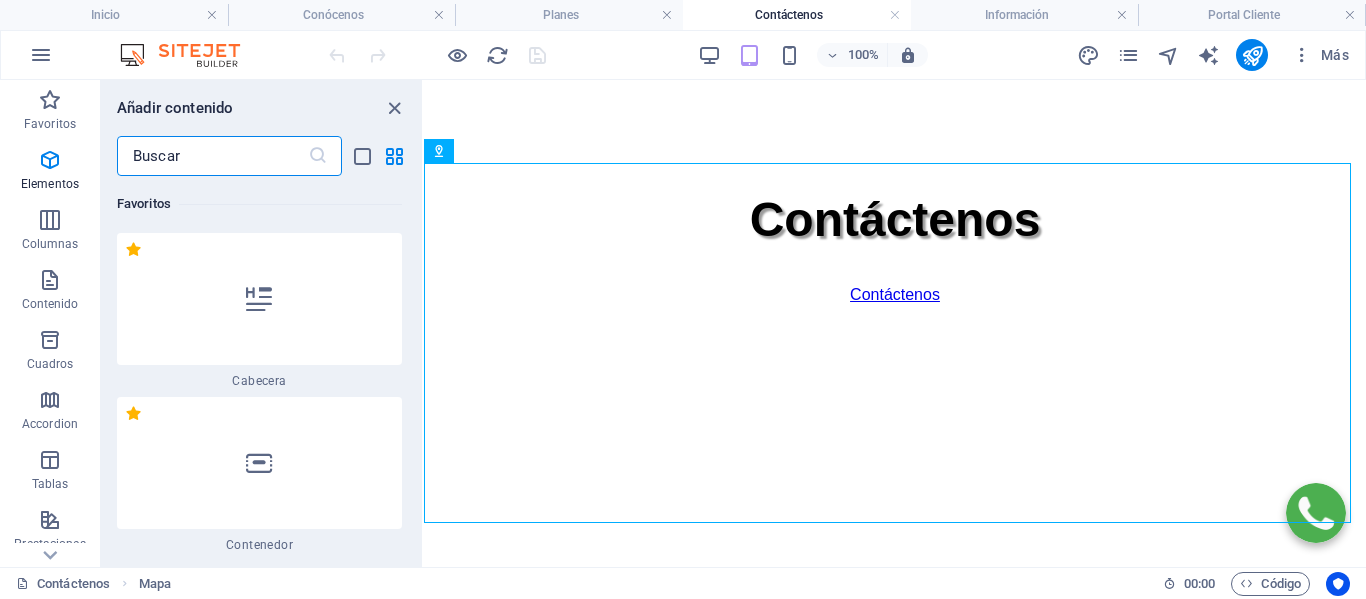 scroll, scrollTop: 1747, scrollLeft: 0, axis: vertical 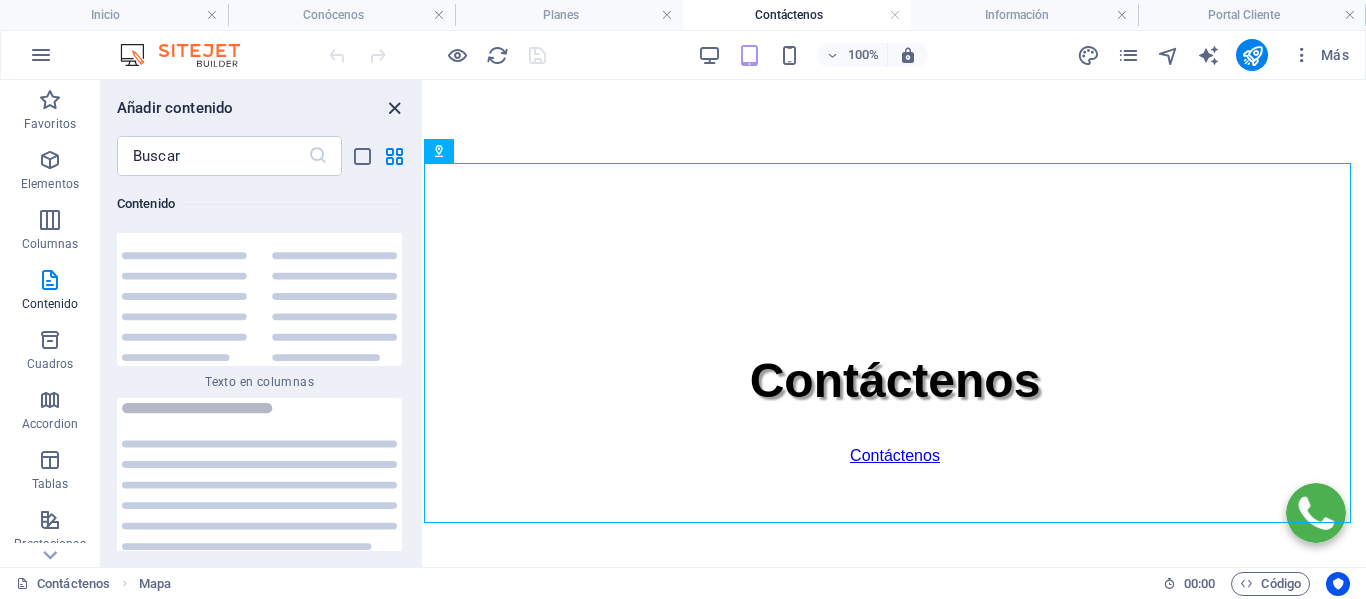 click at bounding box center (394, 108) 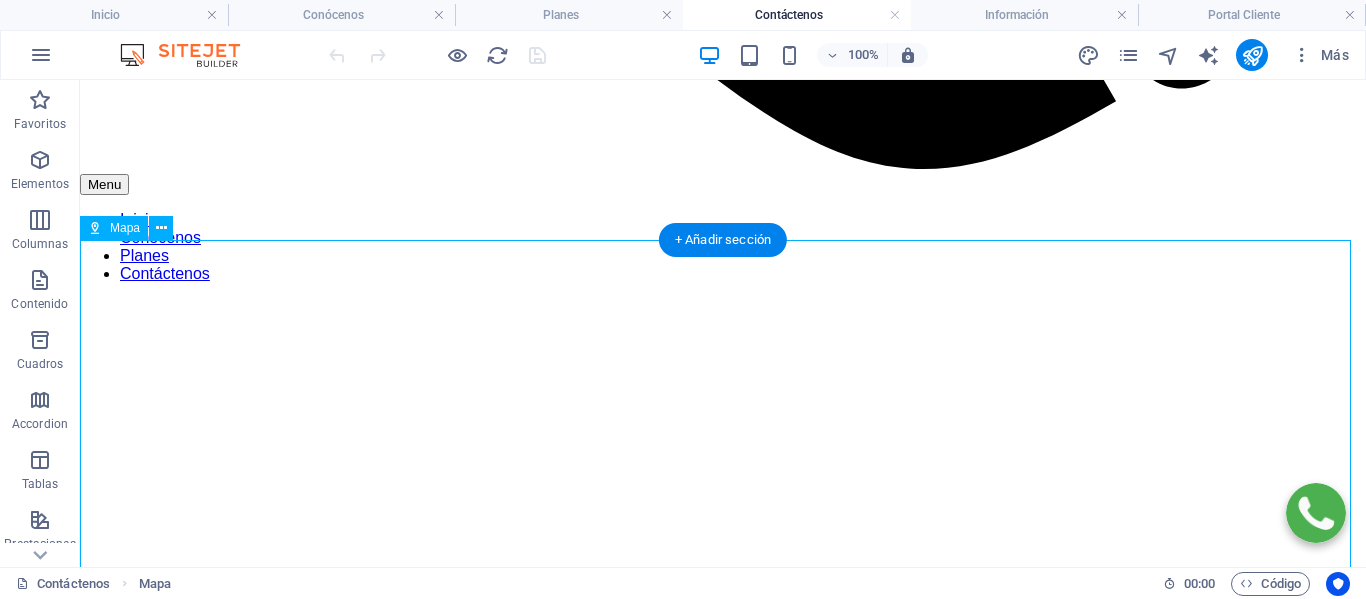 scroll, scrollTop: 1608, scrollLeft: 0, axis: vertical 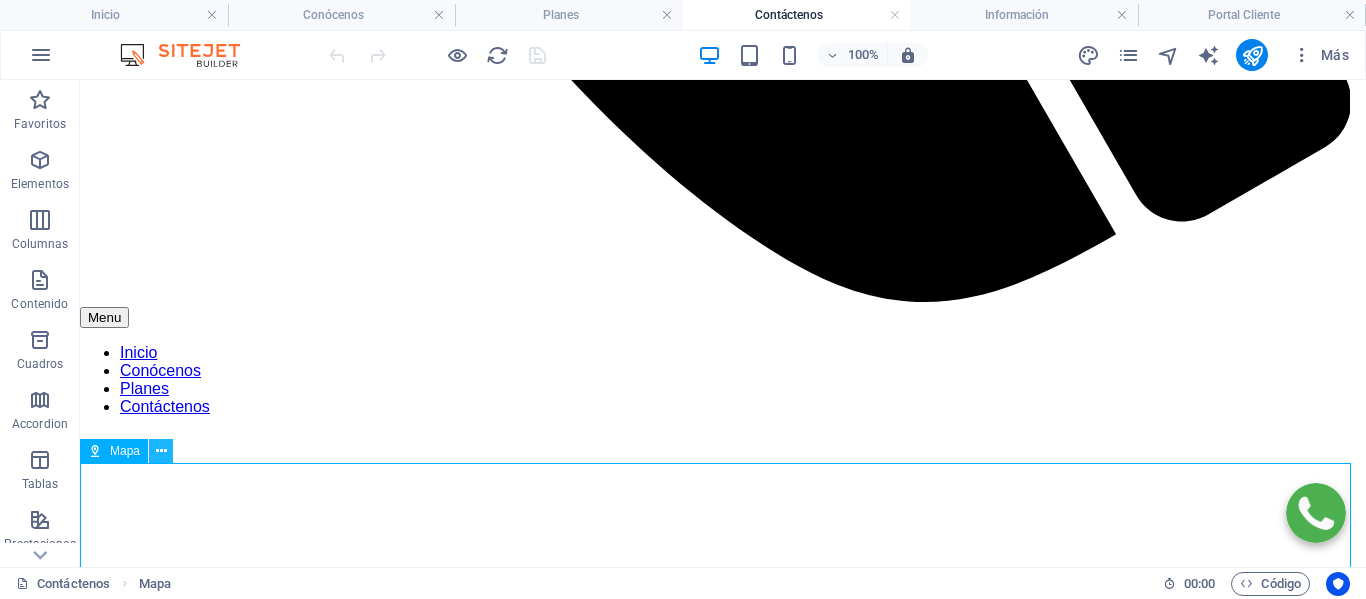 click at bounding box center [161, 451] 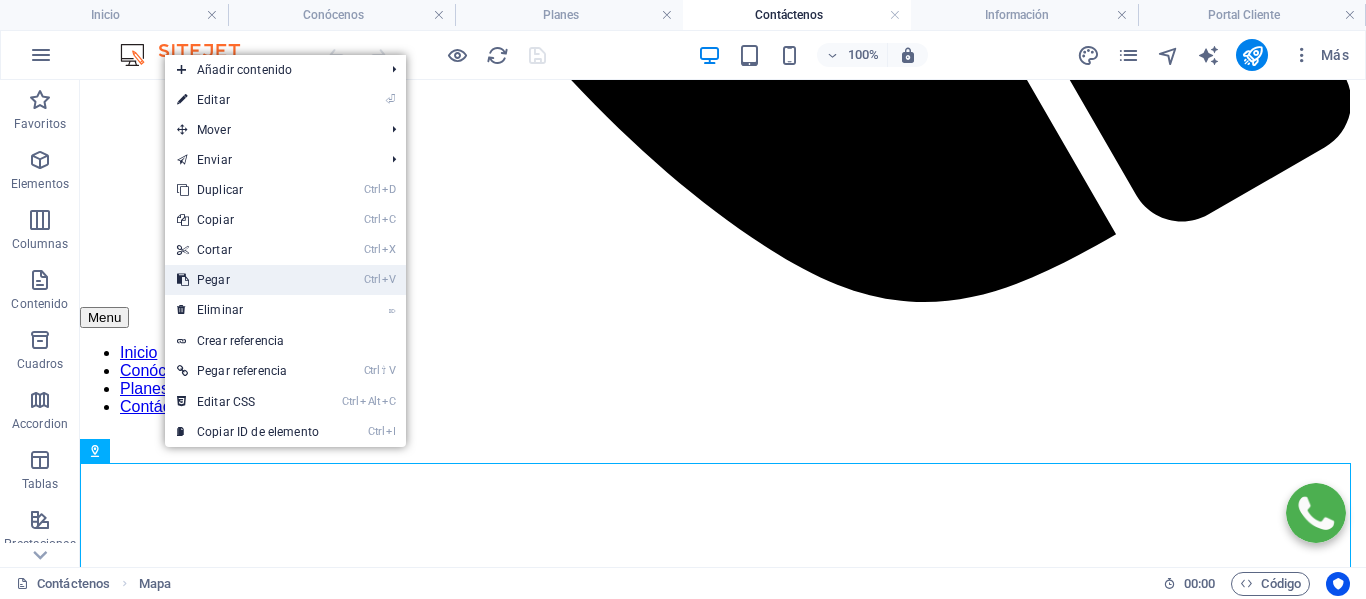 click on "Ctrl V  Pegar" at bounding box center (248, 280) 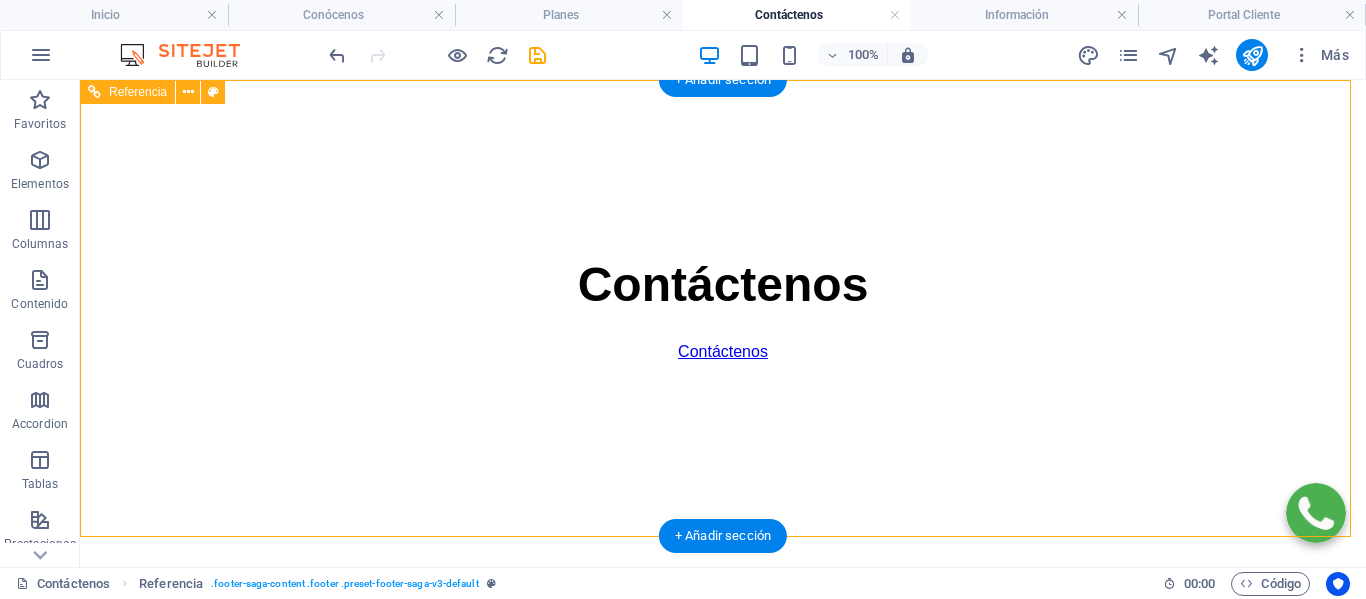 scroll, scrollTop: 2165, scrollLeft: 0, axis: vertical 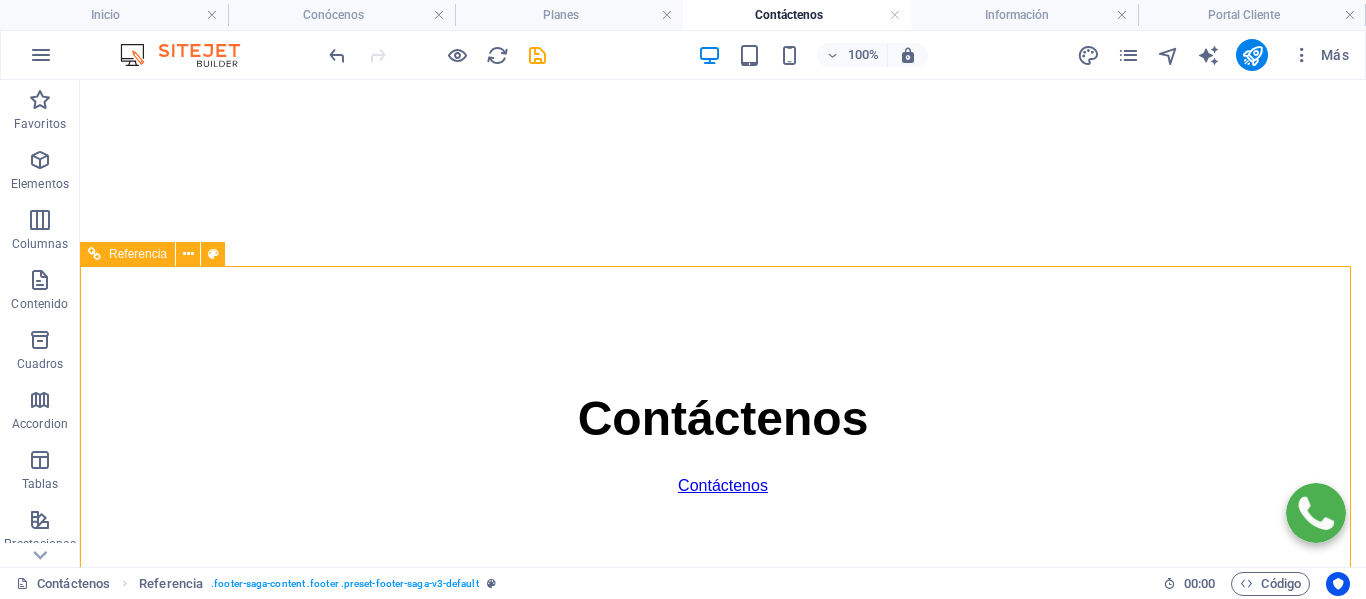 click on "Referencia" at bounding box center (138, 254) 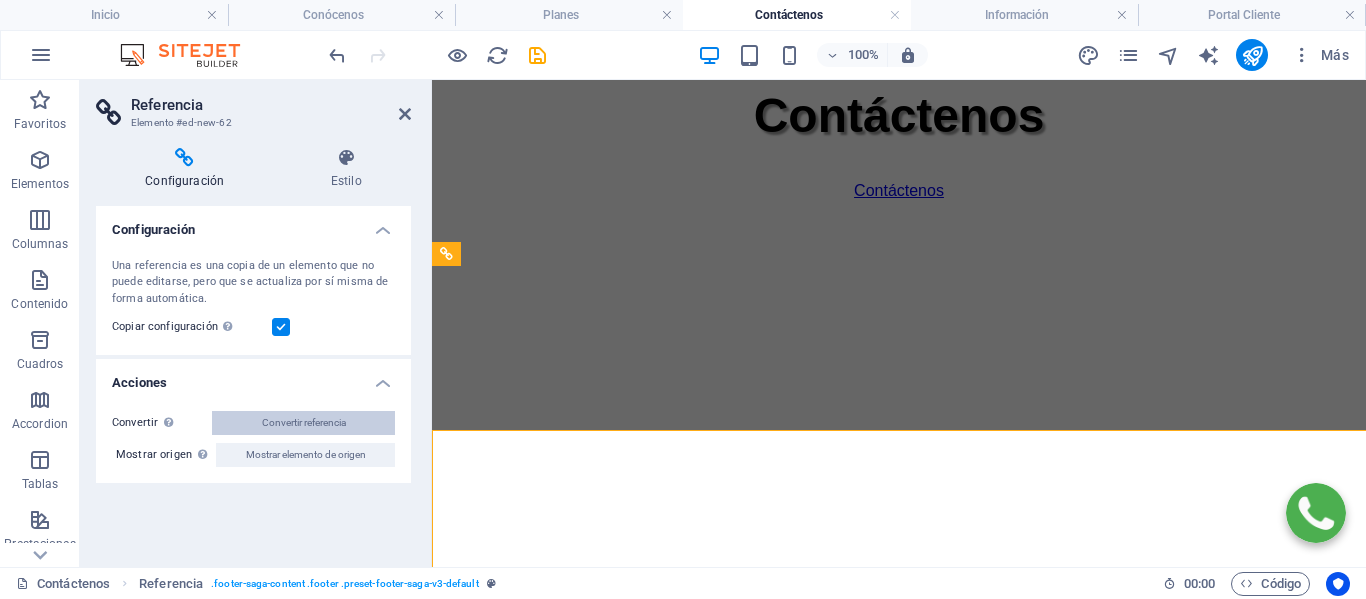 click on "Convertir referencia" at bounding box center (304, 423) 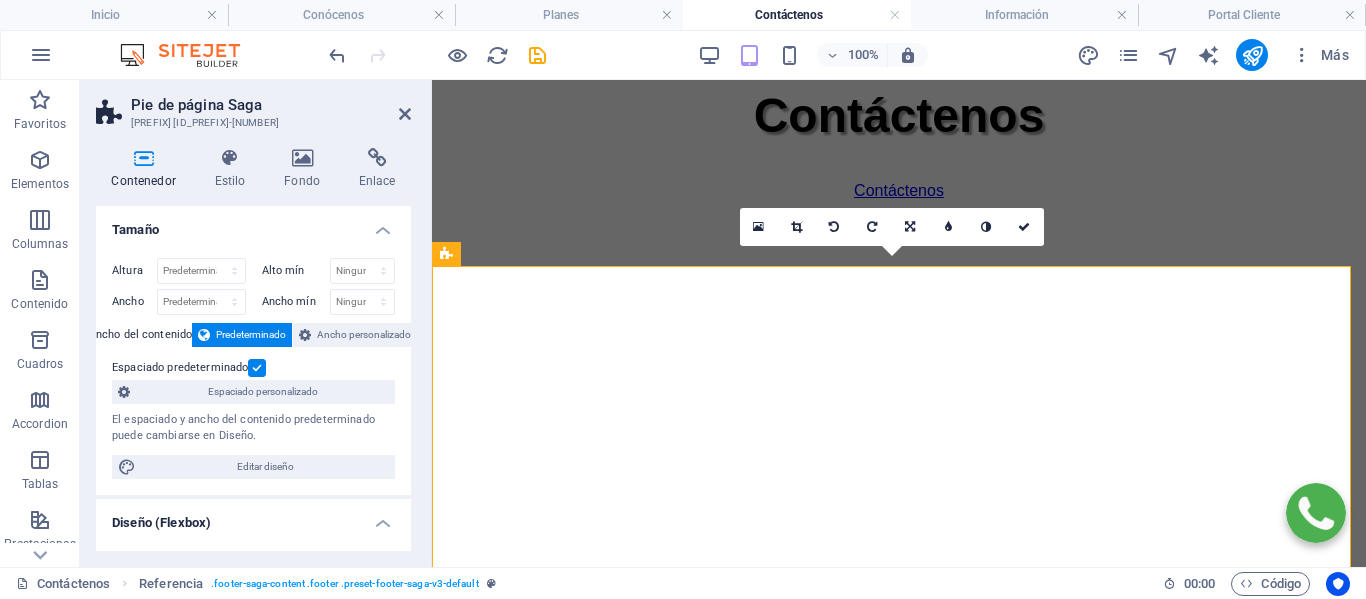 click at bounding box center [405, 114] 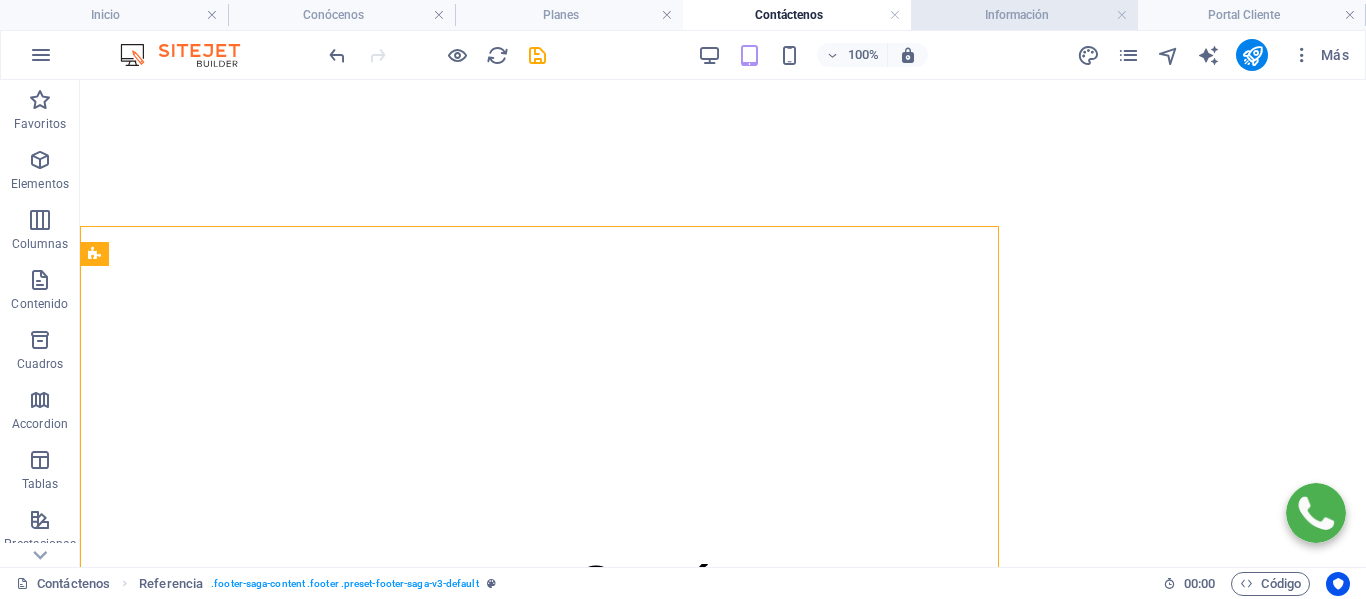 scroll, scrollTop: 2165, scrollLeft: 0, axis: vertical 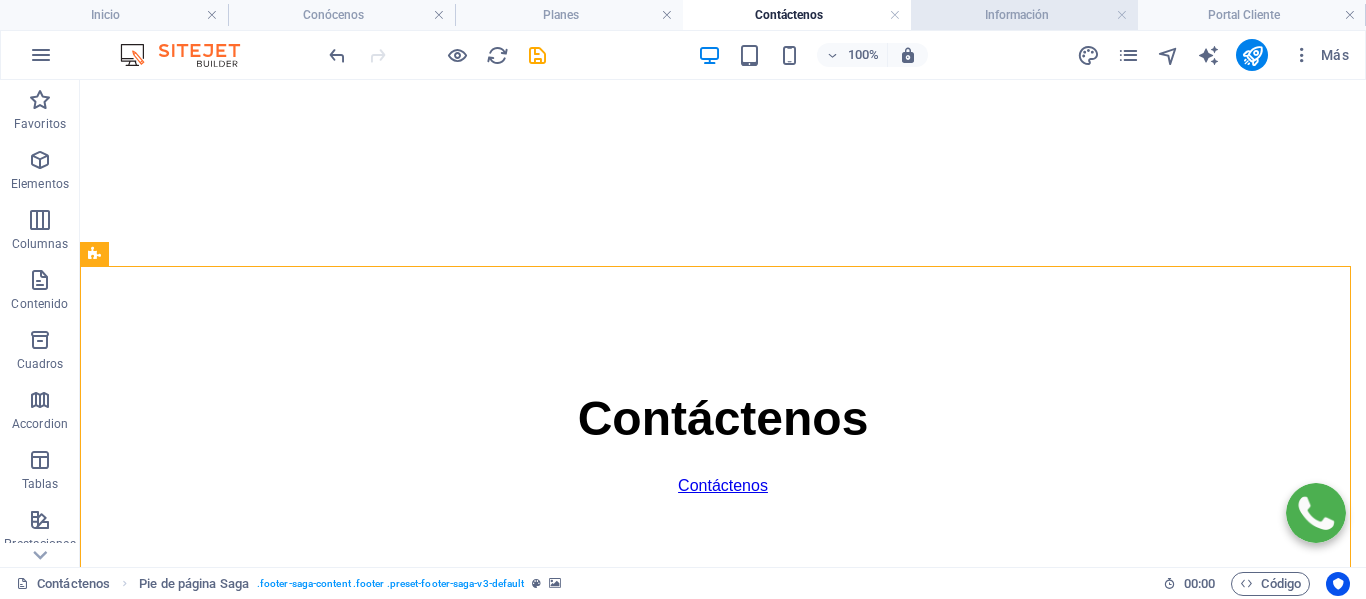 click on "Información" at bounding box center [1025, 15] 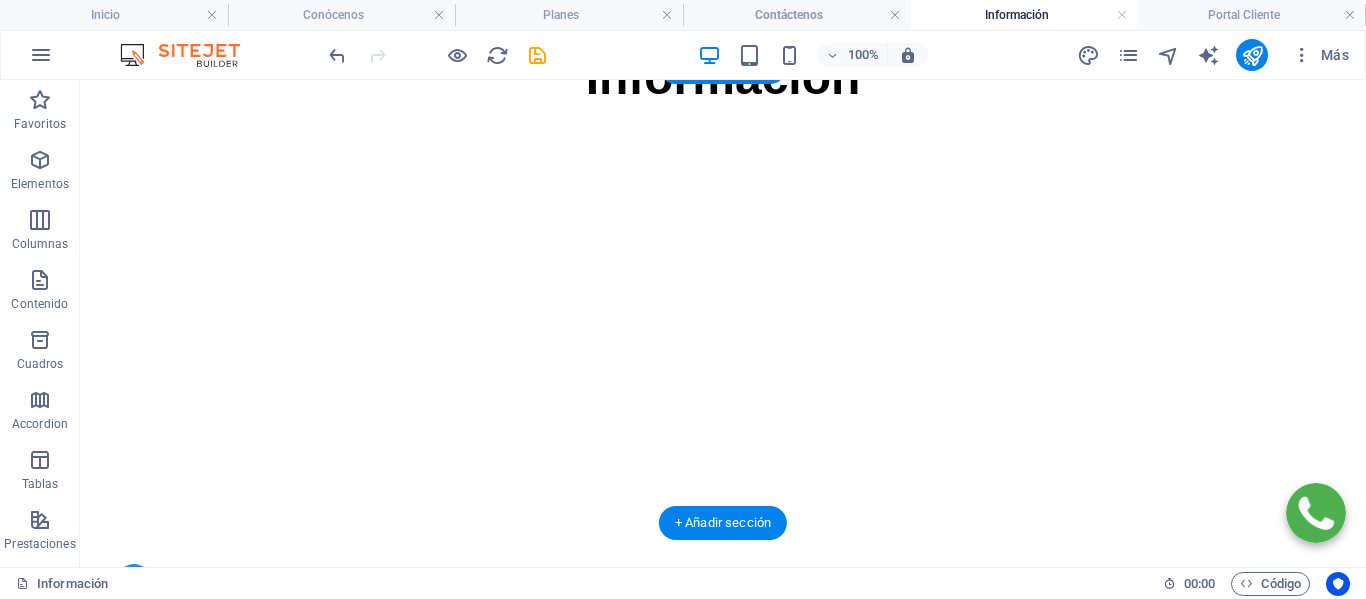 scroll, scrollTop: 2685, scrollLeft: 0, axis: vertical 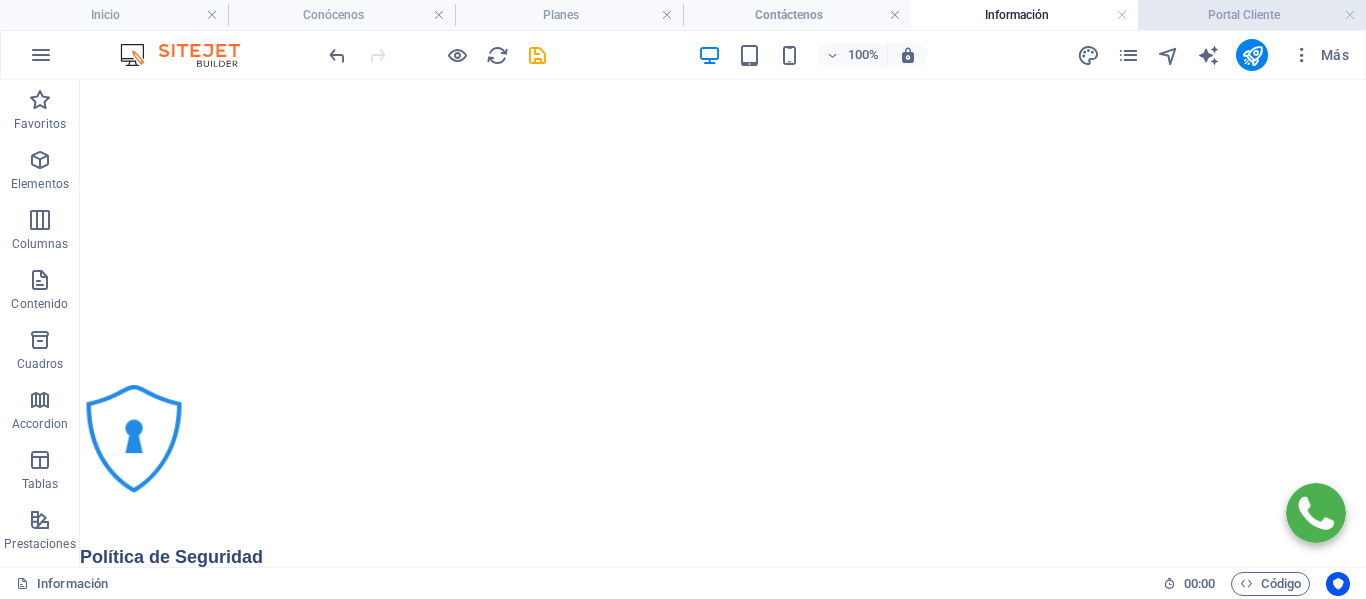 click on "Portal Cliente" at bounding box center (1252, 15) 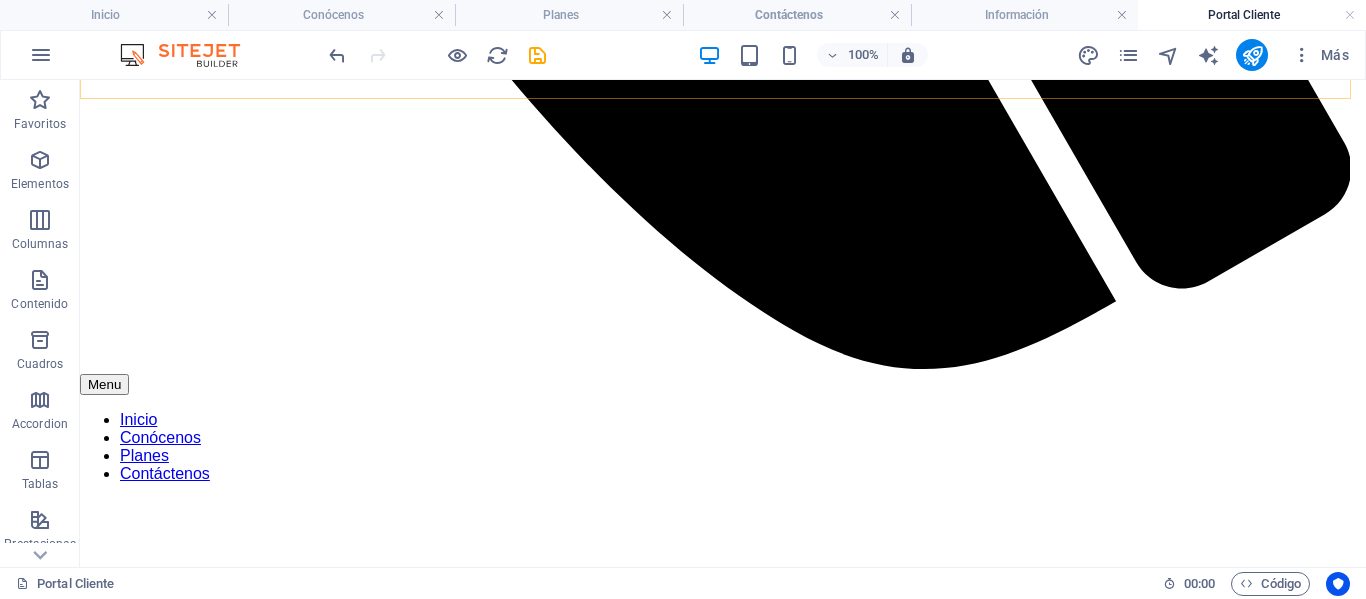 click on "Menu Inicio Conócenos Planes Contáctenos" at bounding box center (723, -462) 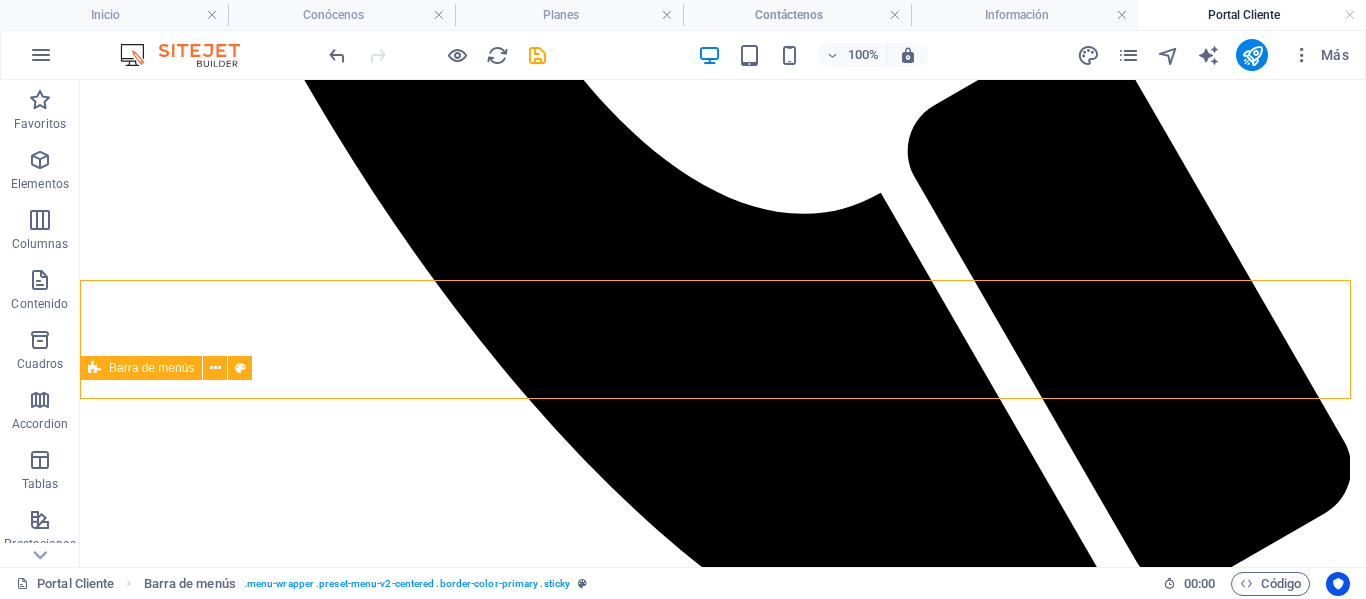 scroll, scrollTop: 1241, scrollLeft: 0, axis: vertical 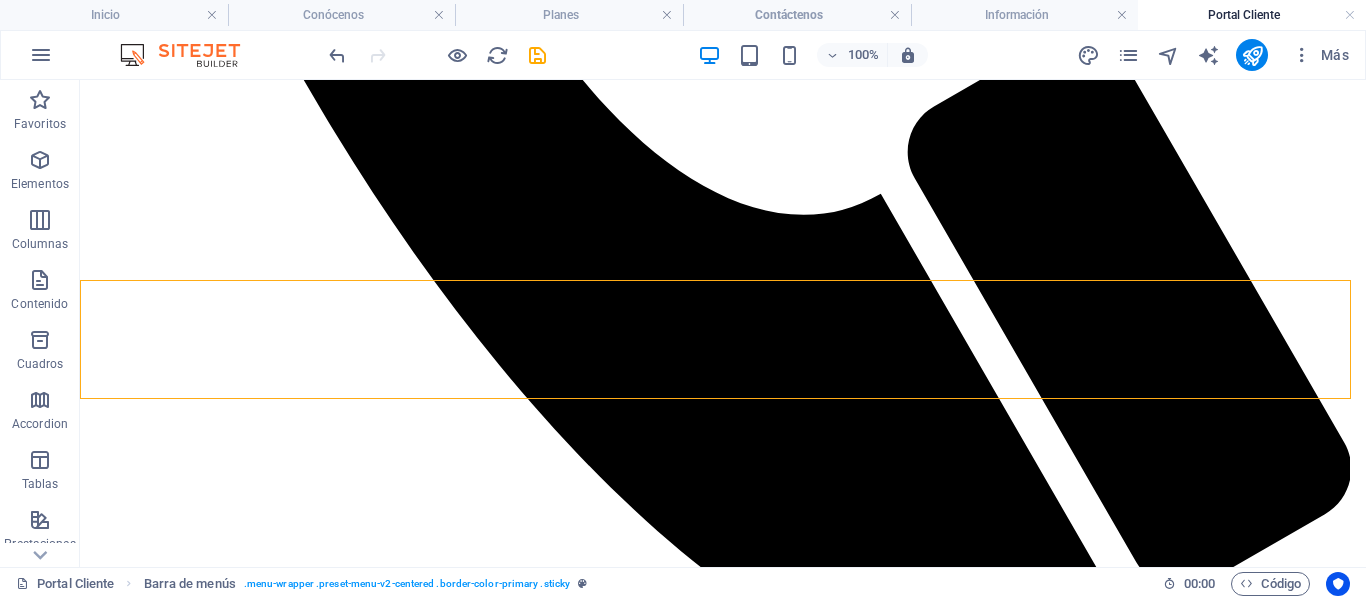 click on "Menu Inicio Conócenos Planes Contáctenos" at bounding box center [723, -162] 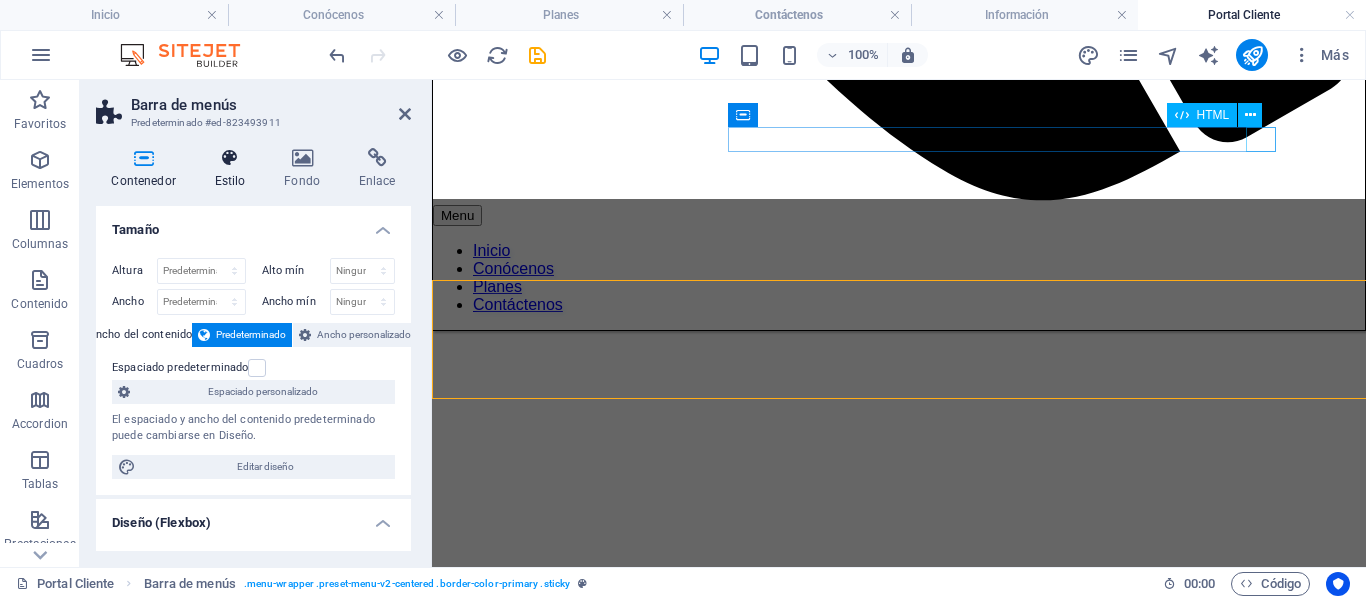 select on "rem" 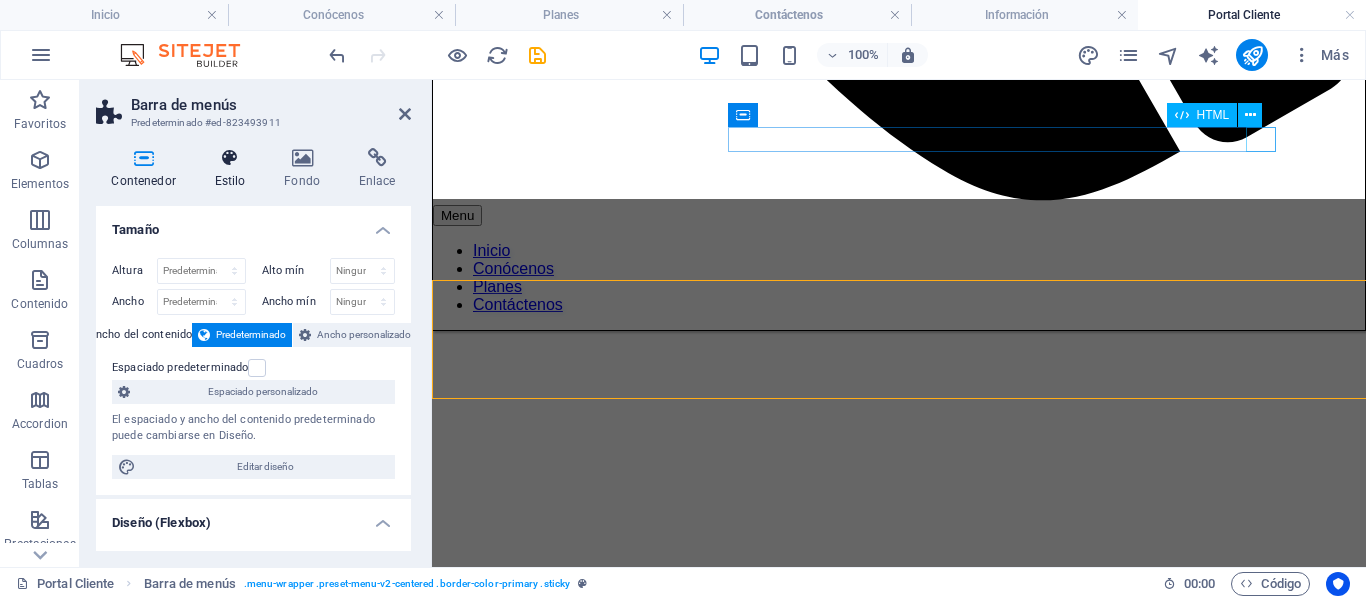 select on "preset-menu-v2-centered" 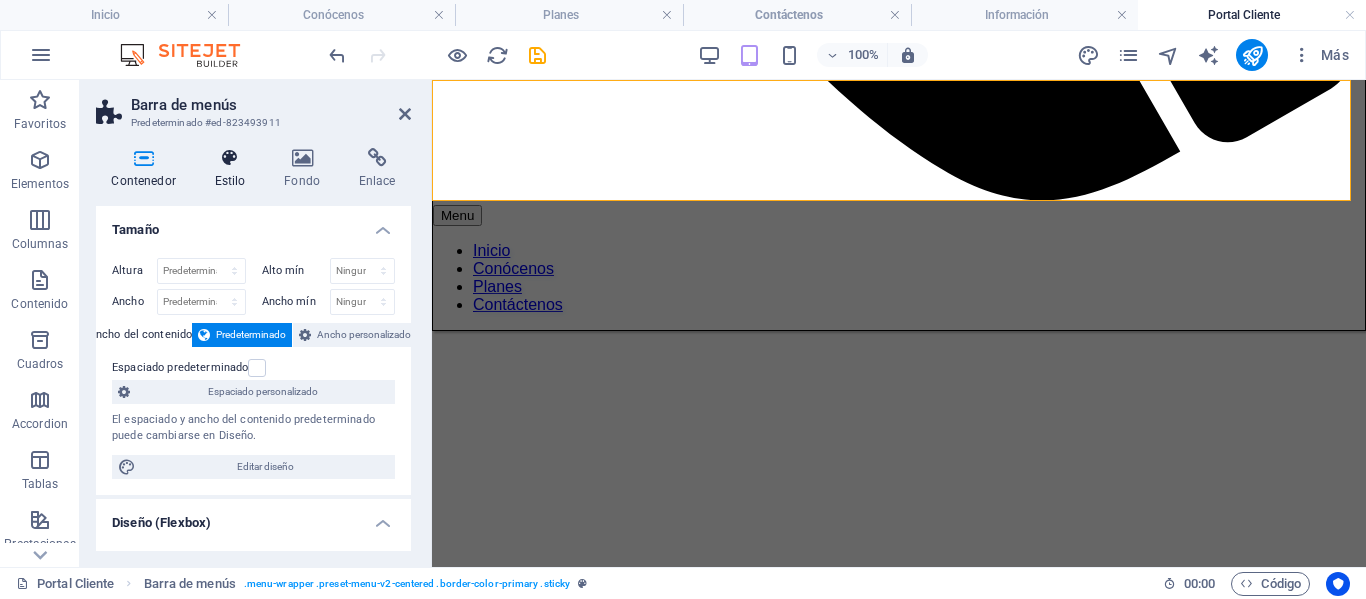 click on "Estilo" at bounding box center (234, 169) 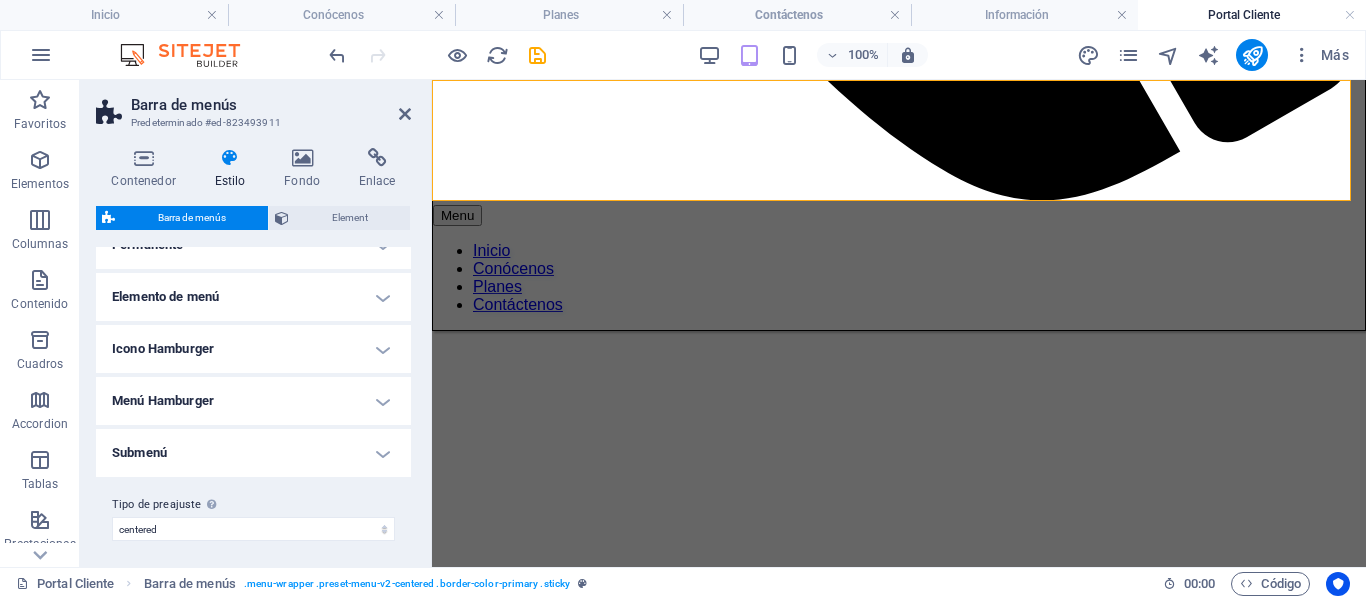 scroll, scrollTop: 602, scrollLeft: 0, axis: vertical 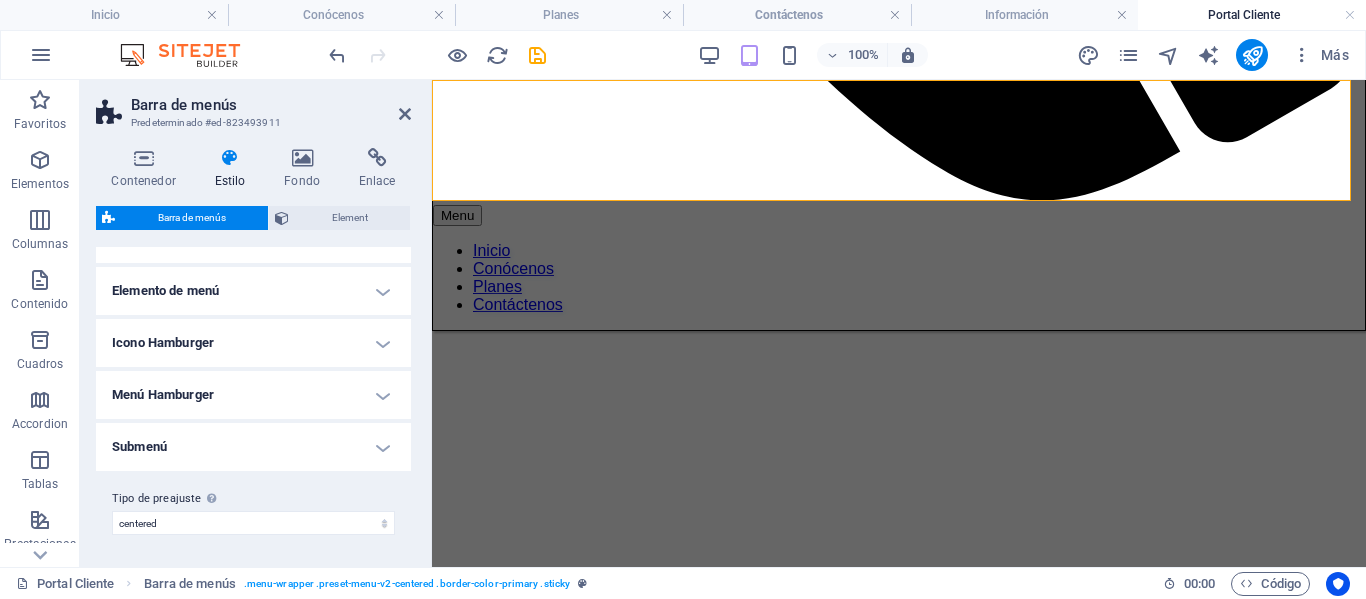 click on "Menú Hamburger" at bounding box center [253, 395] 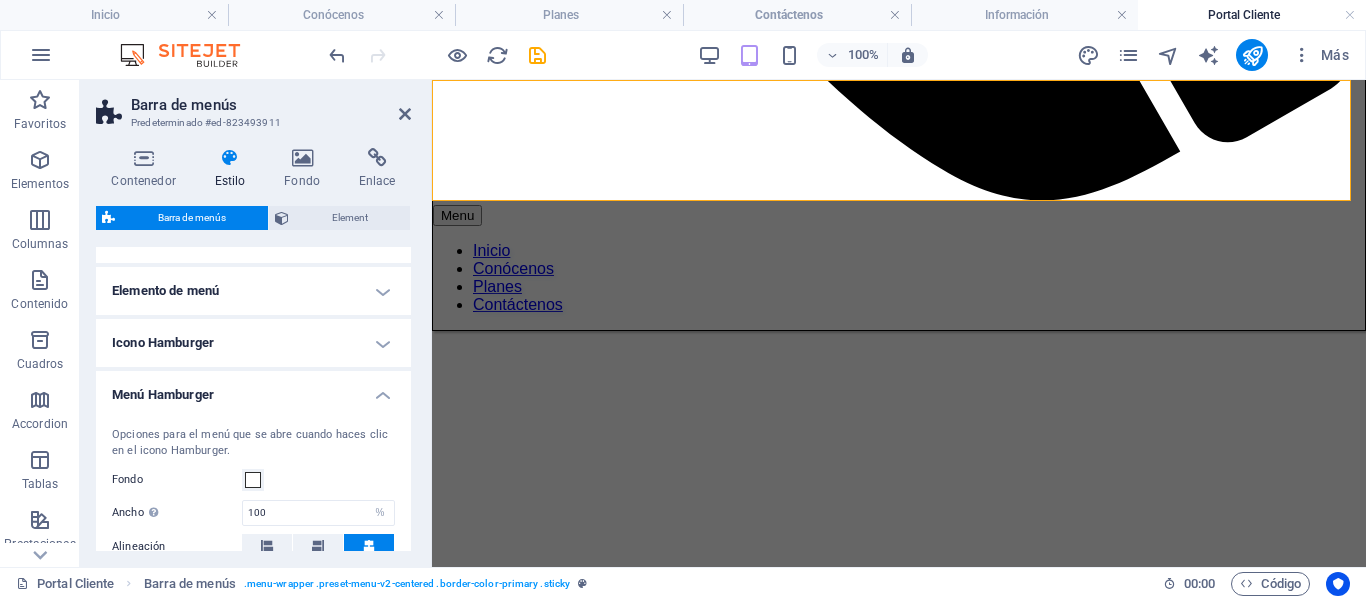 click on "Icono Hamburger" at bounding box center (253, 343) 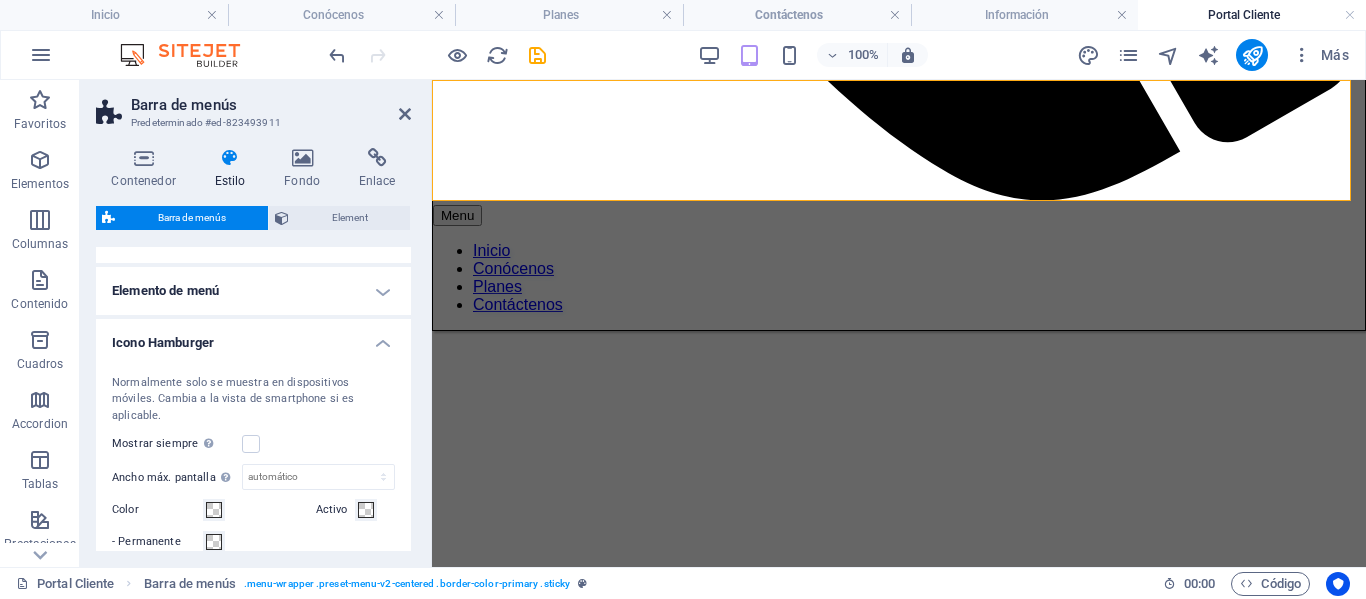 click on "Elemento de menú" at bounding box center (253, 291) 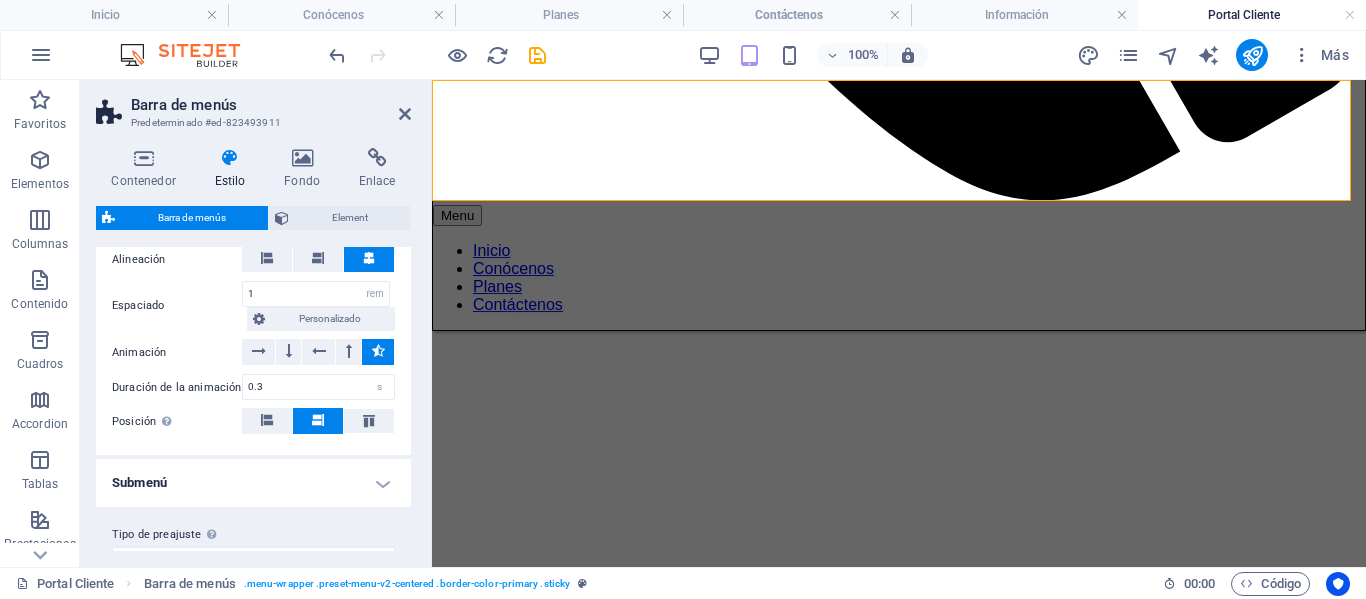 scroll, scrollTop: 1874, scrollLeft: 0, axis: vertical 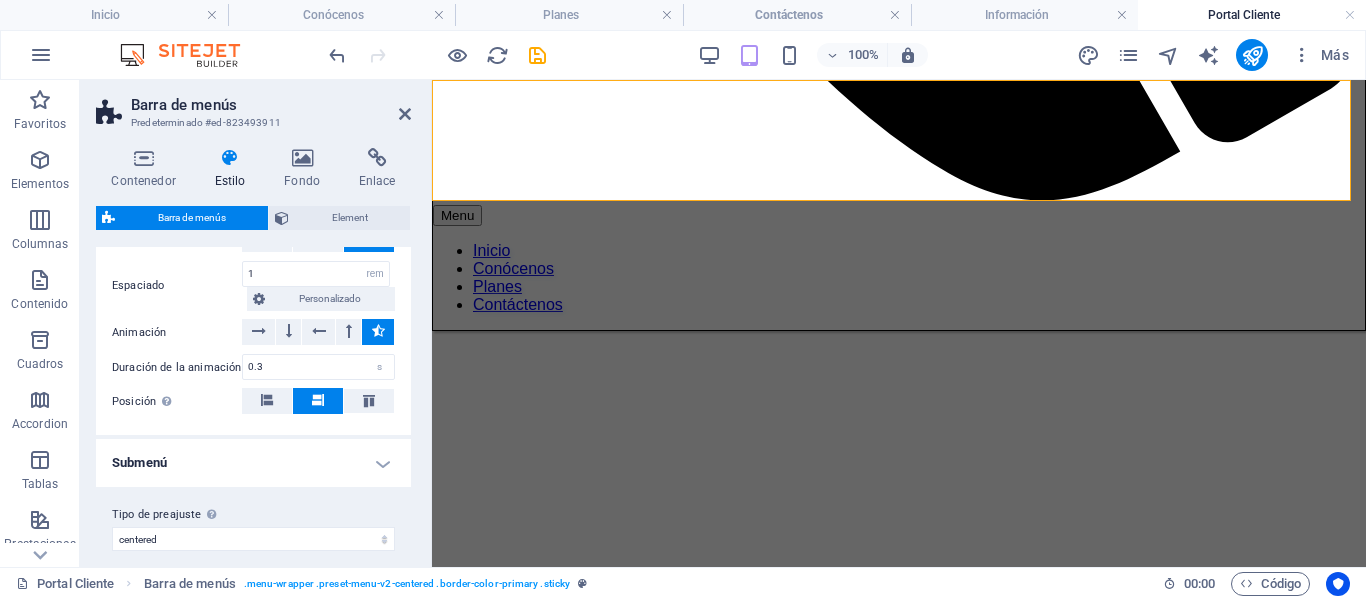 click on "Submenú" at bounding box center (253, 463) 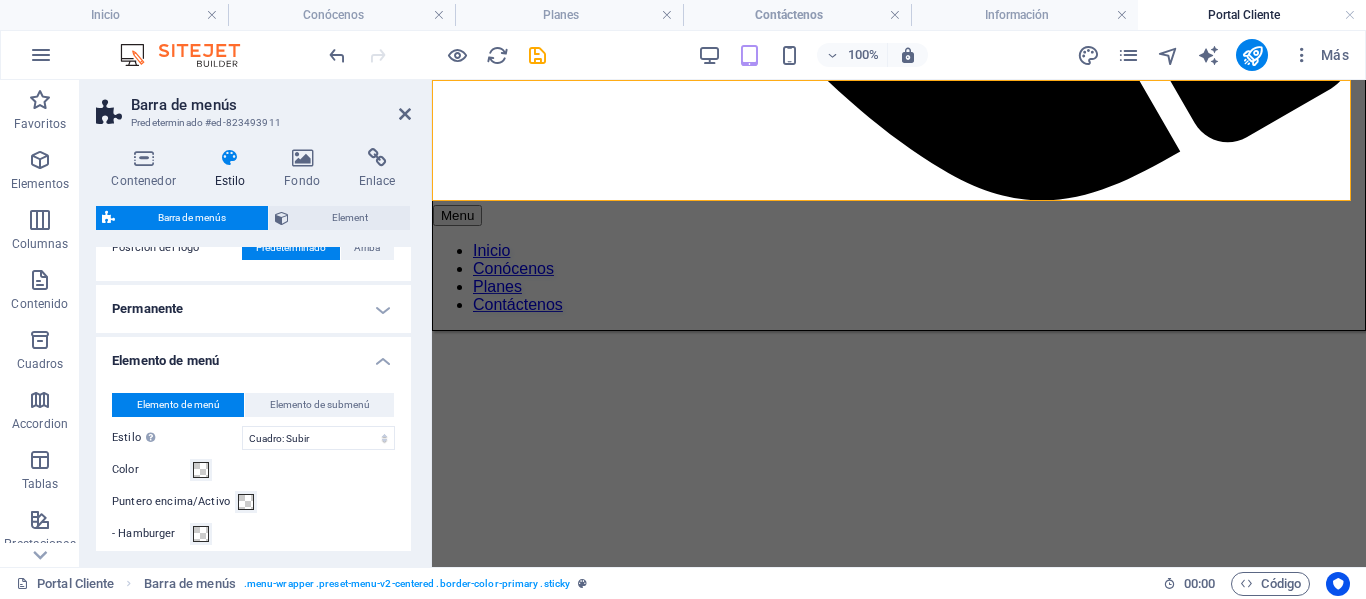 scroll, scrollTop: 438, scrollLeft: 0, axis: vertical 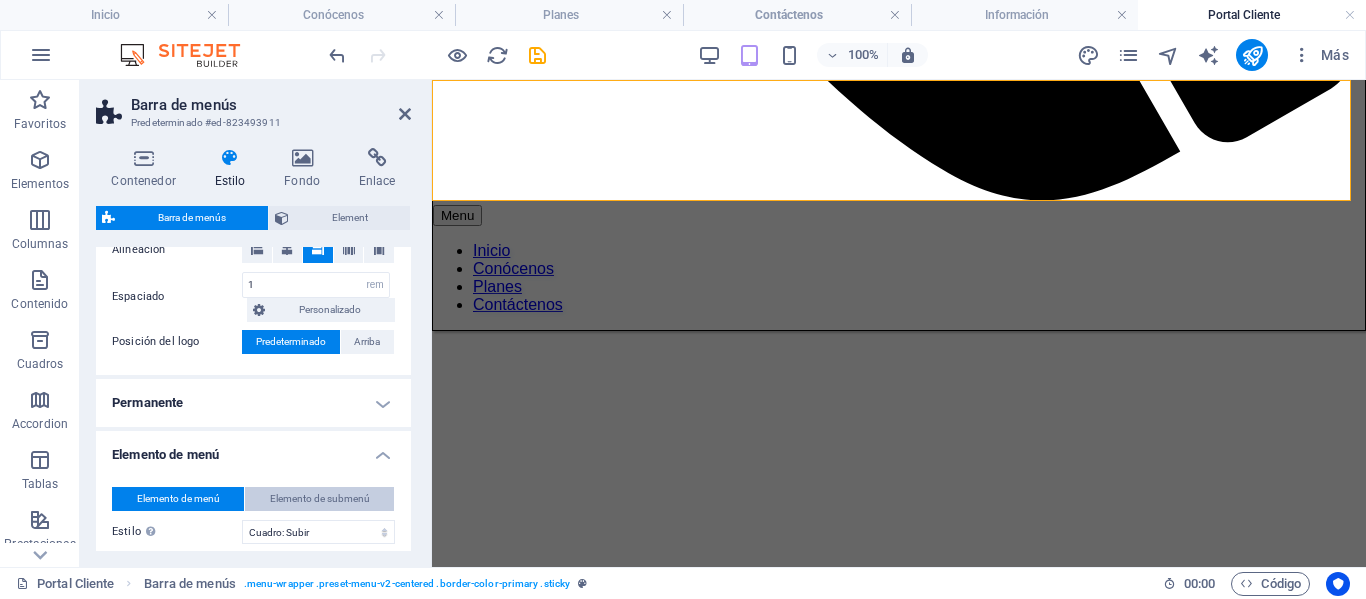 click on "Elemento de submenú" at bounding box center [320, 499] 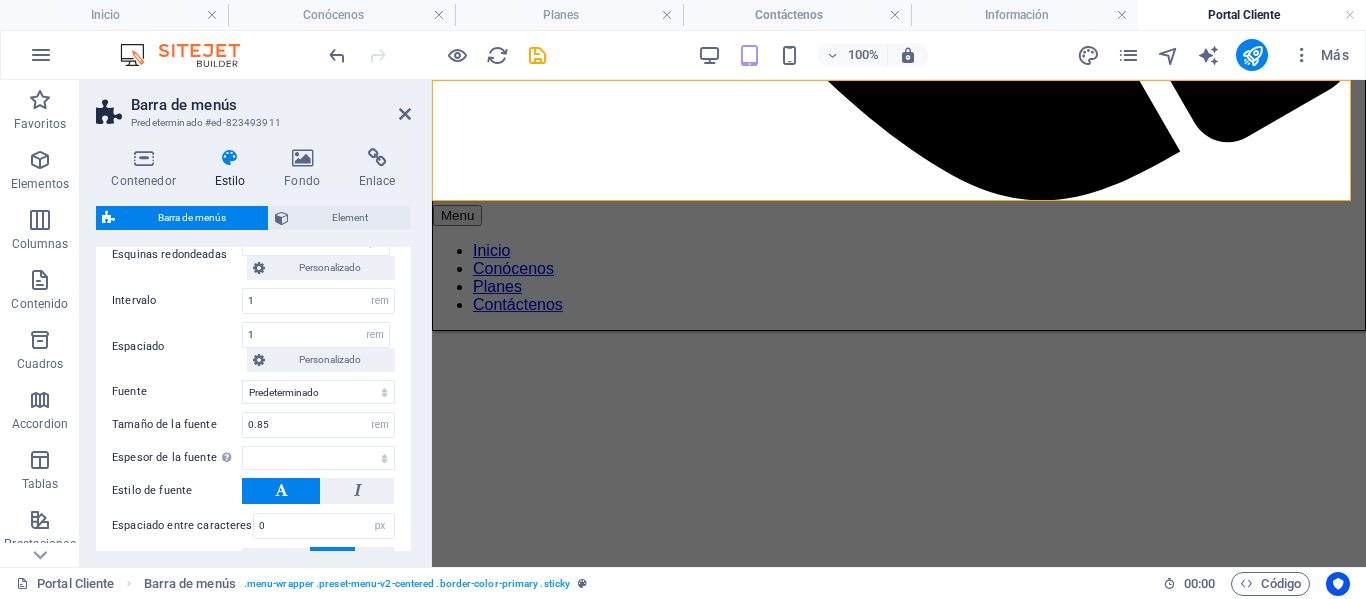 scroll, scrollTop: 1038, scrollLeft: 0, axis: vertical 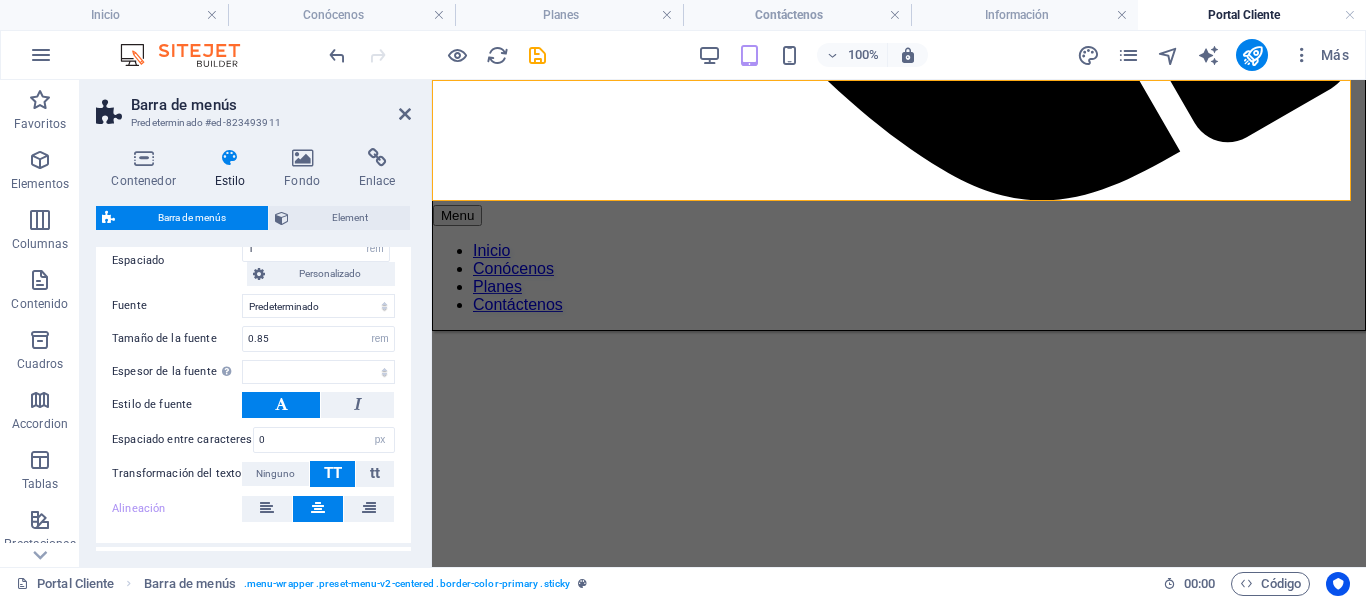 select 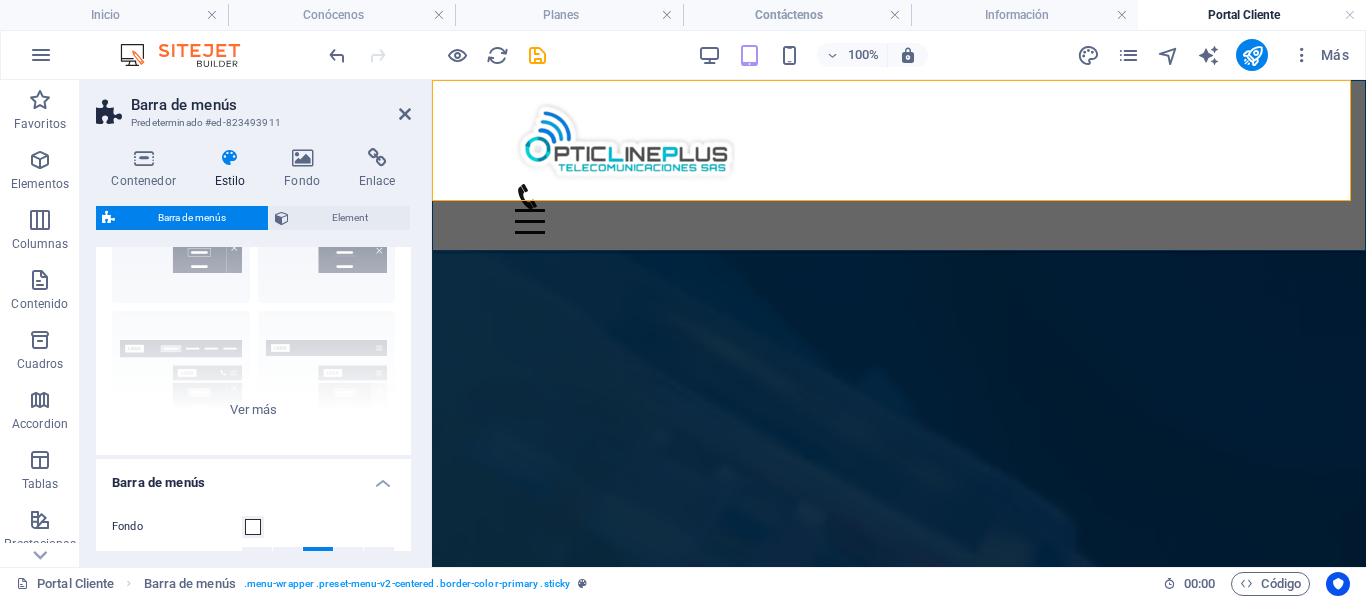 scroll, scrollTop: 38, scrollLeft: 0, axis: vertical 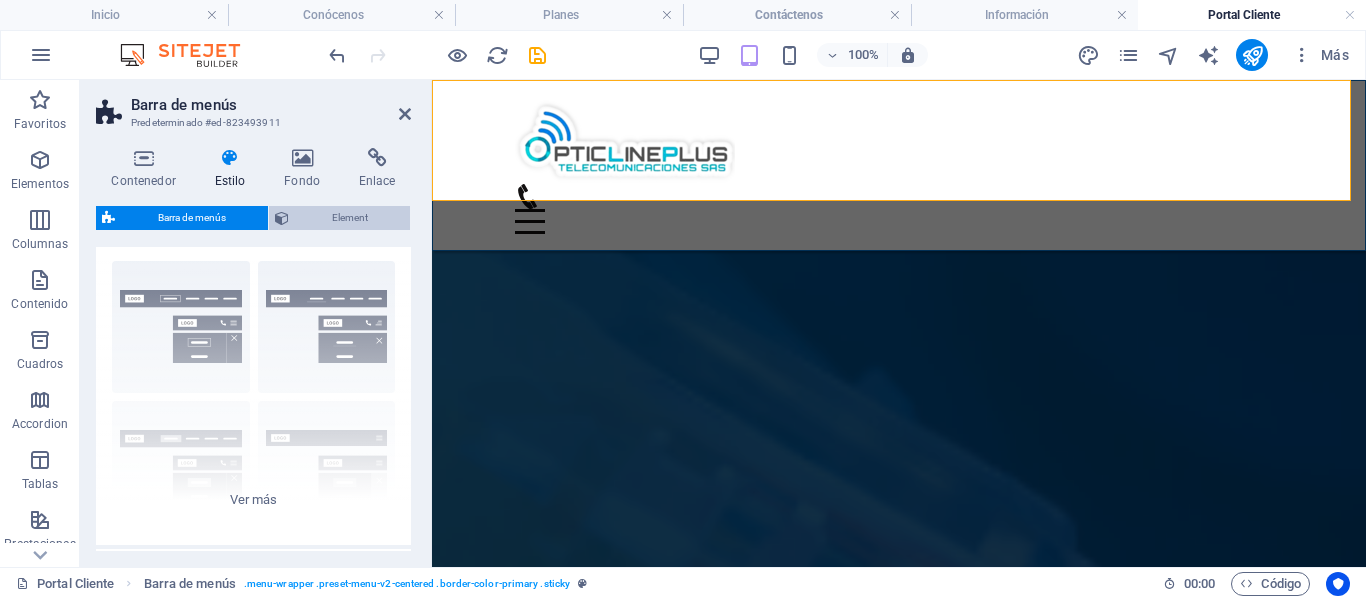 click on "Element" at bounding box center (349, 218) 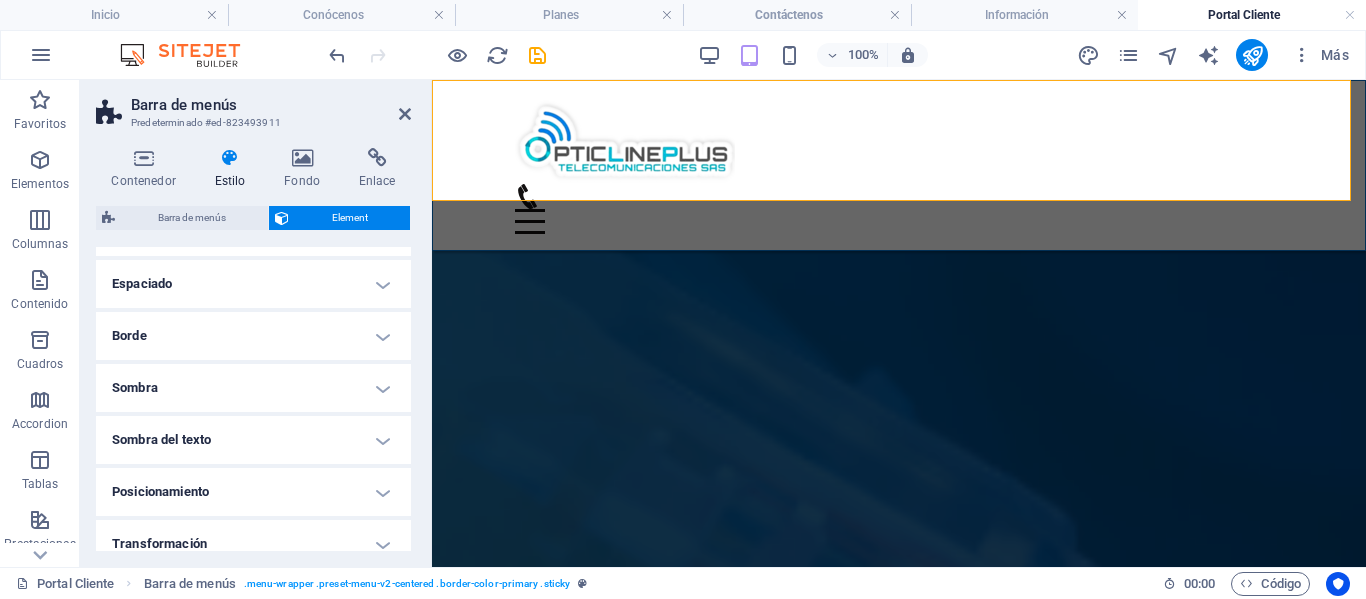scroll, scrollTop: 127, scrollLeft: 0, axis: vertical 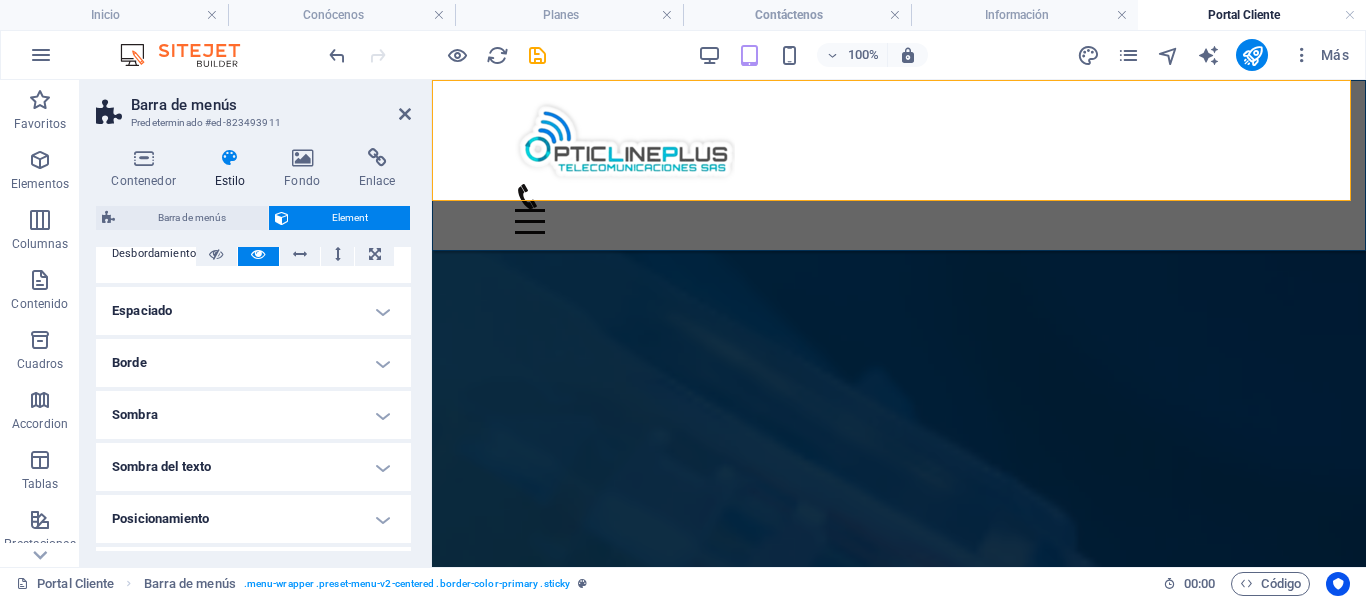click on "Sombra" at bounding box center (253, 415) 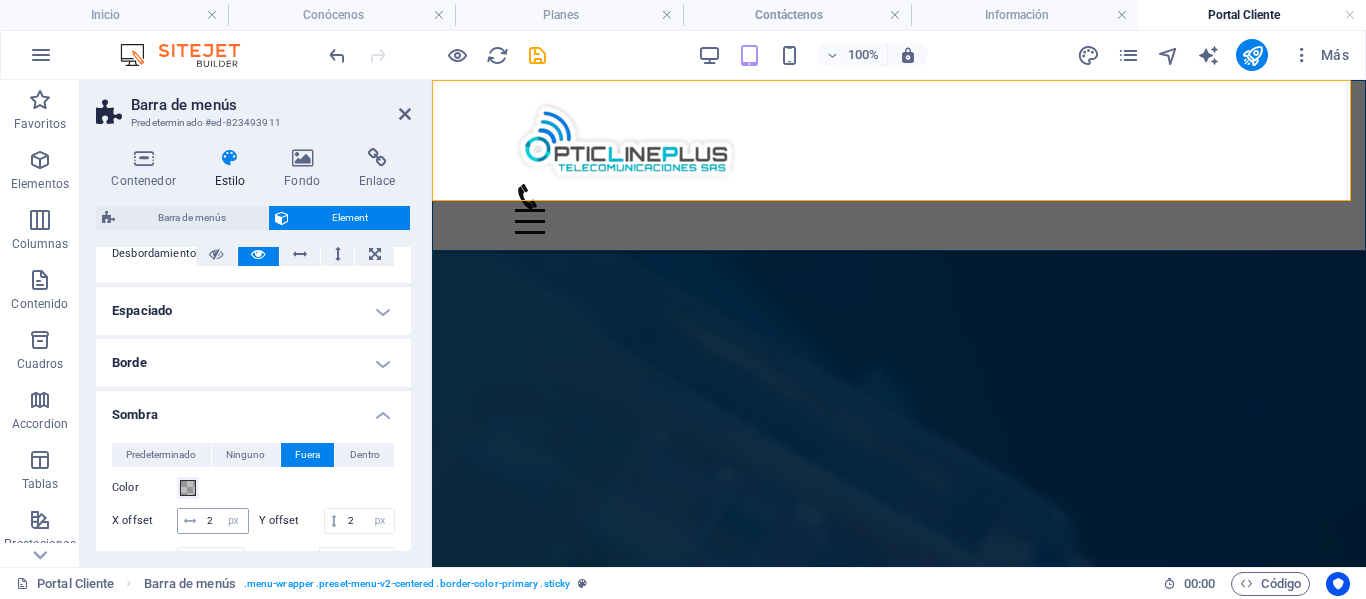 scroll, scrollTop: 227, scrollLeft: 0, axis: vertical 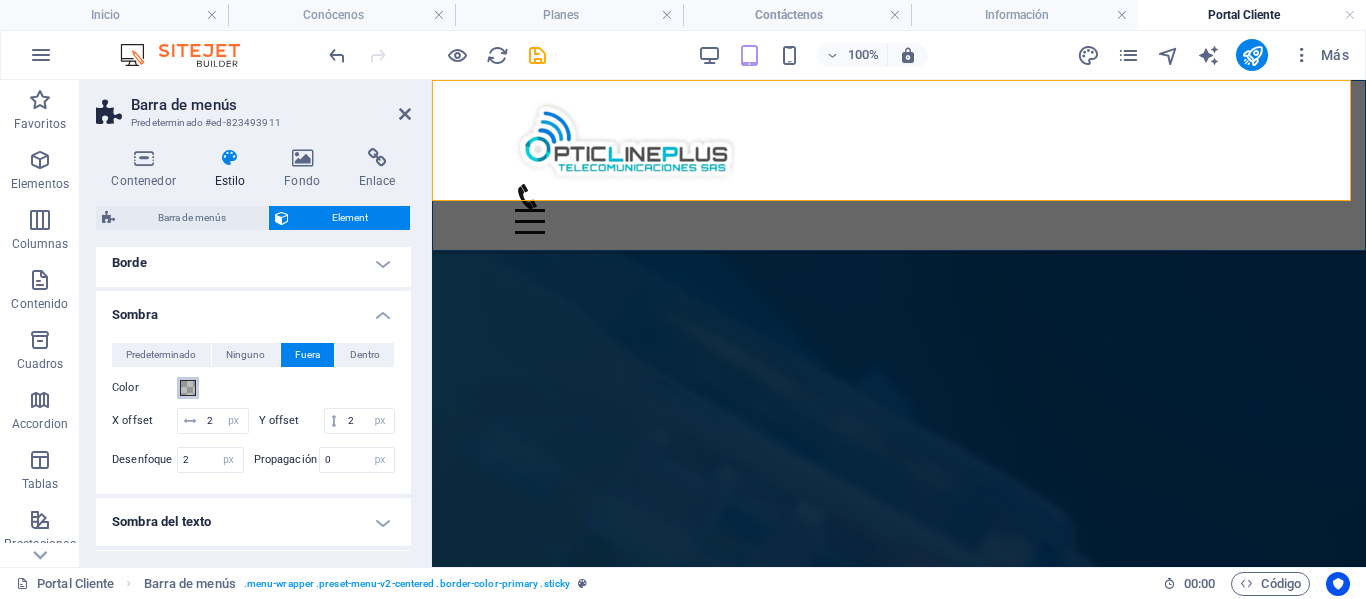 click on "Color" at bounding box center (188, 388) 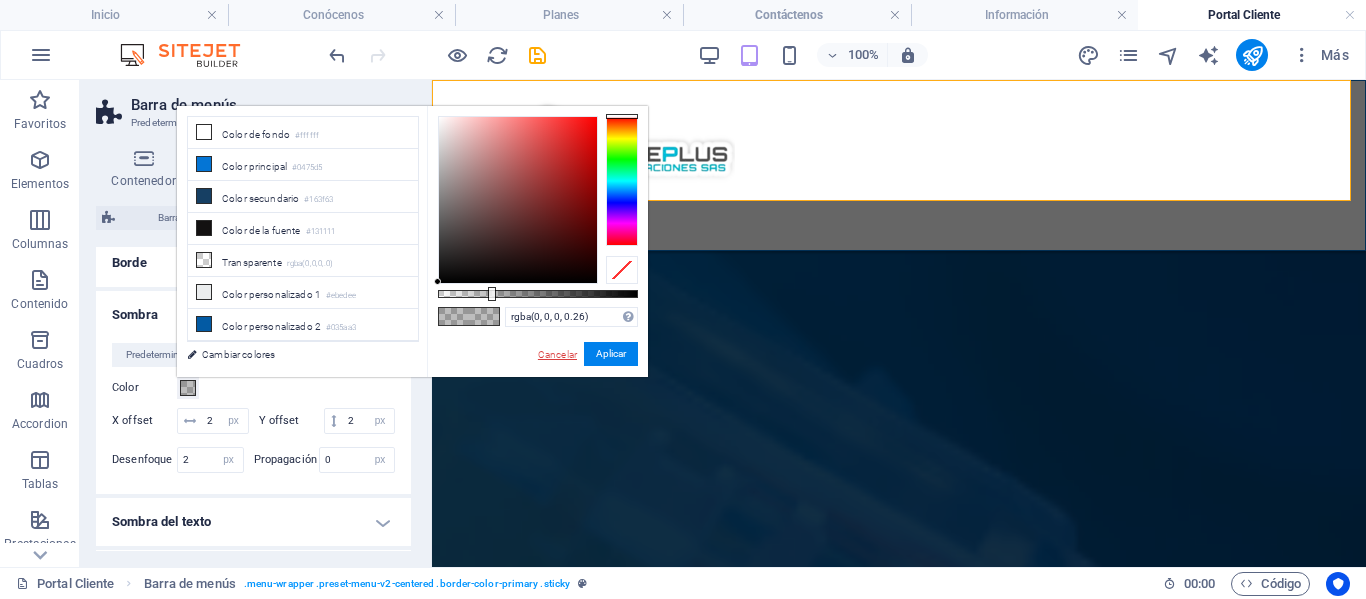 click on "Cancelar" at bounding box center (557, 354) 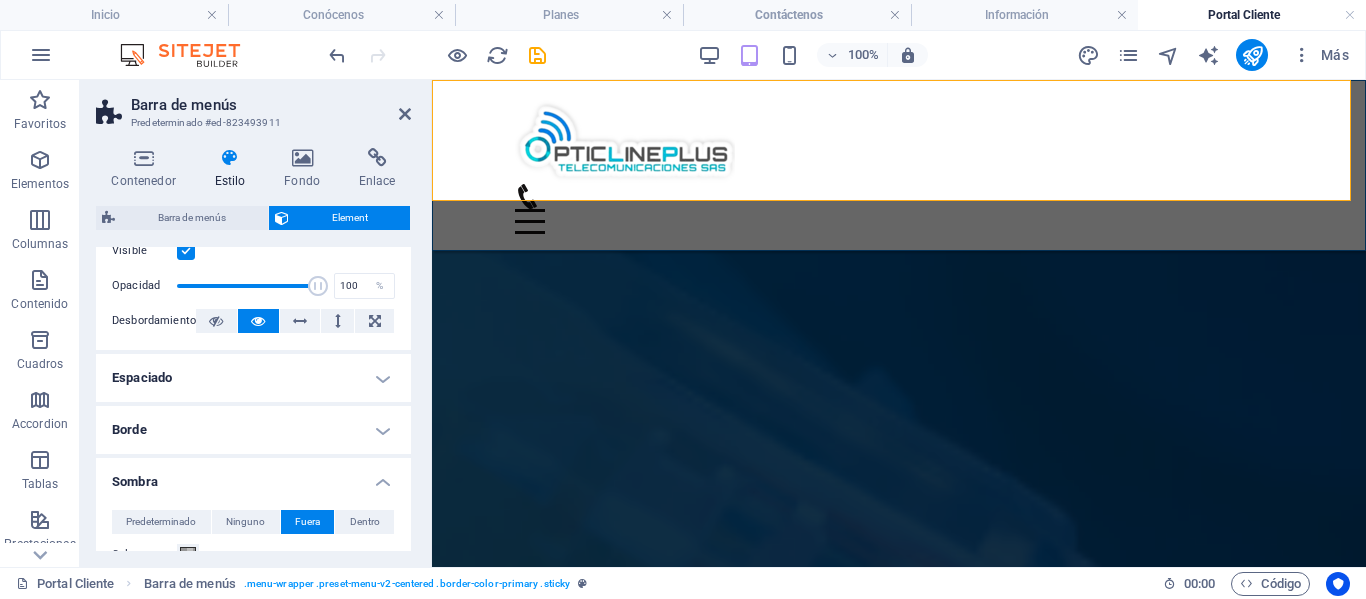 scroll, scrollTop: 27, scrollLeft: 0, axis: vertical 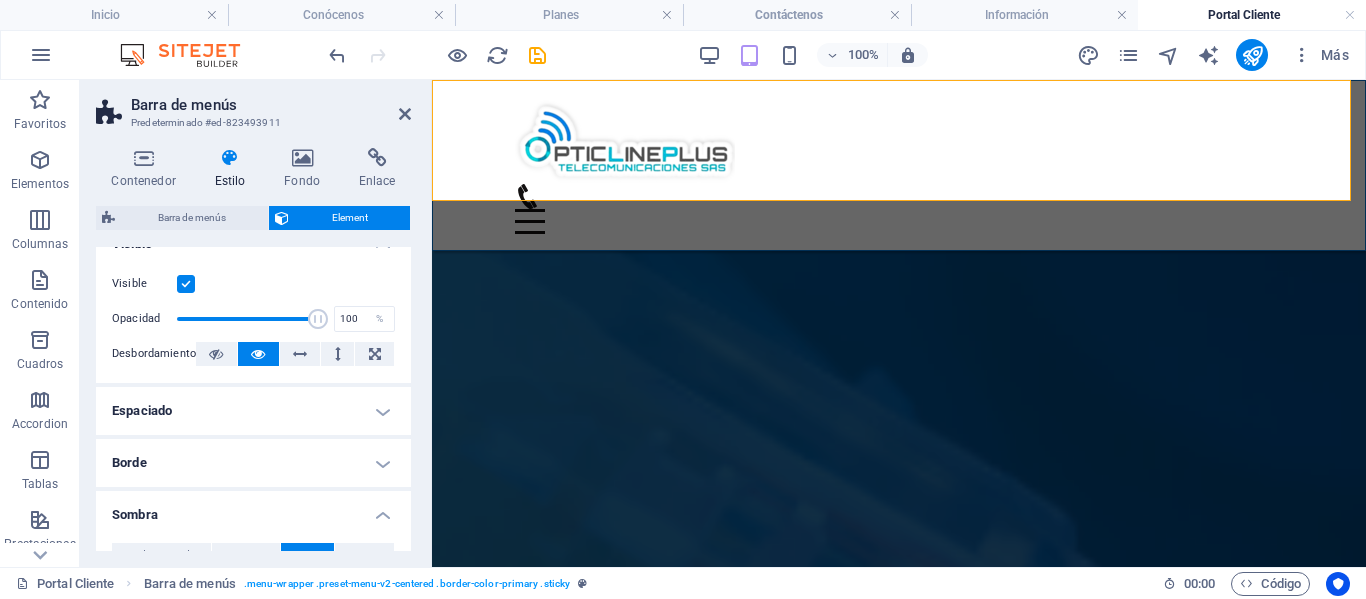 click on "Borde" at bounding box center [253, 463] 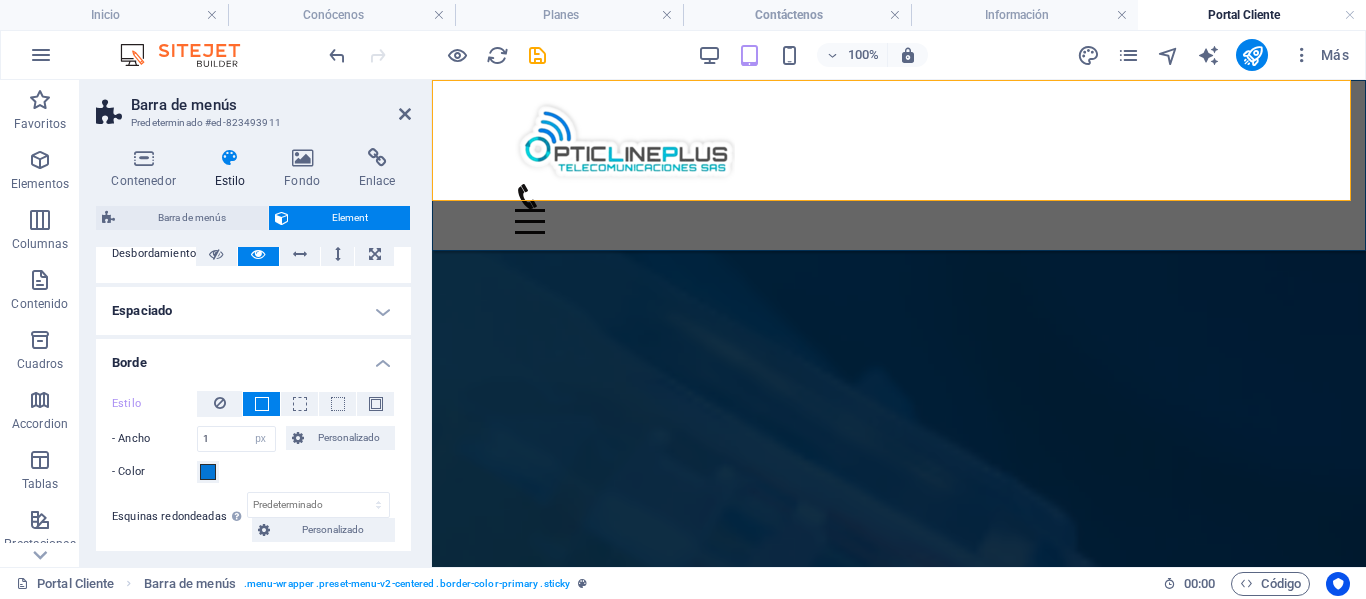 scroll, scrollTop: 227, scrollLeft: 0, axis: vertical 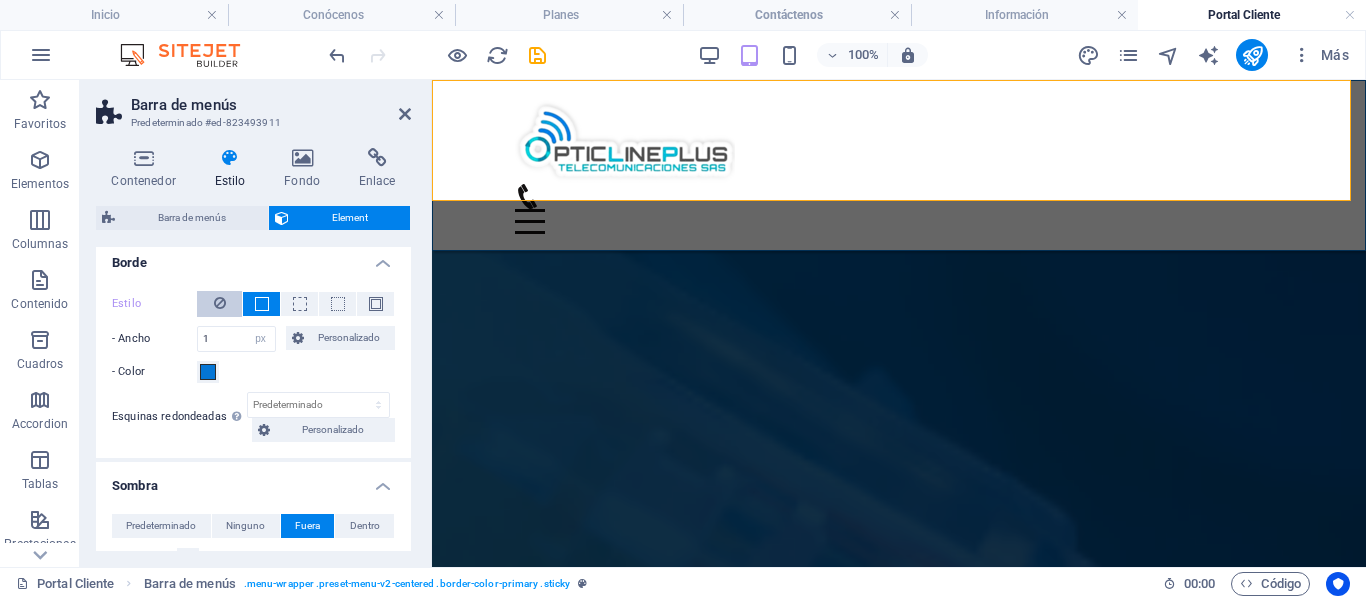 click at bounding box center [220, 303] 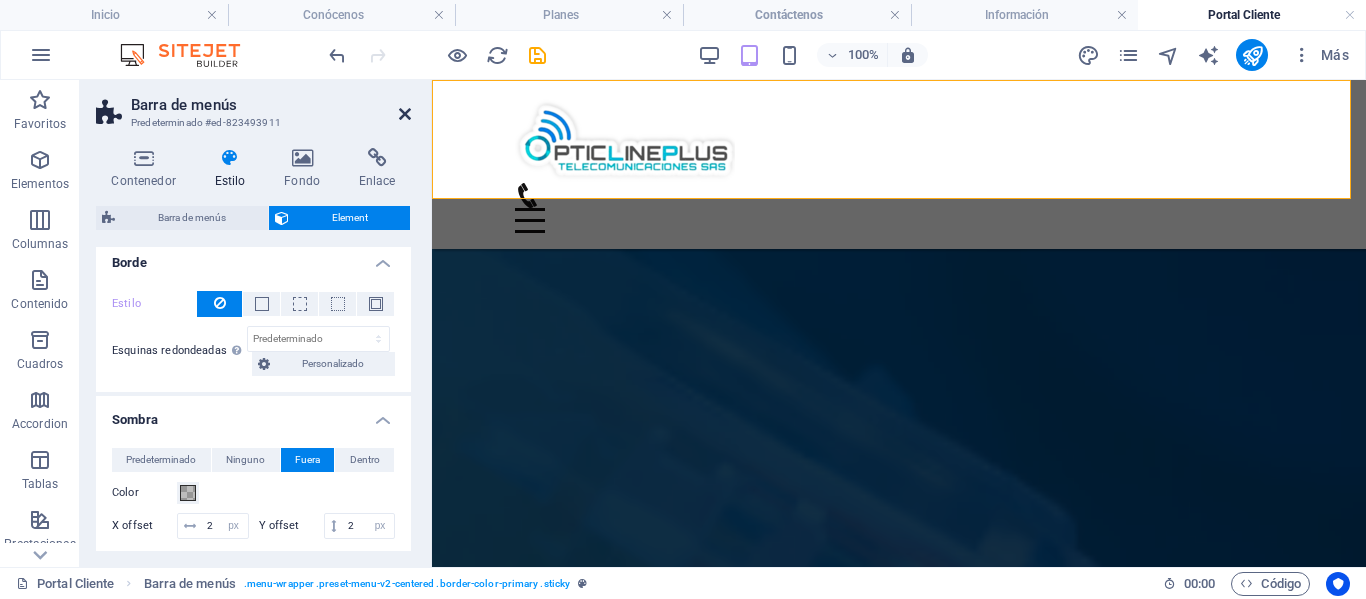 click at bounding box center [405, 114] 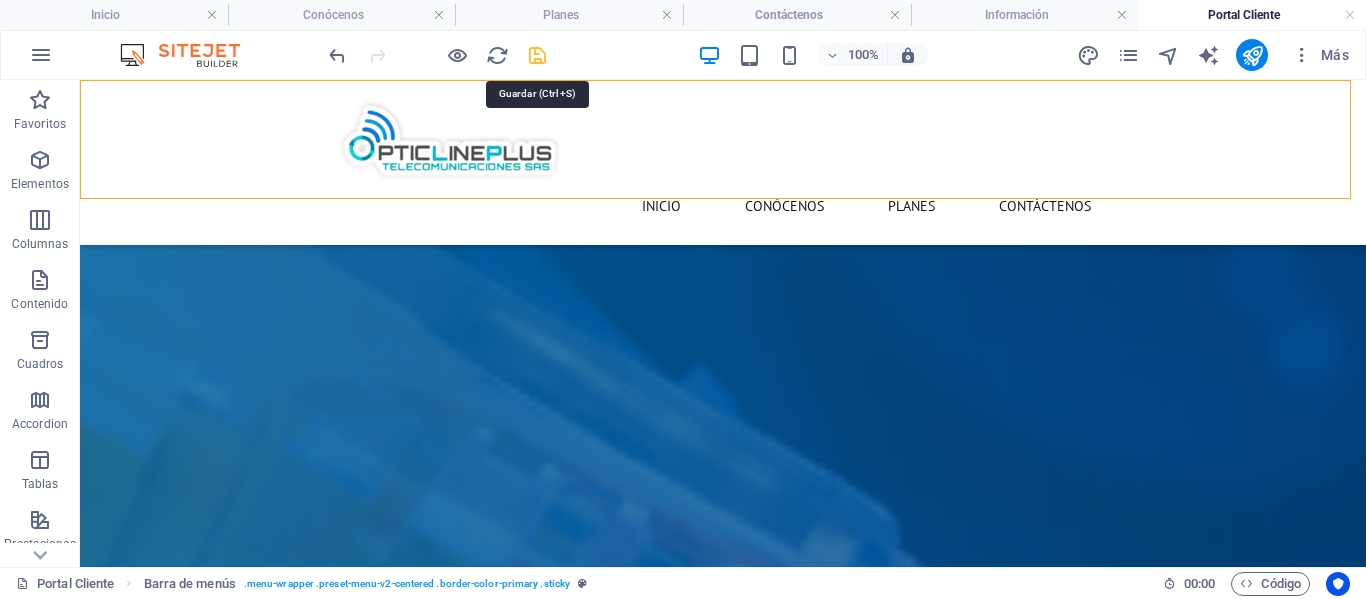click at bounding box center (537, 55) 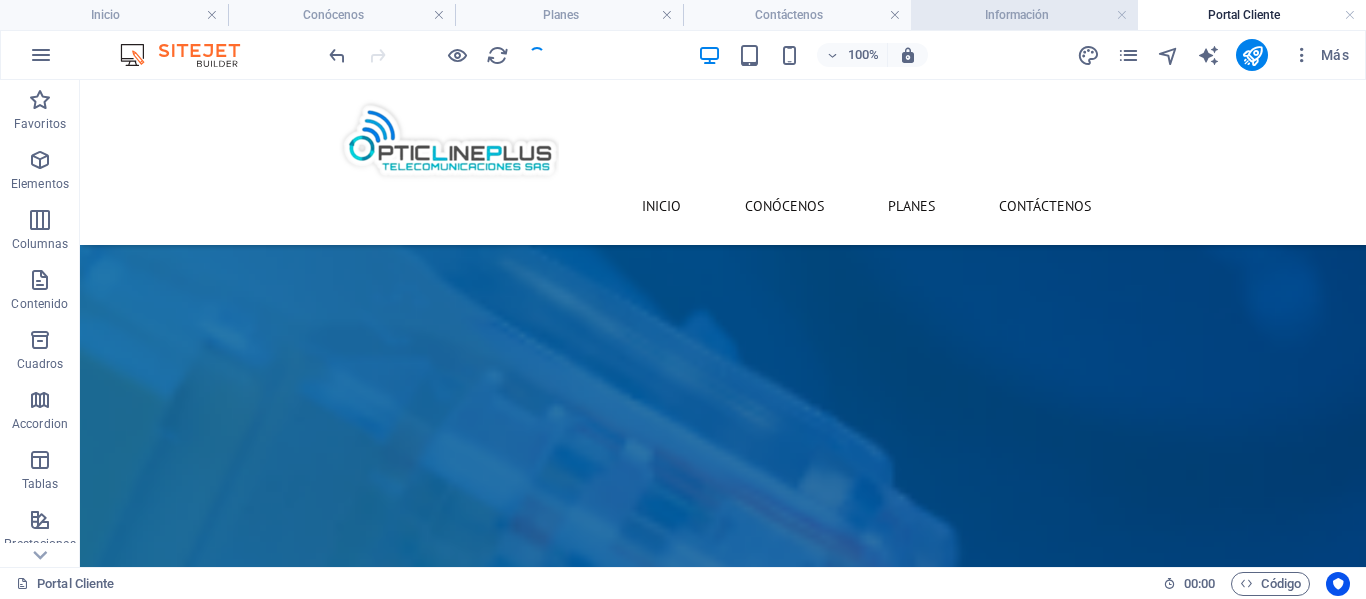 click on "Información" at bounding box center [1025, 15] 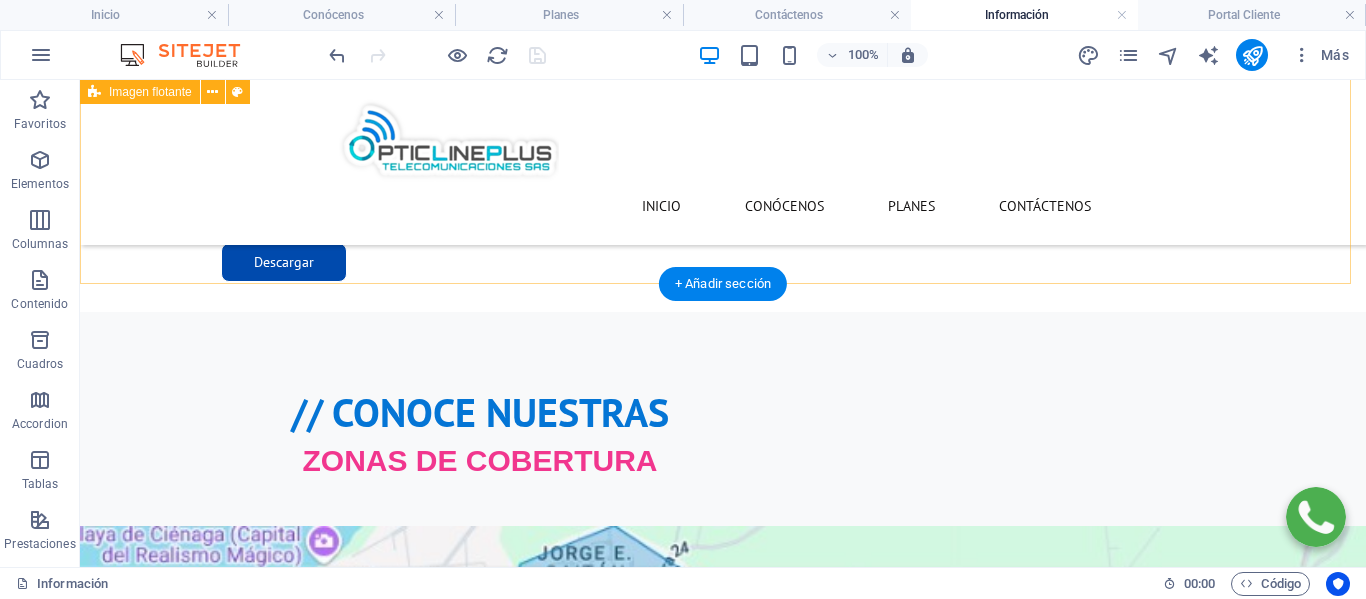 scroll, scrollTop: 2285, scrollLeft: 0, axis: vertical 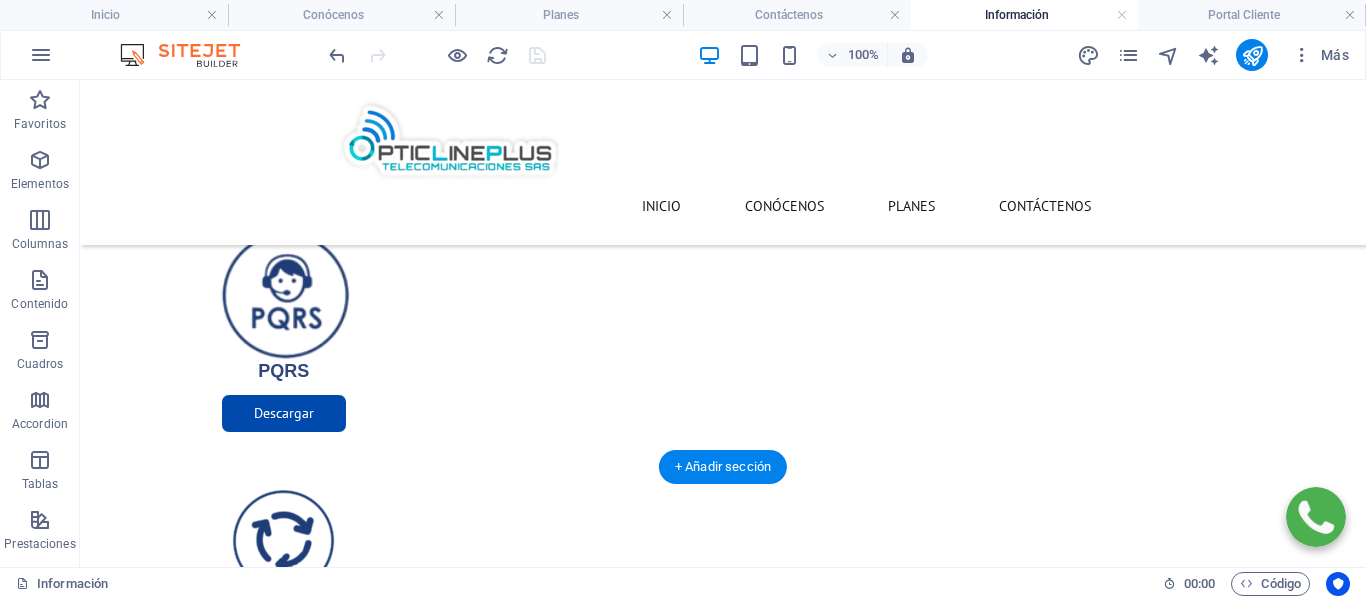 click at bounding box center [723, 2747] 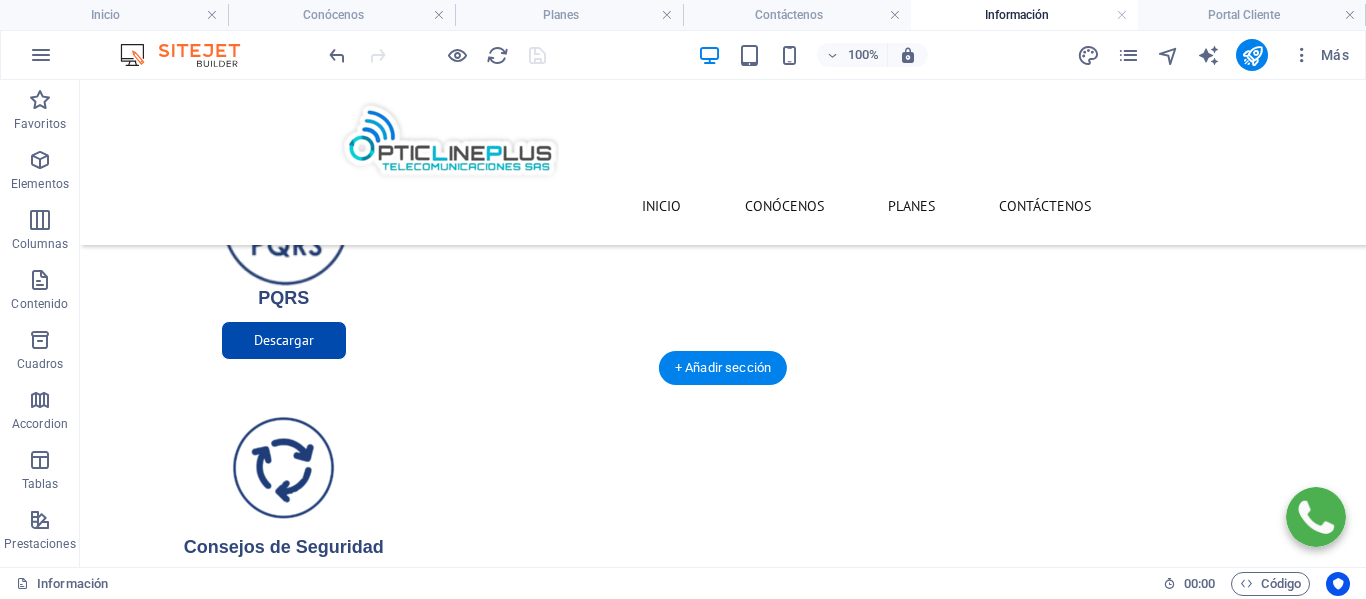 scroll, scrollTop: 2385, scrollLeft: 0, axis: vertical 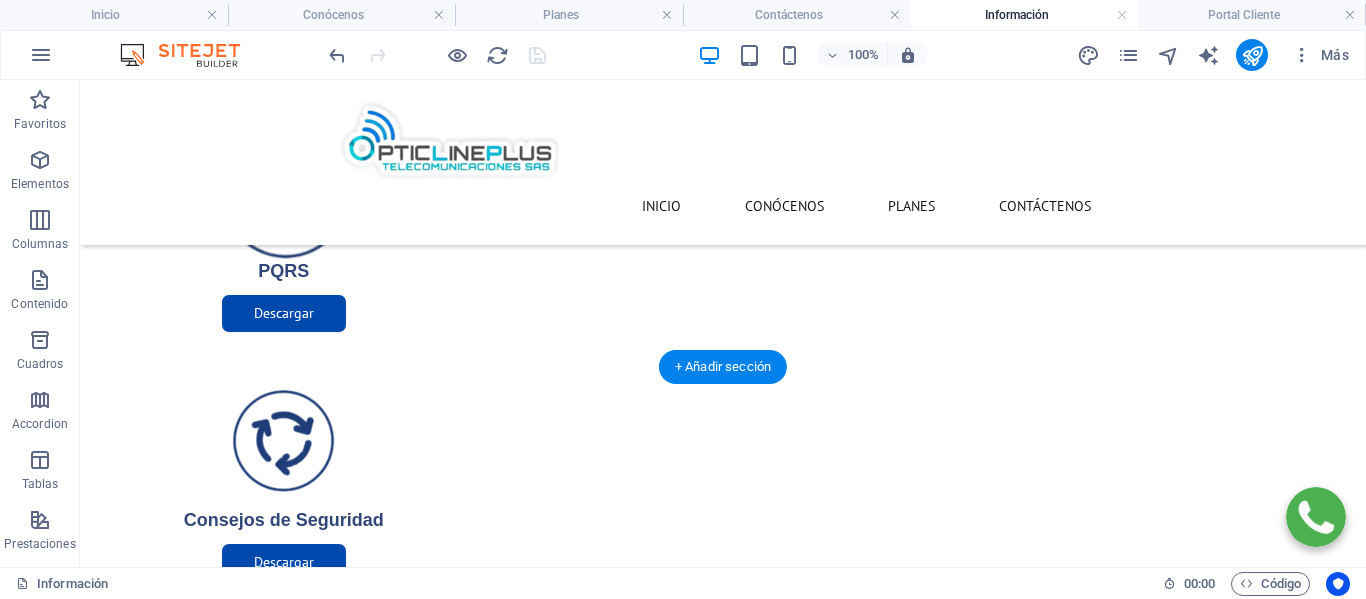 click at bounding box center [723, 2647] 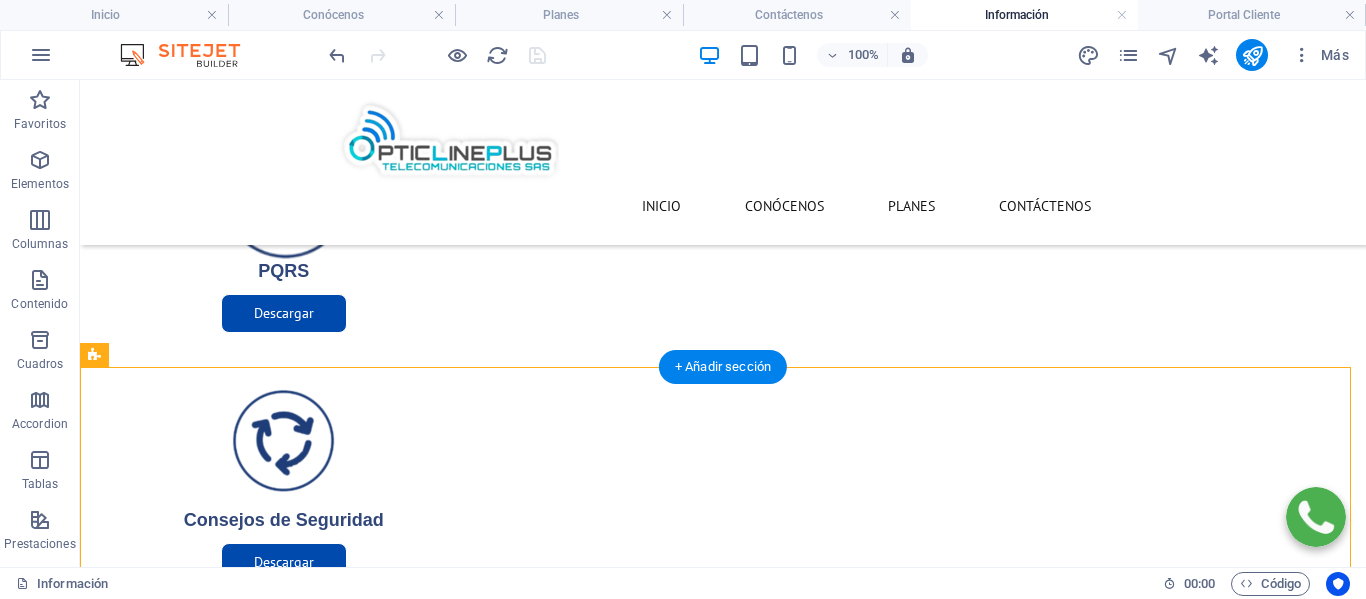 drag, startPoint x: 138, startPoint y: 414, endPoint x: 205, endPoint y: 492, distance: 102.825096 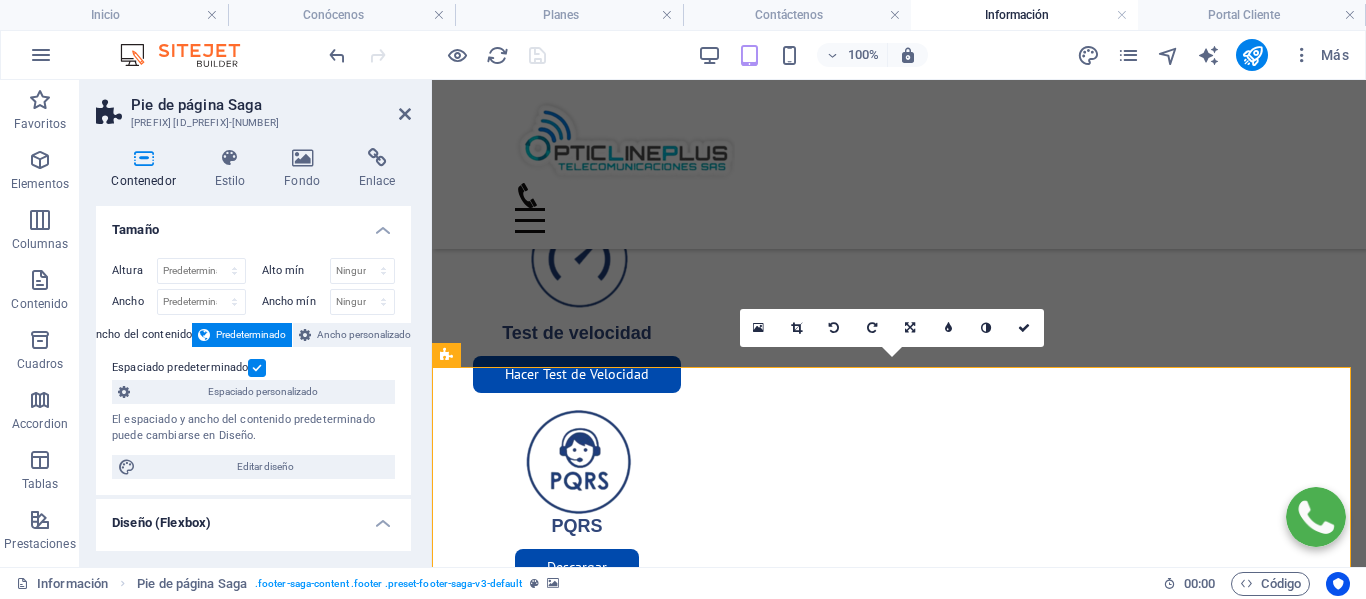 scroll, scrollTop: 2585, scrollLeft: 0, axis: vertical 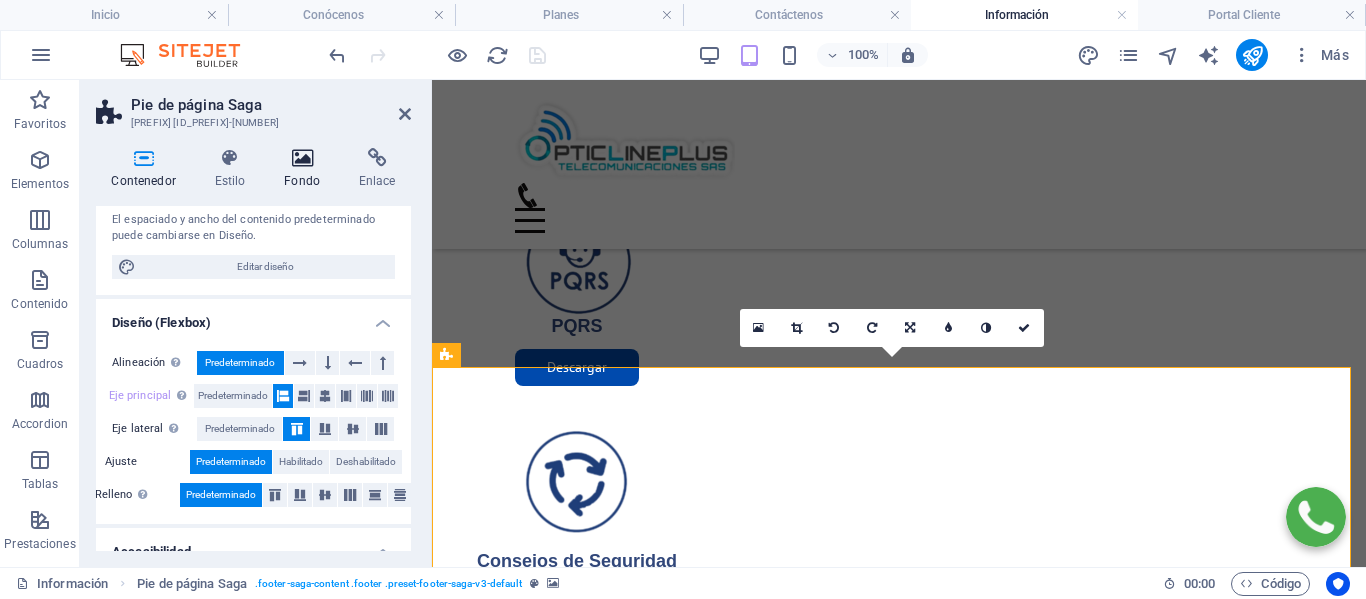 click at bounding box center [302, 158] 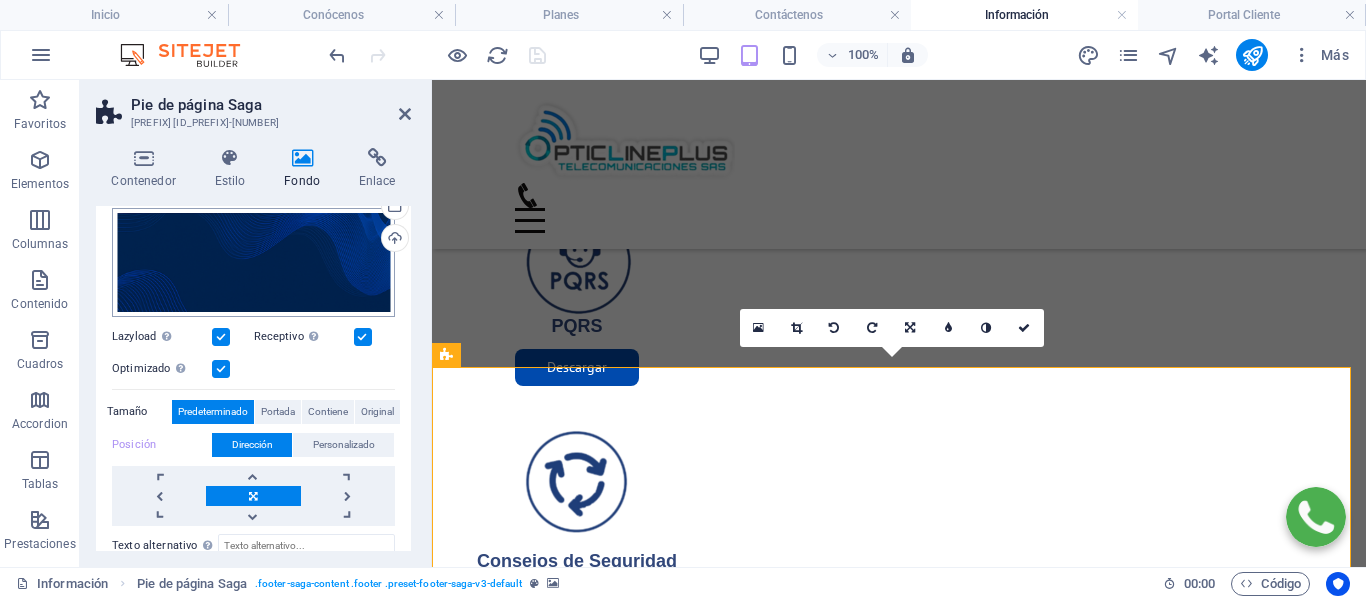 scroll, scrollTop: 365, scrollLeft: 0, axis: vertical 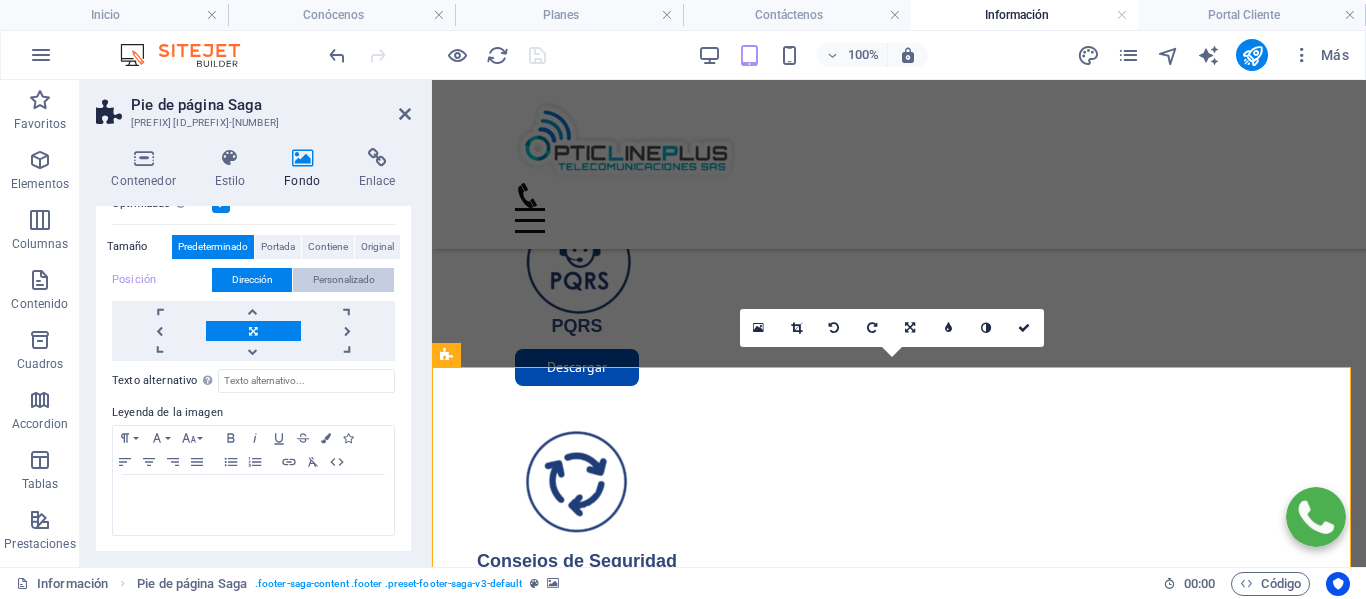 click on "Personalizado" at bounding box center (344, 280) 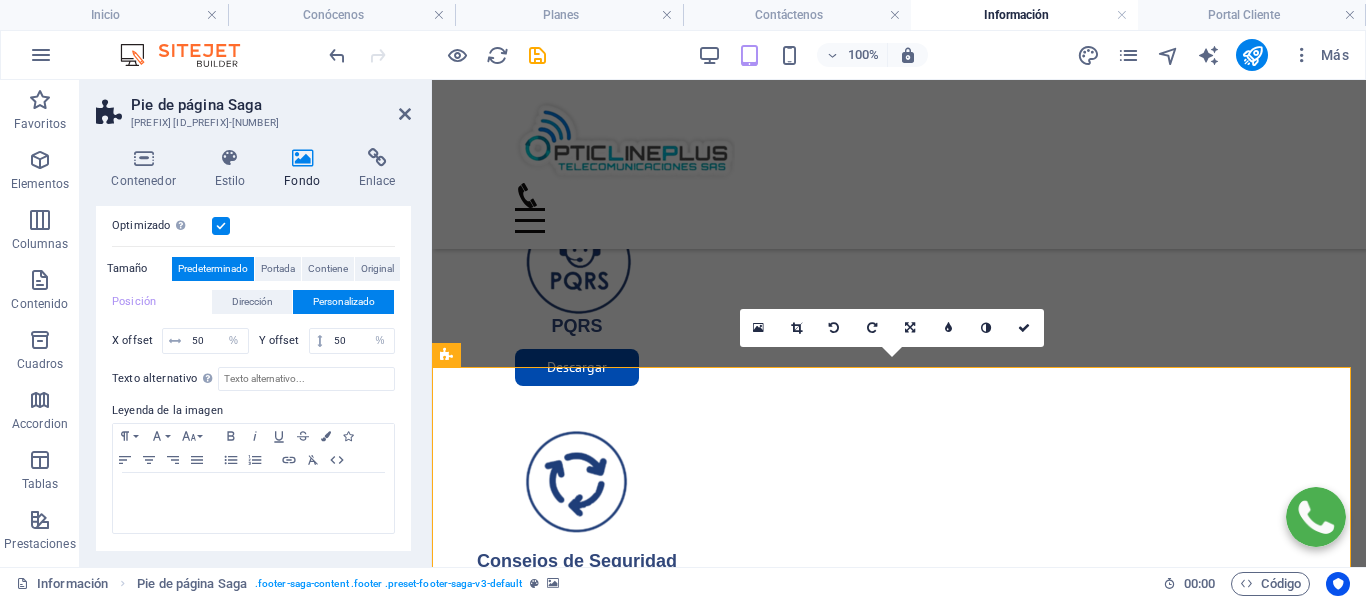 scroll, scrollTop: 342, scrollLeft: 0, axis: vertical 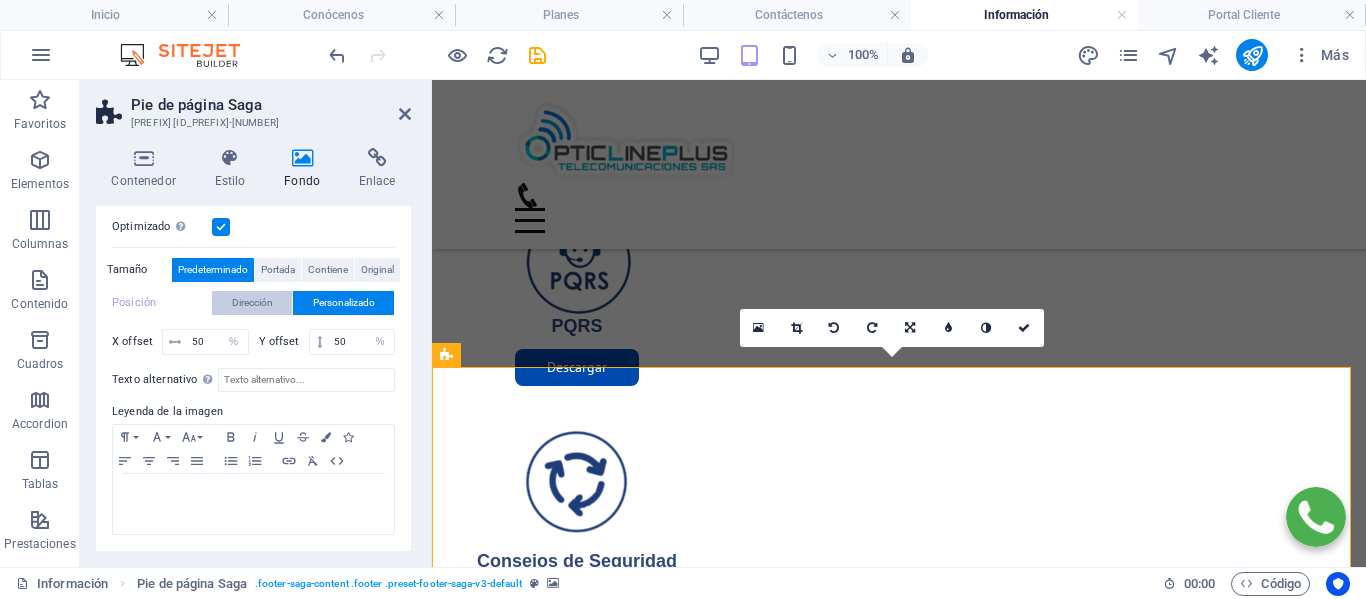 click on "Dirección" at bounding box center [252, 303] 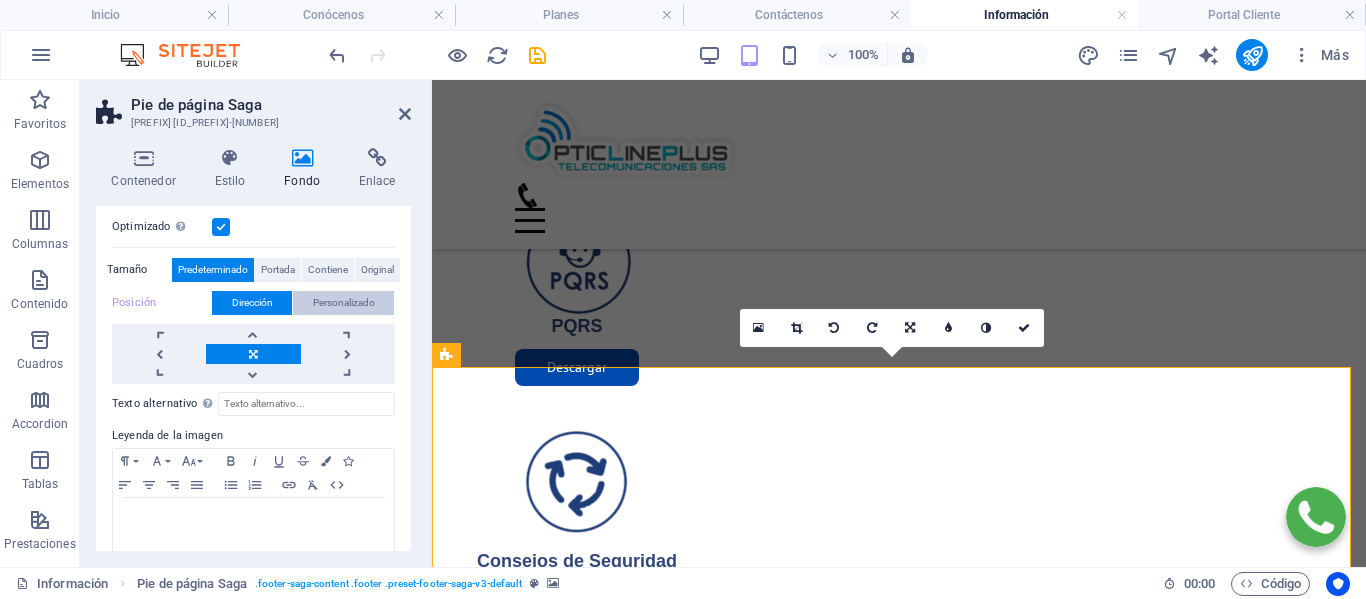 click on "Personalizado" at bounding box center [344, 303] 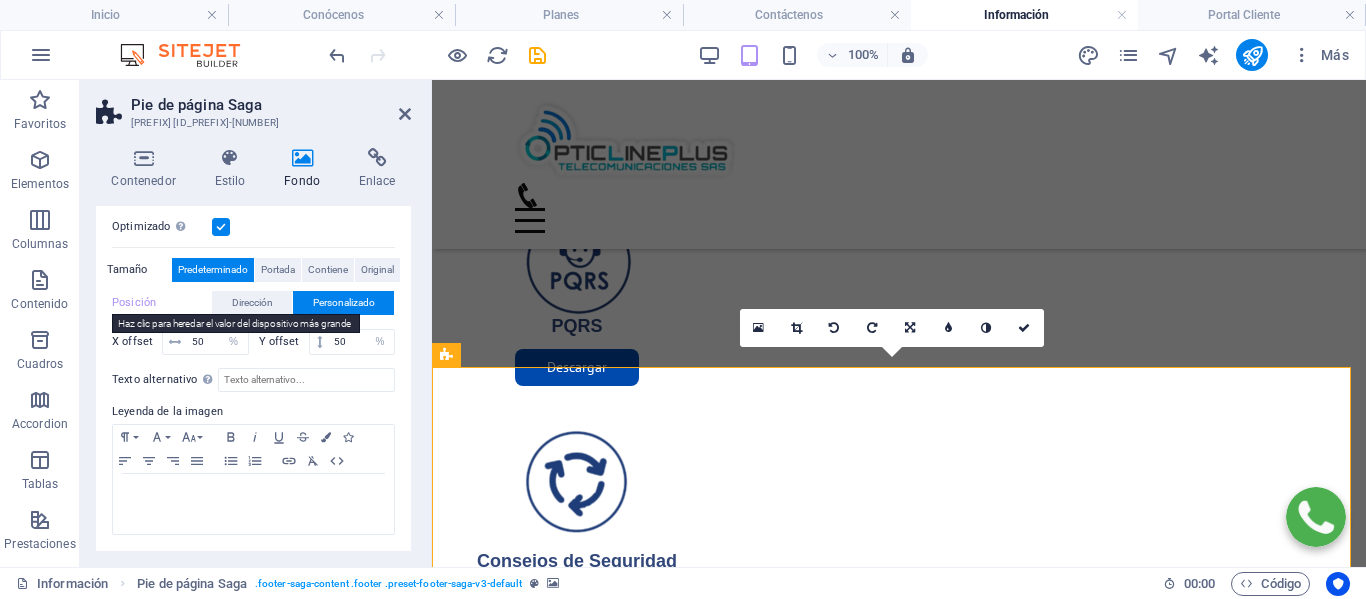click on "Posición" at bounding box center (162, 303) 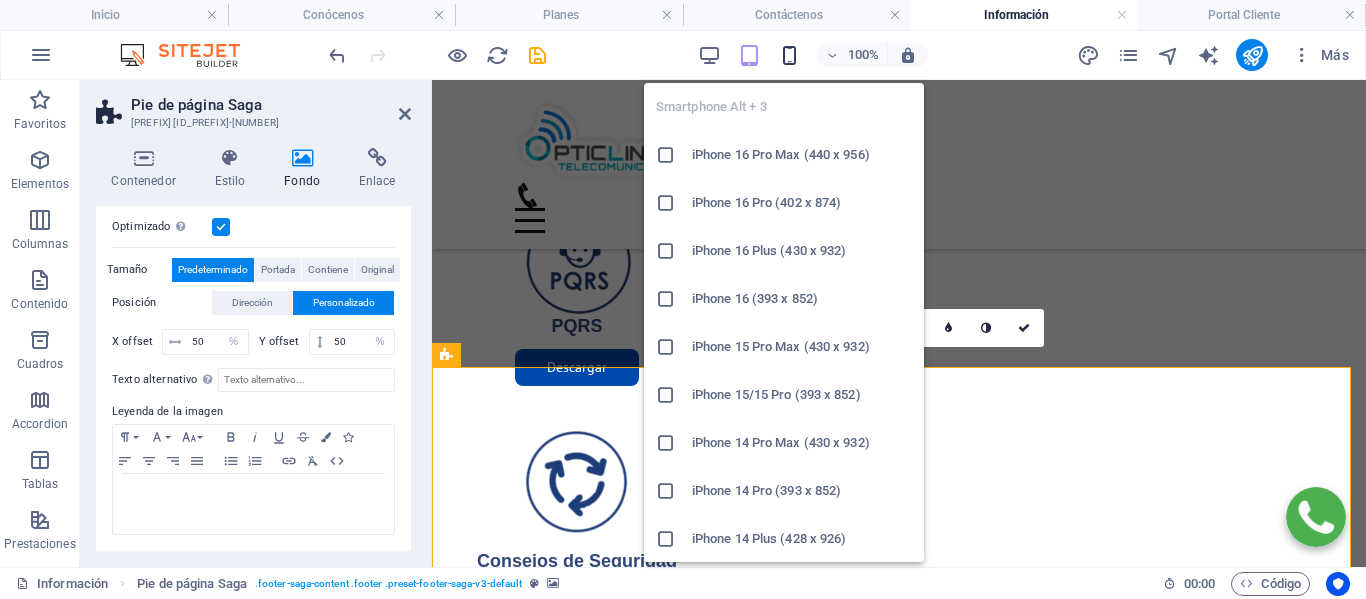 click at bounding box center (789, 55) 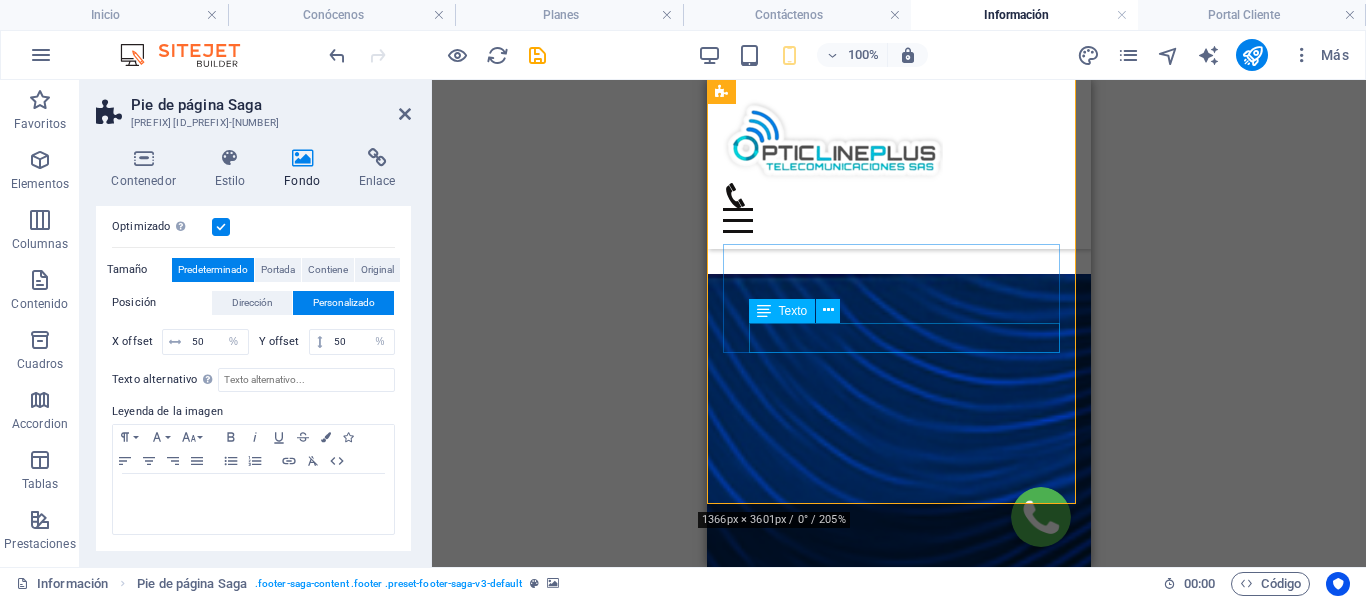 scroll, scrollTop: 4275, scrollLeft: 0, axis: vertical 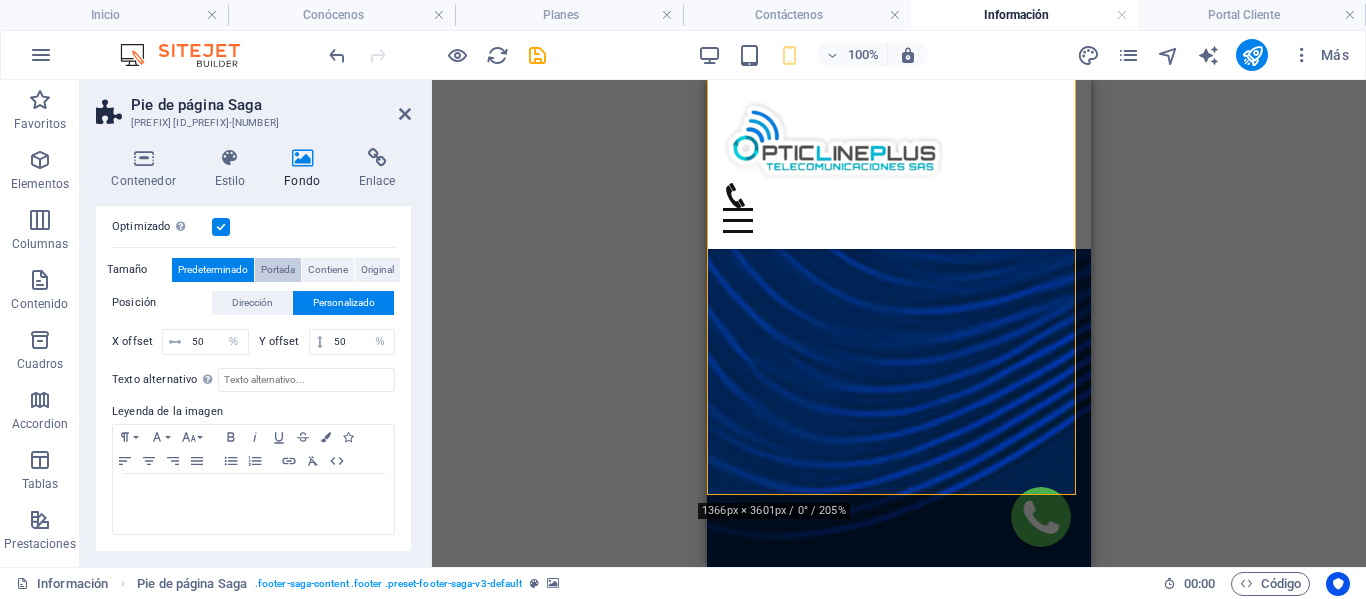 click on "Portada" at bounding box center [278, 270] 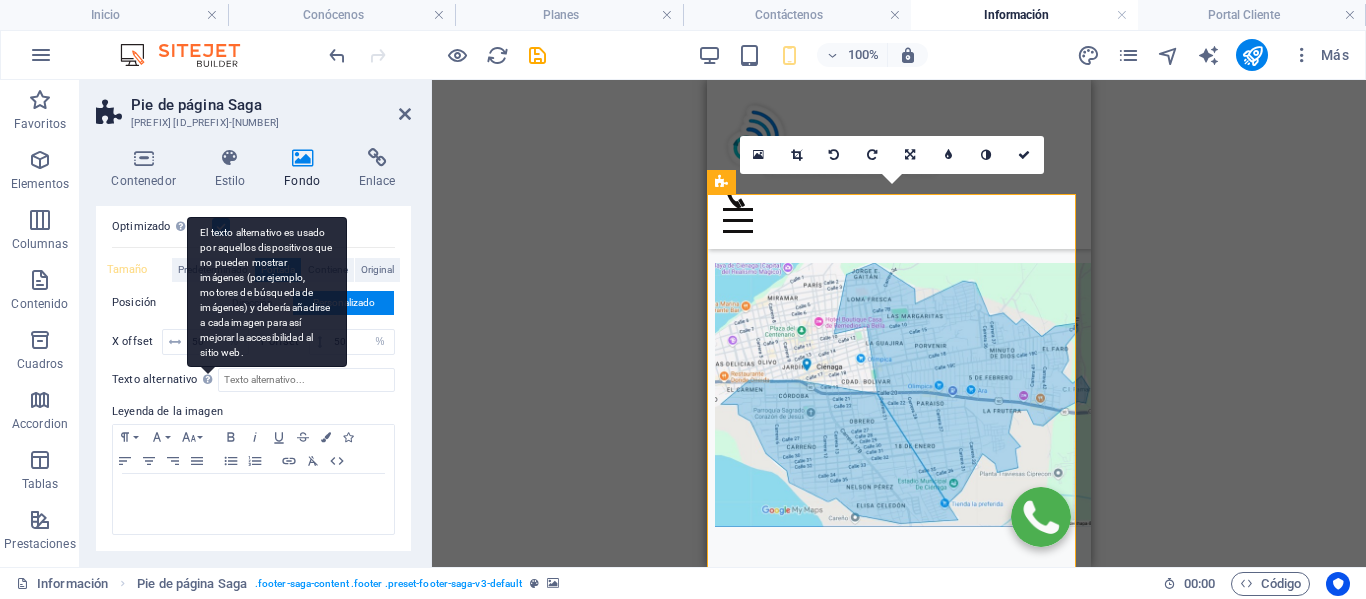 scroll, scrollTop: 3575, scrollLeft: 0, axis: vertical 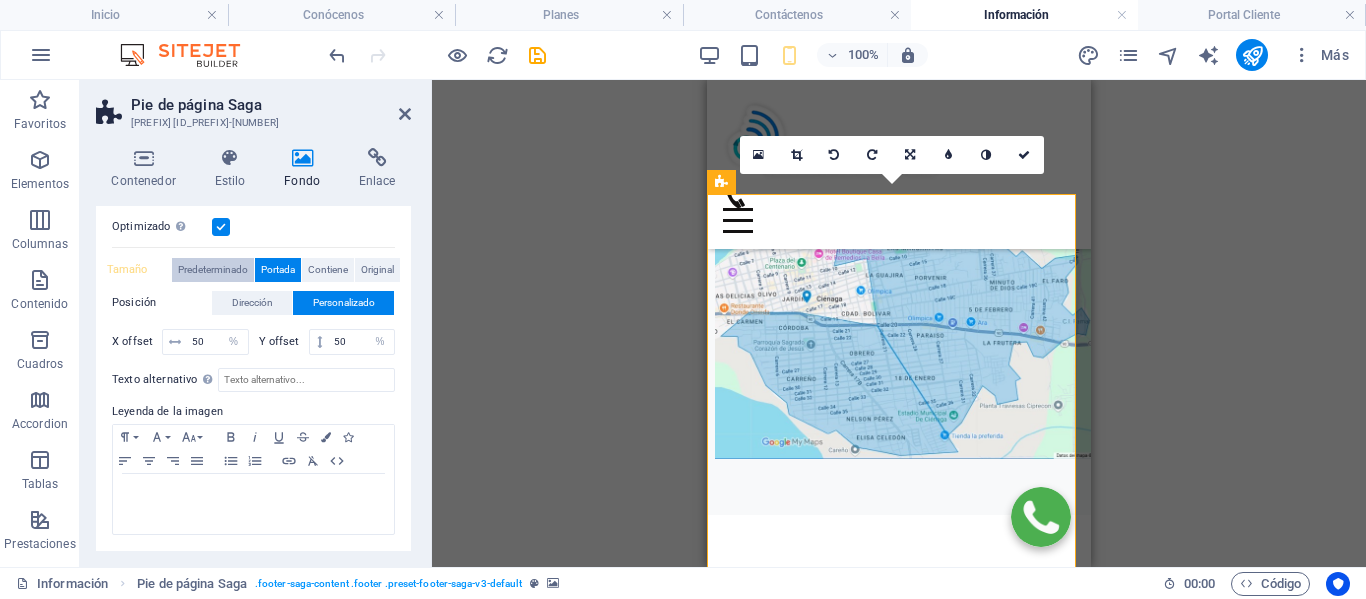 click on "Predeterminado" at bounding box center (213, 270) 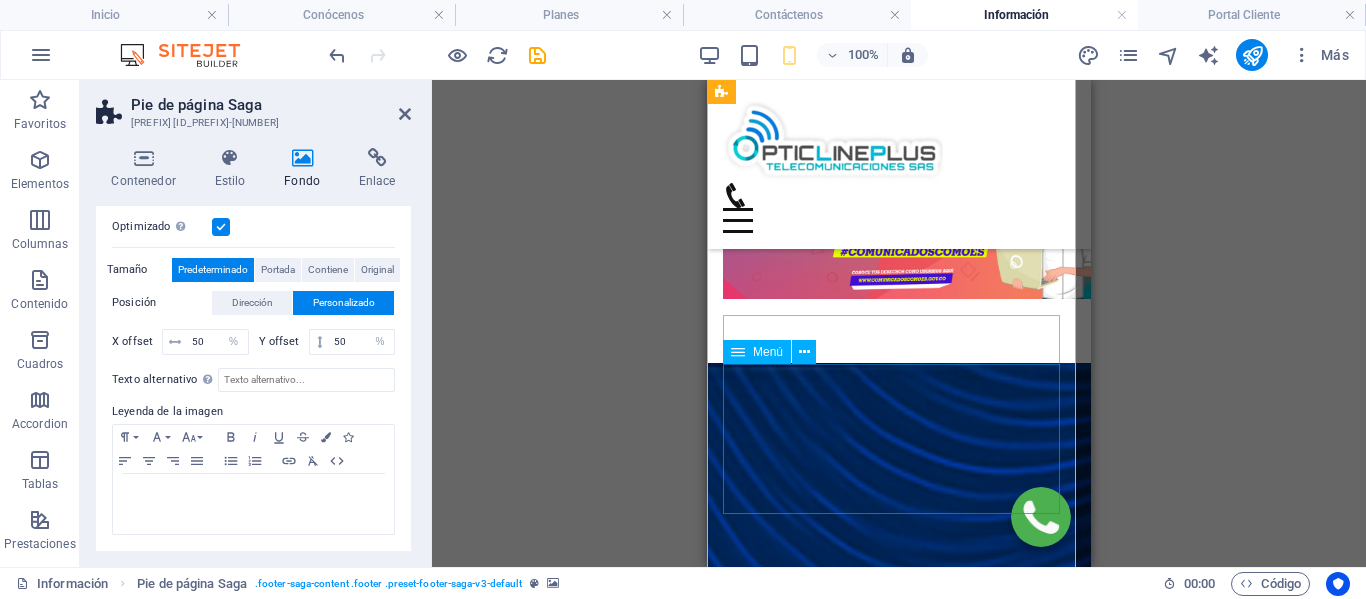 scroll, scrollTop: 3975, scrollLeft: 0, axis: vertical 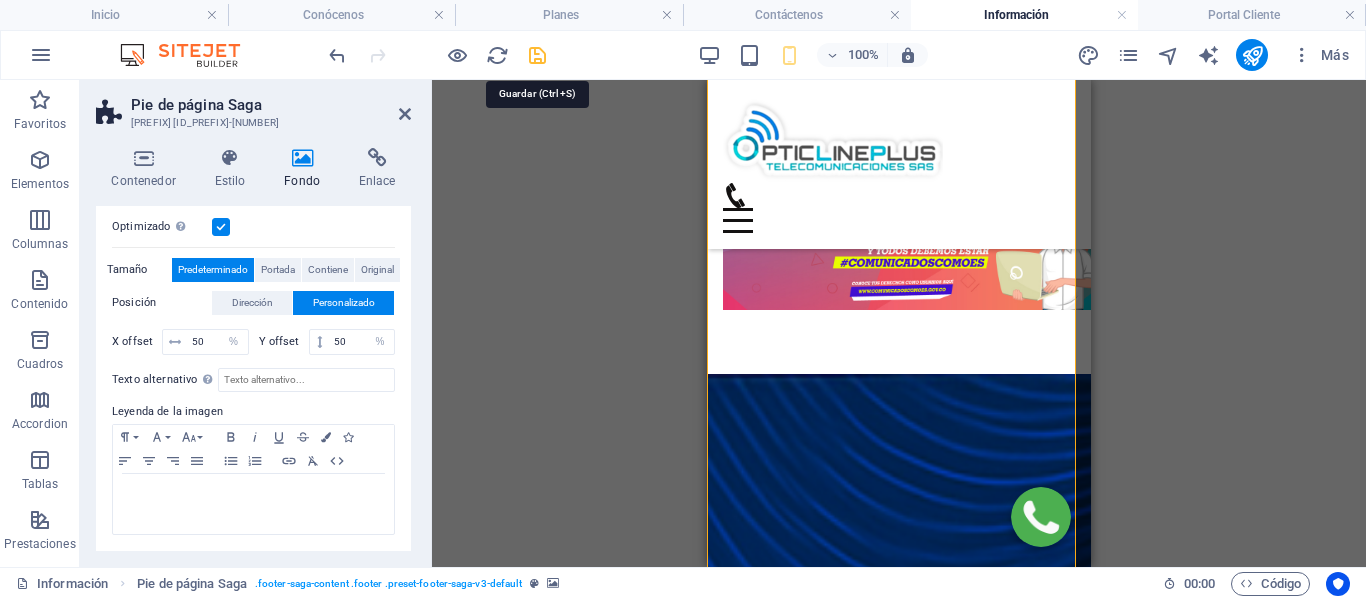 click at bounding box center [537, 55] 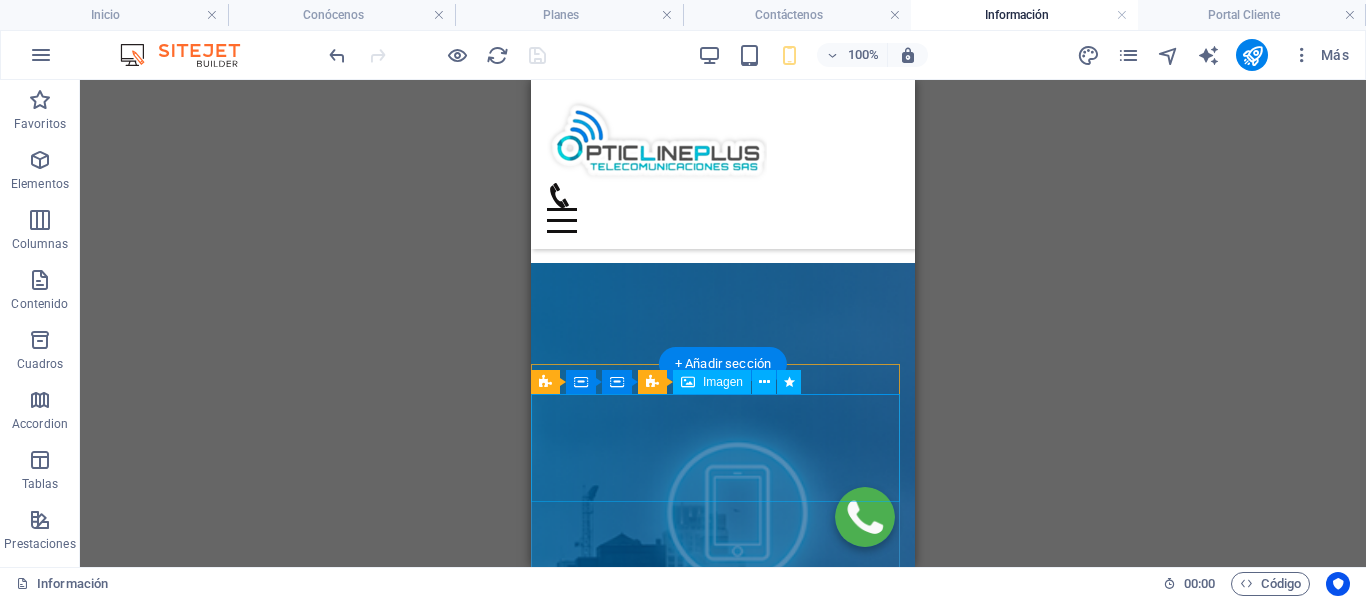 scroll, scrollTop: 400, scrollLeft: 0, axis: vertical 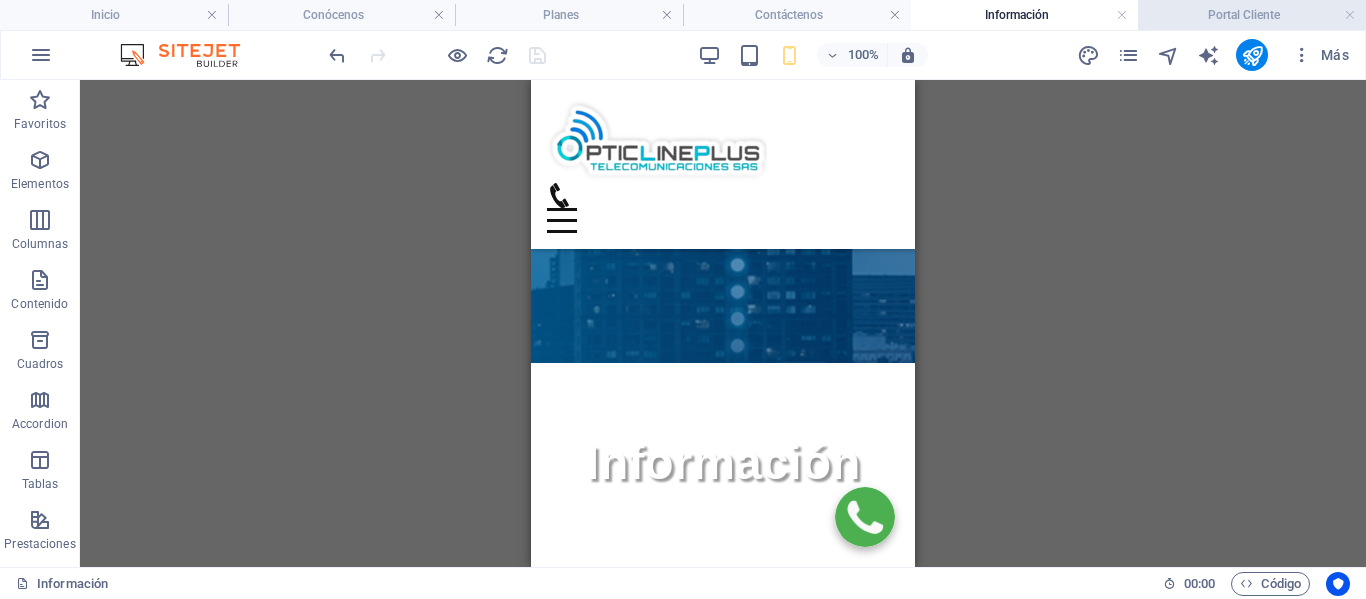 click on "Portal Cliente" at bounding box center [1252, 15] 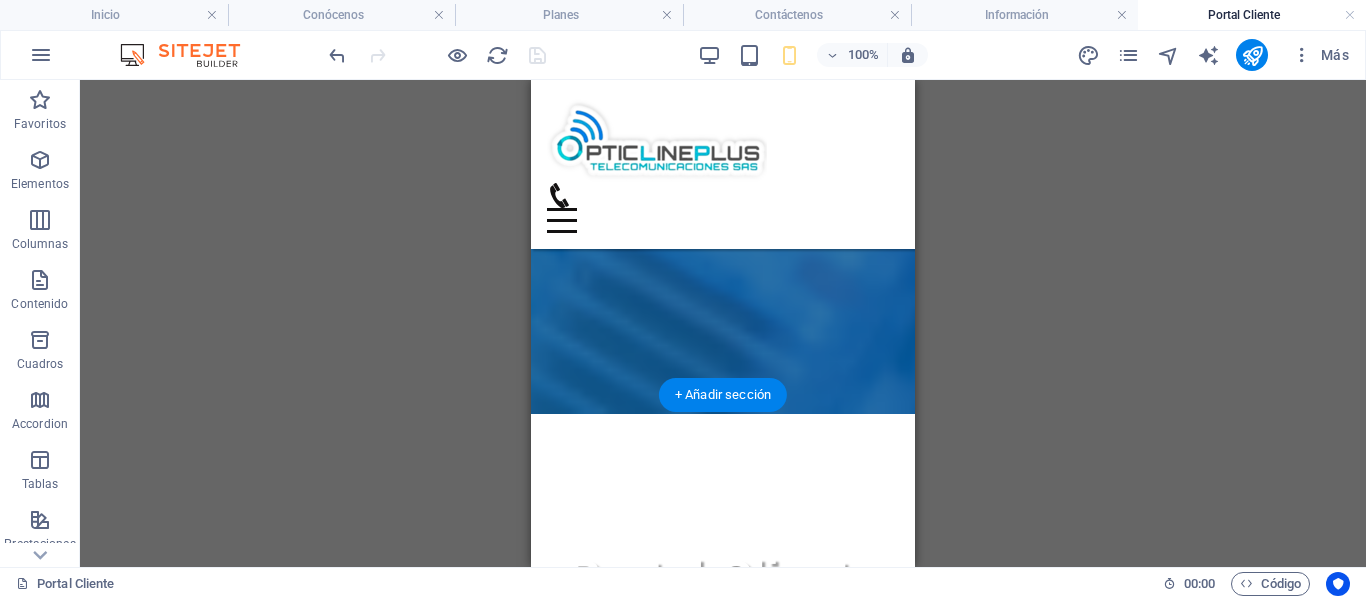 scroll, scrollTop: 2295, scrollLeft: 0, axis: vertical 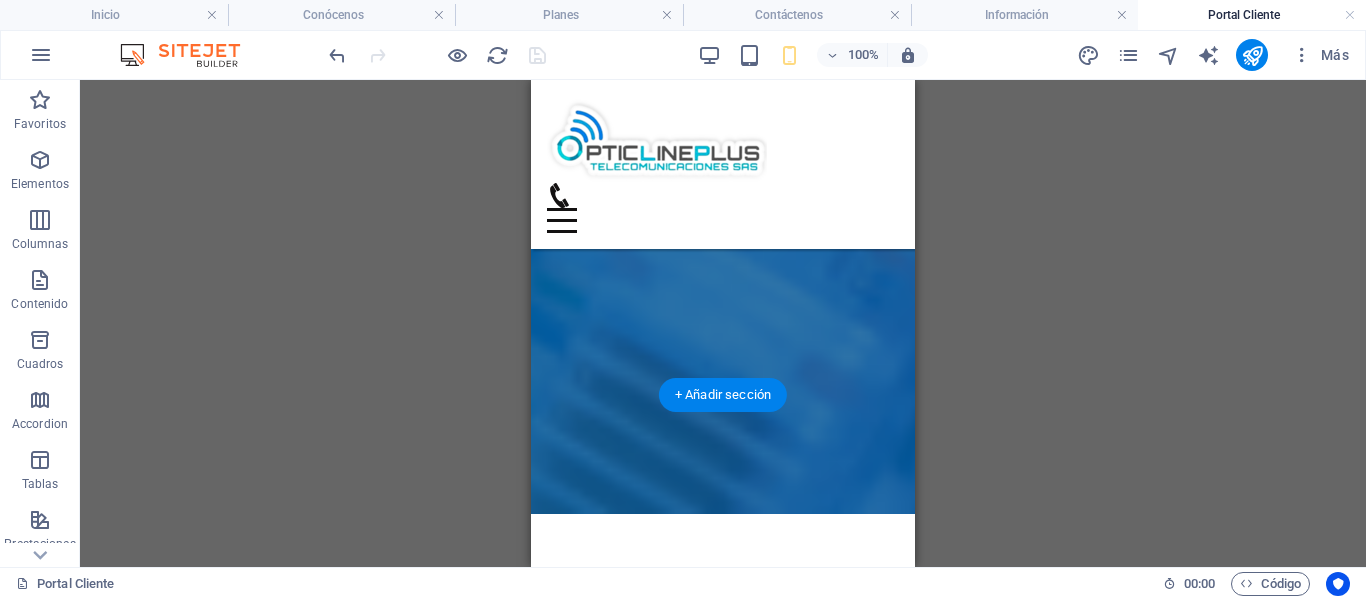 click at bounding box center [723, -759] 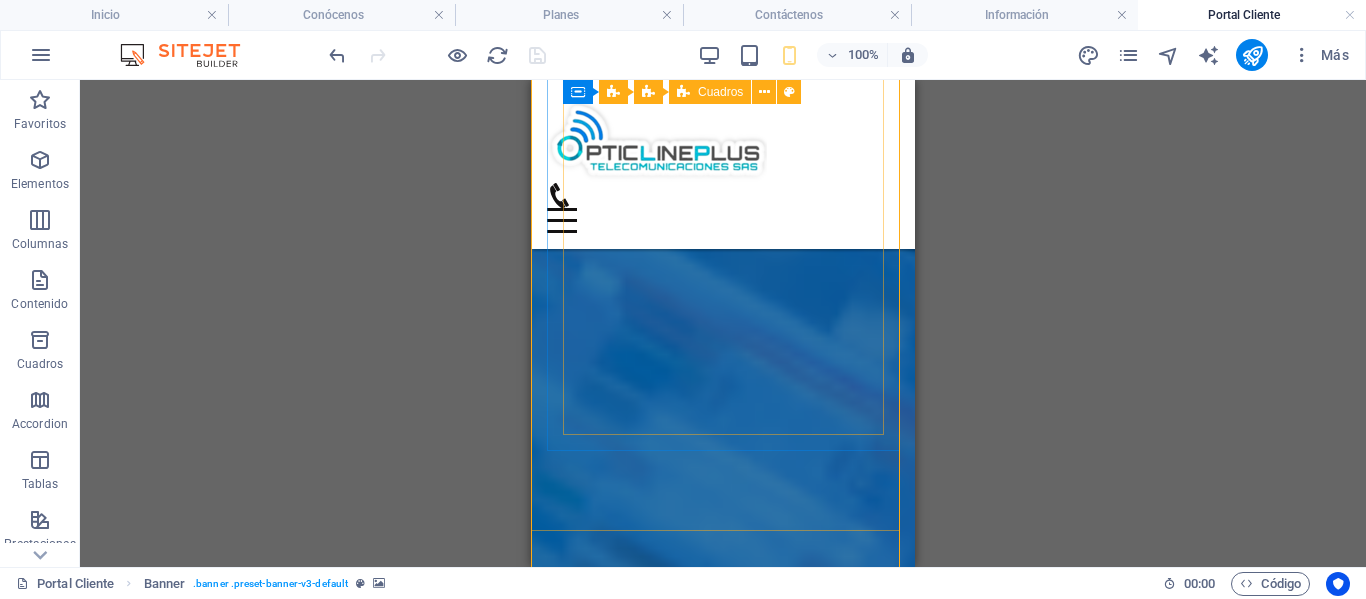 scroll, scrollTop: 2295, scrollLeft: 0, axis: vertical 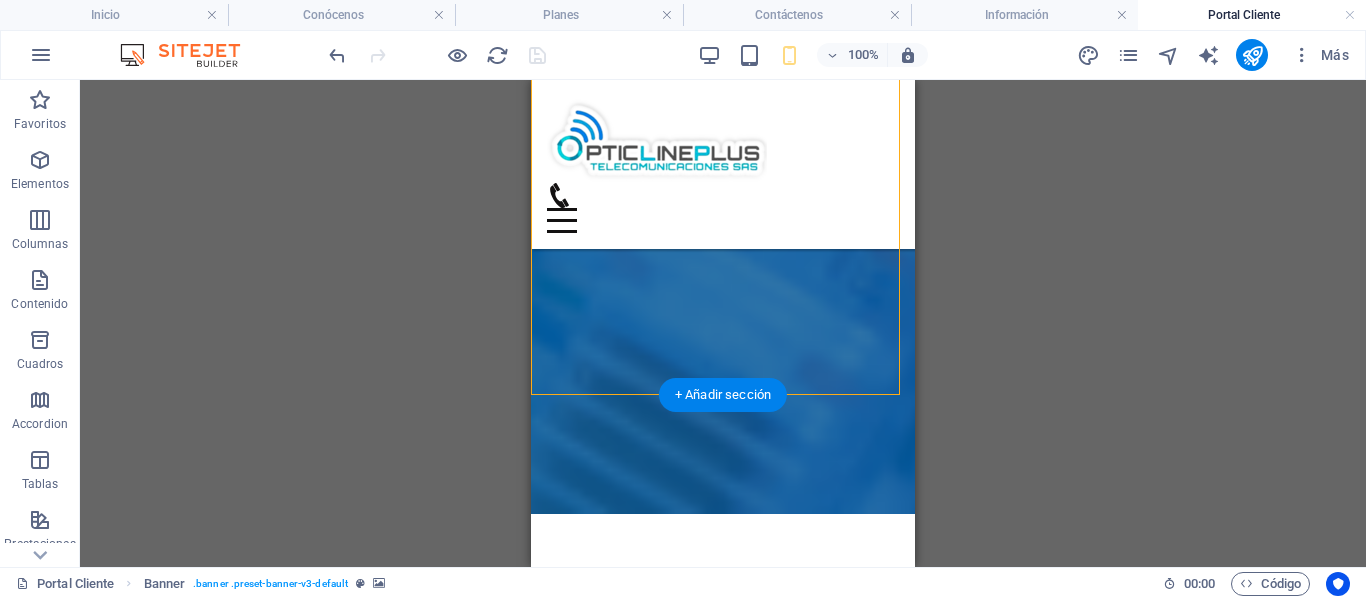 click at bounding box center [723, -759] 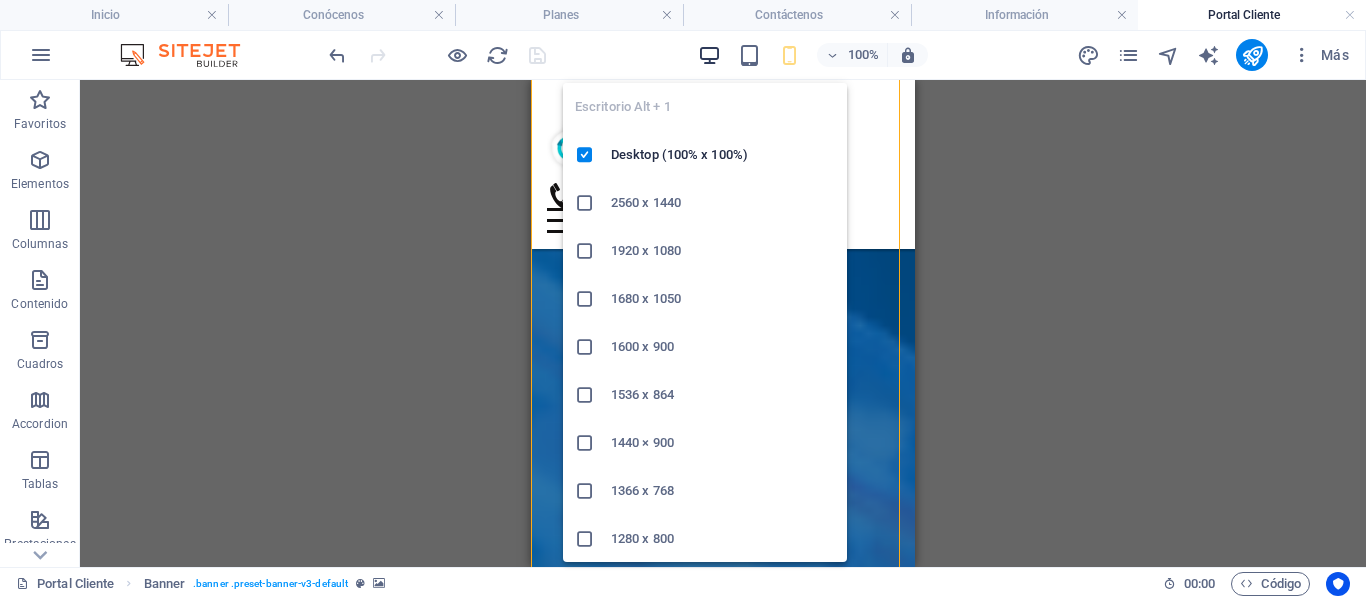 click at bounding box center [709, 55] 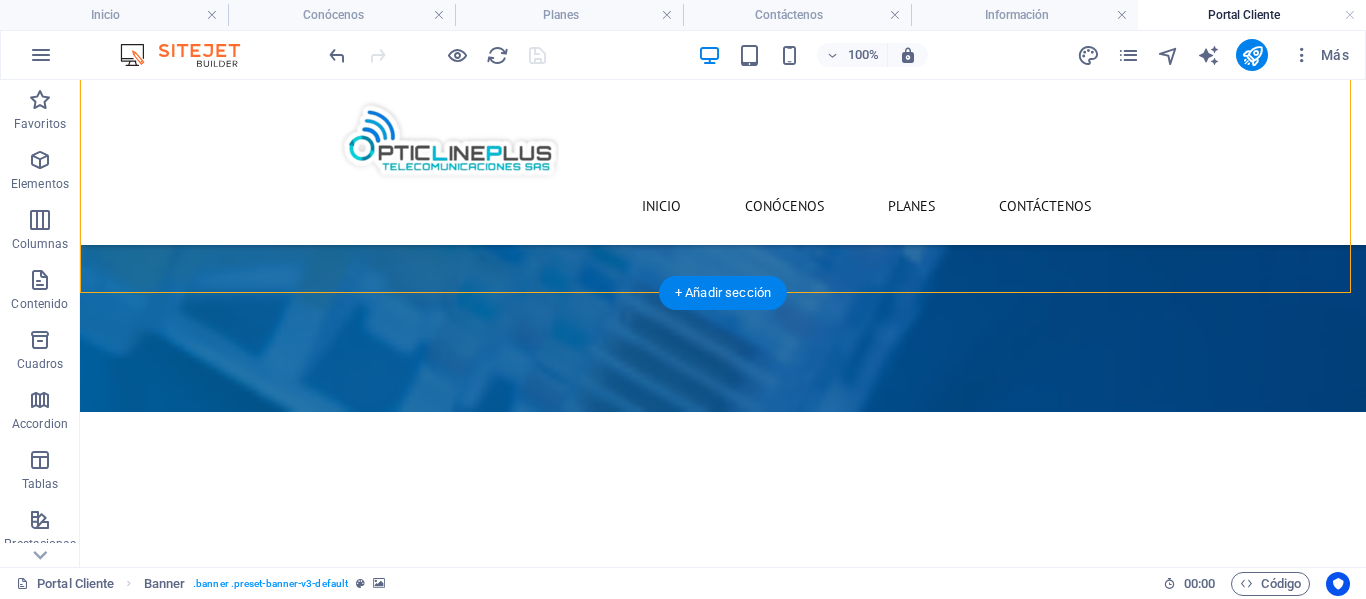 scroll, scrollTop: 1531, scrollLeft: 0, axis: vertical 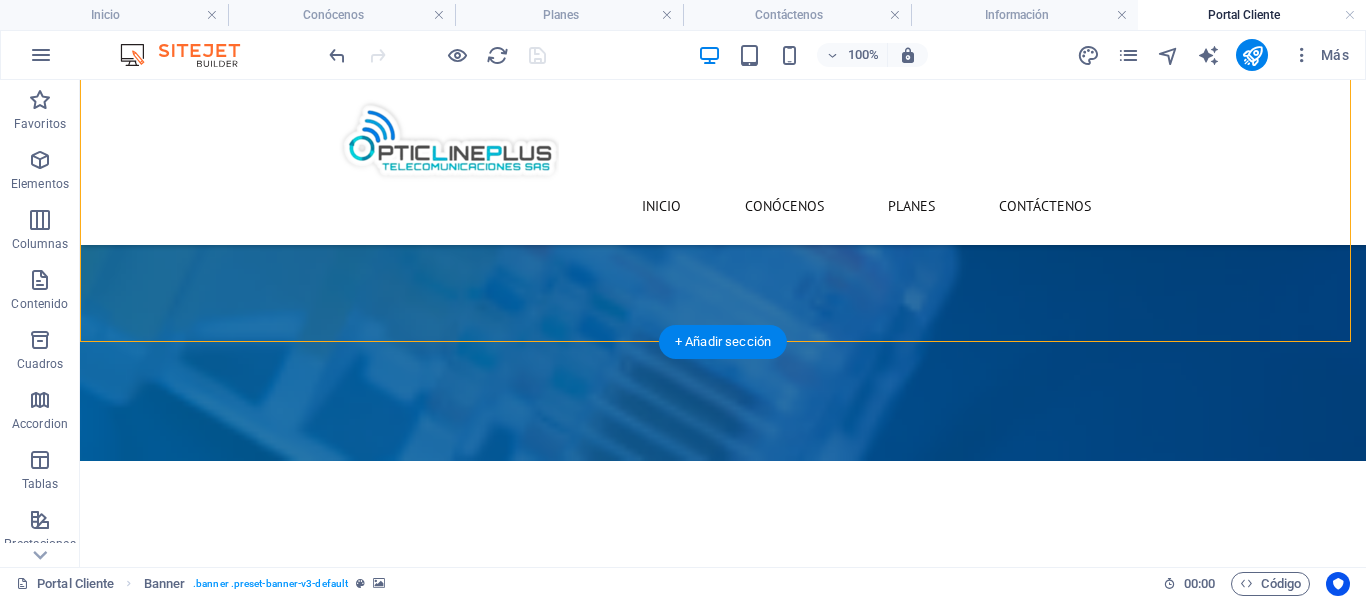 click at bounding box center [723, -418] 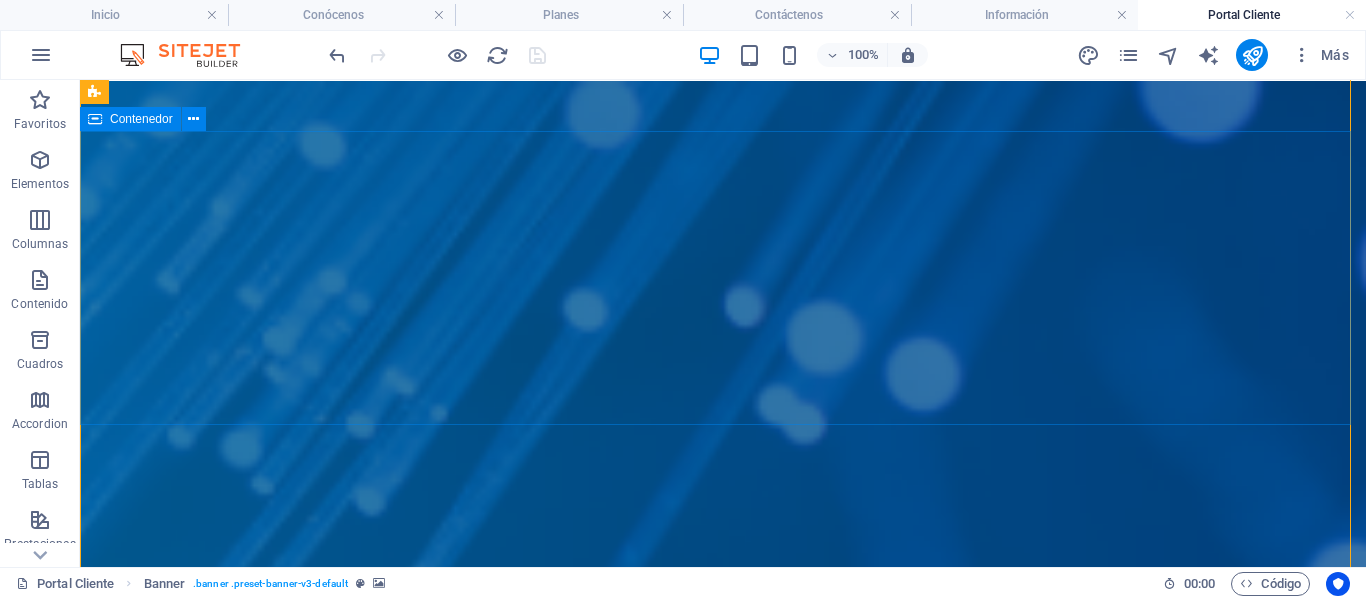 scroll, scrollTop: 100, scrollLeft: 0, axis: vertical 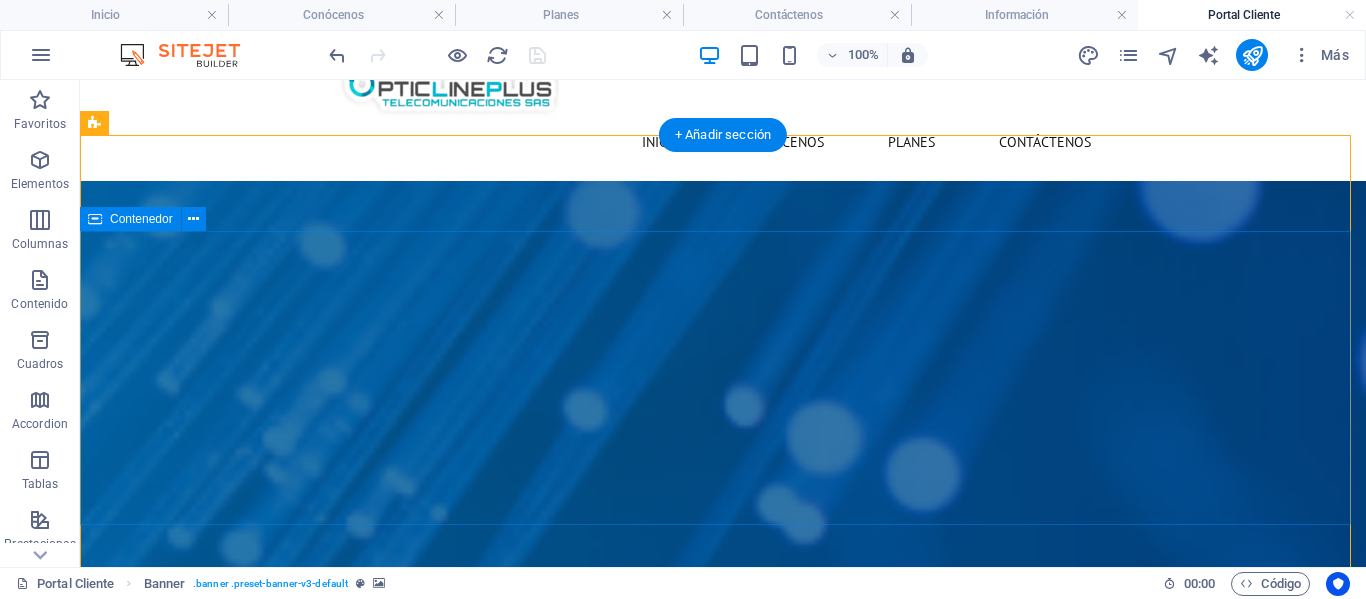 click on "Portal Cliente Contáctenos" at bounding box center [723, 2181] 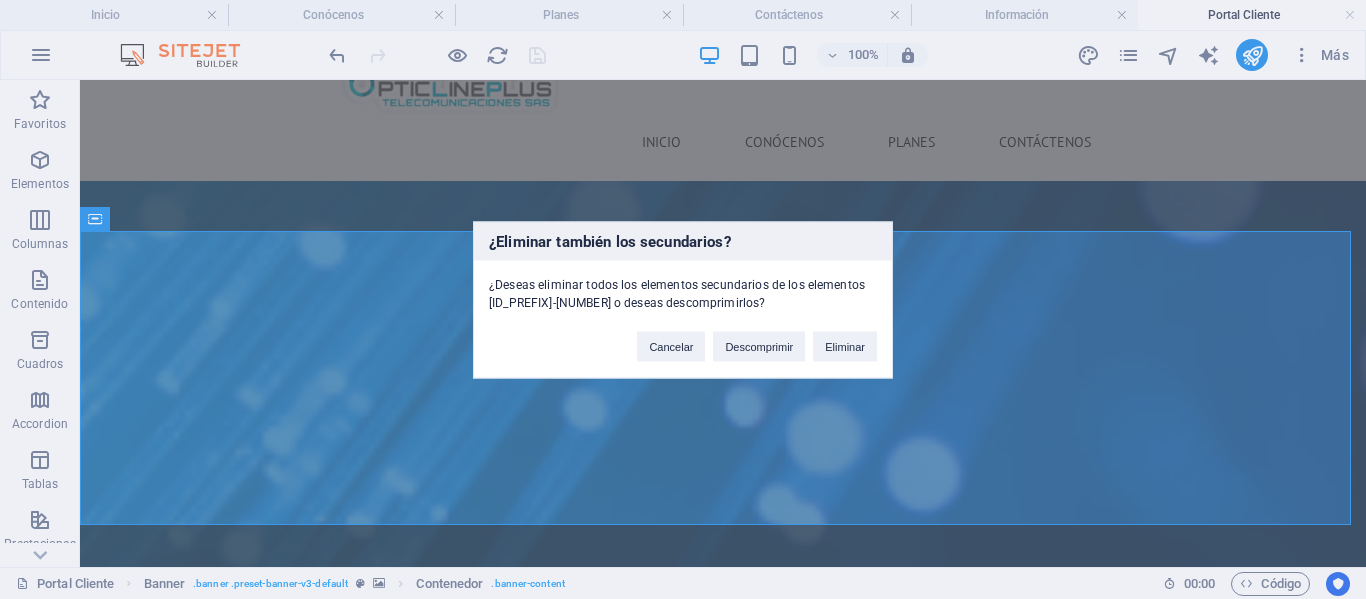 type 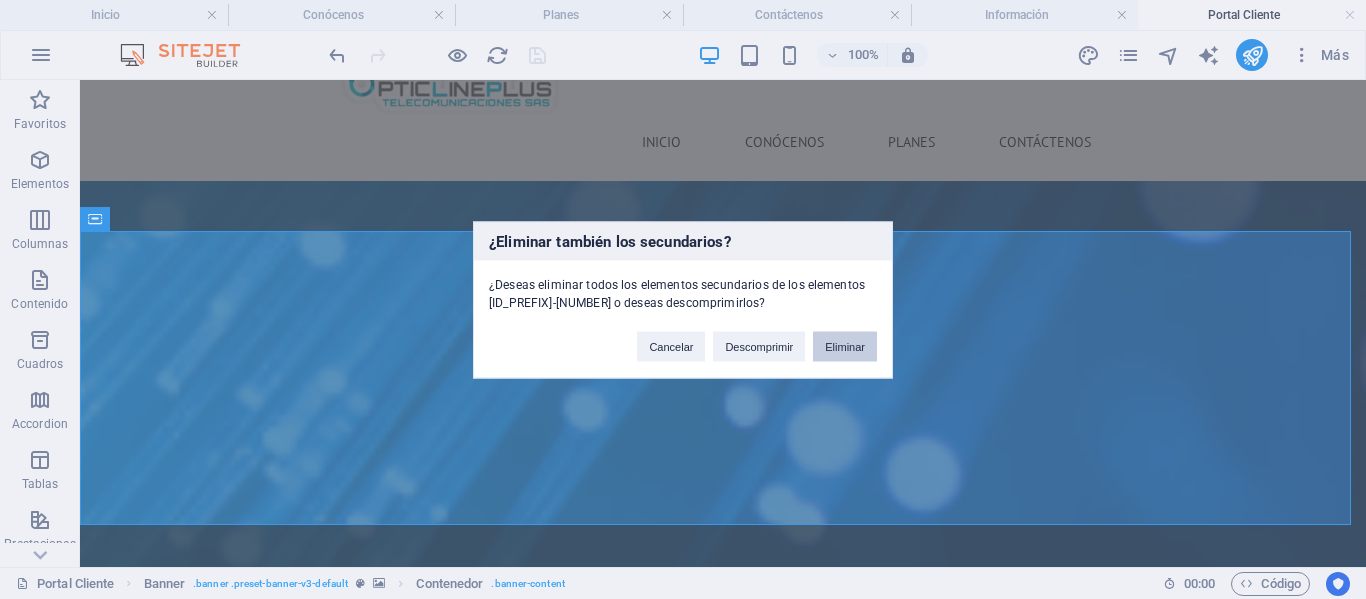 click on "Eliminar" at bounding box center (845, 346) 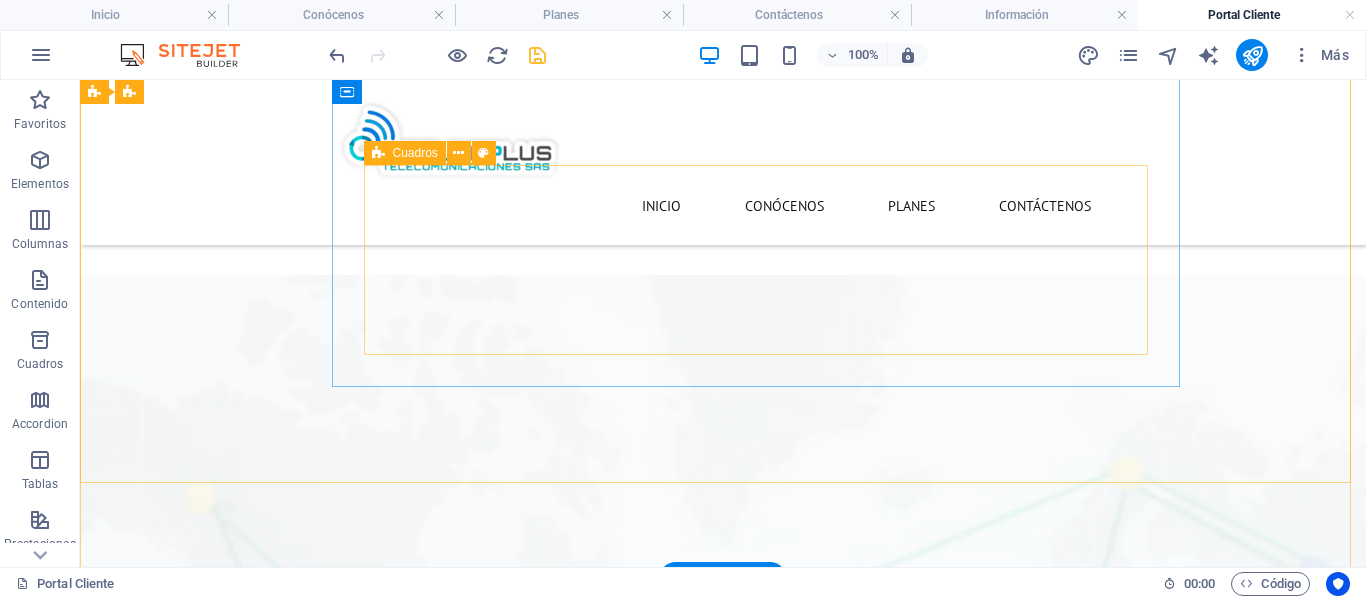 scroll, scrollTop: 1000, scrollLeft: 0, axis: vertical 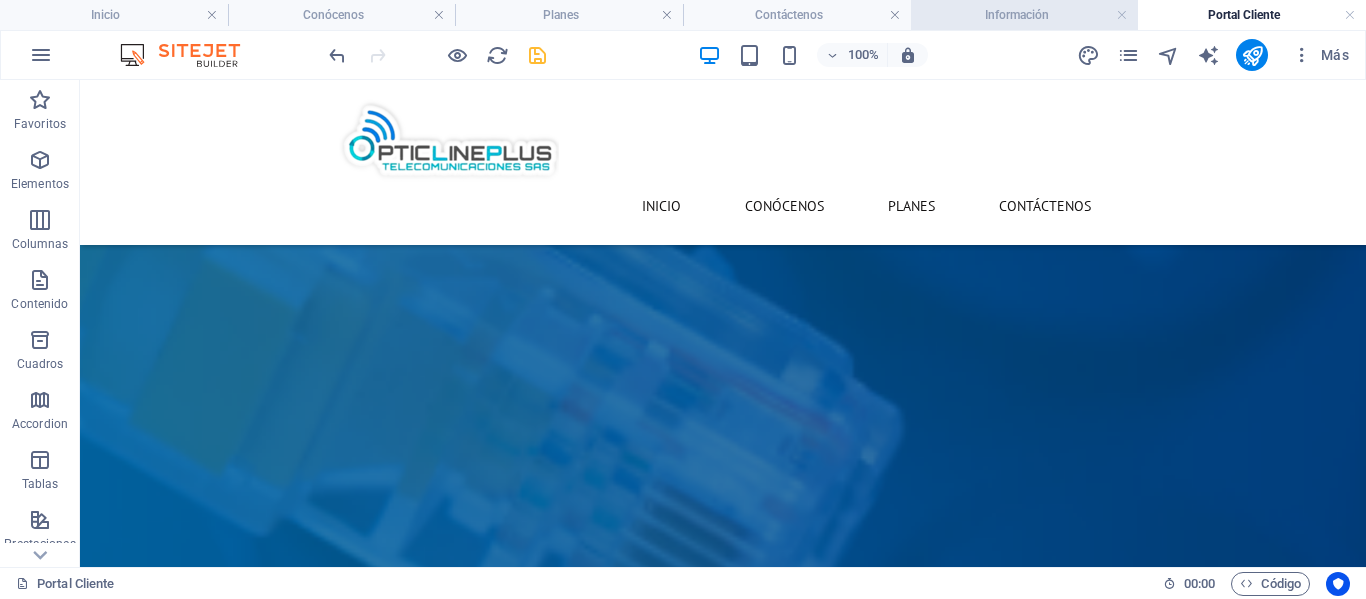 click on "Información" at bounding box center [1025, 15] 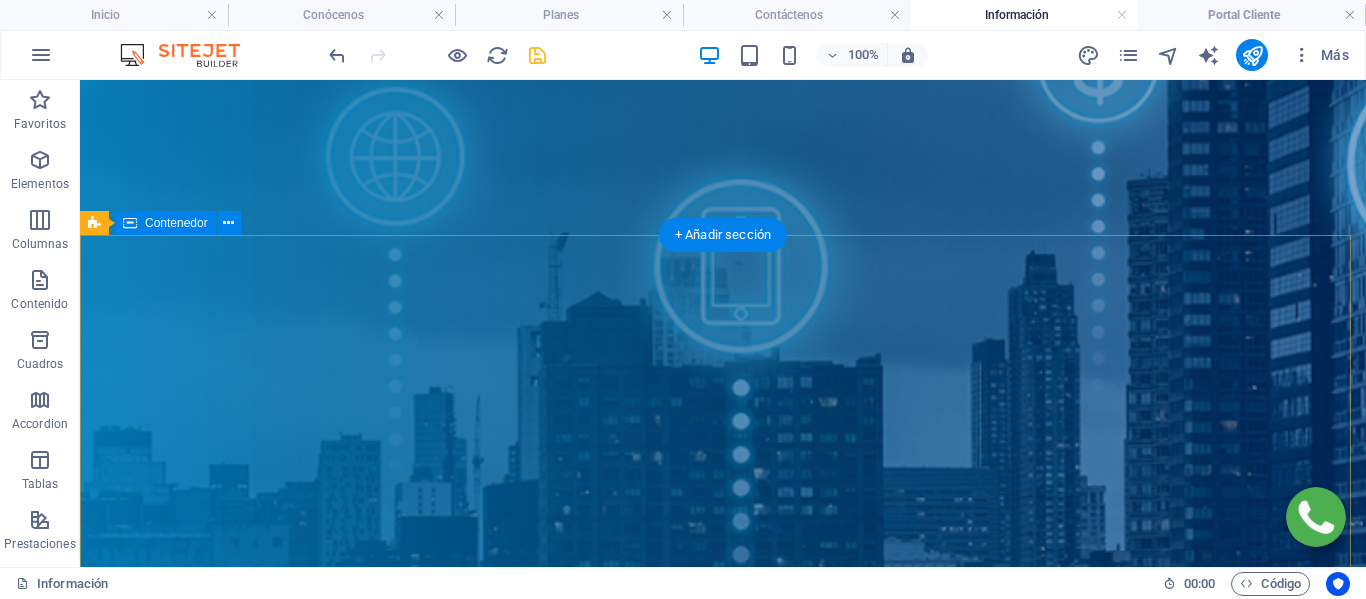 scroll, scrollTop: 0, scrollLeft: 0, axis: both 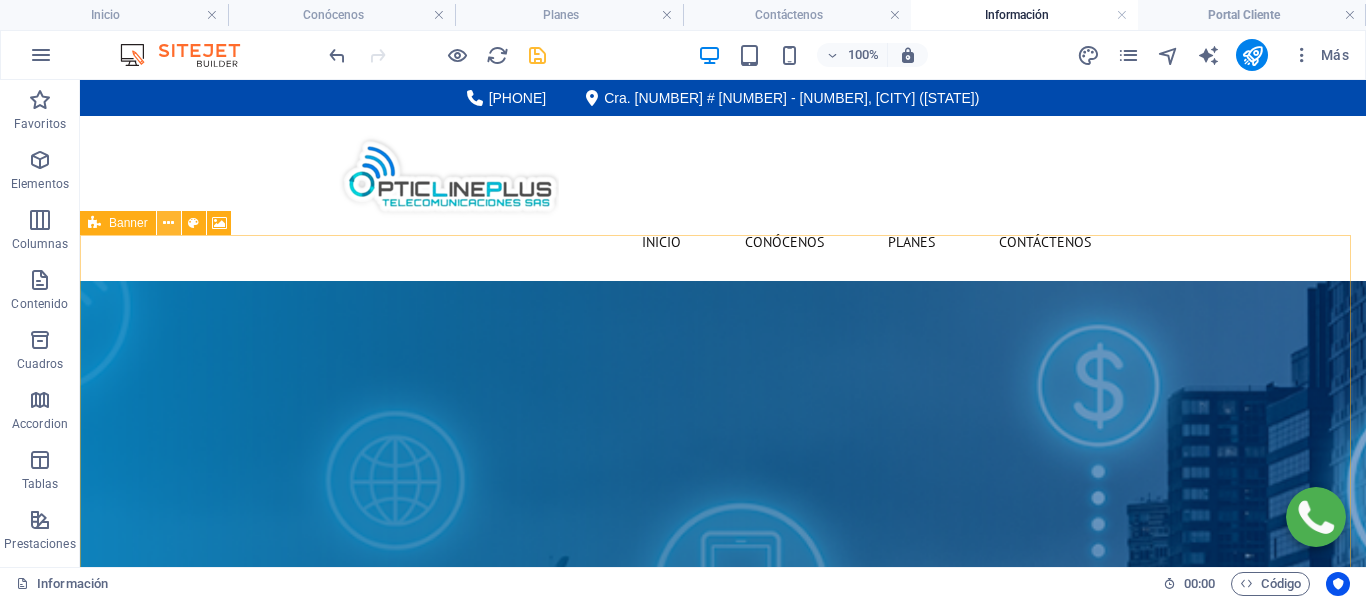click at bounding box center [169, 223] 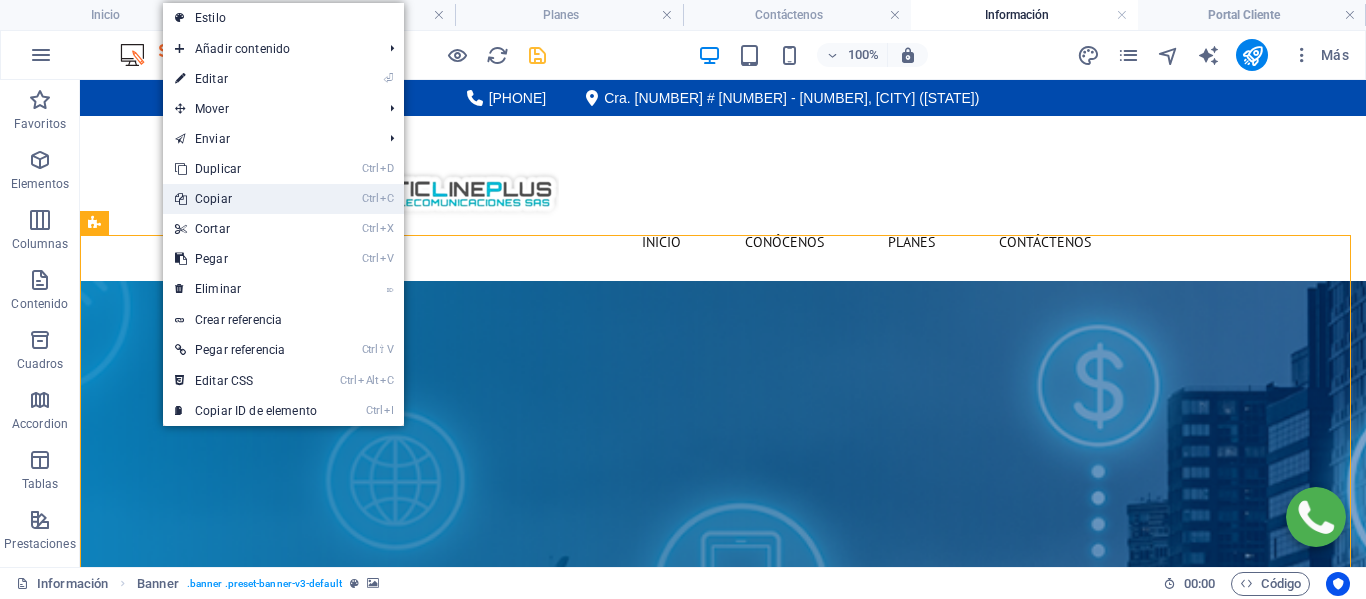 click on "Ctrl C  Copiar" at bounding box center (246, 199) 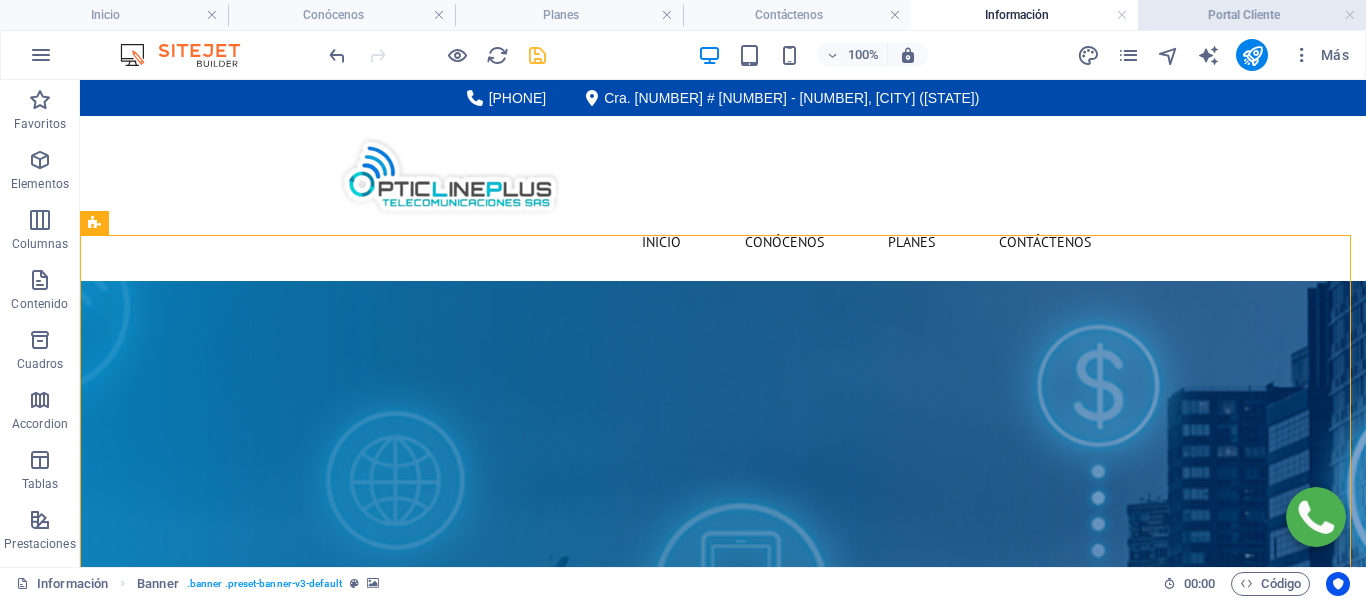 click on "Portal Cliente" at bounding box center [1252, 15] 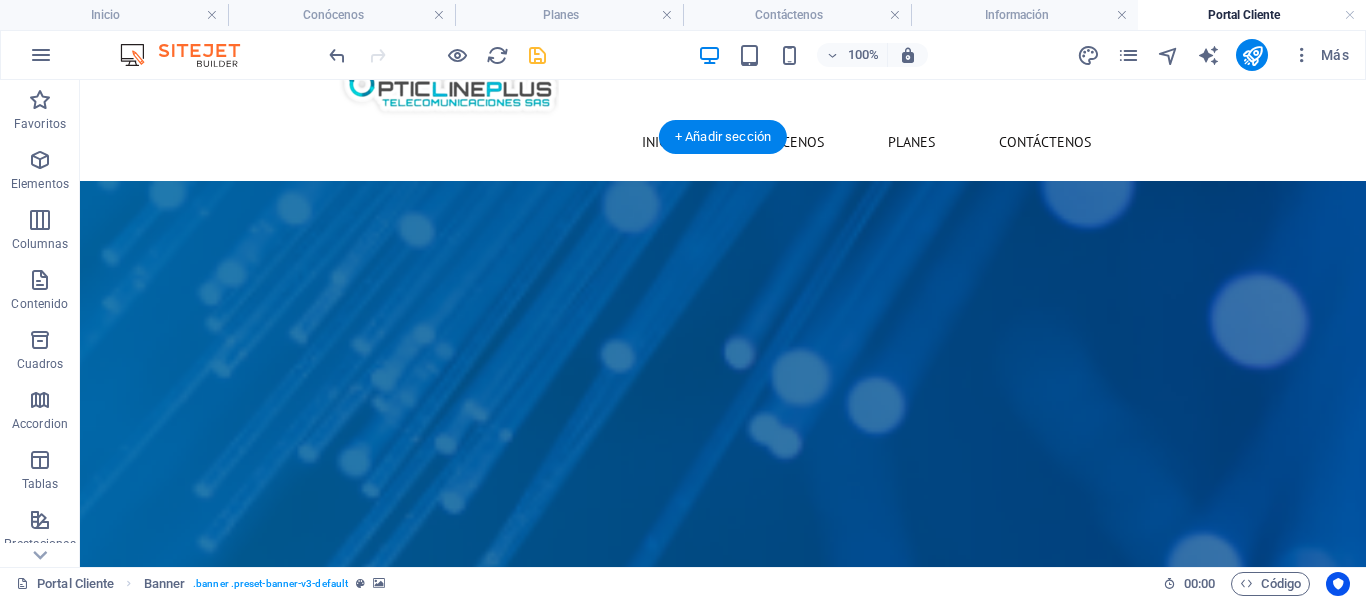scroll, scrollTop: 0, scrollLeft: 0, axis: both 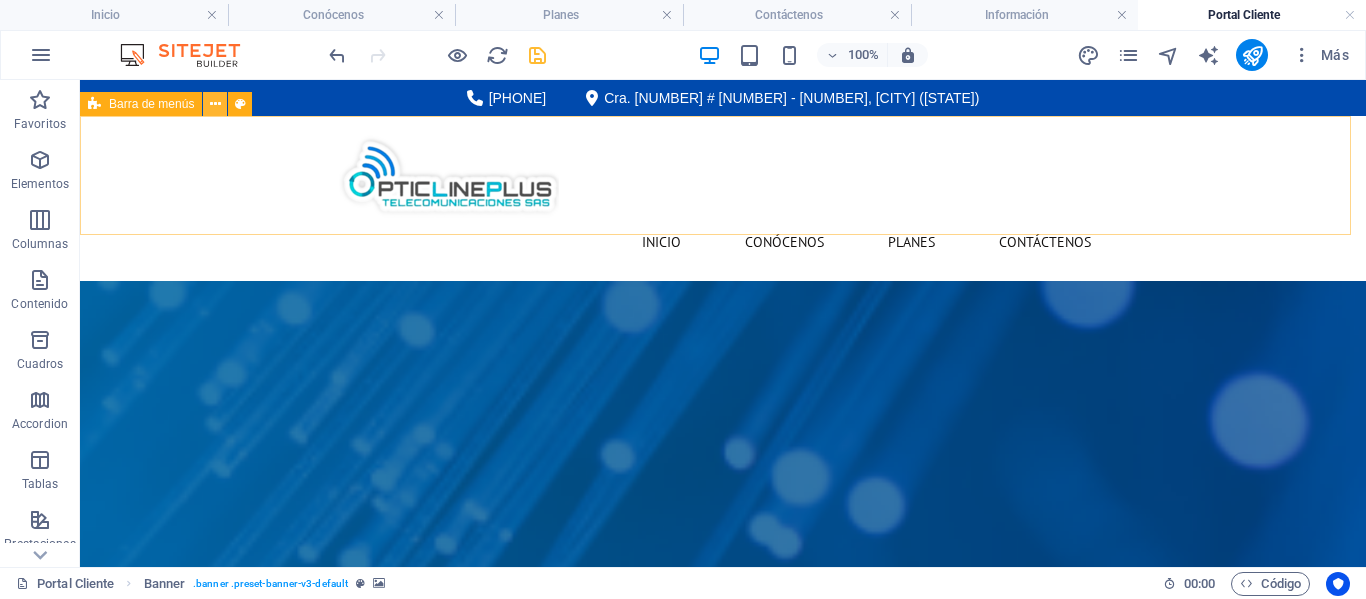 click at bounding box center (215, 104) 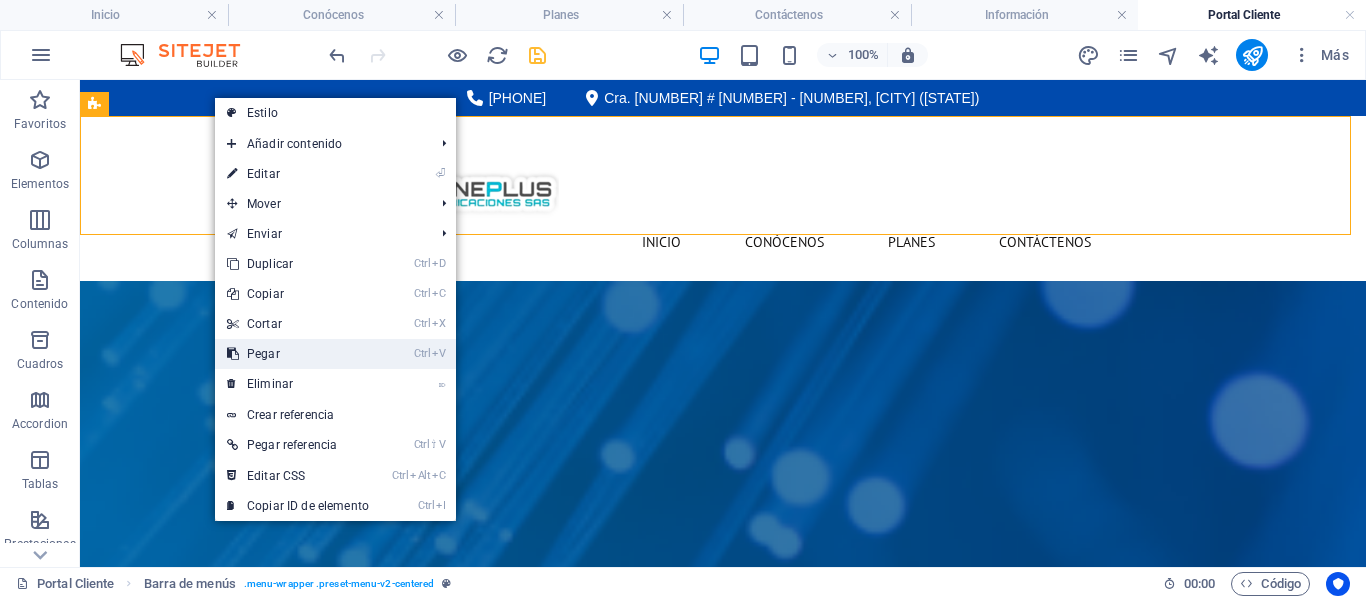 click on "Ctrl V  Pegar" at bounding box center (298, 354) 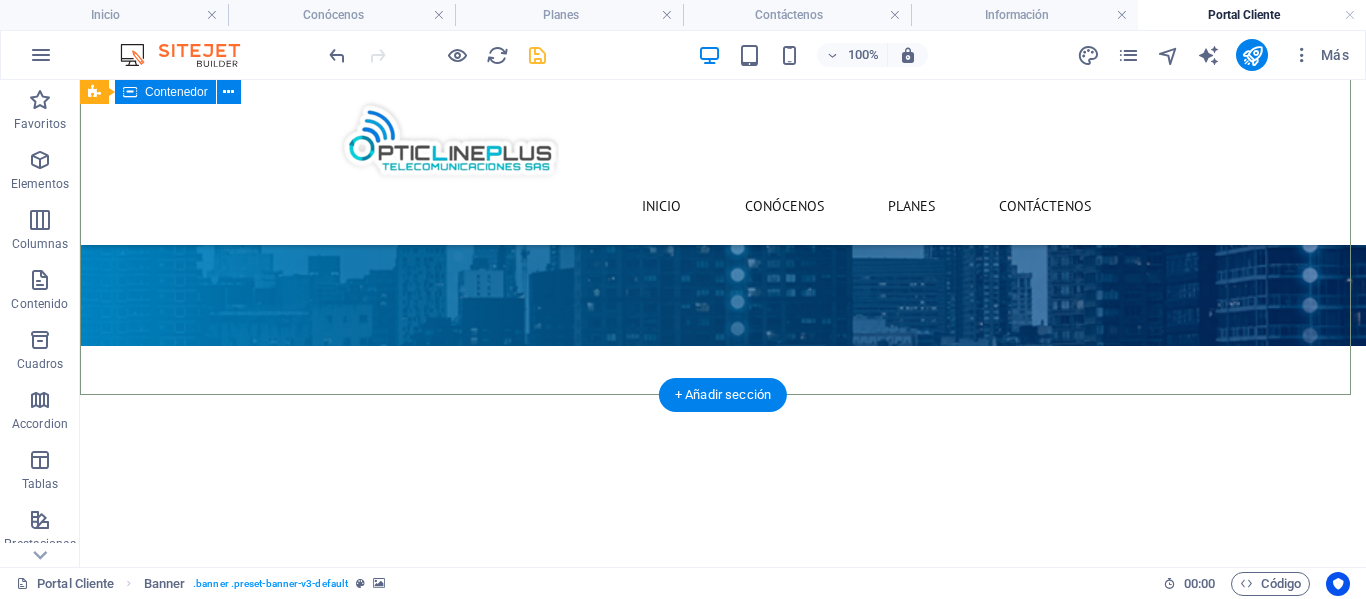 scroll, scrollTop: 300, scrollLeft: 0, axis: vertical 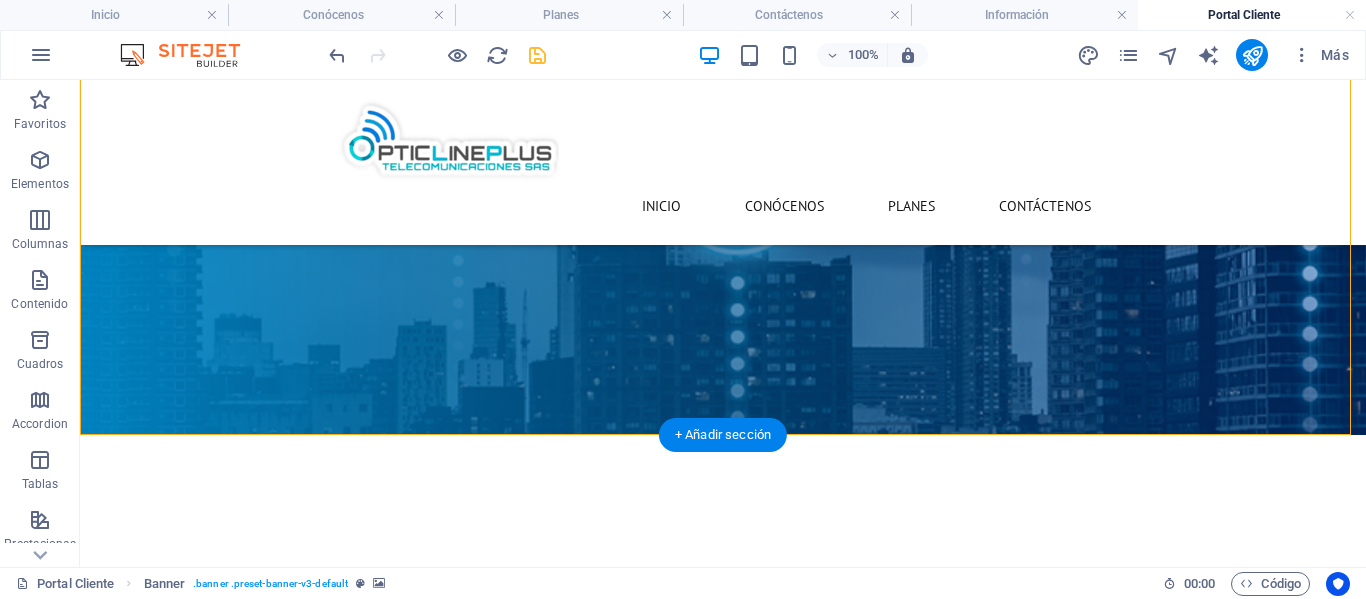 click at bounding box center [723, 1607] 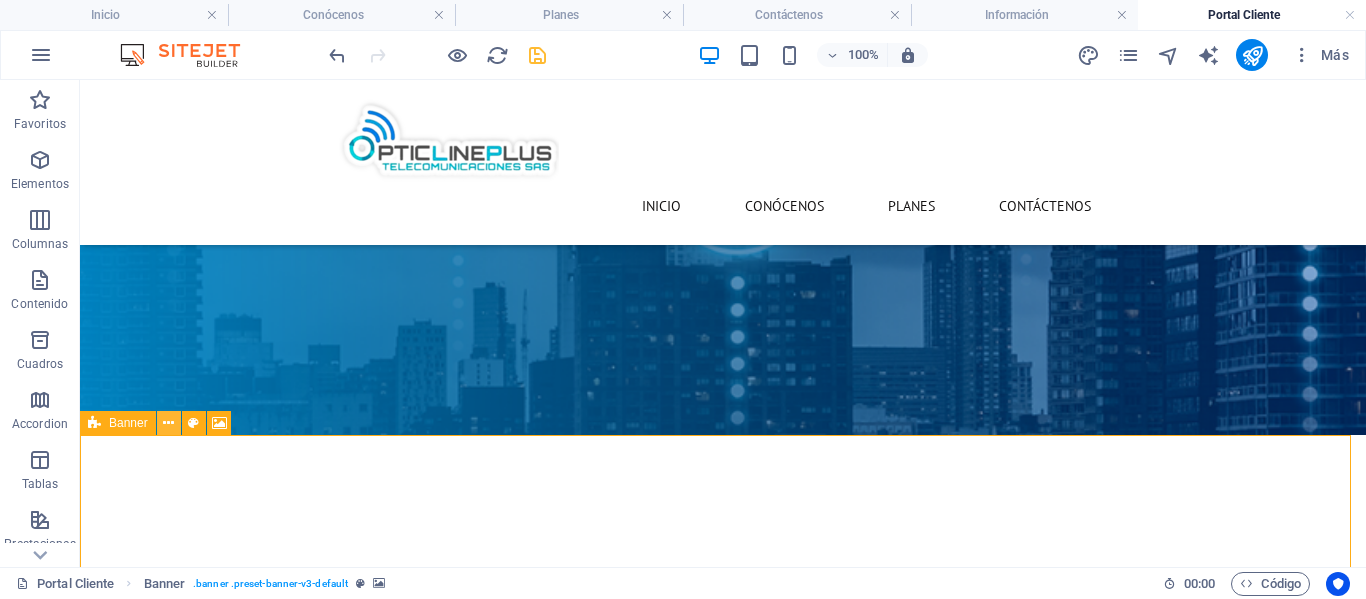 click at bounding box center (168, 423) 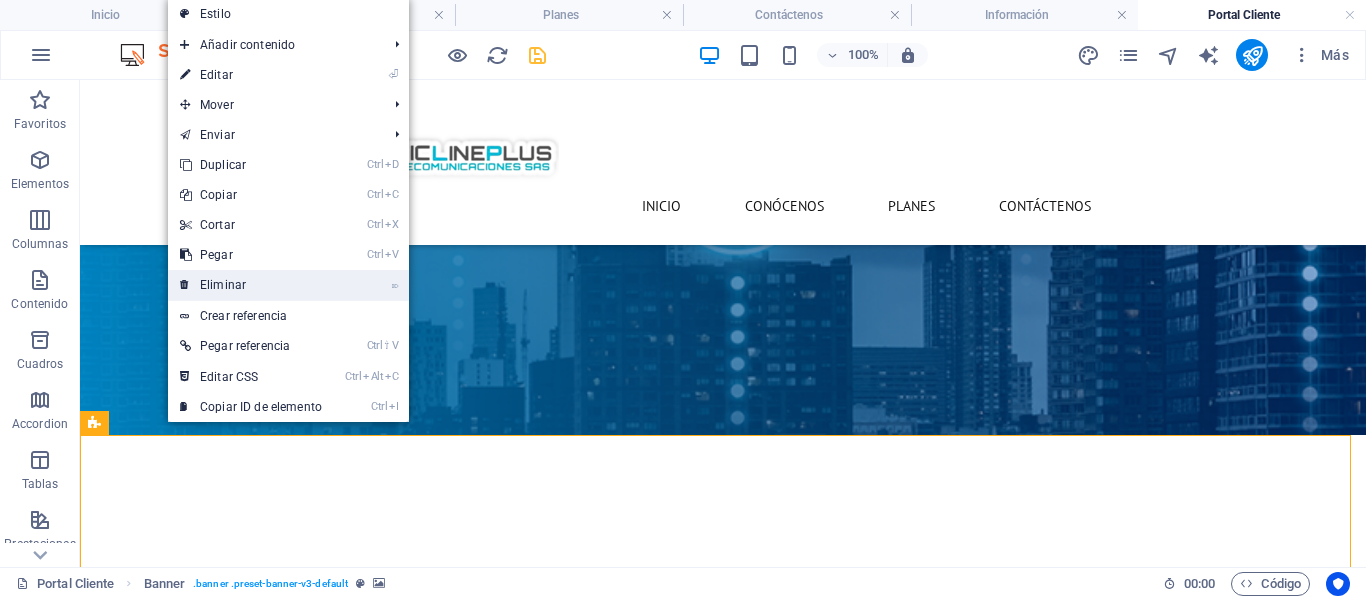click on "⌦  Eliminar" at bounding box center (251, 285) 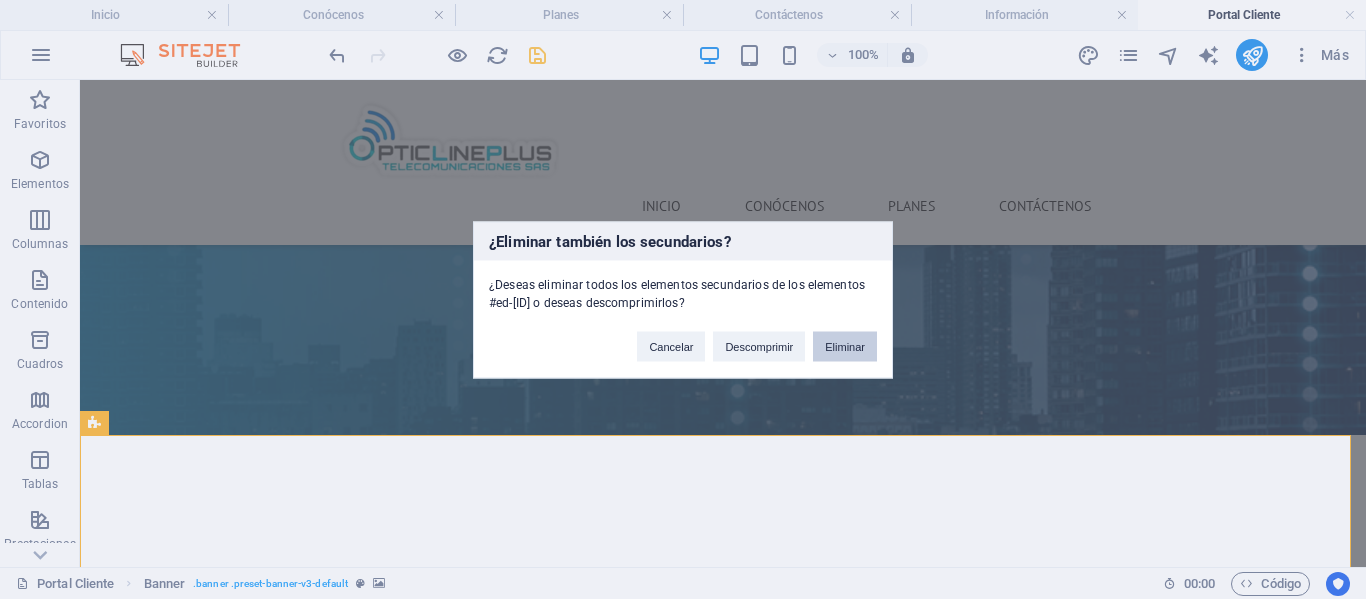 click on "Eliminar" at bounding box center [845, 346] 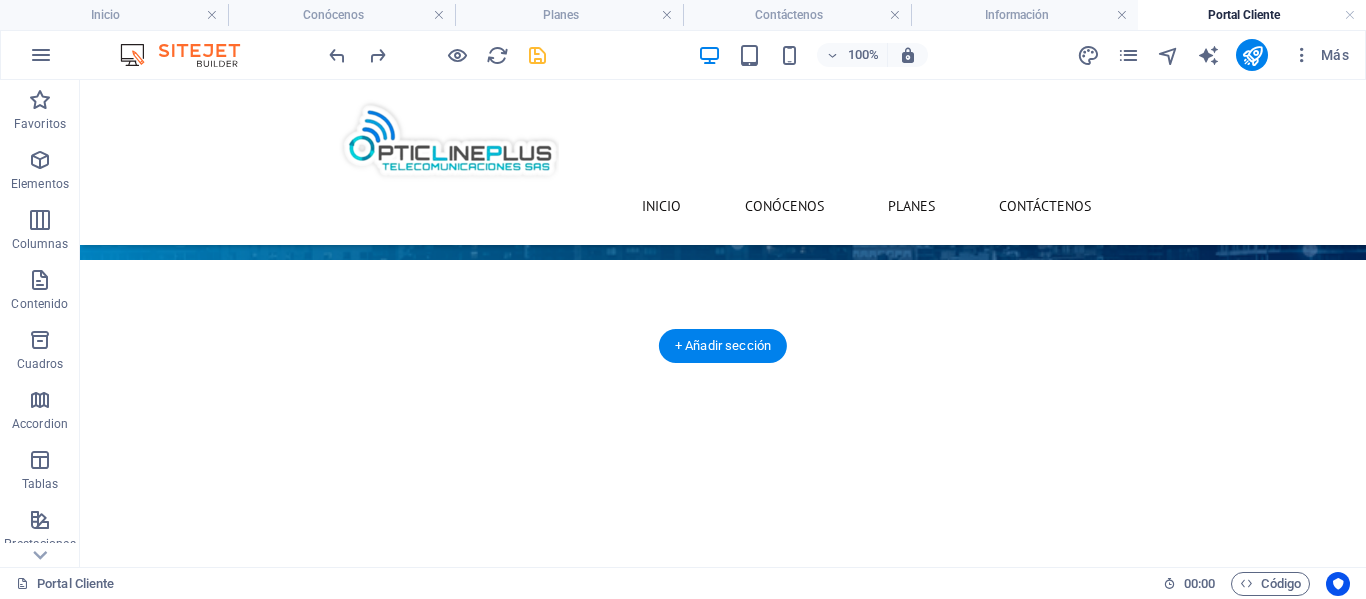 scroll, scrollTop: 384, scrollLeft: 0, axis: vertical 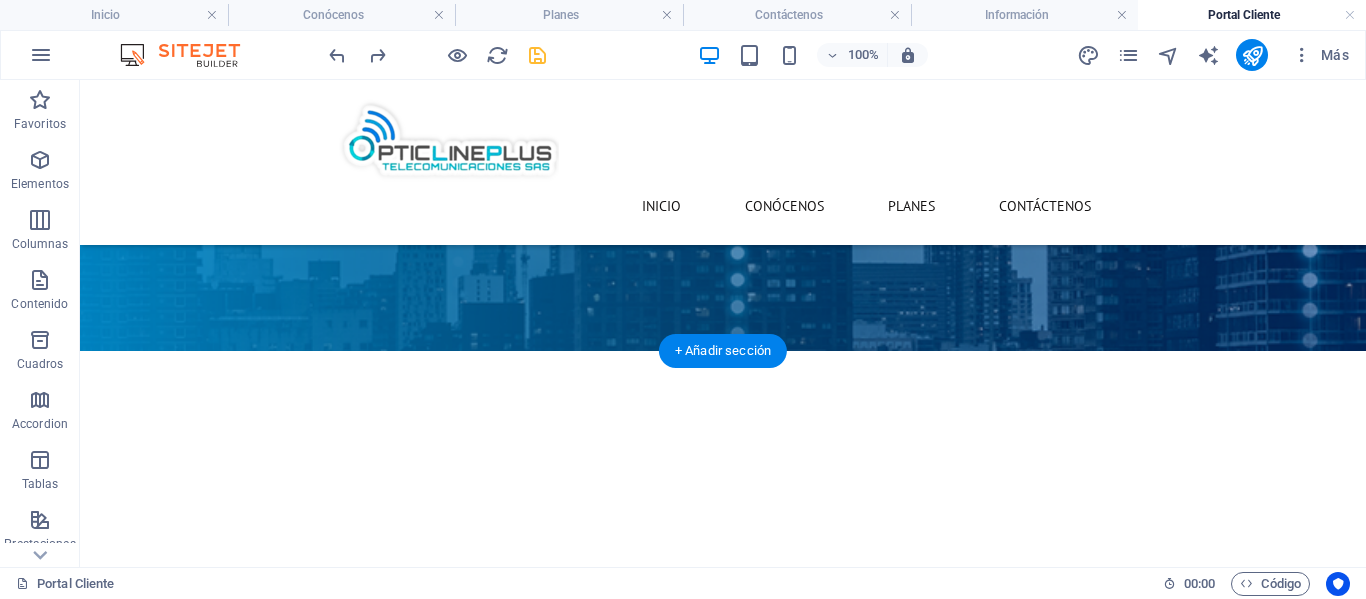click at bounding box center (723, 1523) 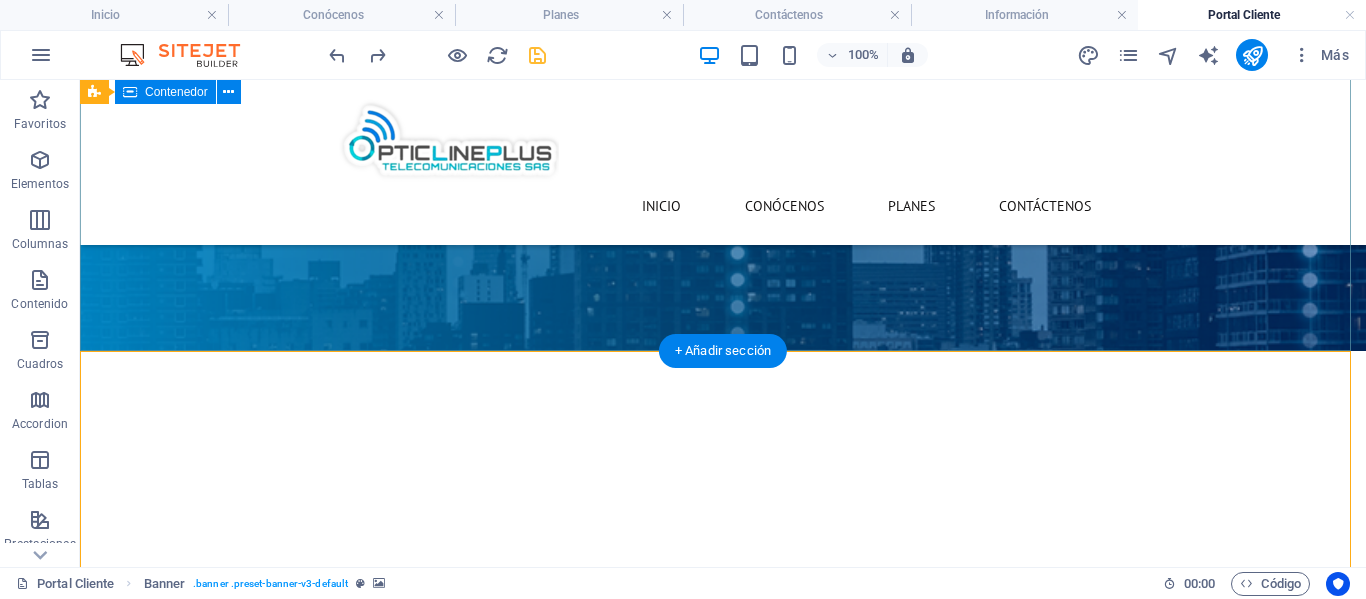 click on "Información" at bounding box center [723, 601] 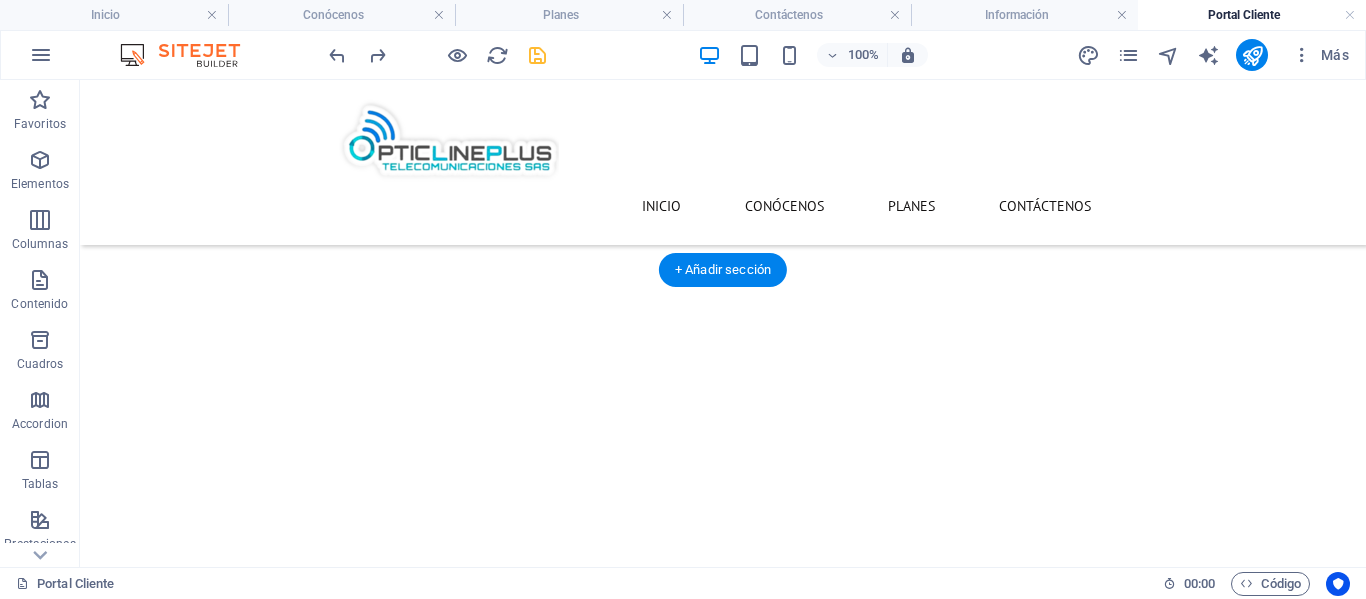 scroll, scrollTop: 400, scrollLeft: 0, axis: vertical 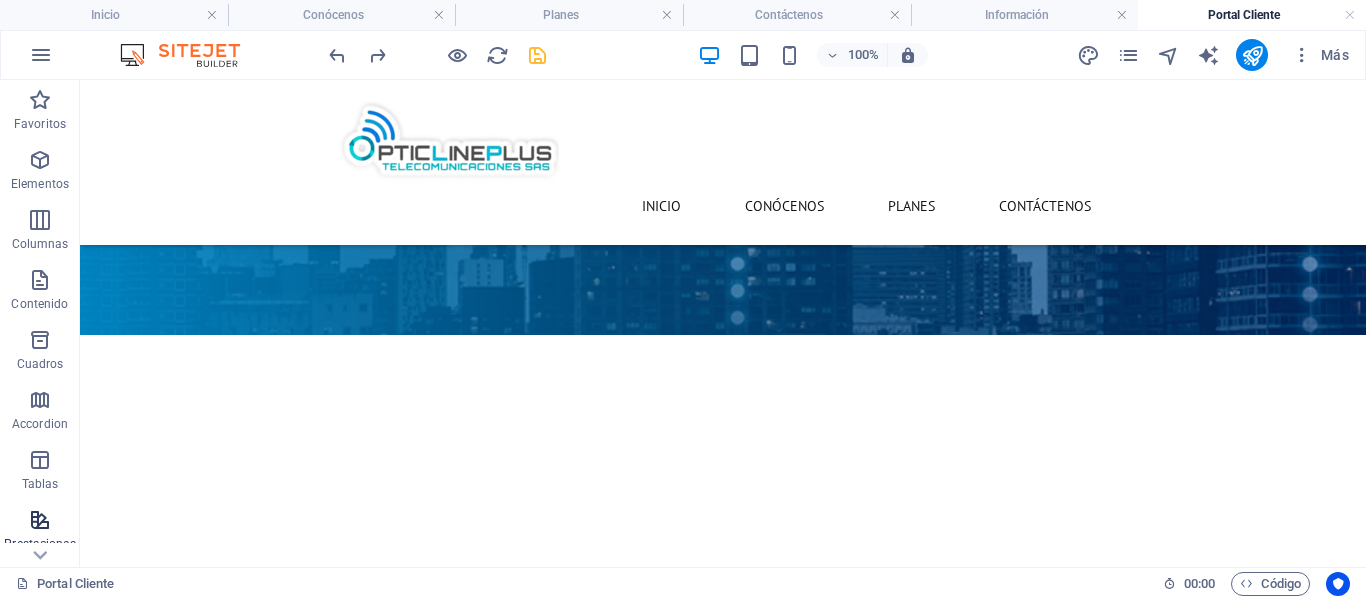 click on "Prestaciones" at bounding box center (40, 532) 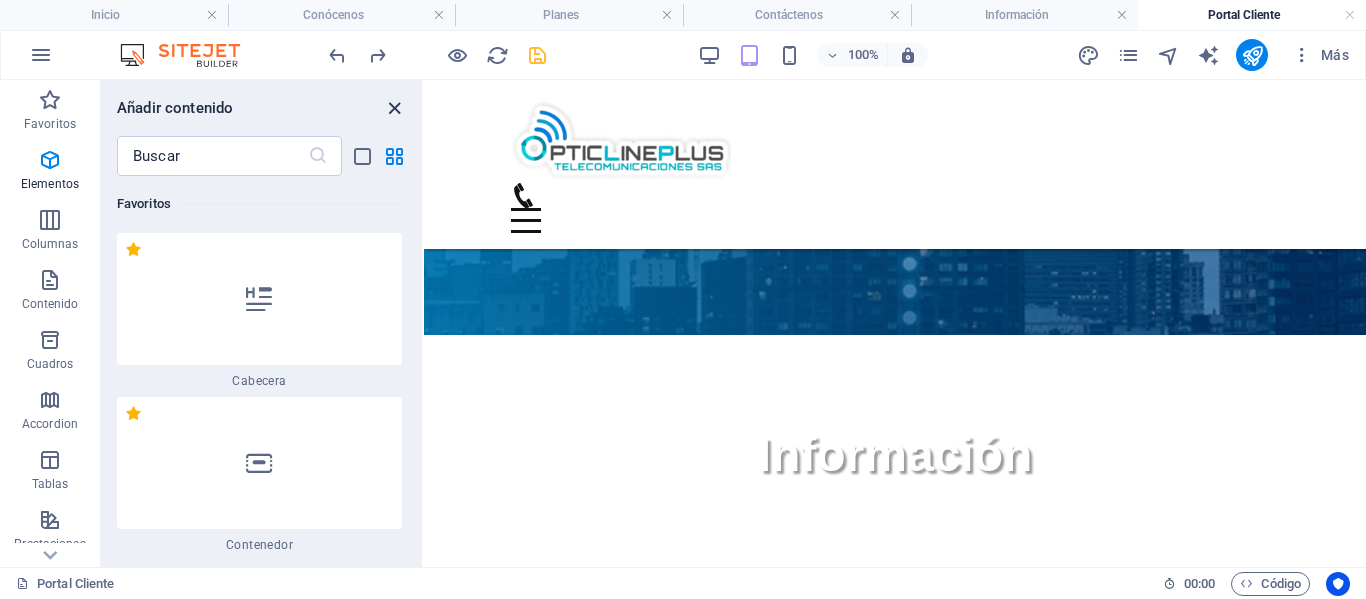 drag, startPoint x: 392, startPoint y: 104, endPoint x: 380, endPoint y: 233, distance: 129.55693 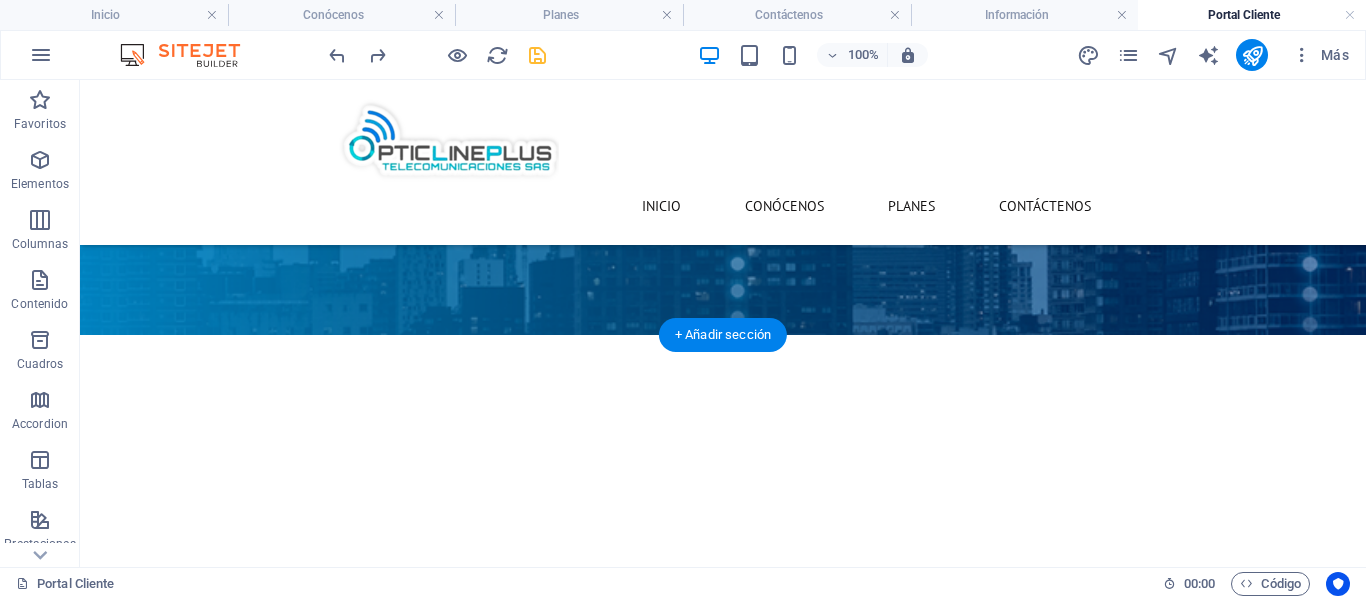 click at bounding box center (723, 2851) 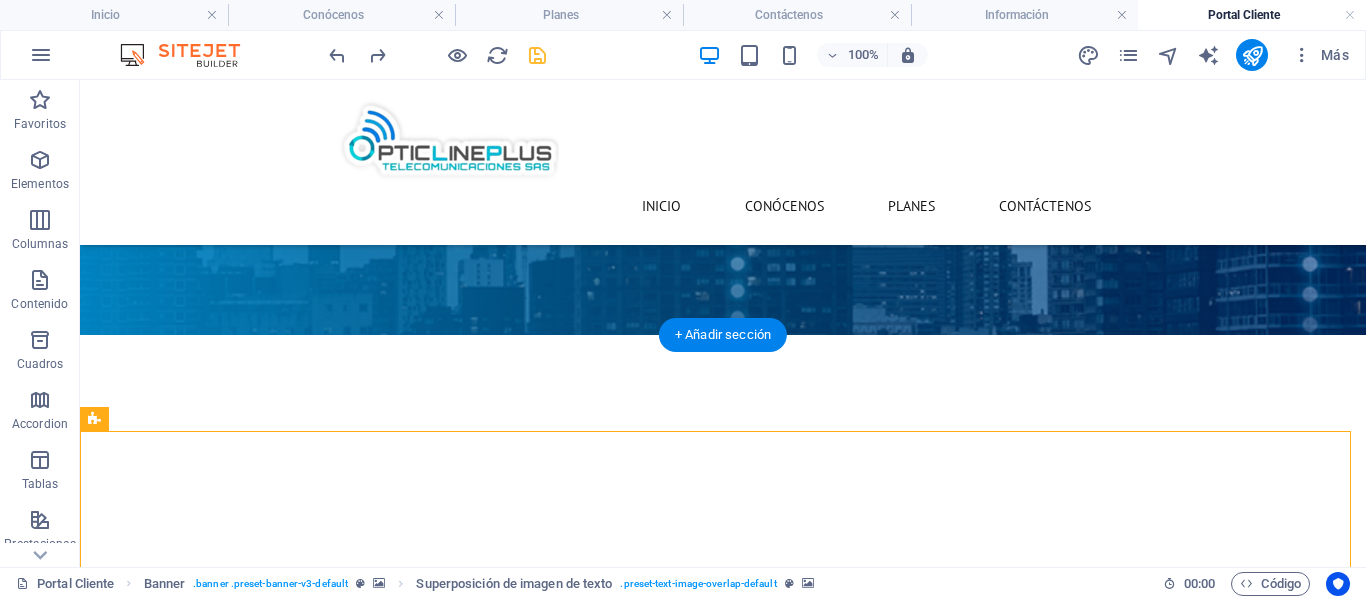click at bounding box center [723, 1507] 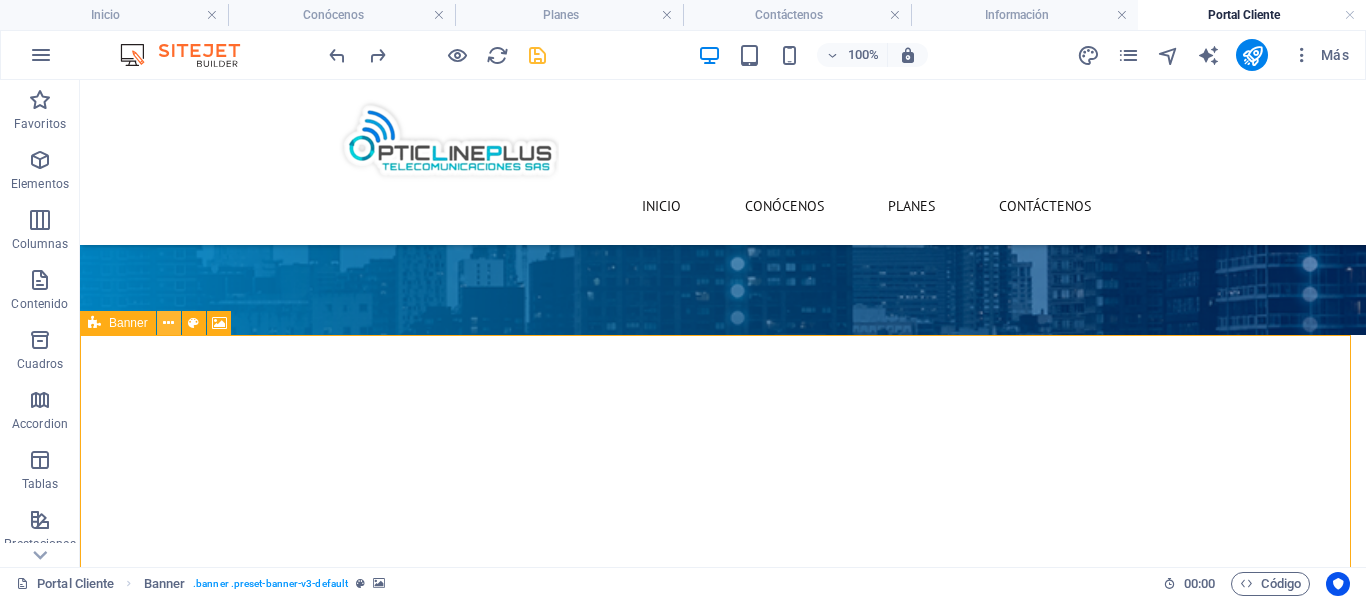 click at bounding box center [168, 323] 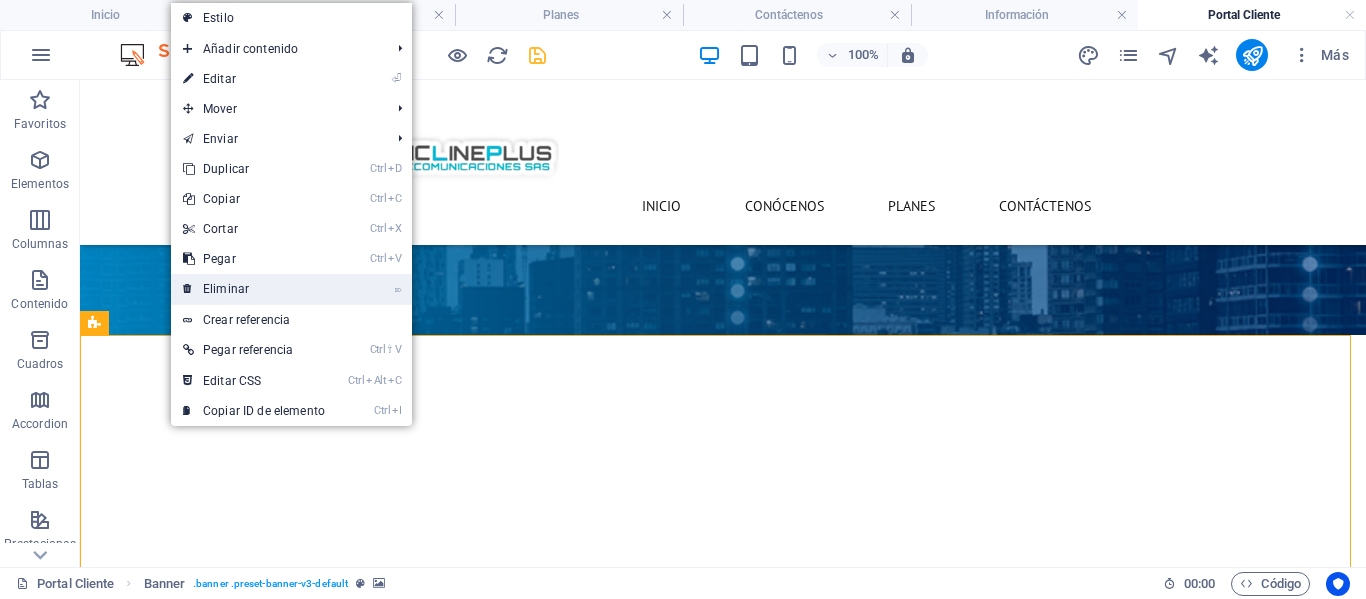 click on "⌦  Eliminar" at bounding box center [254, 289] 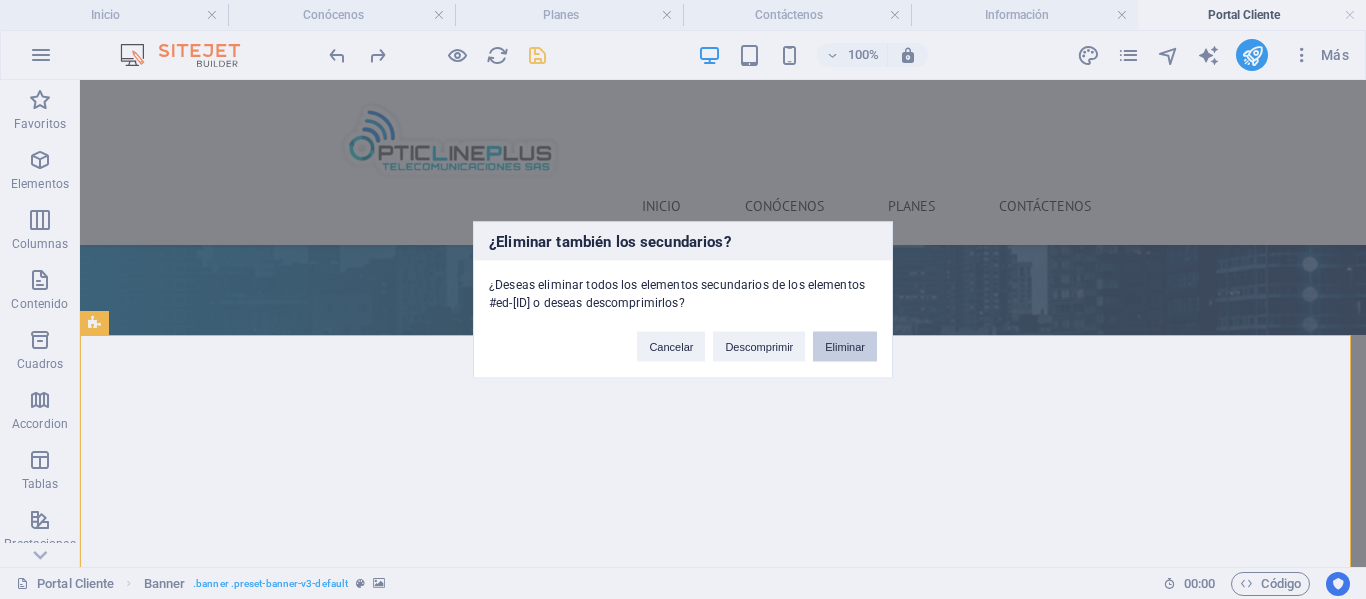 click on "Eliminar" at bounding box center (845, 346) 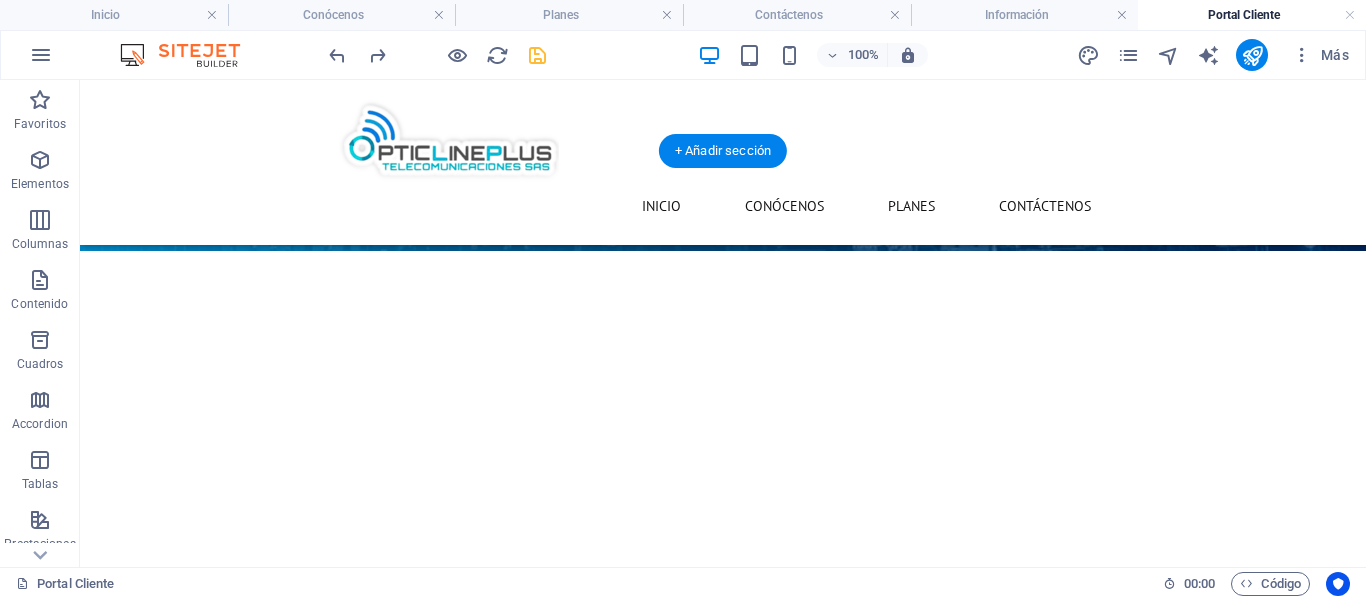 scroll, scrollTop: 584, scrollLeft: 0, axis: vertical 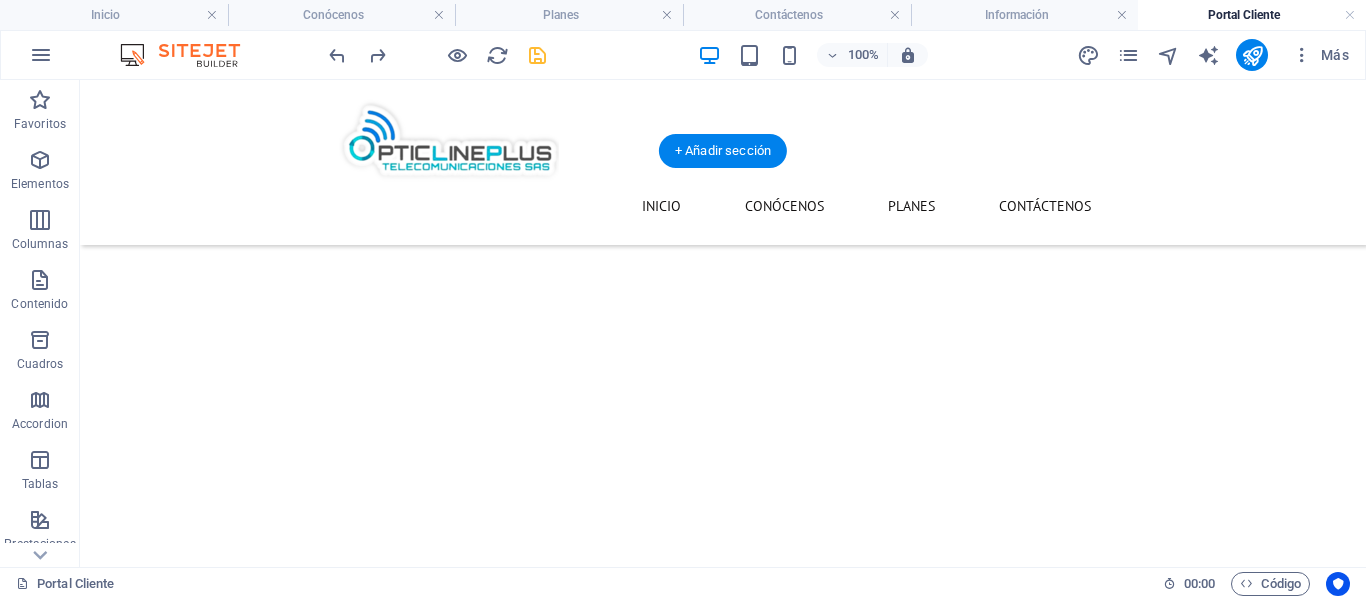 click at bounding box center [723, 2667] 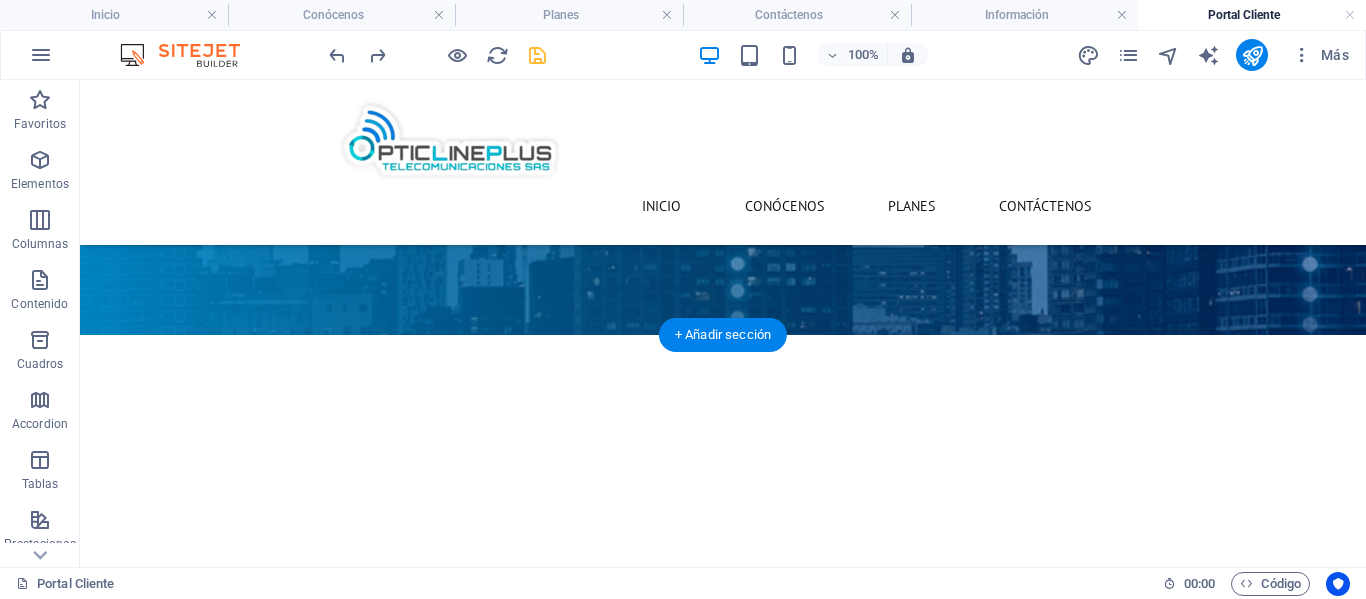 scroll, scrollTop: 300, scrollLeft: 0, axis: vertical 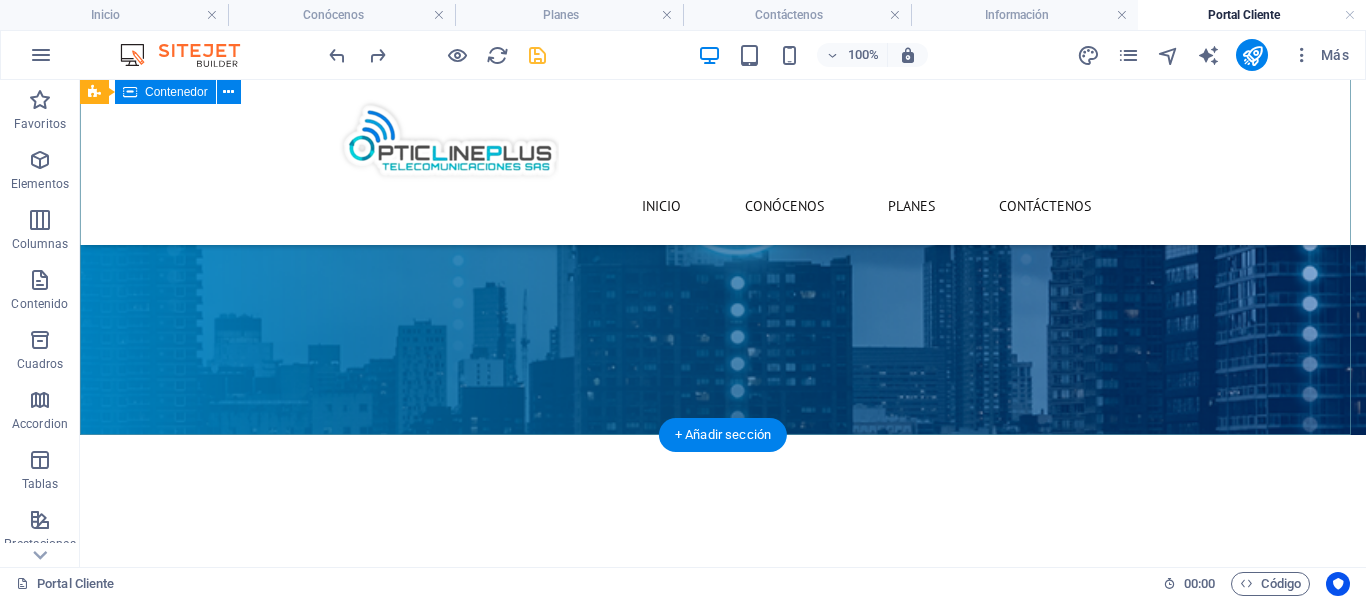 drag, startPoint x: 769, startPoint y: 406, endPoint x: 771, endPoint y: 361, distance: 45.044422 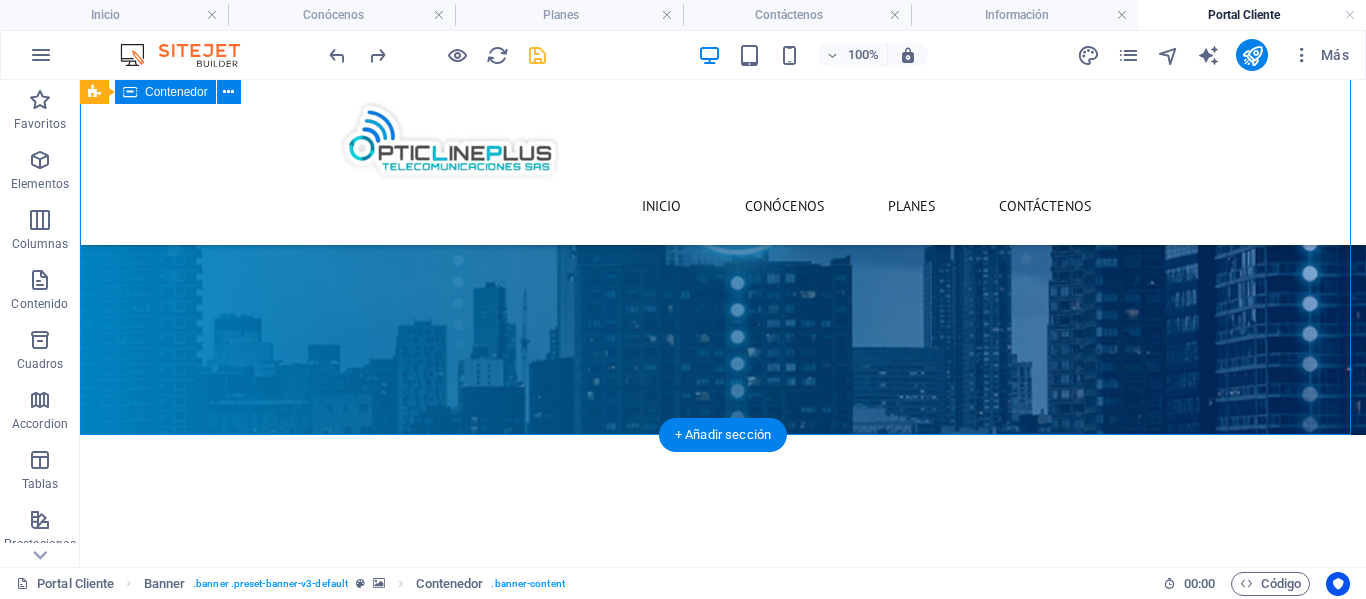 click on "Información" at bounding box center (723, 685) 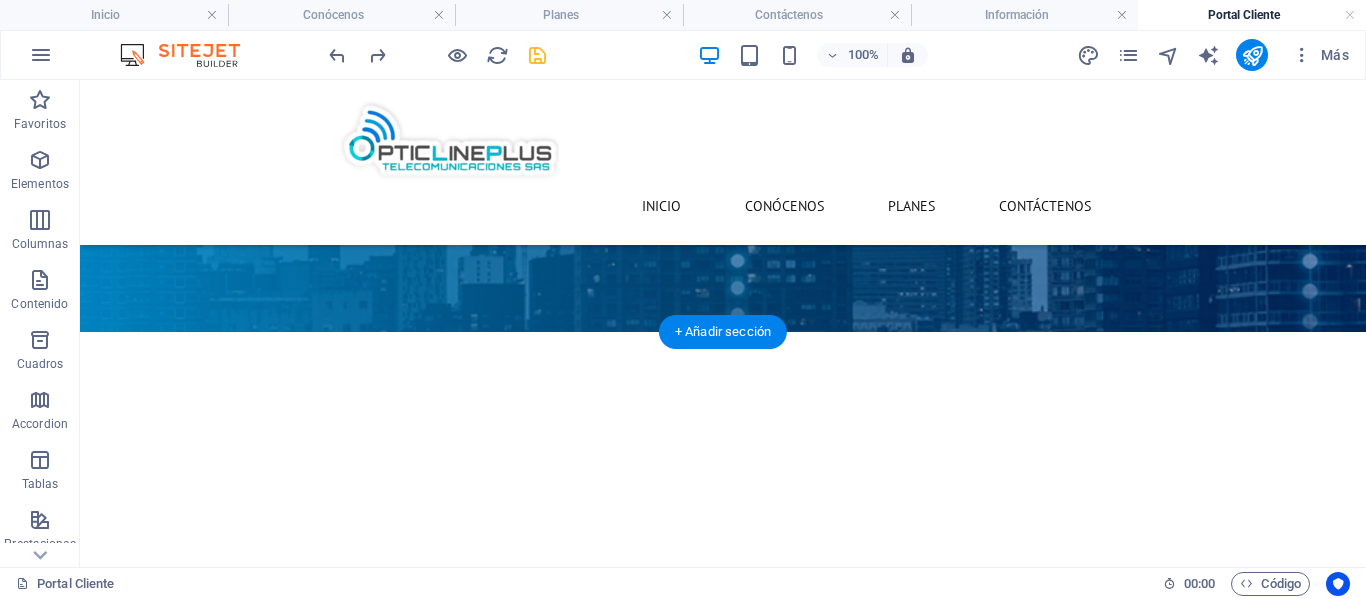 scroll, scrollTop: 400, scrollLeft: 0, axis: vertical 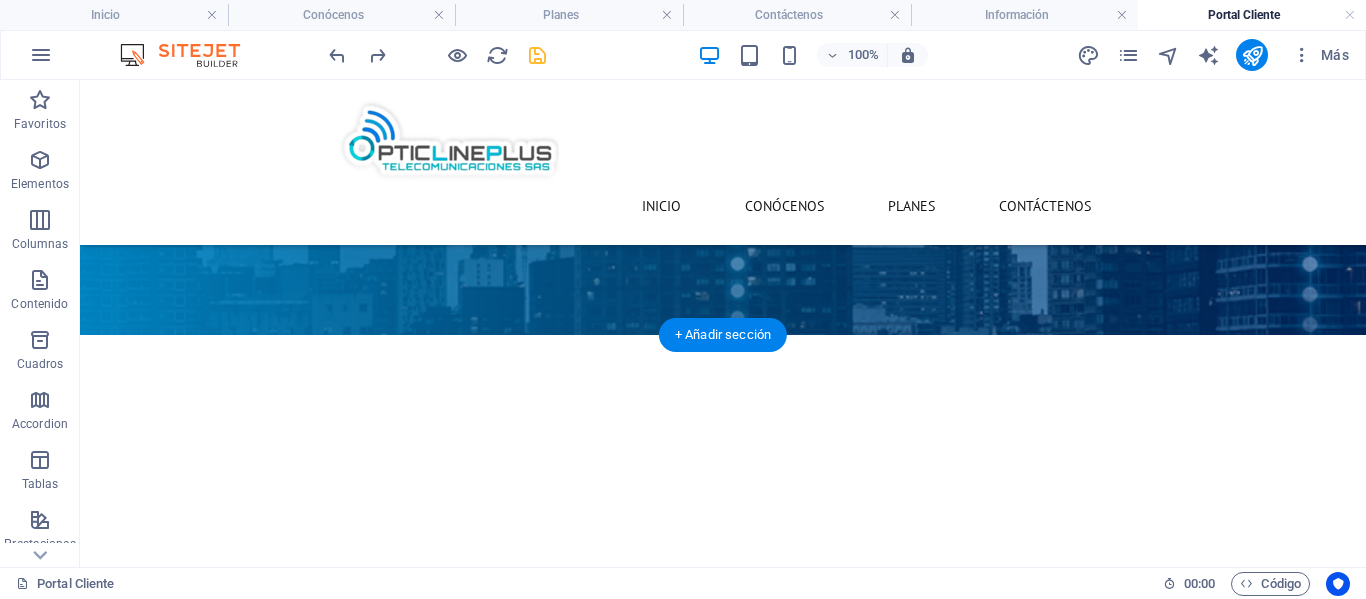 click at bounding box center [723, 1507] 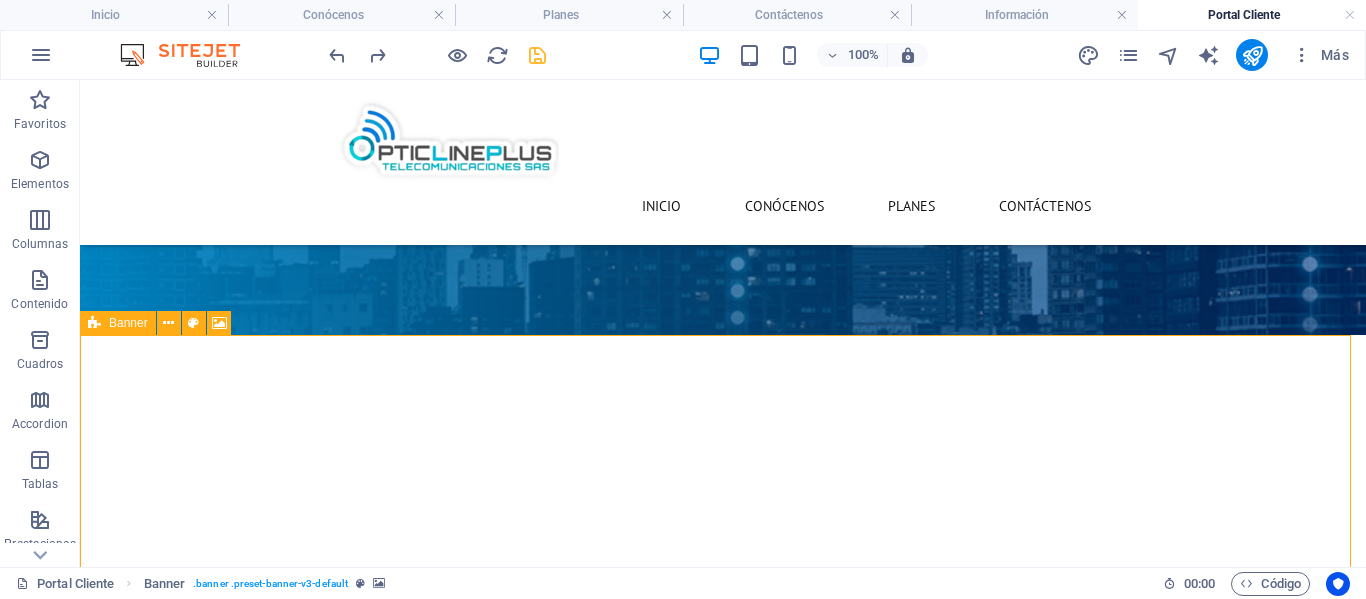 click on "Banner" at bounding box center [118, 323] 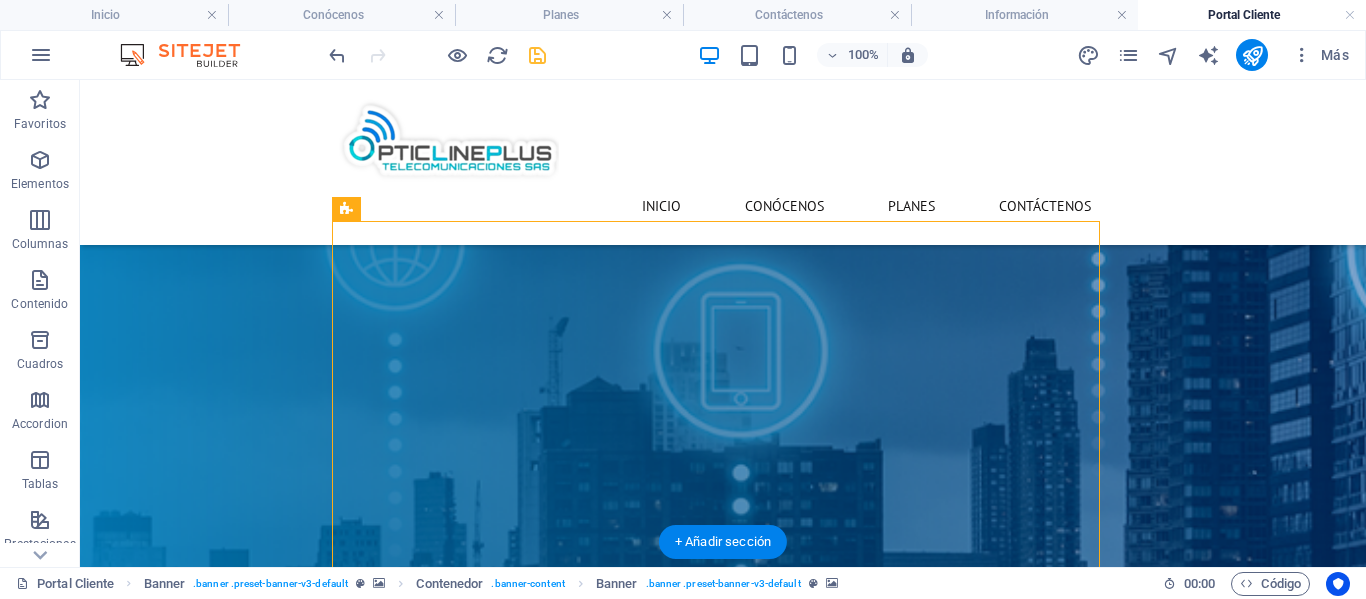 scroll, scrollTop: 200, scrollLeft: 0, axis: vertical 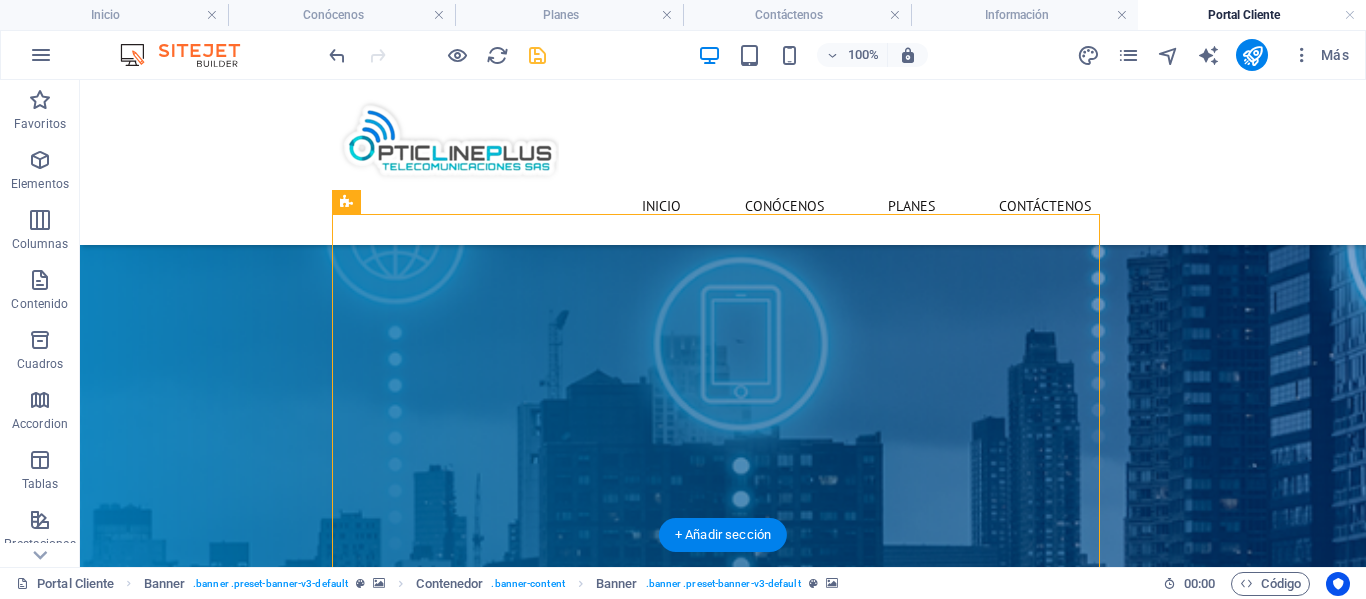 click at bounding box center (723, 2903) 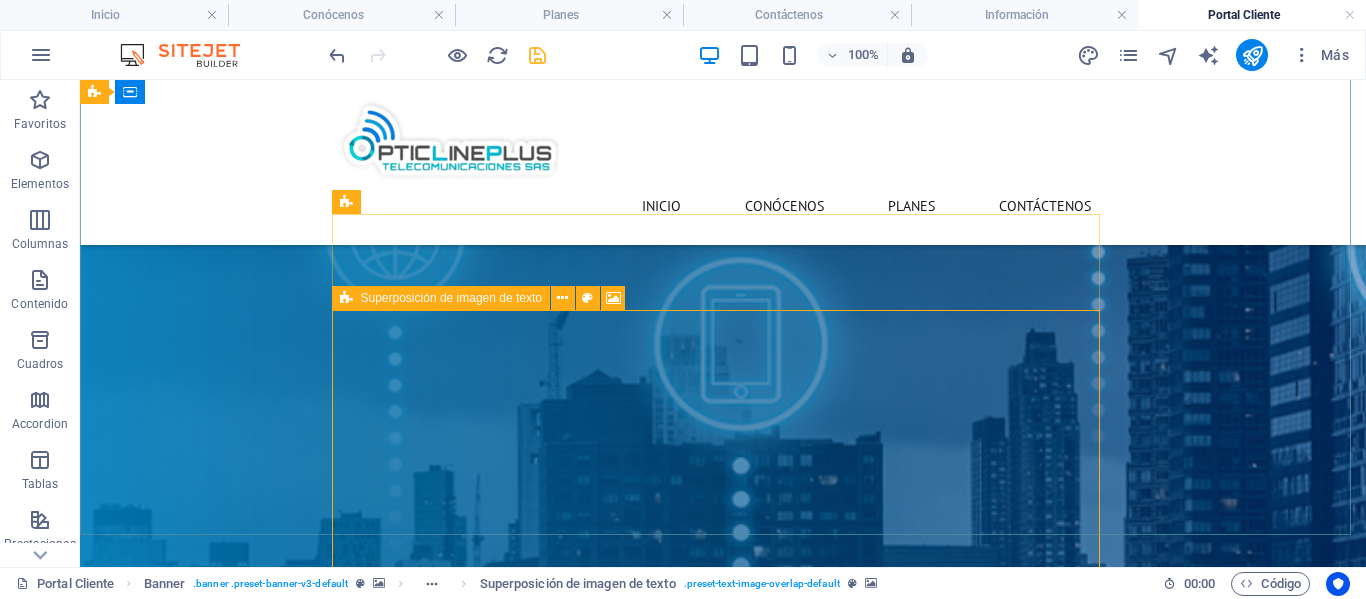 click at bounding box center [346, 298] 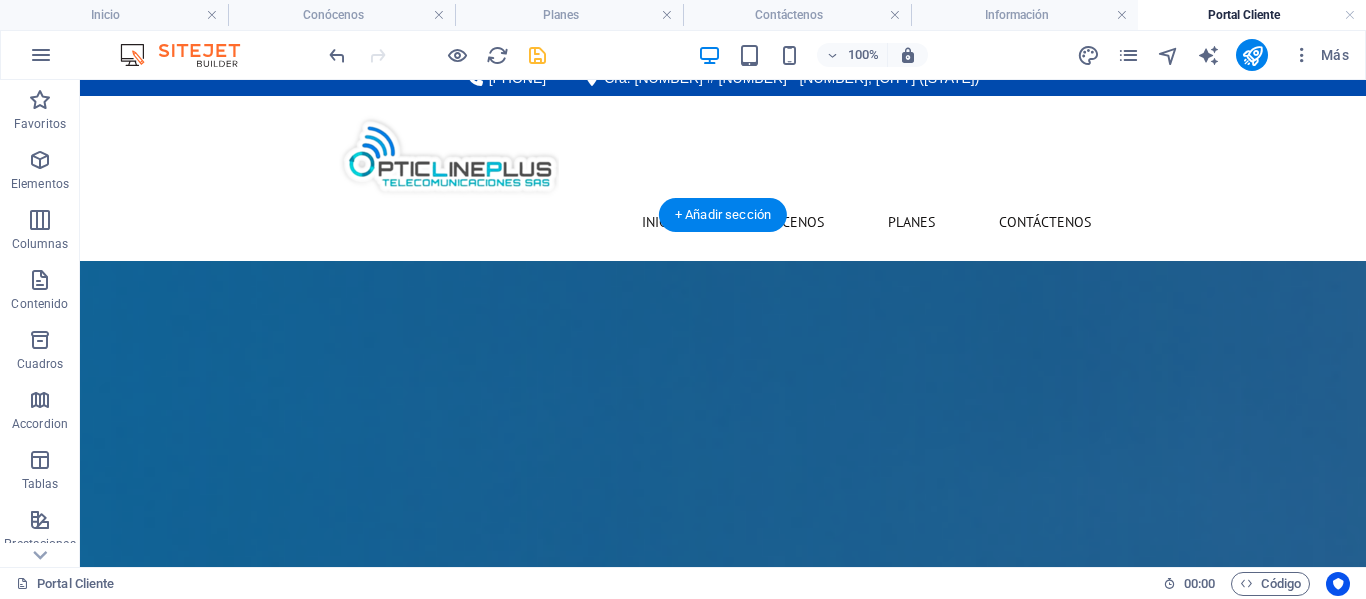scroll, scrollTop: 120, scrollLeft: 0, axis: vertical 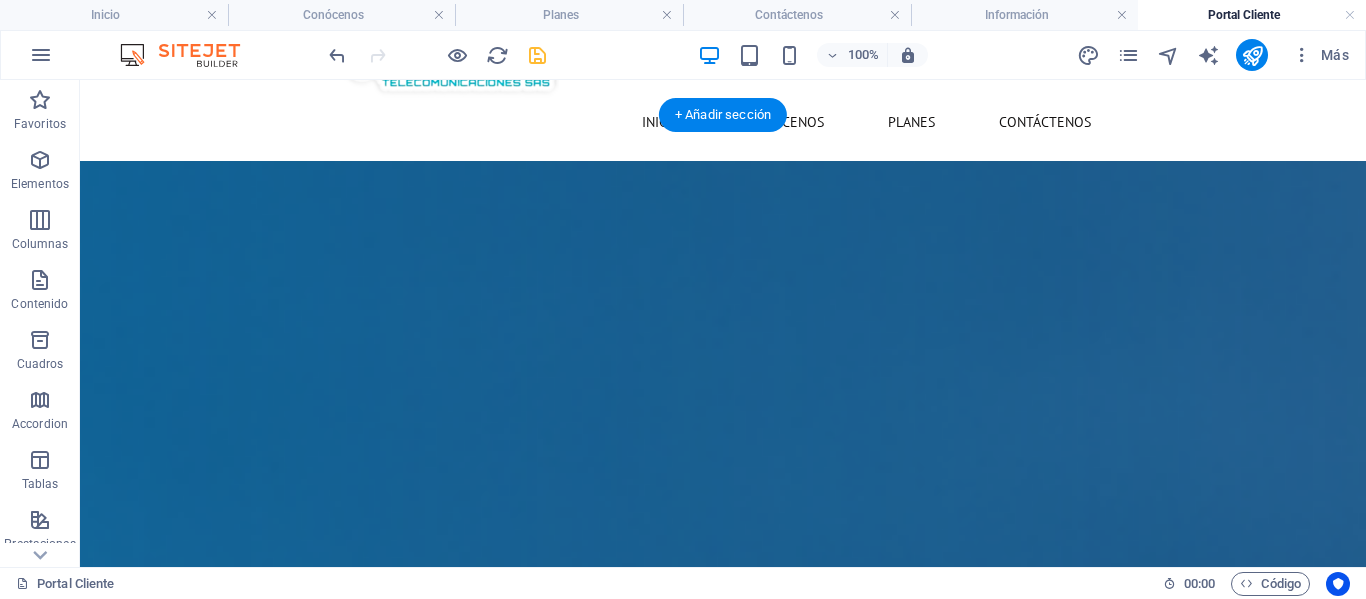 click at bounding box center [723, 2361] 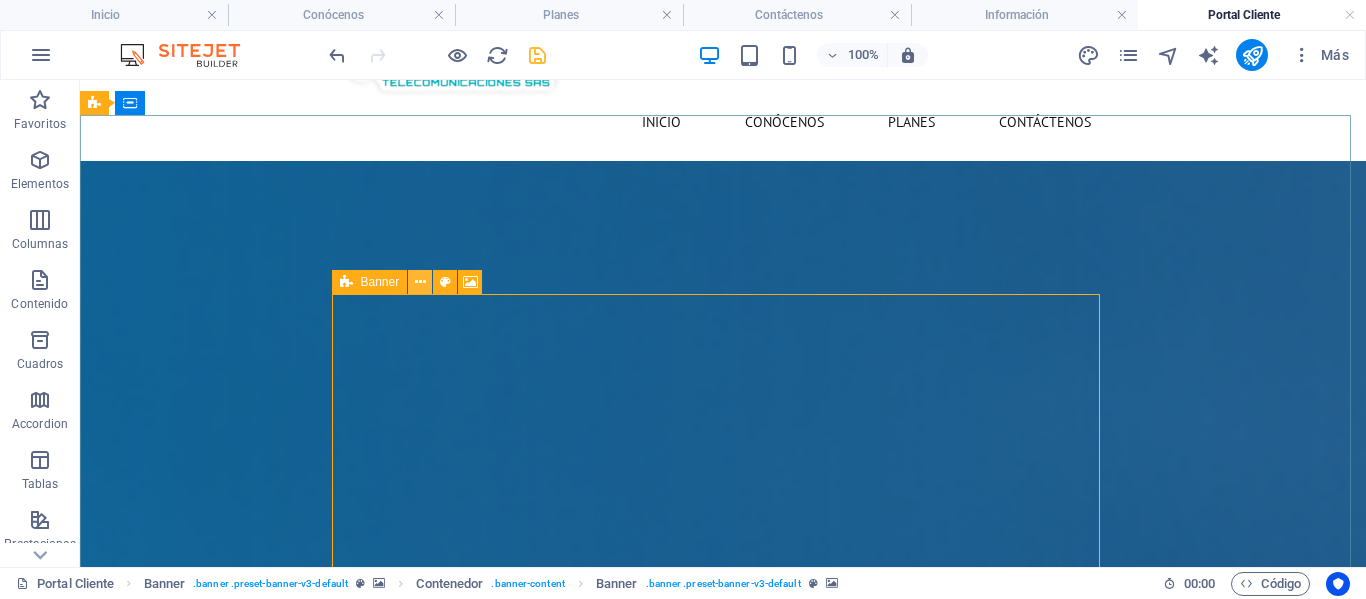 click at bounding box center [420, 282] 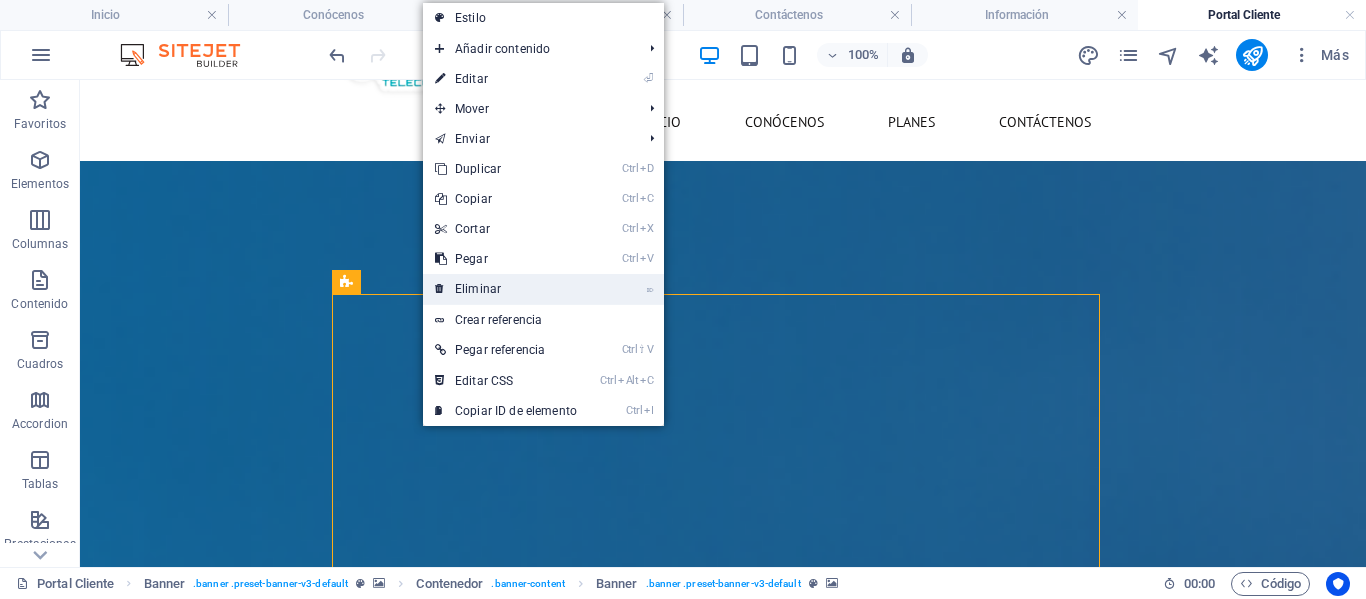 click on "⌦  Eliminar" at bounding box center [506, 289] 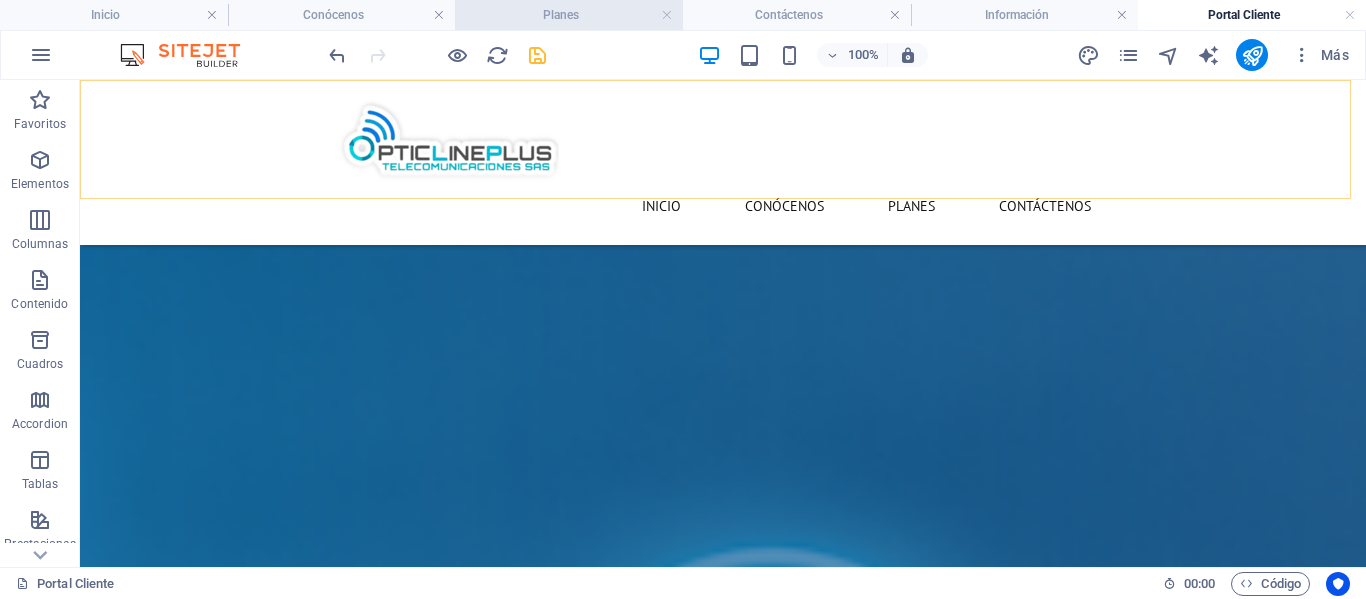 scroll, scrollTop: 200, scrollLeft: 0, axis: vertical 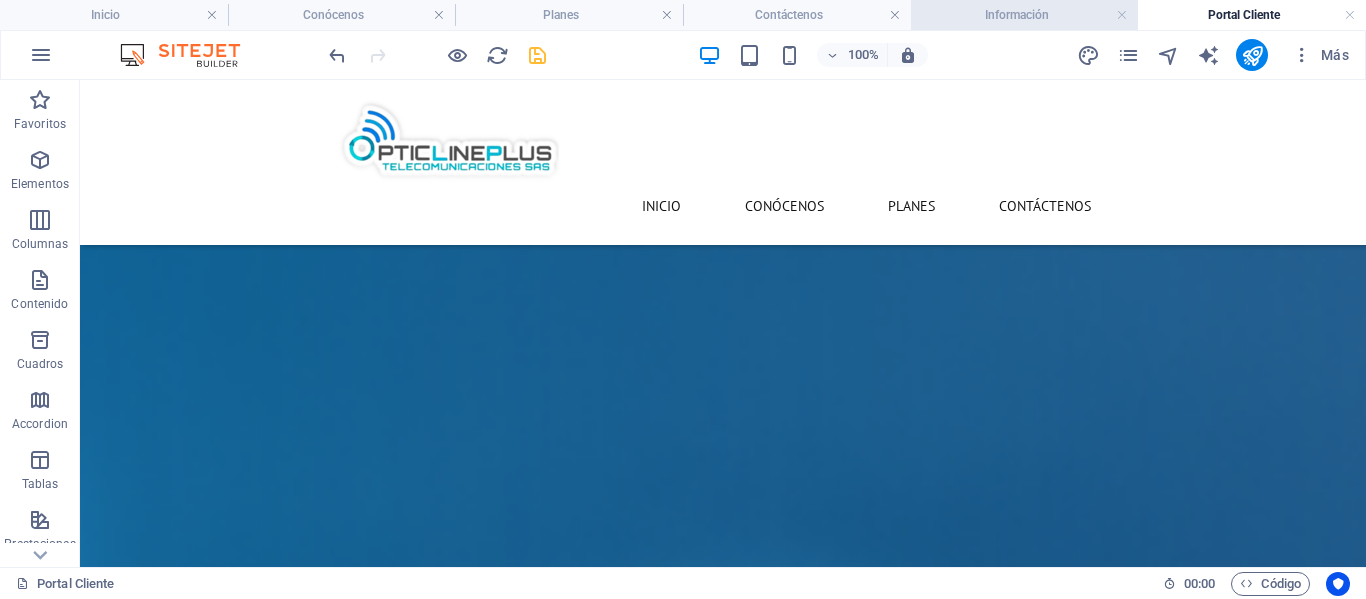 click on "Información" at bounding box center (1025, 15) 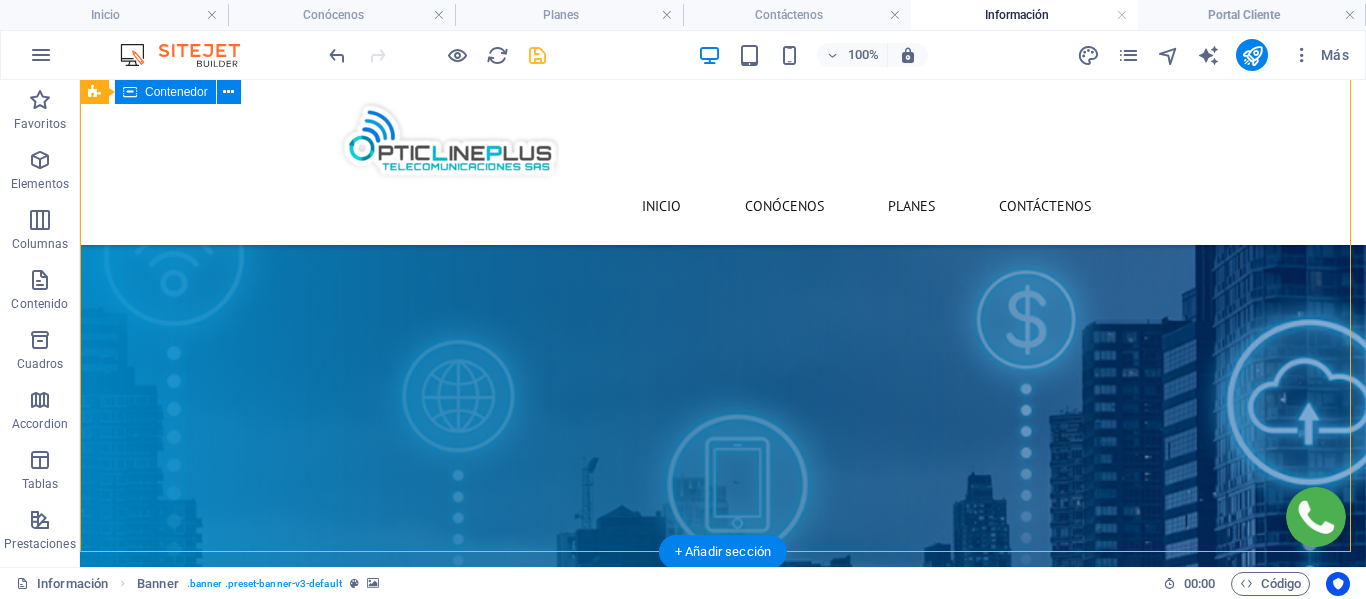 scroll, scrollTop: 300, scrollLeft: 0, axis: vertical 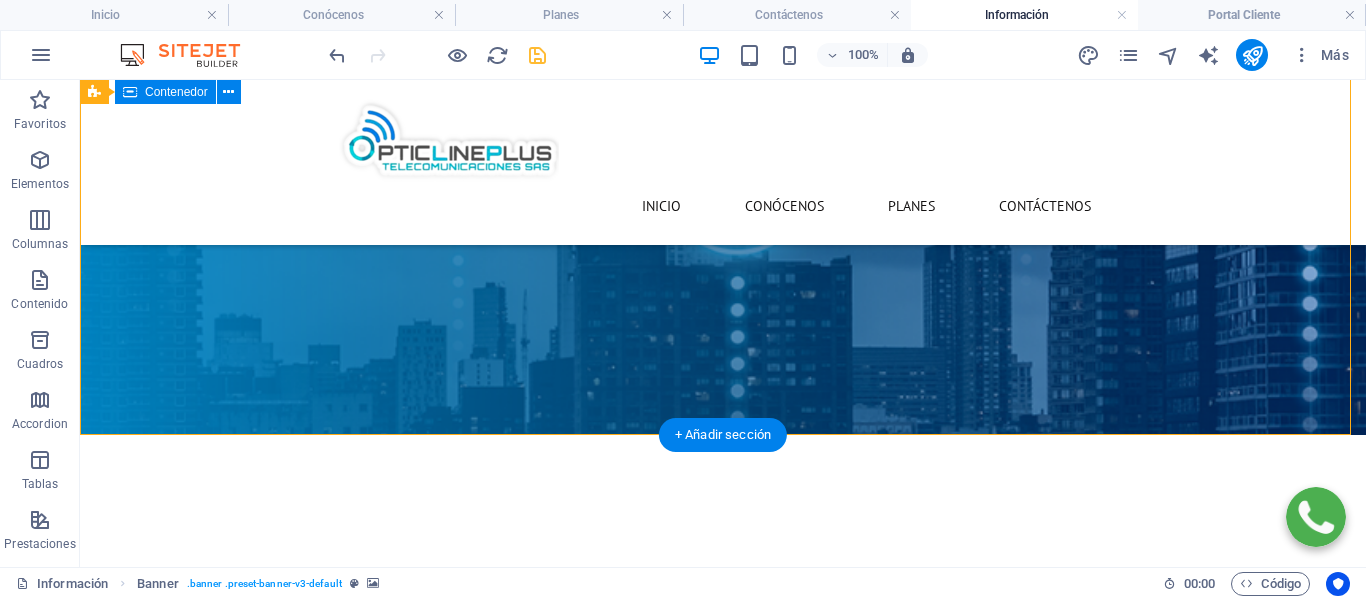 click on "Información" at bounding box center [723, 685] 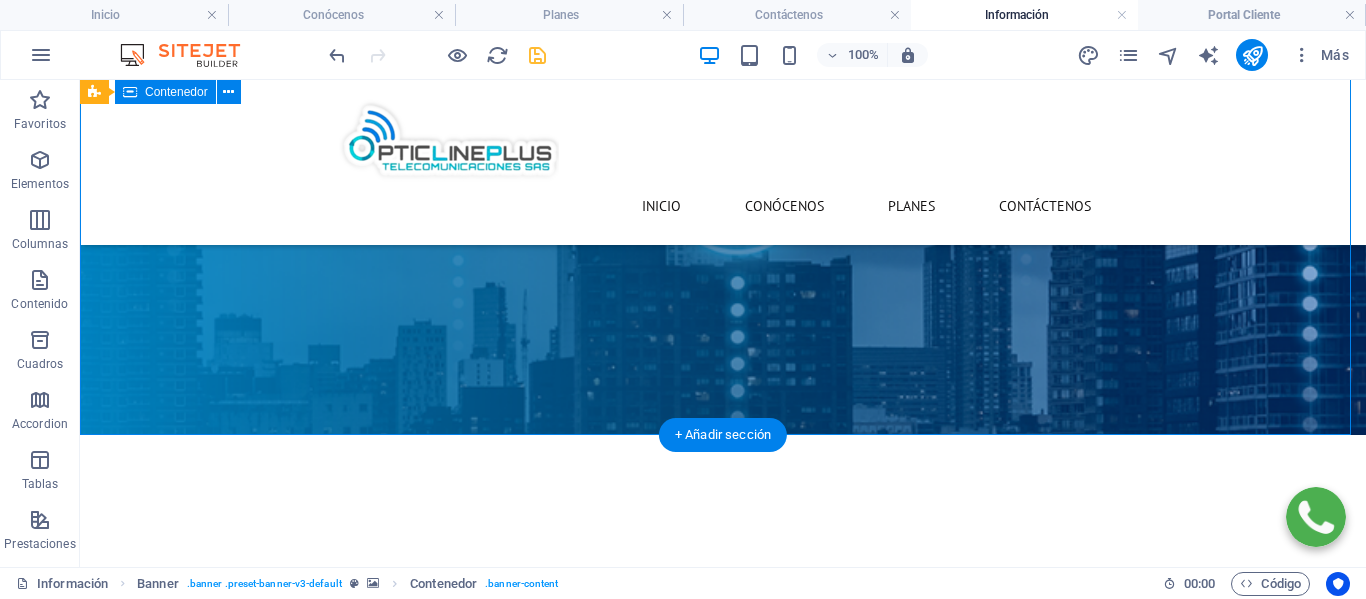 click on "Información" at bounding box center [723, 685] 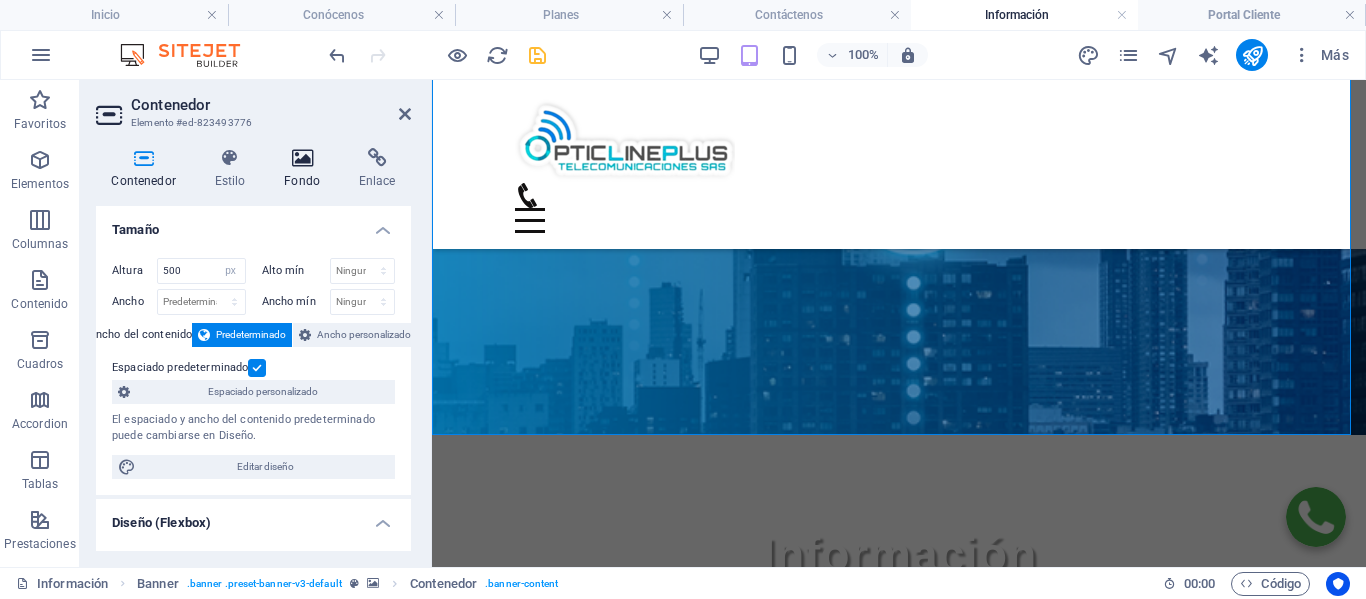 click on "Fondo" at bounding box center (306, 169) 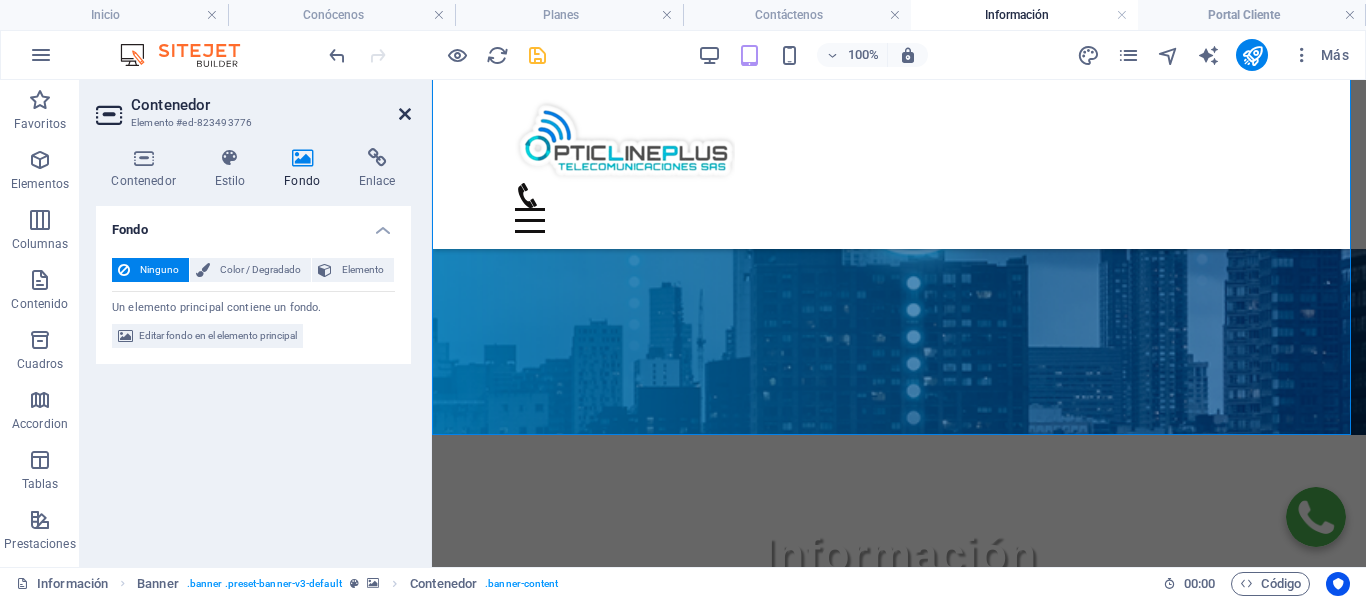 click at bounding box center (405, 114) 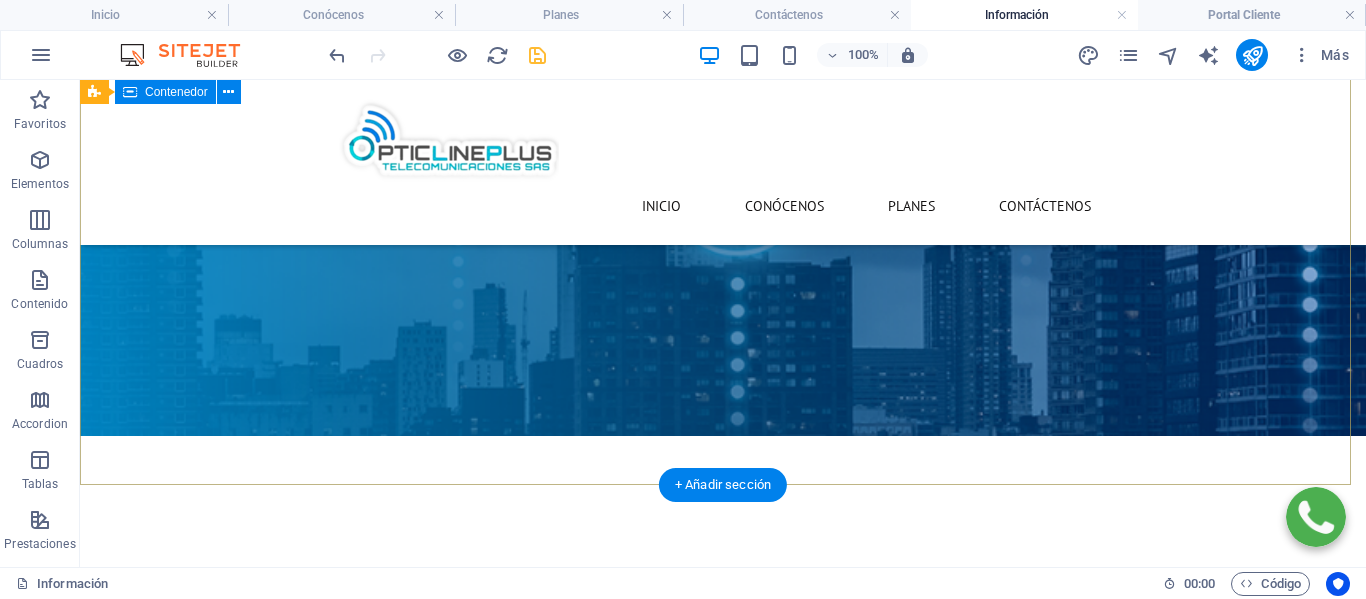 scroll, scrollTop: 300, scrollLeft: 0, axis: vertical 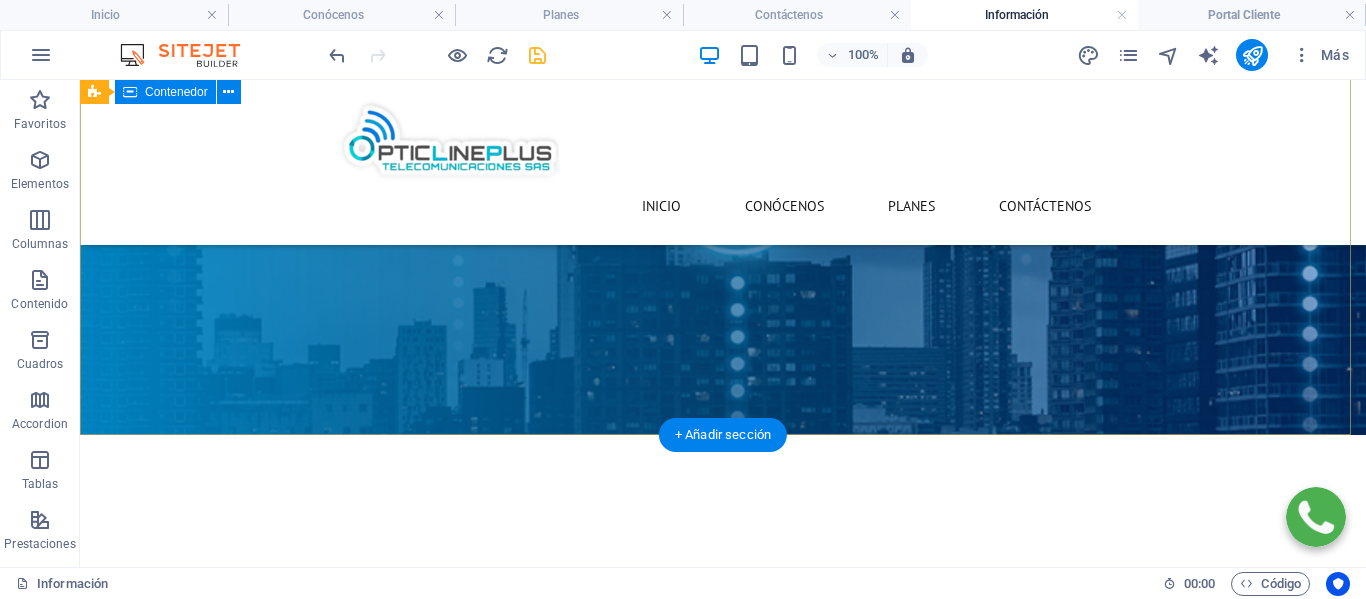 click on "Información" at bounding box center [723, 685] 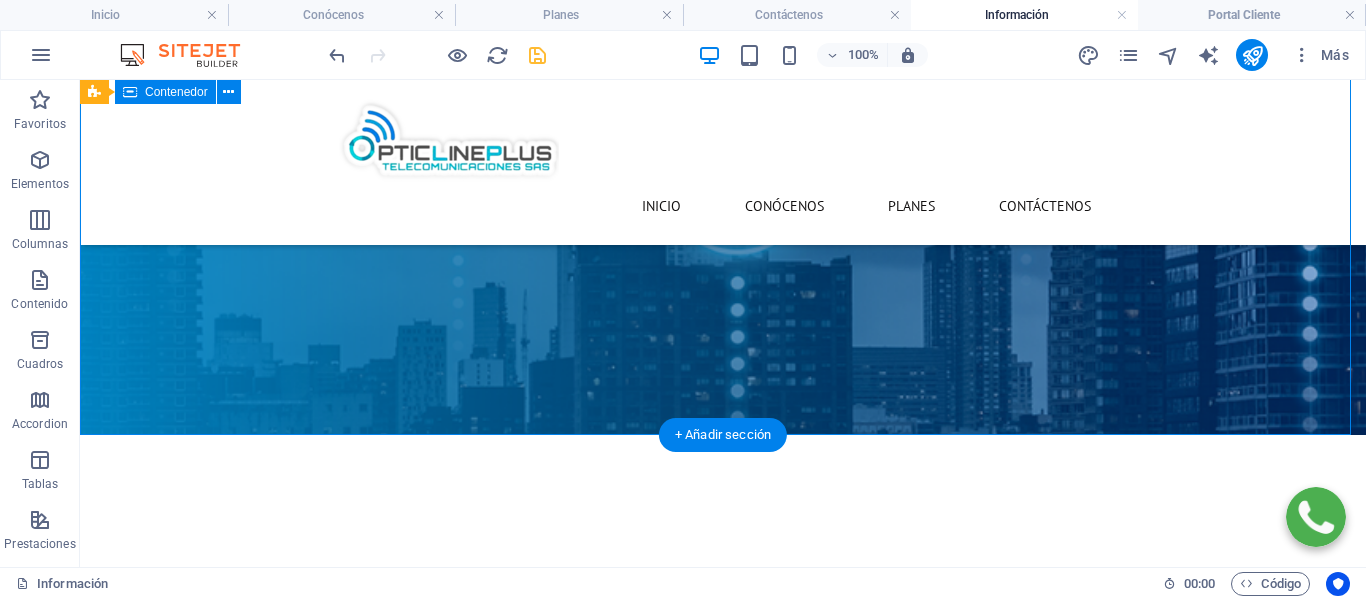 click on "Información" at bounding box center (723, 685) 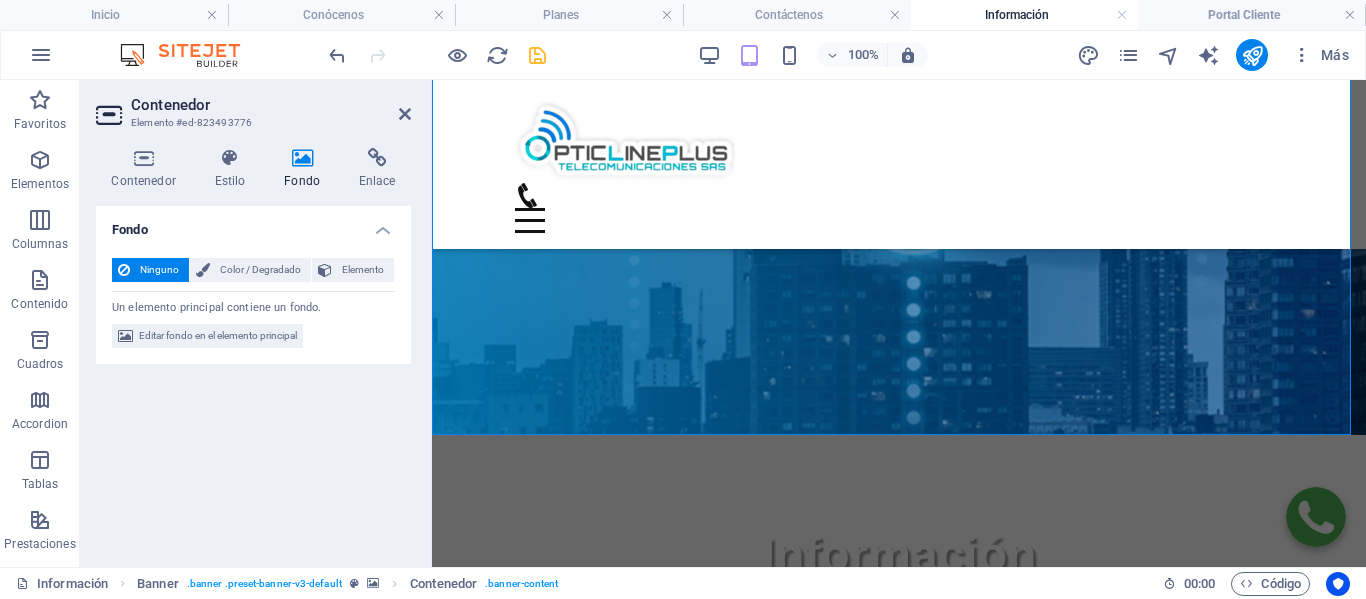 click on "Fondo" at bounding box center (306, 169) 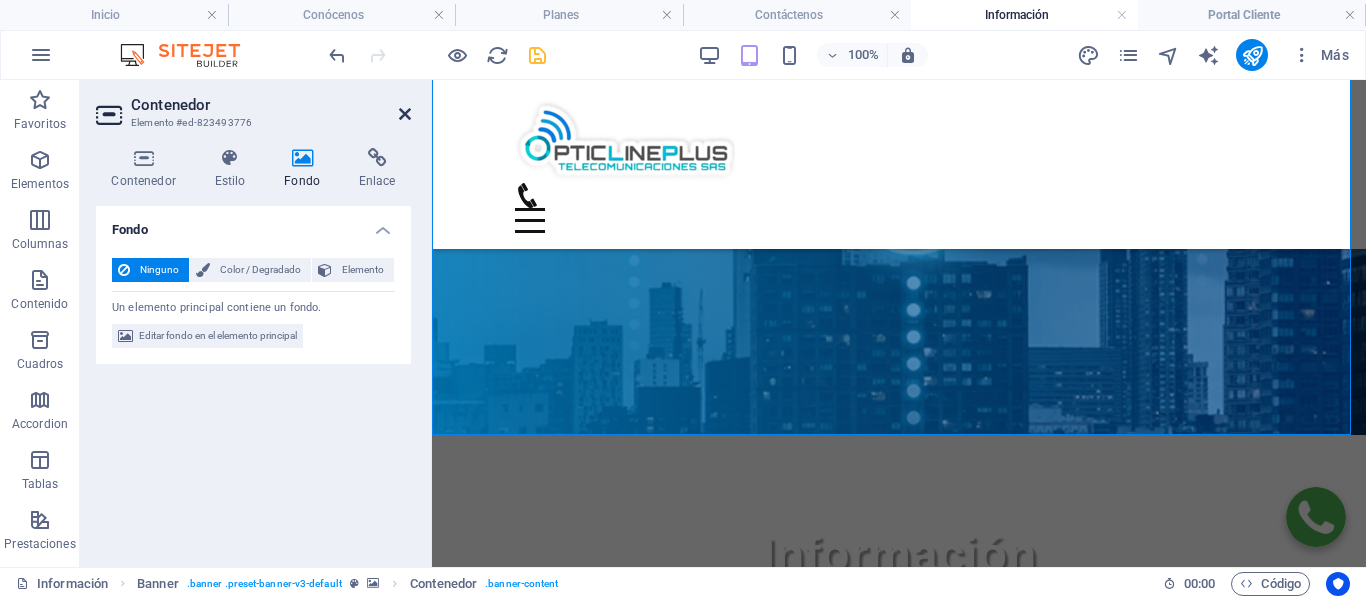 click at bounding box center [405, 114] 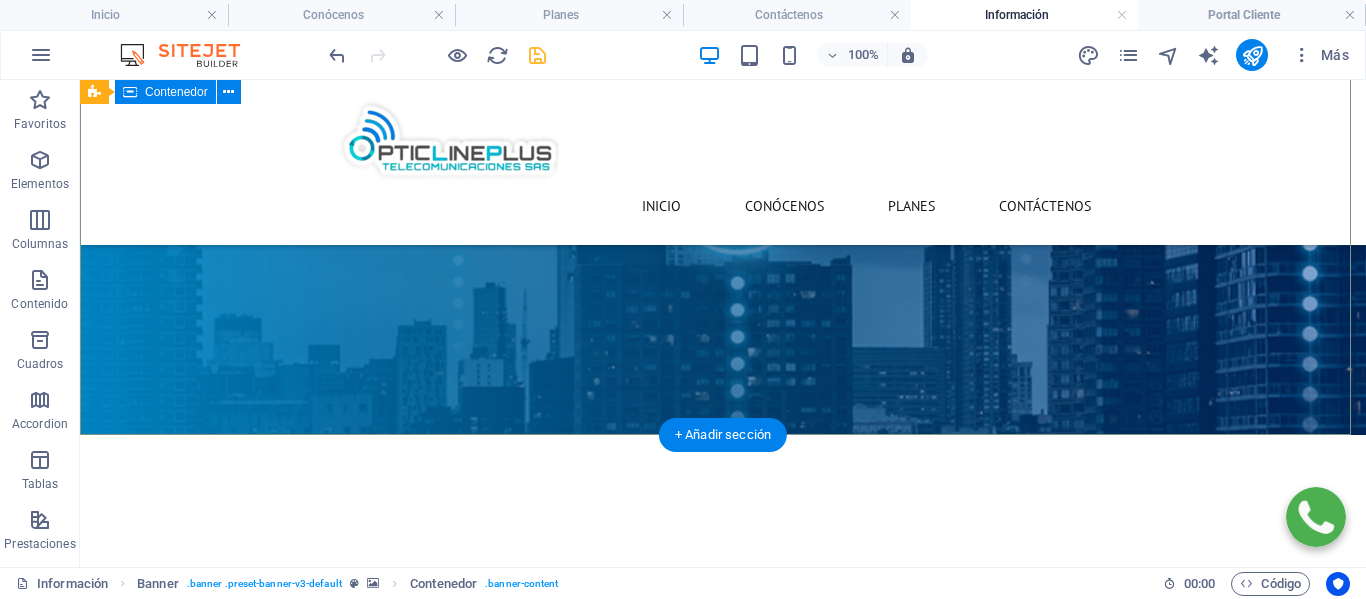 click on "Información" at bounding box center (723, 685) 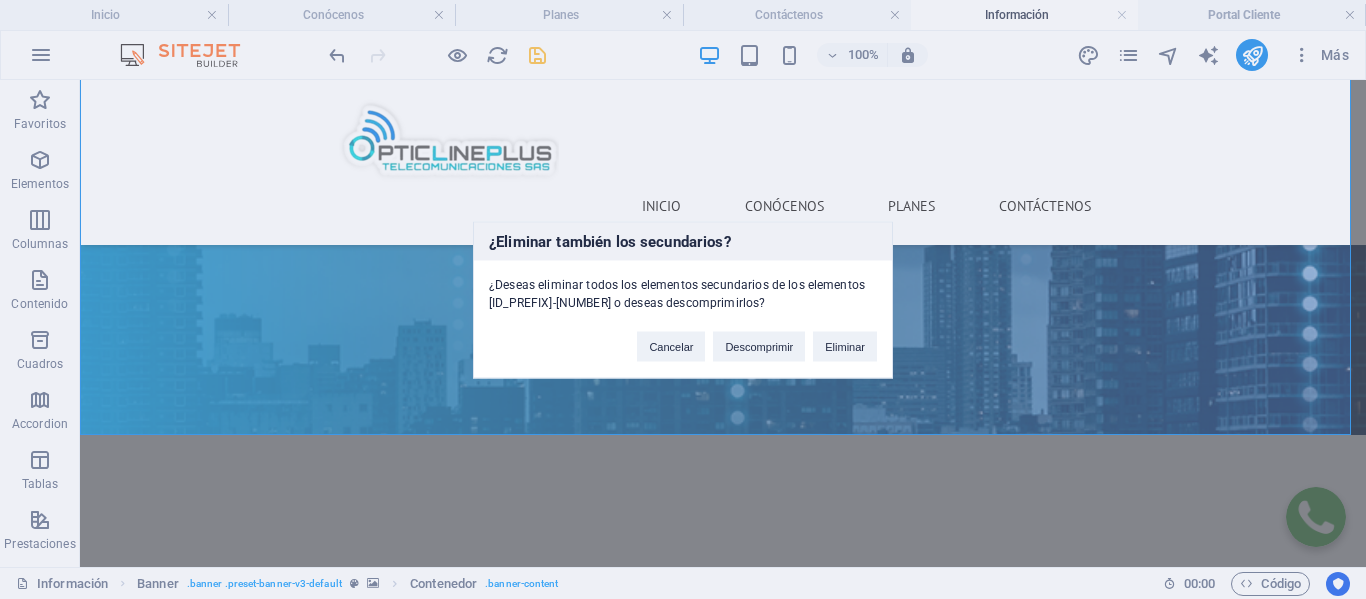 type 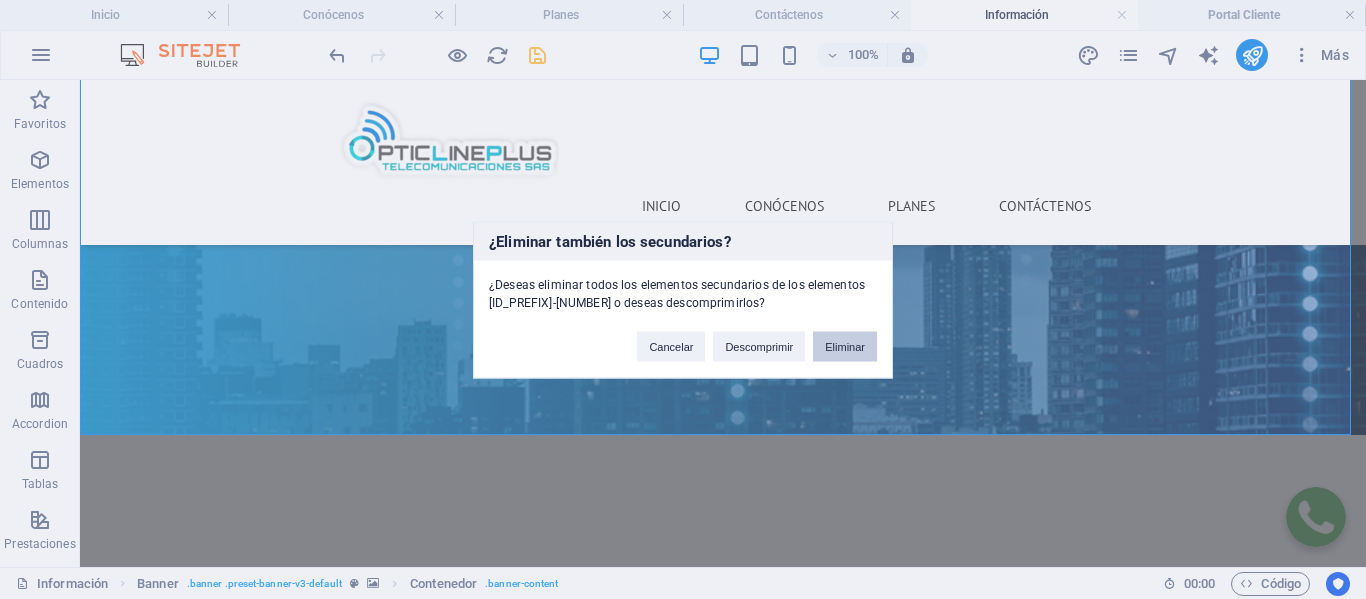 click on "Eliminar" at bounding box center (845, 346) 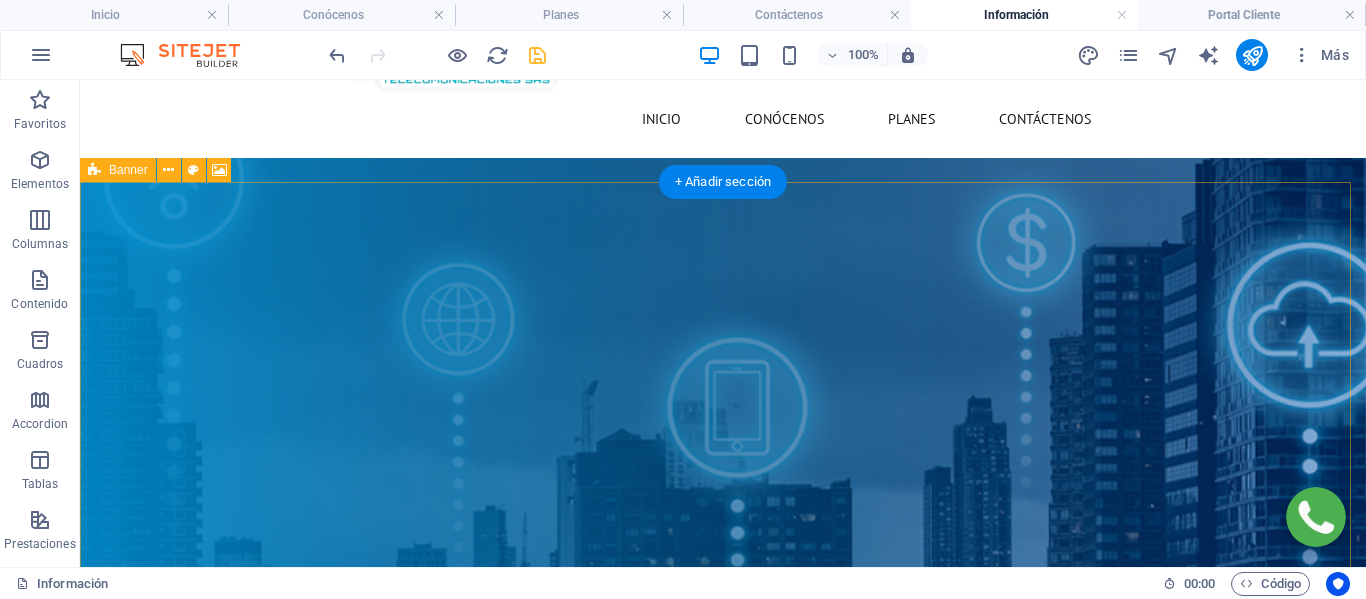 scroll, scrollTop: 0, scrollLeft: 0, axis: both 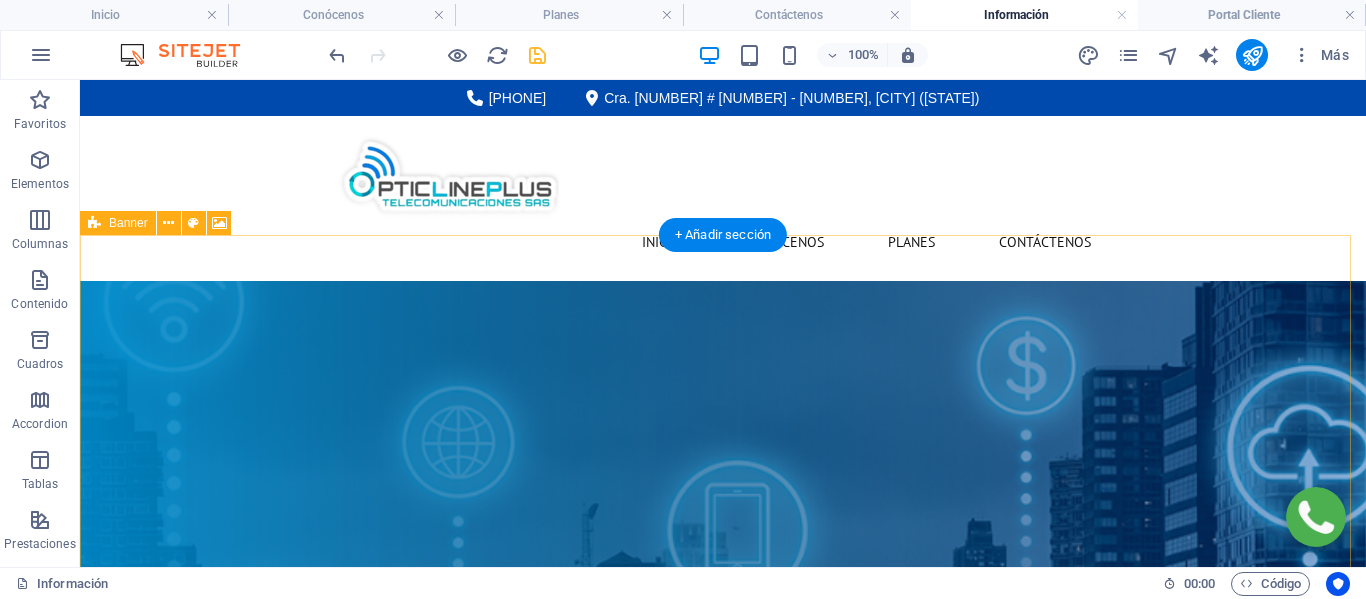 click on "Suelta el contenido aquí o  Añadir elementos  Pegar portapapeles" at bounding box center (723, 852) 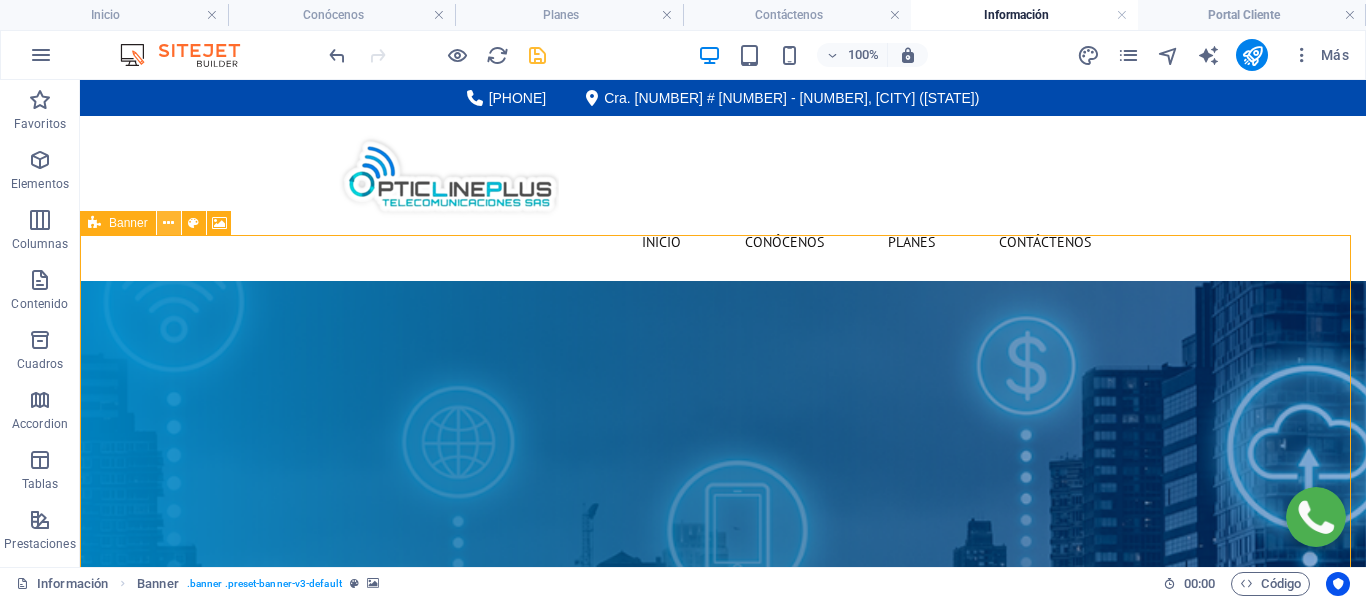 click at bounding box center [168, 223] 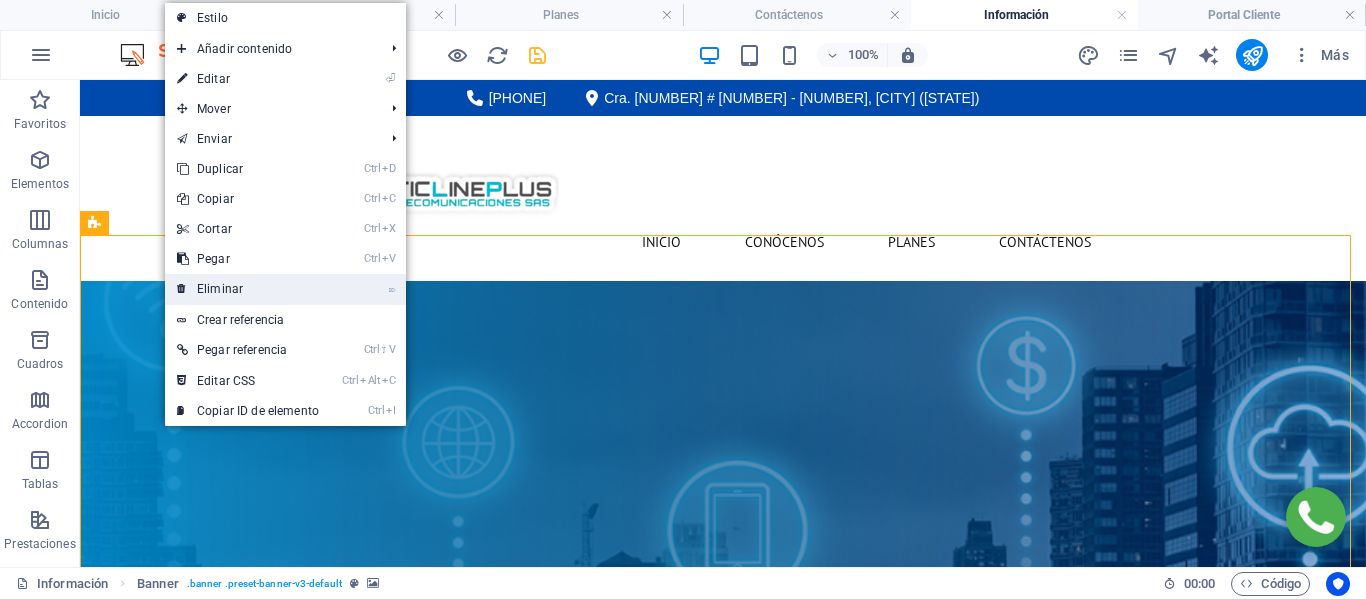 drag, startPoint x: 226, startPoint y: 282, endPoint x: 147, endPoint y: 204, distance: 111.01801 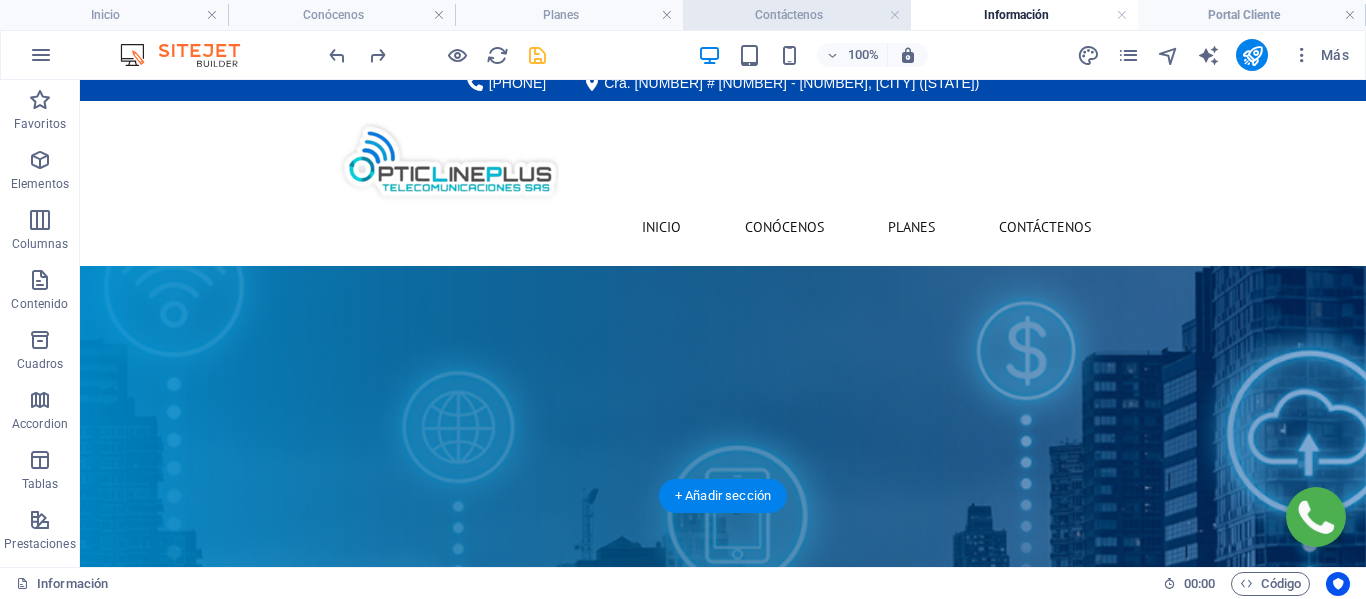 scroll, scrollTop: 0, scrollLeft: 0, axis: both 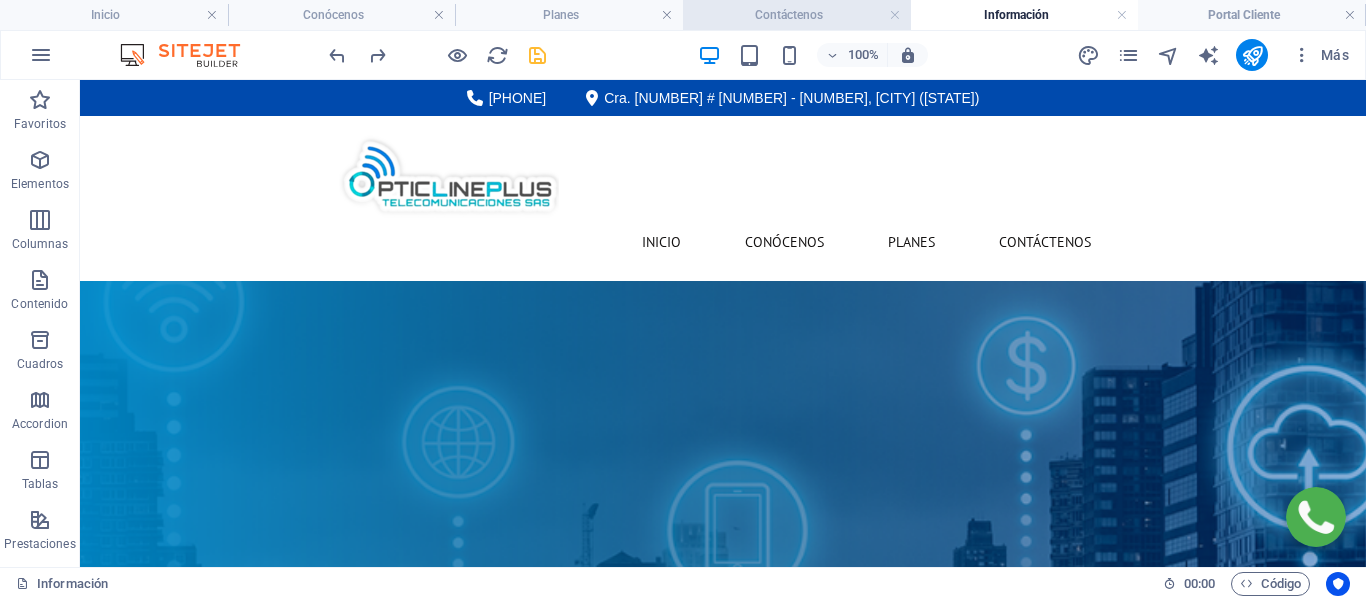 click on "Contáctenos" at bounding box center (797, 15) 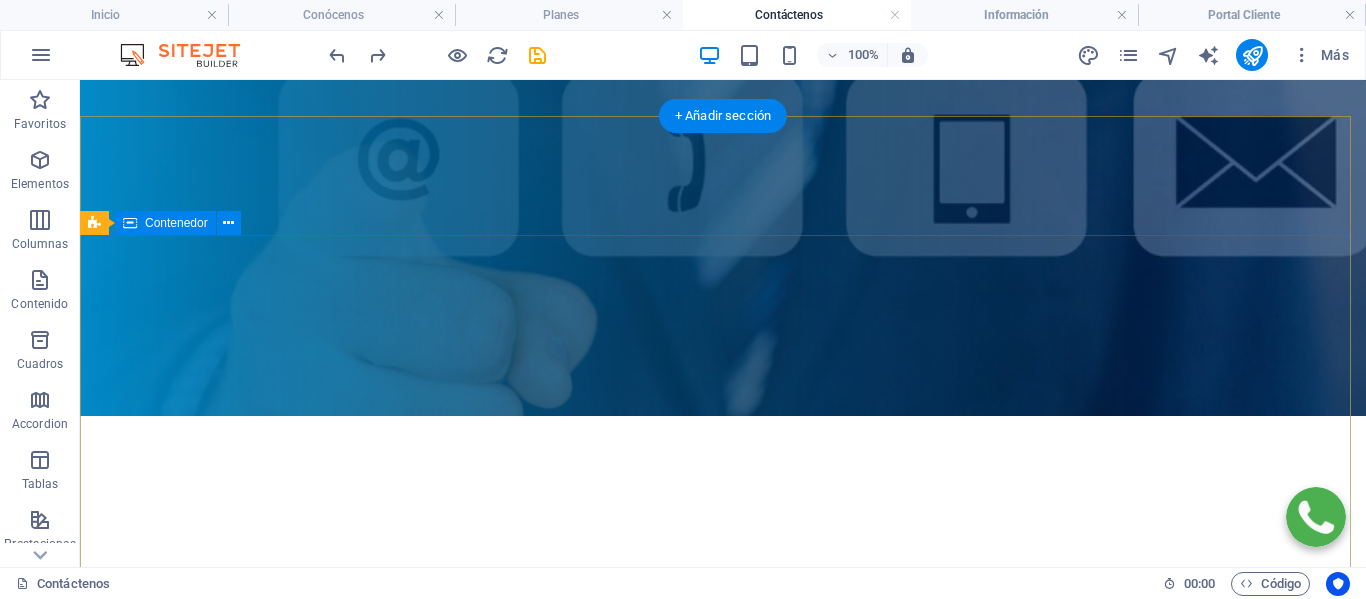 scroll, scrollTop: 0, scrollLeft: 0, axis: both 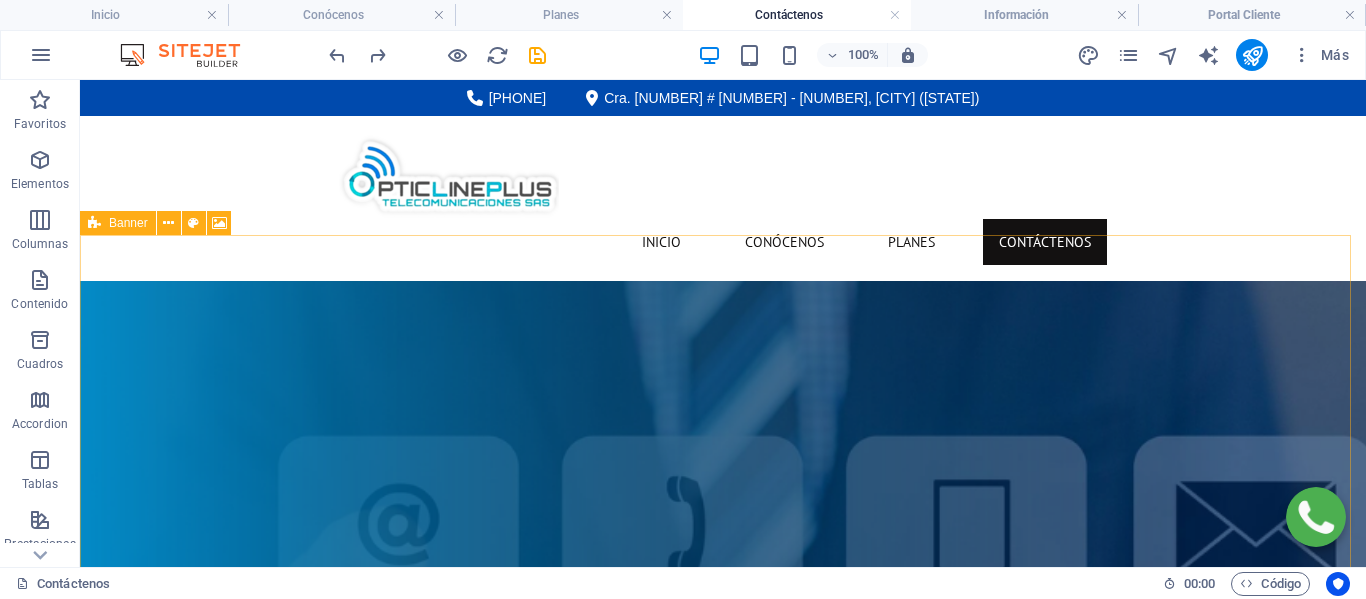 click at bounding box center [94, 223] 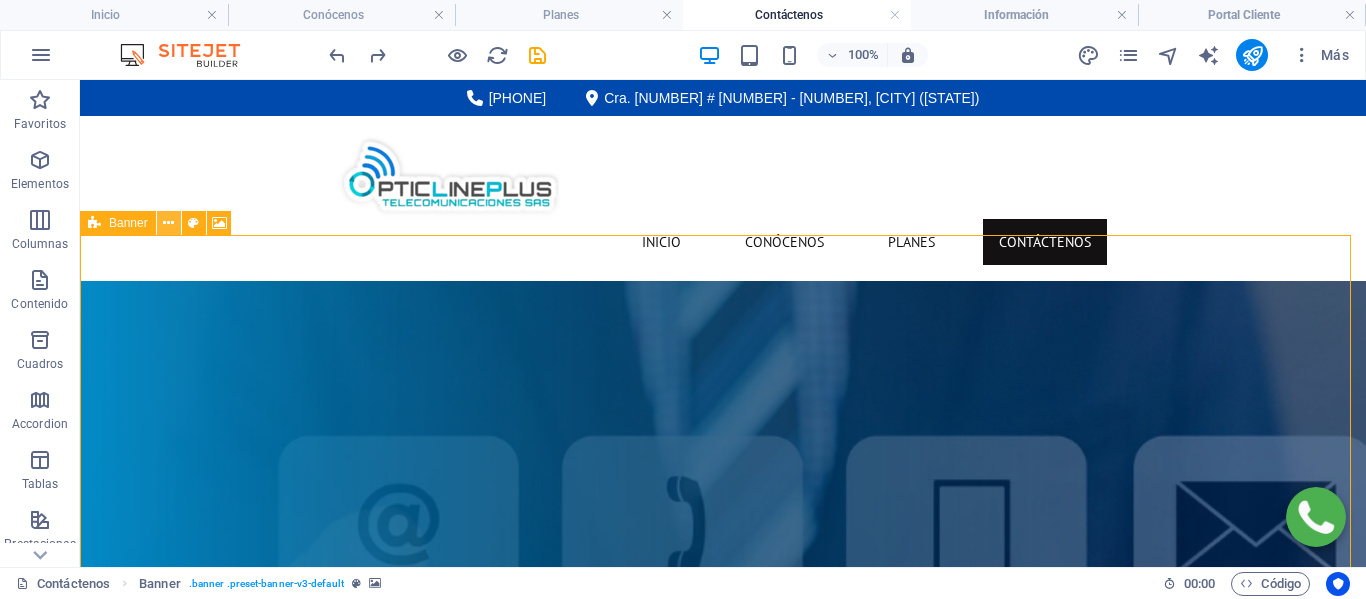 click at bounding box center (168, 223) 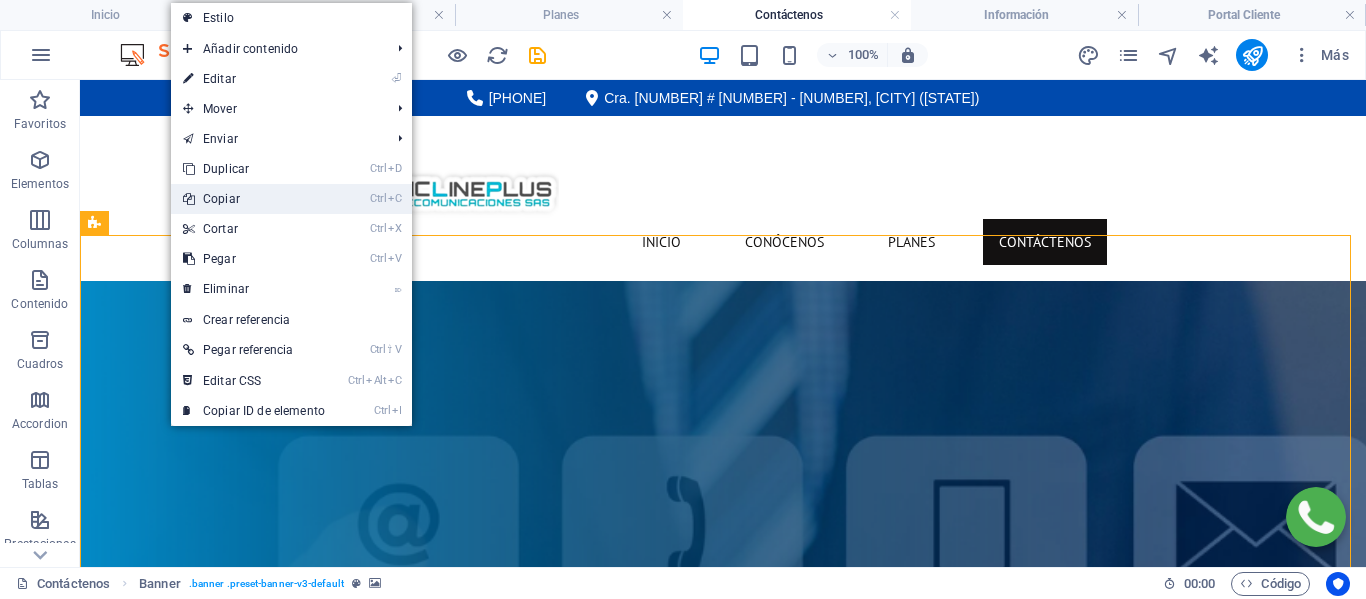 click on "Ctrl C  Copiar" at bounding box center [254, 199] 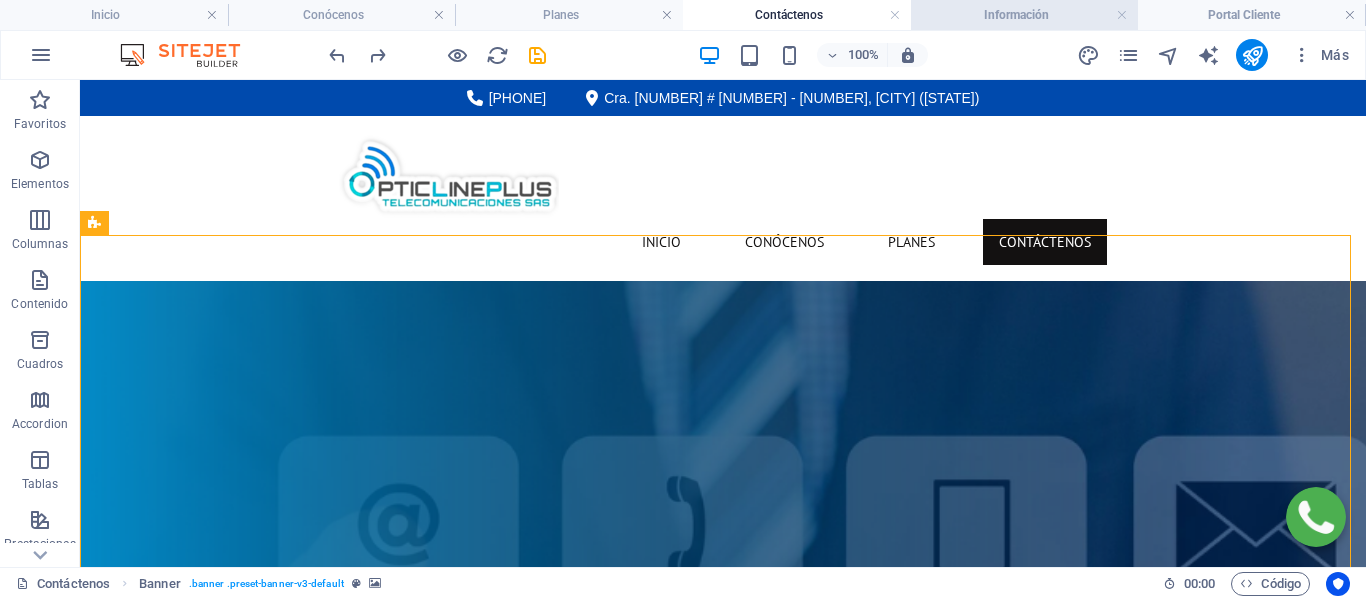 click on "Información" at bounding box center [1025, 15] 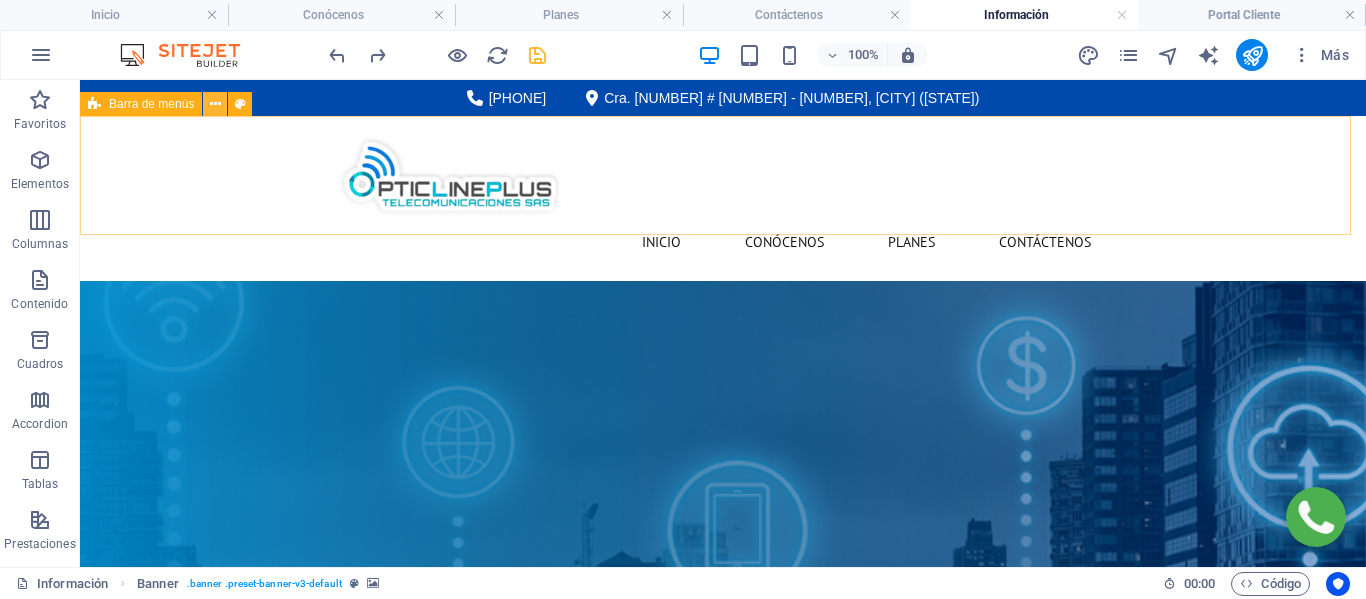 click at bounding box center (215, 104) 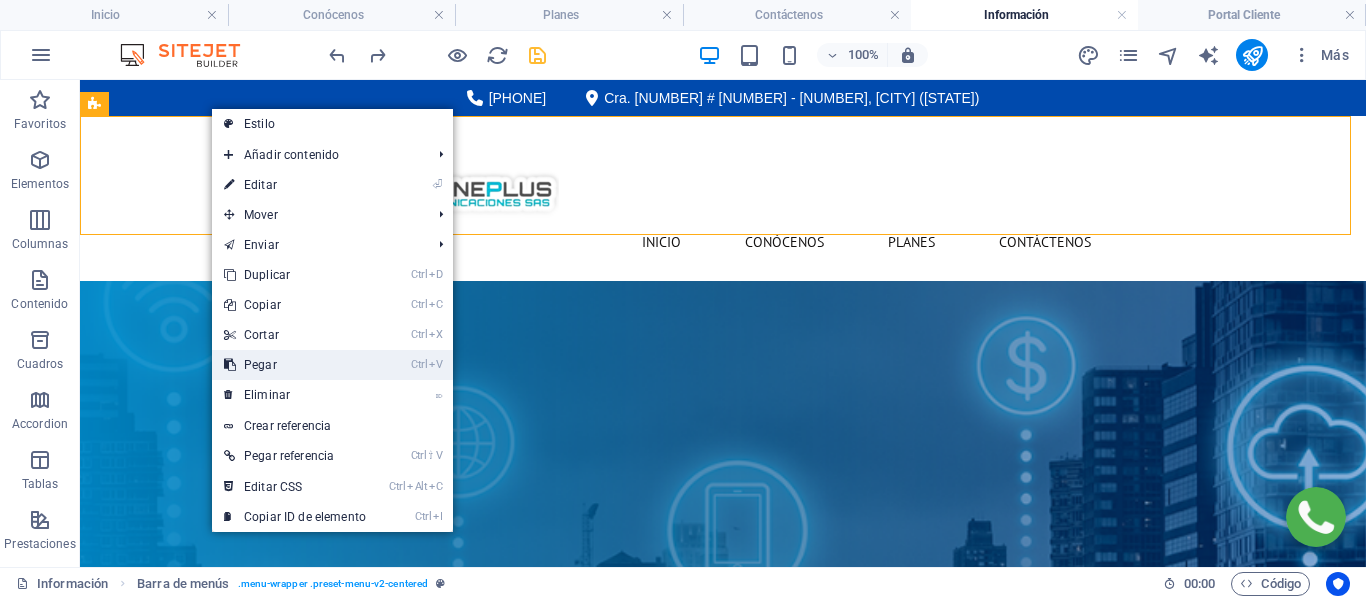 click on "Ctrl V  Pegar" at bounding box center [295, 365] 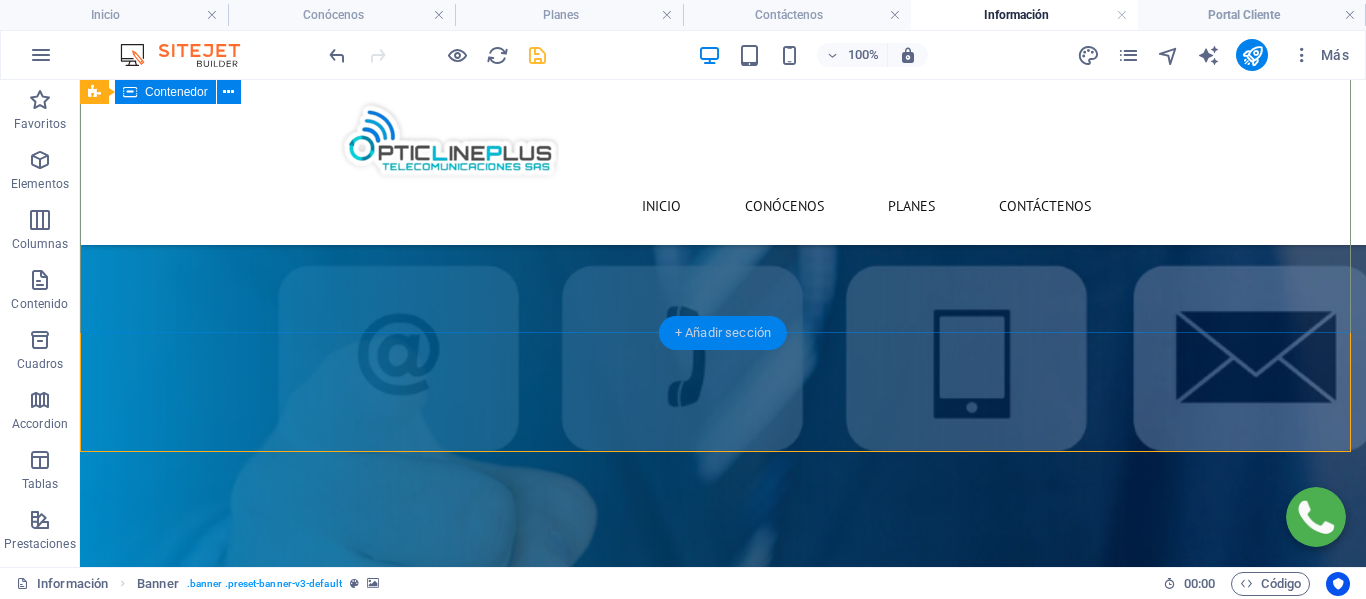 scroll, scrollTop: 300, scrollLeft: 0, axis: vertical 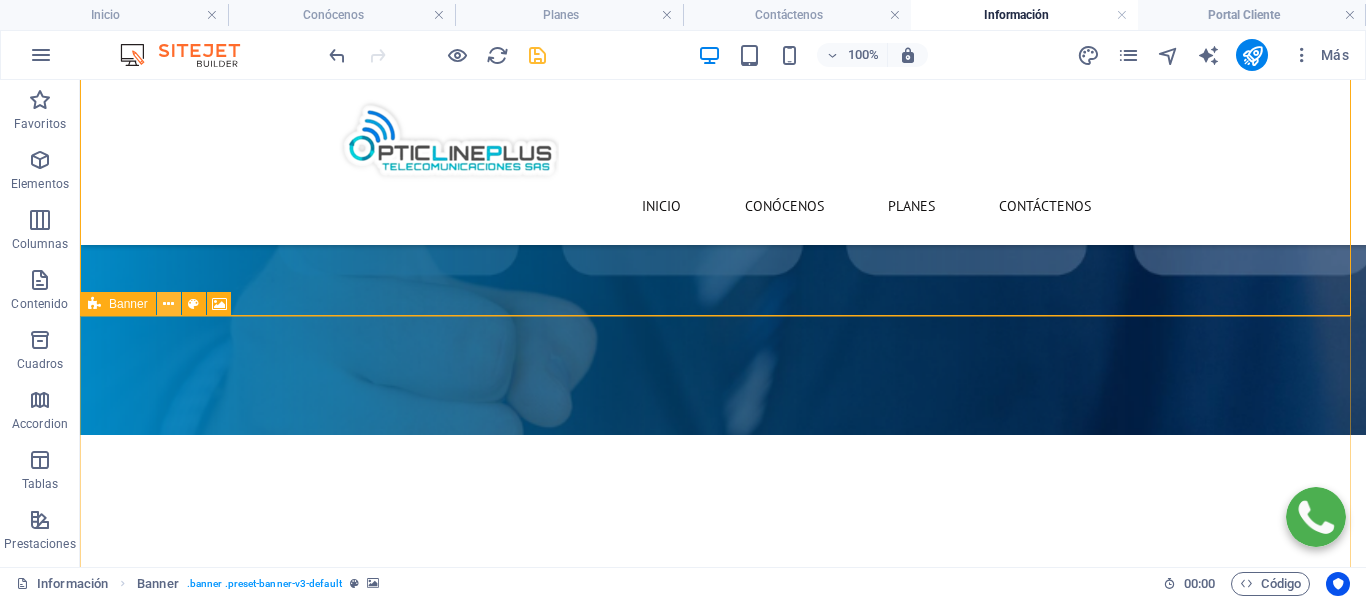 click at bounding box center (168, 304) 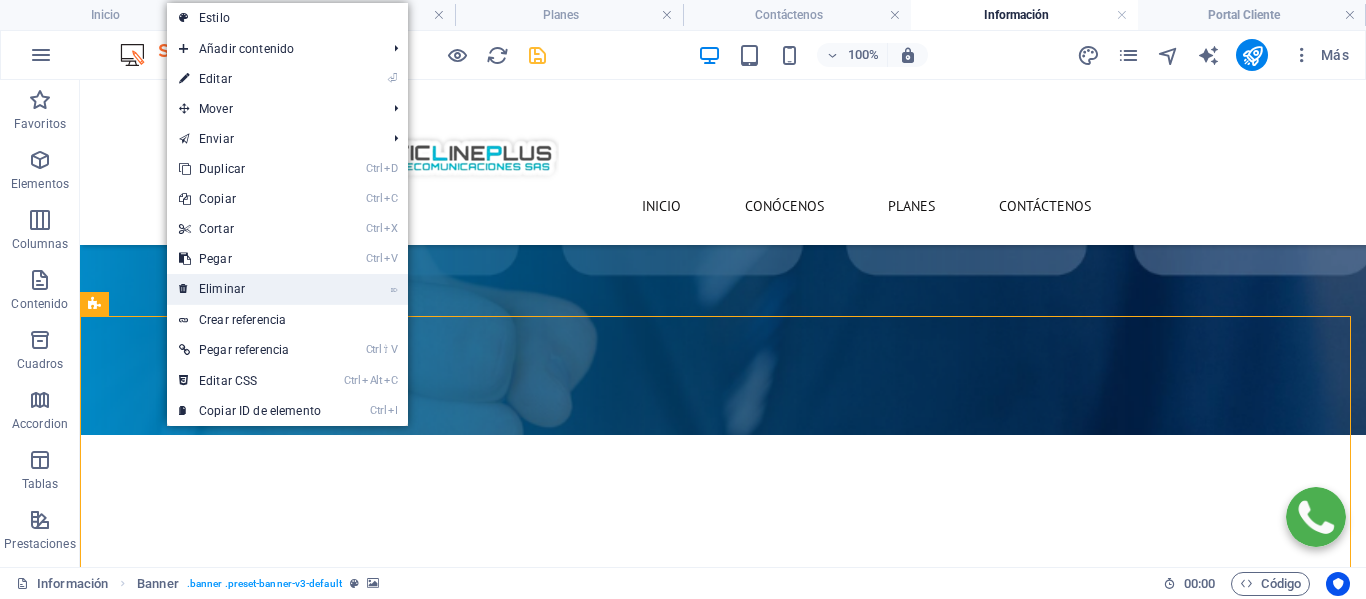 click on "⌦  Eliminar" at bounding box center (250, 289) 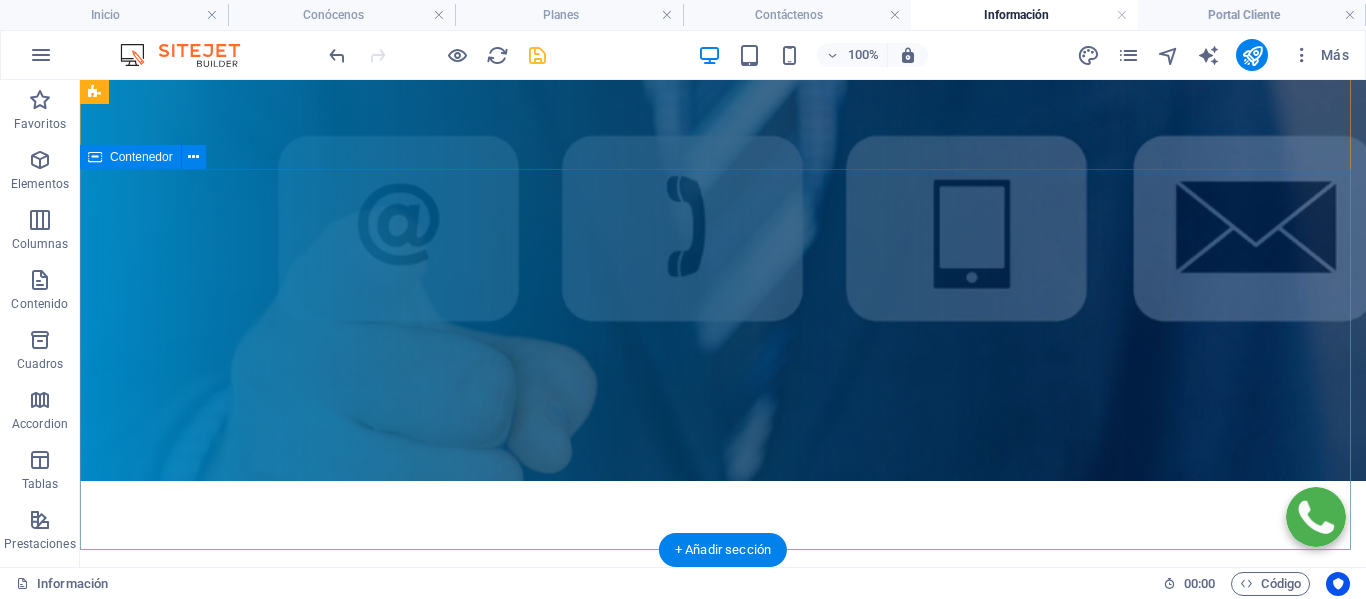 scroll, scrollTop: 0, scrollLeft: 0, axis: both 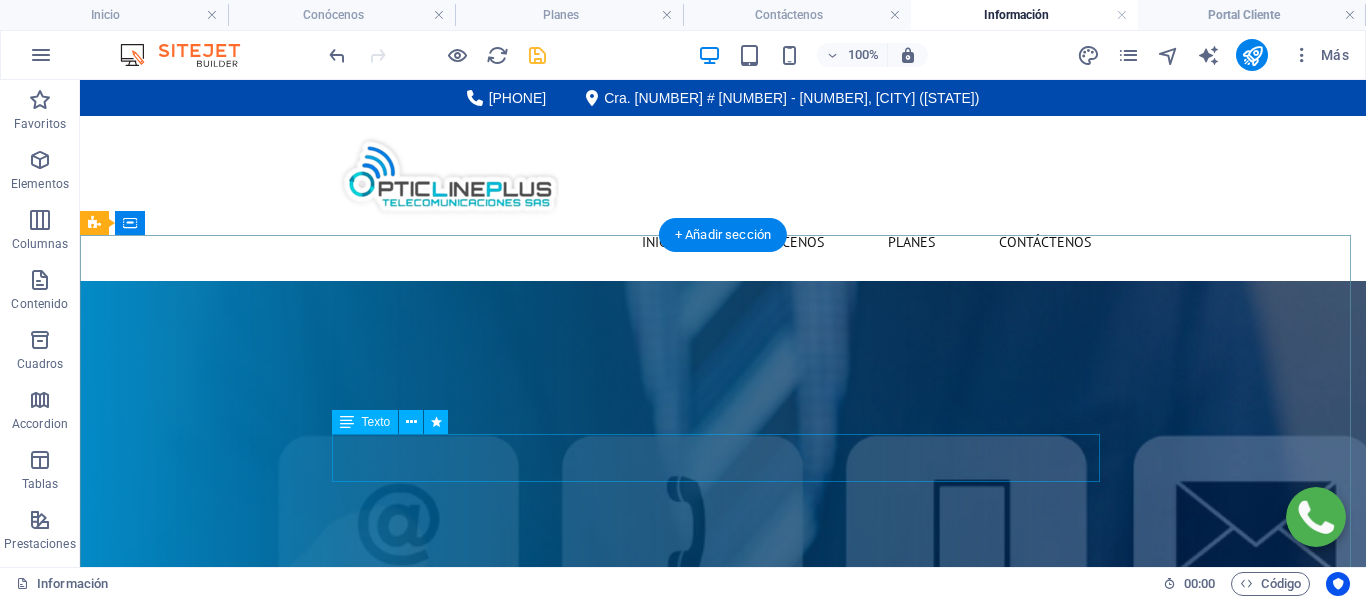 click on "Contáctenos" at bounding box center [723, 901] 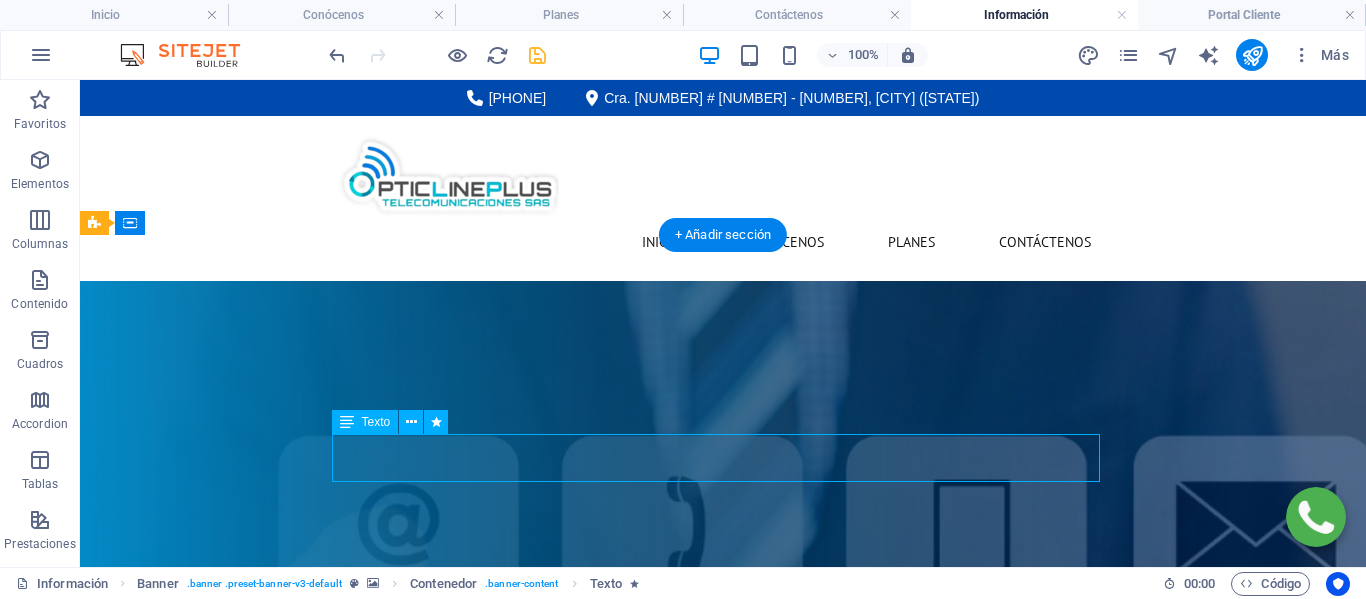 click on "Contáctenos" at bounding box center (723, 901) 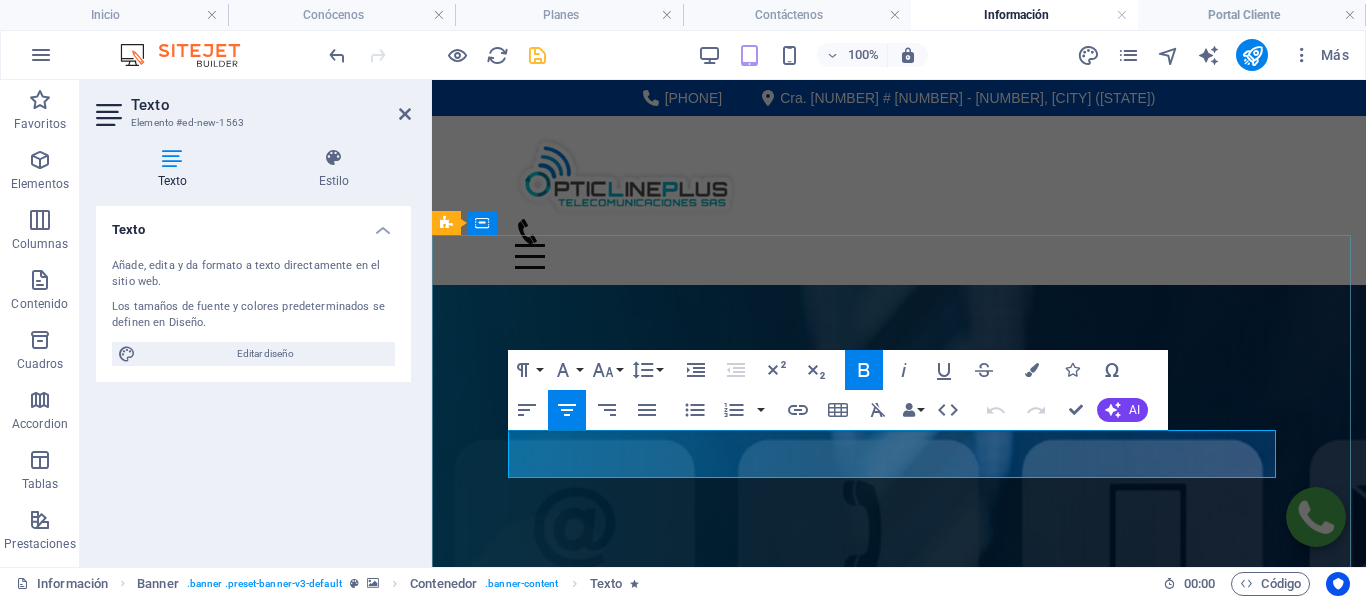 click on "Contáctenos" at bounding box center [899, 905] 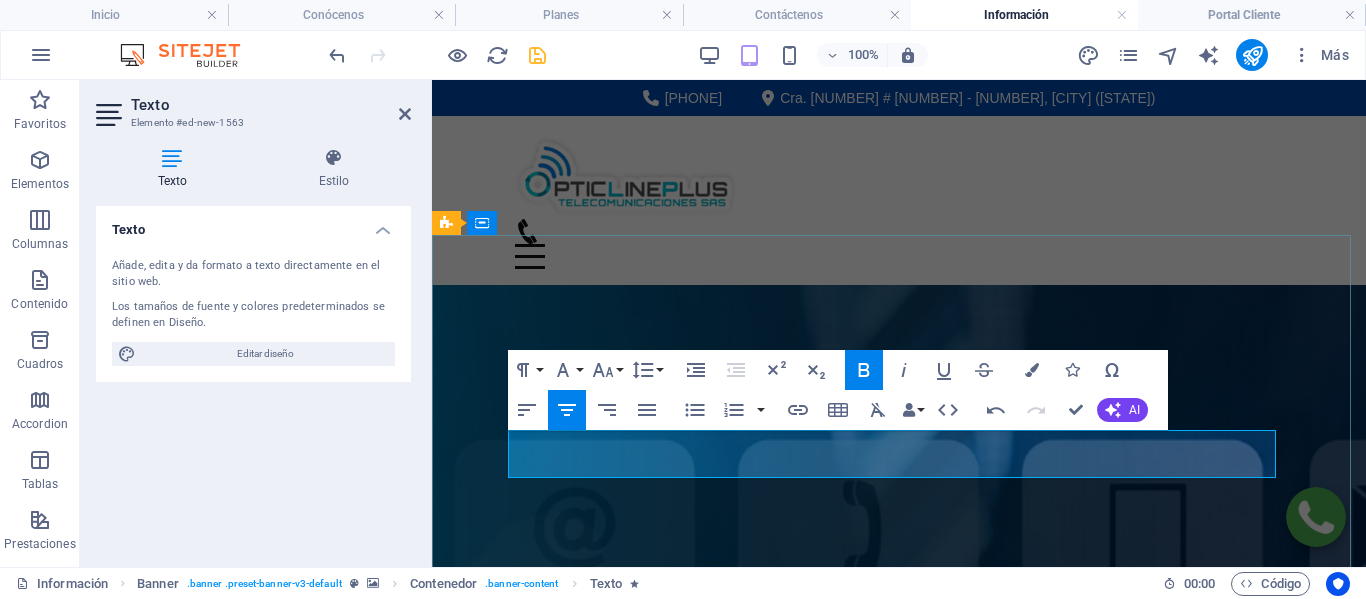 type 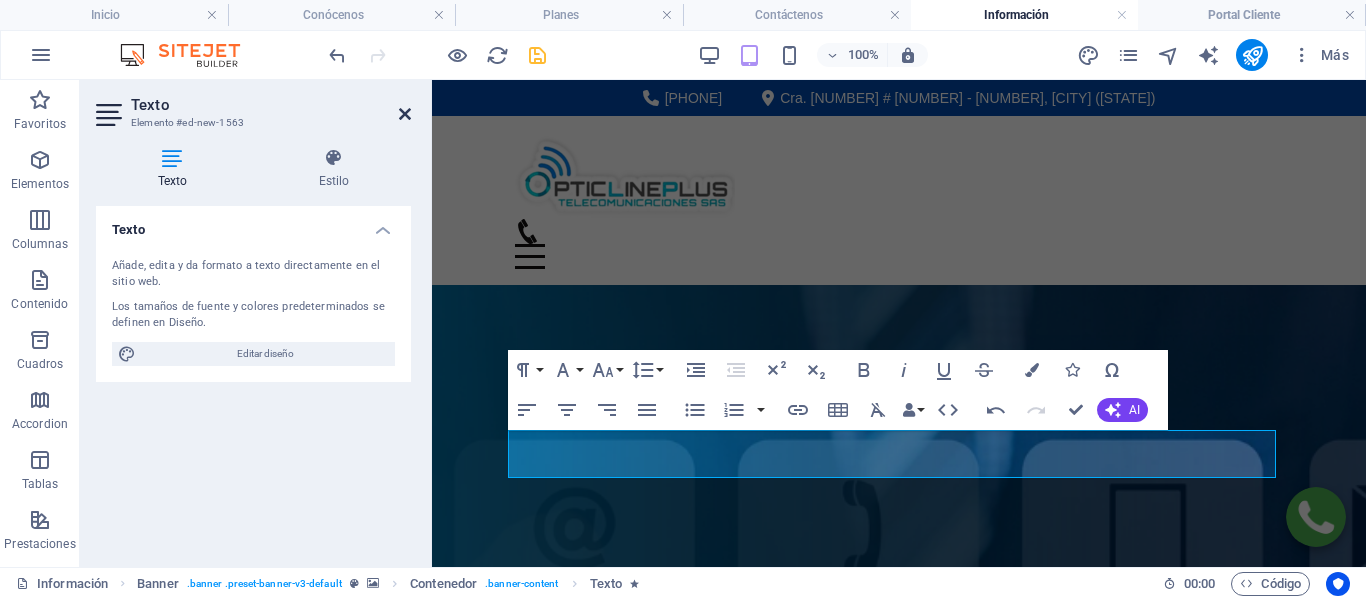click at bounding box center (405, 114) 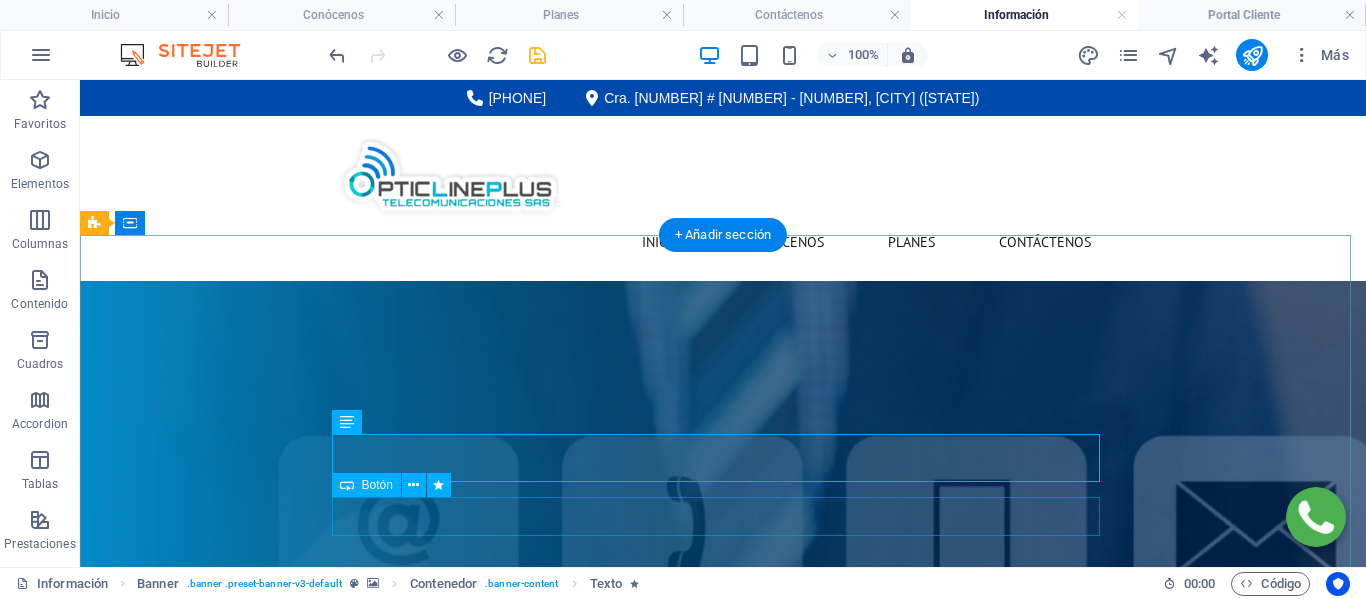 click on "Contáctenos" at bounding box center (723, 959) 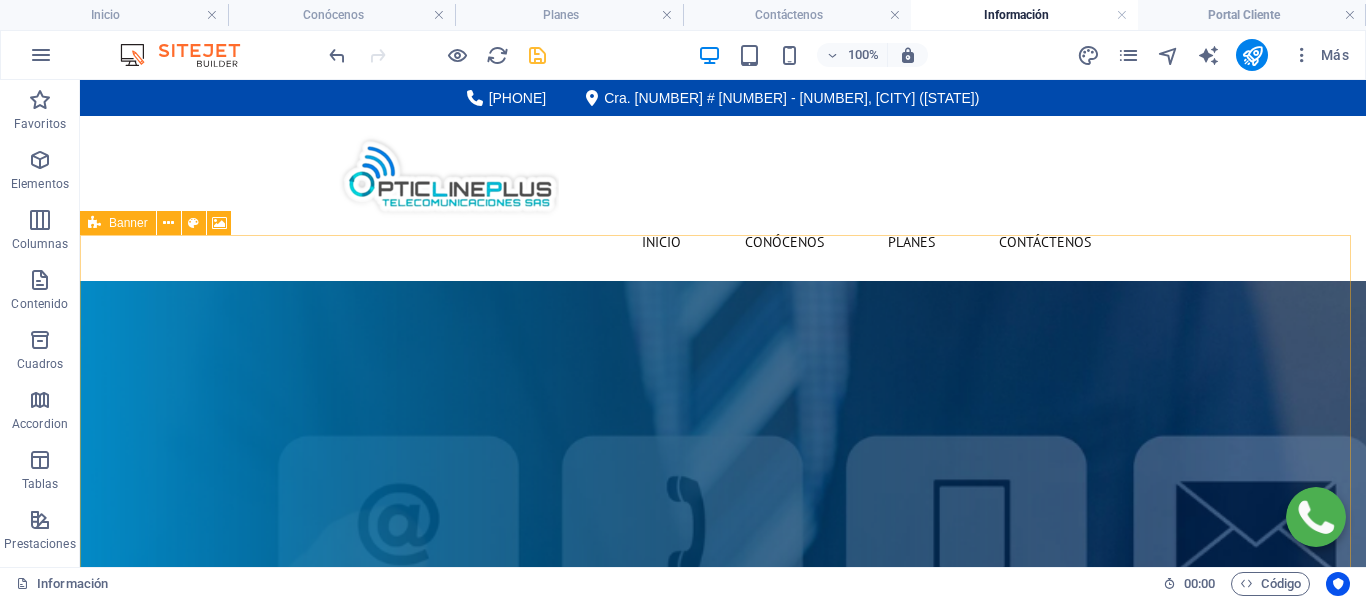 click at bounding box center [94, 223] 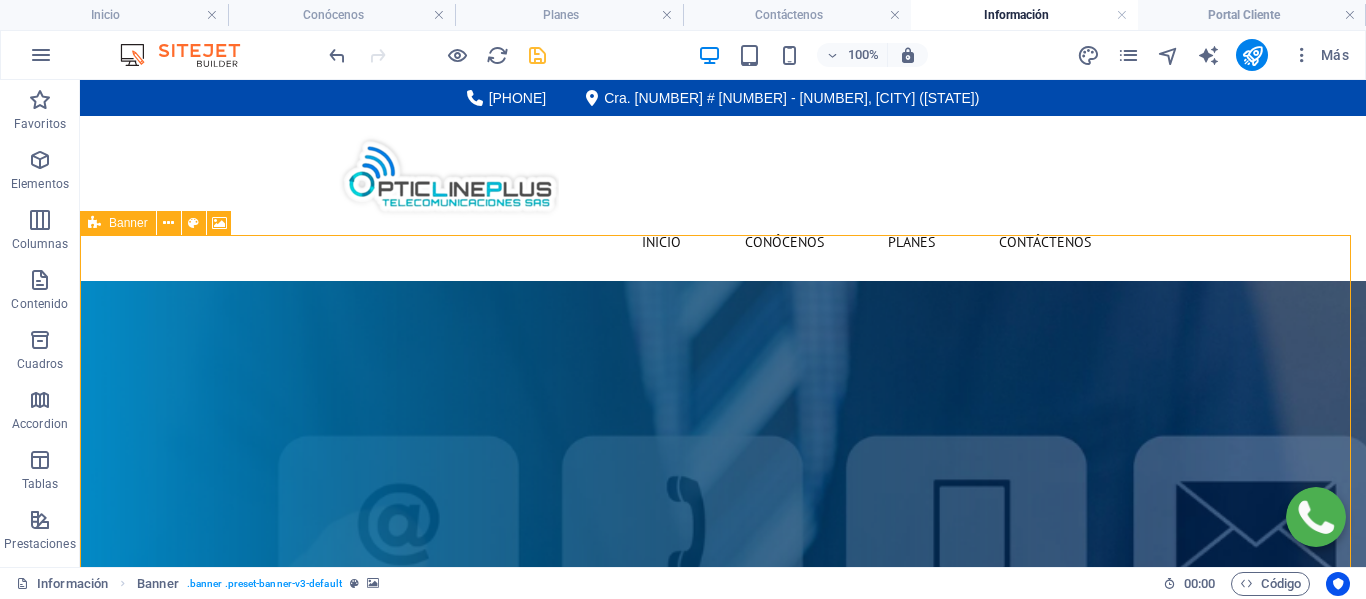 click at bounding box center [94, 223] 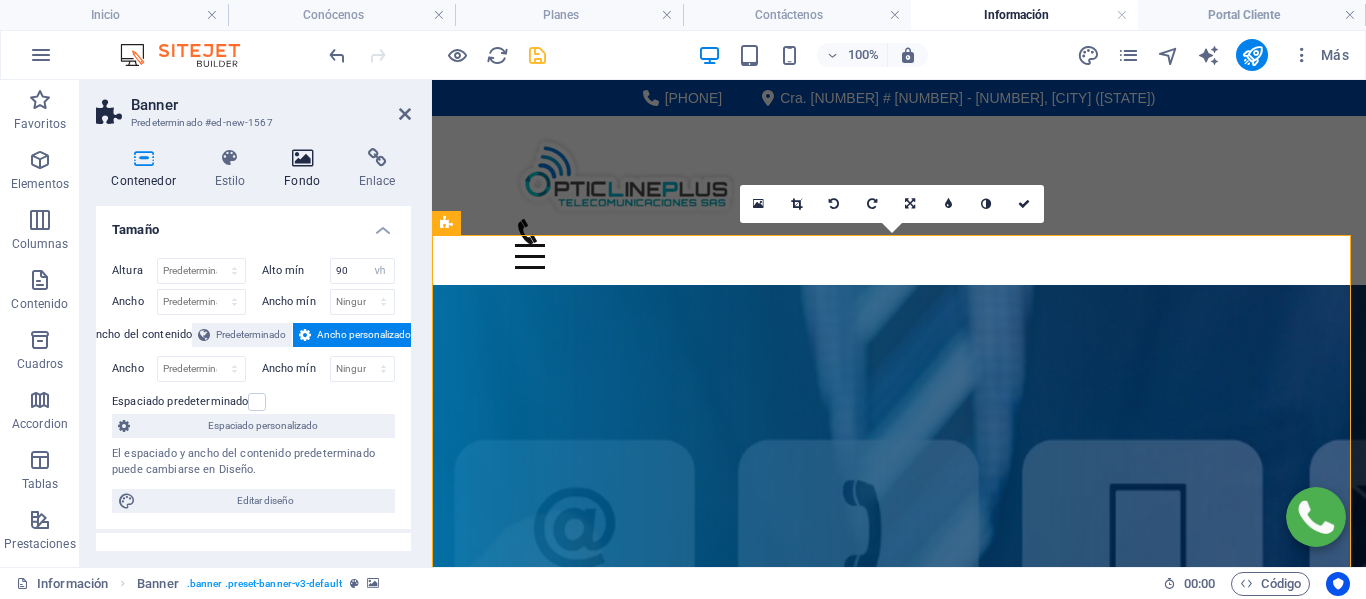 click on "Fondo" at bounding box center (306, 169) 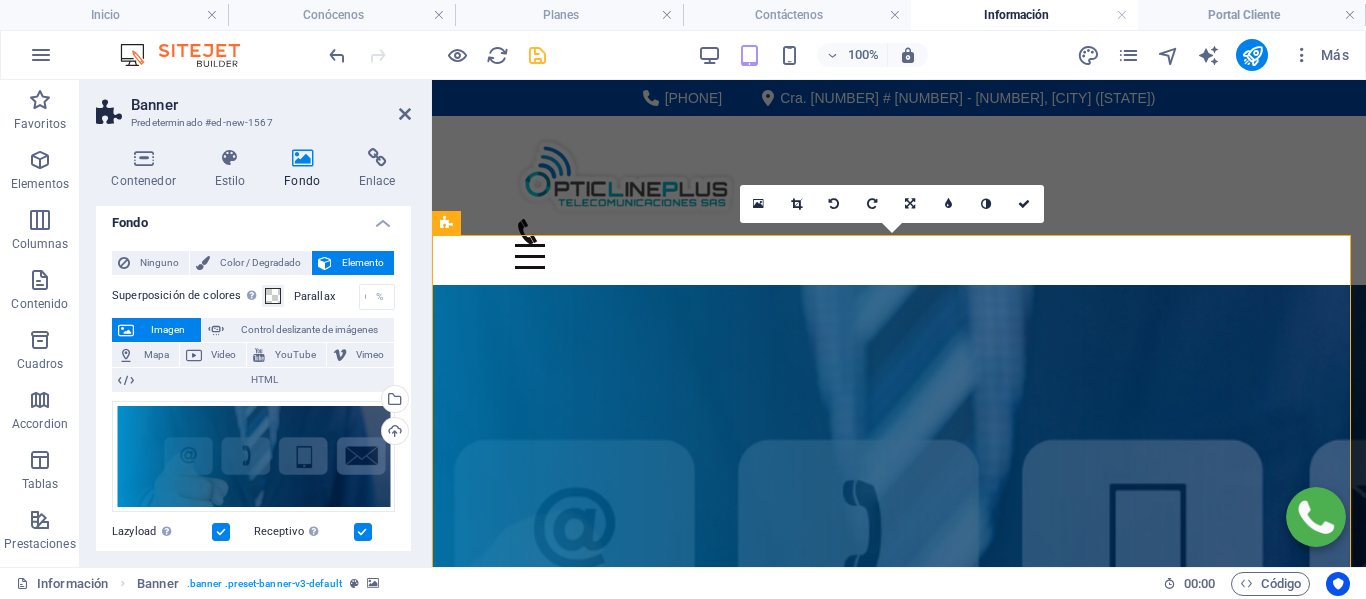 scroll, scrollTop: 0, scrollLeft: 0, axis: both 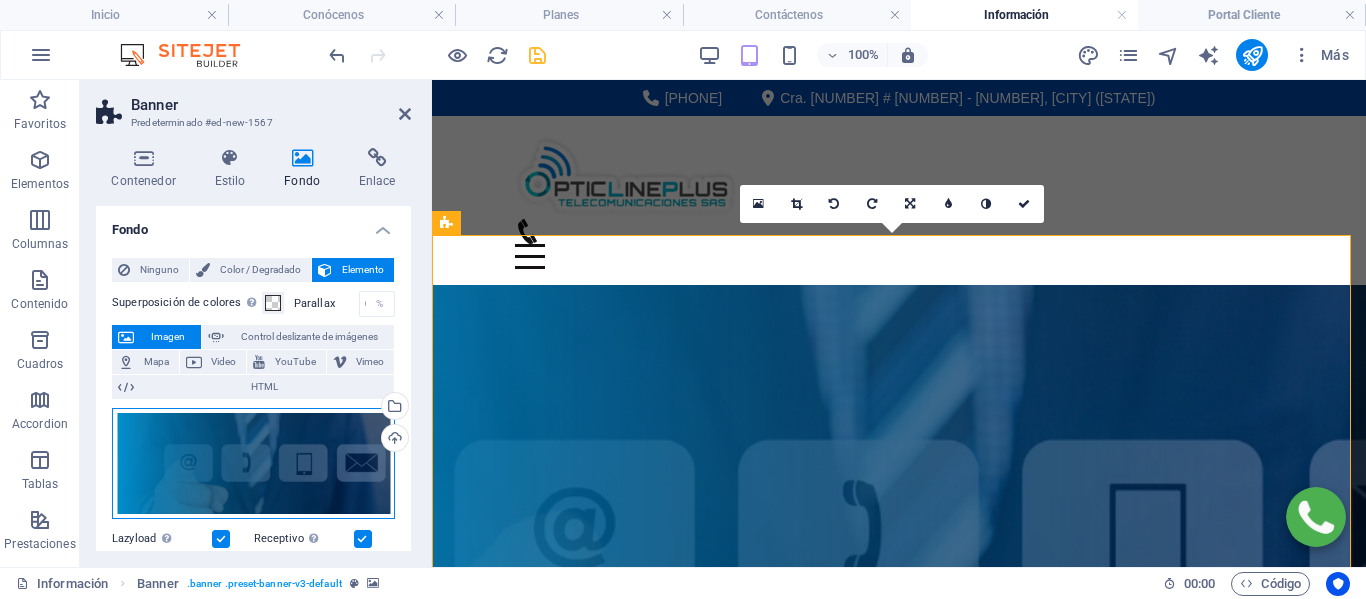 click on "Arrastra archivos aquí, haz clic para escoger archivos o  selecciona archivos de Archivos o de nuestra galería gratuita de fotos y vídeos" at bounding box center (253, 463) 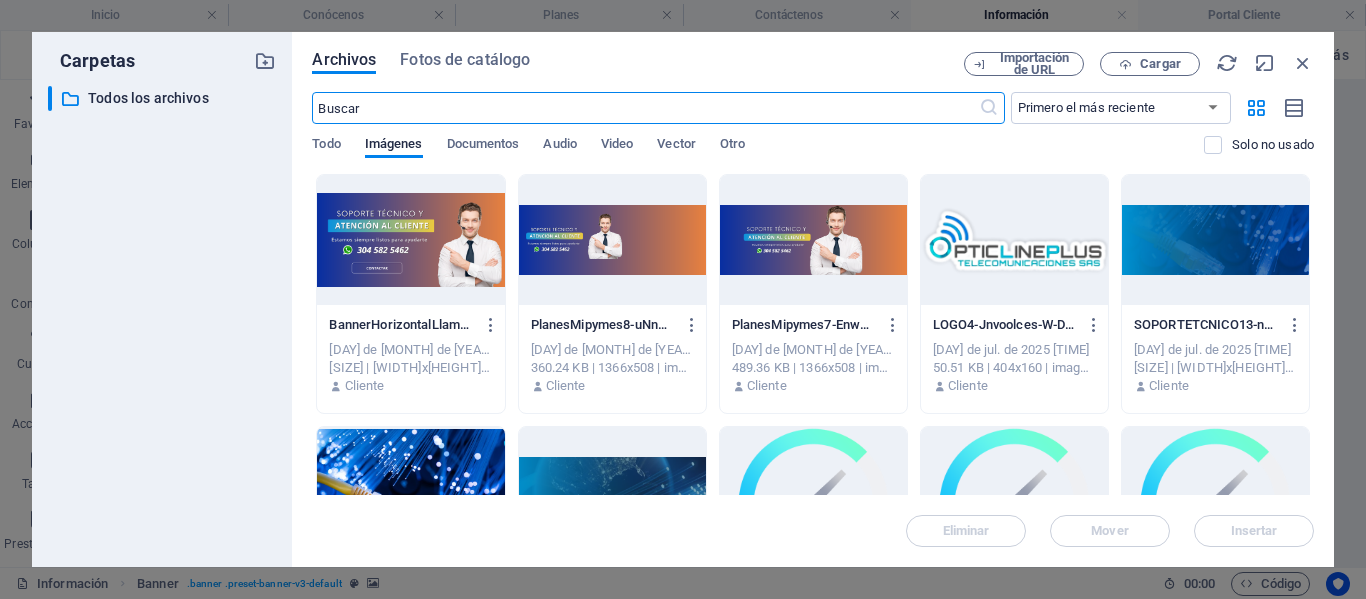 click at bounding box center [1215, 240] 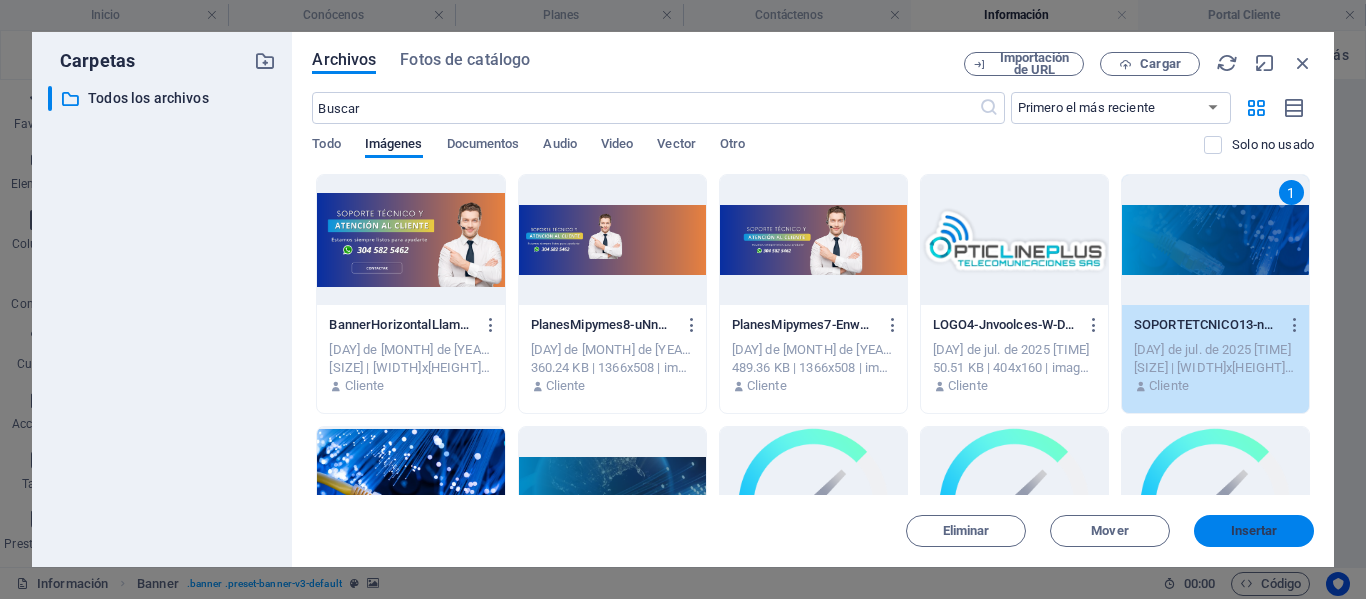 drag, startPoint x: 817, startPoint y: 445, endPoint x: 1249, endPoint y: 524, distance: 439.16397 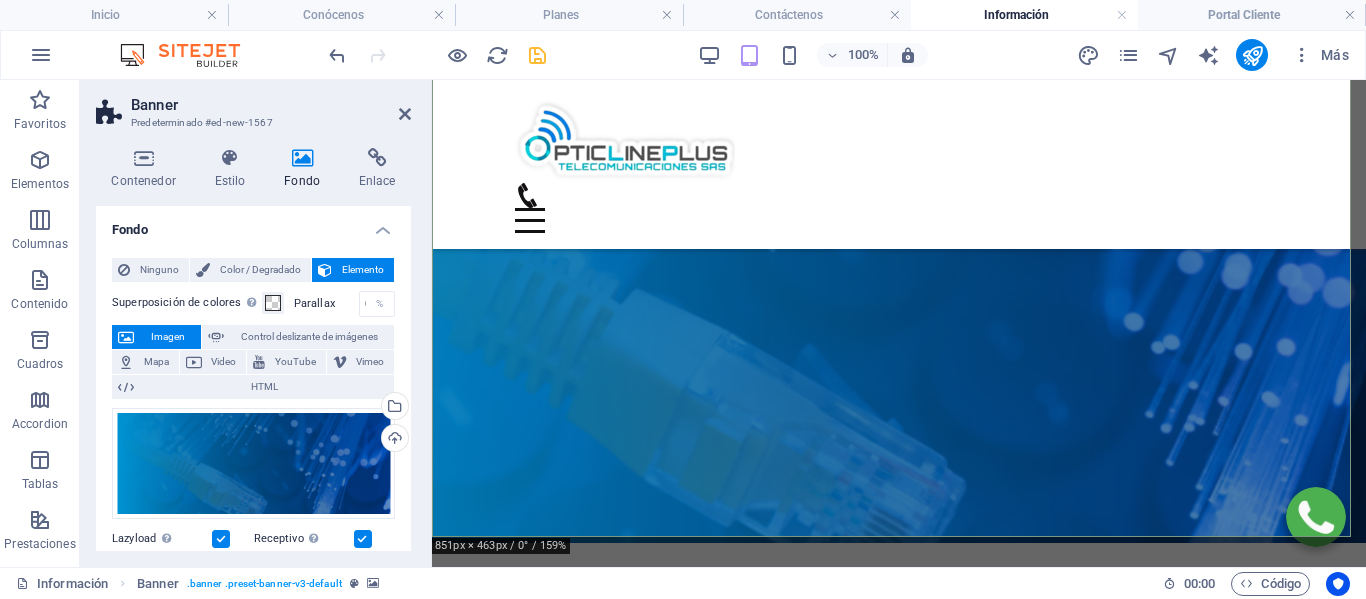 scroll, scrollTop: 200, scrollLeft: 0, axis: vertical 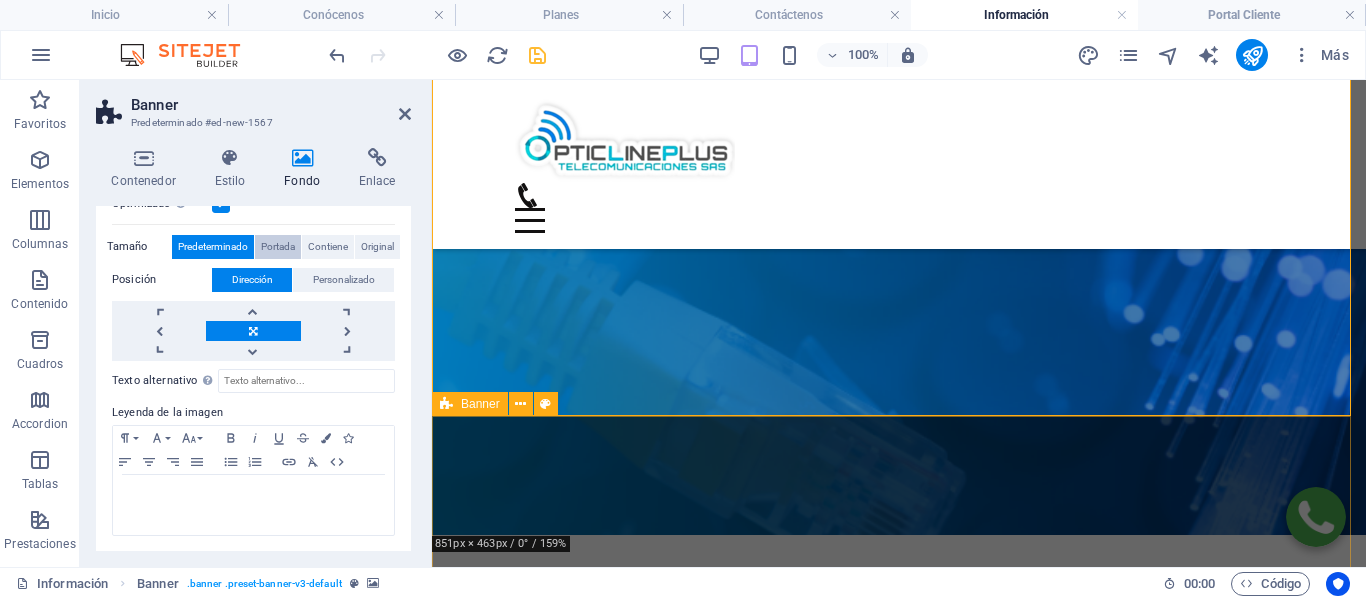 click on "Portada" at bounding box center [278, 247] 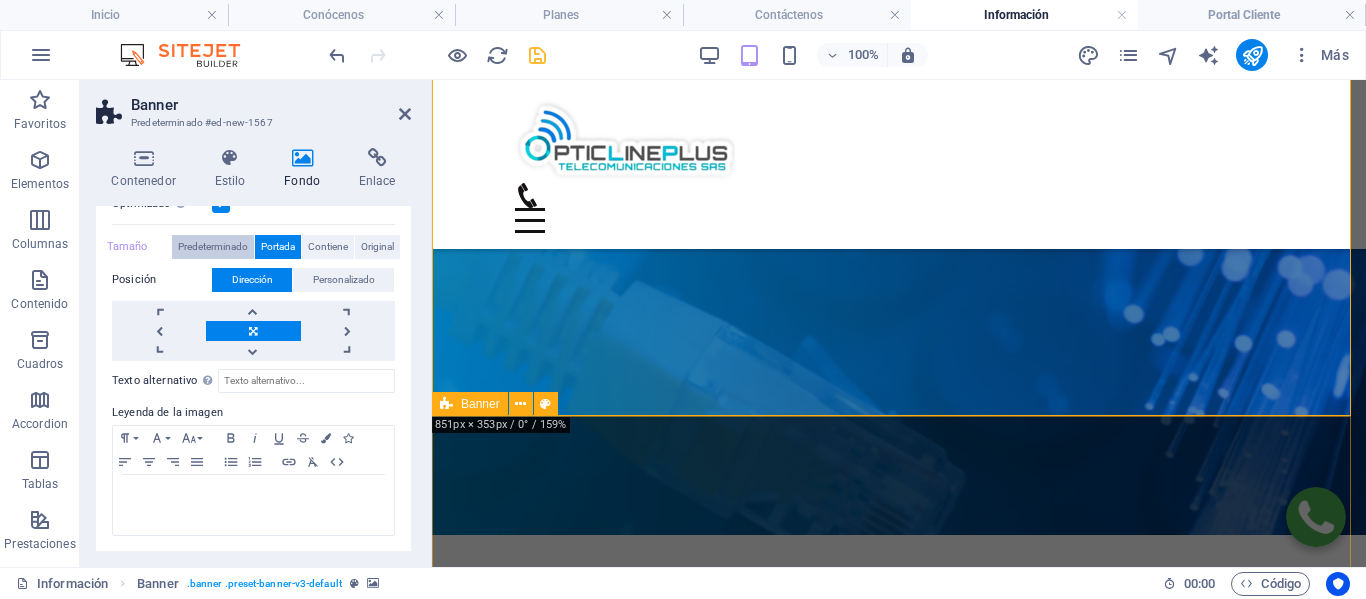 click on "Predeterminado" at bounding box center [213, 247] 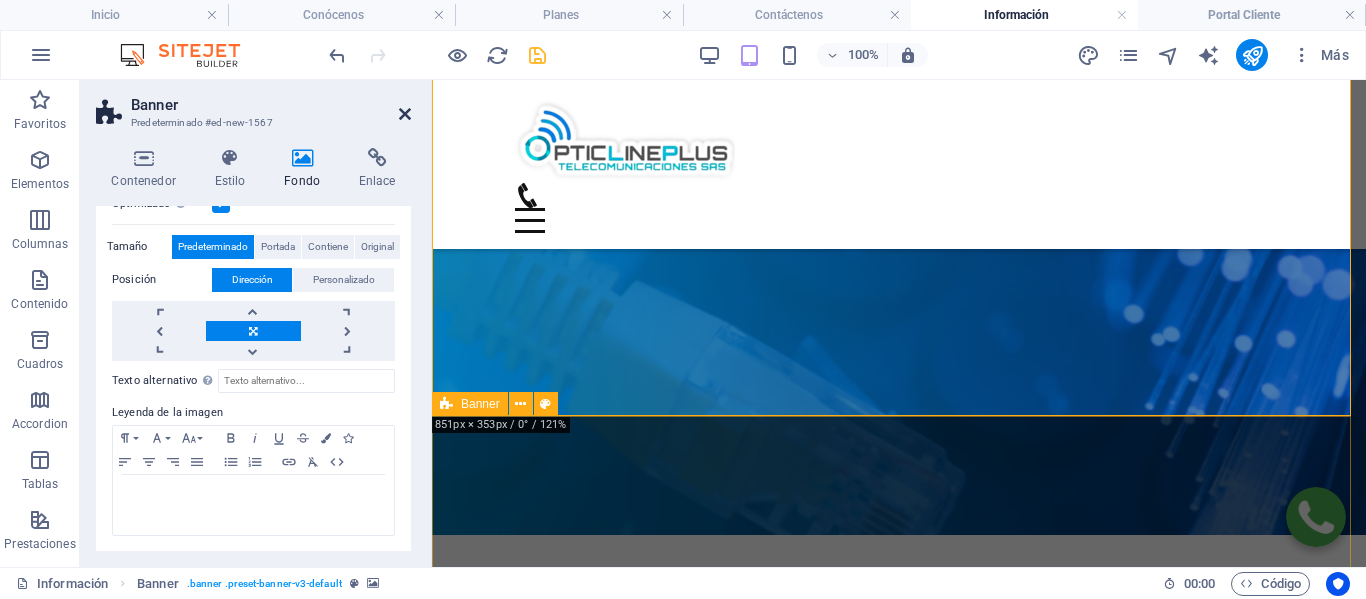 click at bounding box center [405, 114] 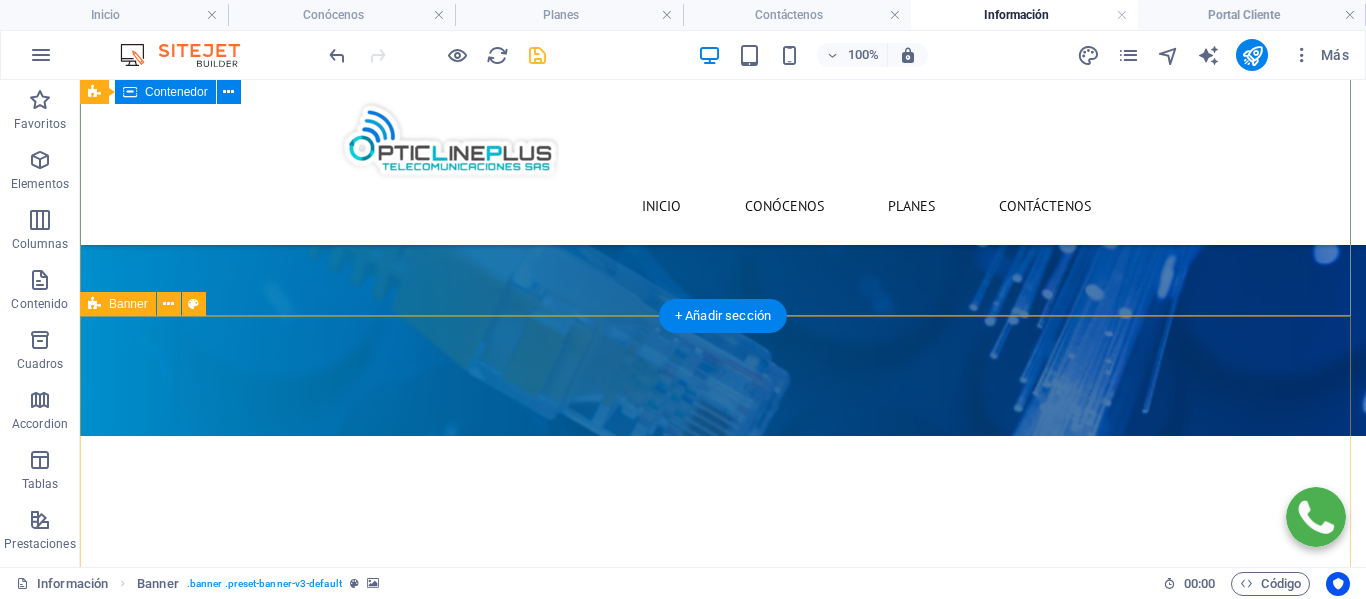 scroll, scrollTop: 300, scrollLeft: 0, axis: vertical 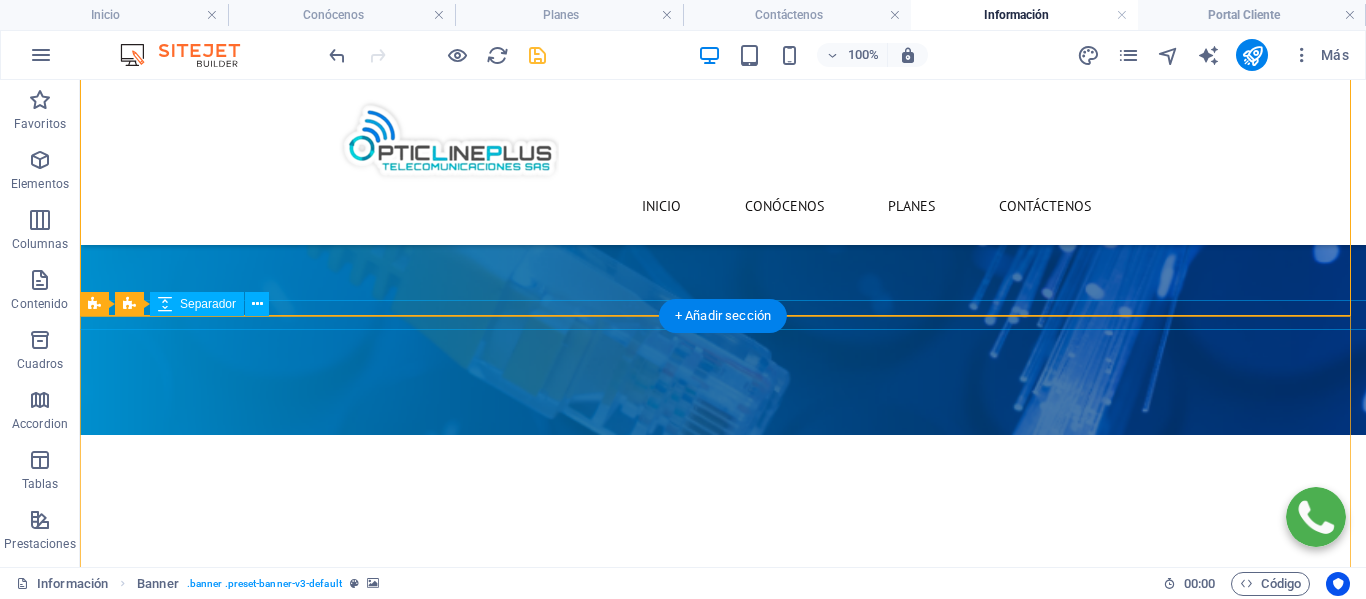 click at bounding box center (723, 689) 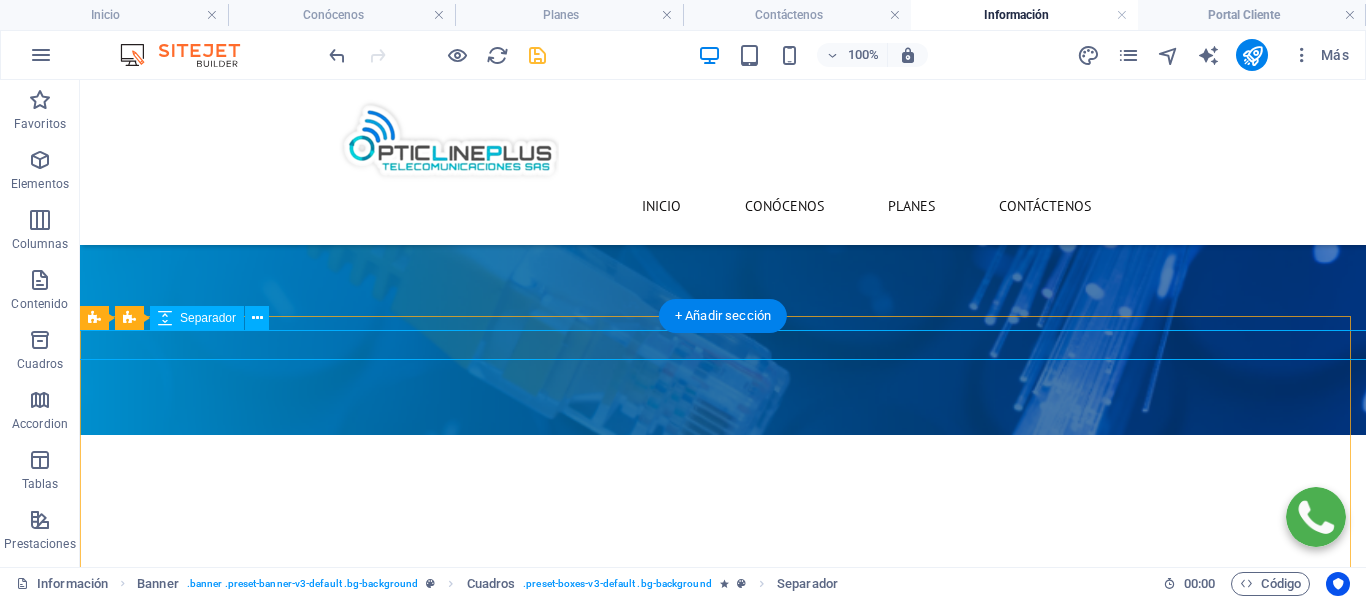 click at bounding box center [723, 719] 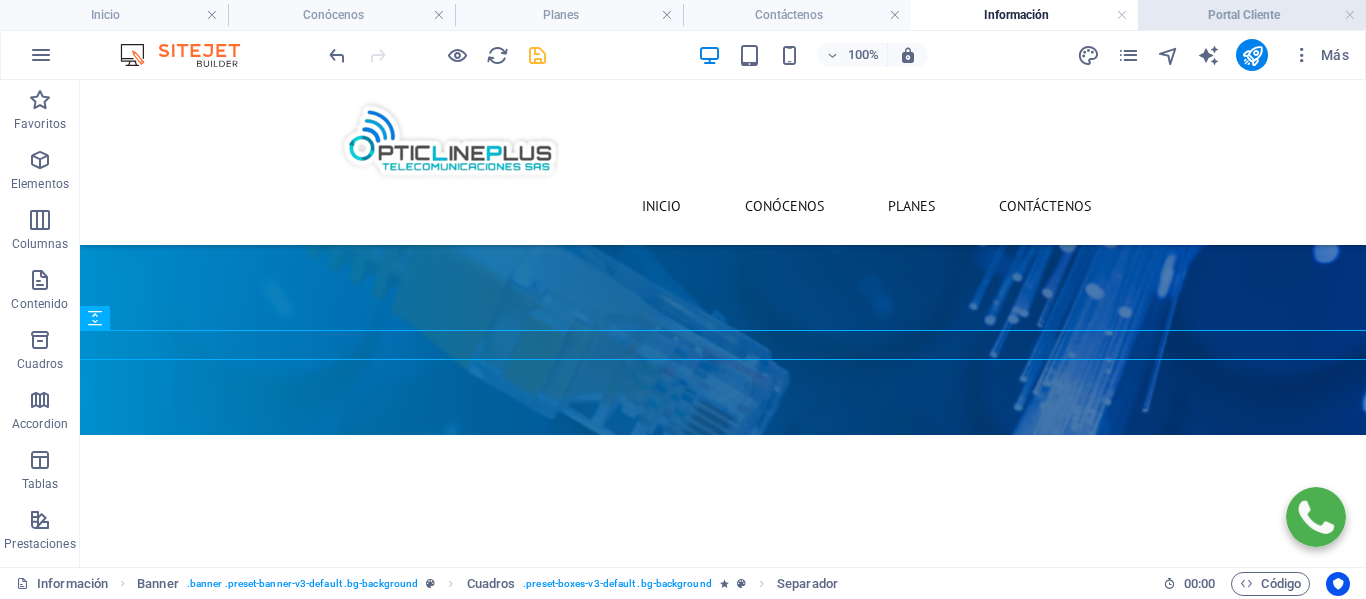 click on "Portal Cliente" at bounding box center (1252, 15) 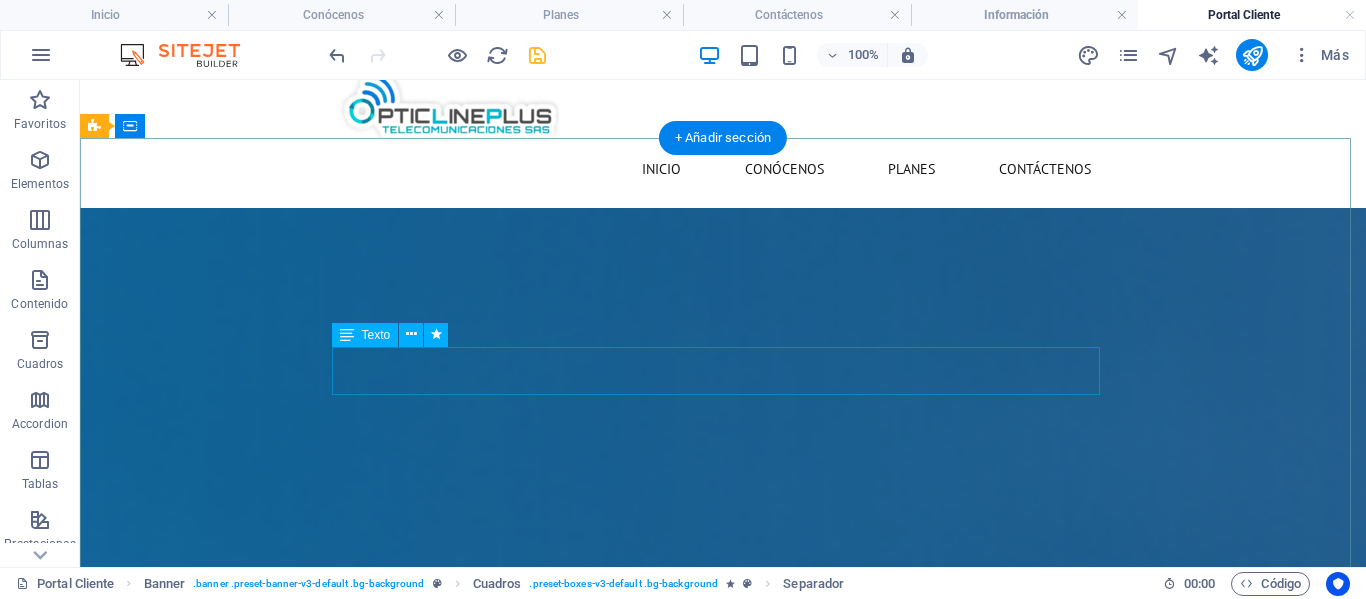 scroll, scrollTop: 0, scrollLeft: 0, axis: both 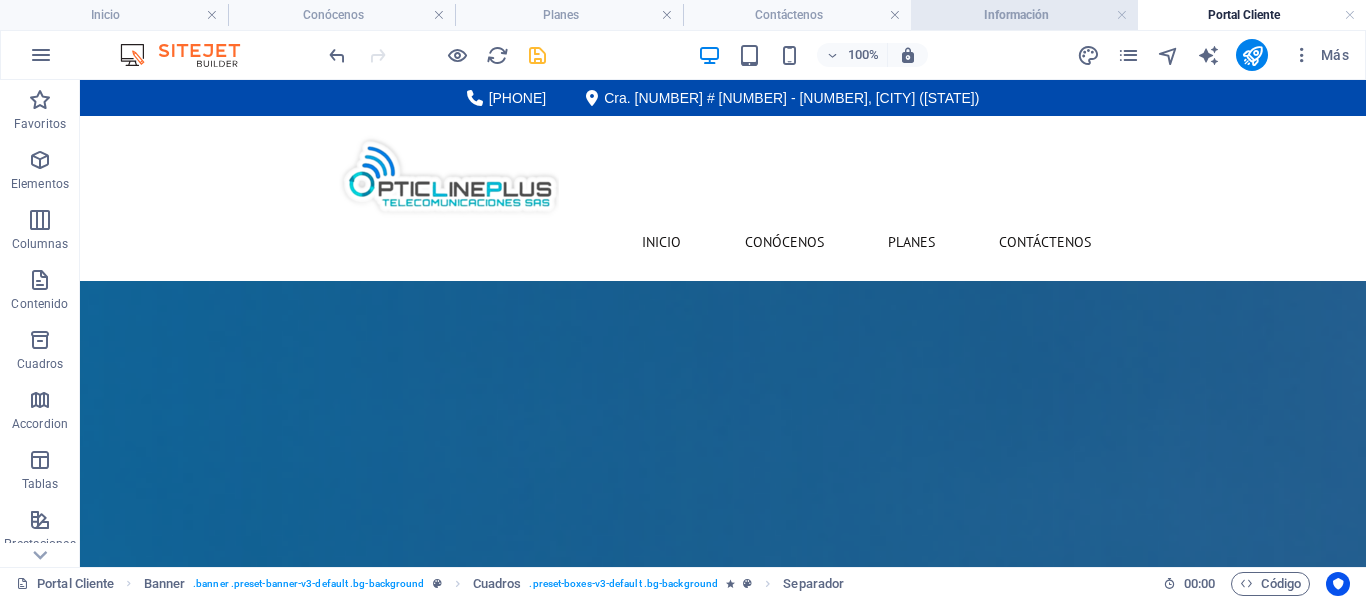 click on "Información" at bounding box center (1025, 15) 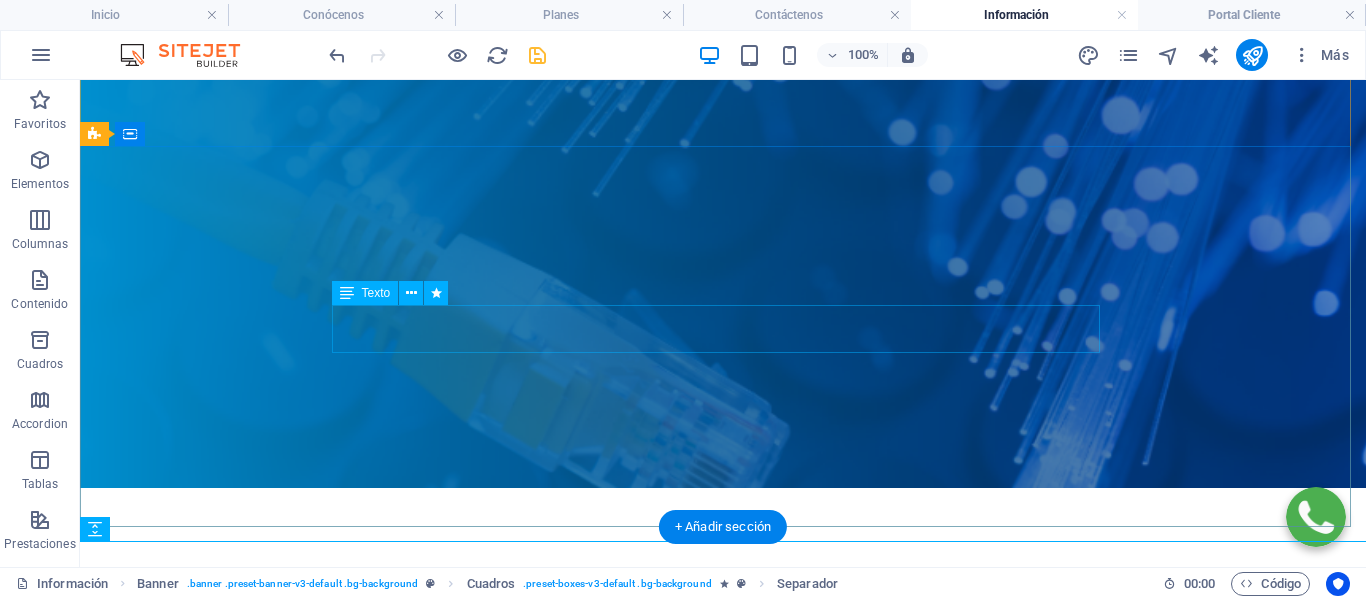 scroll, scrollTop: 0, scrollLeft: 0, axis: both 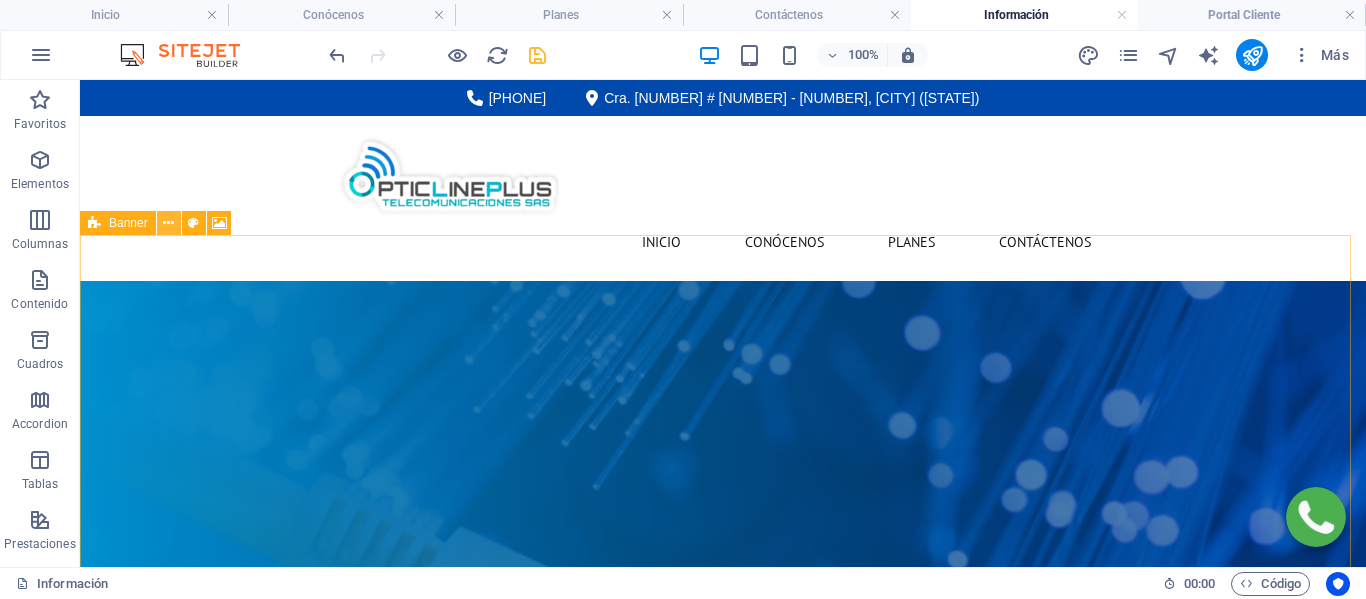 click at bounding box center (168, 223) 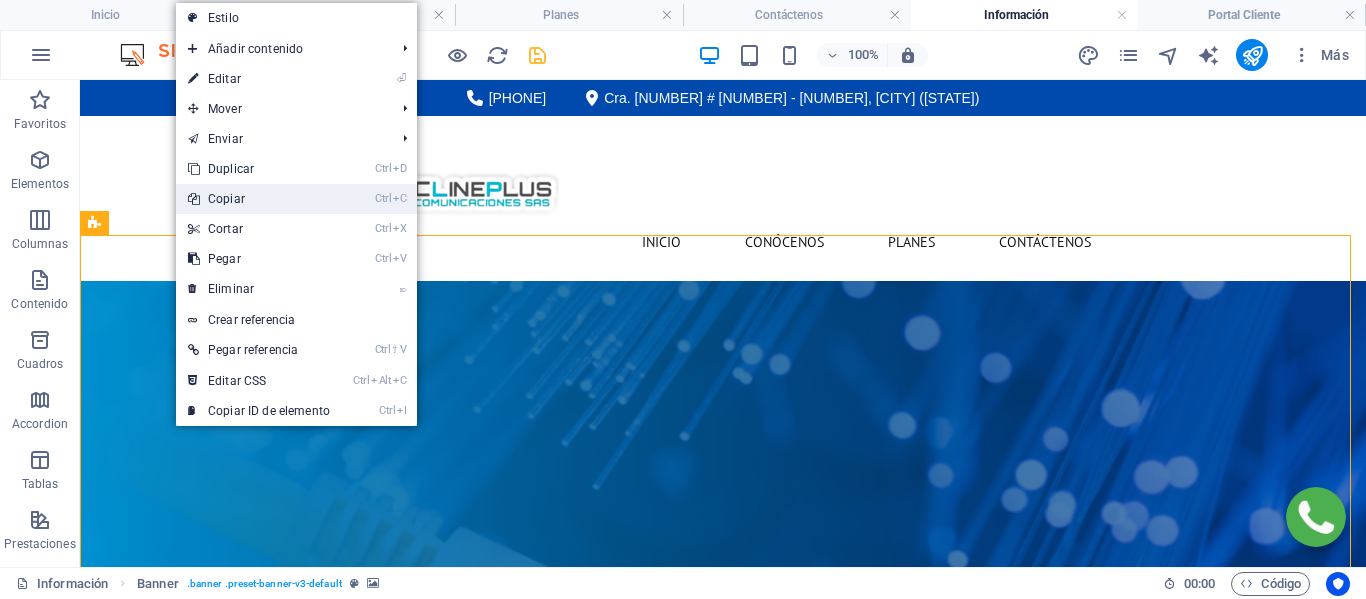 click on "Ctrl C  Copiar" at bounding box center [259, 199] 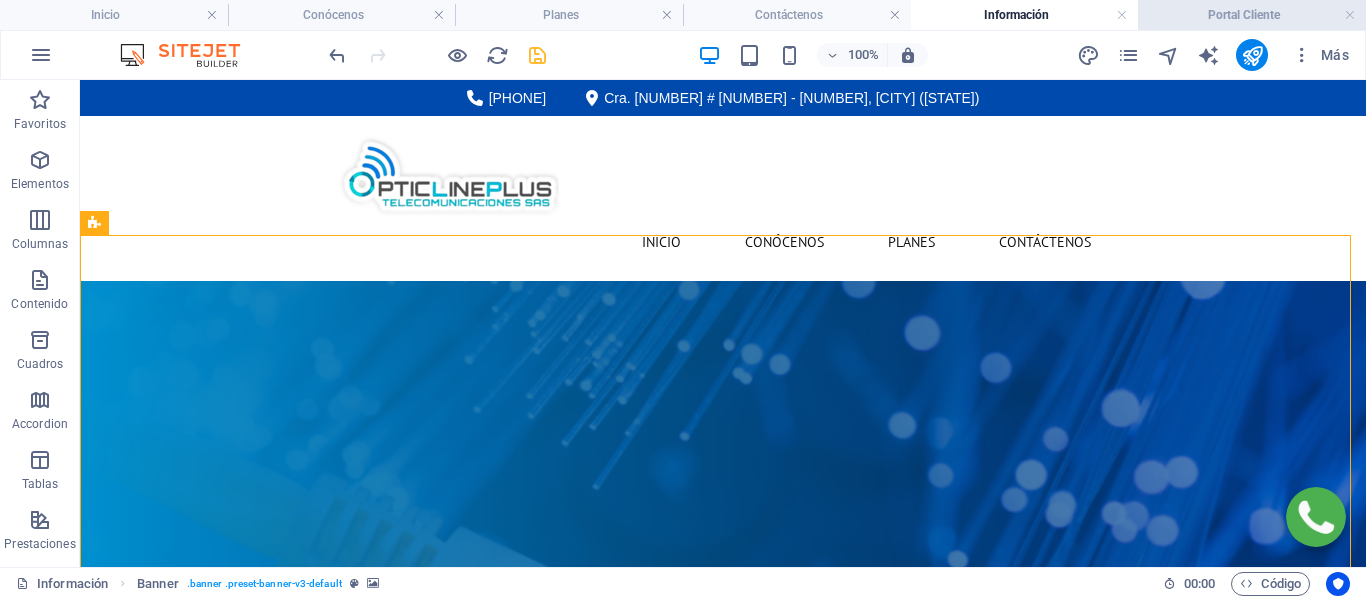 click on "Portal Cliente" at bounding box center (1252, 15) 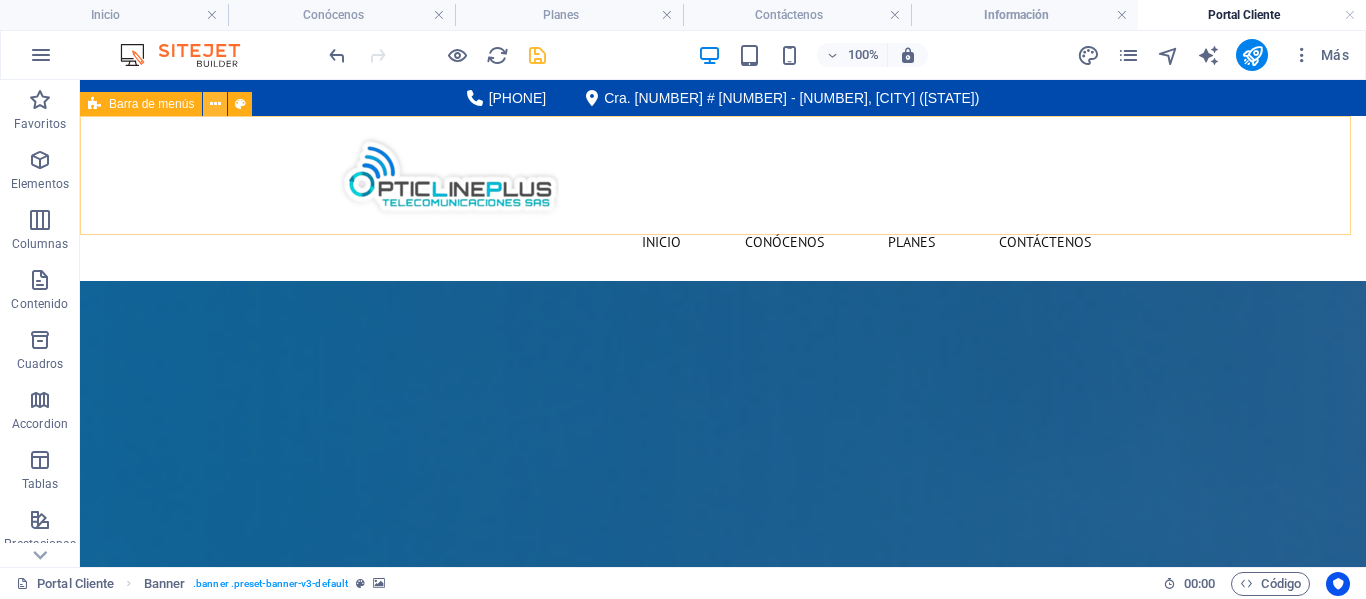 click at bounding box center (215, 104) 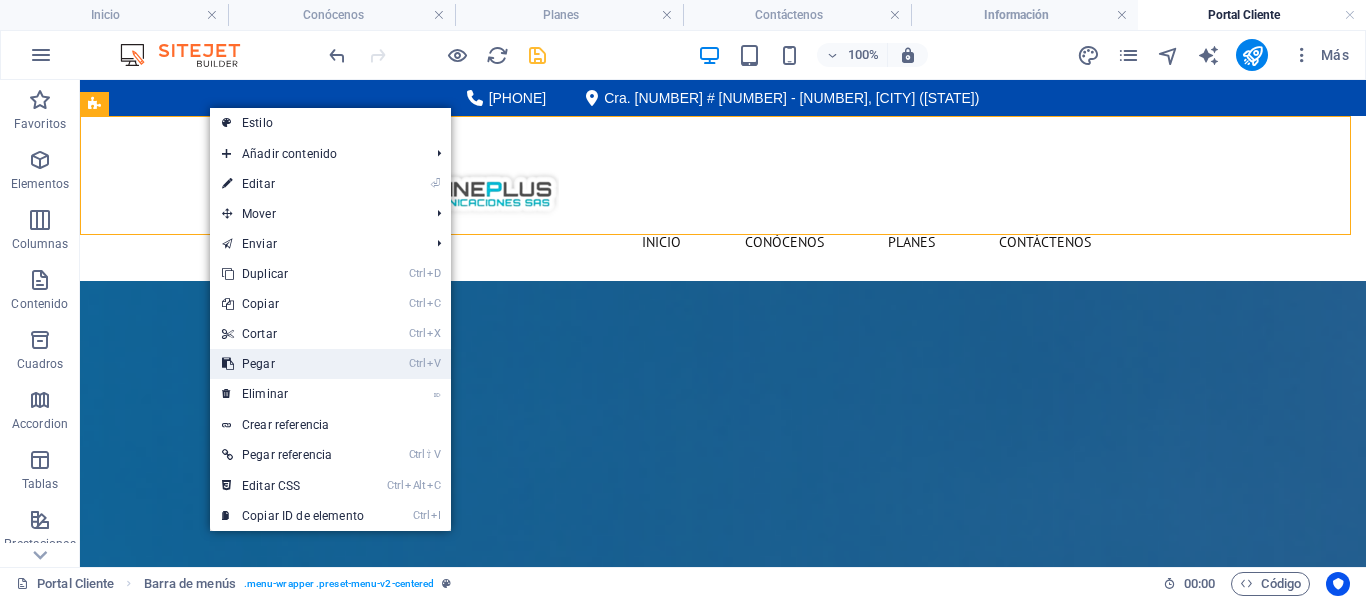 click on "Ctrl V  Pegar" at bounding box center [293, 364] 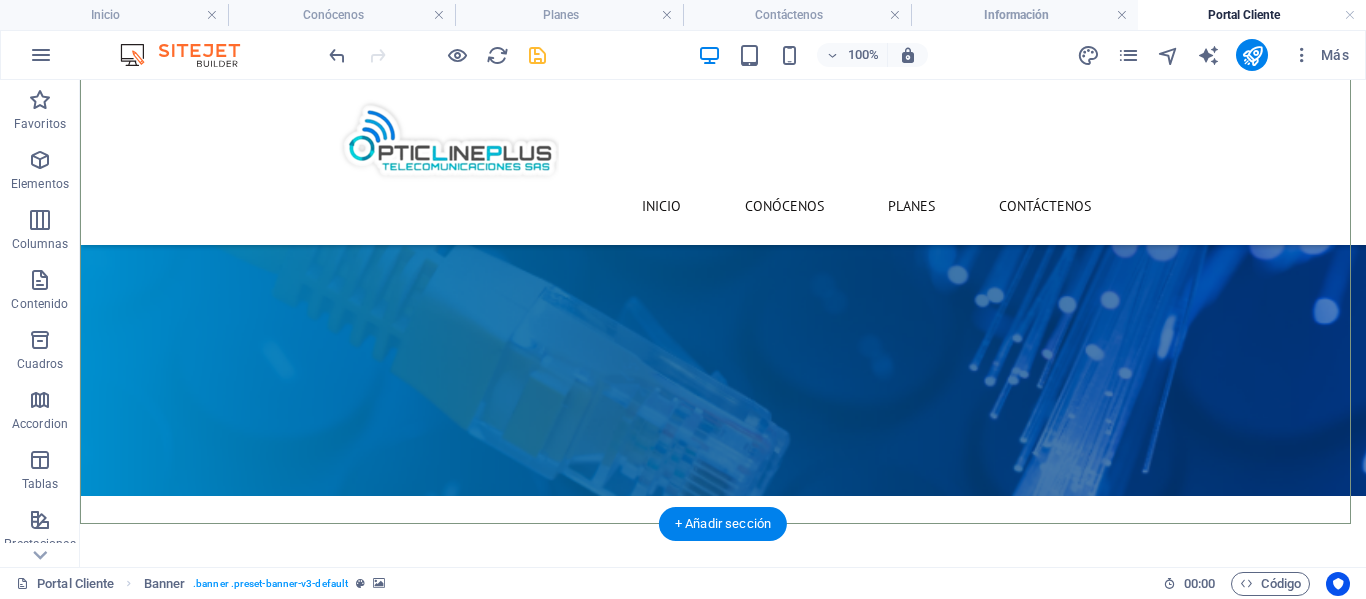 scroll, scrollTop: 300, scrollLeft: 0, axis: vertical 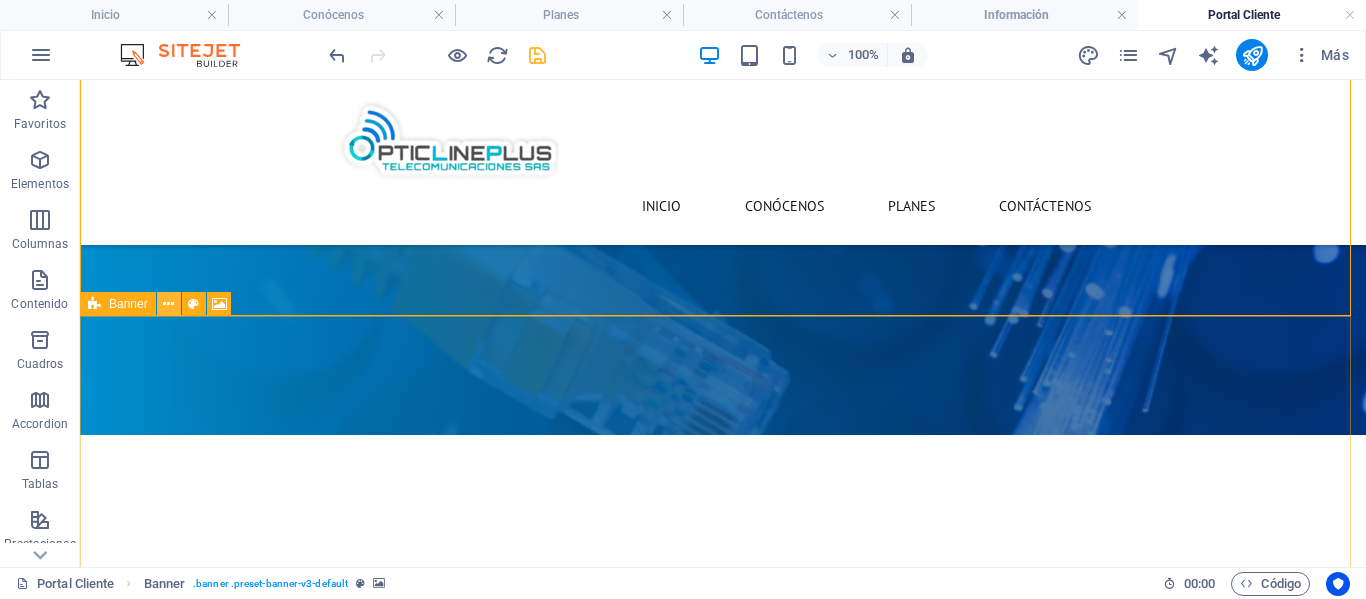 click at bounding box center (169, 304) 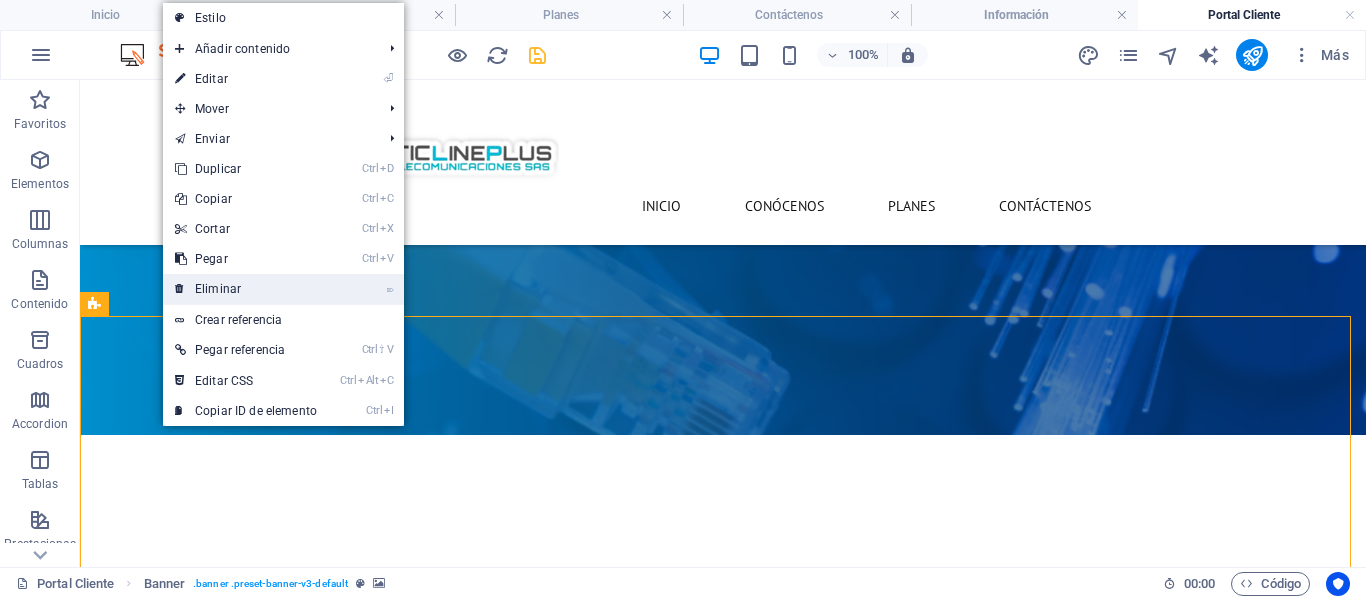 click on "⌦  Eliminar" at bounding box center [246, 289] 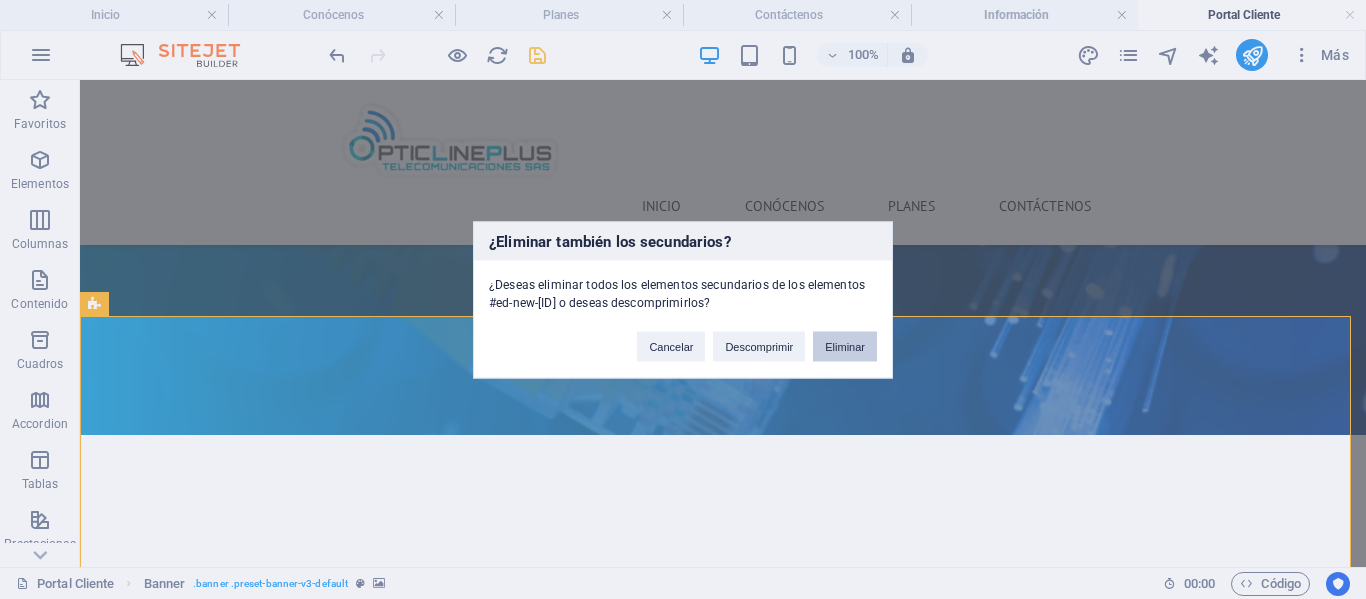 click on "Eliminar" at bounding box center (845, 346) 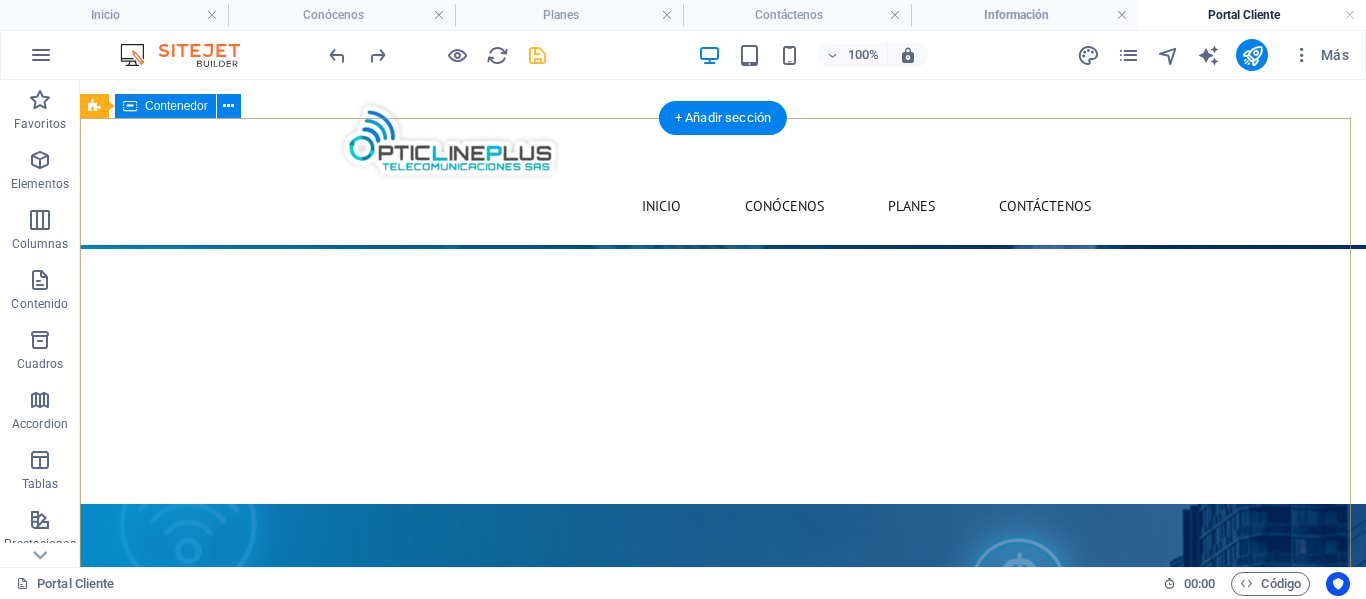 scroll, scrollTop: 519, scrollLeft: 0, axis: vertical 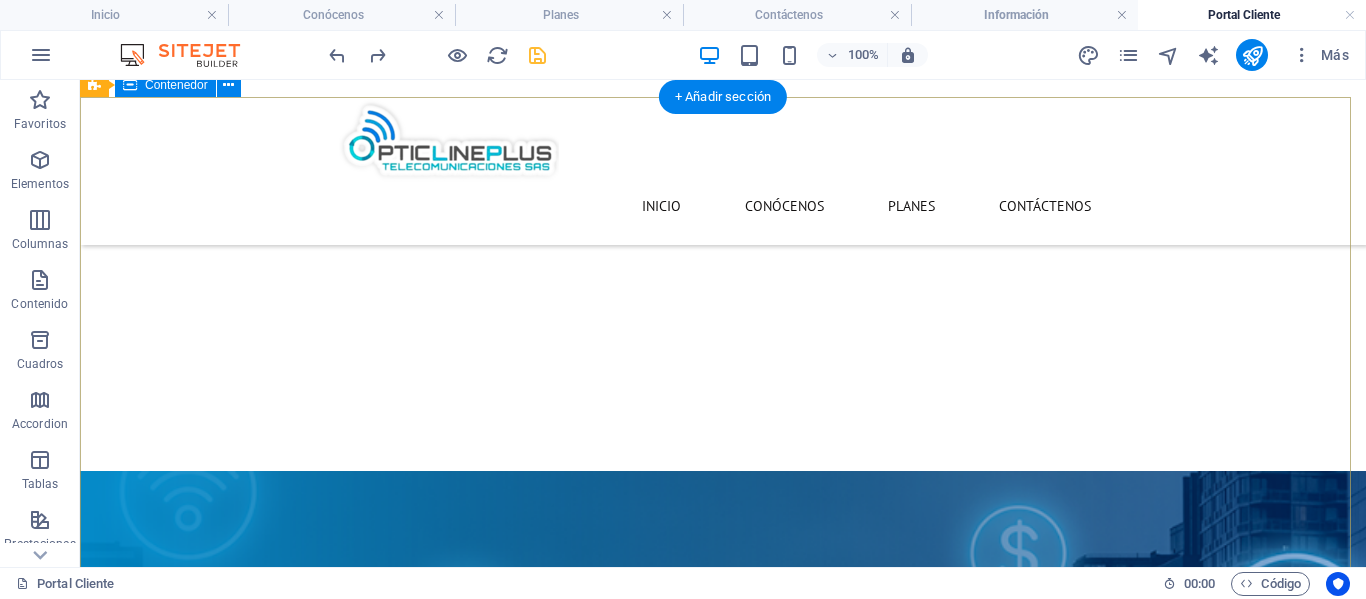 click on "Información" at bounding box center [723, 2373] 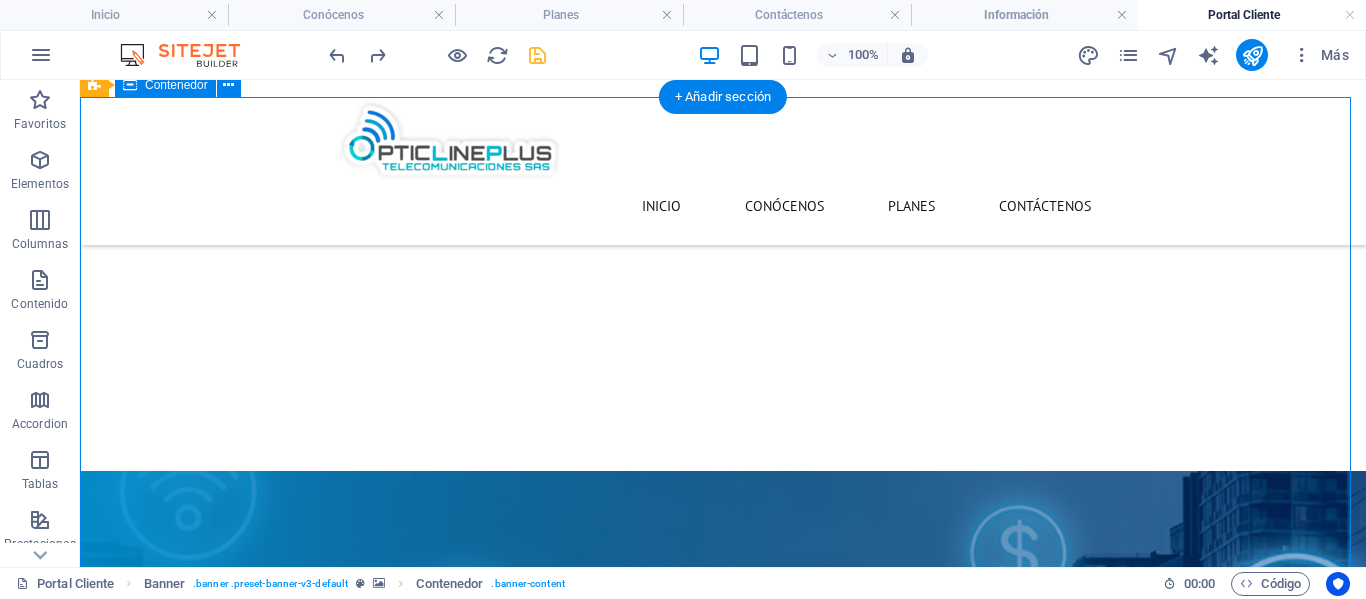 click on "Información" at bounding box center (723, 2373) 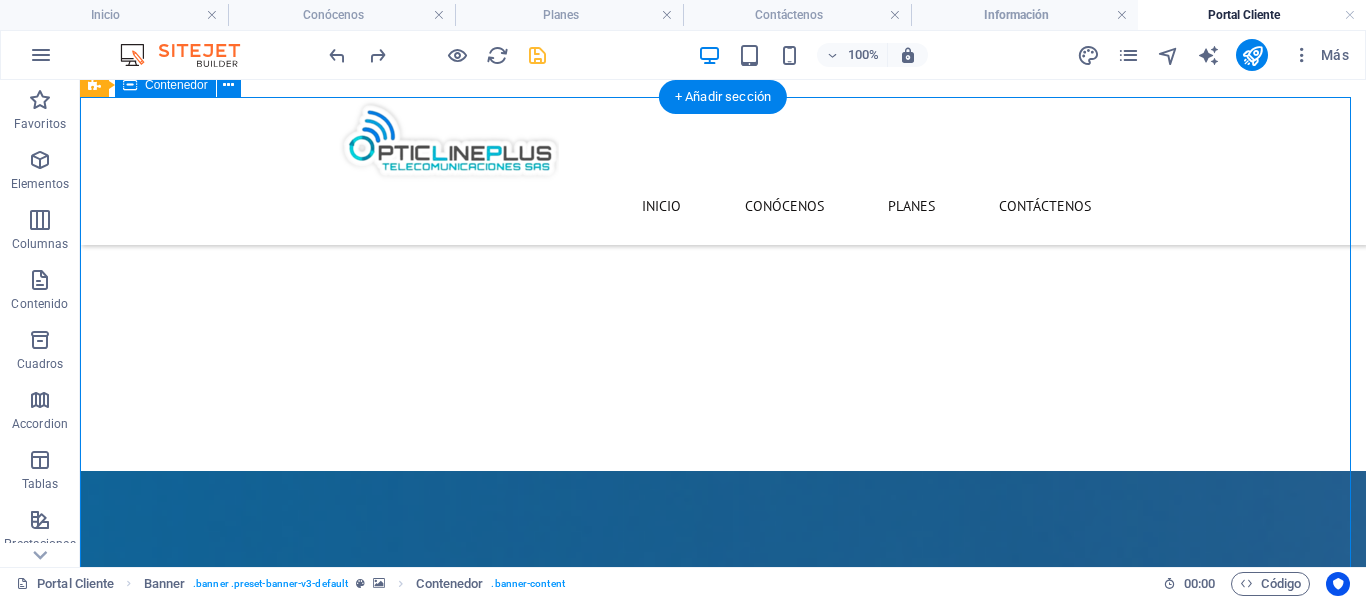 select on "px" 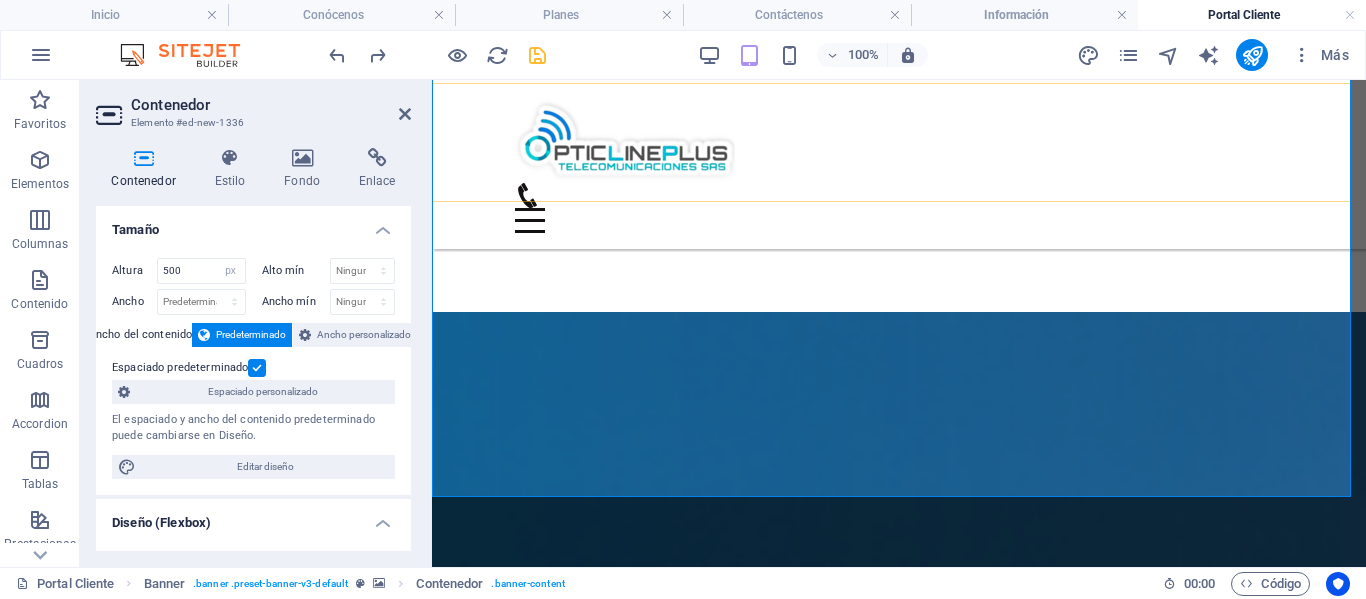 scroll, scrollTop: 719, scrollLeft: 0, axis: vertical 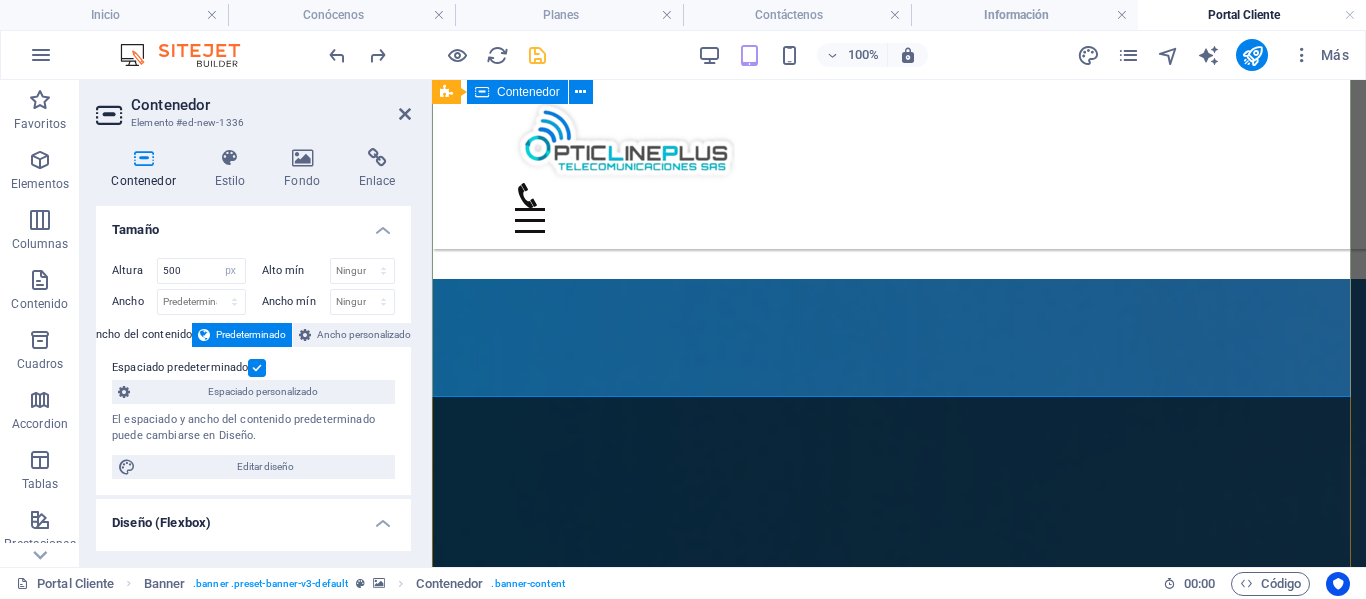 click on "Información" at bounding box center (899, 2181) 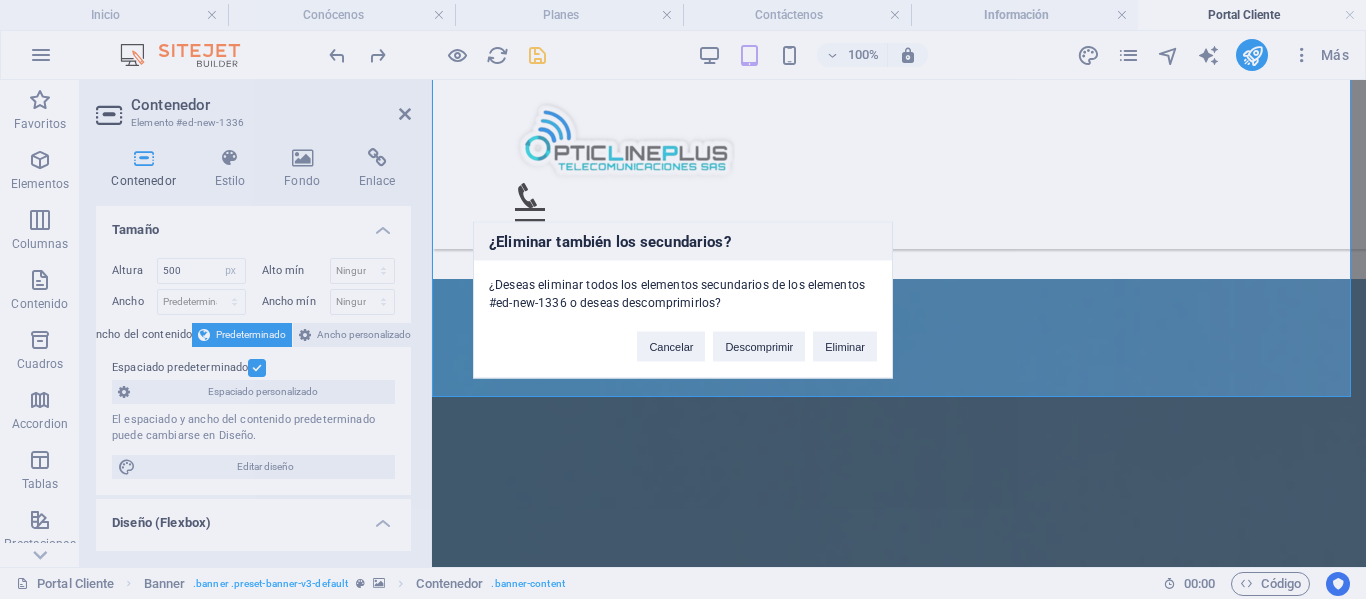 type 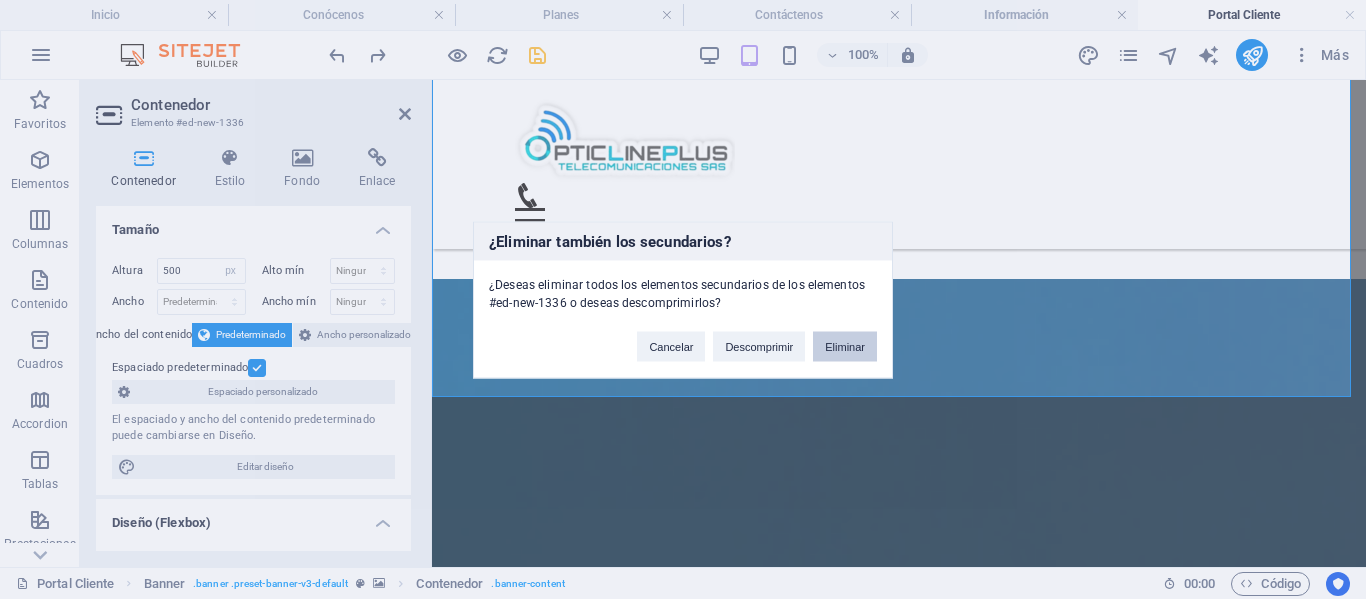 click on "Eliminar" at bounding box center [845, 346] 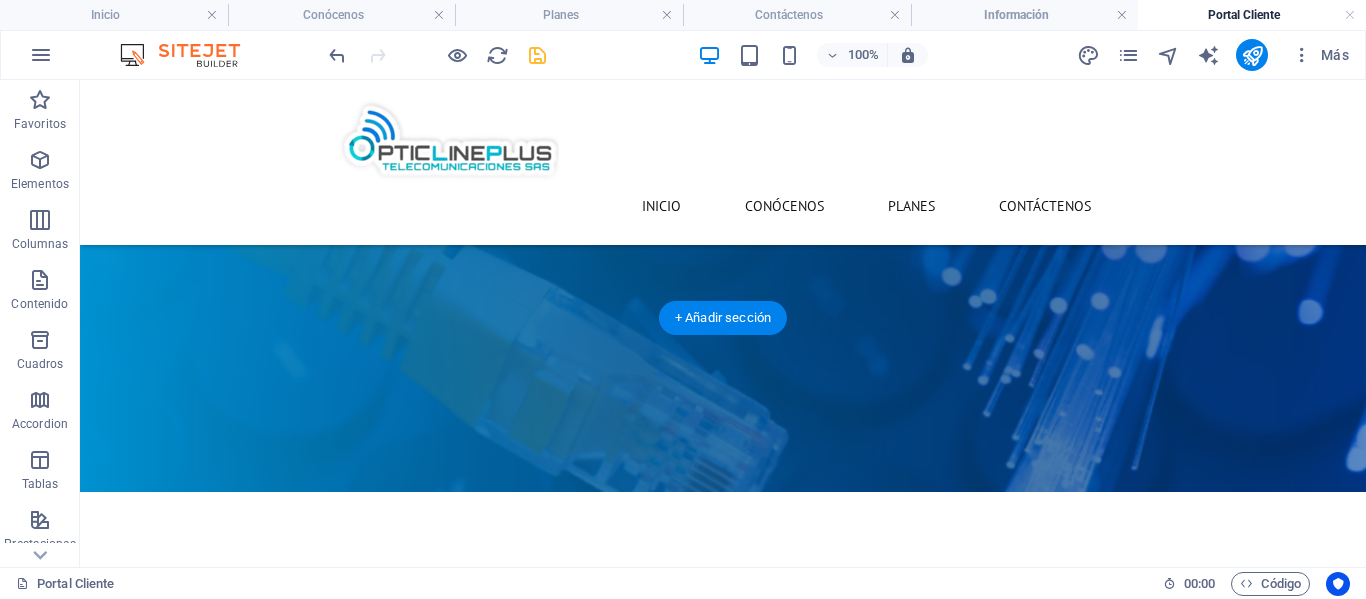 scroll, scrollTop: 200, scrollLeft: 0, axis: vertical 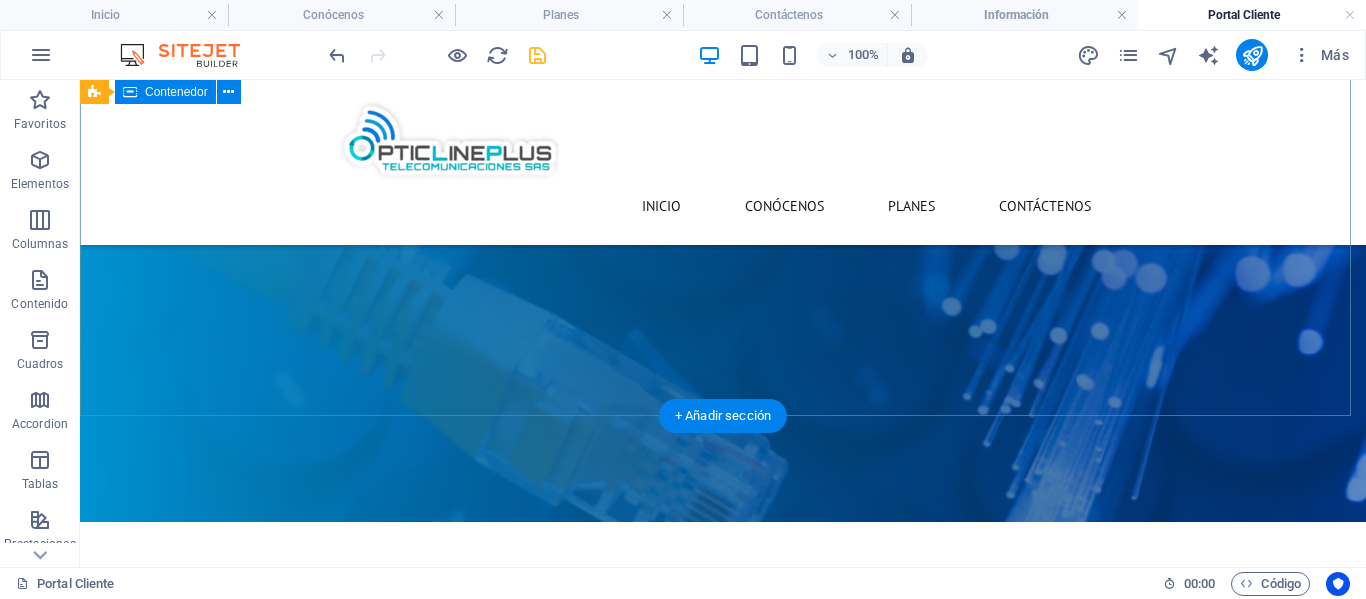 click on "Información" at bounding box center [723, 662] 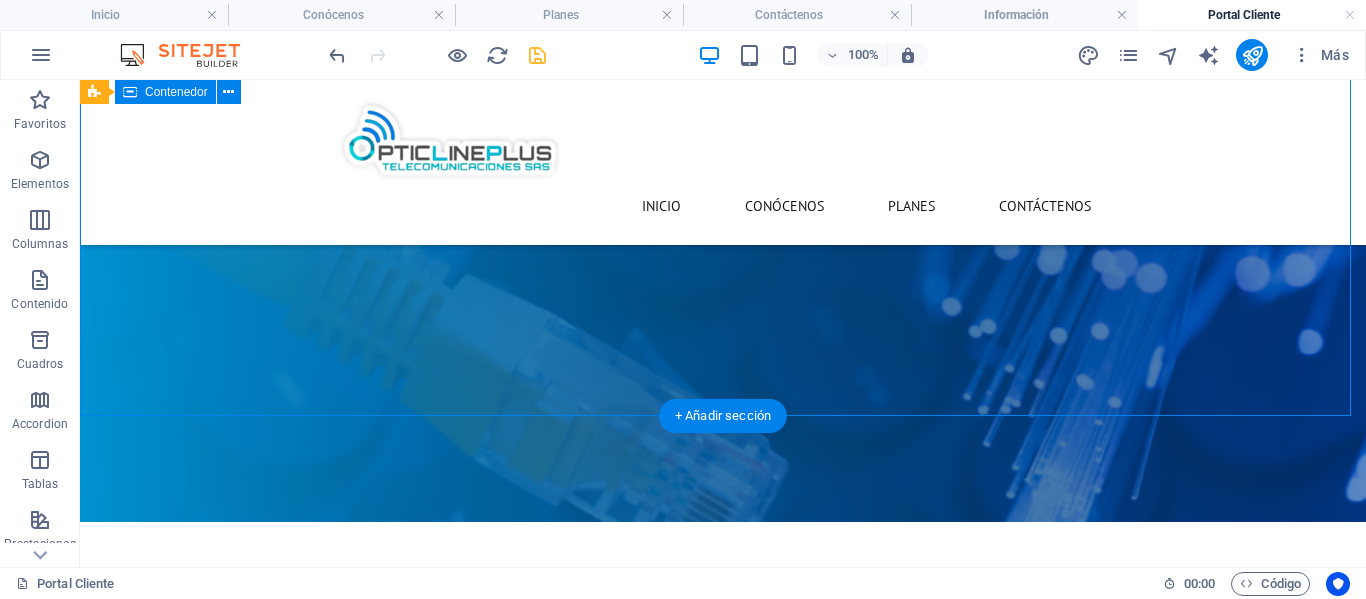 click on "Información" at bounding box center [723, 662] 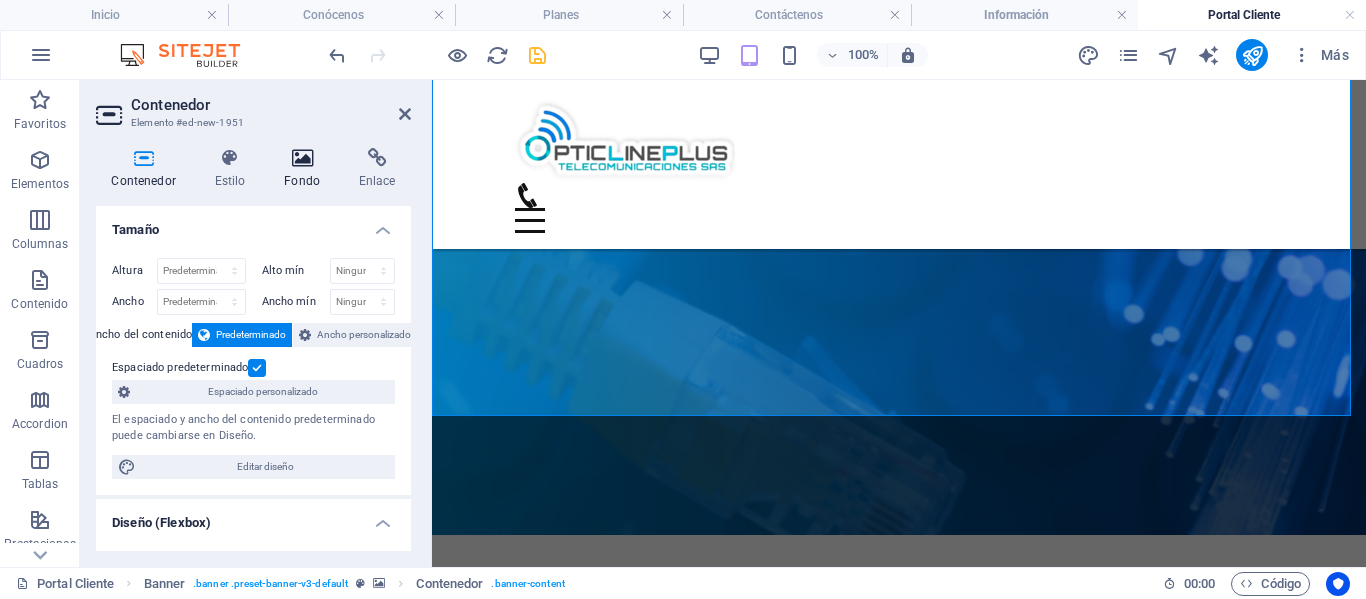 click on "Fondo" at bounding box center (306, 169) 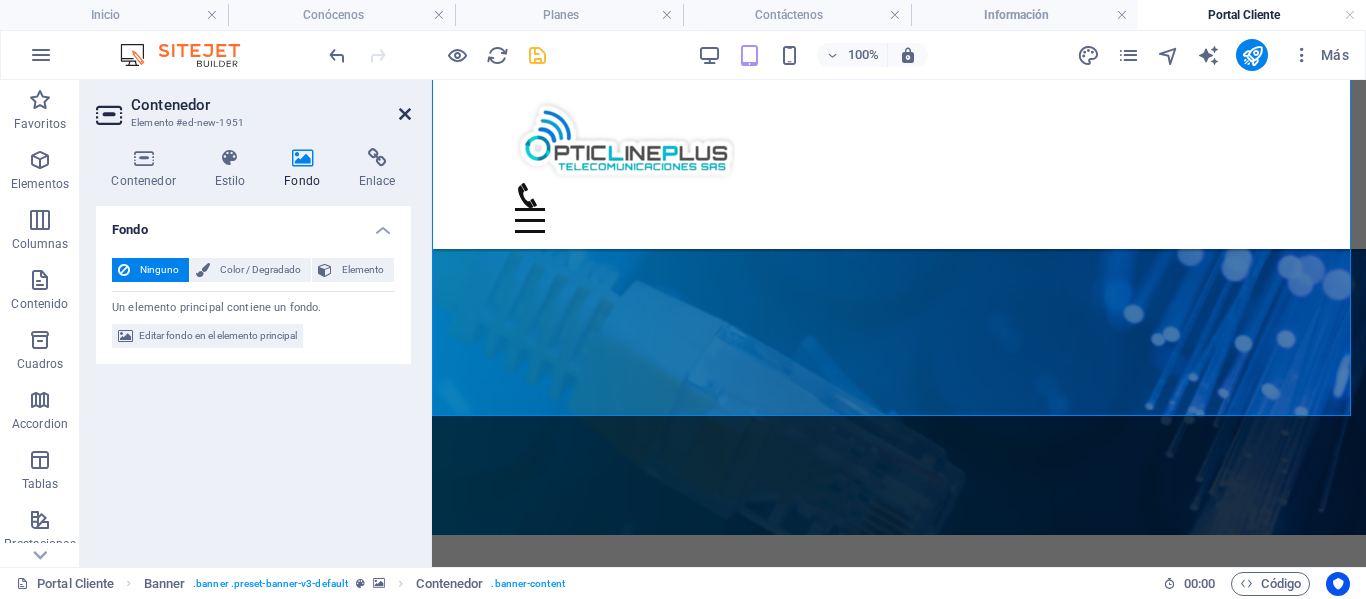 click at bounding box center [405, 114] 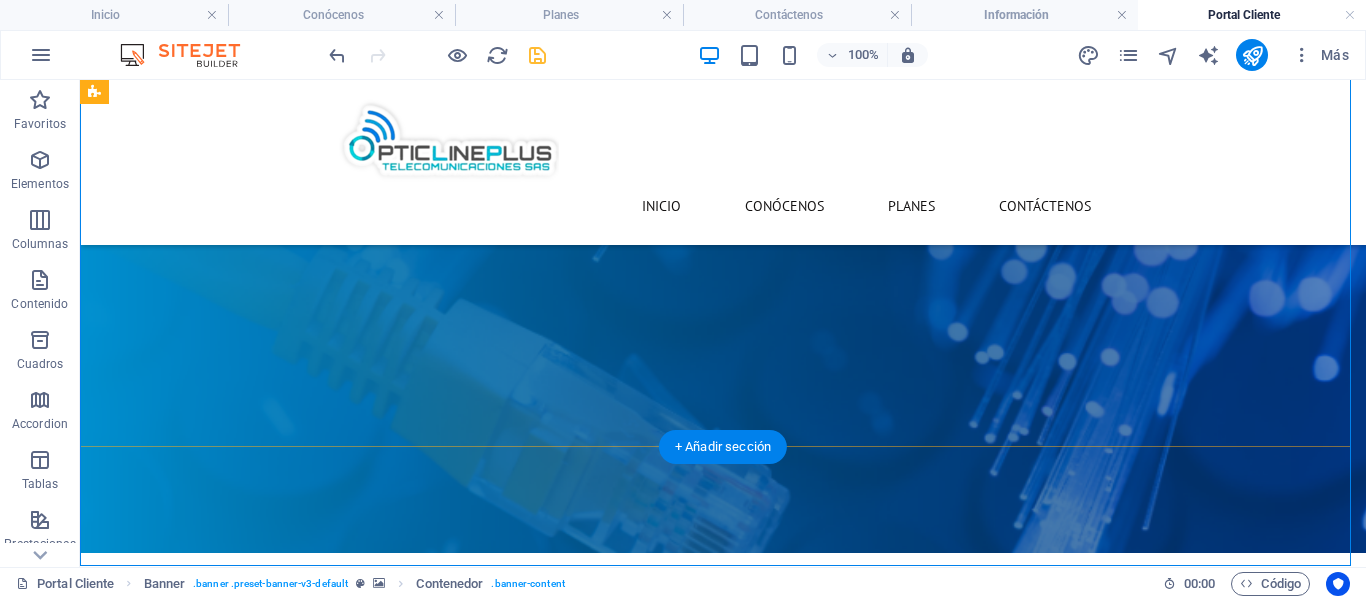 scroll, scrollTop: 200, scrollLeft: 0, axis: vertical 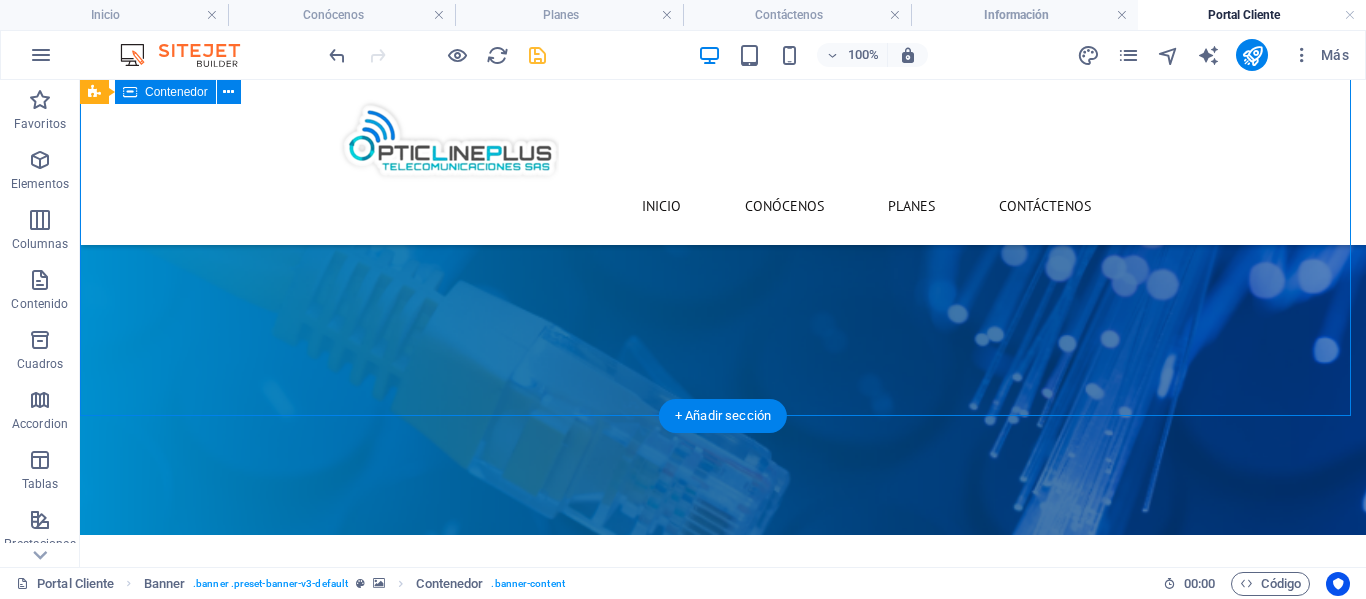 click on "Información" at bounding box center (723, 662) 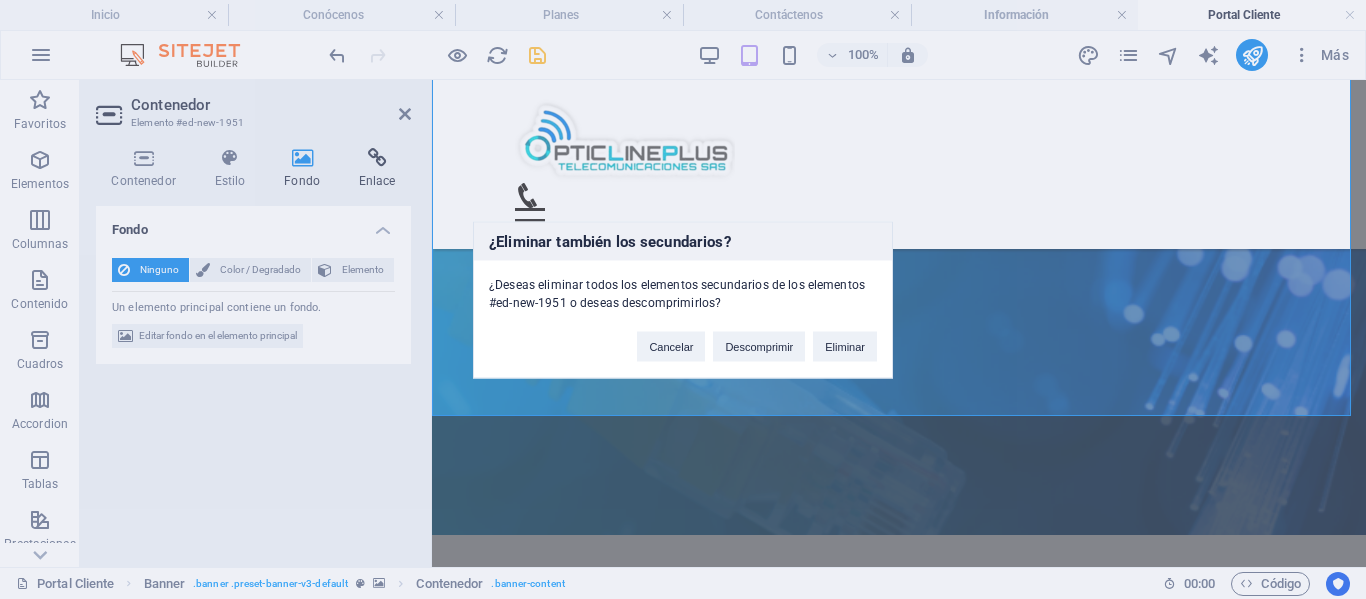 type 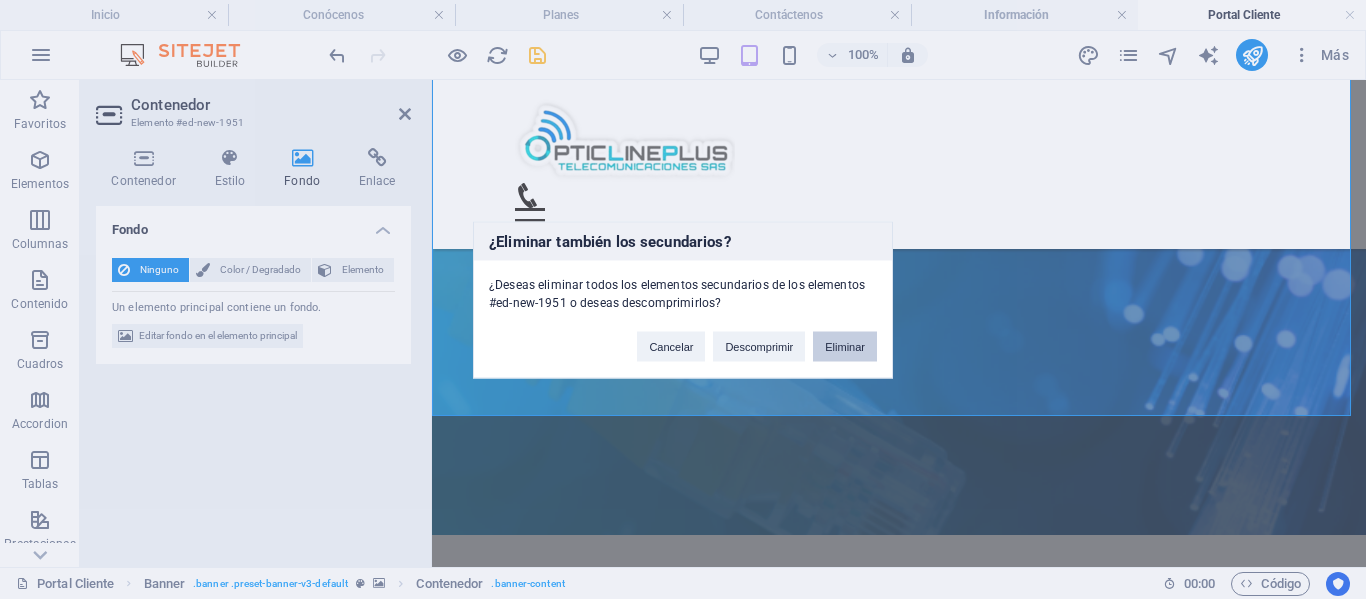 click on "Eliminar" at bounding box center (845, 346) 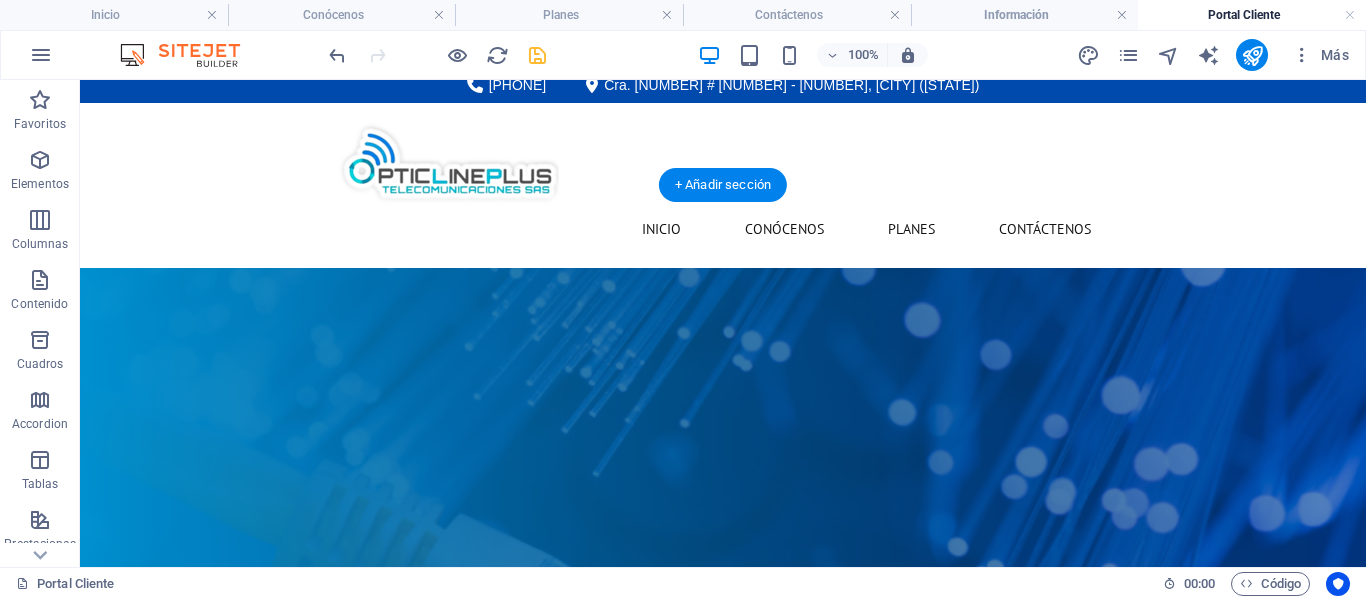 scroll, scrollTop: 0, scrollLeft: 0, axis: both 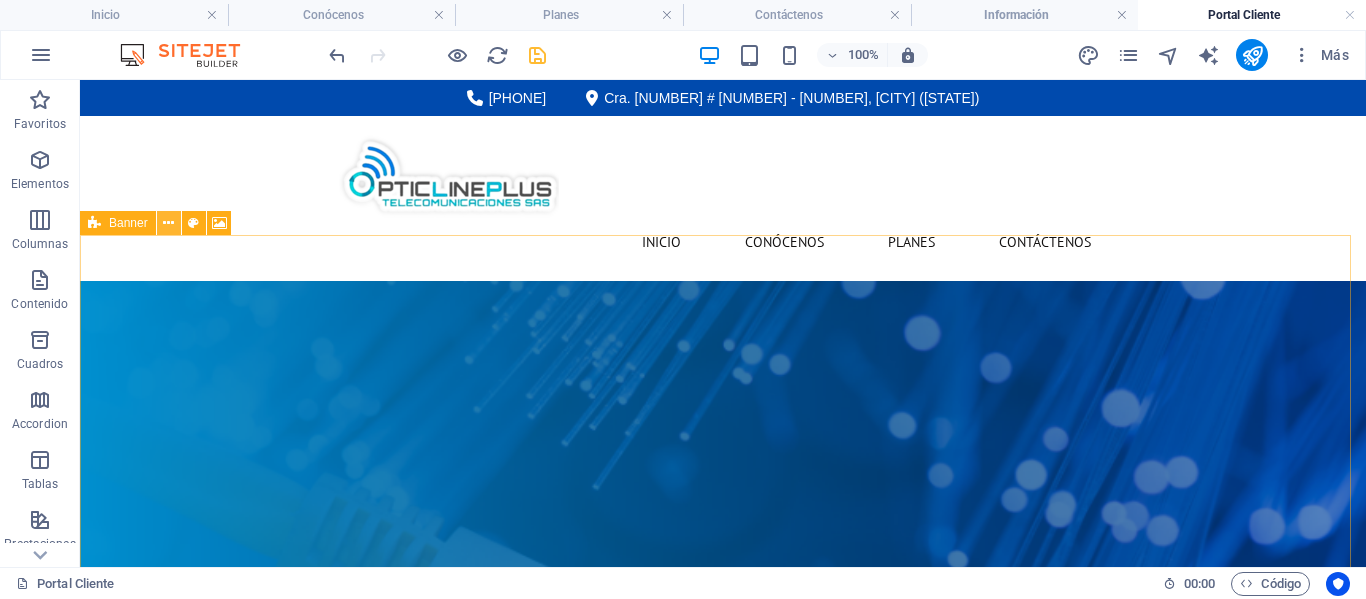 click at bounding box center (168, 223) 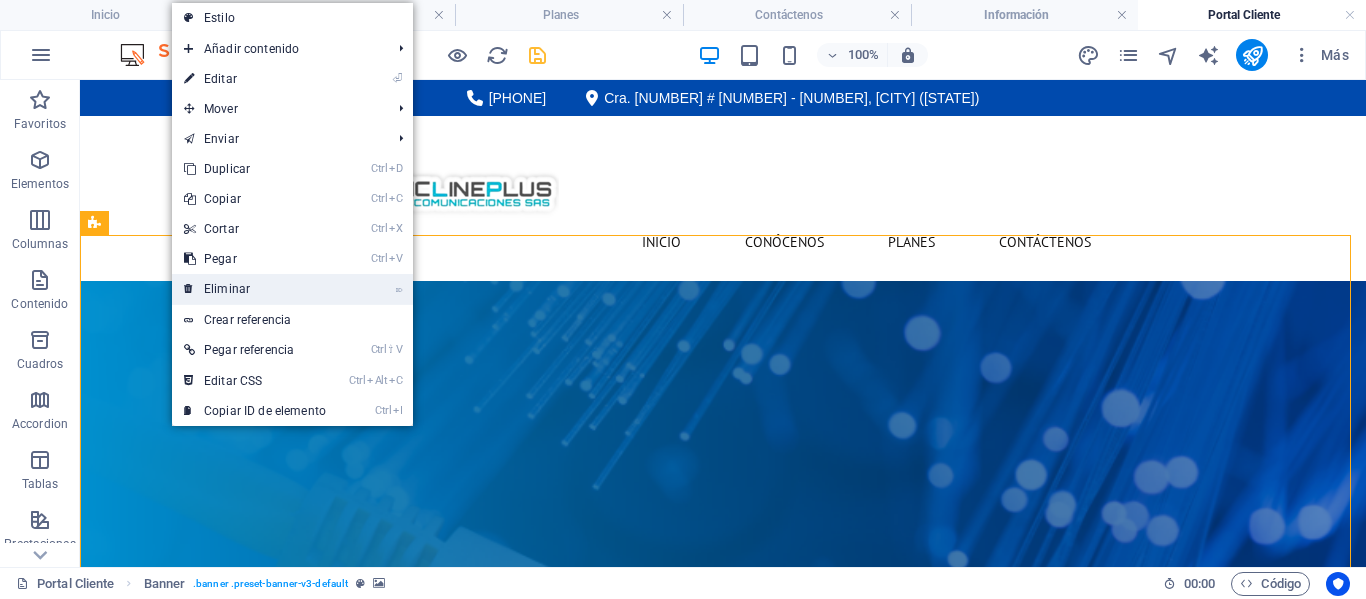 click on "⌦  Eliminar" at bounding box center [255, 289] 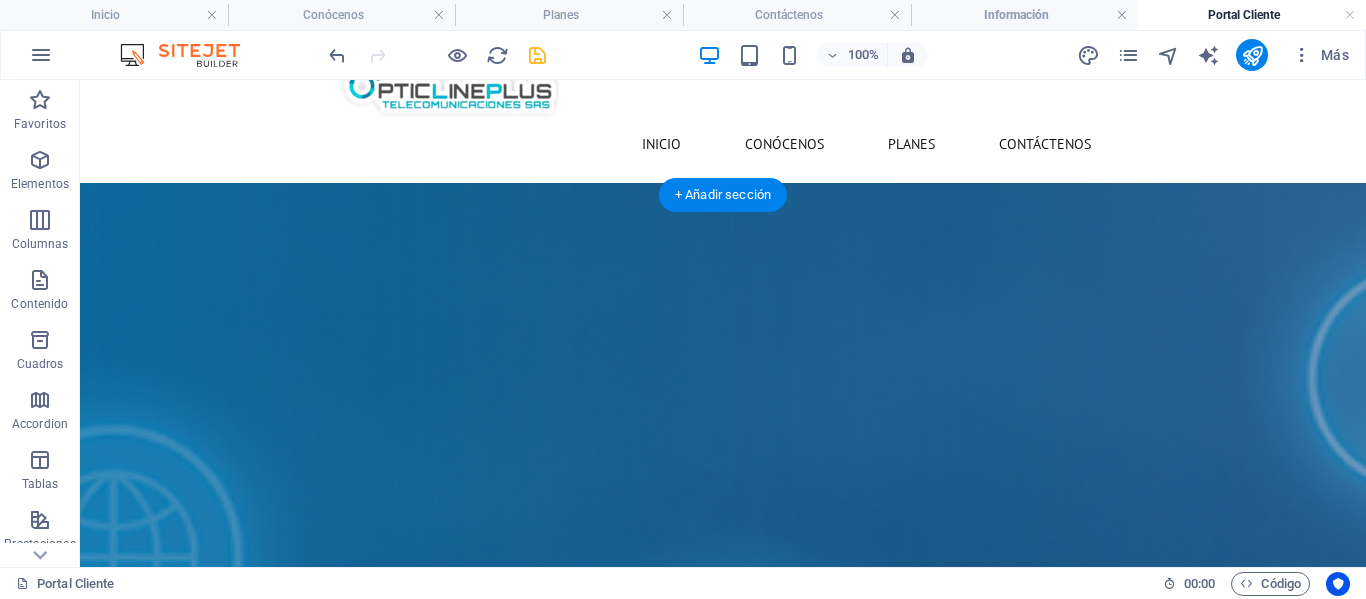 scroll, scrollTop: 0, scrollLeft: 0, axis: both 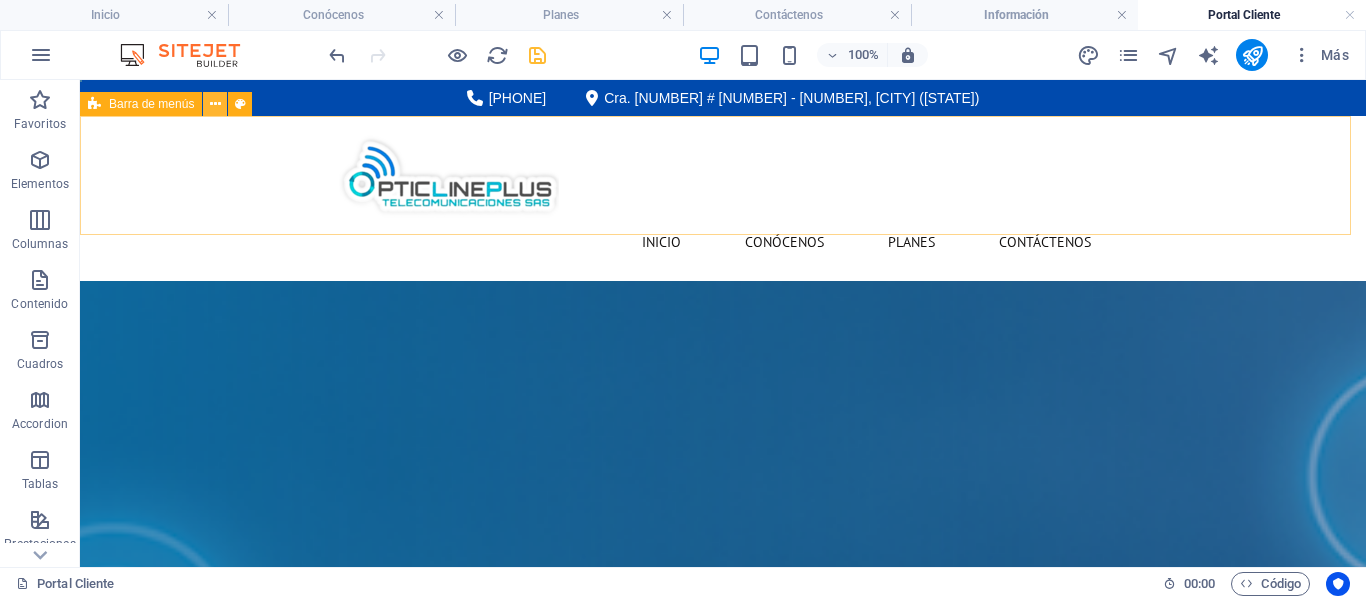 click at bounding box center (215, 104) 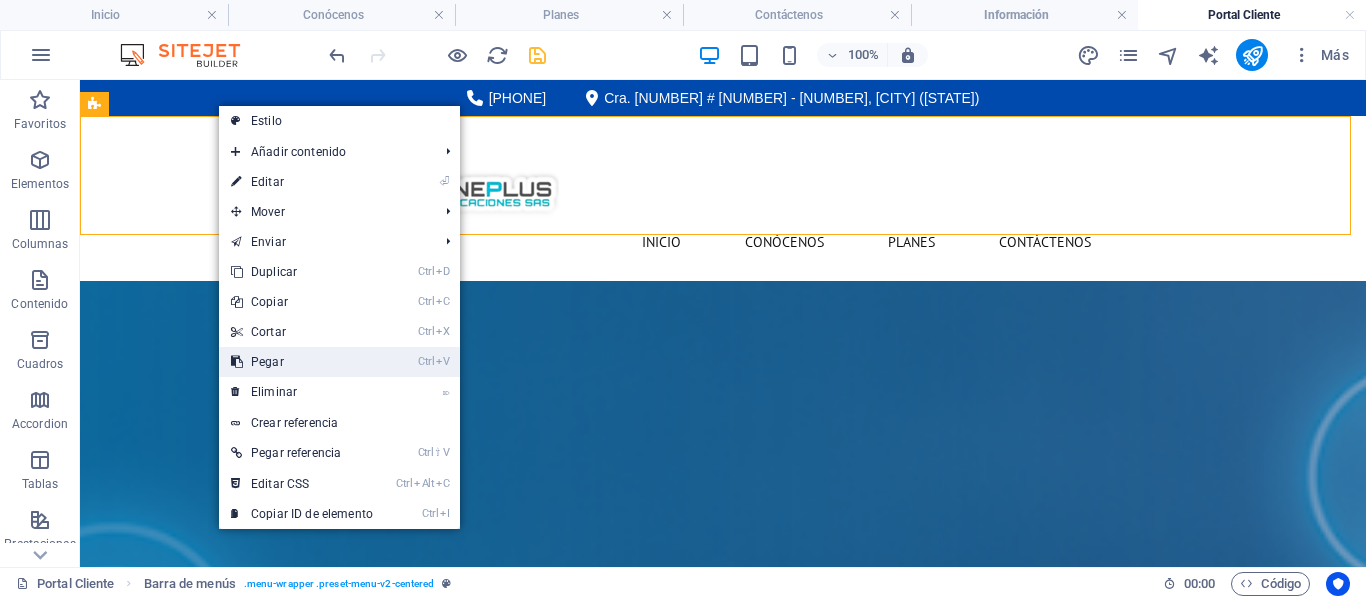 click on "Ctrl V  Pegar" at bounding box center [302, 362] 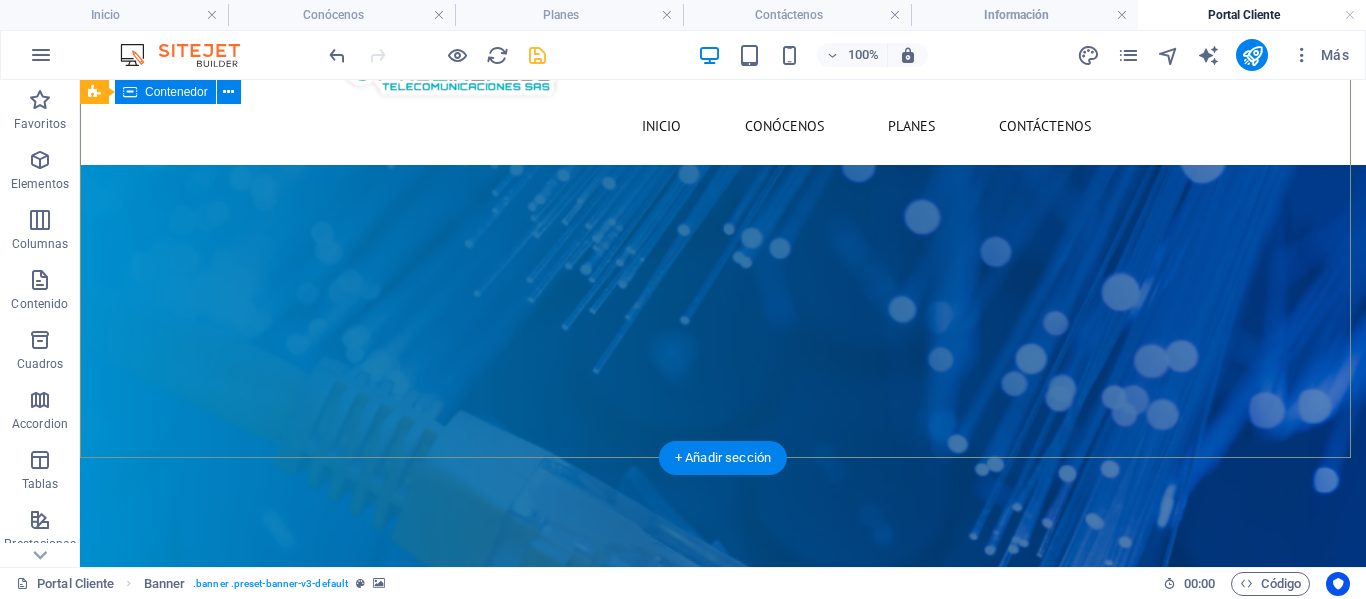 scroll, scrollTop: 100, scrollLeft: 0, axis: vertical 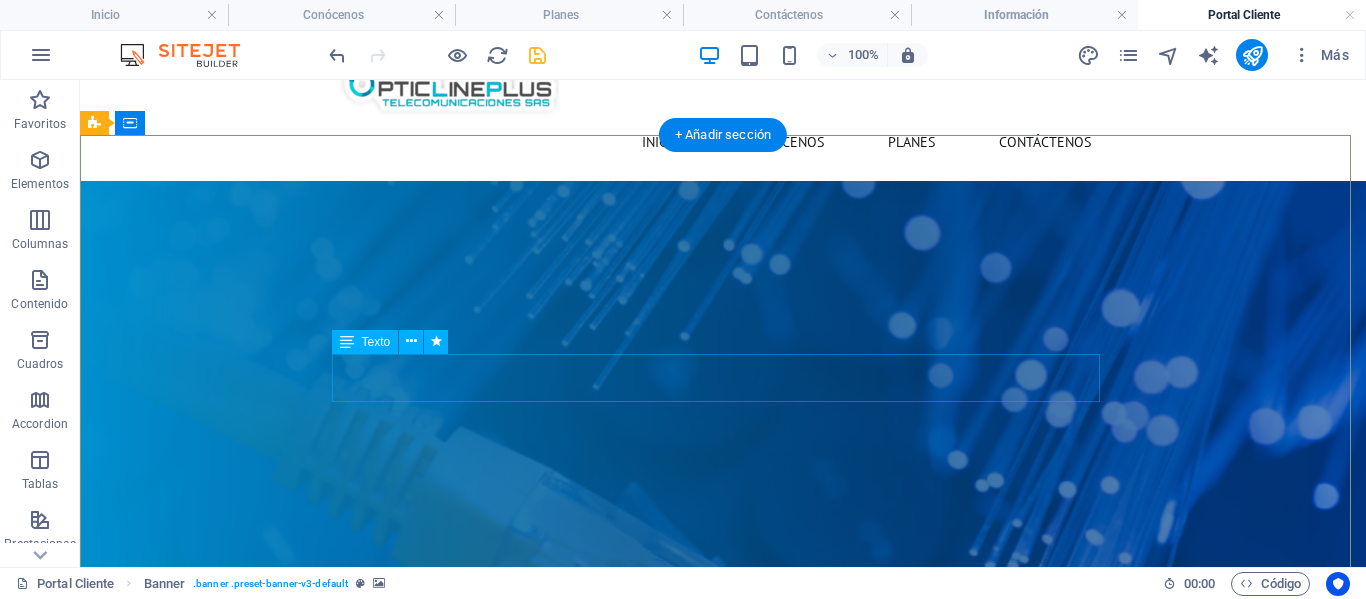 click on "Información" at bounding box center [723, 801] 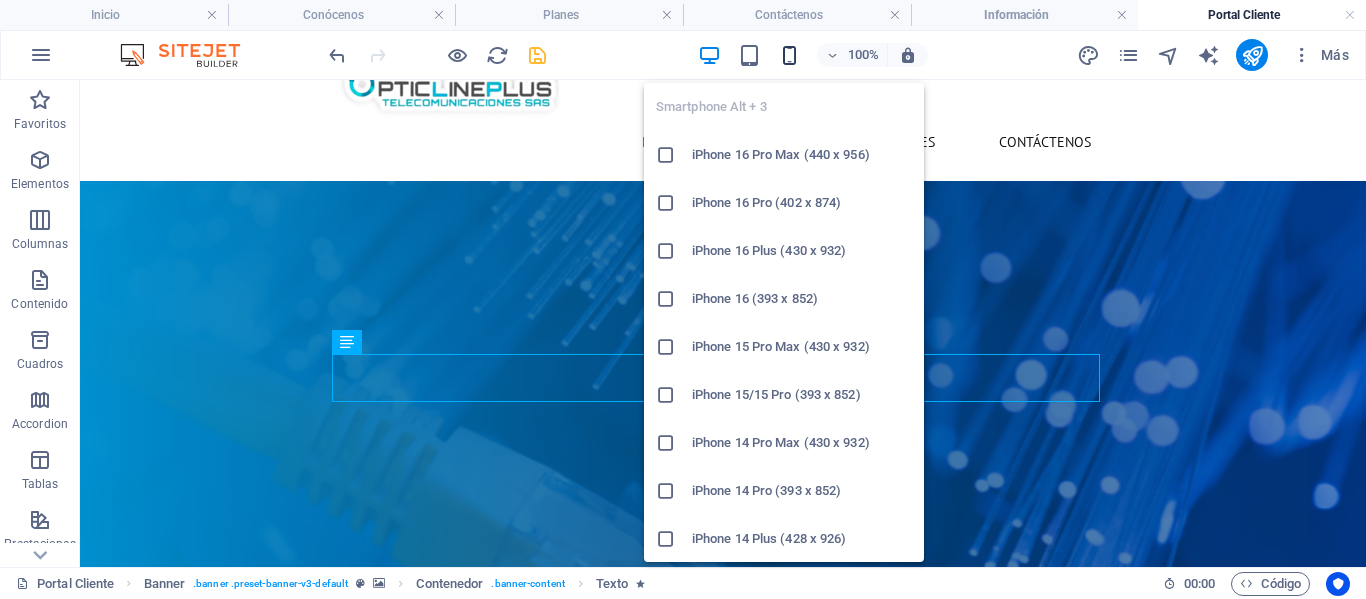 click on "Smartphone Alt + 3 iPhone 16 Pro Max (440 x 956) iPhone 16 Pro (402 x 874) iPhone 16 Plus (430 x 932) iPhone 16 (393 x 852) iPhone 15 Pro Max (430 x 932) iPhone 15/15 Pro (393 x 852) iPhone 14 Pro Max (430 x 932) iPhone 14 Pro (393 x 852) iPhone 14 Plus (428 x 926) iPhone 14 (390 x 844) iPhone 13 Pro Max (428 x 926) iPhone 13/13 Pro (390 x 844) iPhone 13 Mini (375 x 812) iPhone SE (2nd gen) (375 x 667) Galaxy S22/S23/S24 Ultra (384 x 824) Galaxy S22/S23/S24 Plus (384 x 832) Galaxy S22/S23/S24 (360 x 780) Galaxy S21 Ultra/Plus (384 x 854) Galaxy S21 (360 x 800) Galaxy S20 FE (412 x 914) Galaxy A32 (412 x 915) Pixel 9 Pro XL (428 x 926) Pixel 9/9 Pro (412 x 915) Pixel 8/8 Pro (412 x 732) Pixel 7/7 Pro (412 x 915) Pixel 6/6 Pro (412 x 915) Huawei P60 Pro (412 x 915) Huawei Mate 50 Pro (412 x 932) Huawei P50 Pro (412 x 915) Xiaomi 13 Pro (412 x 915) Xiaomi 12 Pro (412 x 915) Xiaomi Redmi Note 12 Pro (412 x 915)" at bounding box center [784, 314] 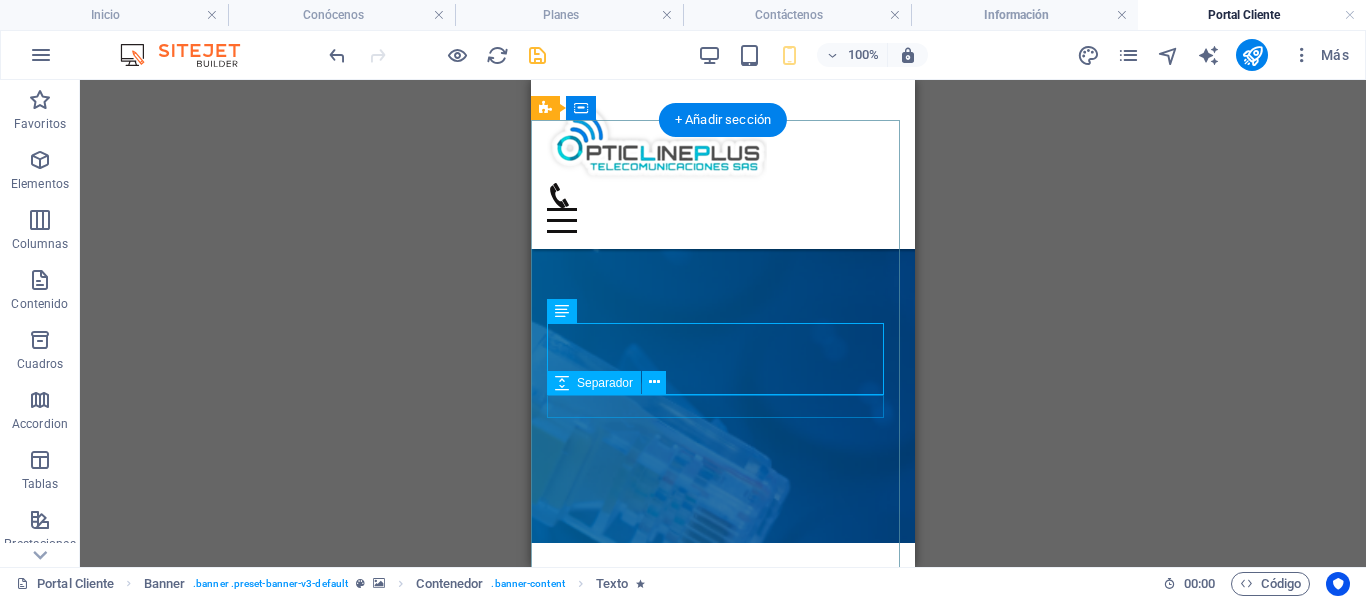 scroll, scrollTop: 228, scrollLeft: 0, axis: vertical 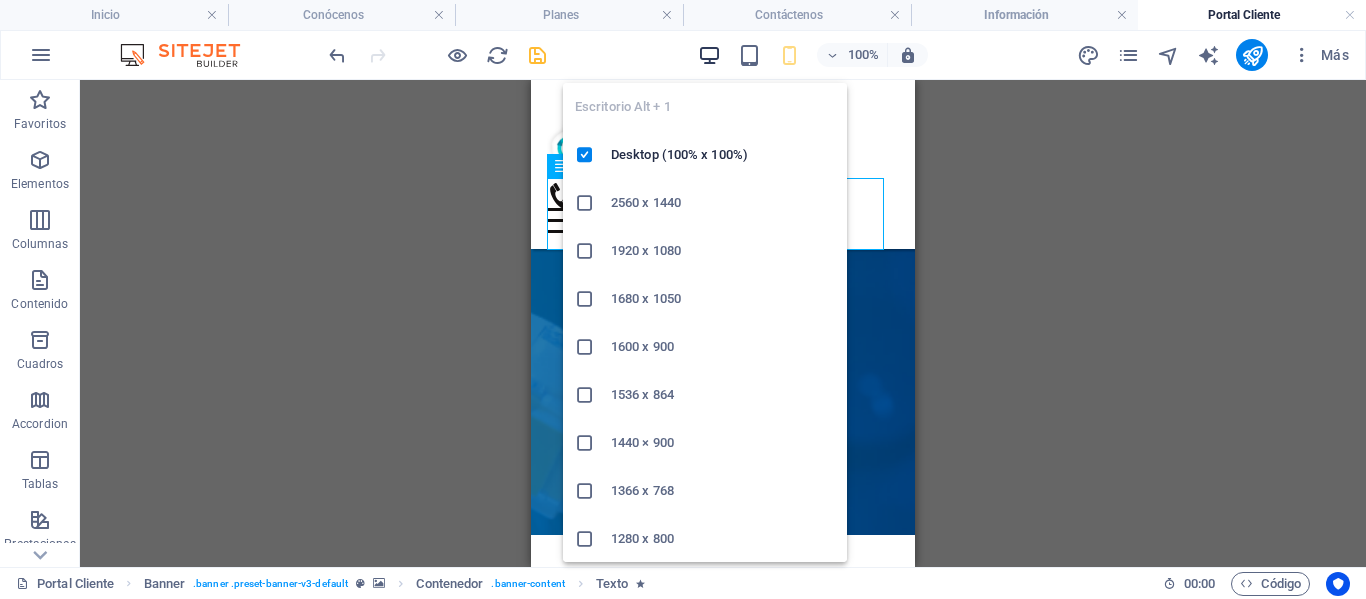 click at bounding box center (709, 55) 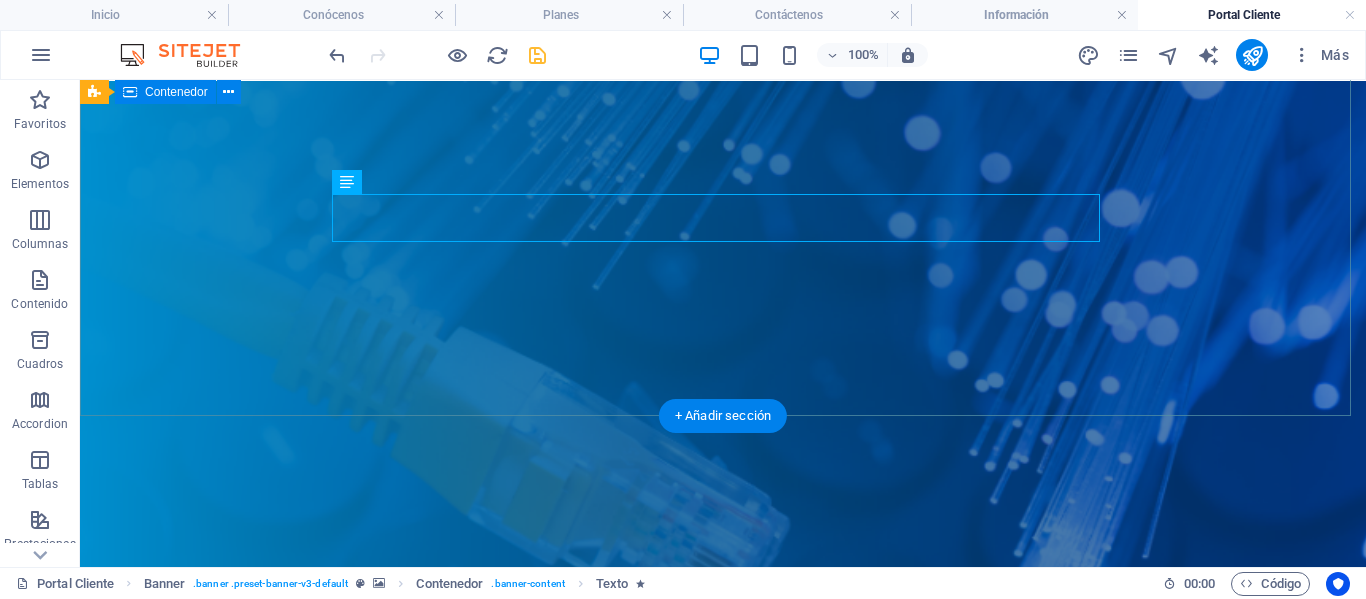 scroll, scrollTop: 0, scrollLeft: 0, axis: both 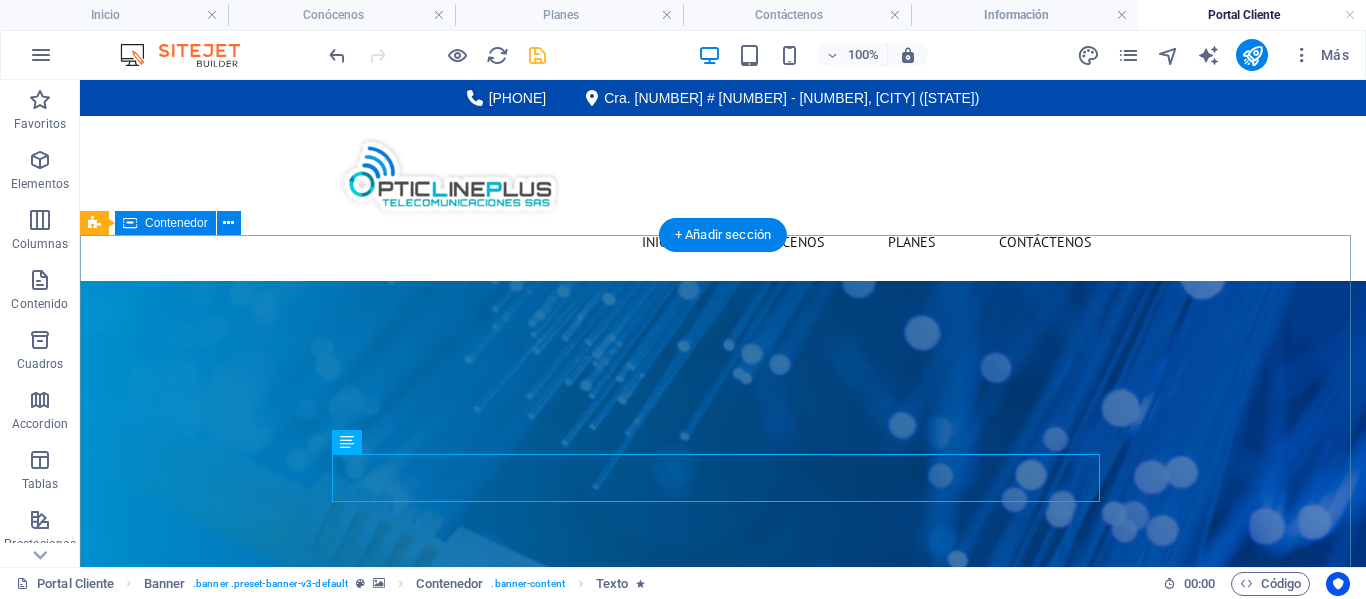 click on "Información" at bounding box center (723, 908) 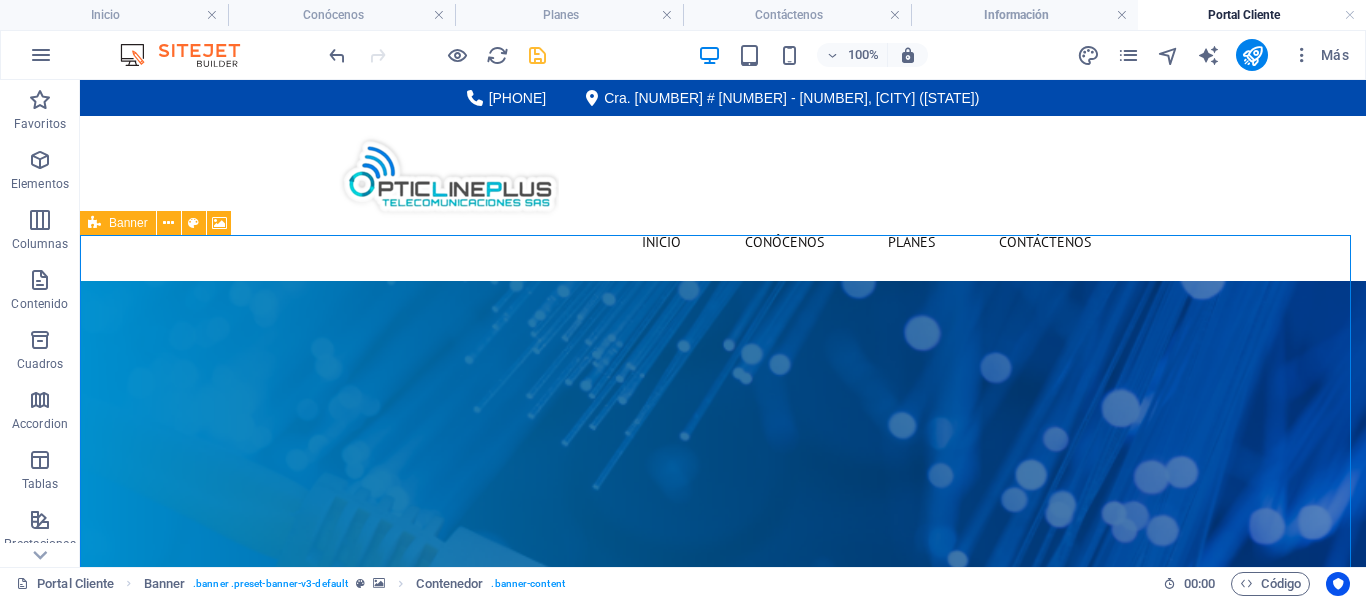 click on "Banner" at bounding box center (118, 223) 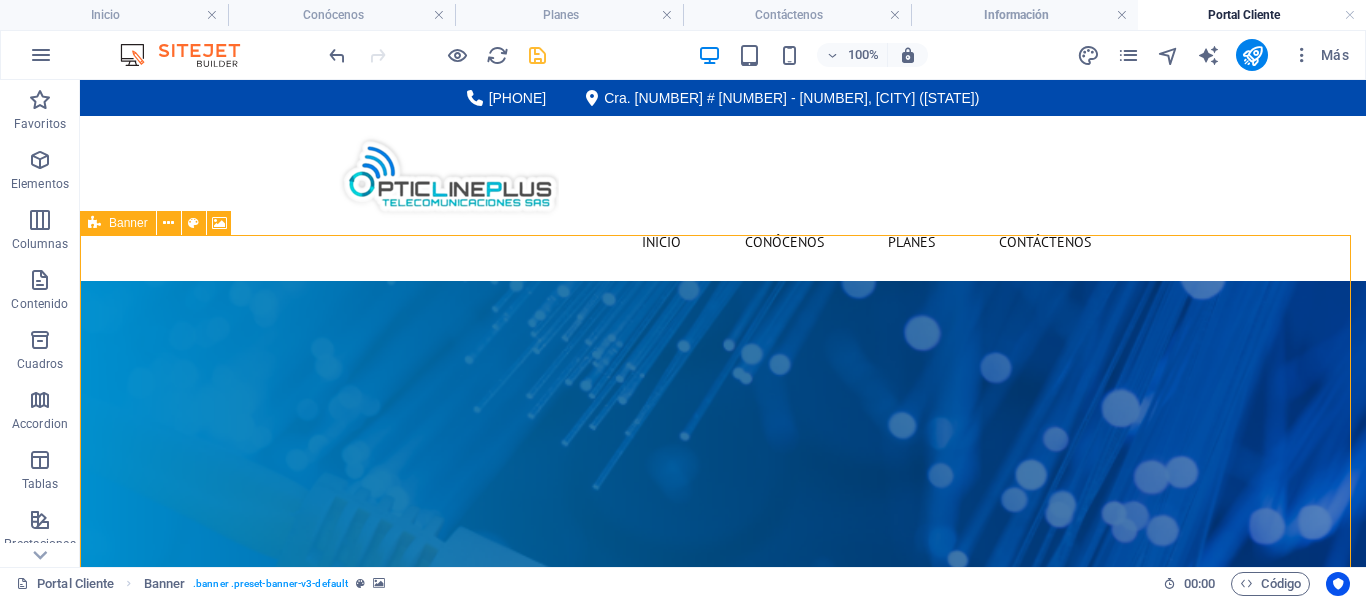 click on "Banner" at bounding box center [118, 223] 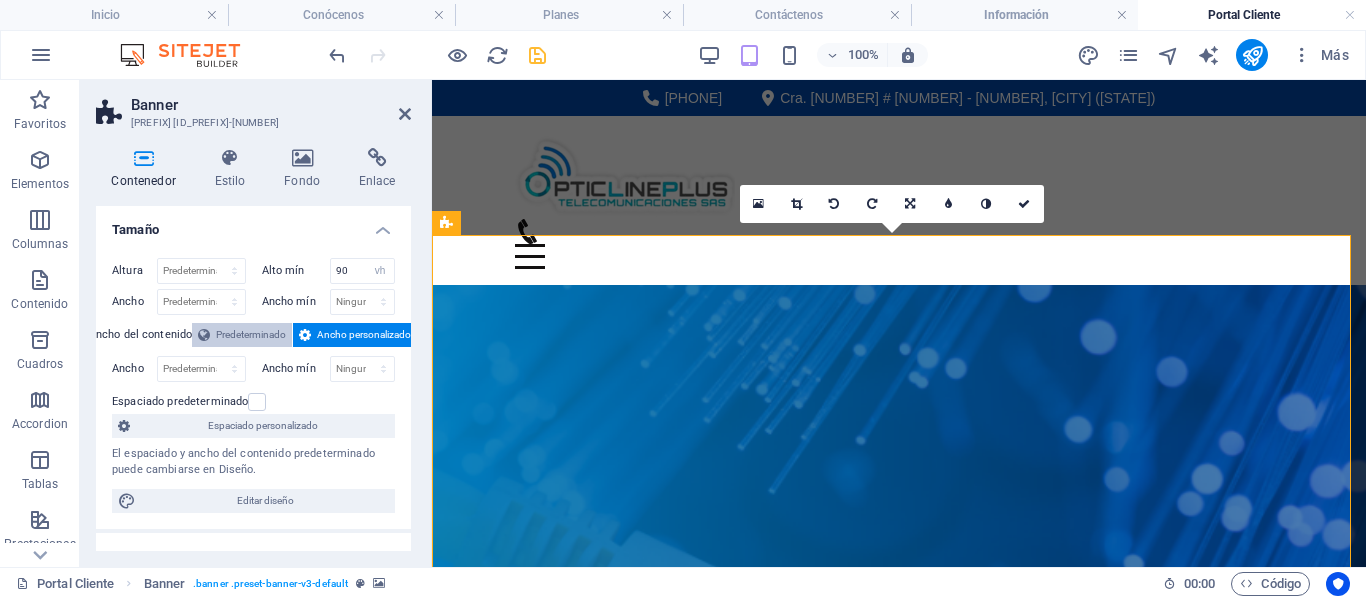 click on "Predeterminado" at bounding box center [251, 335] 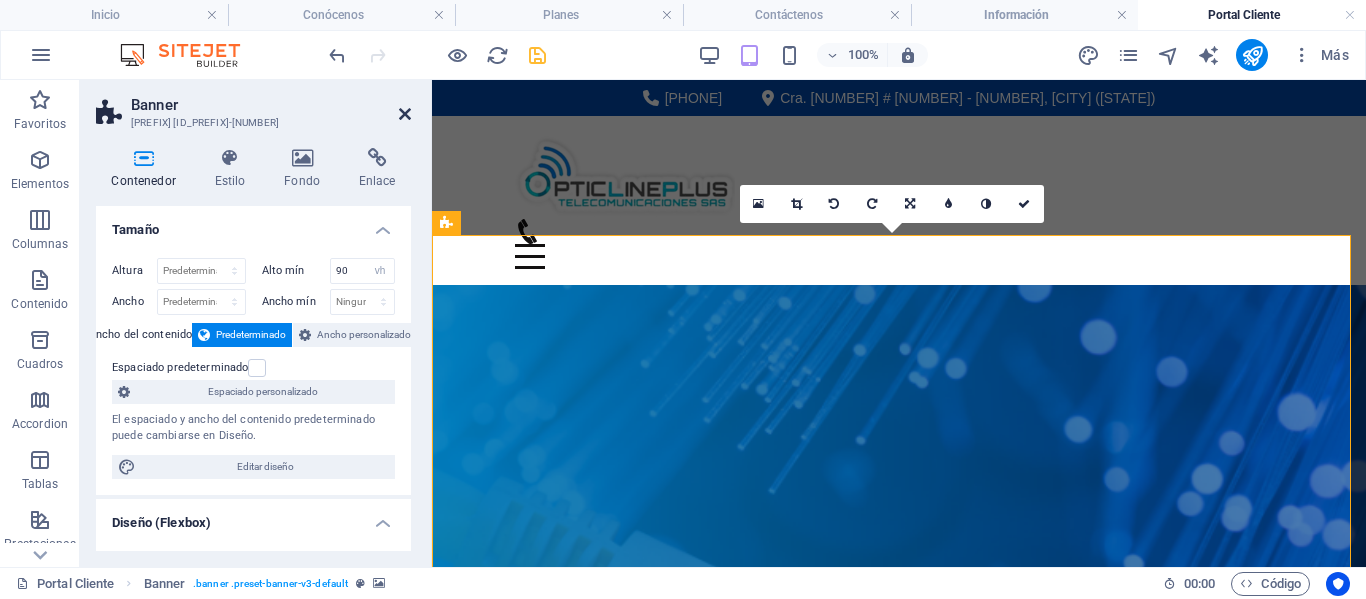 drag, startPoint x: 408, startPoint y: 113, endPoint x: 331, endPoint y: 34, distance: 110.317726 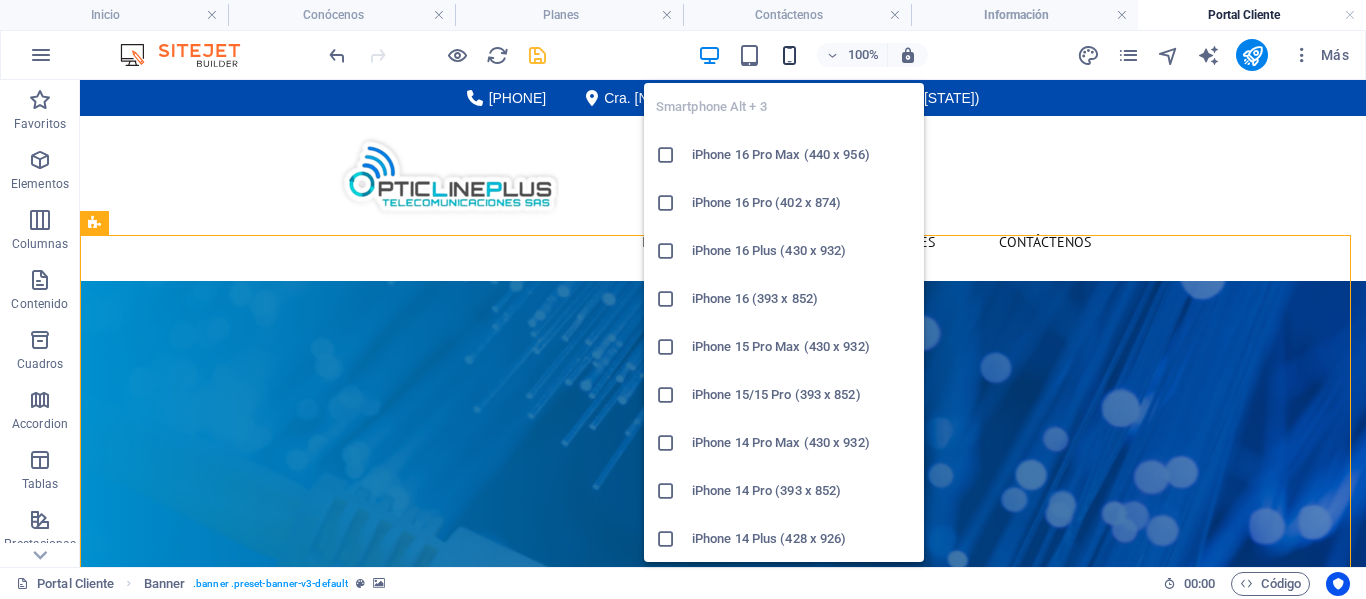 click at bounding box center [789, 55] 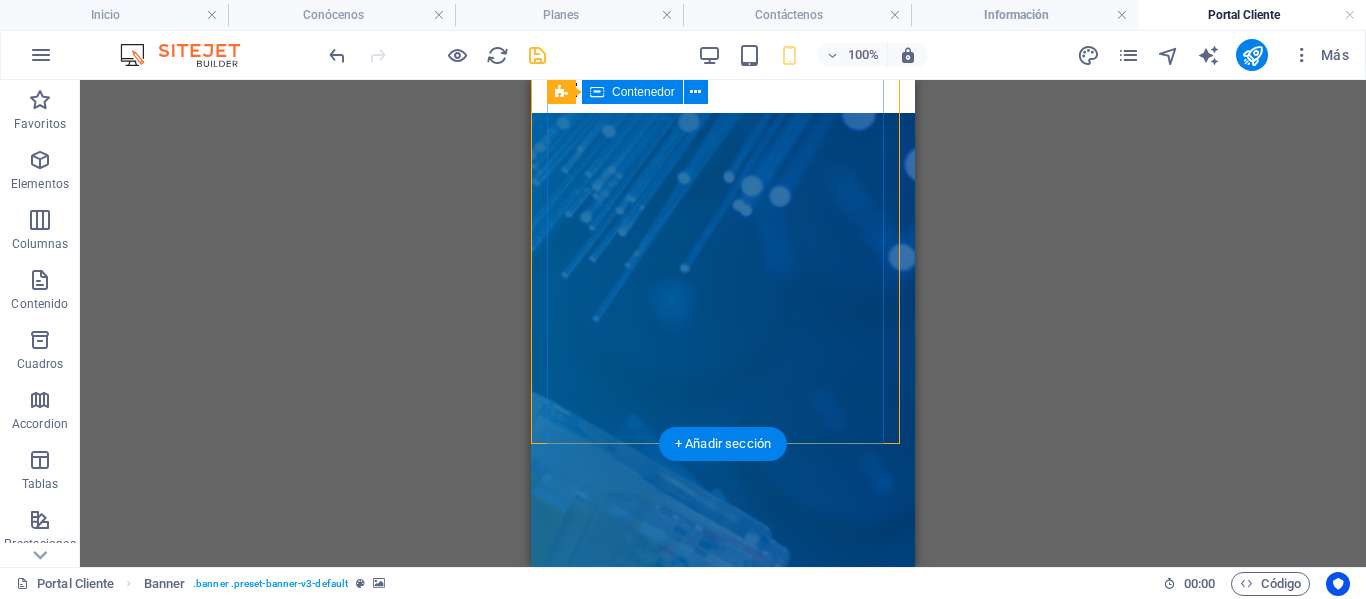 scroll, scrollTop: 0, scrollLeft: 0, axis: both 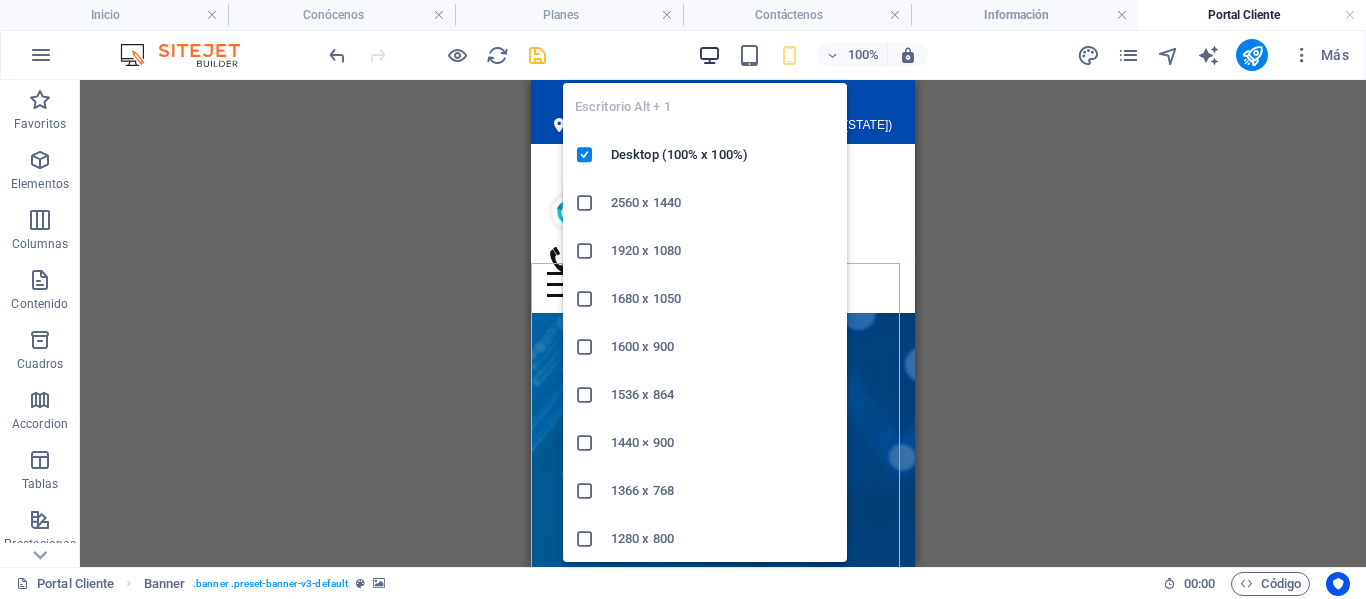 click at bounding box center (709, 55) 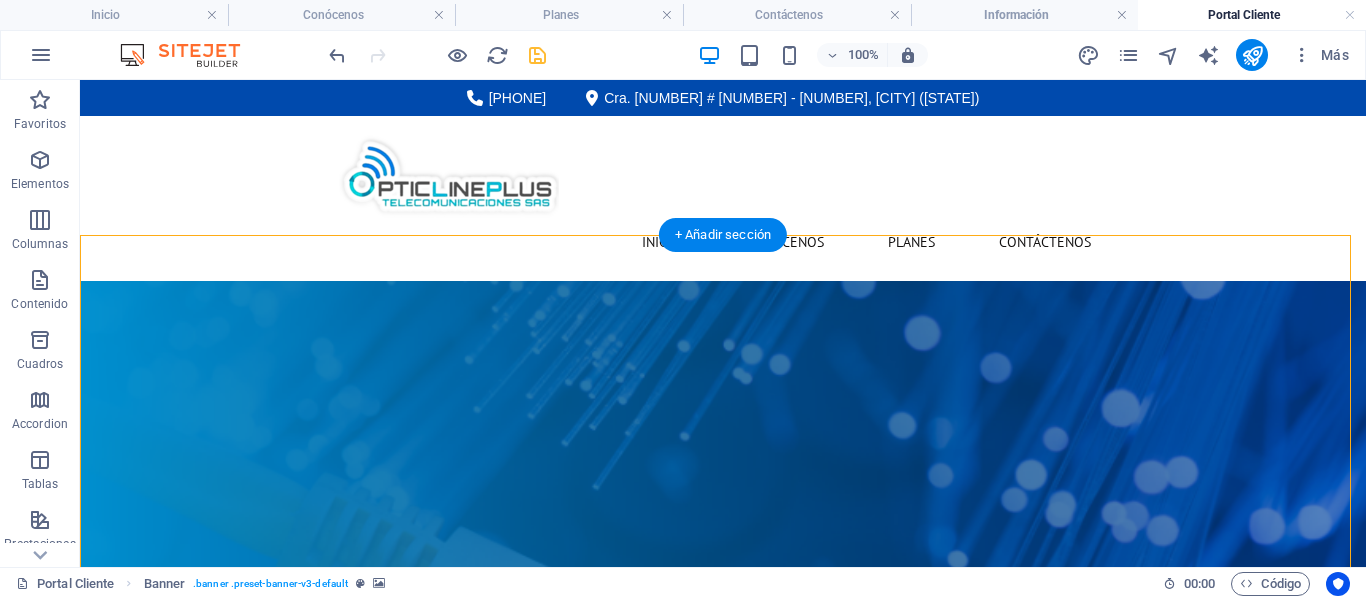 click at bounding box center (723, 531) 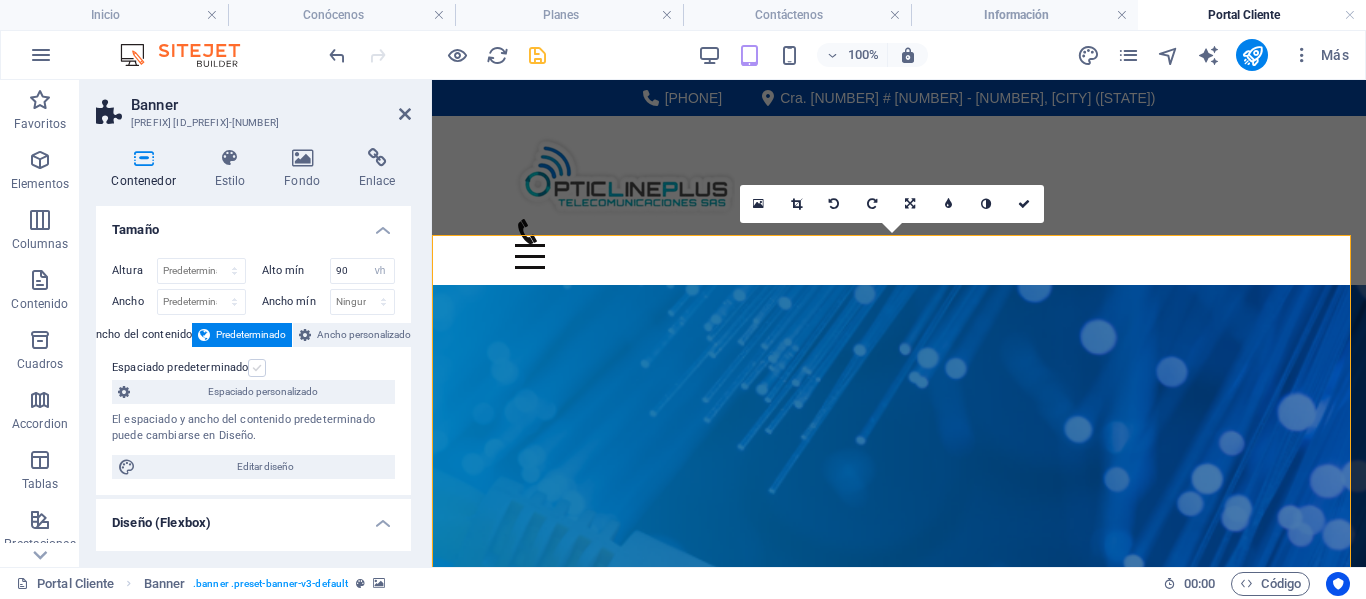 click at bounding box center (257, 368) 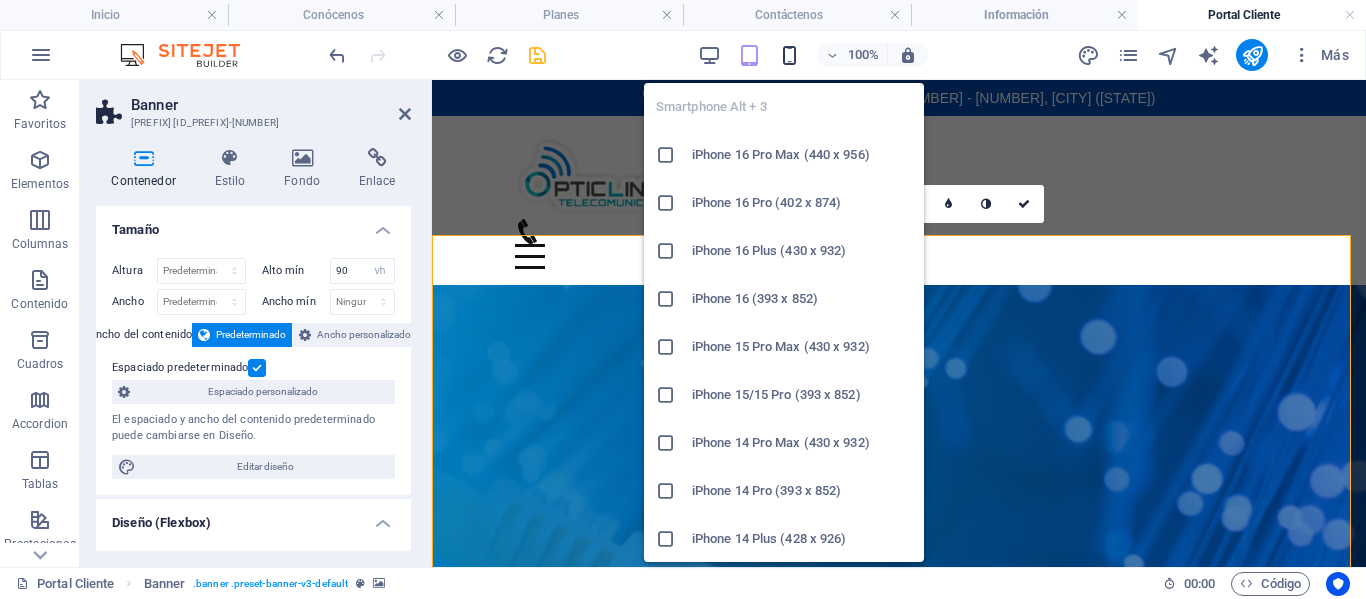 click at bounding box center (789, 55) 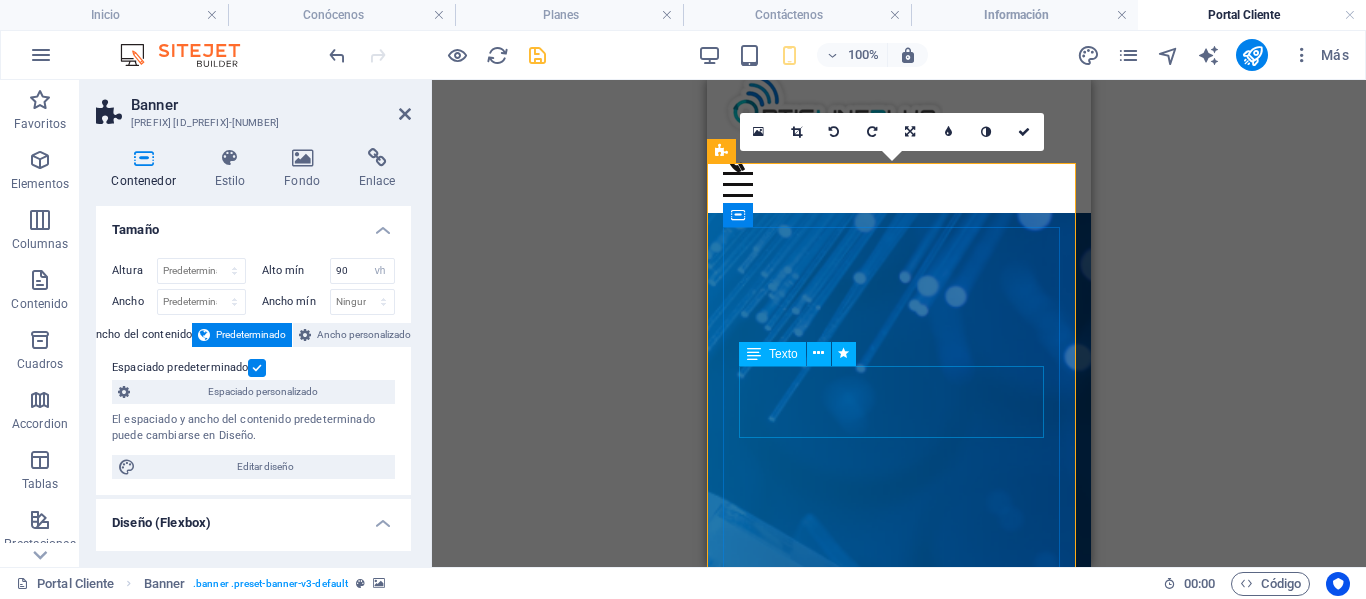 scroll, scrollTop: 0, scrollLeft: 0, axis: both 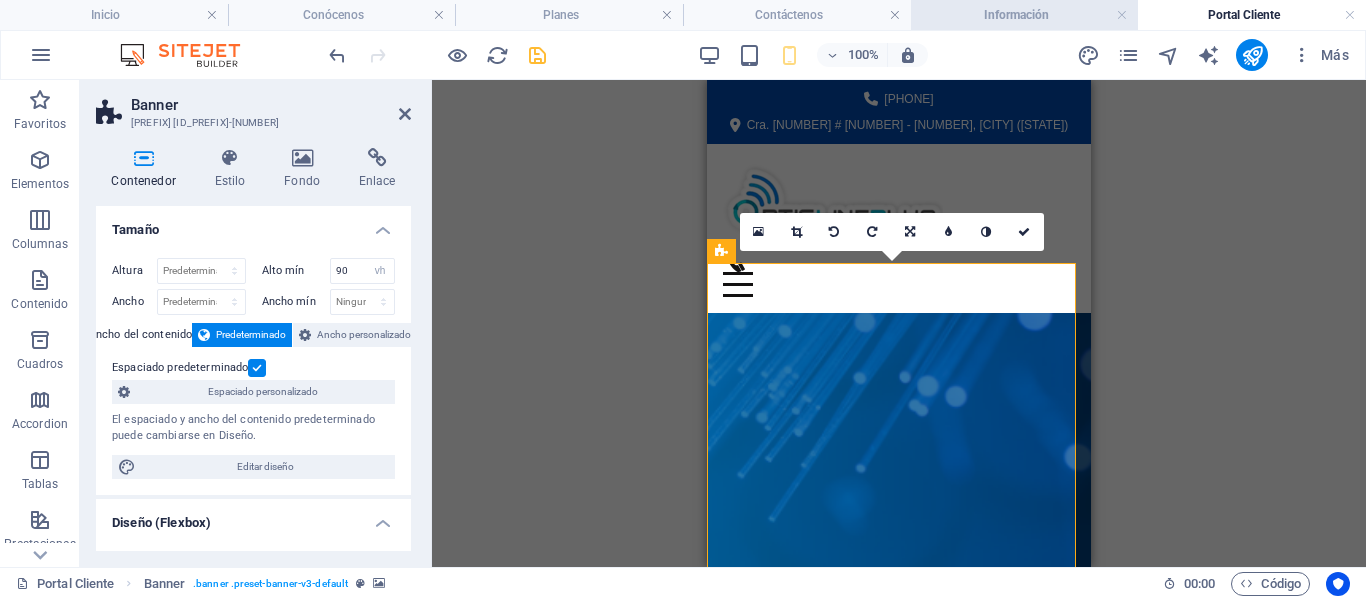 click on "Información" at bounding box center (1025, 15) 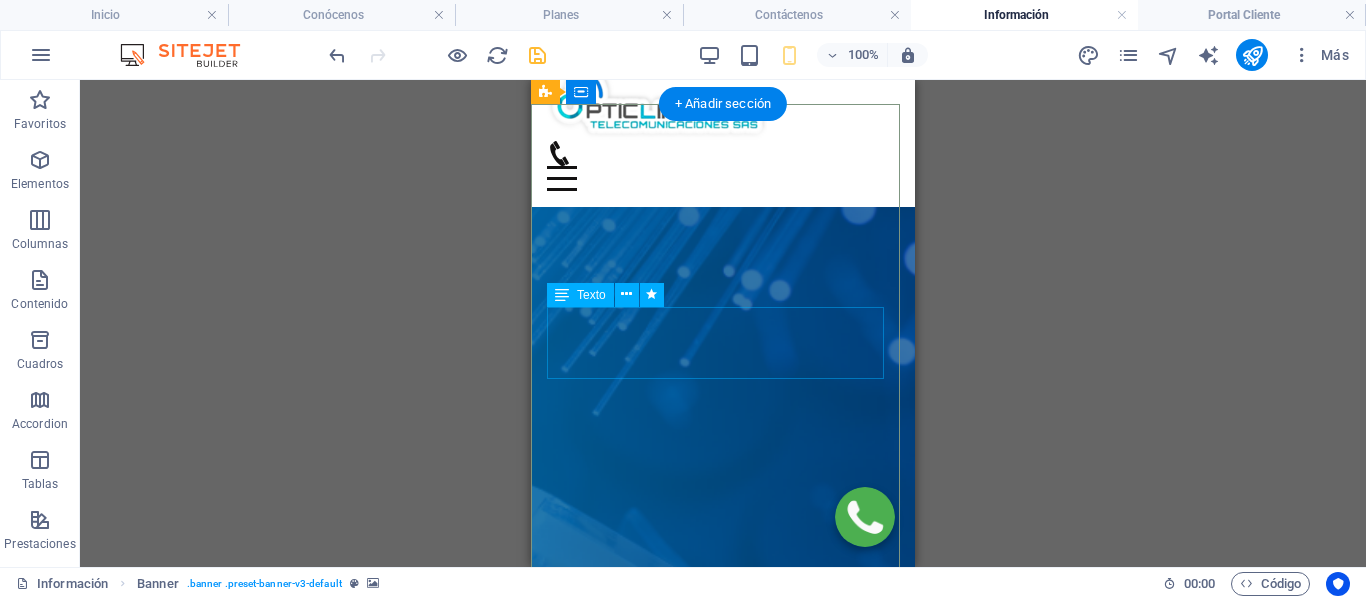 scroll, scrollTop: 200, scrollLeft: 0, axis: vertical 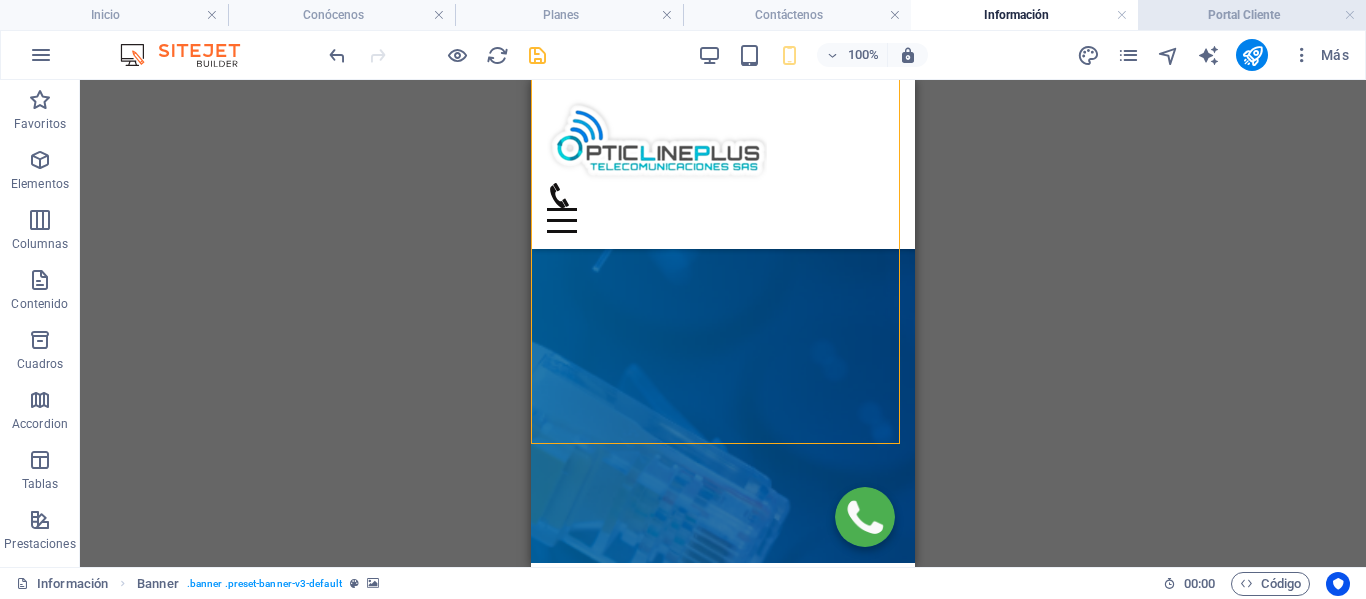 click on "Portal Cliente" at bounding box center [1252, 15] 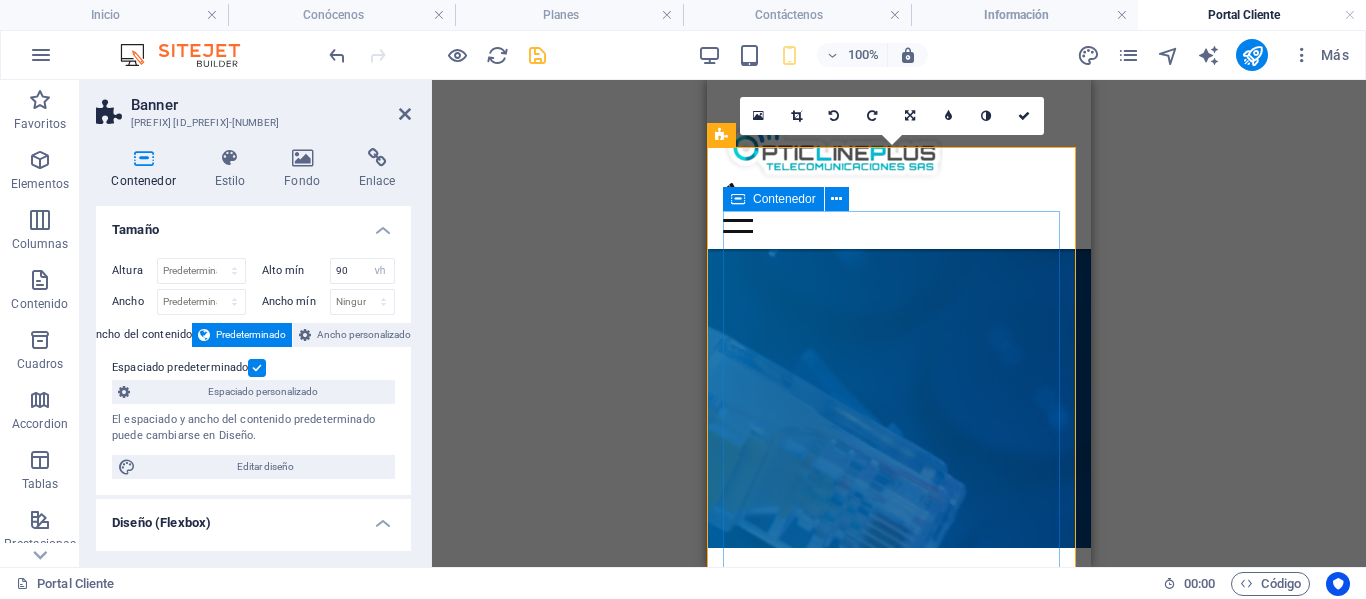 scroll, scrollTop: 300, scrollLeft: 0, axis: vertical 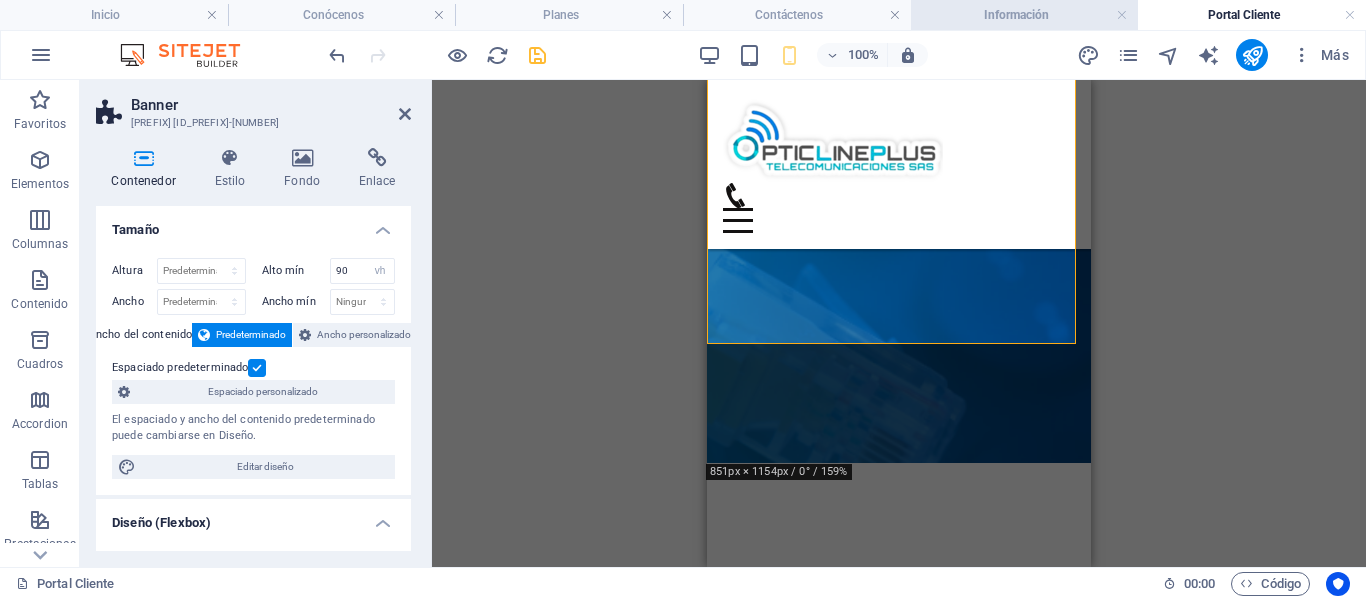 click on "Información" at bounding box center [1025, 15] 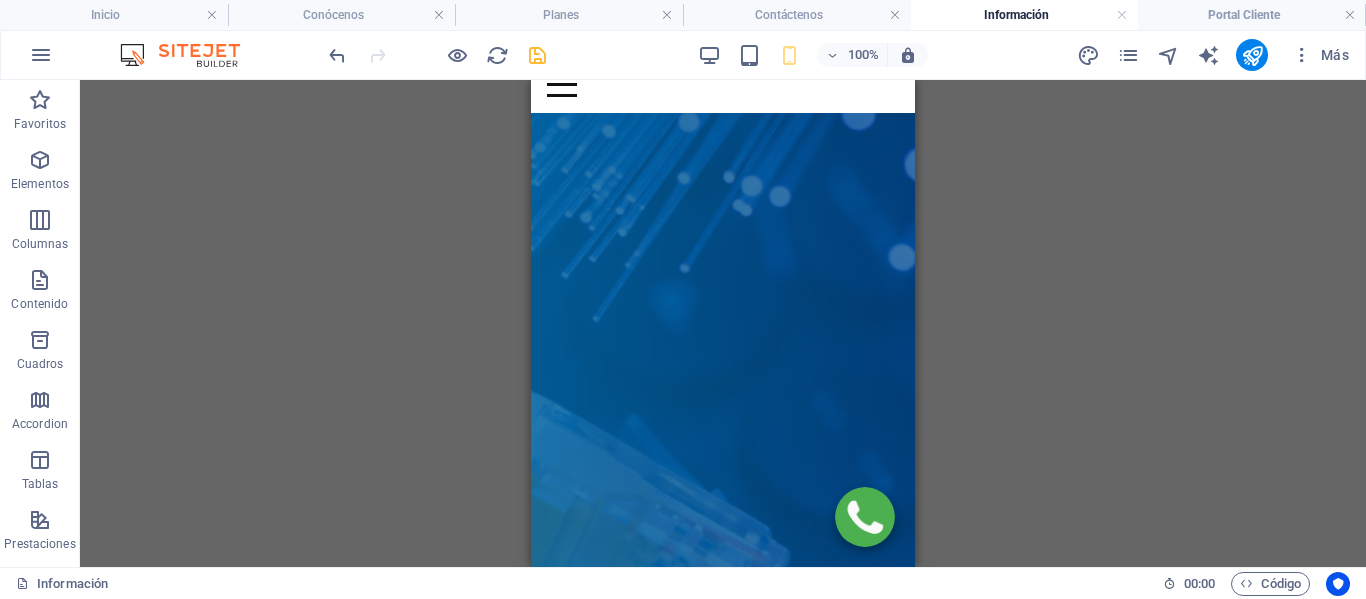 scroll, scrollTop: 0, scrollLeft: 0, axis: both 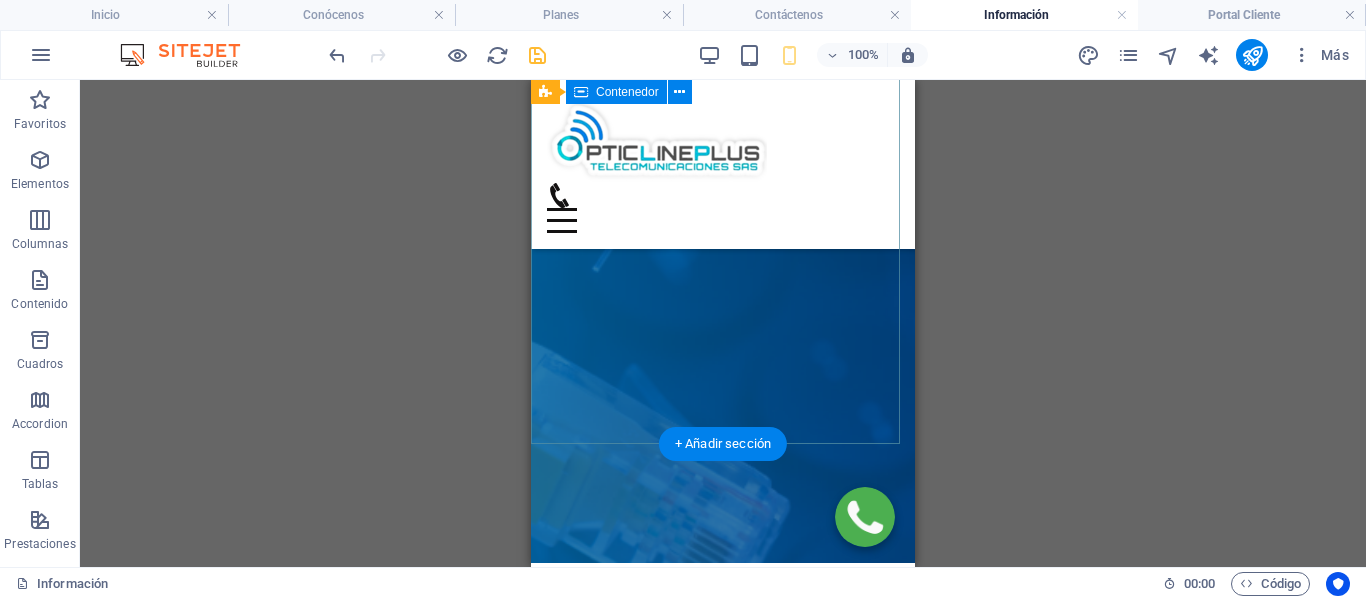click on "Información" at bounding box center [723, 674] 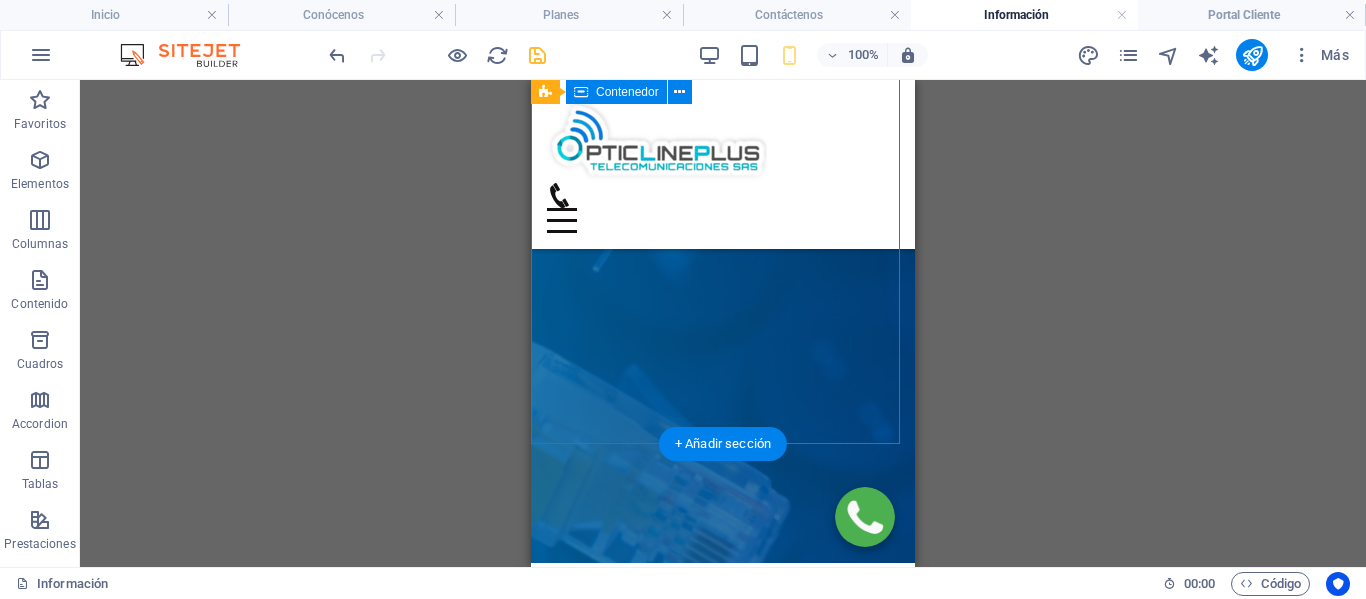 click on "Información" at bounding box center [723, 674] 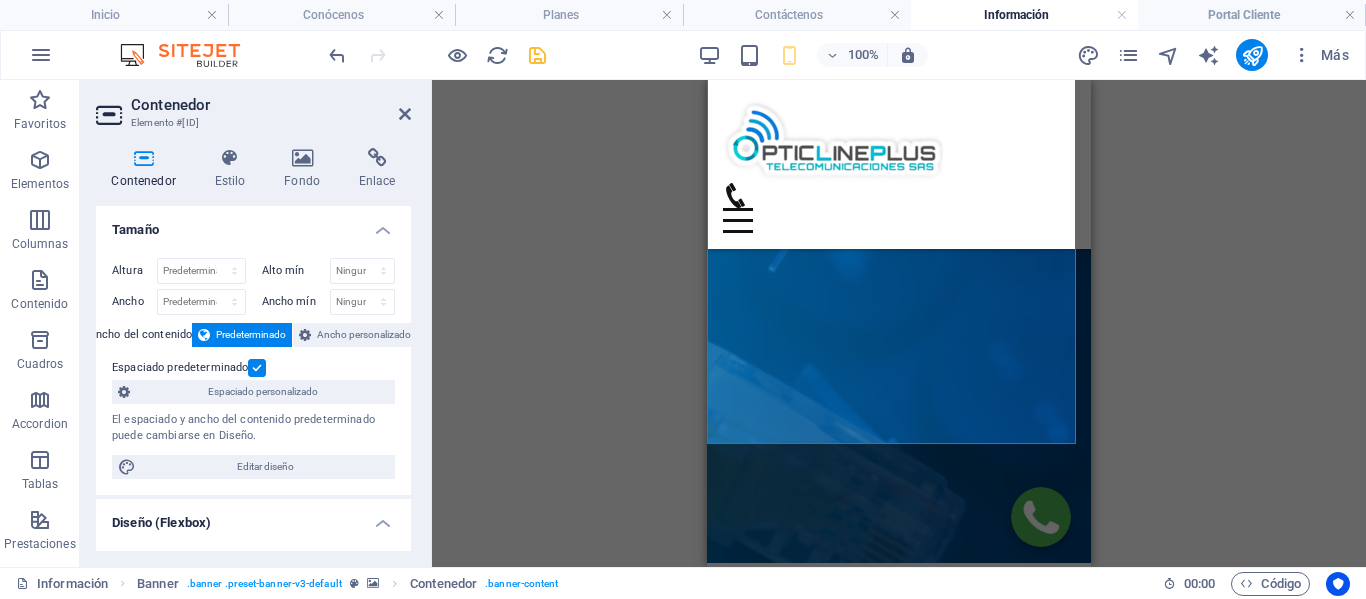 click on "Contenedor" at bounding box center (271, 105) 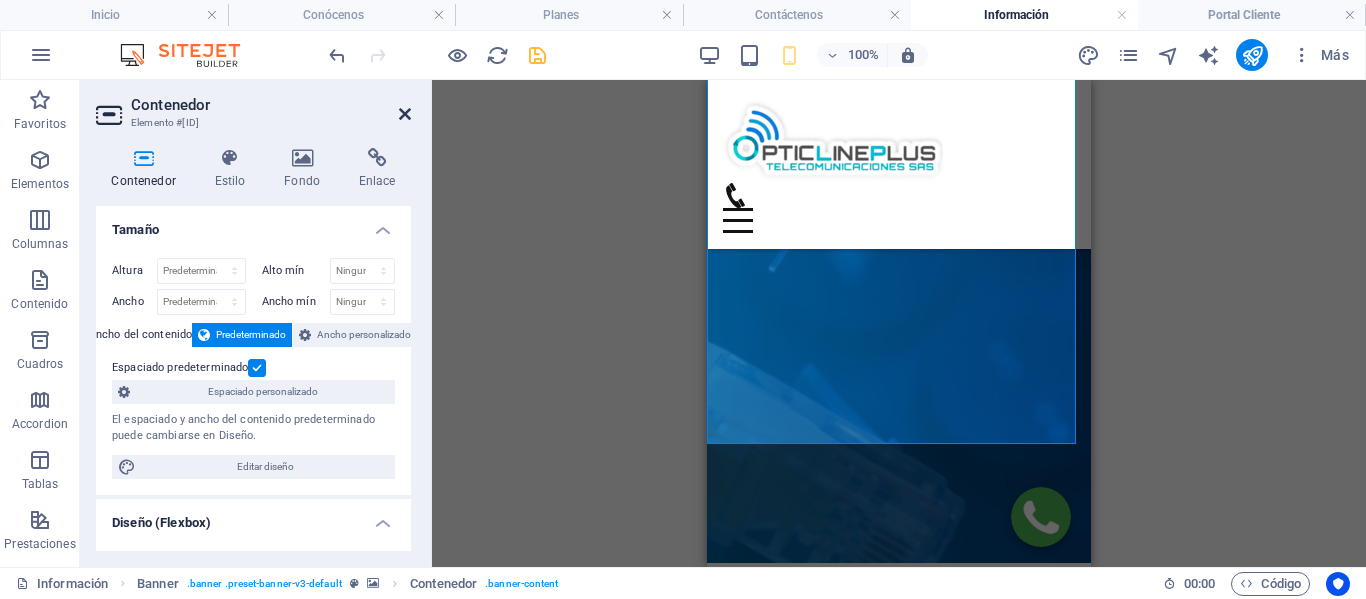 click at bounding box center [405, 114] 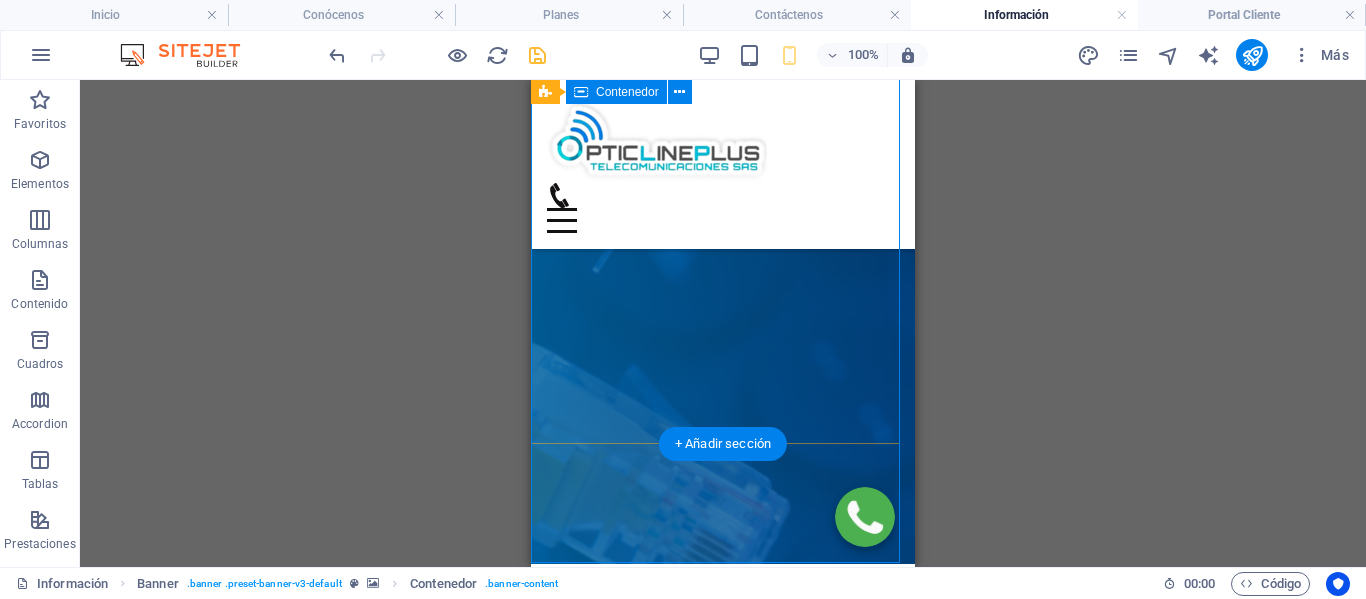 scroll, scrollTop: 200, scrollLeft: 0, axis: vertical 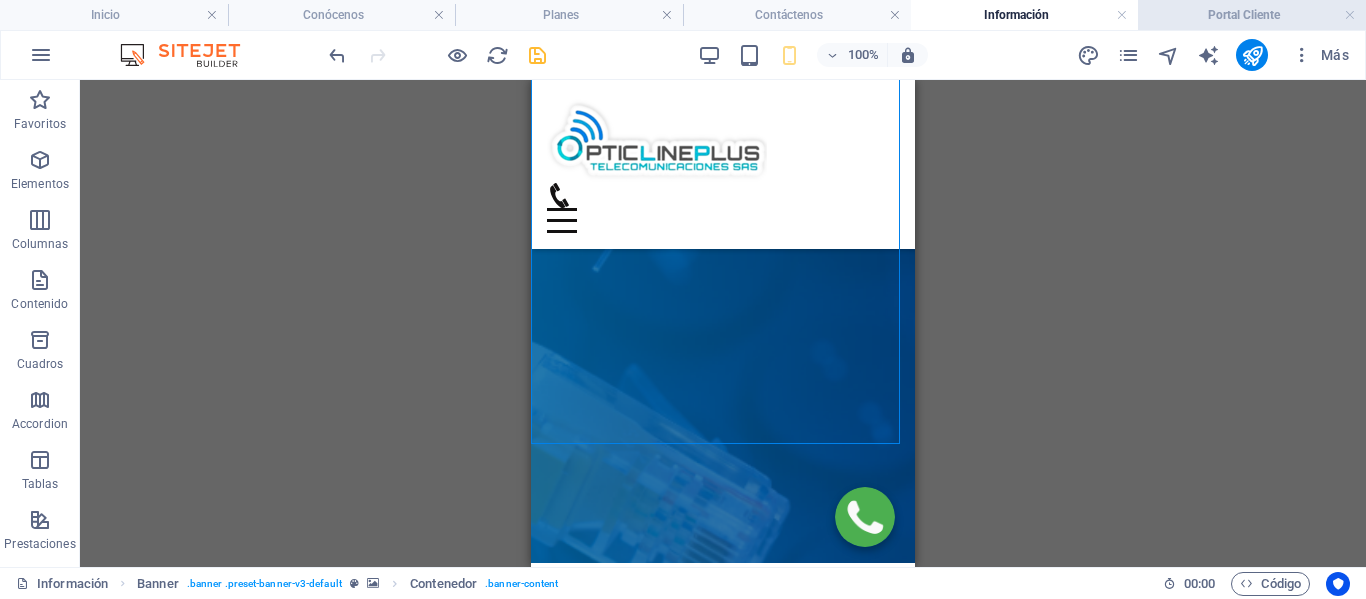 click on "Portal Cliente" at bounding box center [1252, 15] 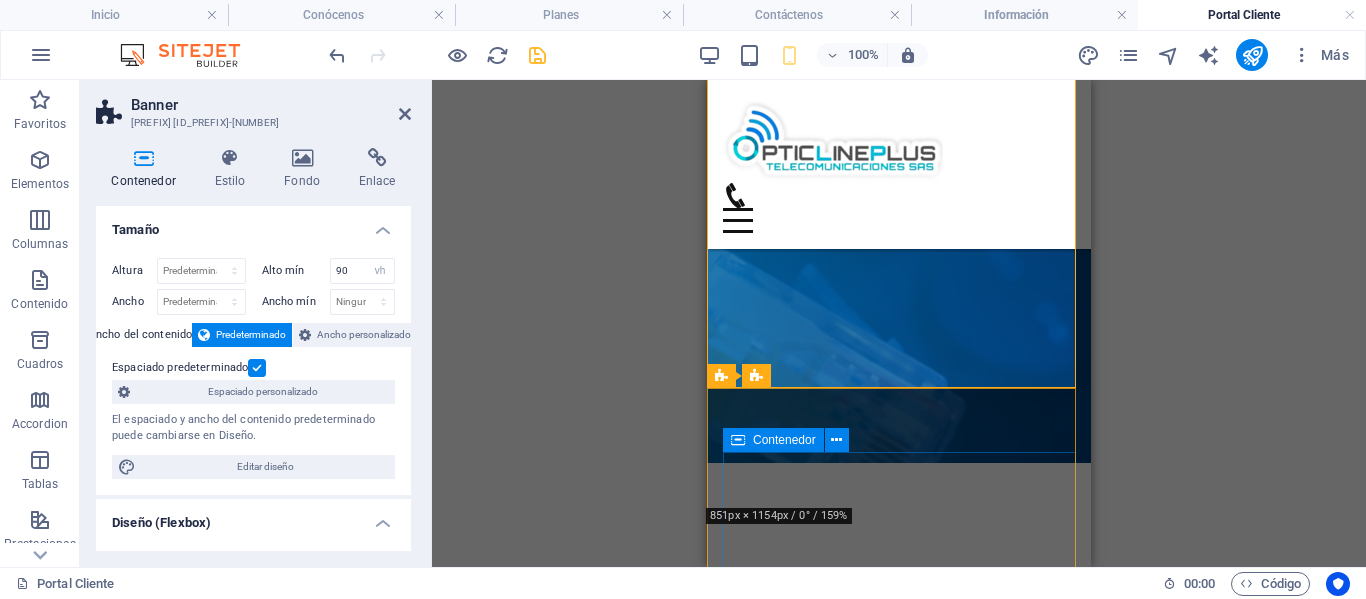scroll, scrollTop: 200, scrollLeft: 0, axis: vertical 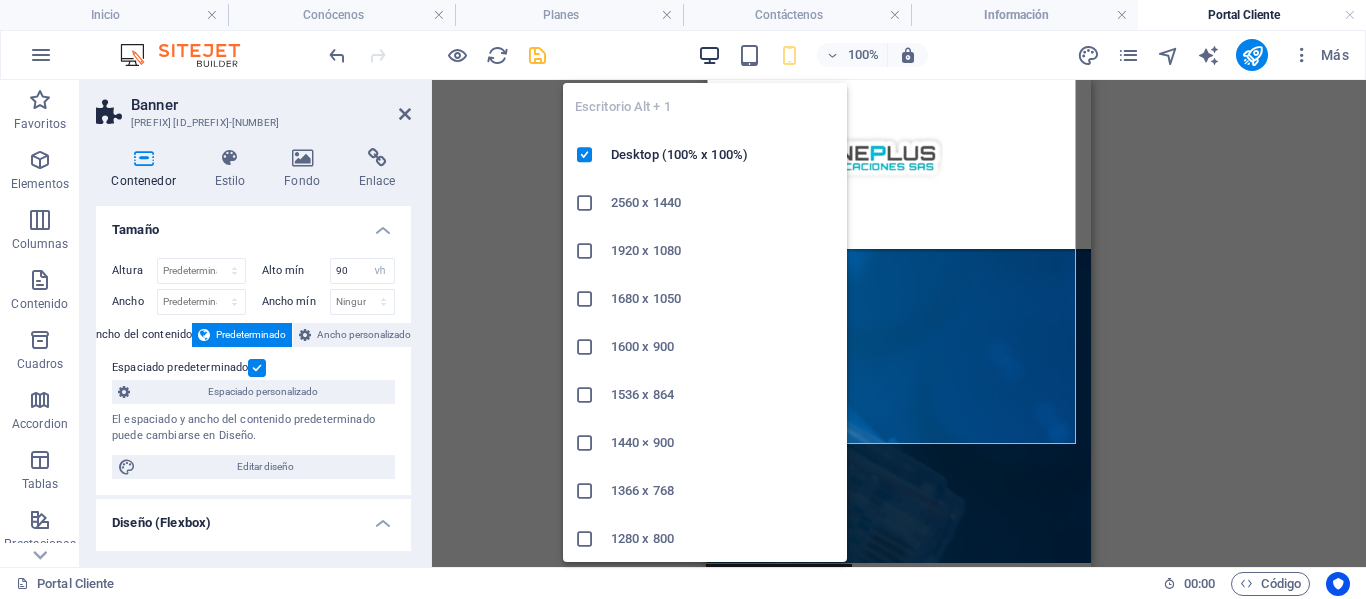 click at bounding box center [709, 55] 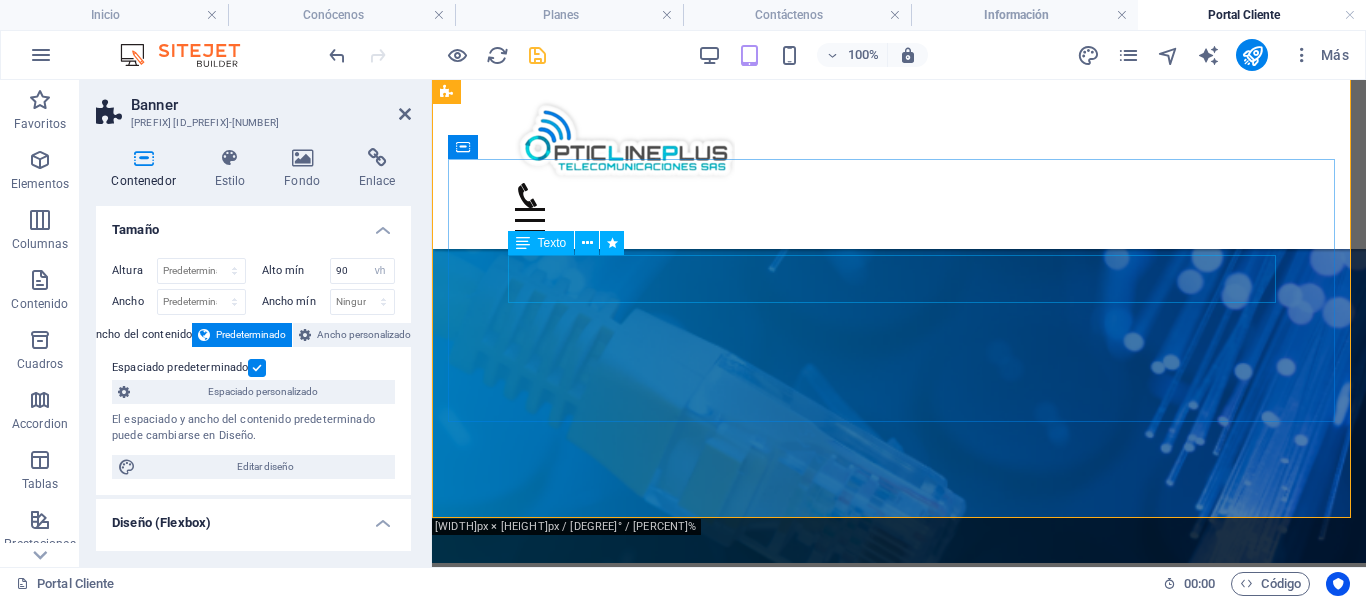 click on "Información" at bounding box center [899, 779] 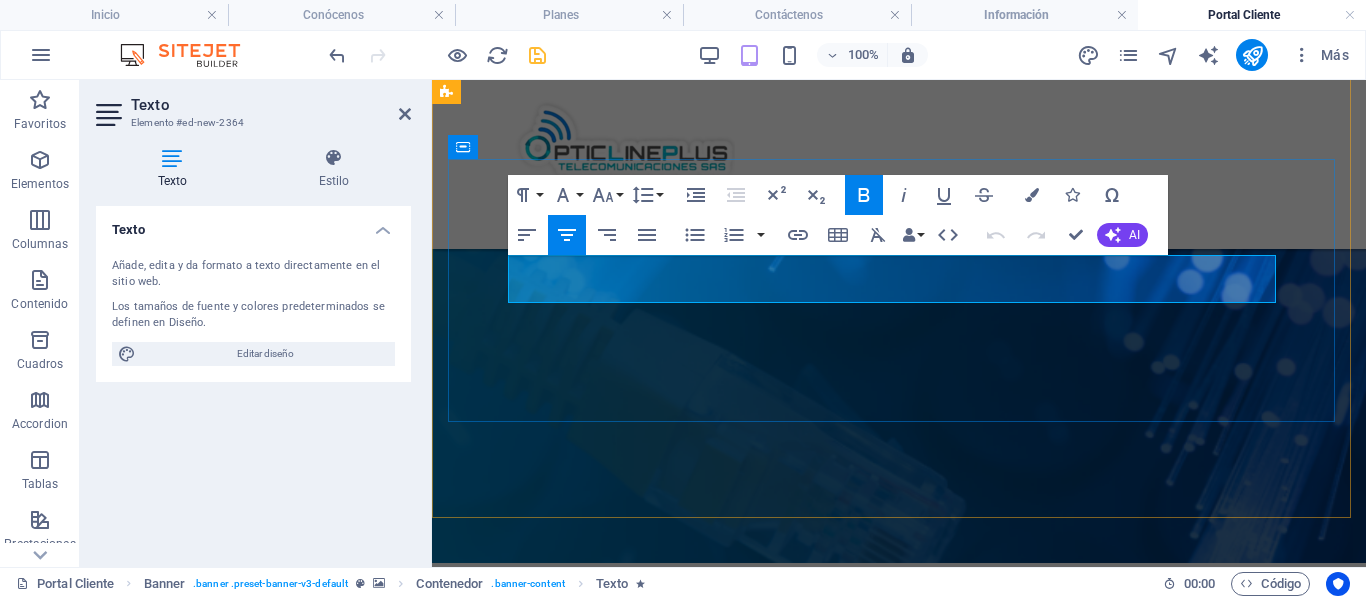 type 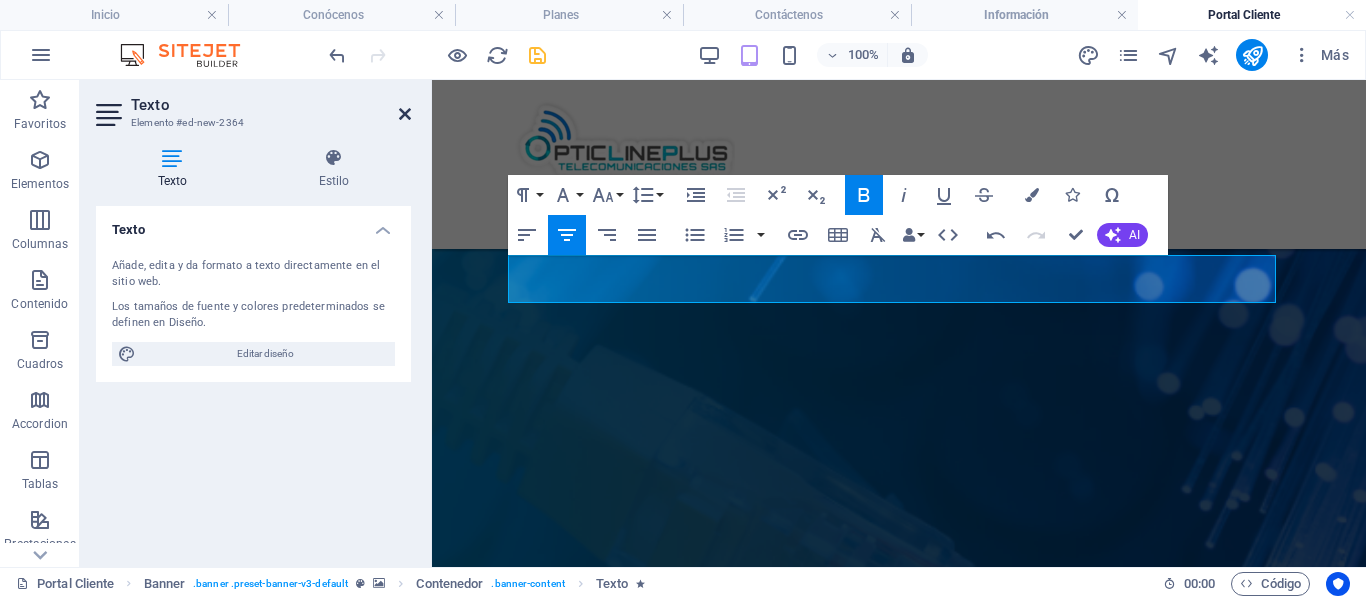 click at bounding box center [405, 114] 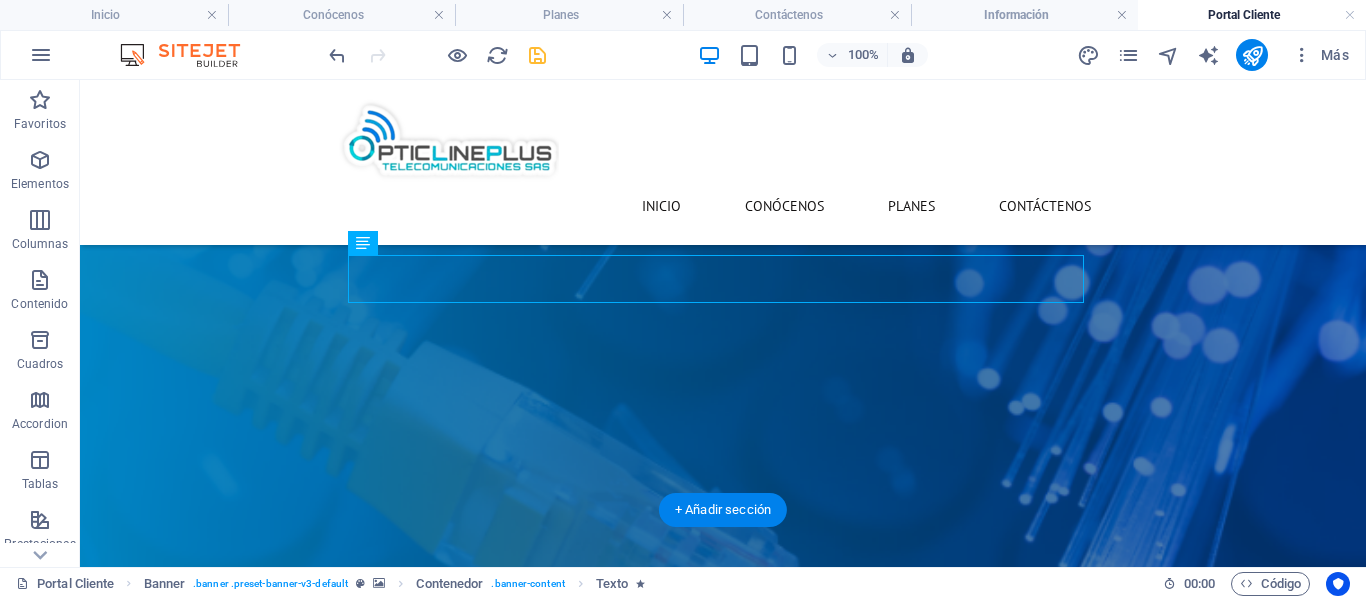 scroll, scrollTop: 0, scrollLeft: 0, axis: both 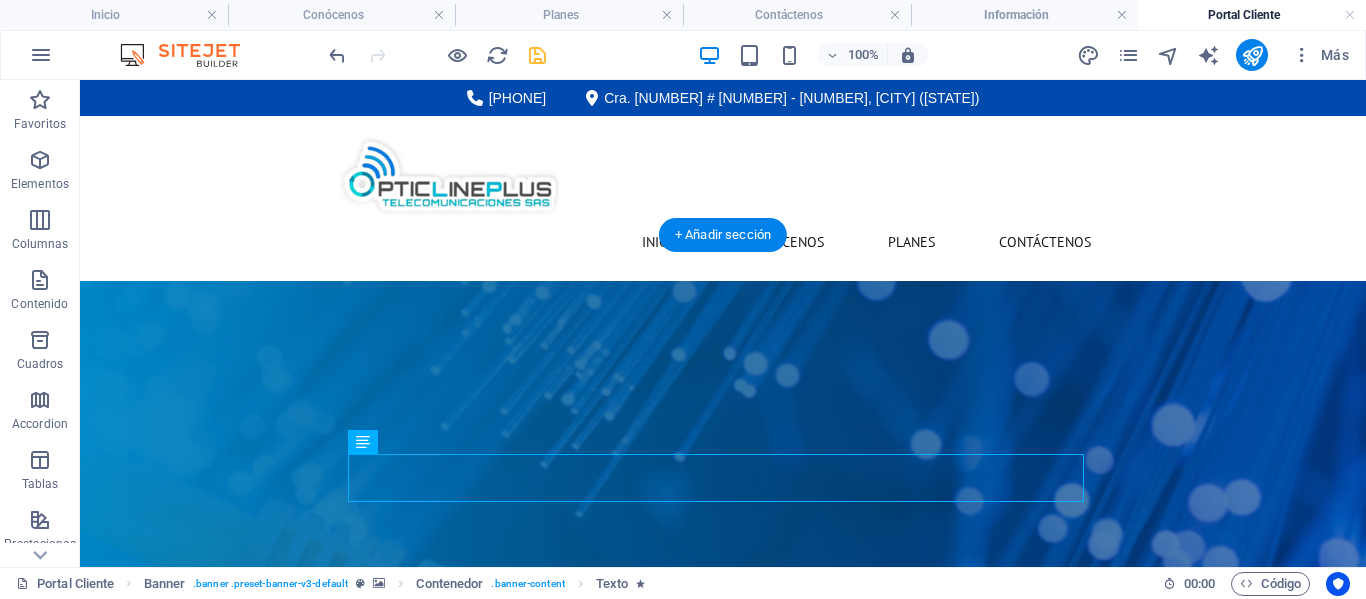 click at bounding box center (723, 564) 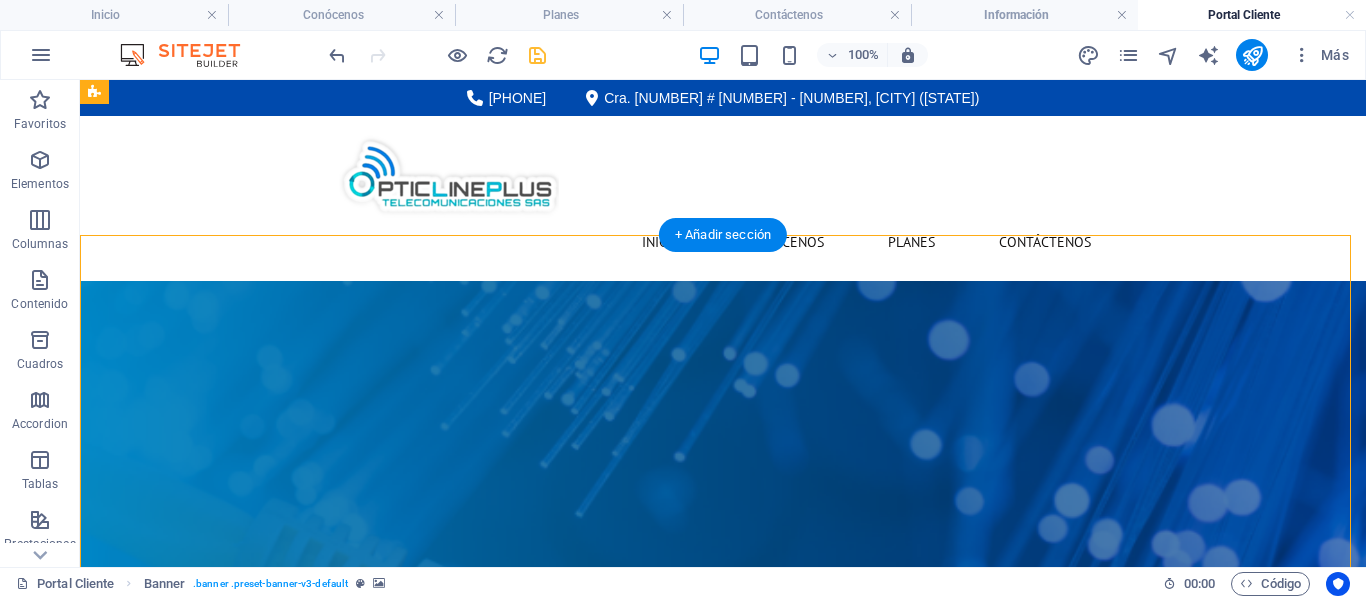 click at bounding box center [723, 564] 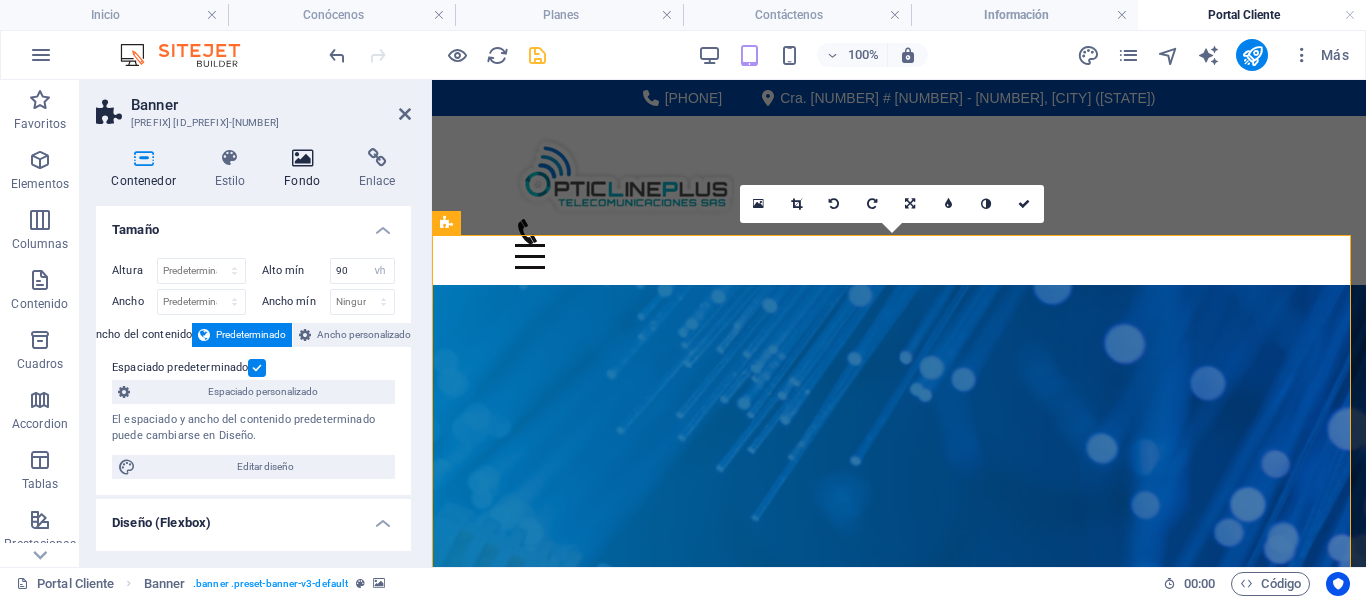 click on "Fondo" at bounding box center [306, 169] 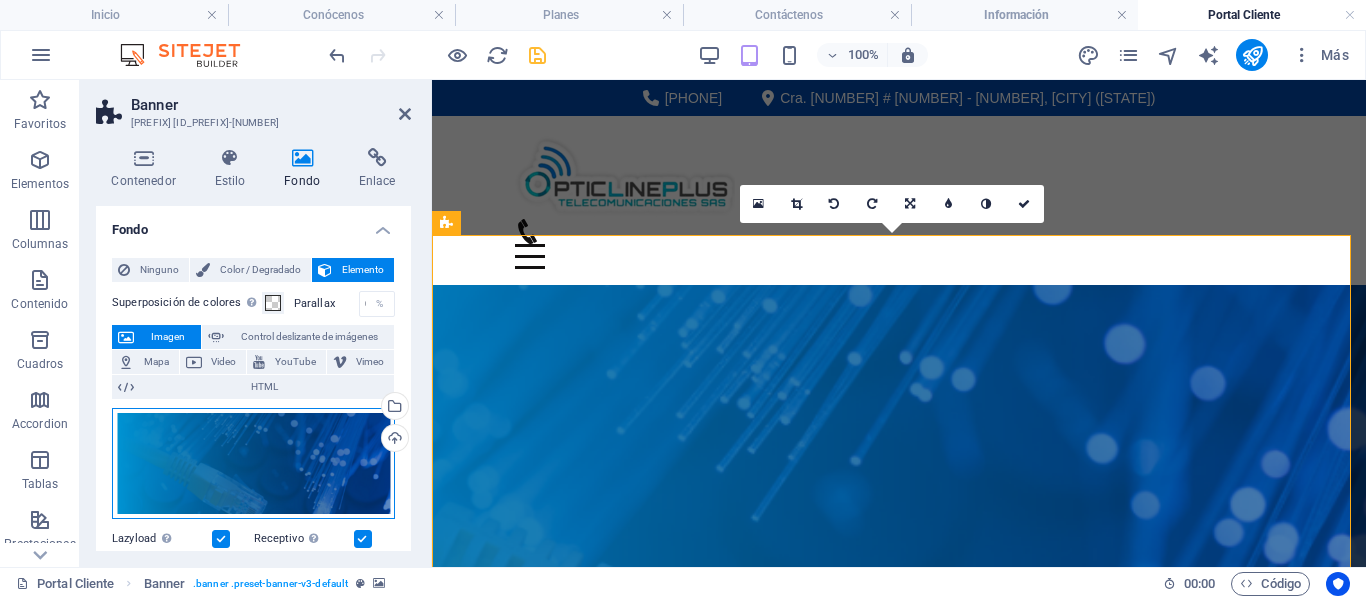 click on "Arrastra archivos aquí, haz clic para escoger archivos o  selecciona archivos de Archivos o de nuestra galería gratuita de fotos y vídeos" at bounding box center (253, 463) 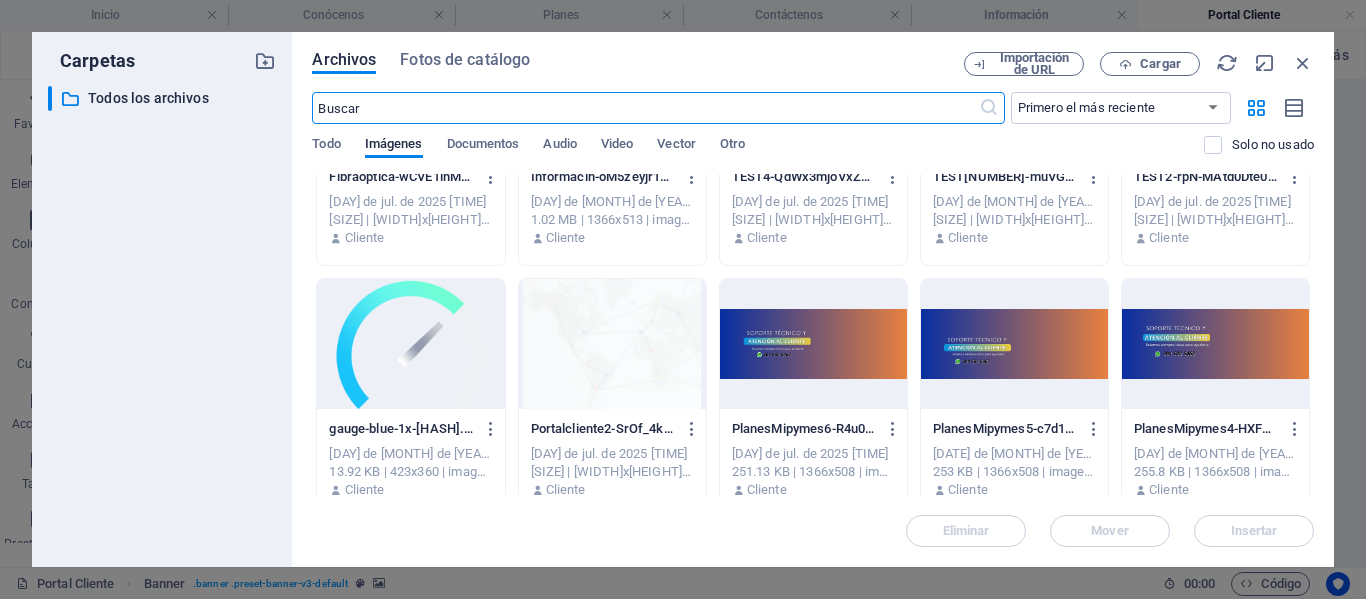 scroll, scrollTop: 200, scrollLeft: 0, axis: vertical 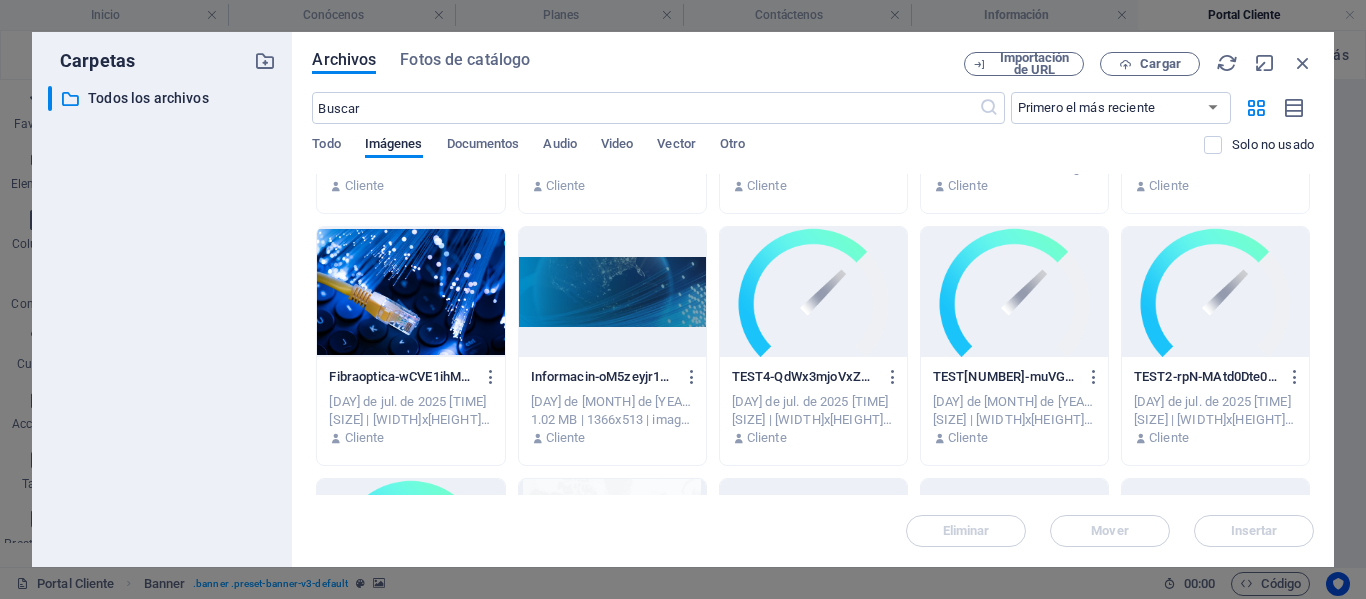 click at bounding box center (612, 292) 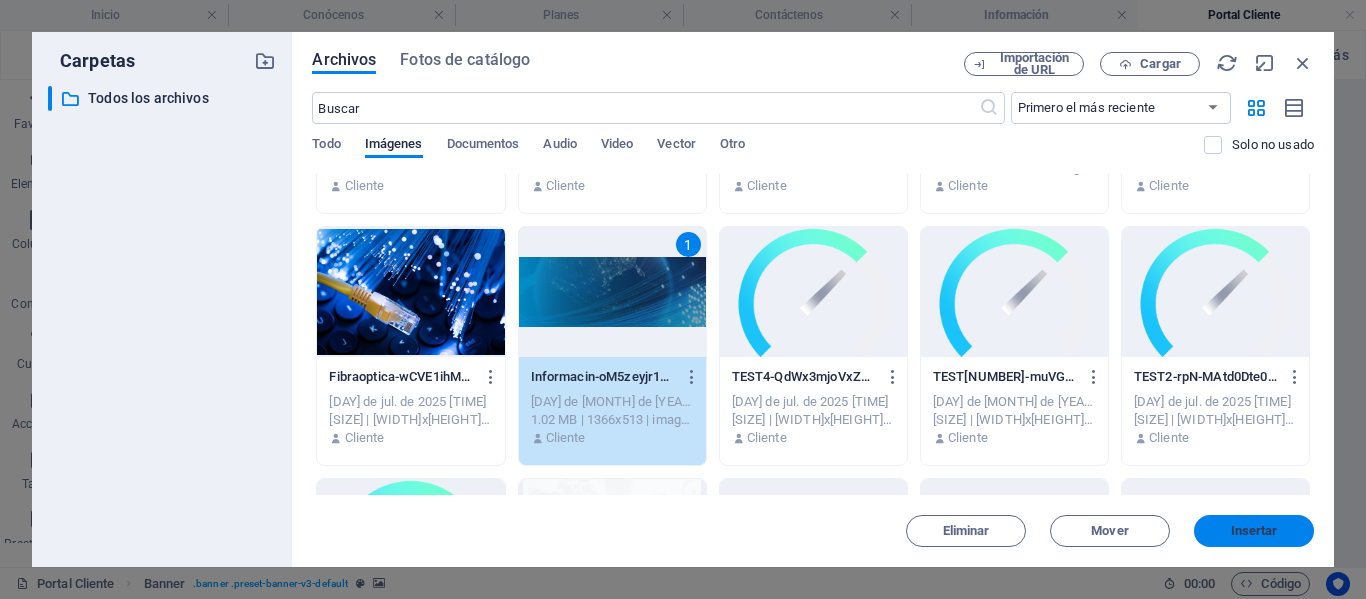 drag, startPoint x: 1247, startPoint y: 526, endPoint x: 768, endPoint y: 335, distance: 515.6763 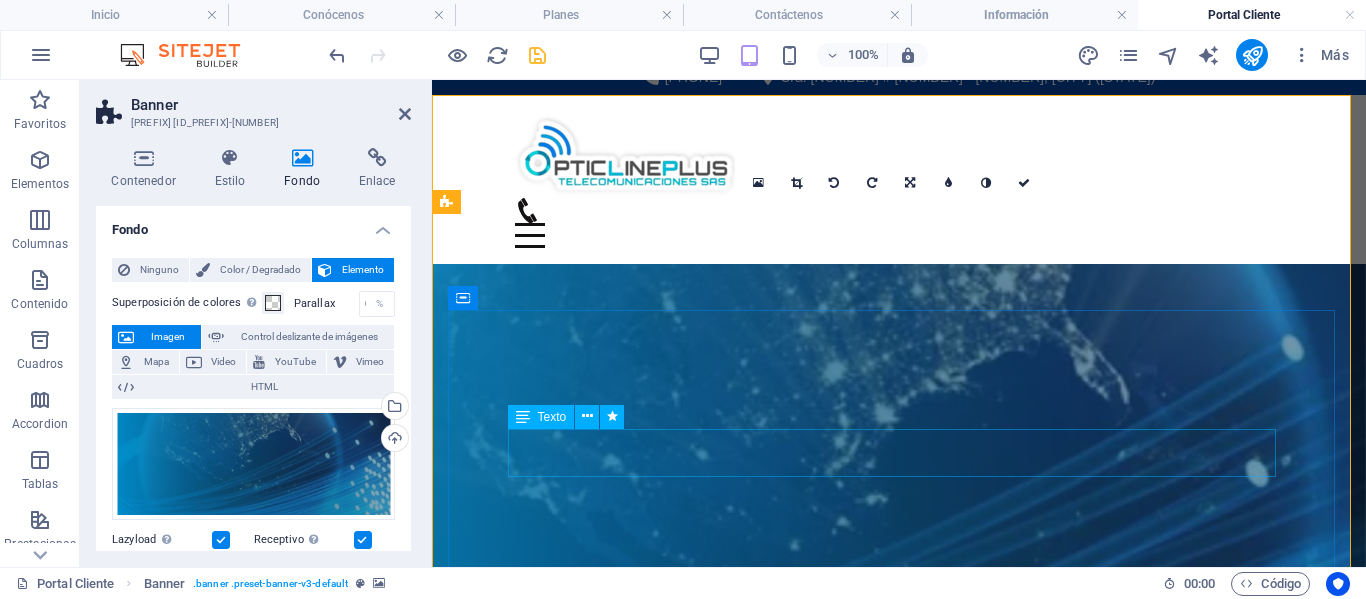 scroll, scrollTop: 0, scrollLeft: 0, axis: both 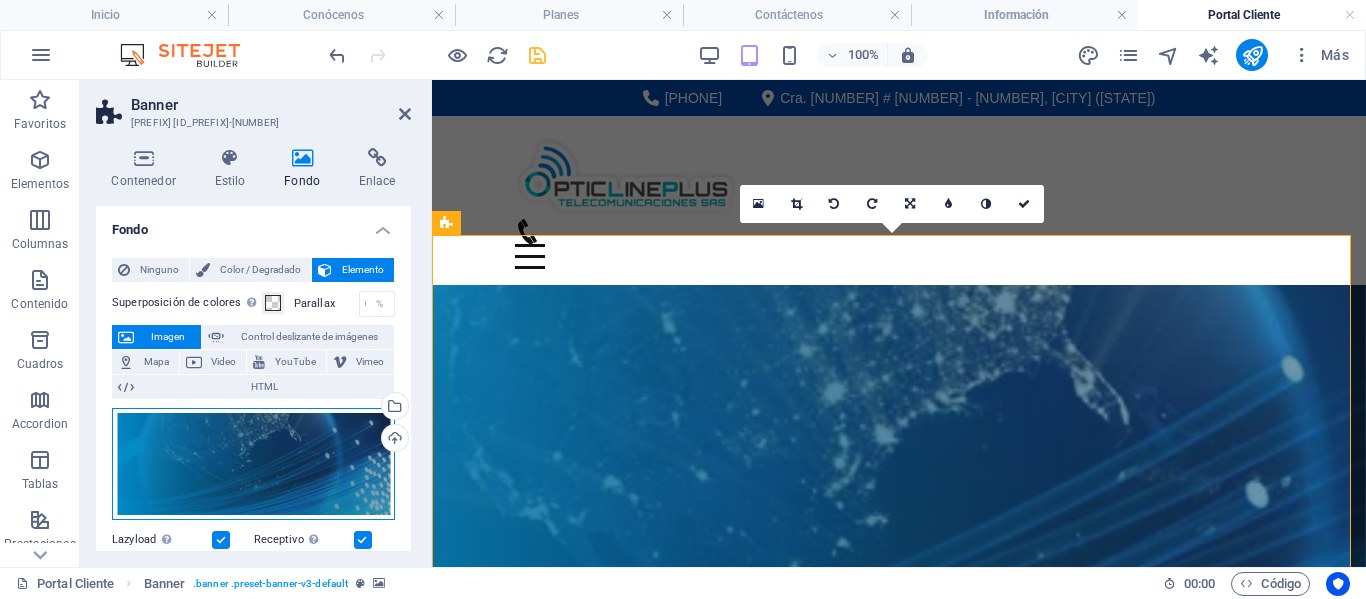 click on "Arrastra archivos aquí, haz clic para escoger archivos o  selecciona archivos de Archivos o de nuestra galería gratuita de fotos y vídeos" at bounding box center [253, 464] 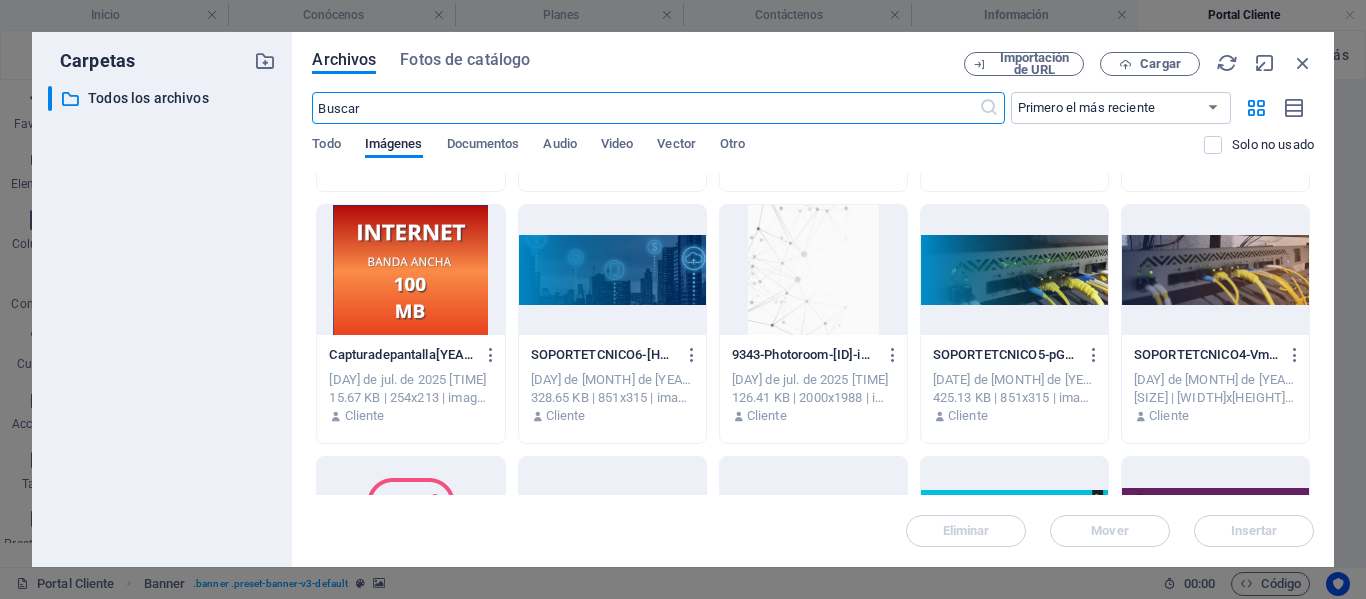 scroll, scrollTop: 3500, scrollLeft: 0, axis: vertical 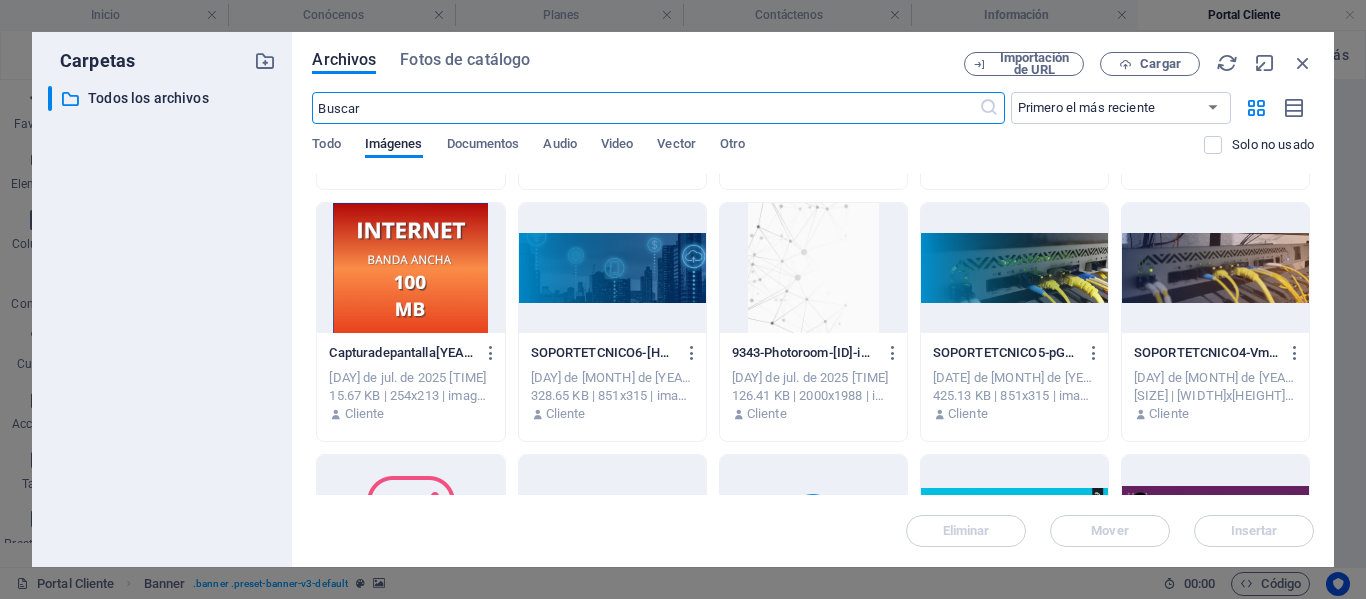 click at bounding box center (612, 268) 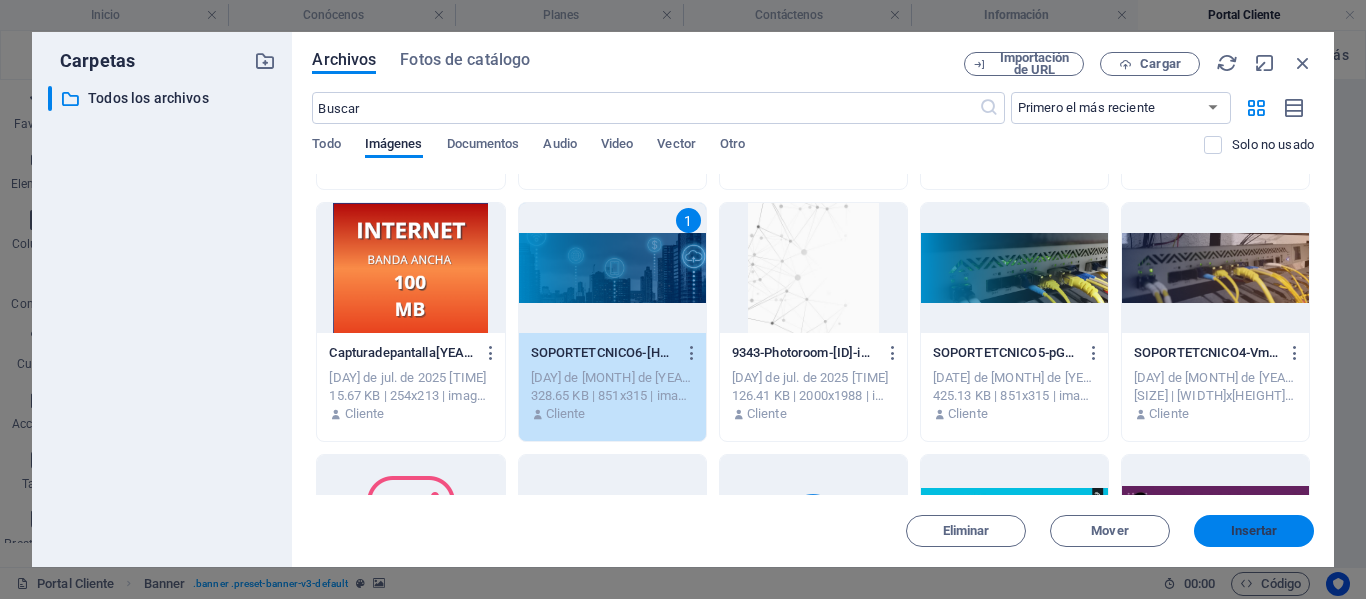 click on "Insertar" at bounding box center (1254, 531) 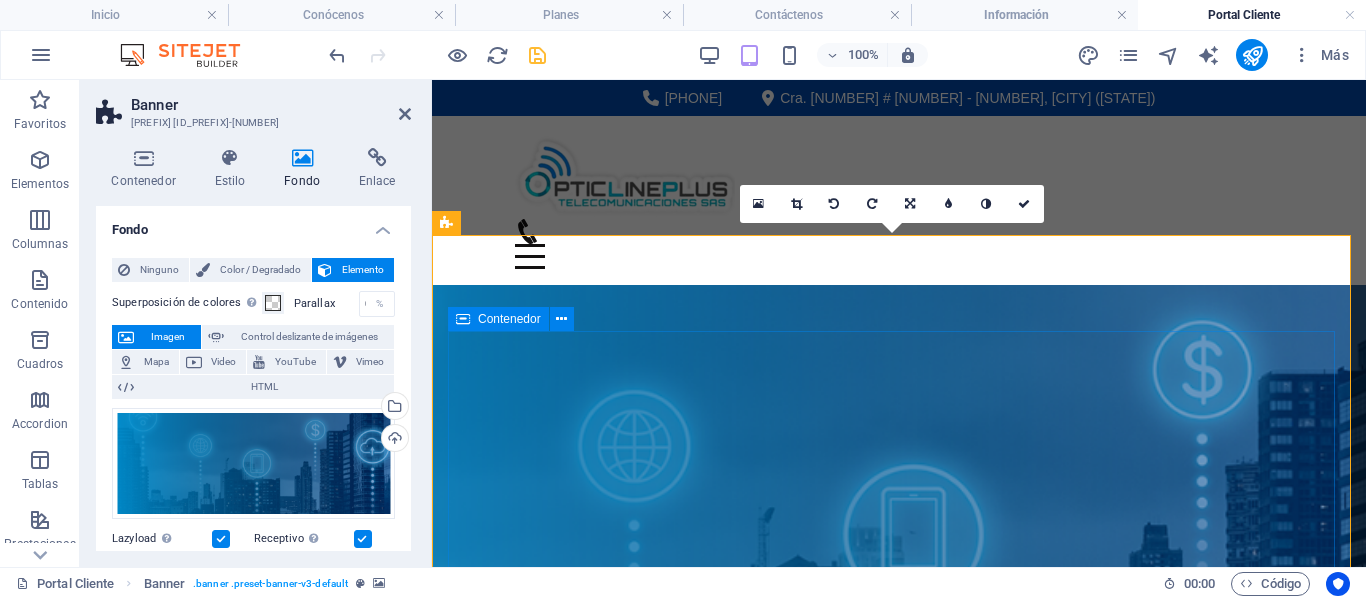 click on "Portal Cliente" at bounding box center (899, 1012) 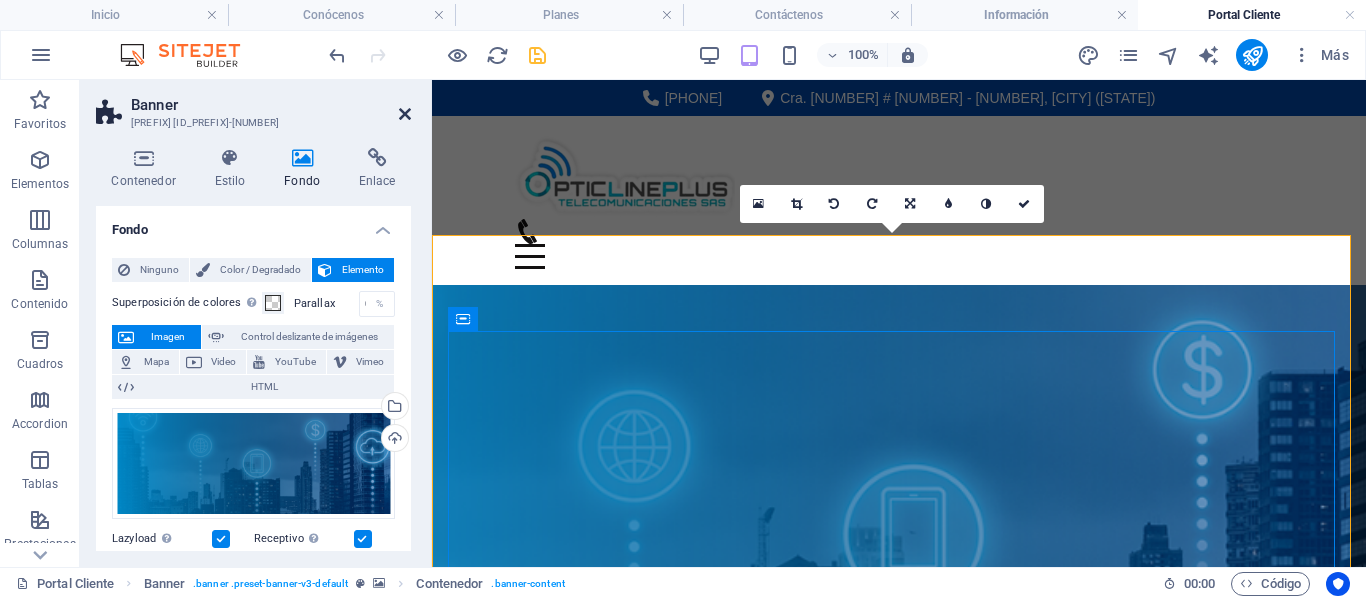 click at bounding box center [405, 114] 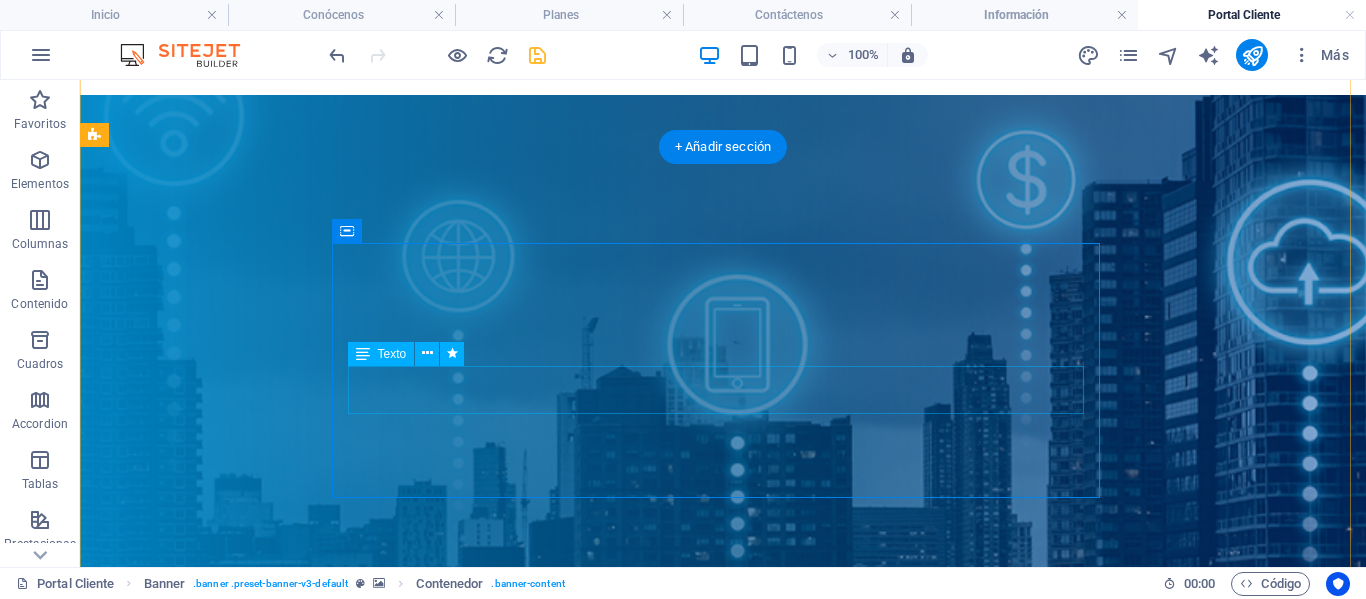 scroll, scrollTop: 0, scrollLeft: 0, axis: both 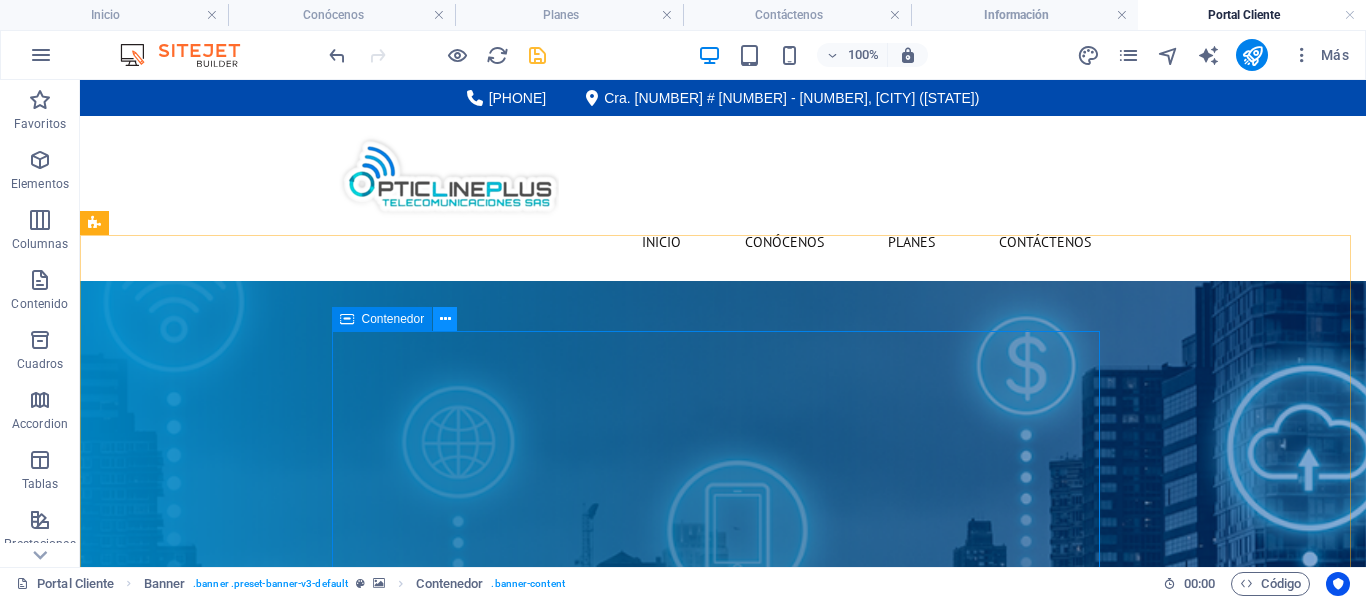 click at bounding box center (445, 319) 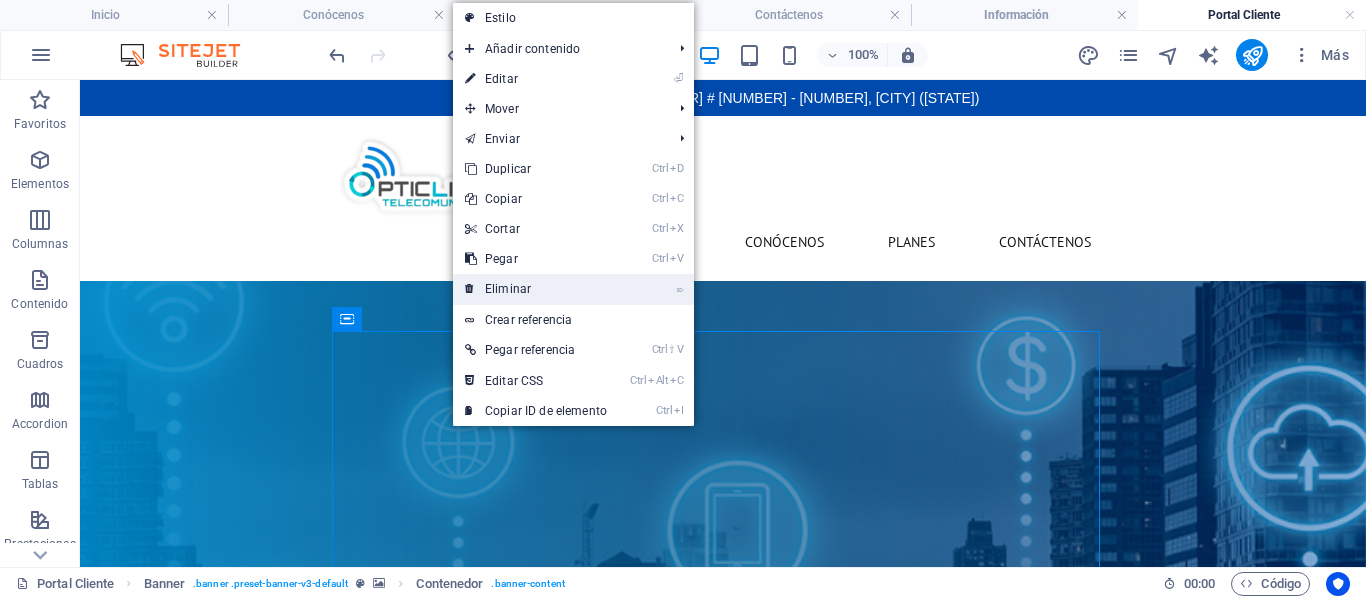 click on "⌦  Eliminar" at bounding box center [536, 289] 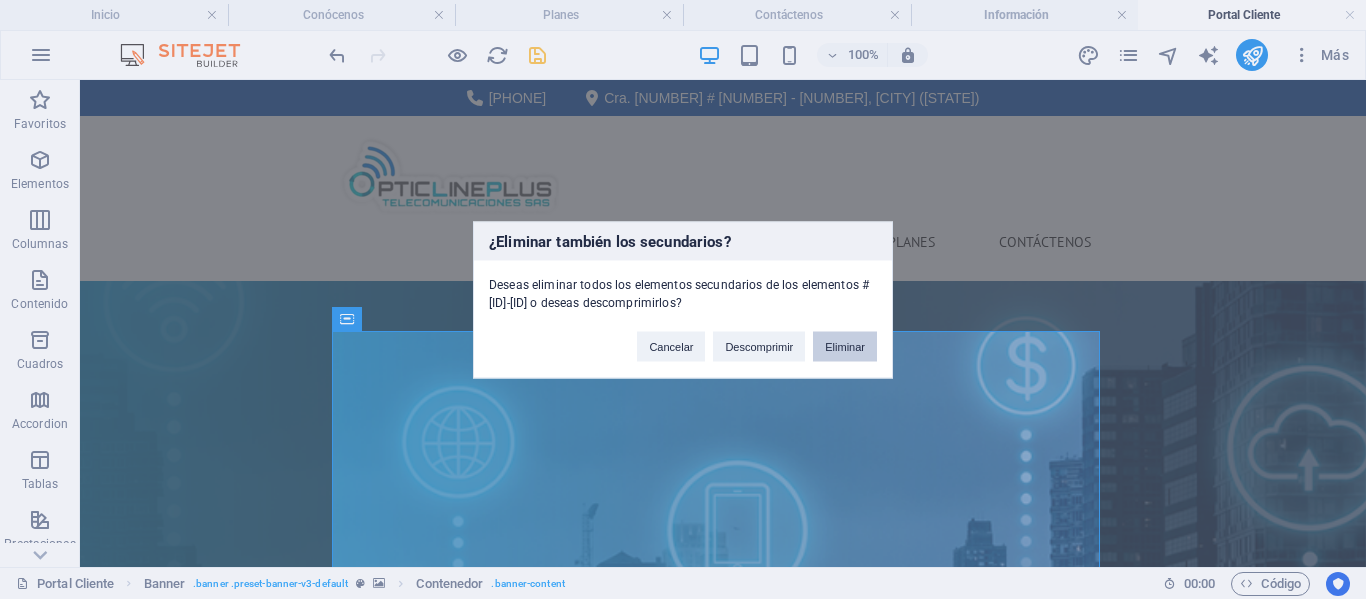 click on "Eliminar" at bounding box center [845, 346] 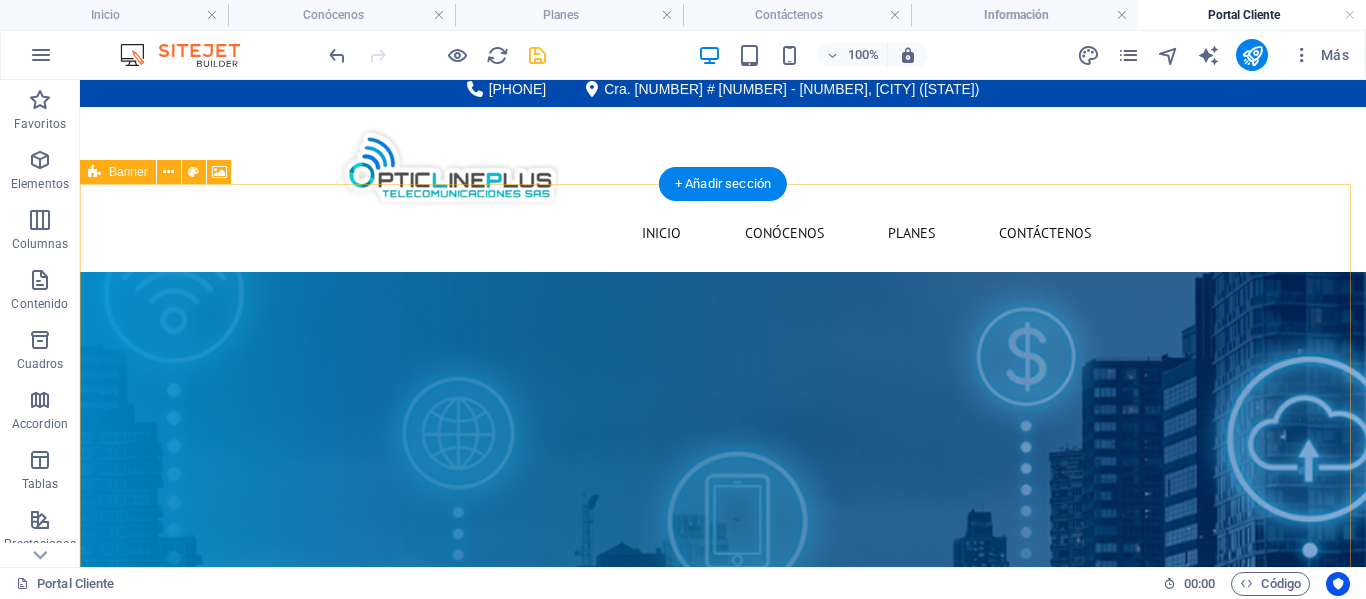 scroll, scrollTop: 0, scrollLeft: 0, axis: both 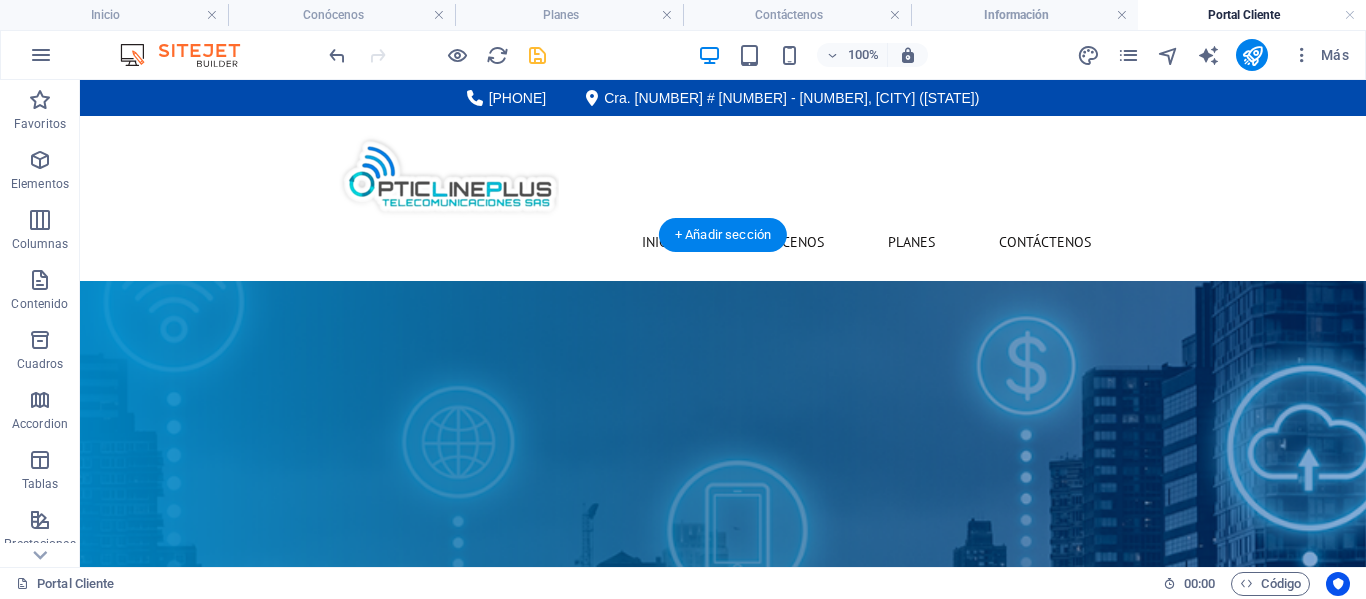 click at bounding box center [723, 531] 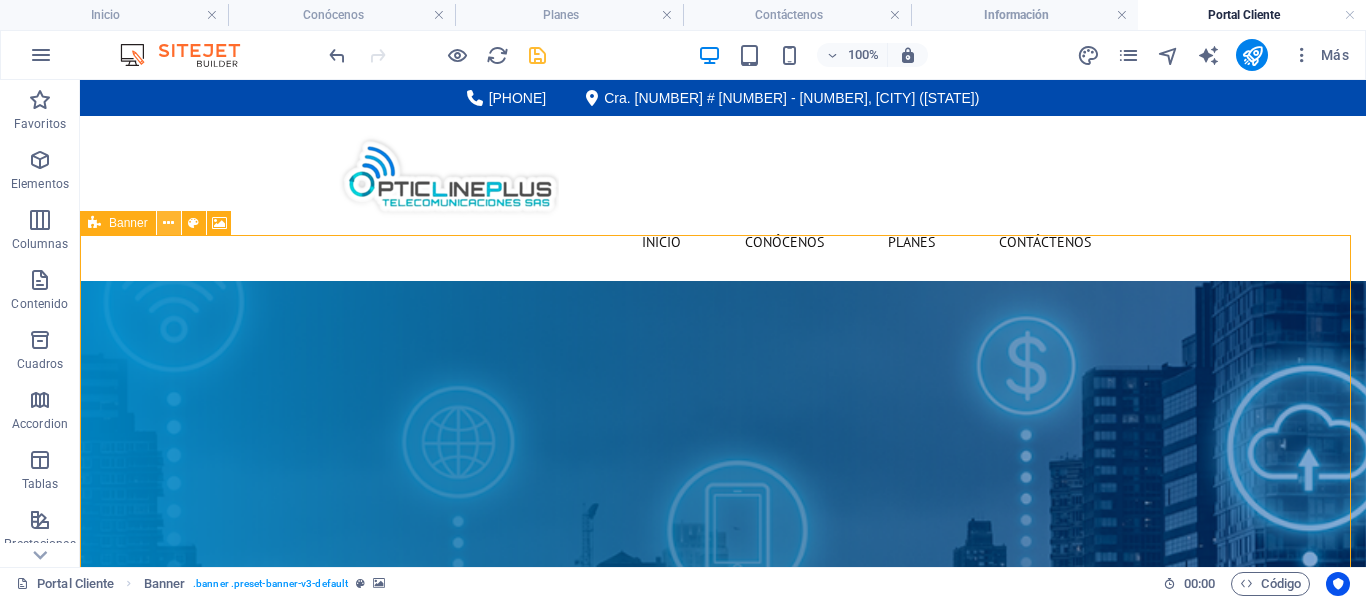 click at bounding box center (168, 223) 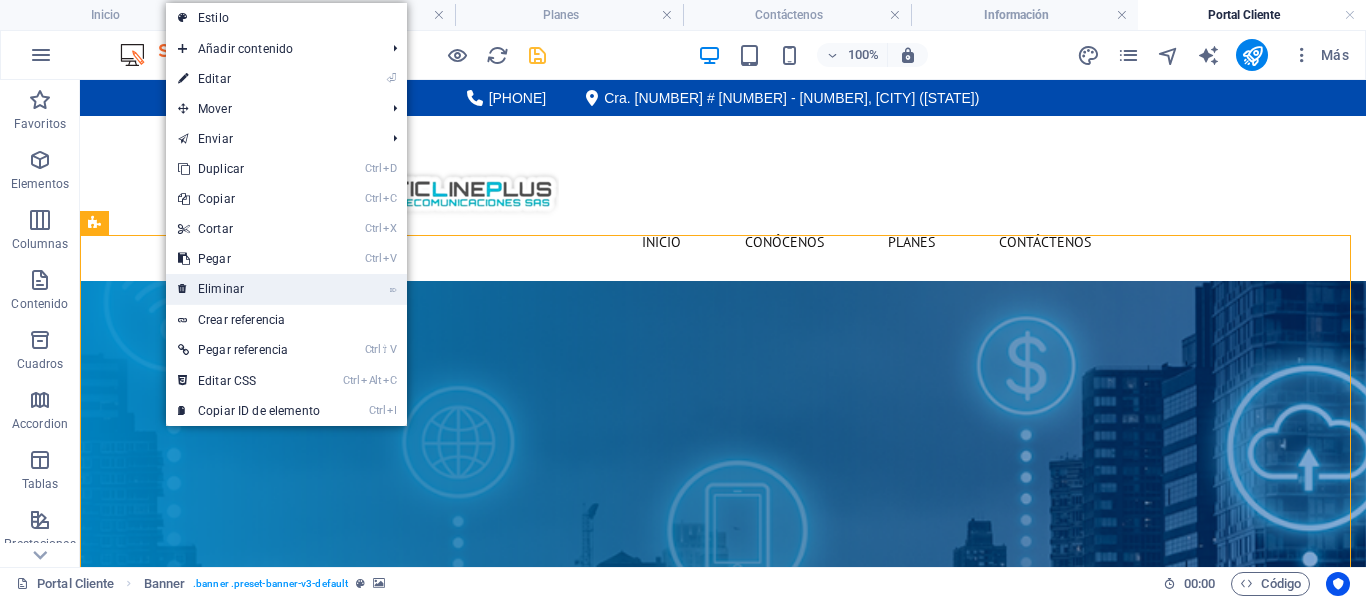 click on "⌦  Eliminar" at bounding box center (249, 289) 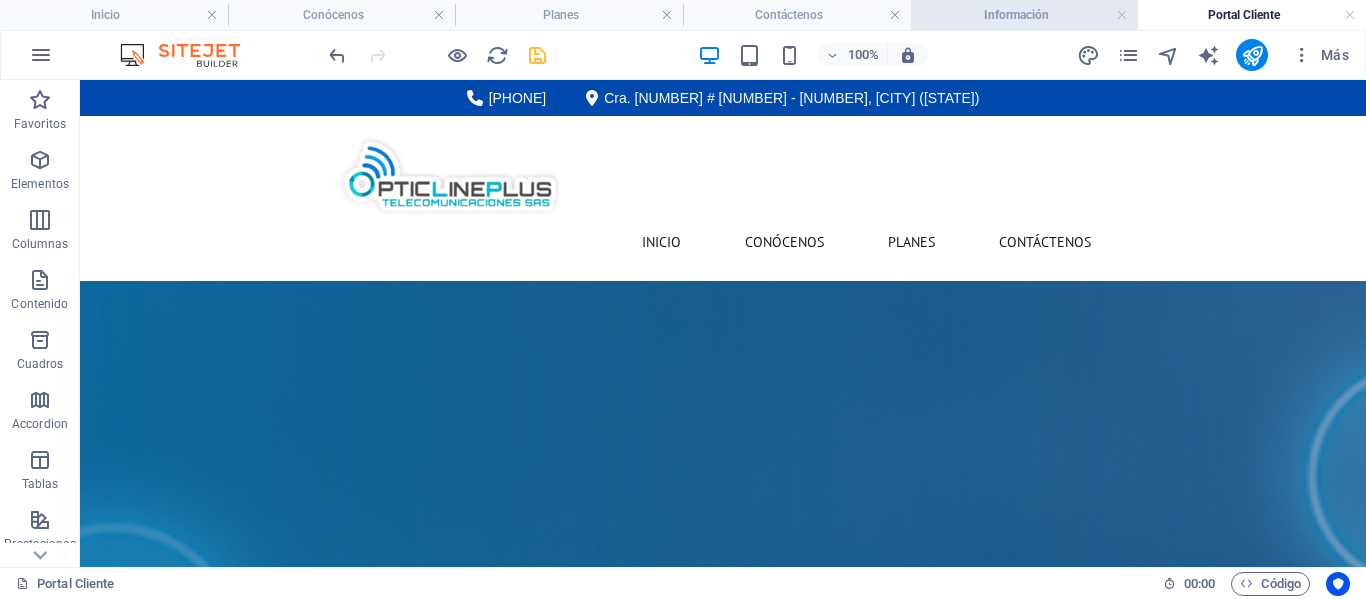 click on "Información" at bounding box center [1025, 15] 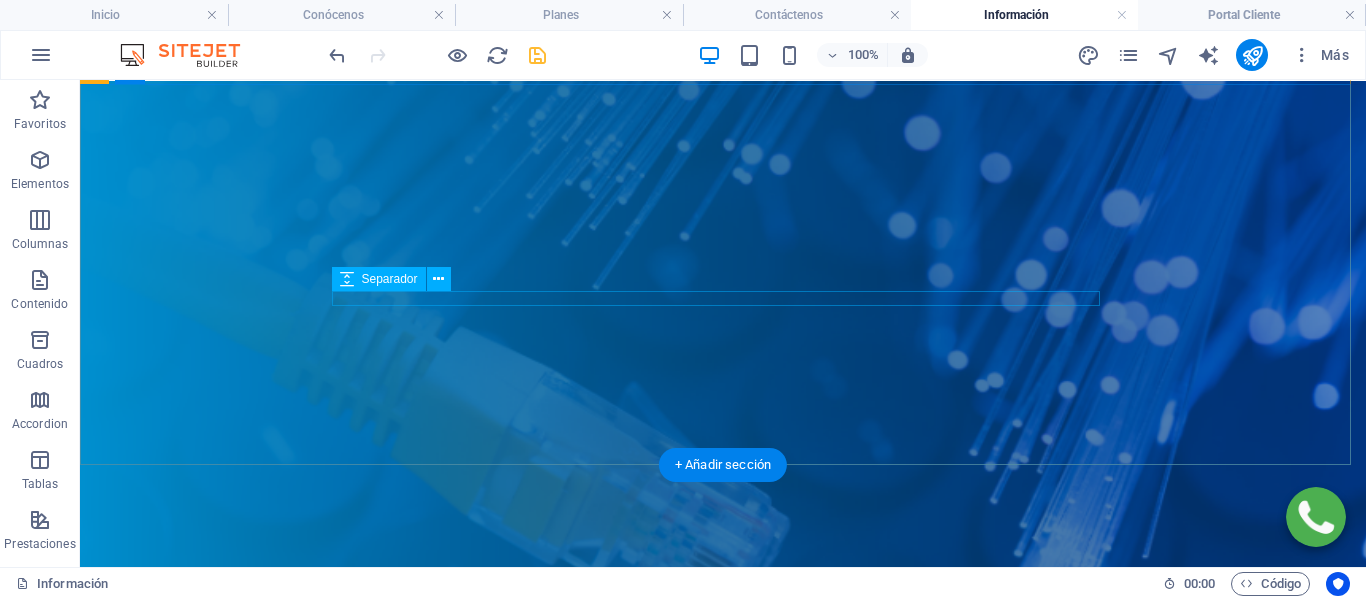 scroll, scrollTop: 0, scrollLeft: 0, axis: both 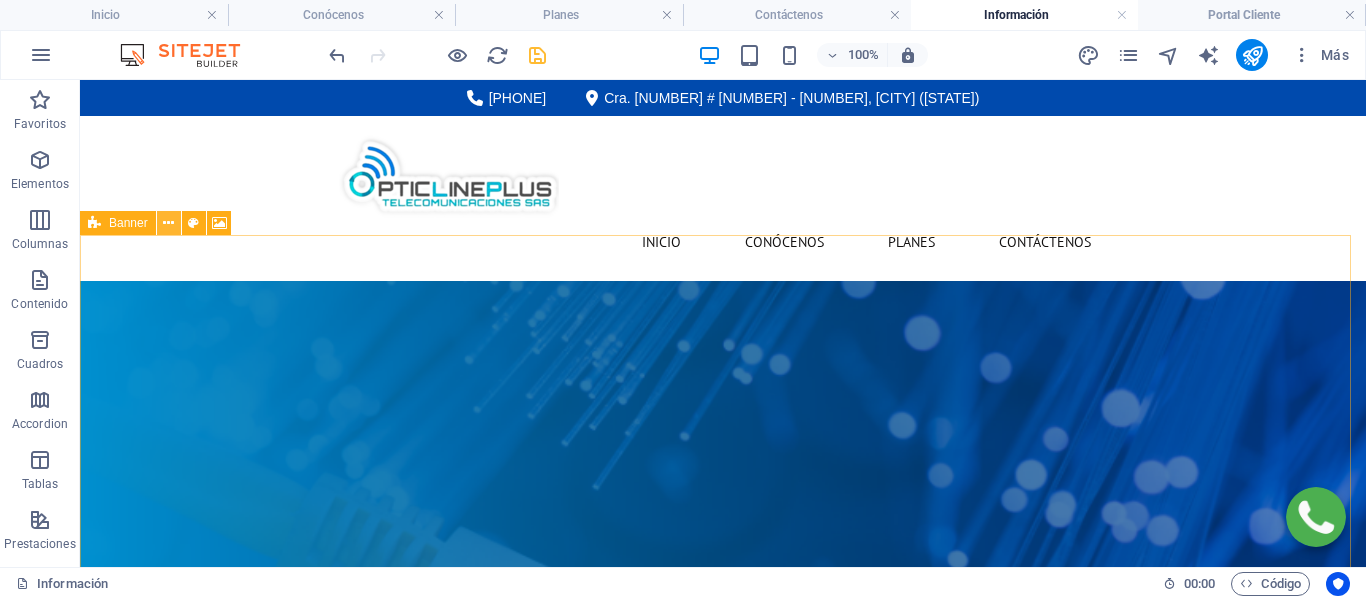 click at bounding box center [168, 223] 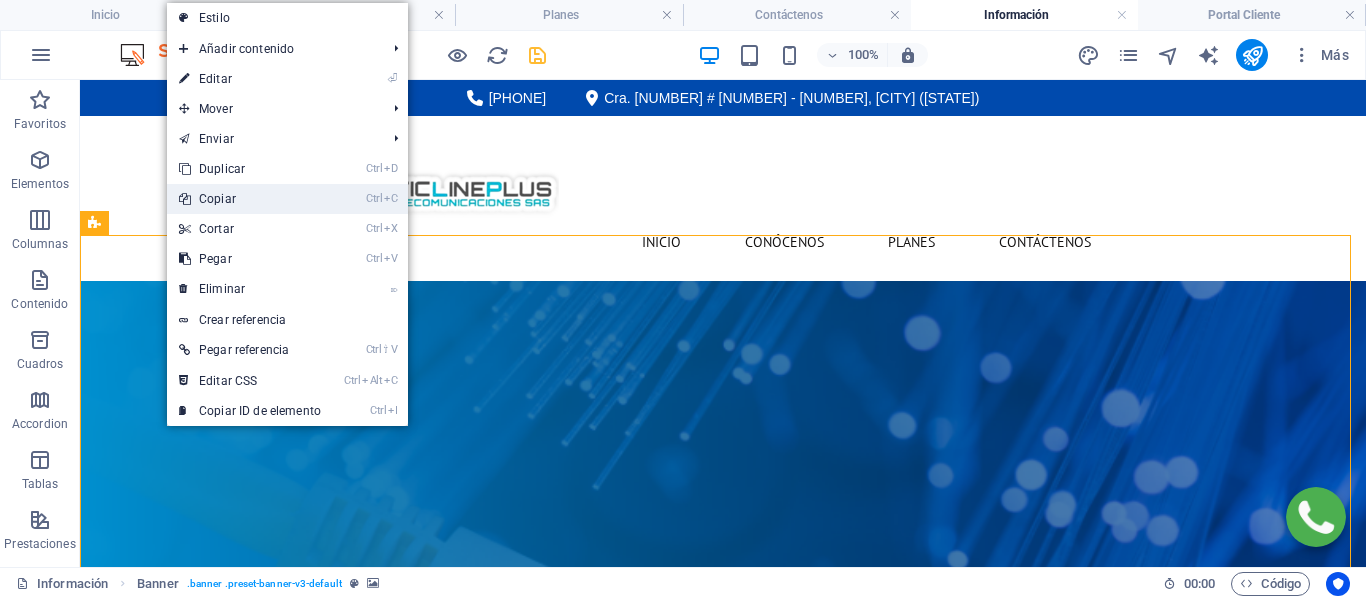 click on "Ctrl C  Copiar" at bounding box center (250, 199) 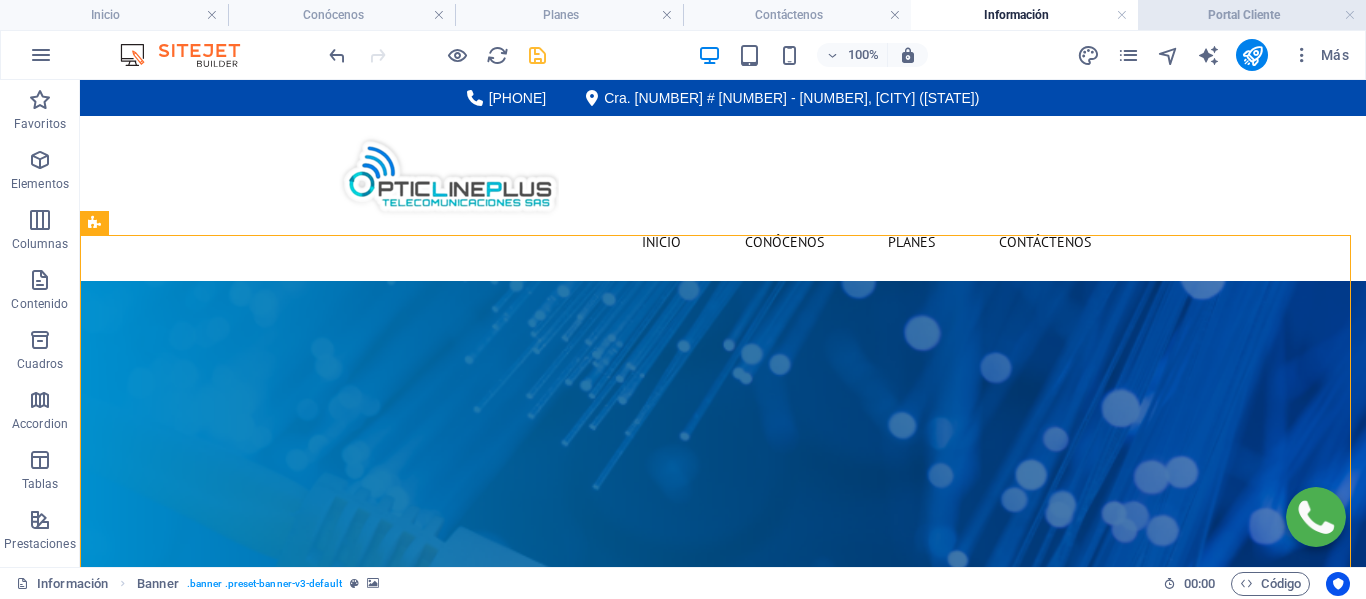 click on "Portal Cliente" at bounding box center [1252, 15] 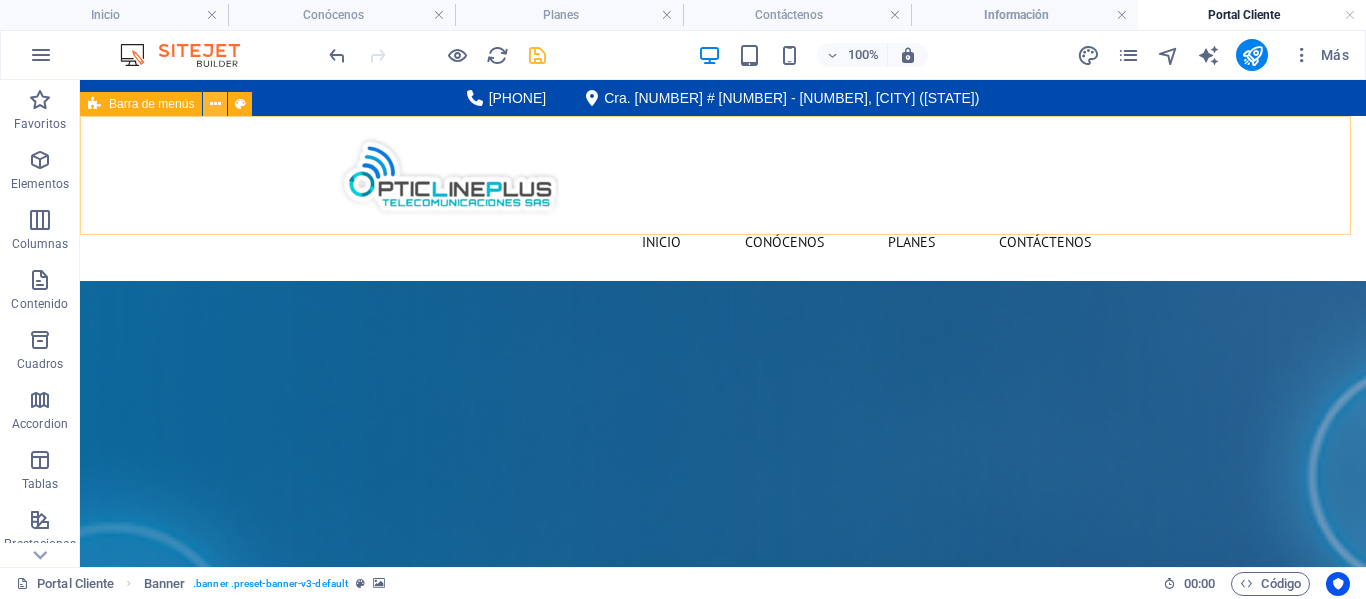 click at bounding box center (215, 104) 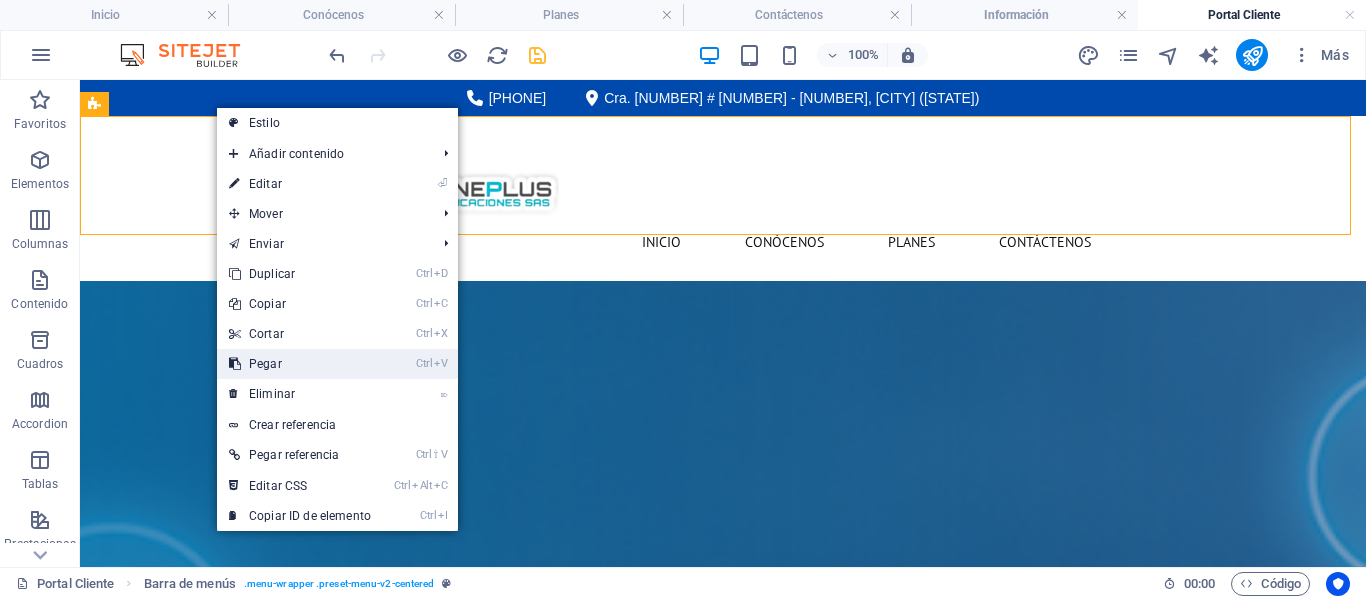 click on "Ctrl V  Pegar" at bounding box center [300, 364] 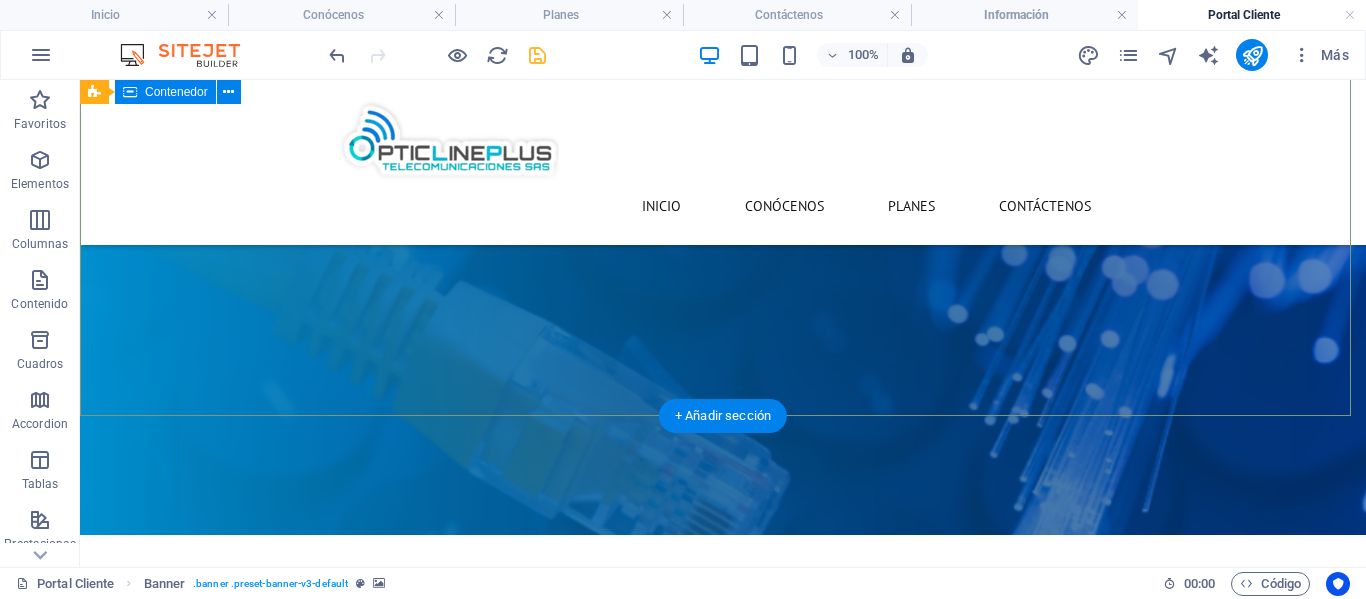 scroll, scrollTop: 100, scrollLeft: 0, axis: vertical 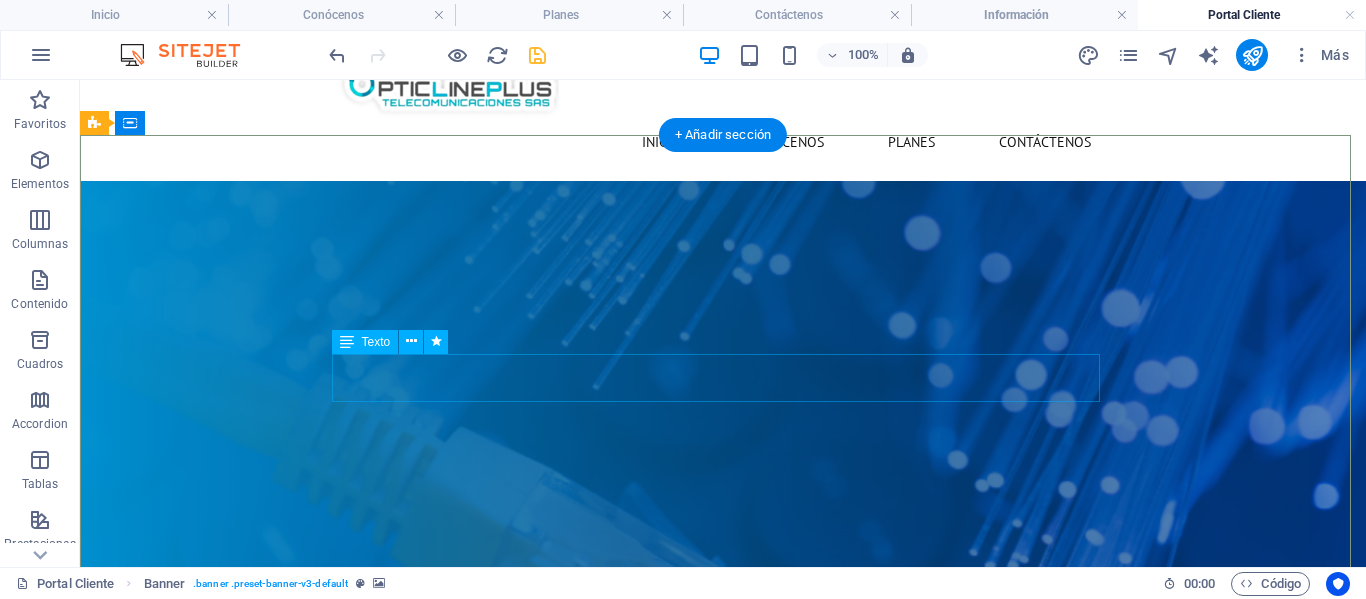 click on "Información" at bounding box center (723, 801) 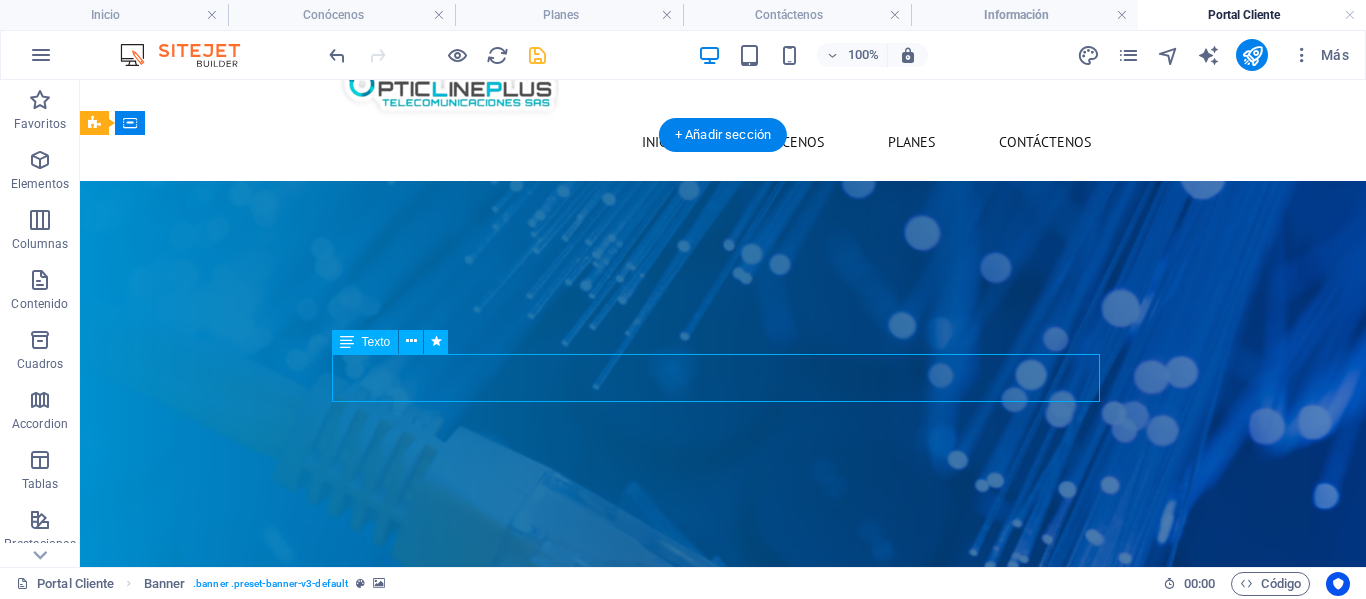 click on "Información" at bounding box center [723, 801] 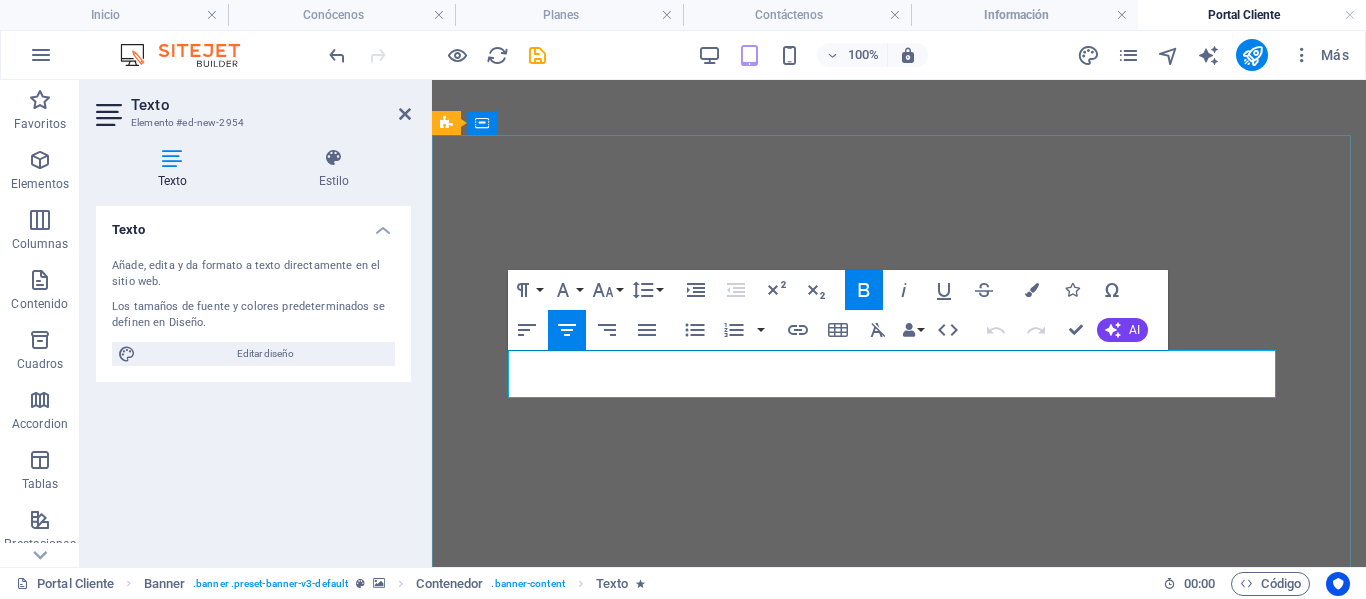 scroll, scrollTop: 0, scrollLeft: 0, axis: both 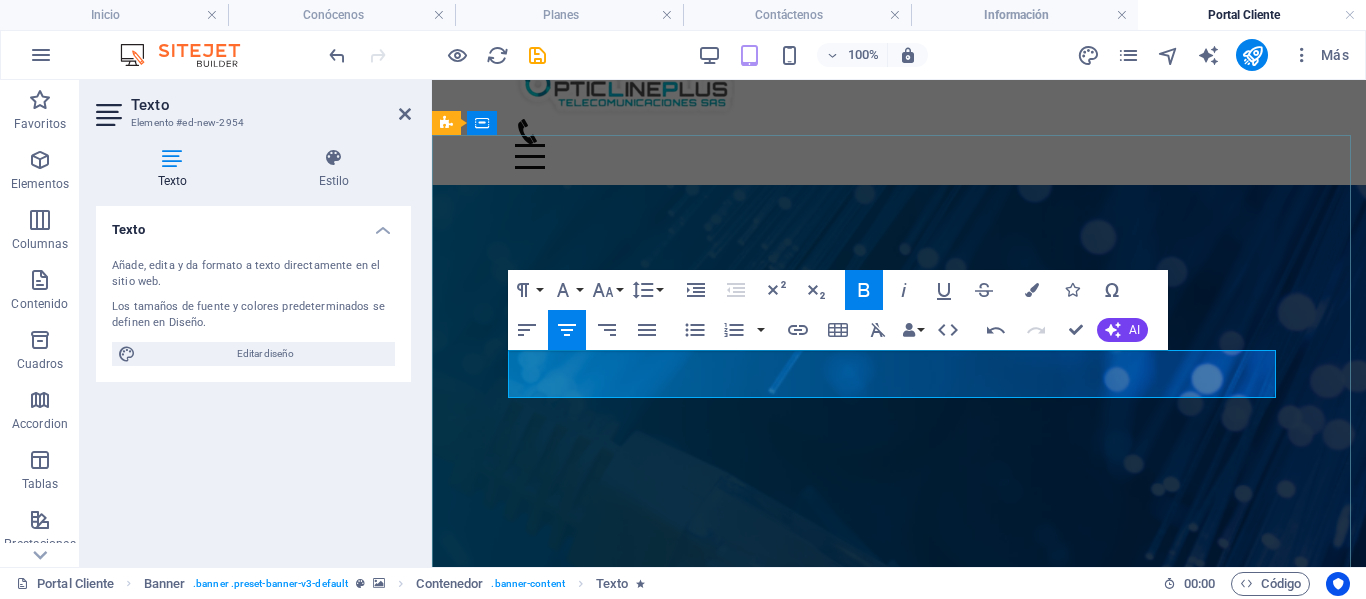 type 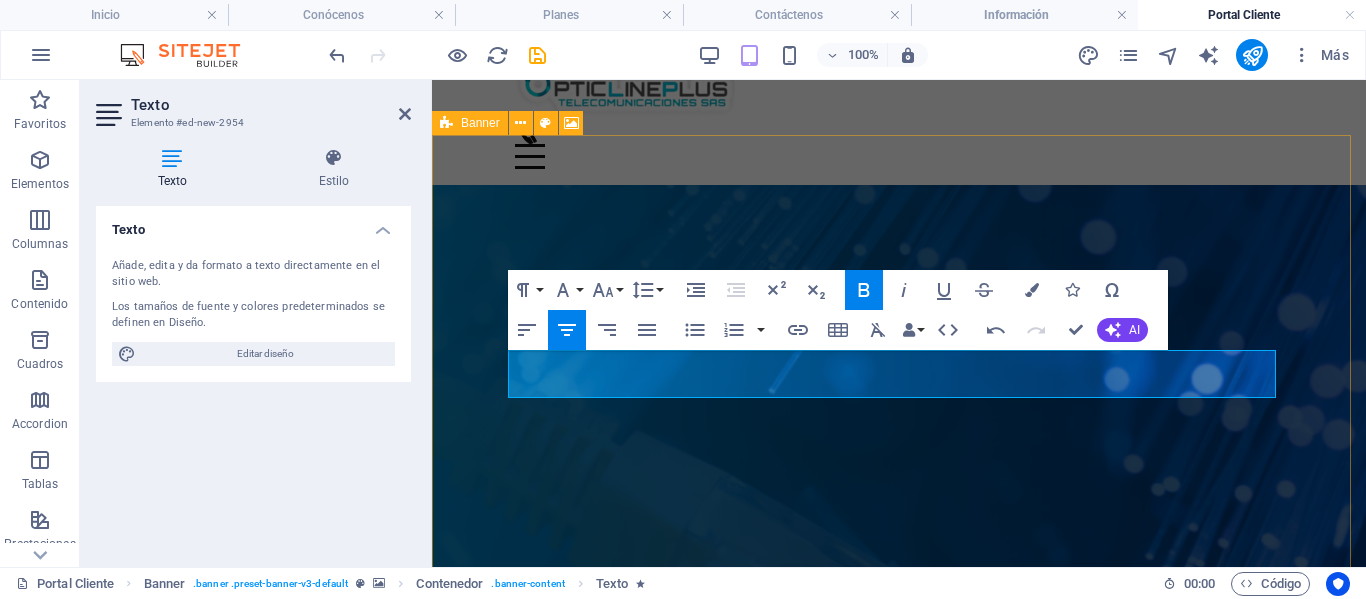 click at bounding box center [446, 123] 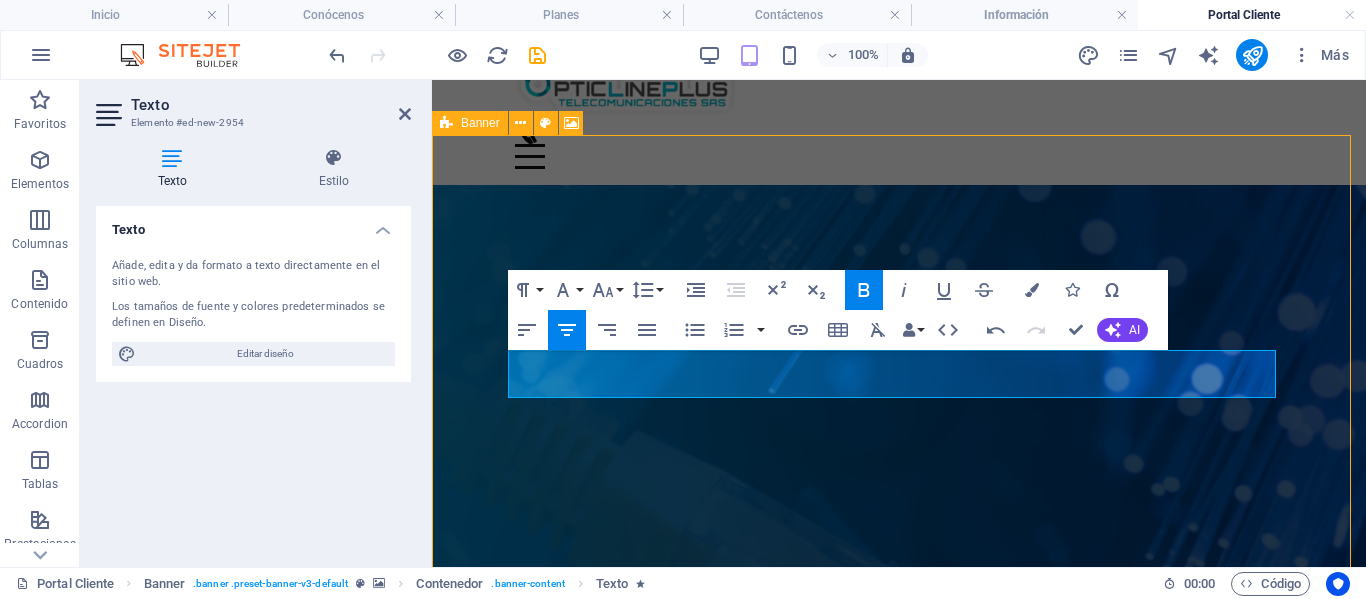 click at bounding box center (446, 123) 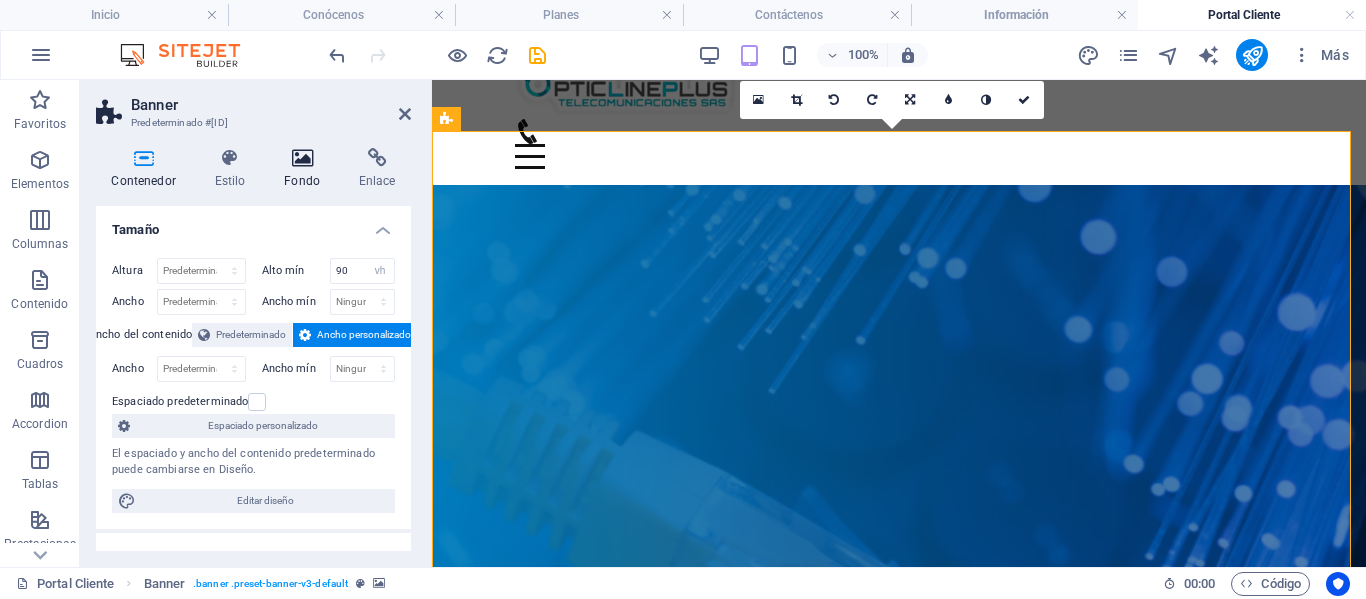 scroll, scrollTop: 104, scrollLeft: 0, axis: vertical 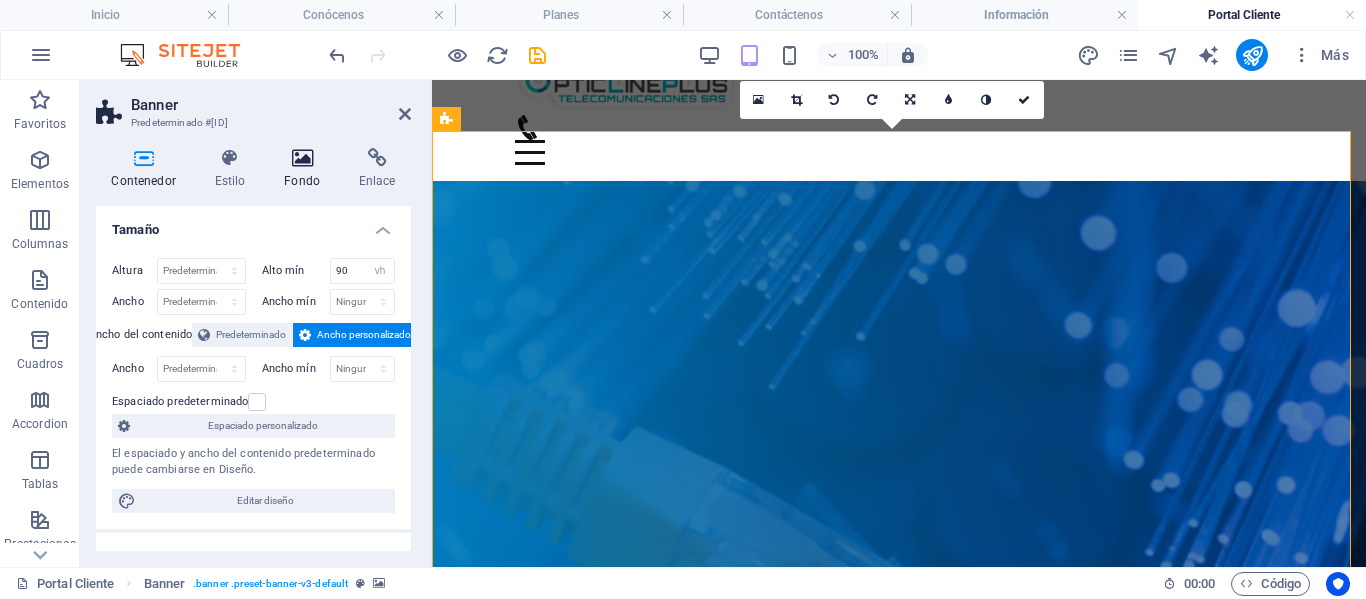 click on "Fondo" at bounding box center (306, 169) 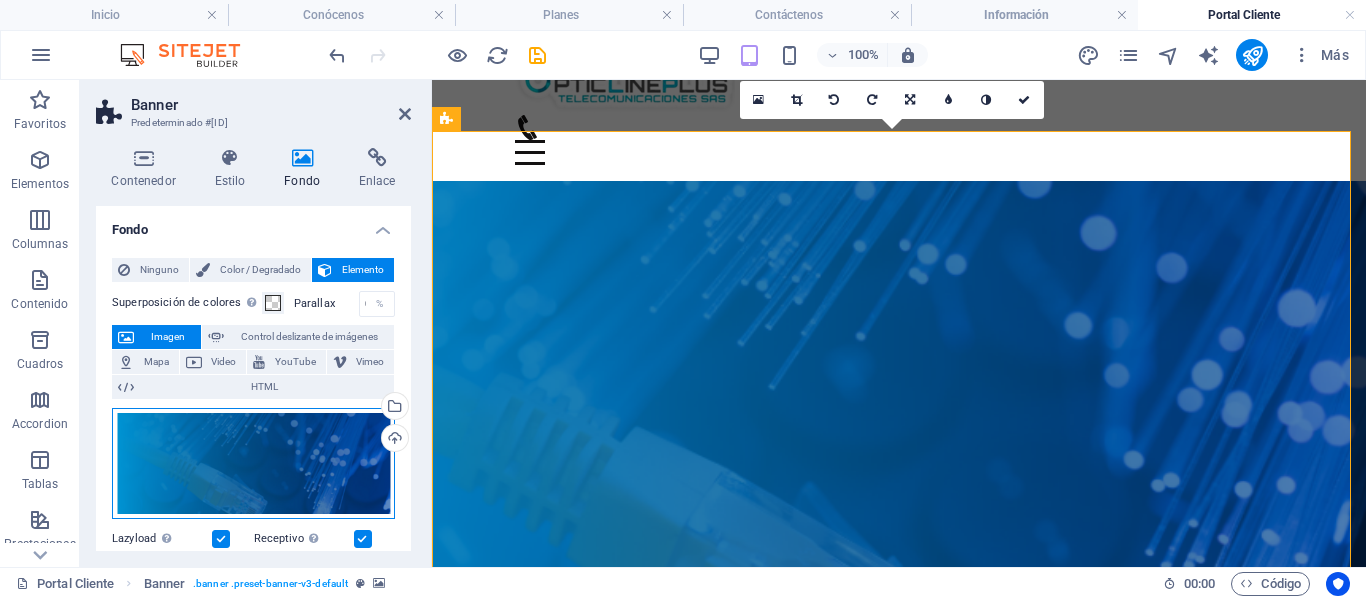 click on "Arrastra archivos aquí, haz clic para escoger archivos o  selecciona archivos de Archivos o de nuestra galería gratuita de fotos y vídeos" at bounding box center (253, 463) 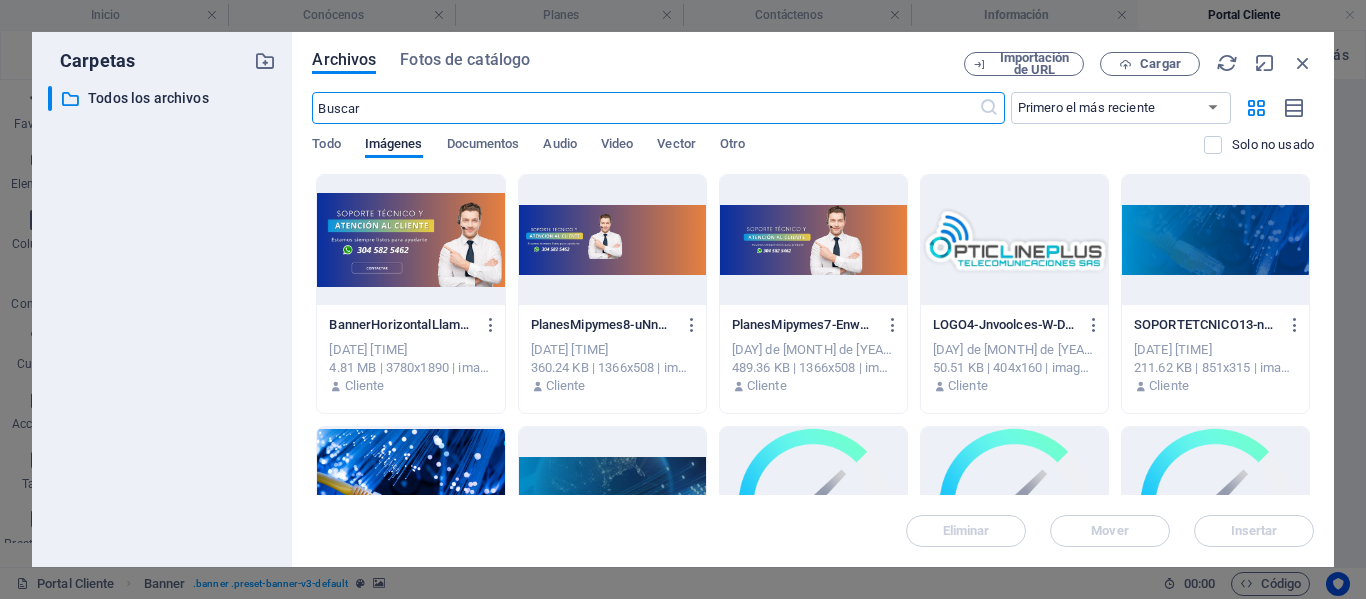 scroll, scrollTop: 132, scrollLeft: 0, axis: vertical 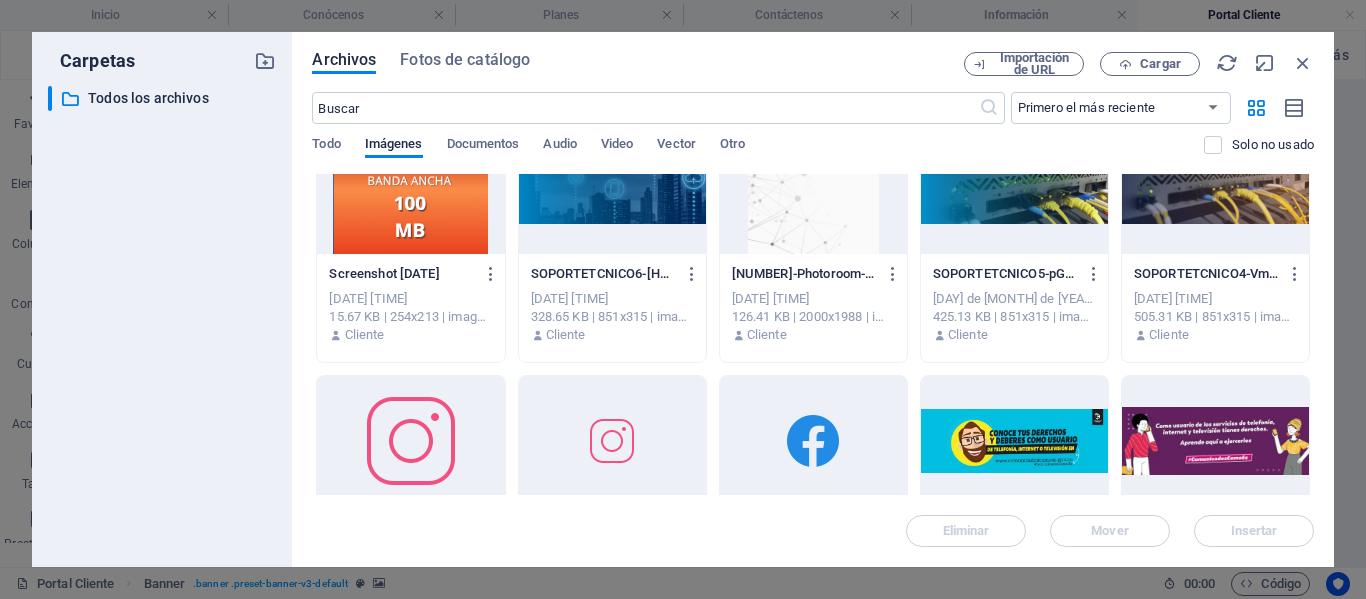 click at bounding box center (612, 189) 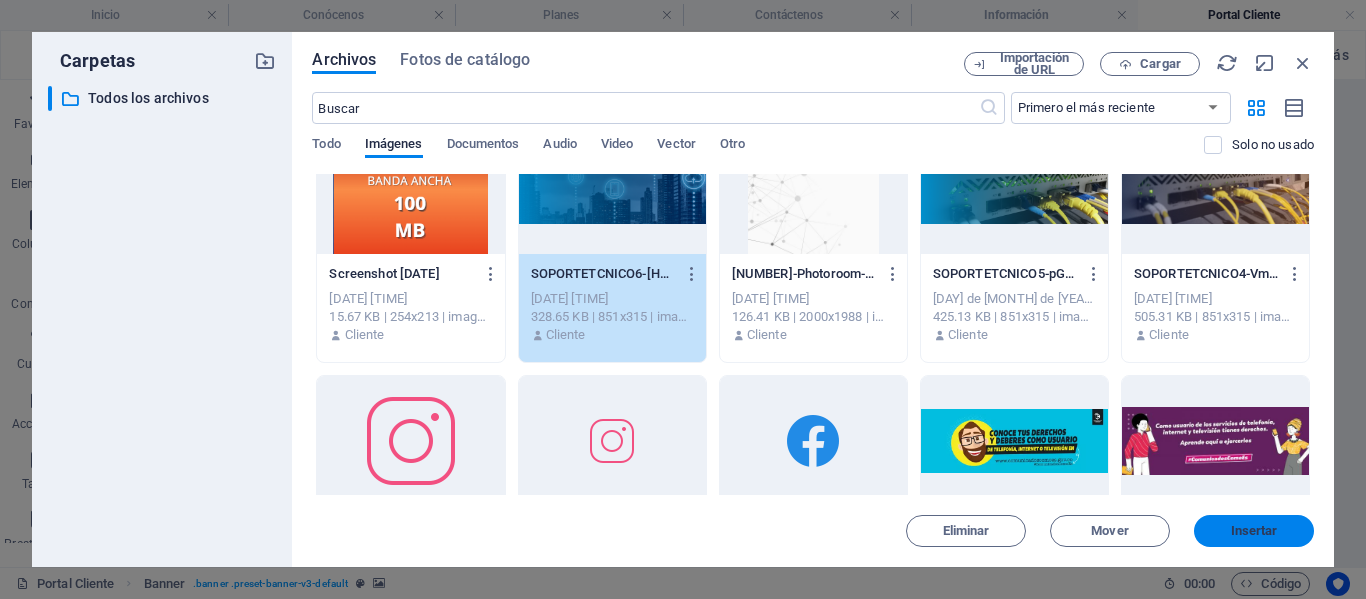 click on "Insertar" at bounding box center [1254, 531] 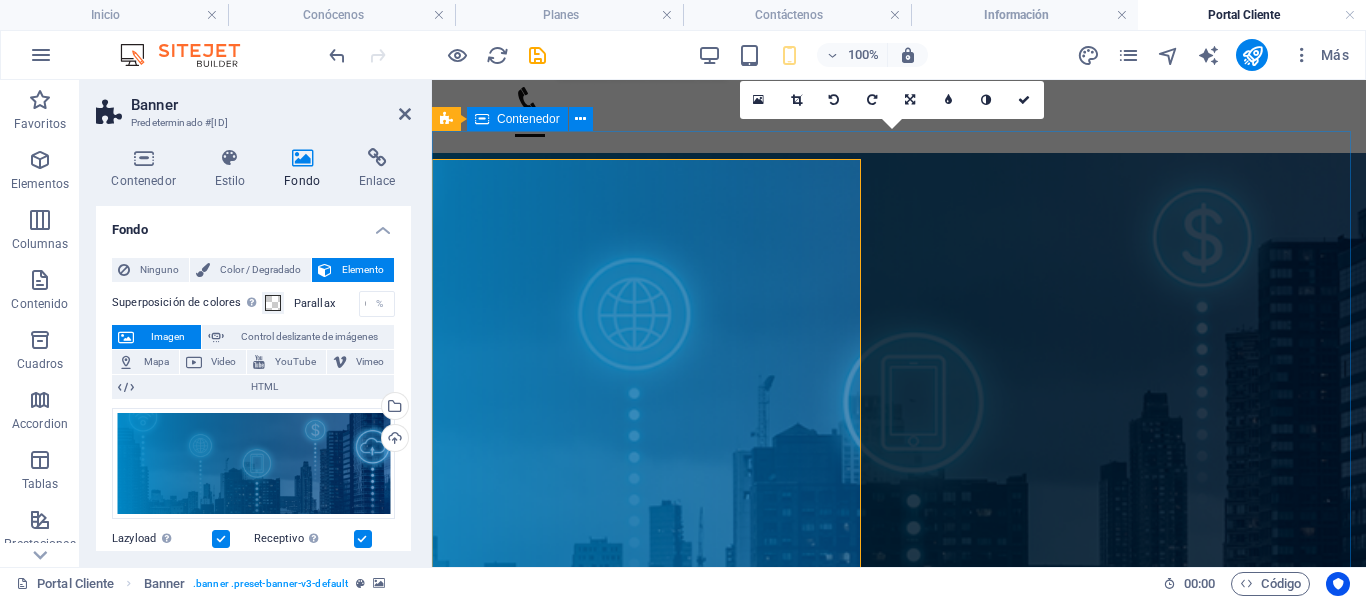 scroll, scrollTop: 104, scrollLeft: 0, axis: vertical 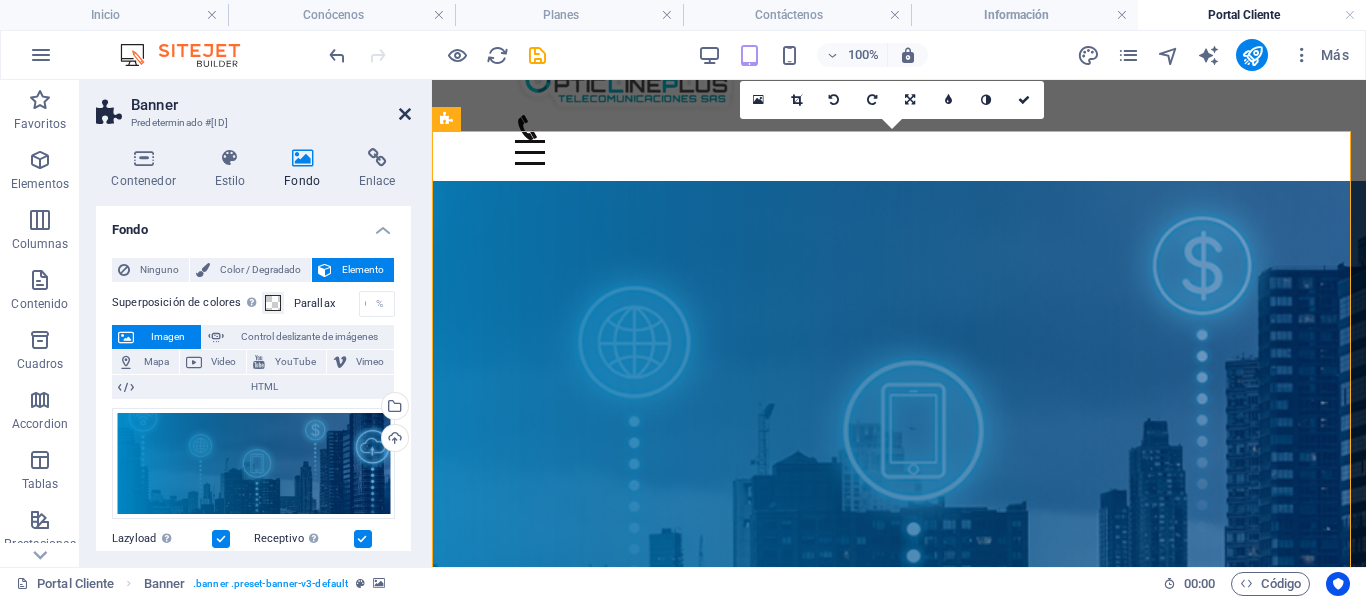 click at bounding box center (405, 114) 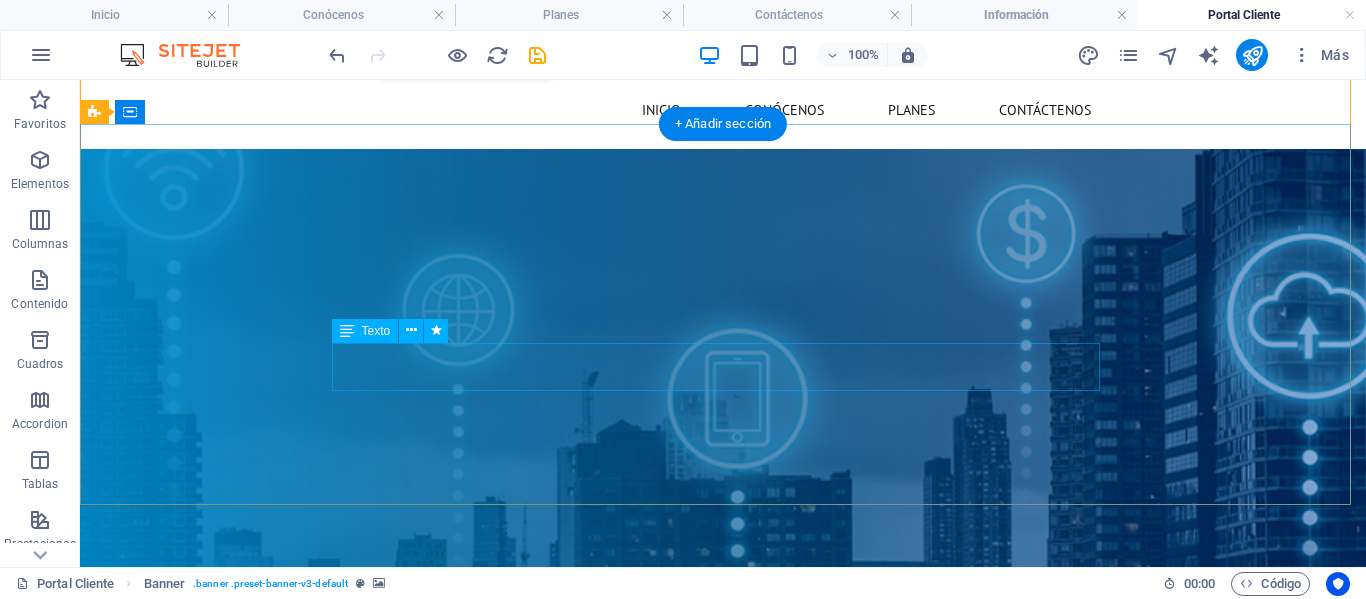 scroll, scrollTop: 104, scrollLeft: 0, axis: vertical 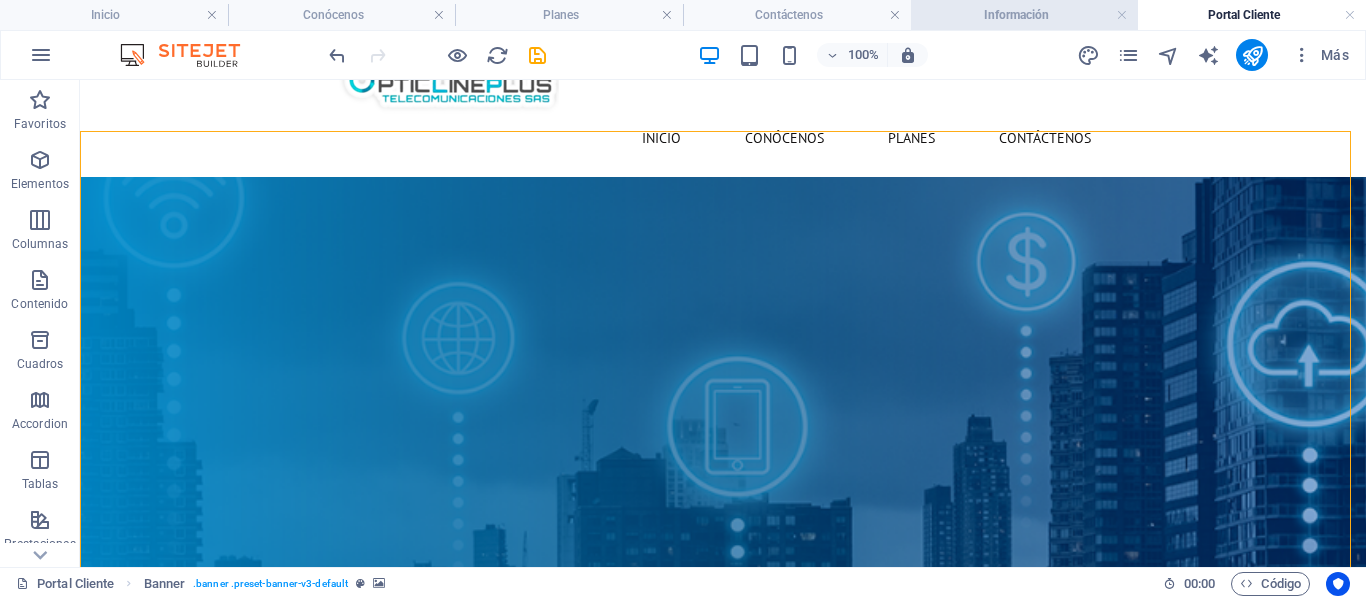 click on "Información" at bounding box center [1025, 15] 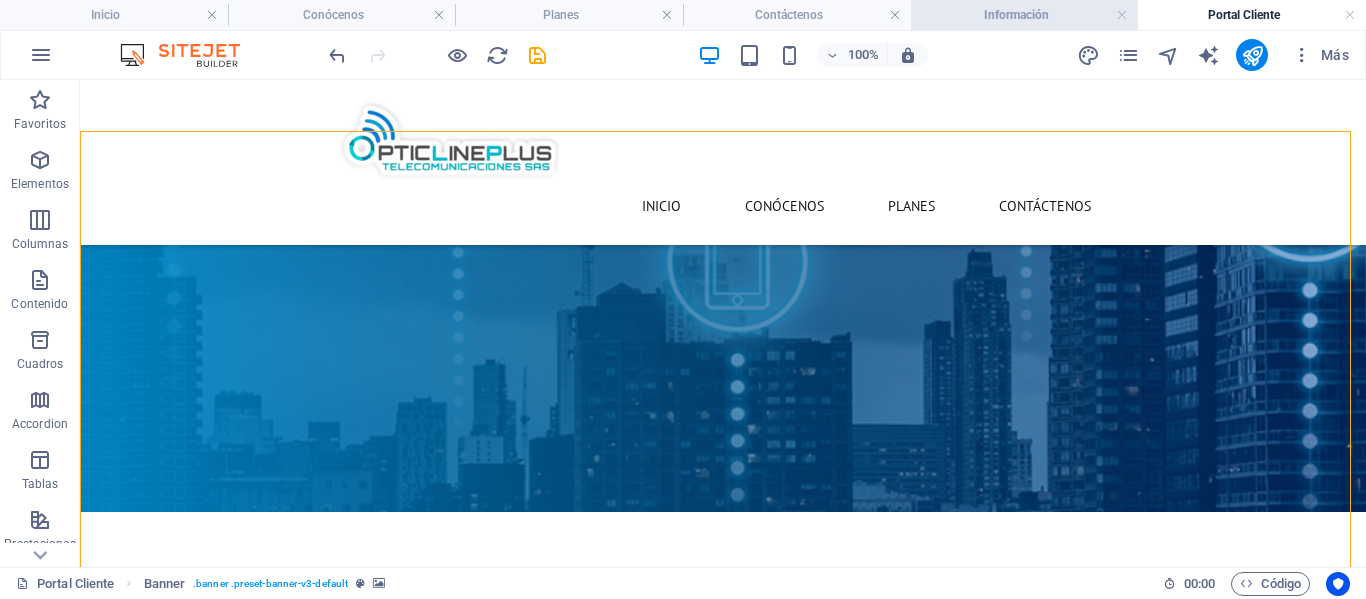 scroll, scrollTop: 0, scrollLeft: 0, axis: both 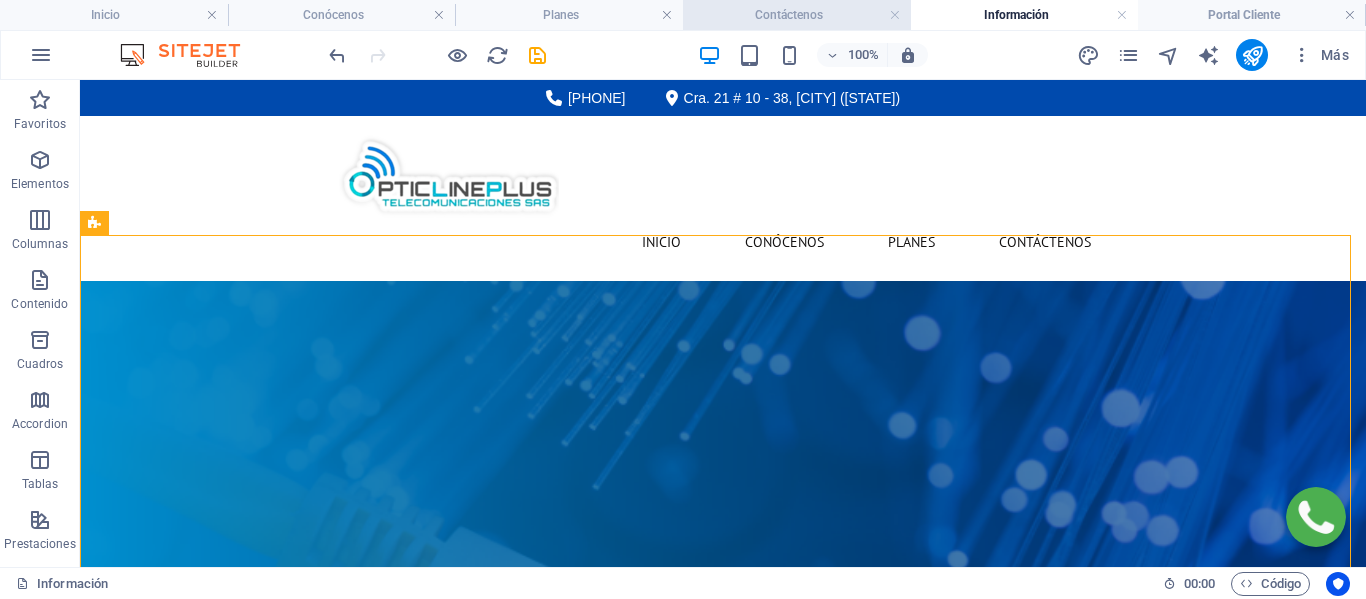 click on "Contáctenos" at bounding box center [797, 15] 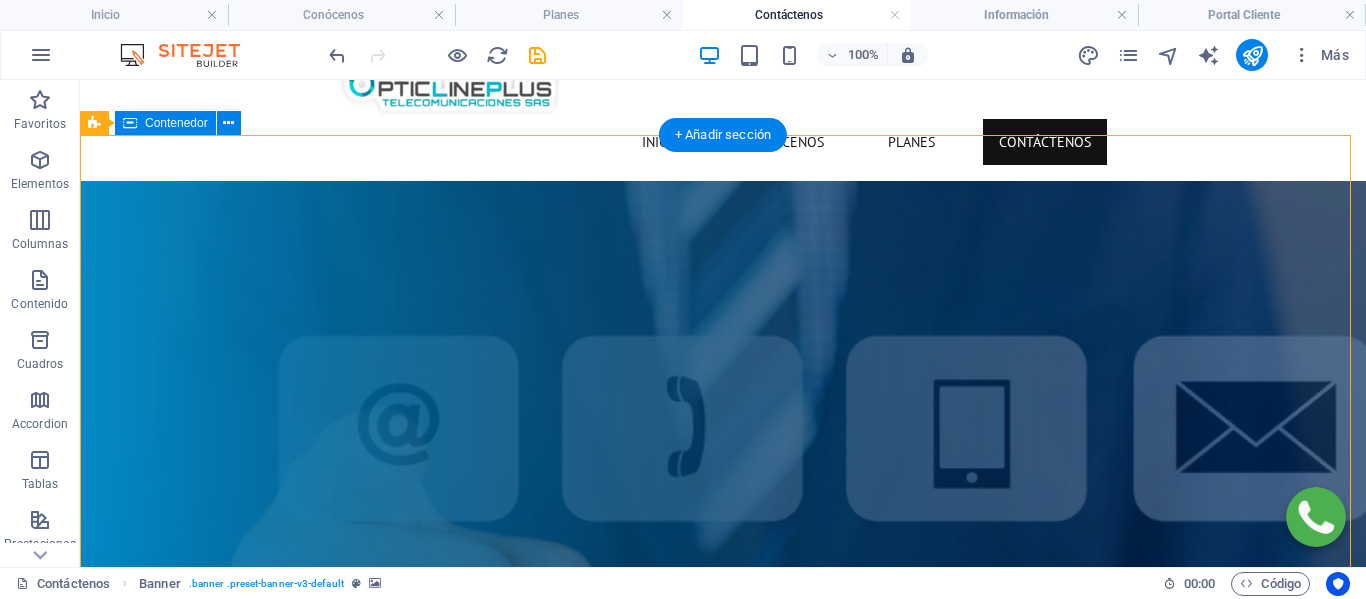 scroll, scrollTop: 0, scrollLeft: 0, axis: both 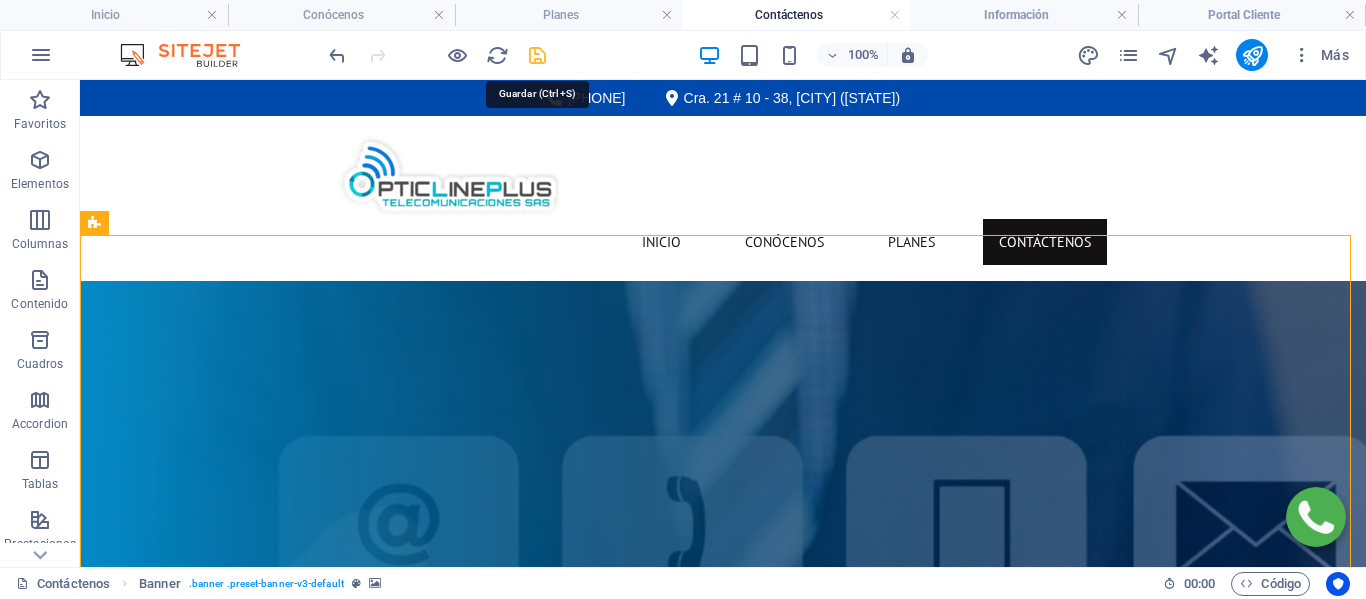 click at bounding box center [537, 55] 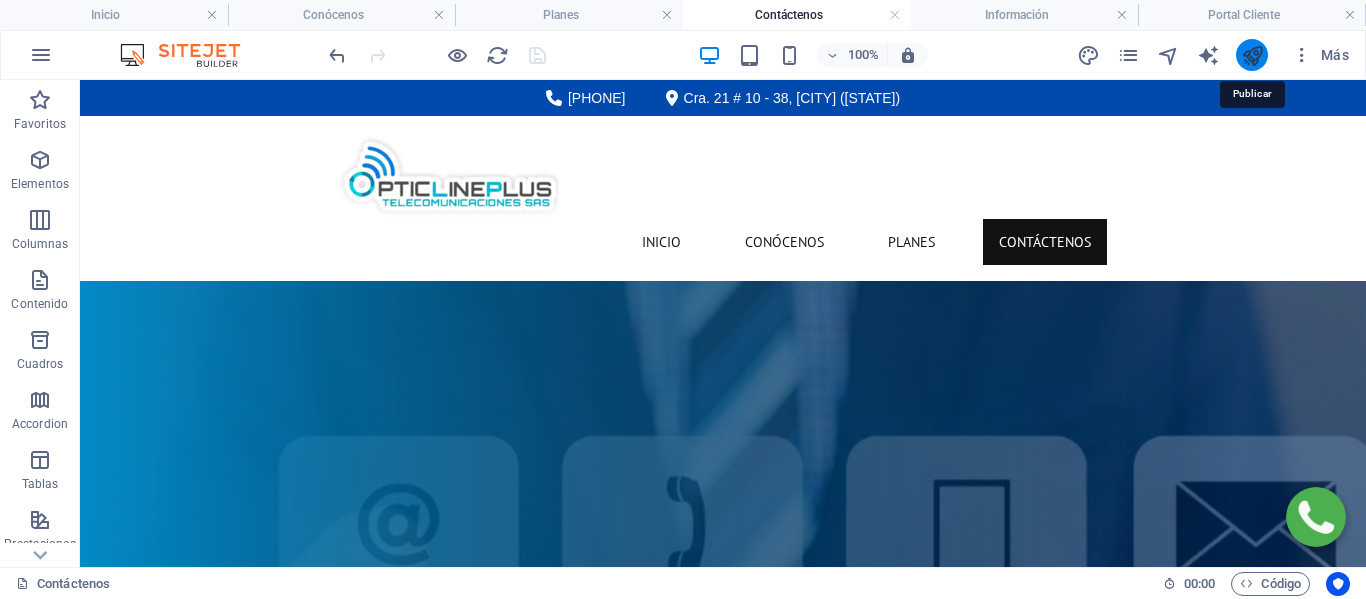click at bounding box center (1252, 55) 